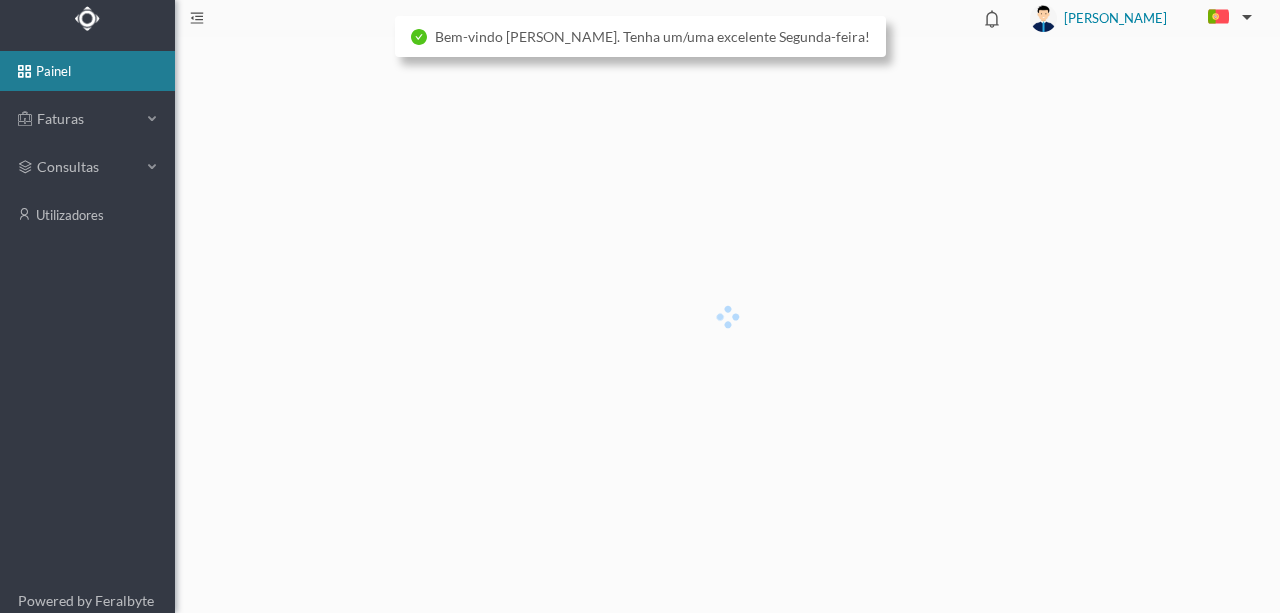 scroll, scrollTop: 0, scrollLeft: 0, axis: both 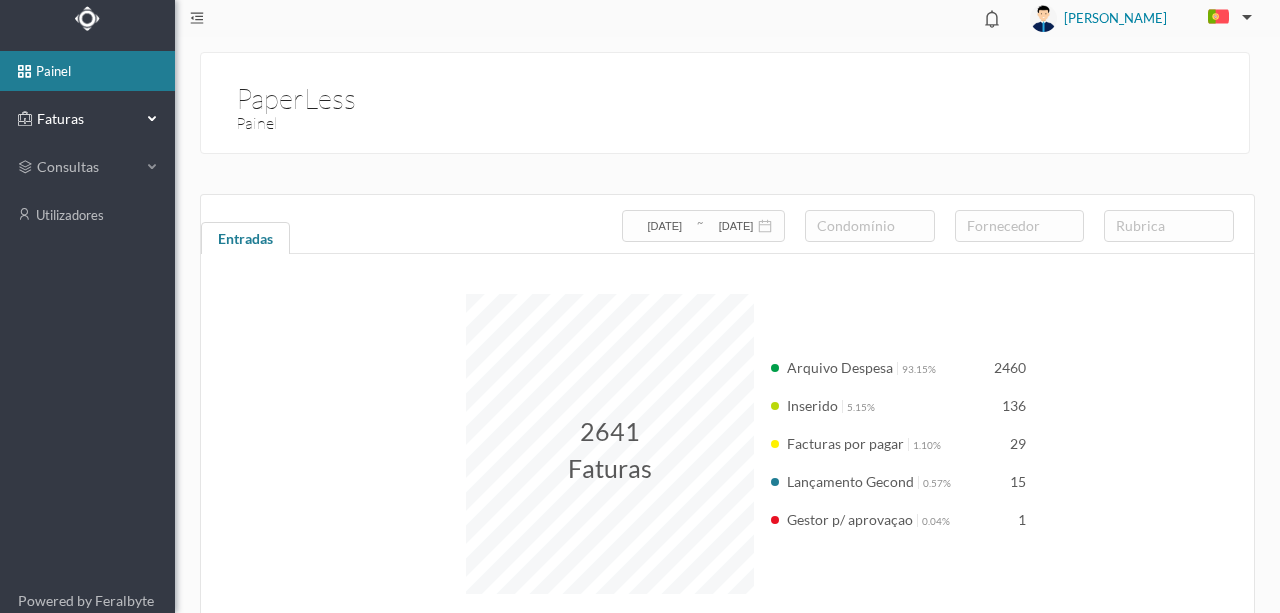 click on "Faturas" at bounding box center (87, 119) 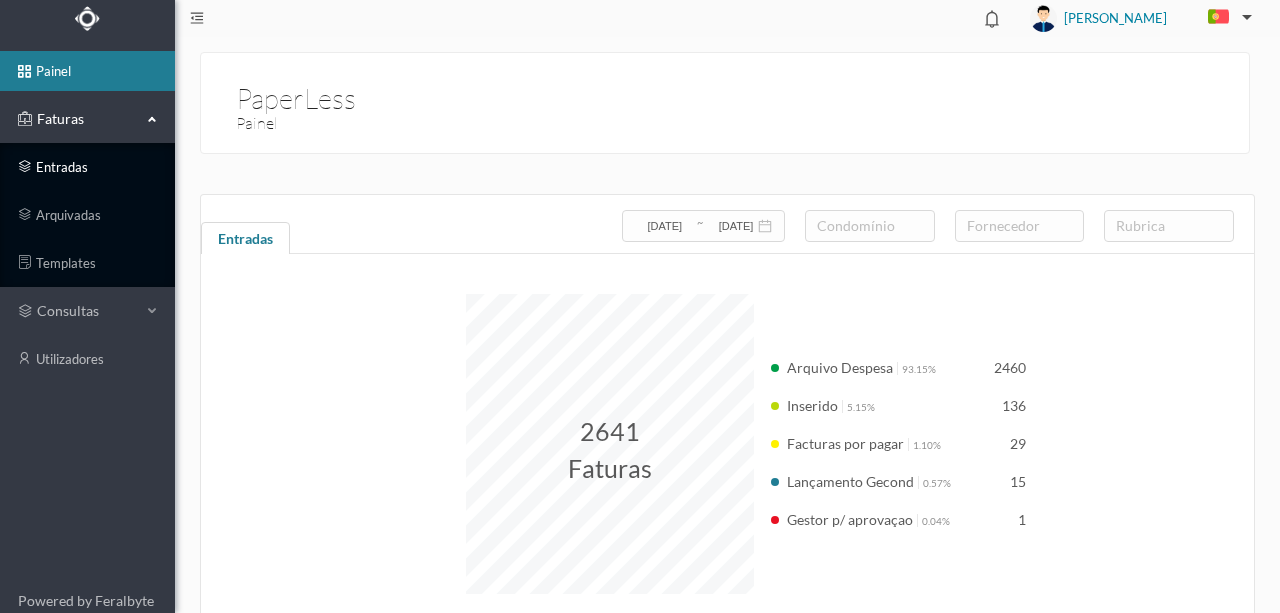 click on "entradas" at bounding box center (87, 167) 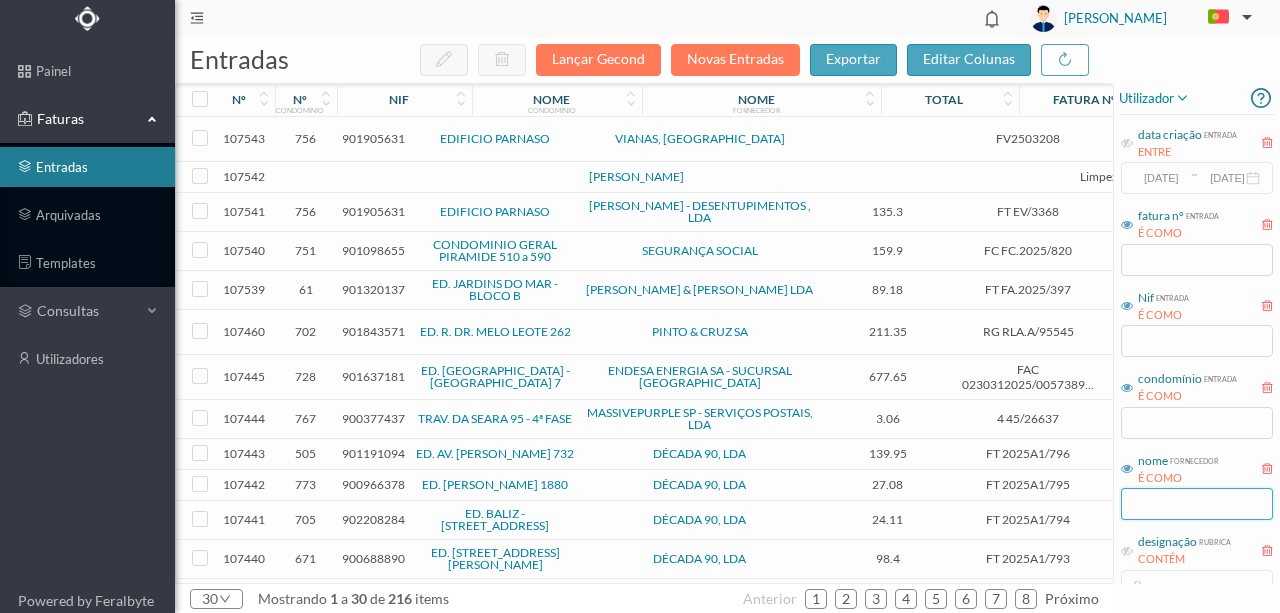 click at bounding box center (1197, 504) 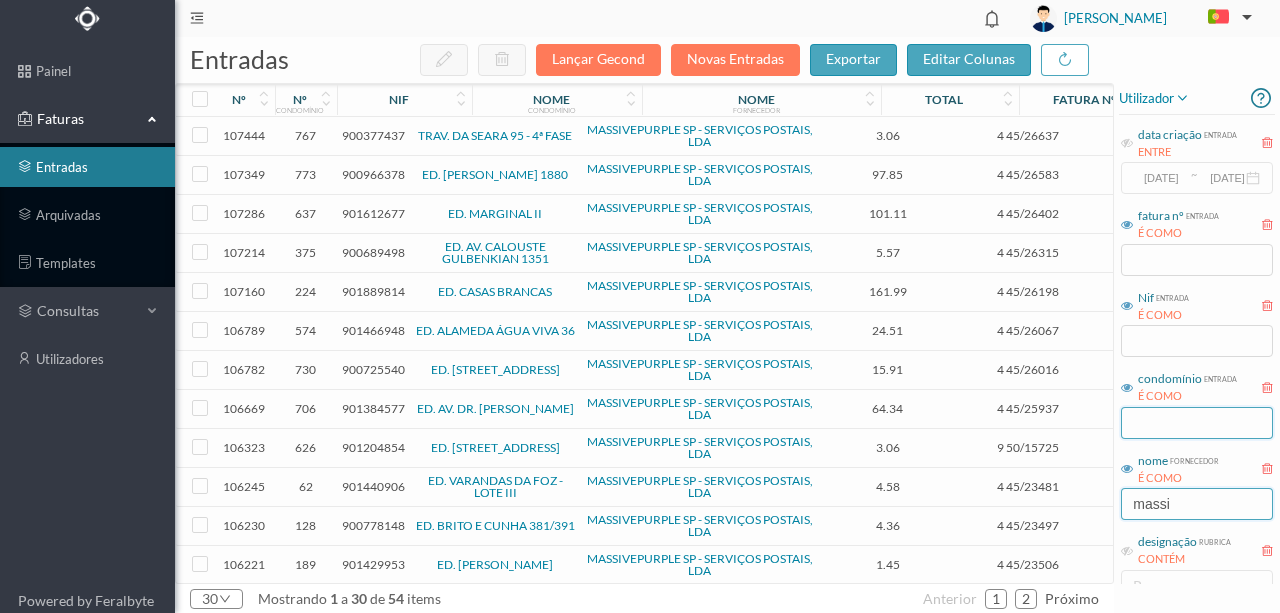 type on "massi" 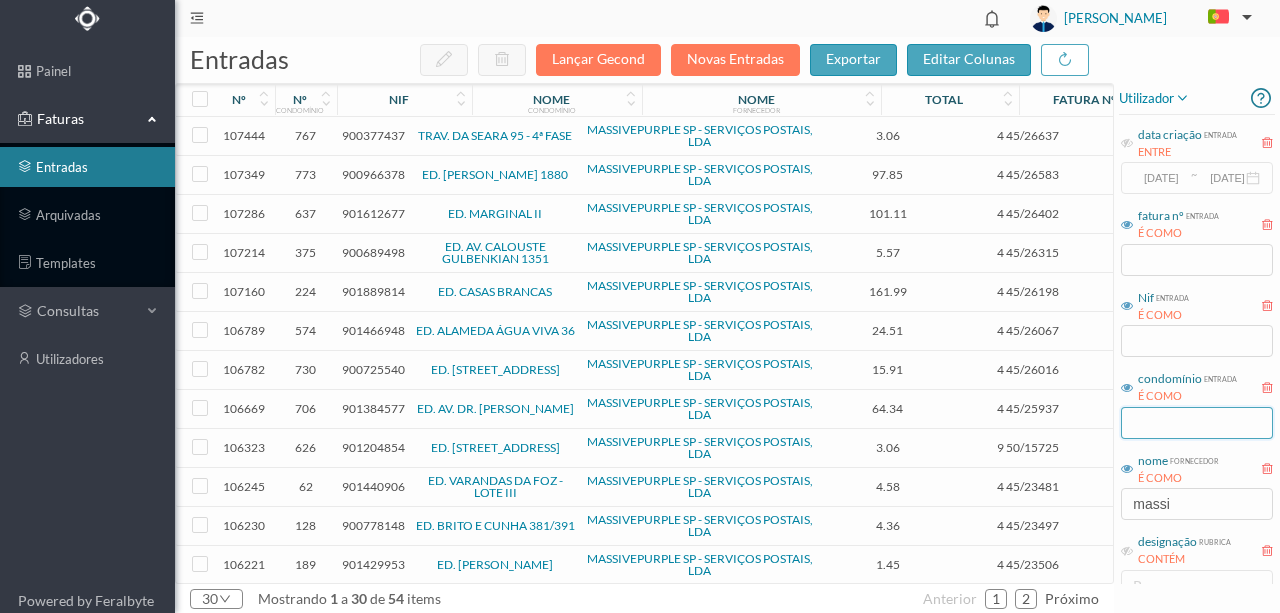 click at bounding box center [1197, 423] 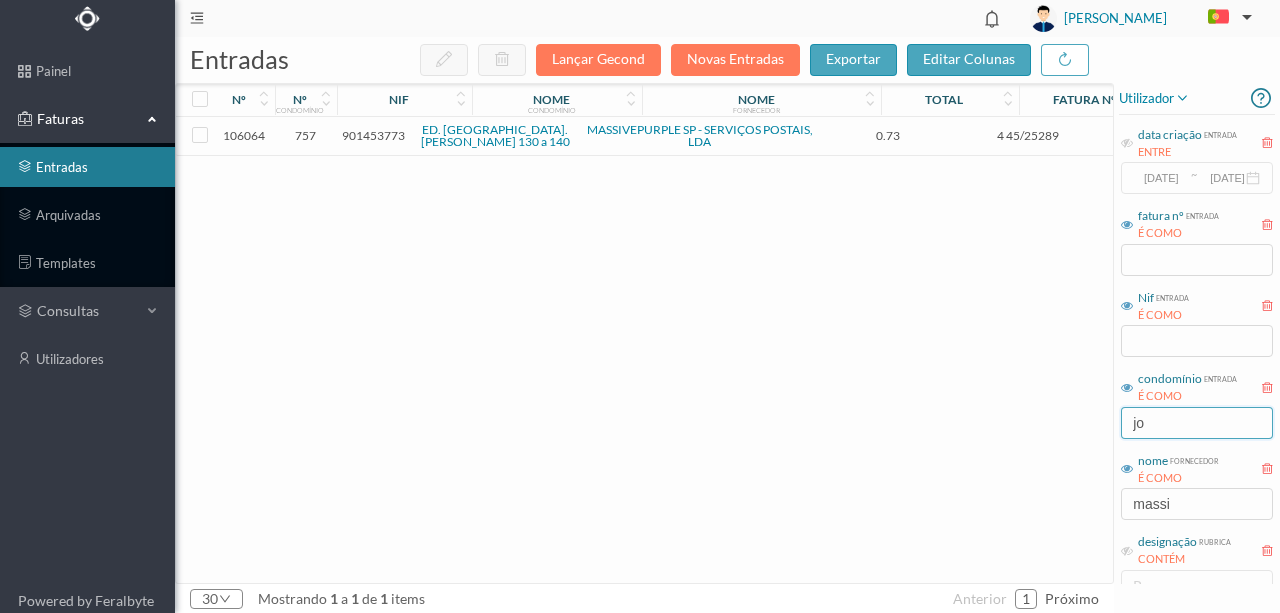 type on "jo" 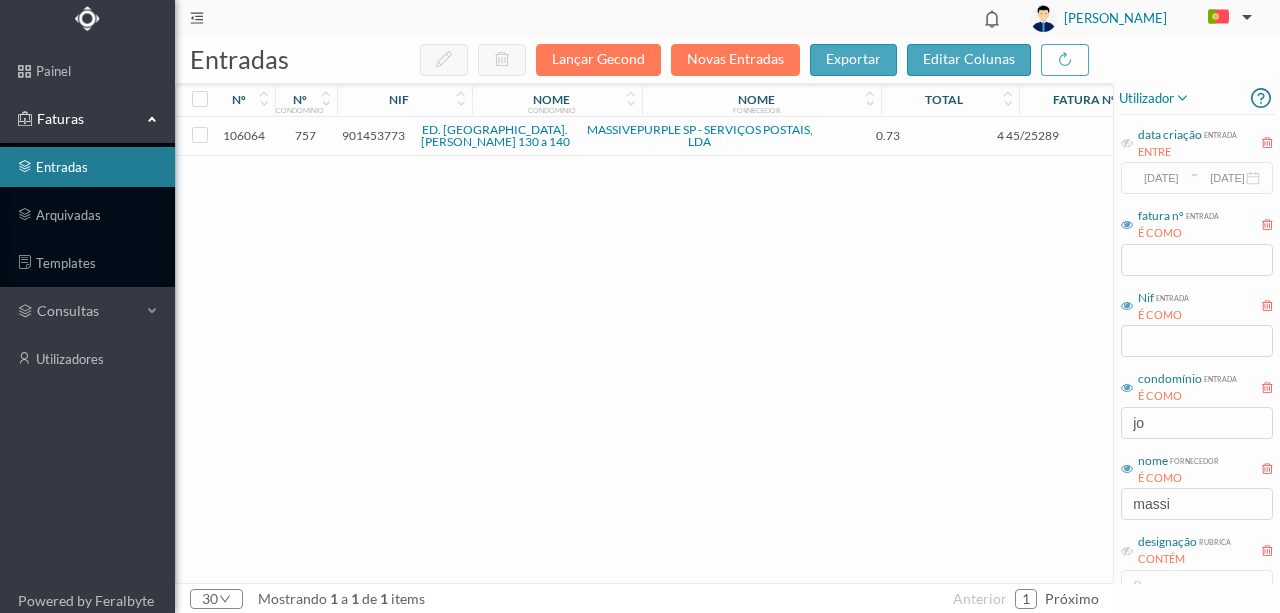 click on "901453773" at bounding box center (373, 135) 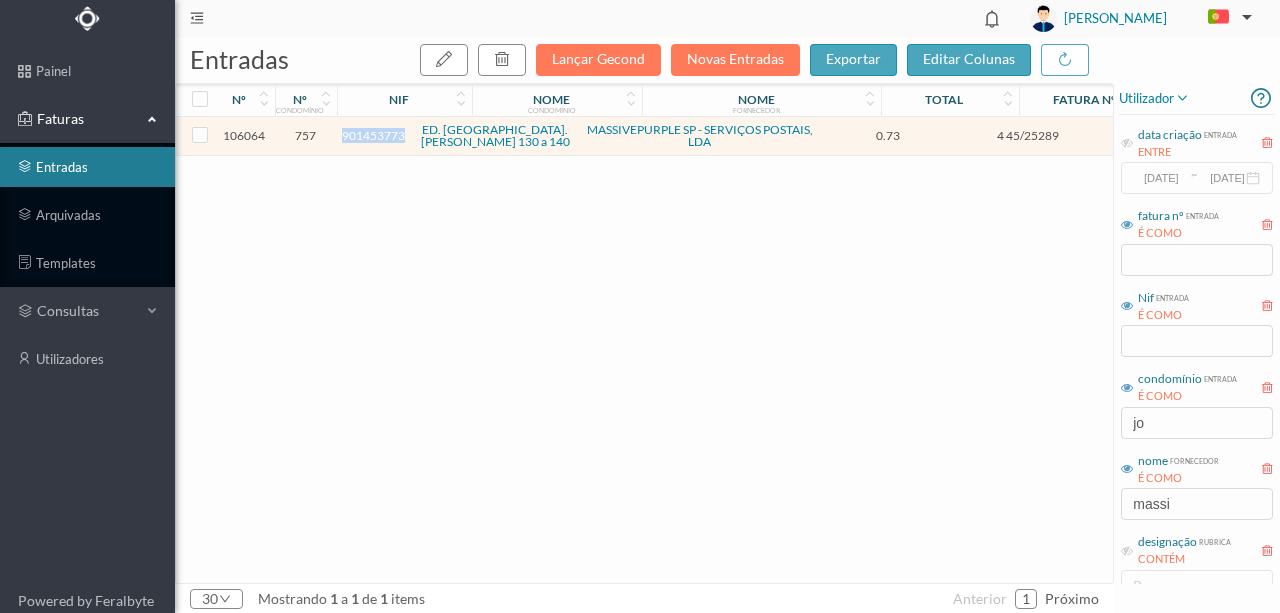 click on "901453773" at bounding box center (373, 135) 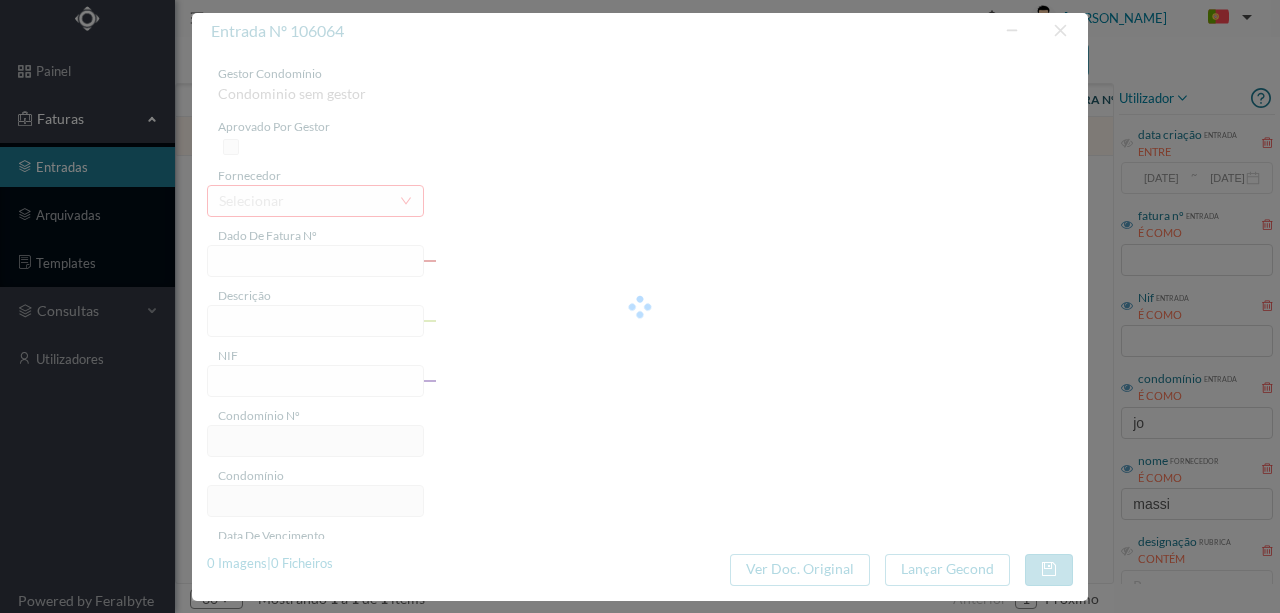 type on "4 45/25289" 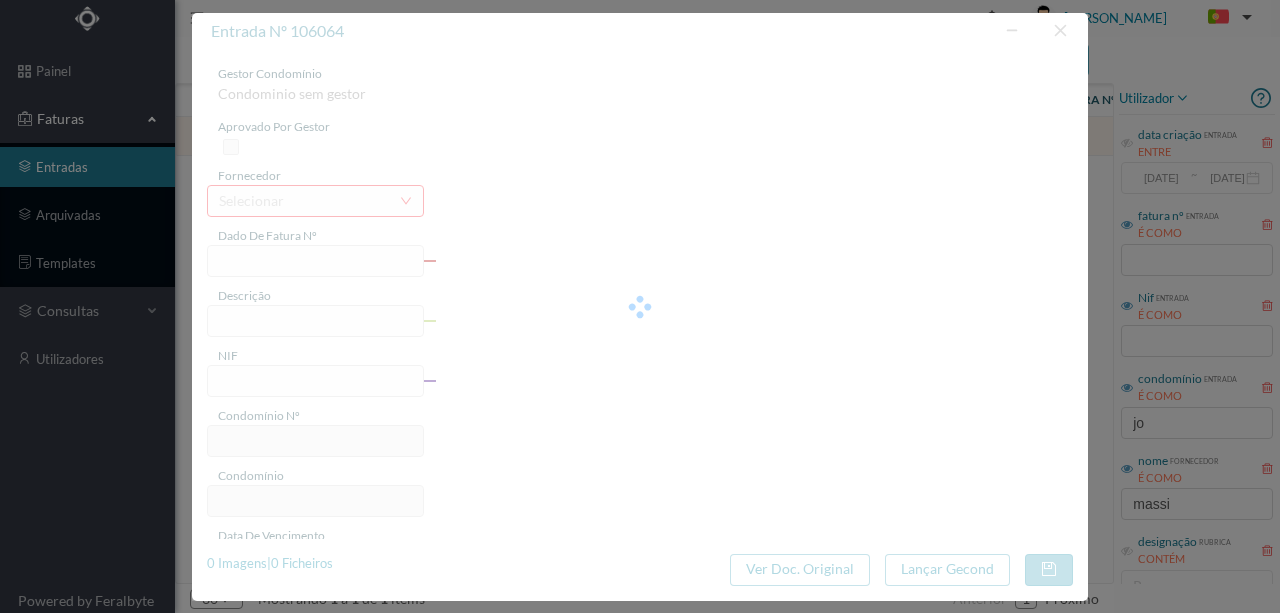 type on "Serviço [PERSON_NAME]" 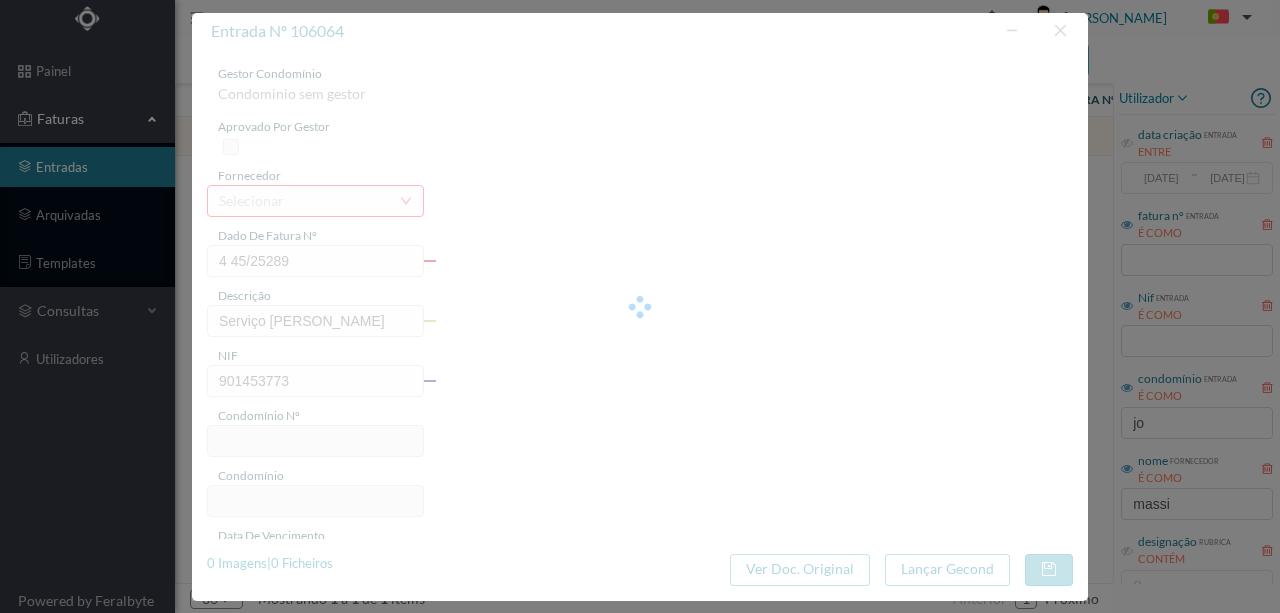 type on "757" 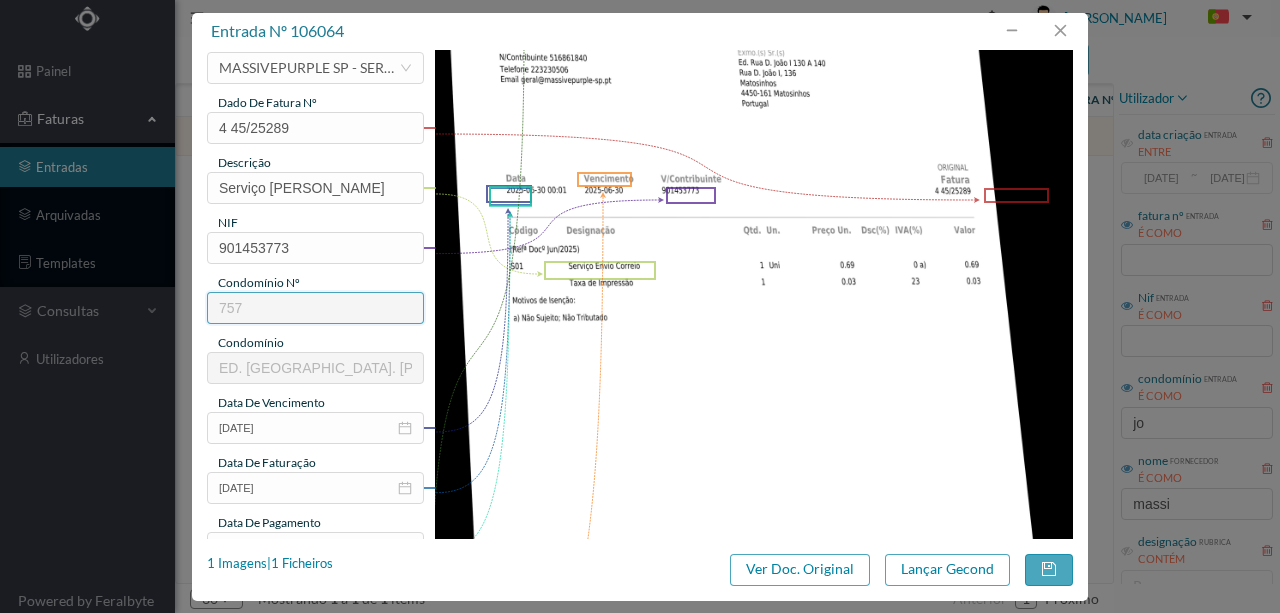 scroll, scrollTop: 333, scrollLeft: 0, axis: vertical 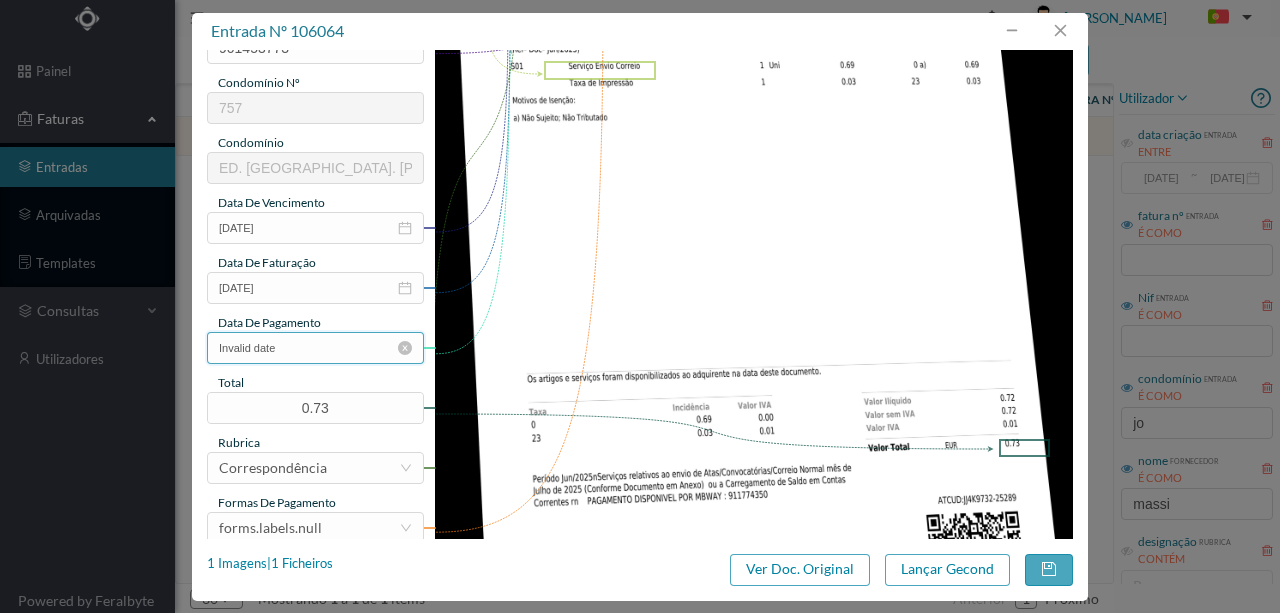click on "Invalid date" at bounding box center [315, 348] 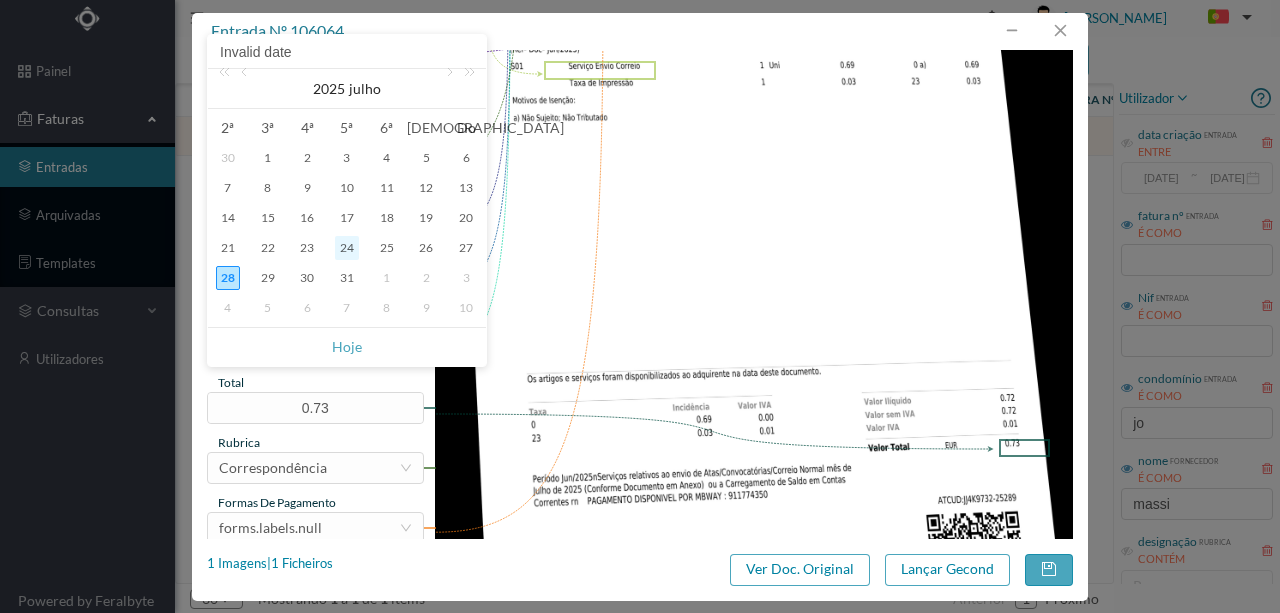 click on "24" at bounding box center [347, 248] 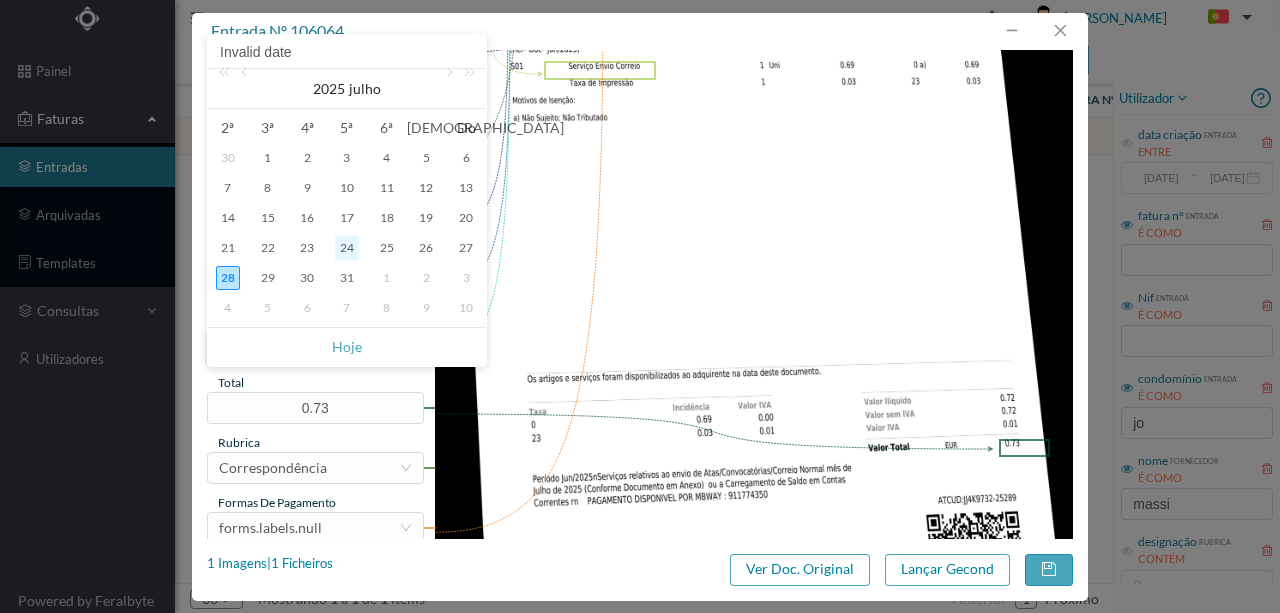 type on "[DATE]" 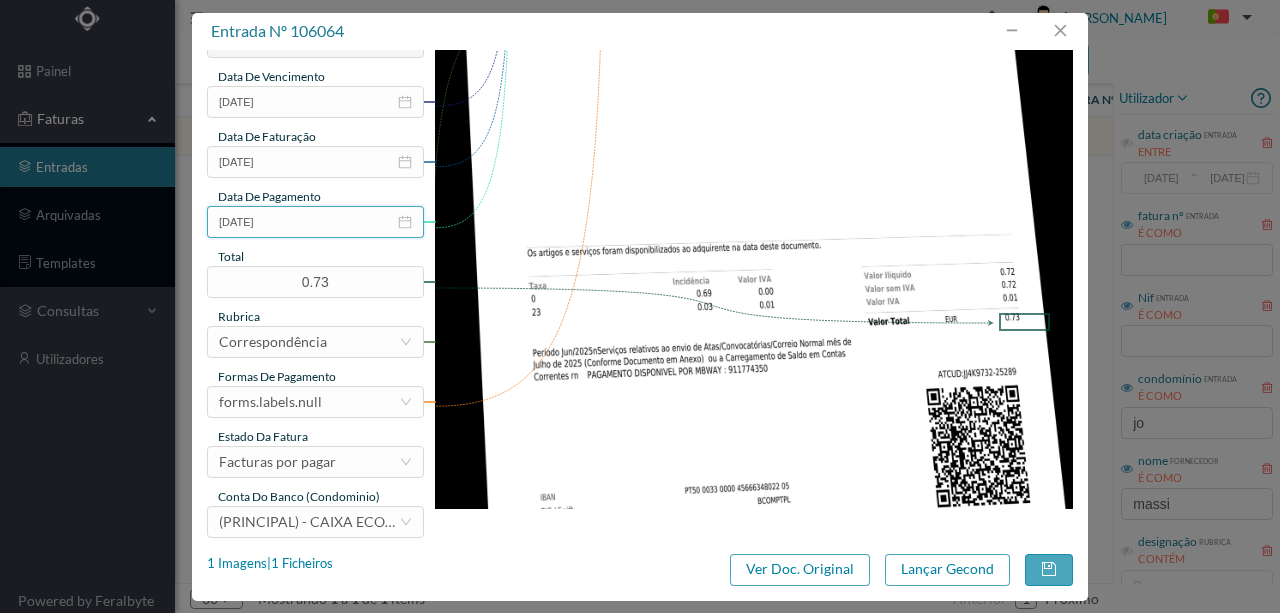 scroll, scrollTop: 473, scrollLeft: 0, axis: vertical 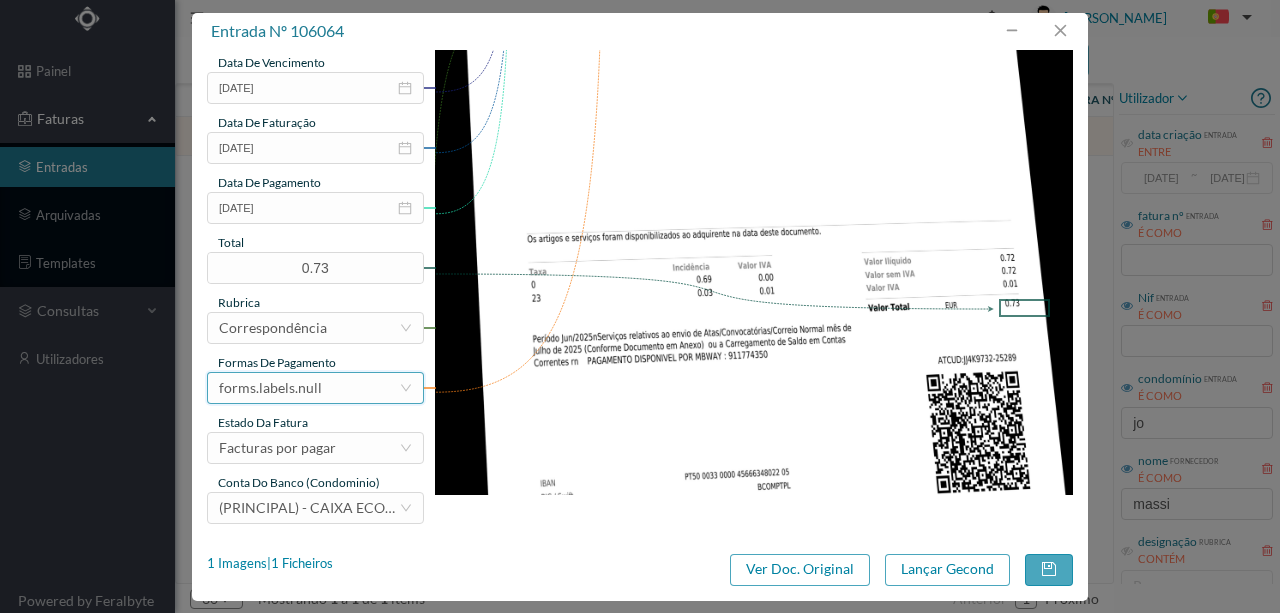 click on "forms.labels.null" at bounding box center [309, 388] 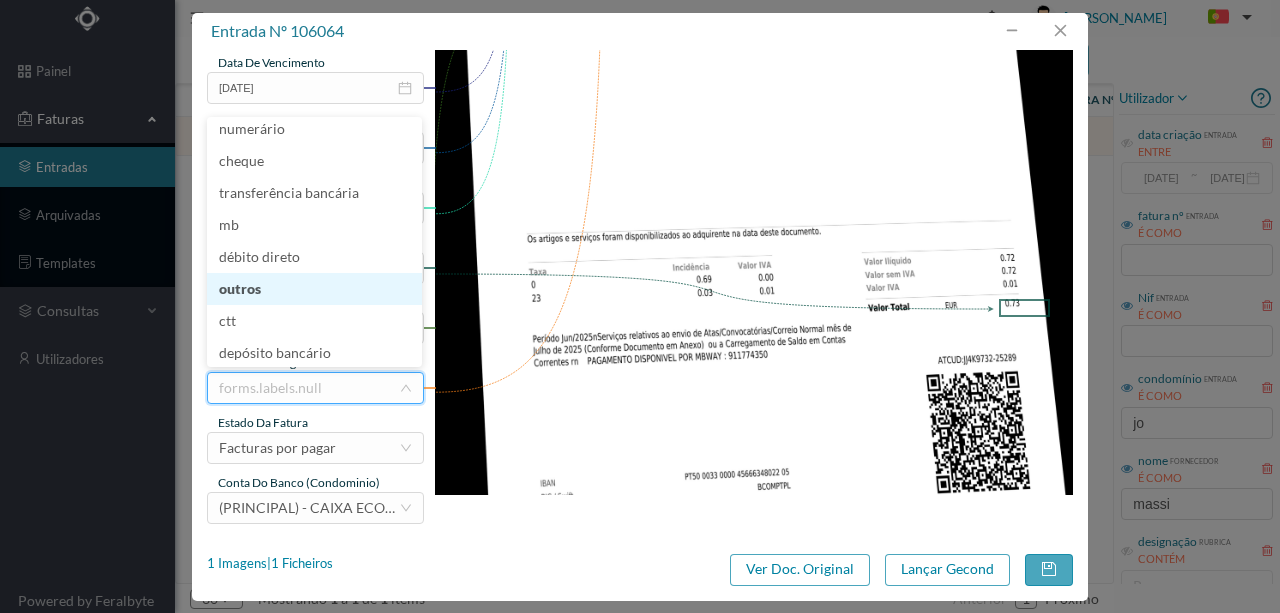 scroll, scrollTop: 10, scrollLeft: 0, axis: vertical 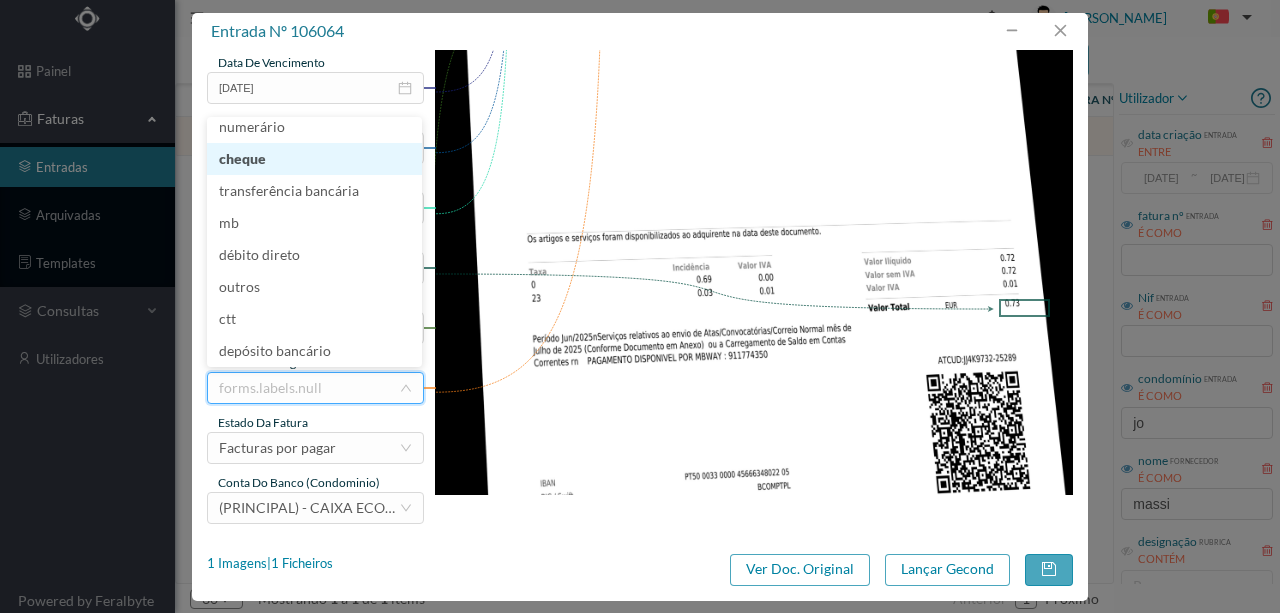 click on "cheque" at bounding box center (314, 159) 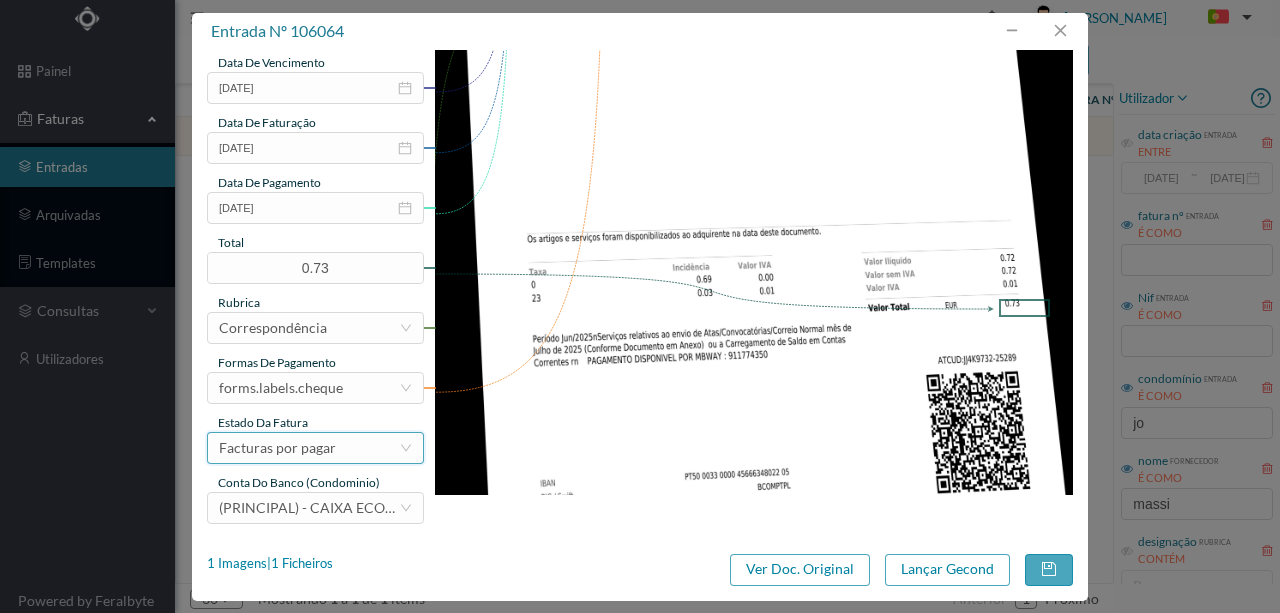 click on "Facturas por pagar" at bounding box center [277, 448] 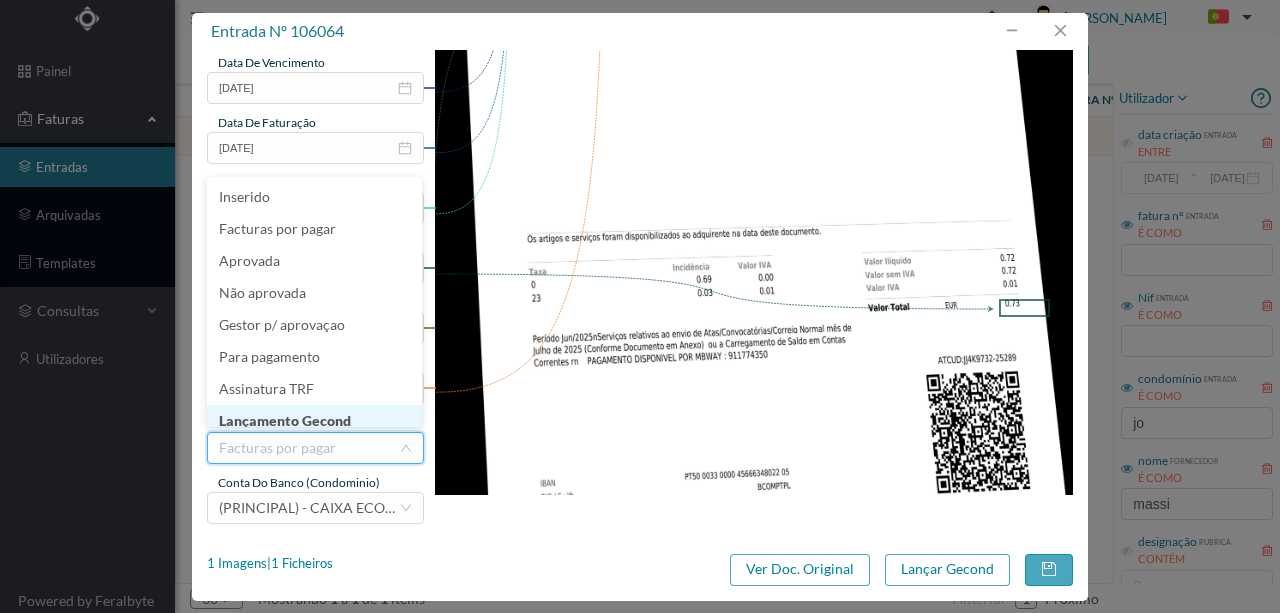 scroll, scrollTop: 10, scrollLeft: 0, axis: vertical 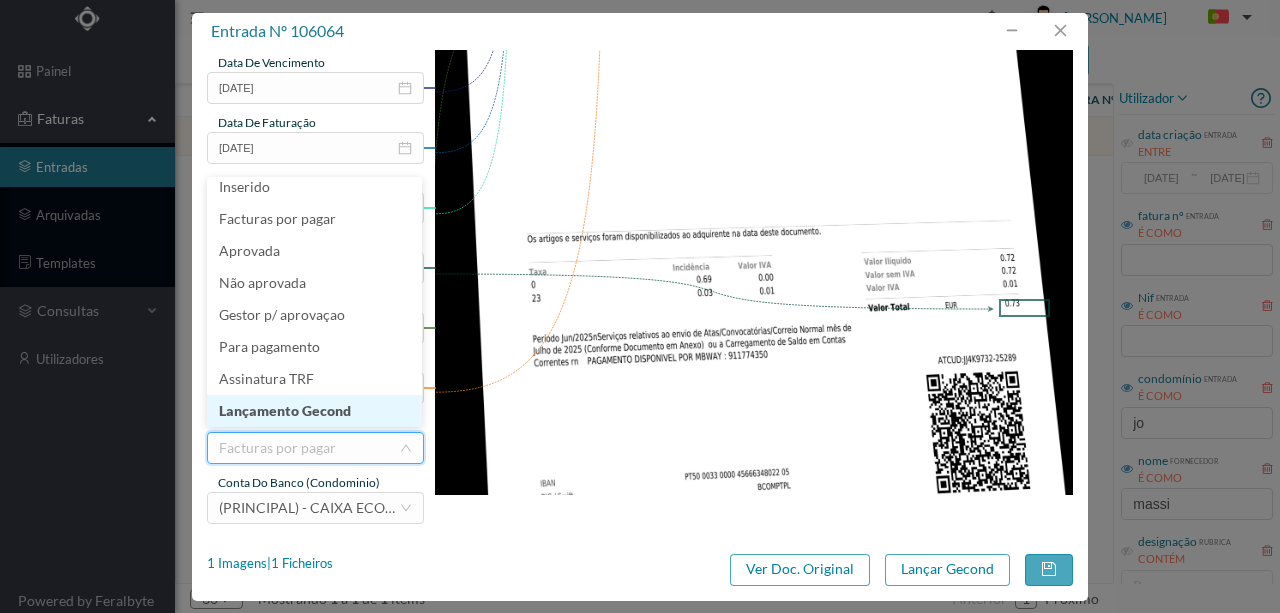 click on "Lançamento Gecond" at bounding box center (314, 411) 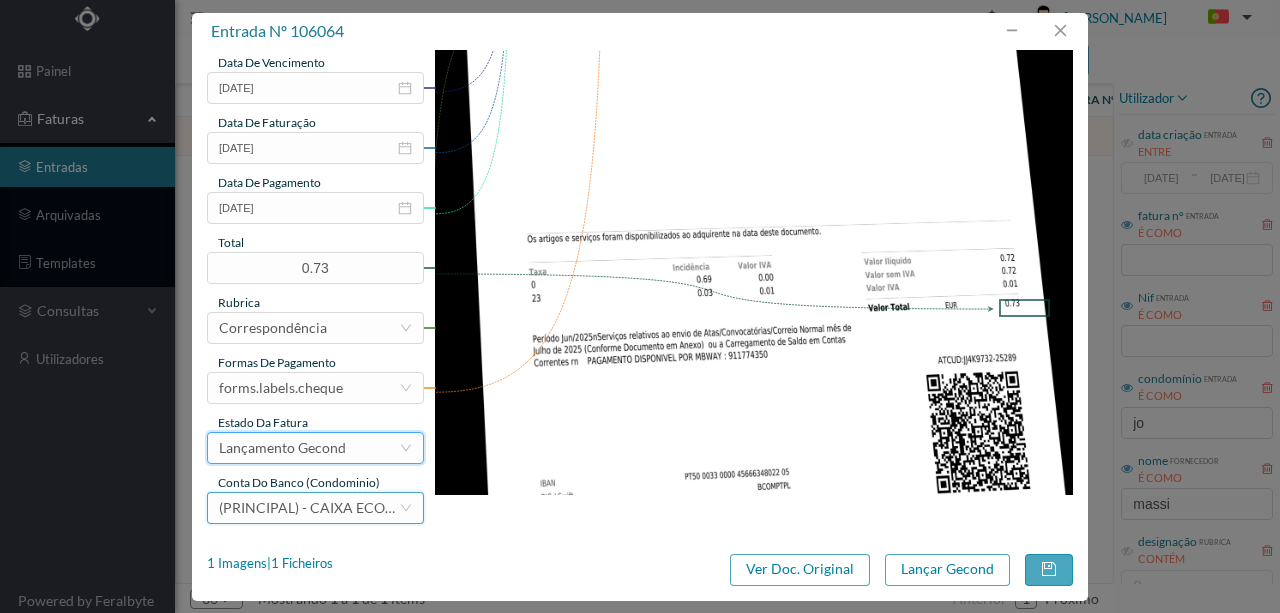 click on "(PRINCIPAL) - CAIXA ECONOMICA MONTEPIO GERAL ([FINANCIAL_ID])" at bounding box center (451, 507) 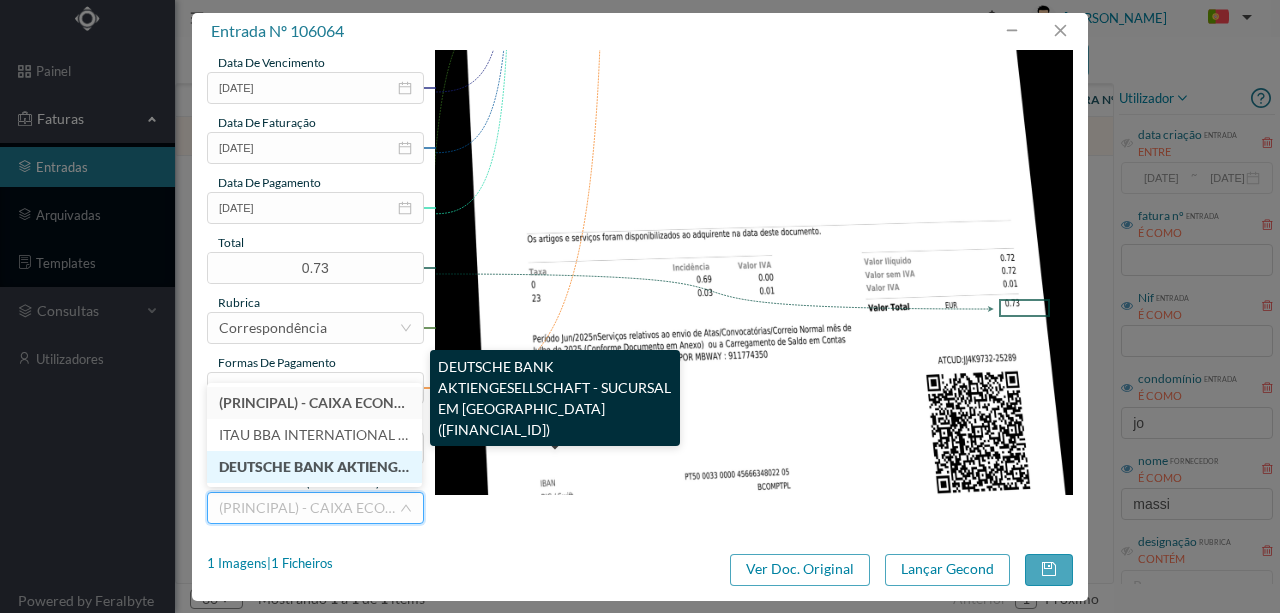 click on "DEUTSCHE BANK AKTIENGESELLSCHAFT - SUCURSAL EM [GEOGRAPHIC_DATA] ([FINANCIAL_ID])" at bounding box center [536, 466] 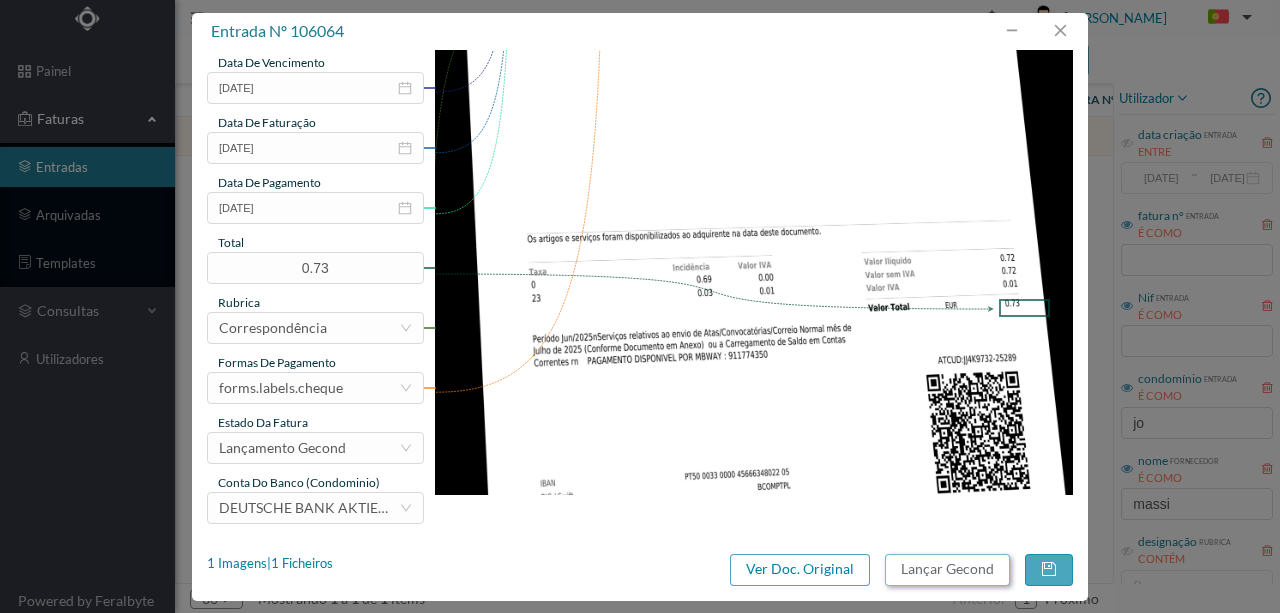click on "Lançar Gecond" at bounding box center (947, 570) 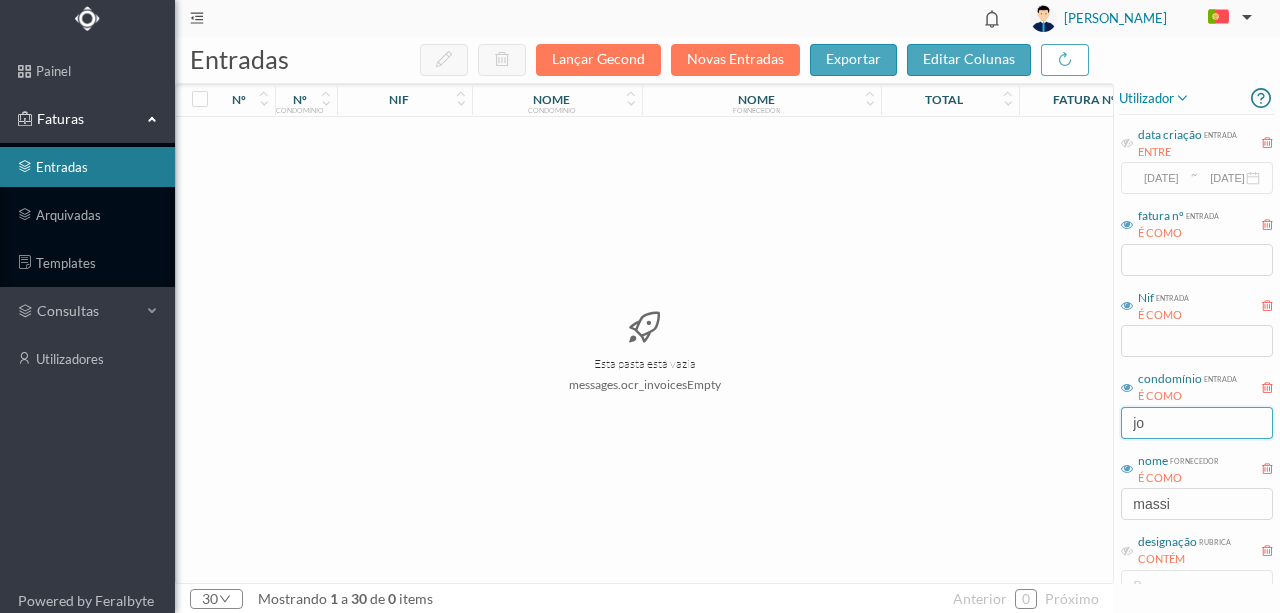 drag, startPoint x: 1169, startPoint y: 423, endPoint x: 1077, endPoint y: 415, distance: 92.34717 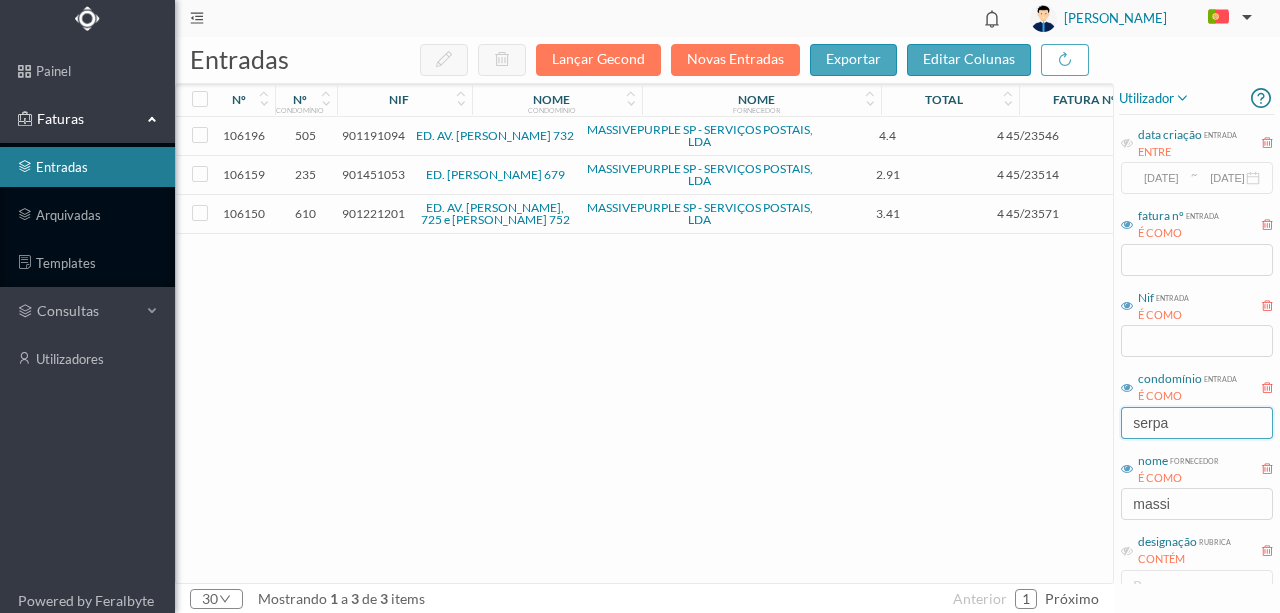 type on "serpa" 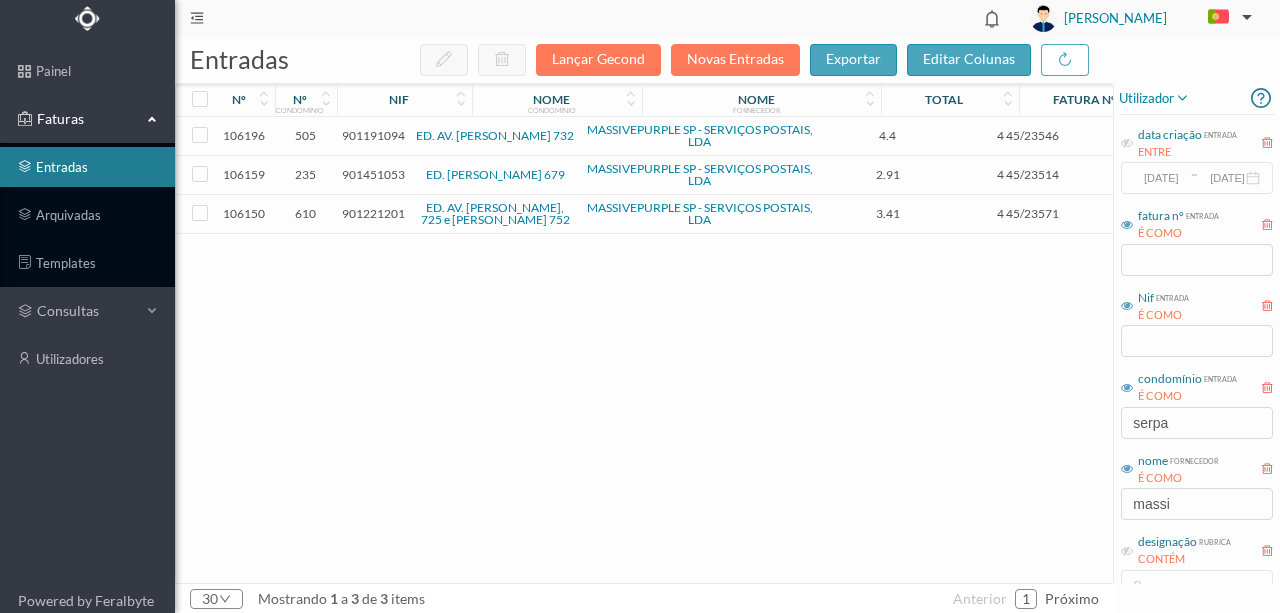 click on "901451053" at bounding box center (373, 174) 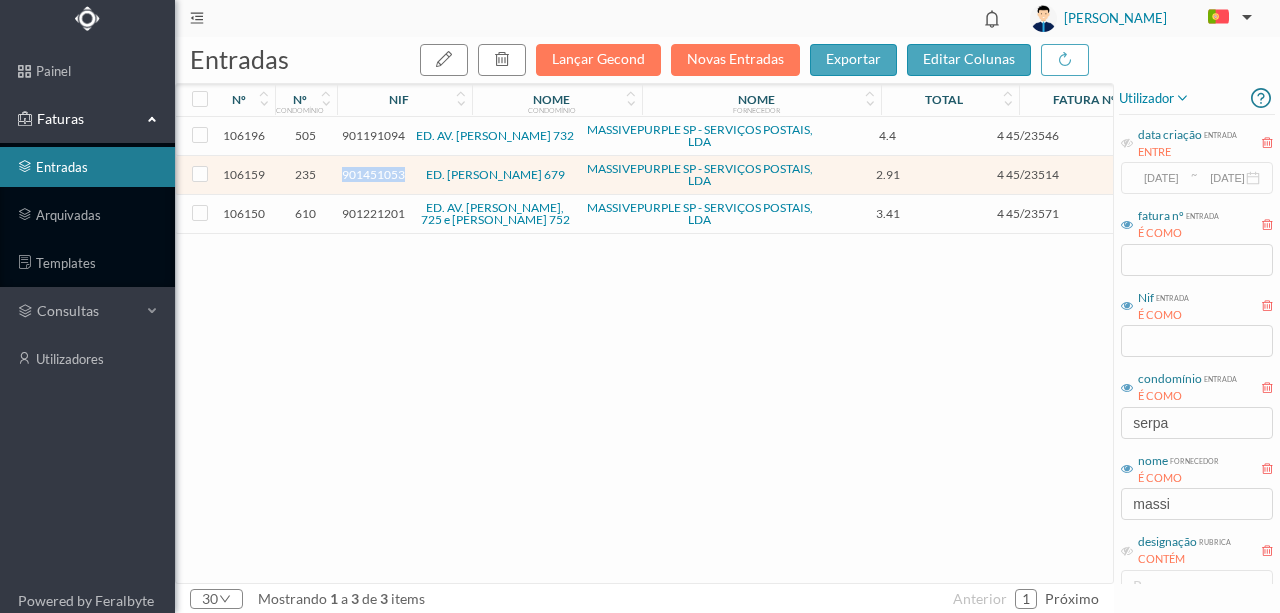 click on "901451053" at bounding box center (373, 174) 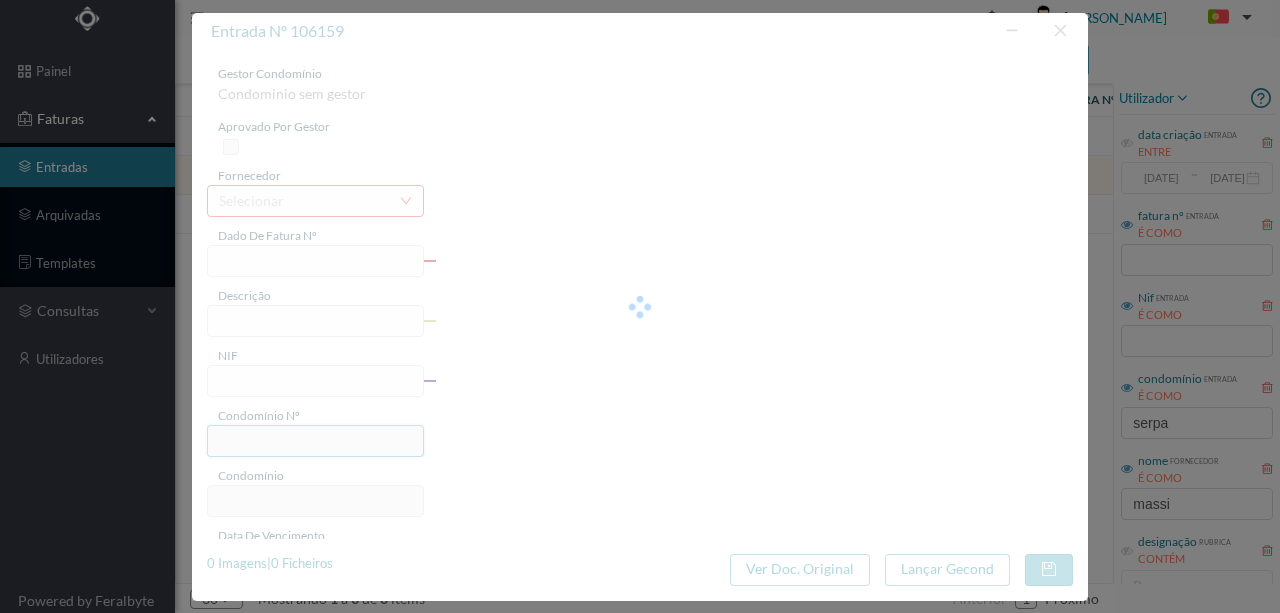 type on "4 45/23514" 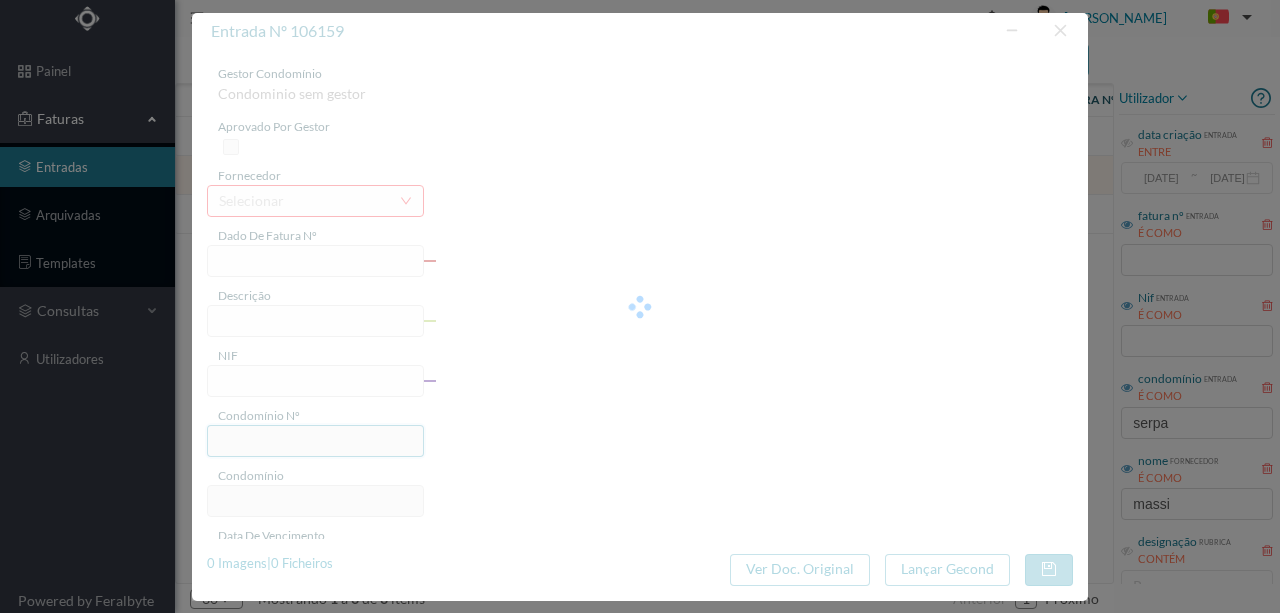 type on "Serviço Envio Correio - o 2 q o" 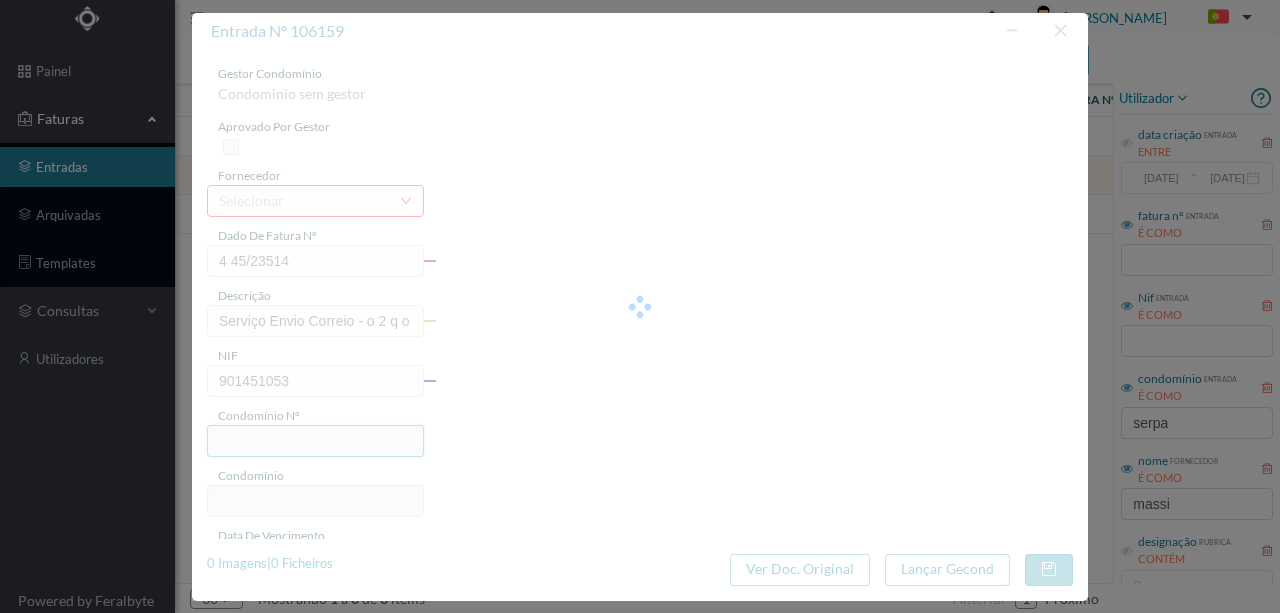 type on "235" 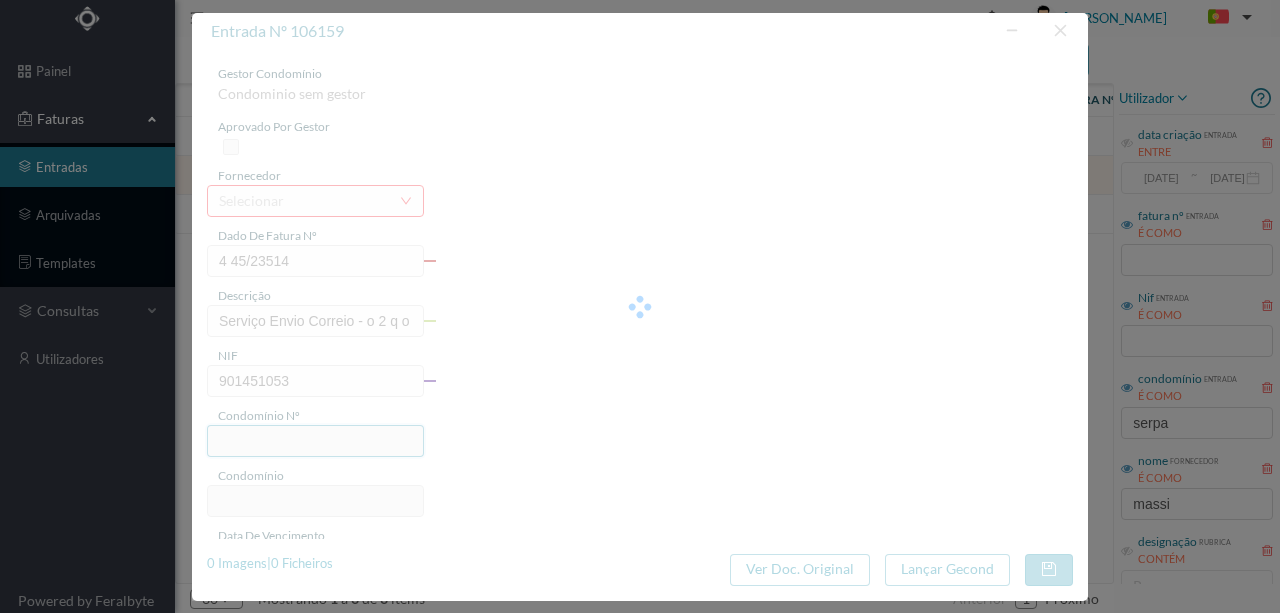 type on "ED. [PERSON_NAME] 679" 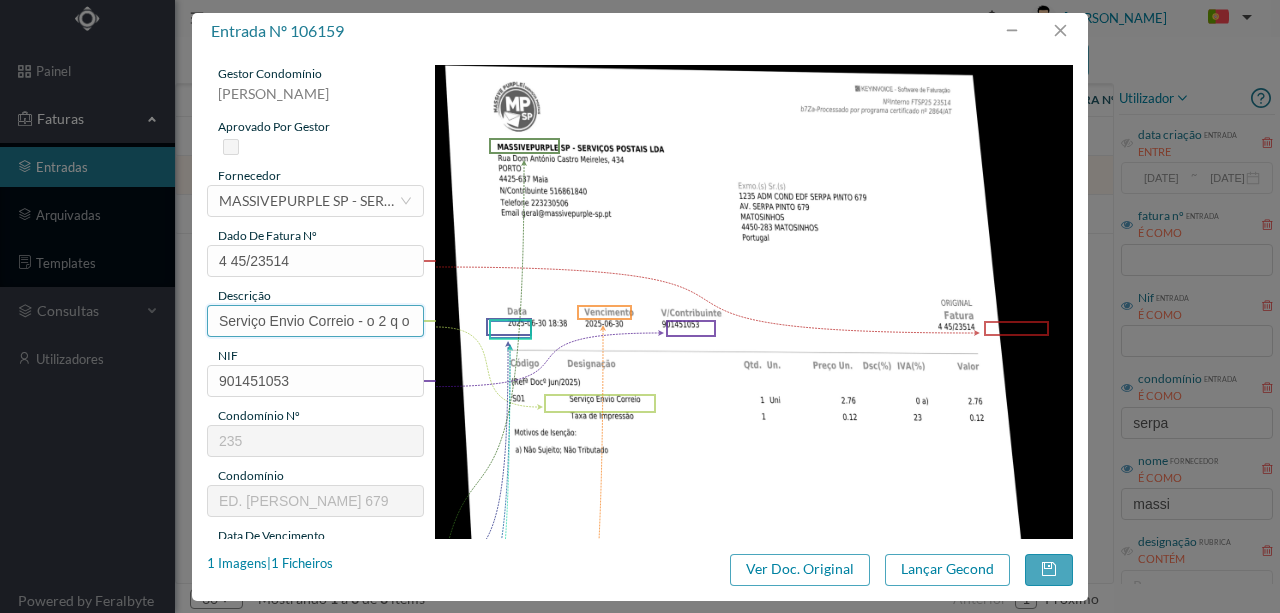 drag, startPoint x: 356, startPoint y: 322, endPoint x: 692, endPoint y: 318, distance: 336.0238 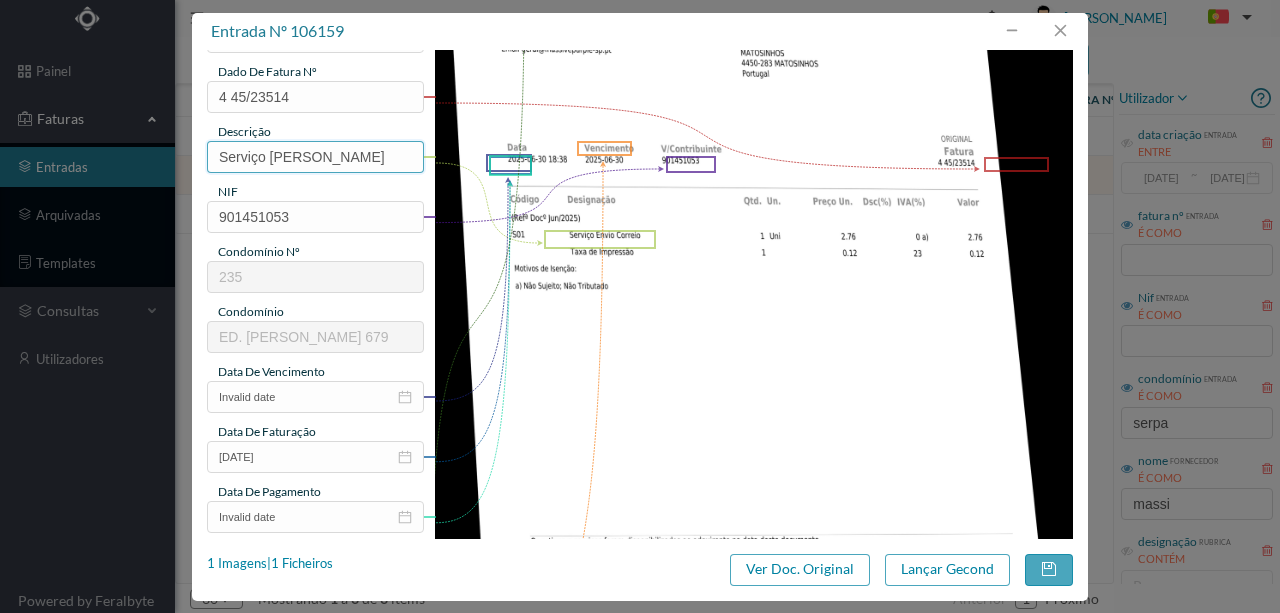 scroll, scrollTop: 200, scrollLeft: 0, axis: vertical 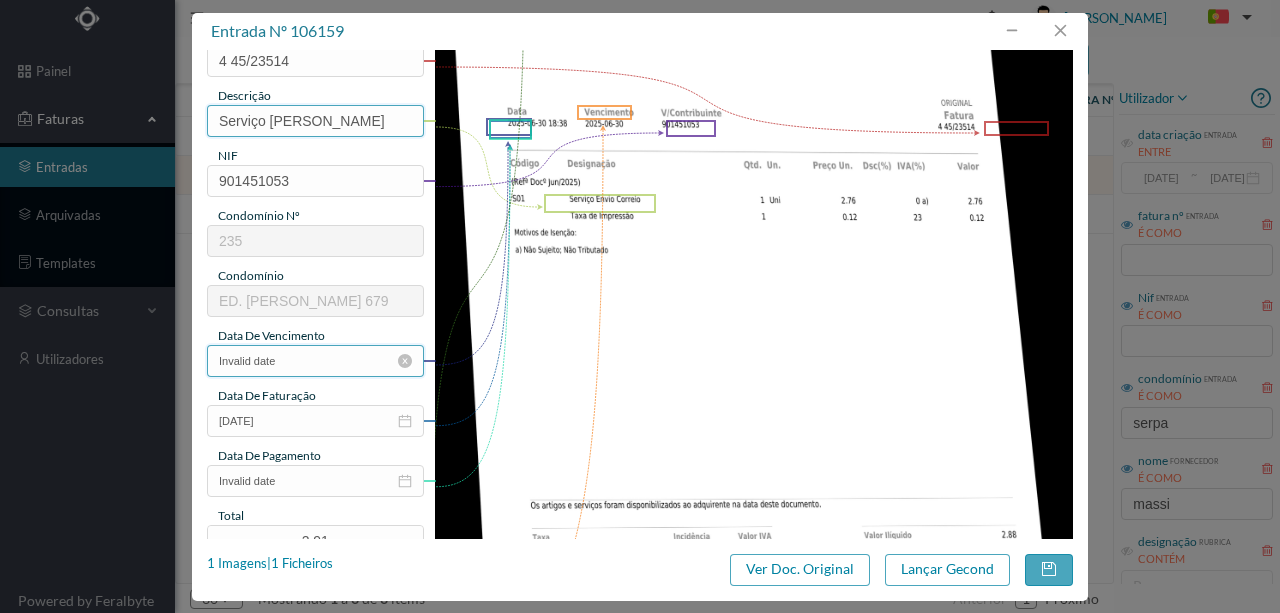 type on "Serviço [PERSON_NAME]" 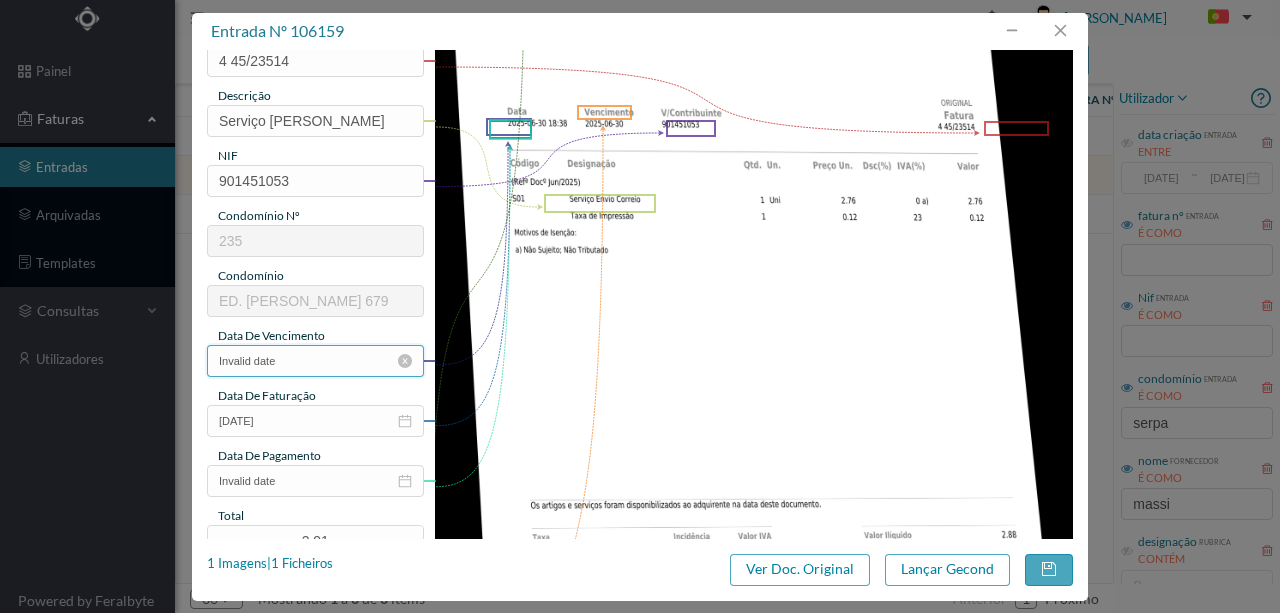 click on "Invalid date" at bounding box center (315, 361) 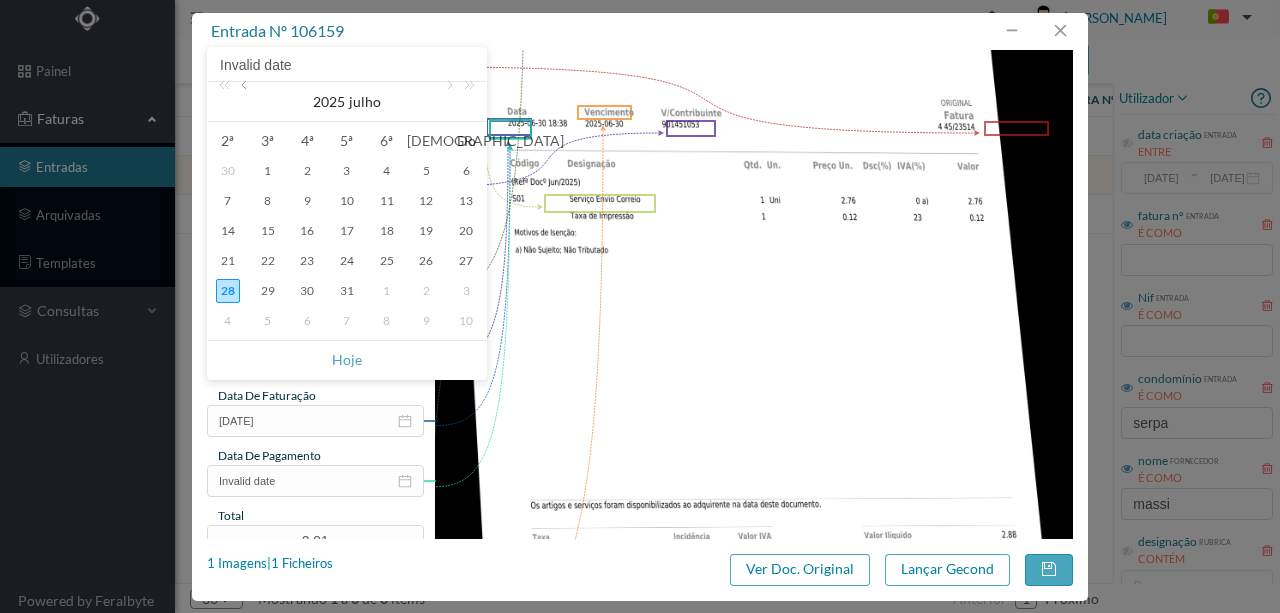 click at bounding box center (246, 102) 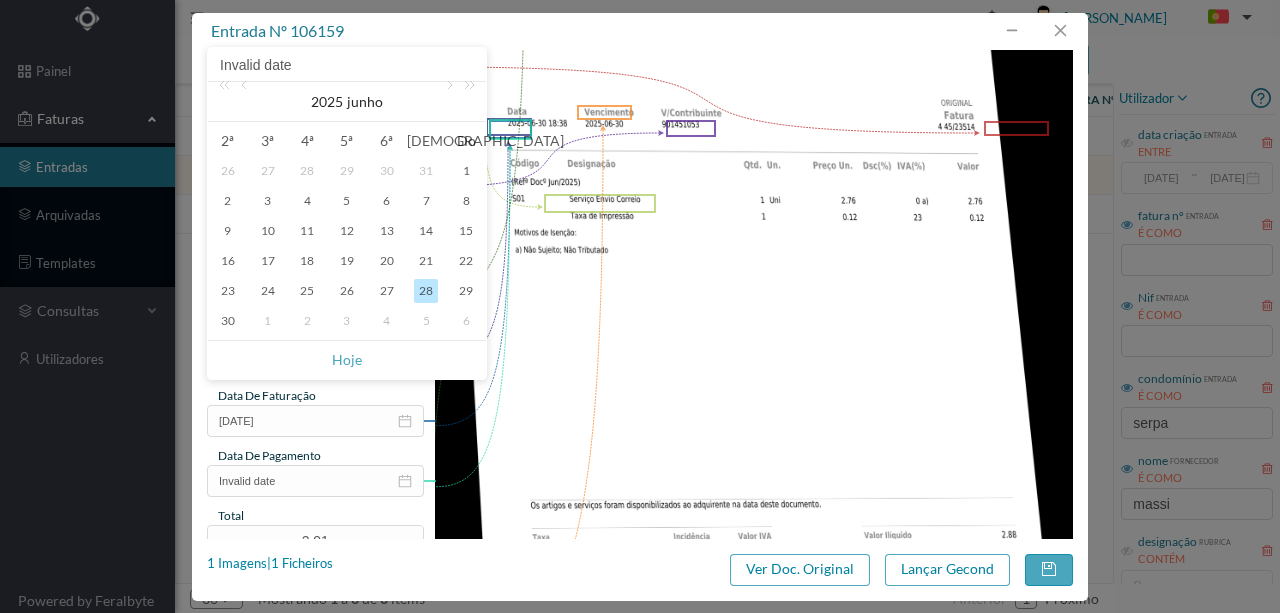drag, startPoint x: 222, startPoint y: 321, endPoint x: 296, endPoint y: 387, distance: 99.15644 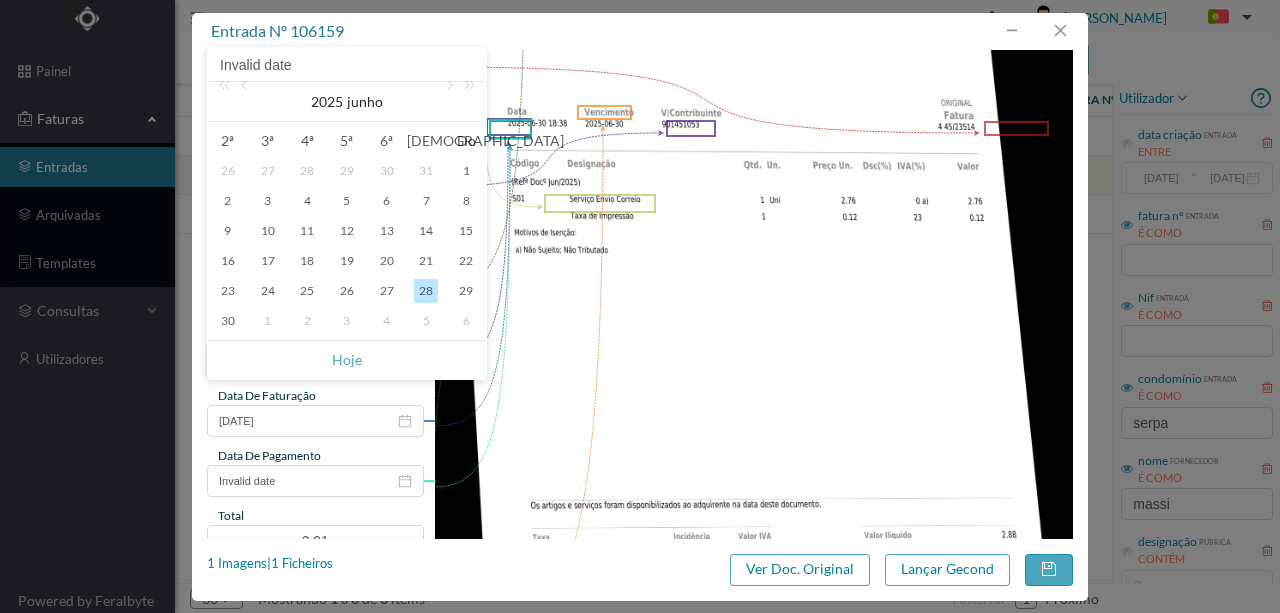 type on "[DATE]" 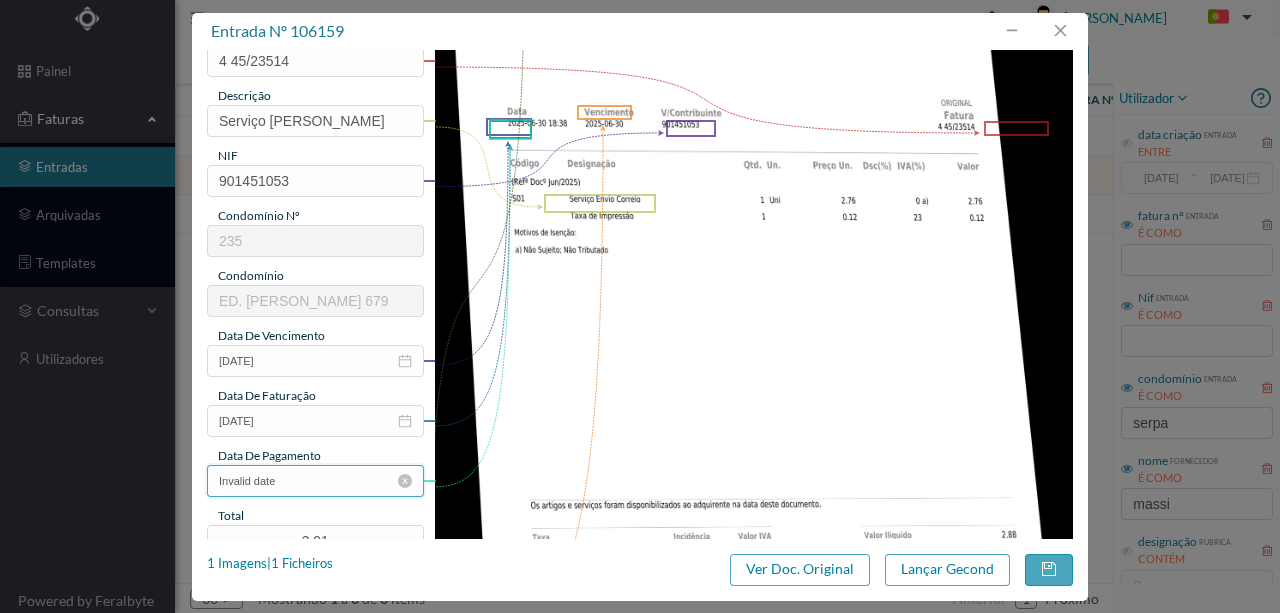 click on "Invalid date" at bounding box center [315, 481] 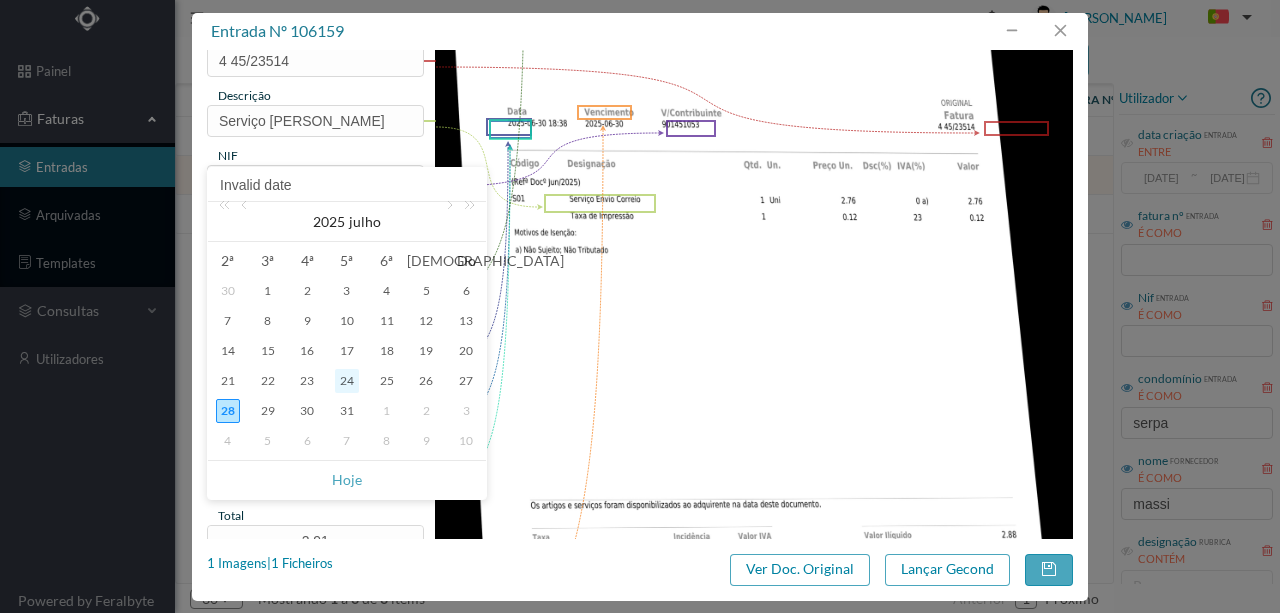 click on "24" at bounding box center (347, 381) 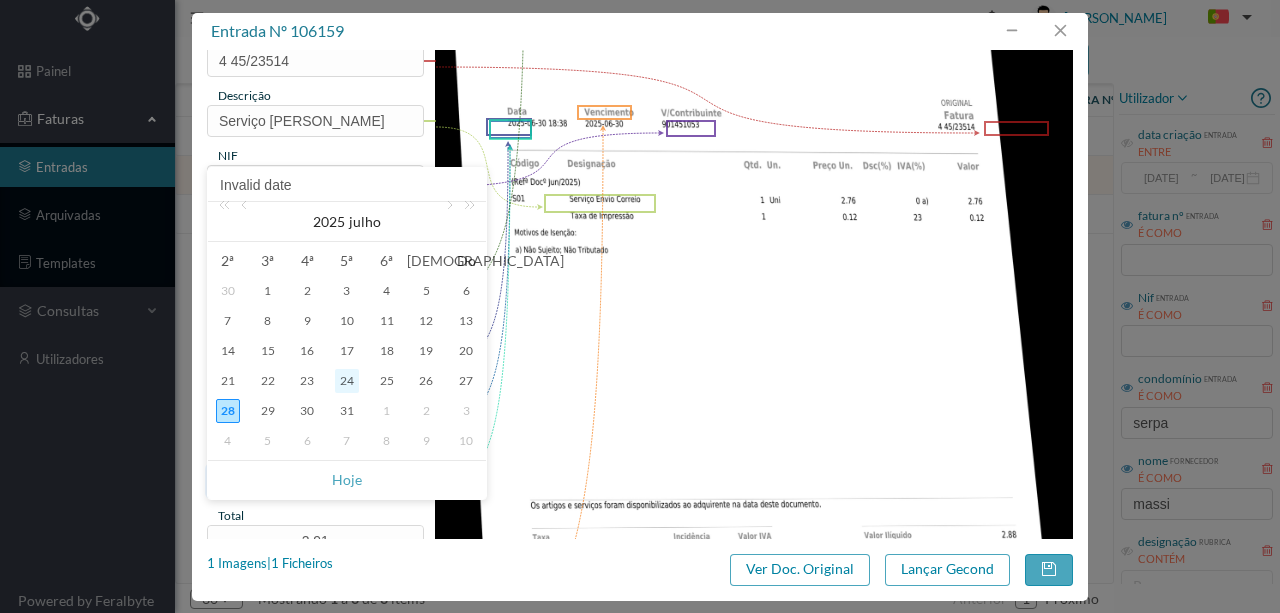 type on "[DATE]" 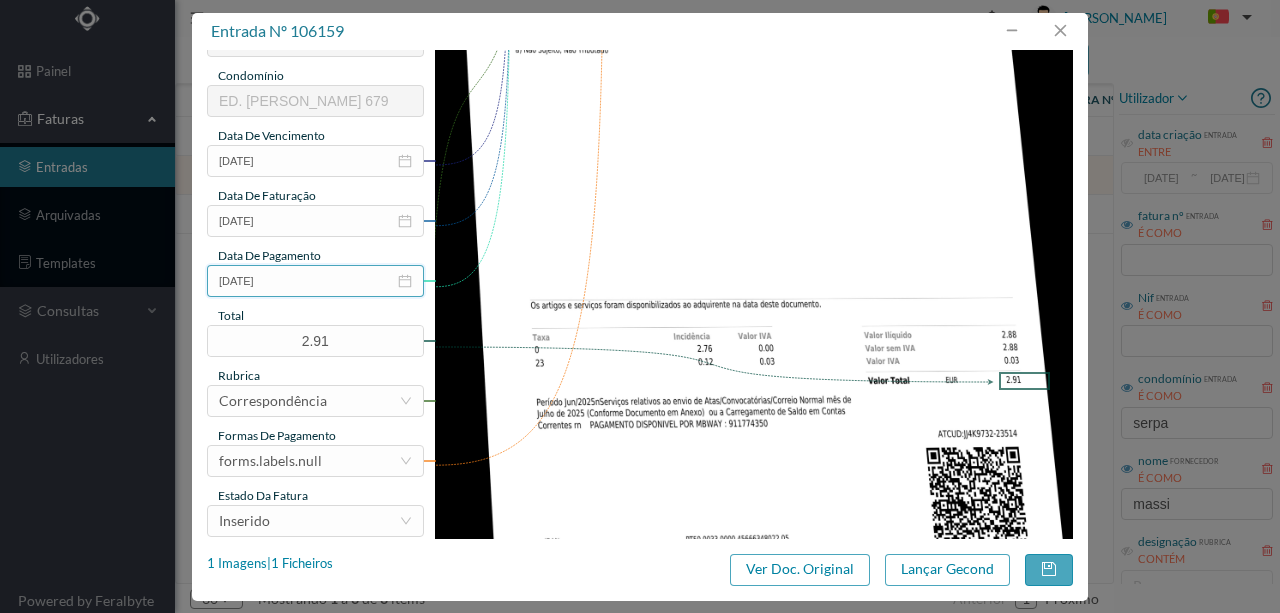 scroll, scrollTop: 466, scrollLeft: 0, axis: vertical 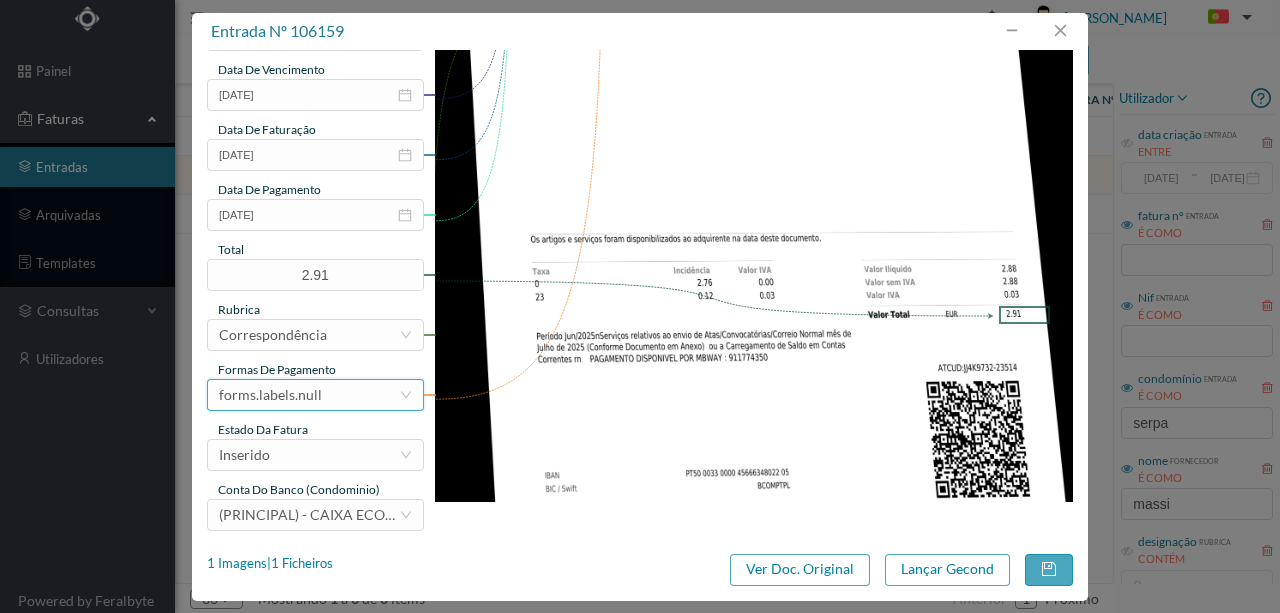 click on "forms.labels.null" at bounding box center (309, 395) 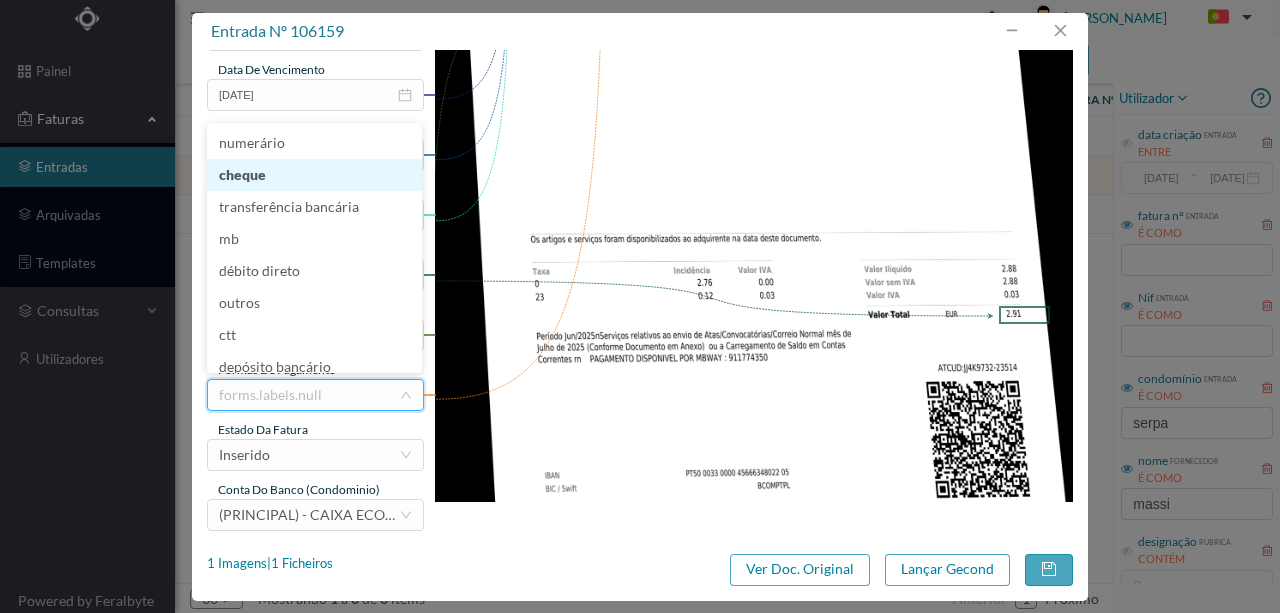 click on "cheque" at bounding box center (314, 175) 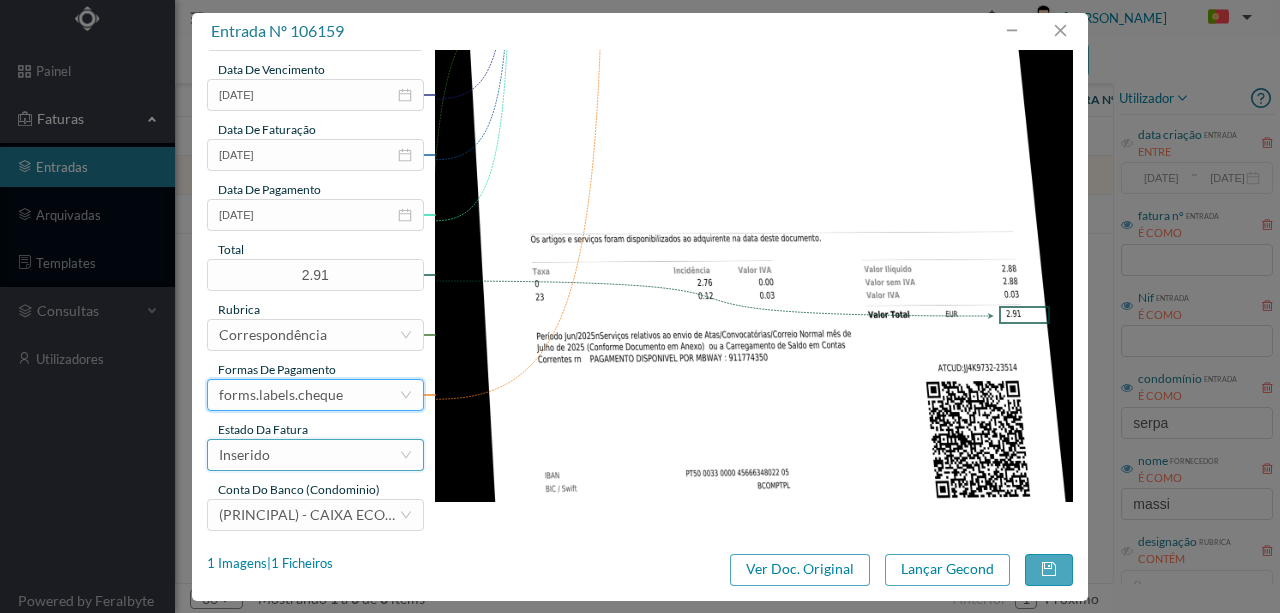 click on "Inserido" at bounding box center (309, 455) 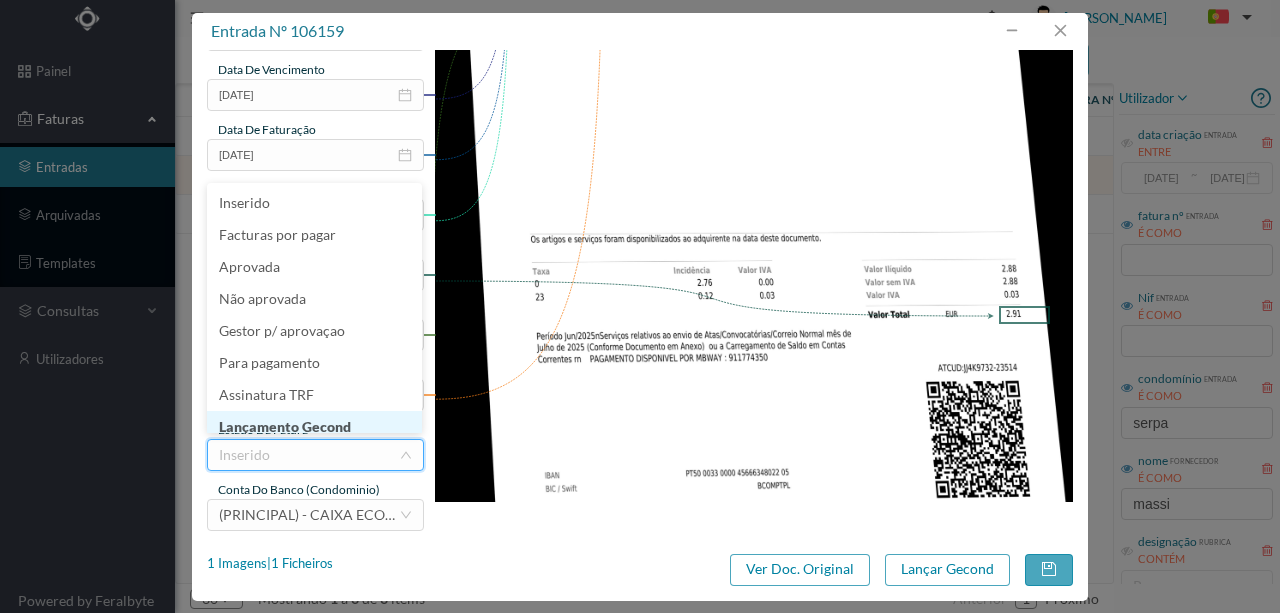 scroll, scrollTop: 10, scrollLeft: 0, axis: vertical 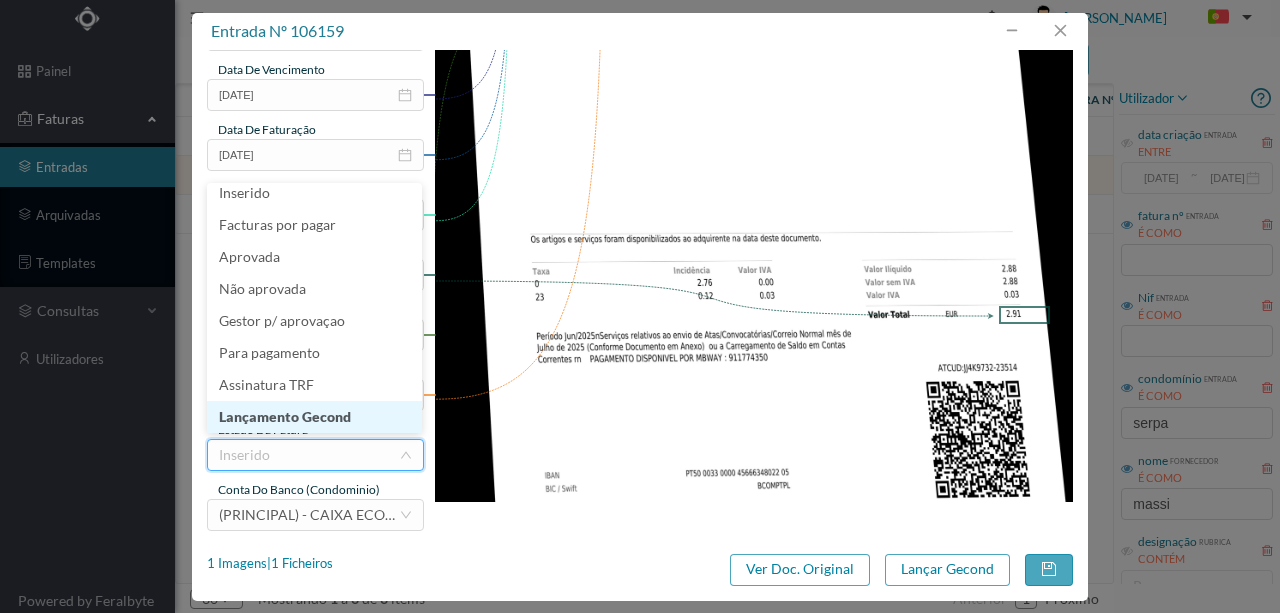 click on "Lançamento Gecond" at bounding box center (314, 417) 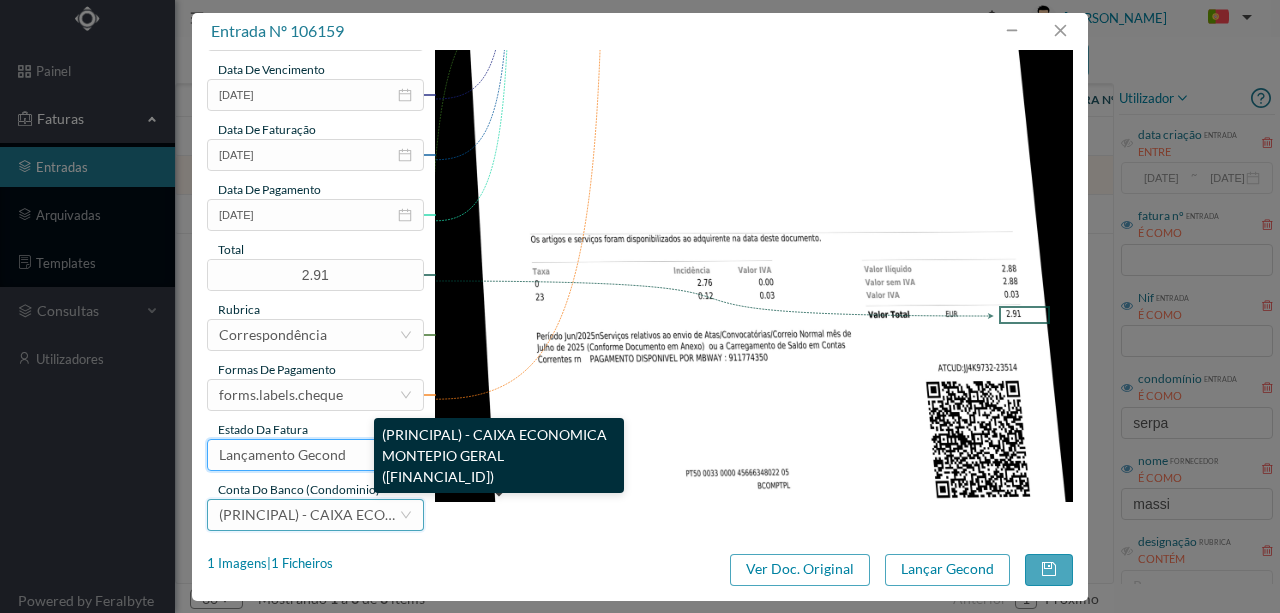 click on "(PRINCIPAL) - CAIXA ECONOMICA MONTEPIO GERAL ([FINANCIAL_ID])" at bounding box center [451, 514] 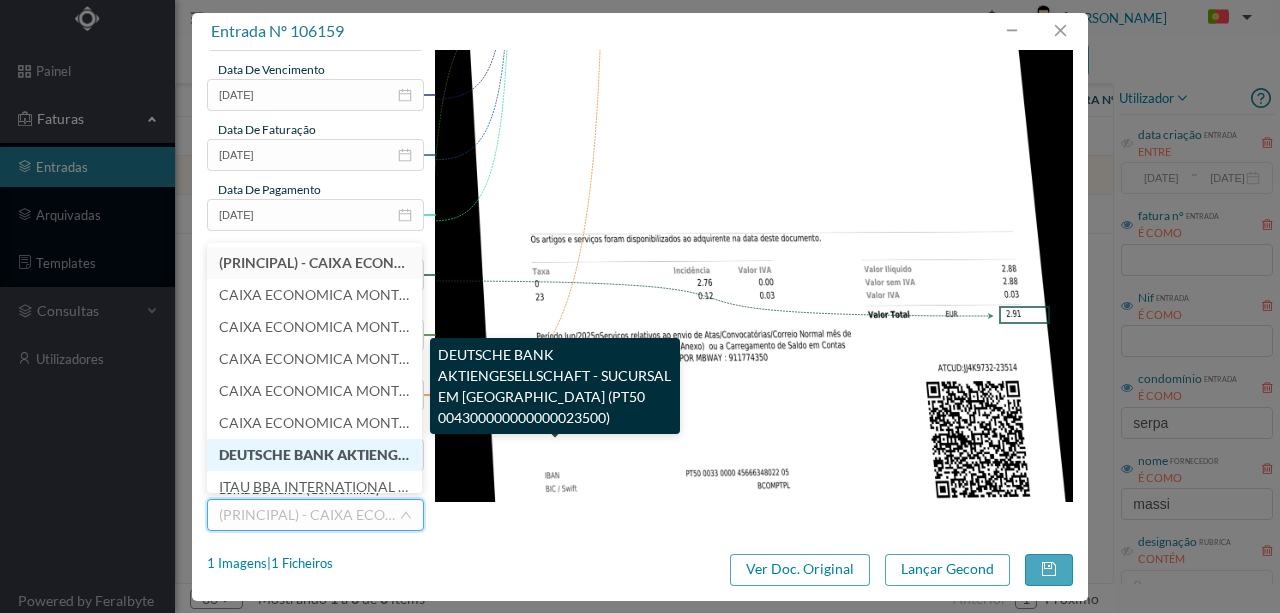 click on "DEUTSCHE BANK AKTIENGESELLSCHAFT - SUCURSAL EM [GEOGRAPHIC_DATA] (PT50 004300000000000023500)" at bounding box center [587, 454] 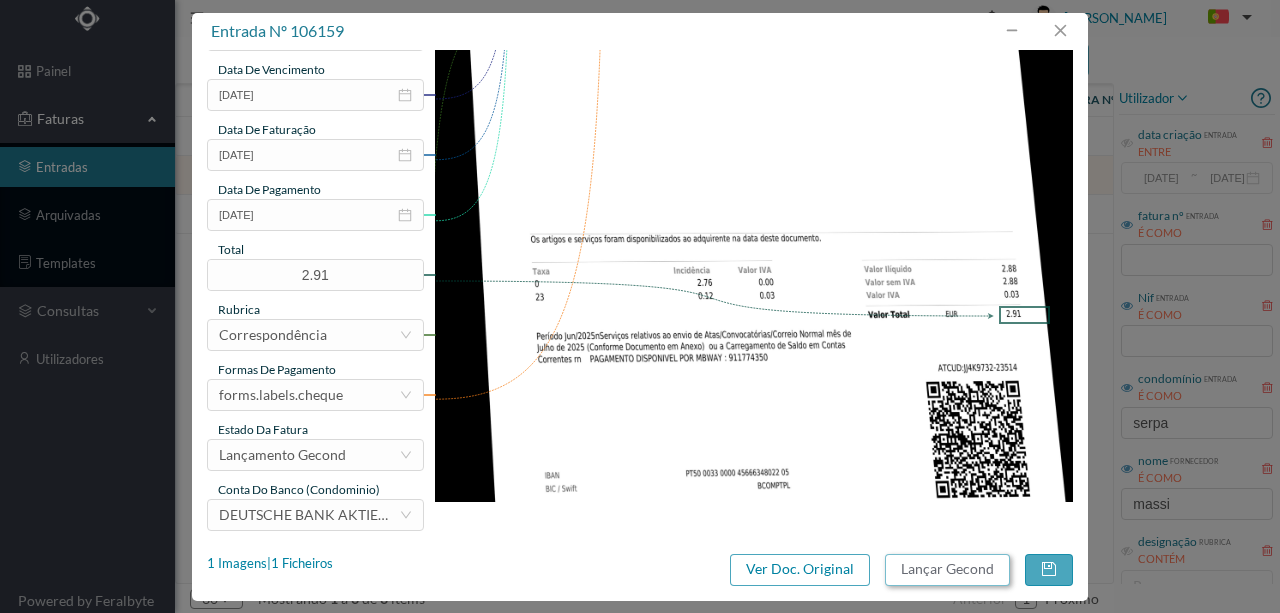click on "Lançar Gecond" at bounding box center (947, 570) 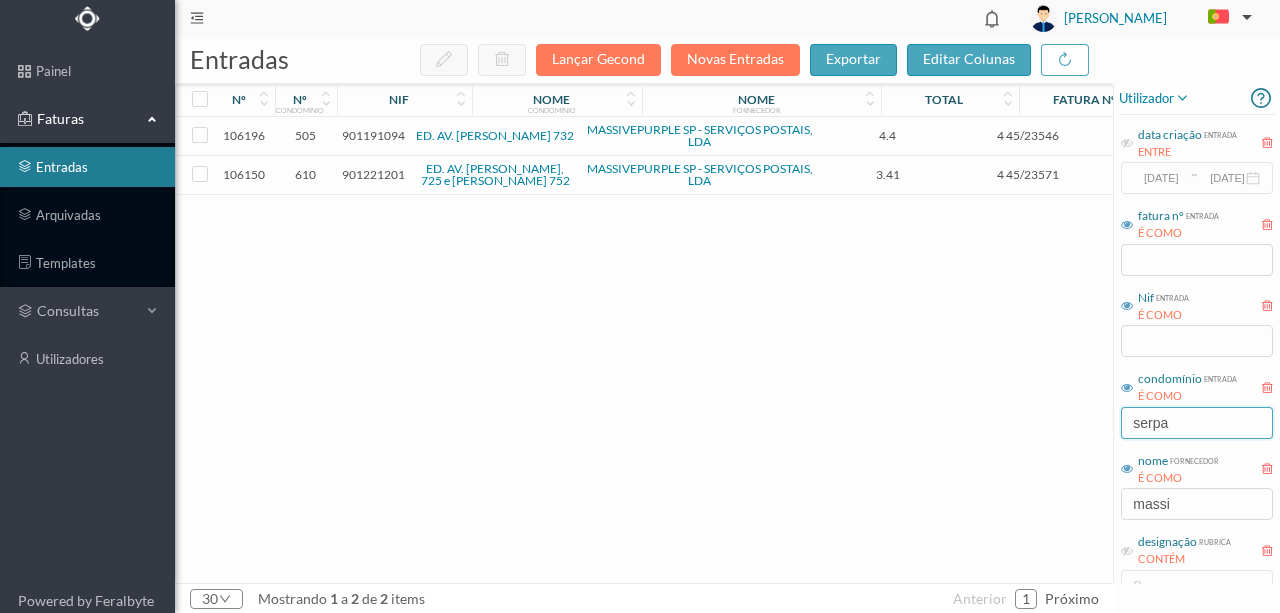 drag, startPoint x: 1184, startPoint y: 419, endPoint x: 1079, endPoint y: 424, distance: 105.11898 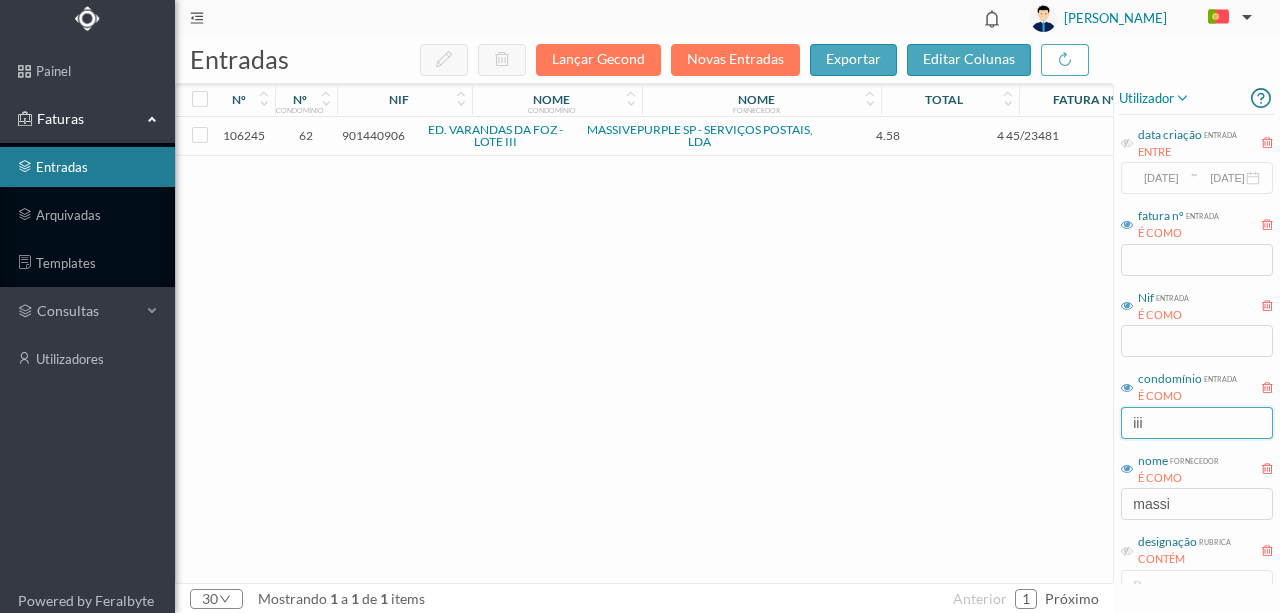 type on "iii" 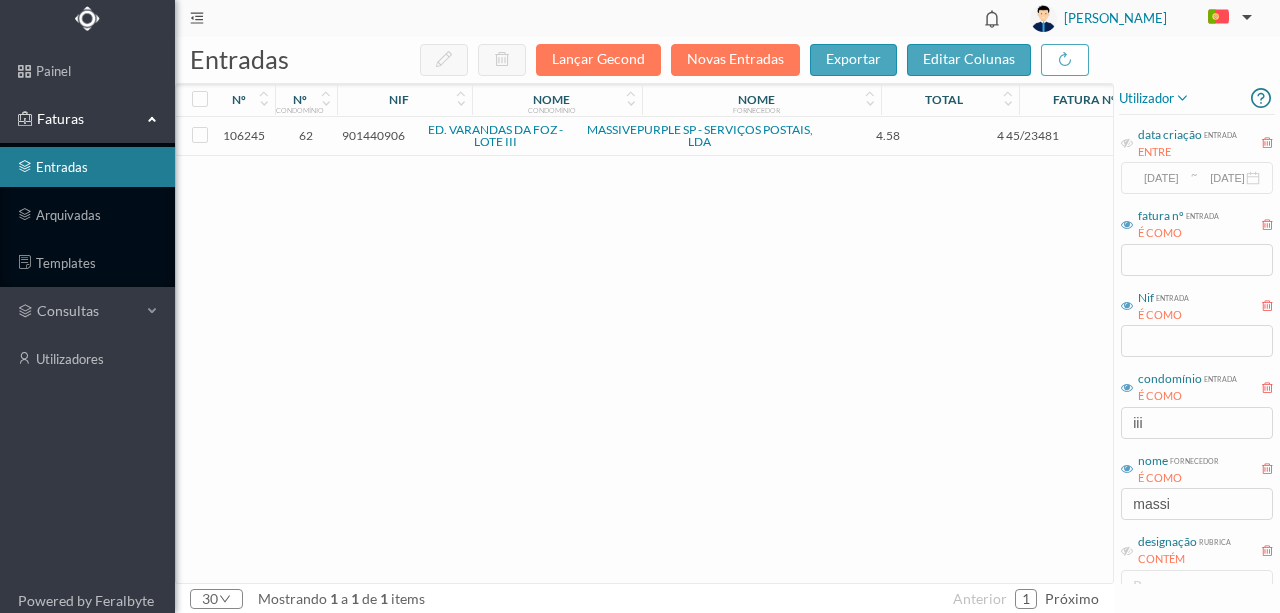 click on "901440906" at bounding box center [373, 135] 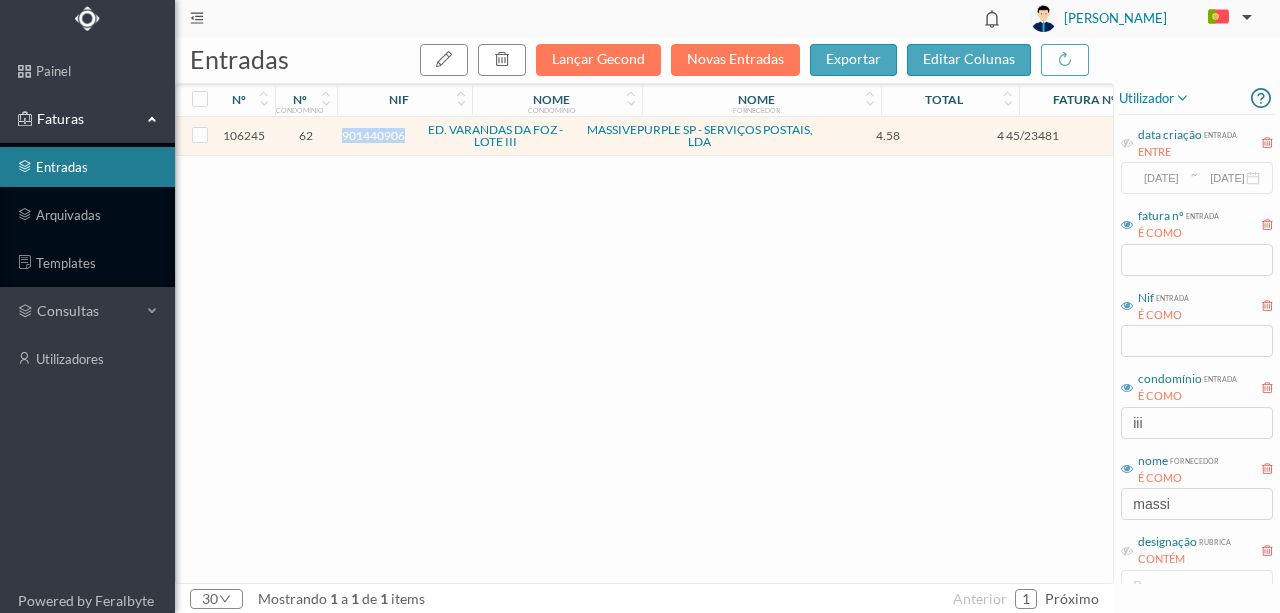 click on "901440906" at bounding box center (373, 135) 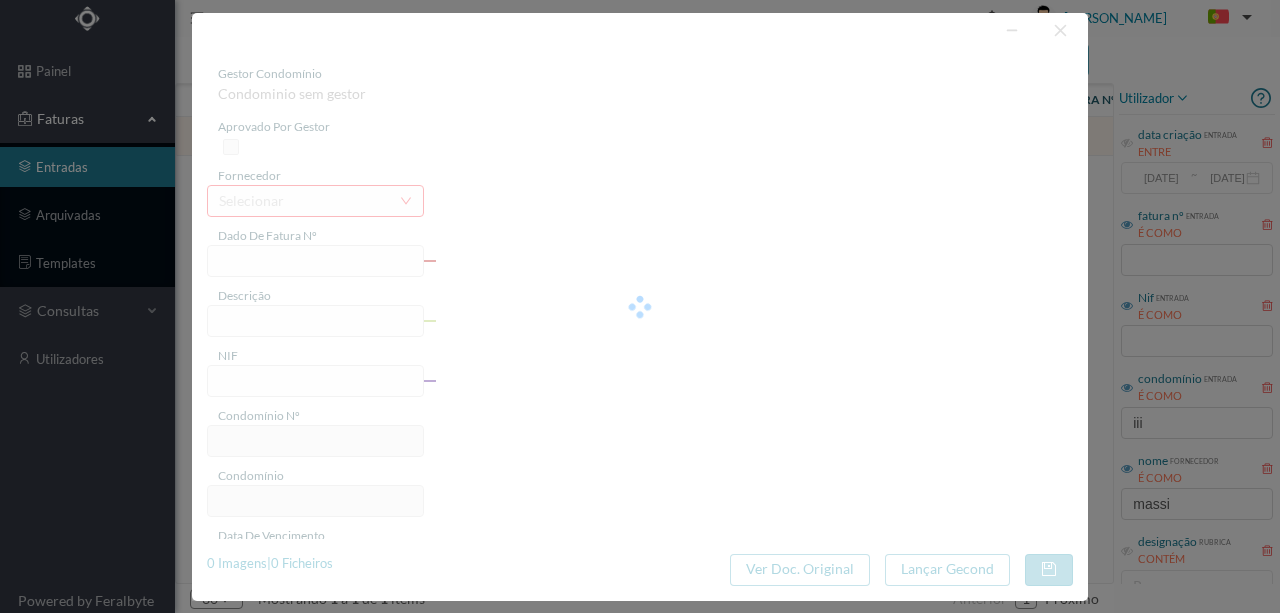 type on "4 45/23481" 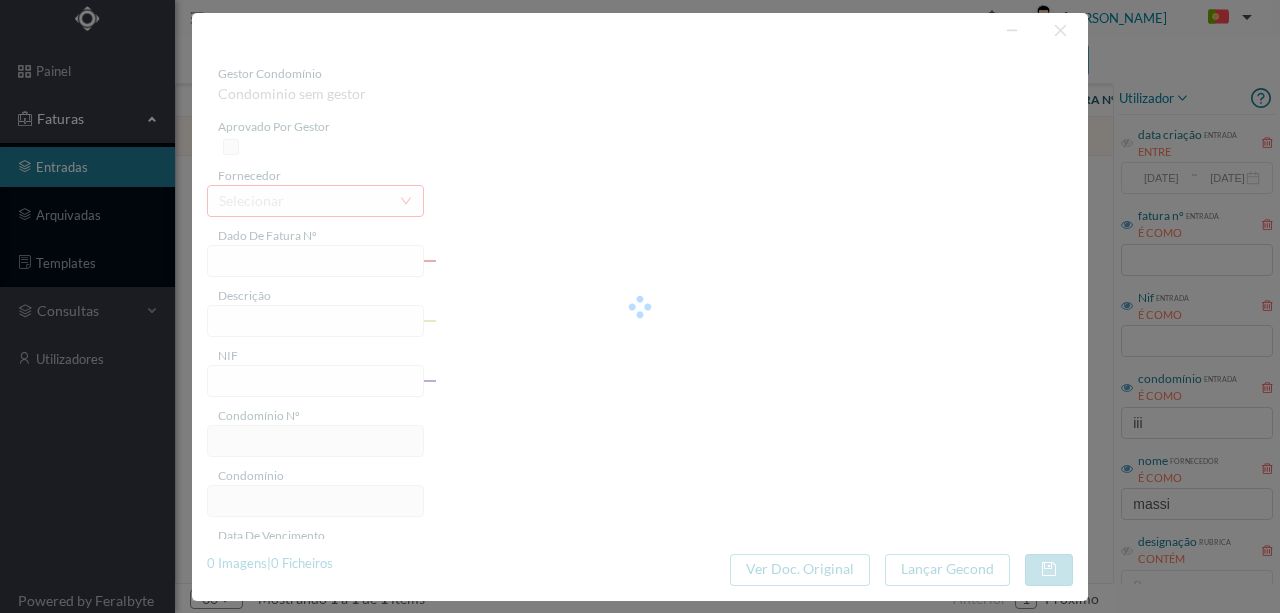 type on "Co Serviço [PERSON_NAME]" 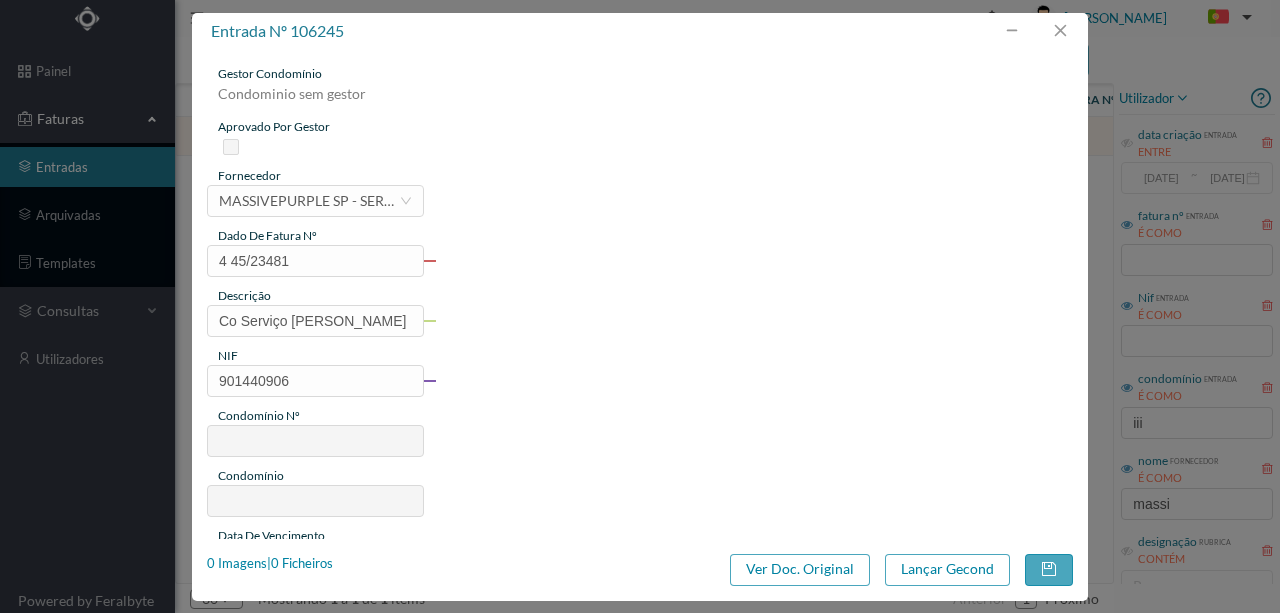 type on "62" 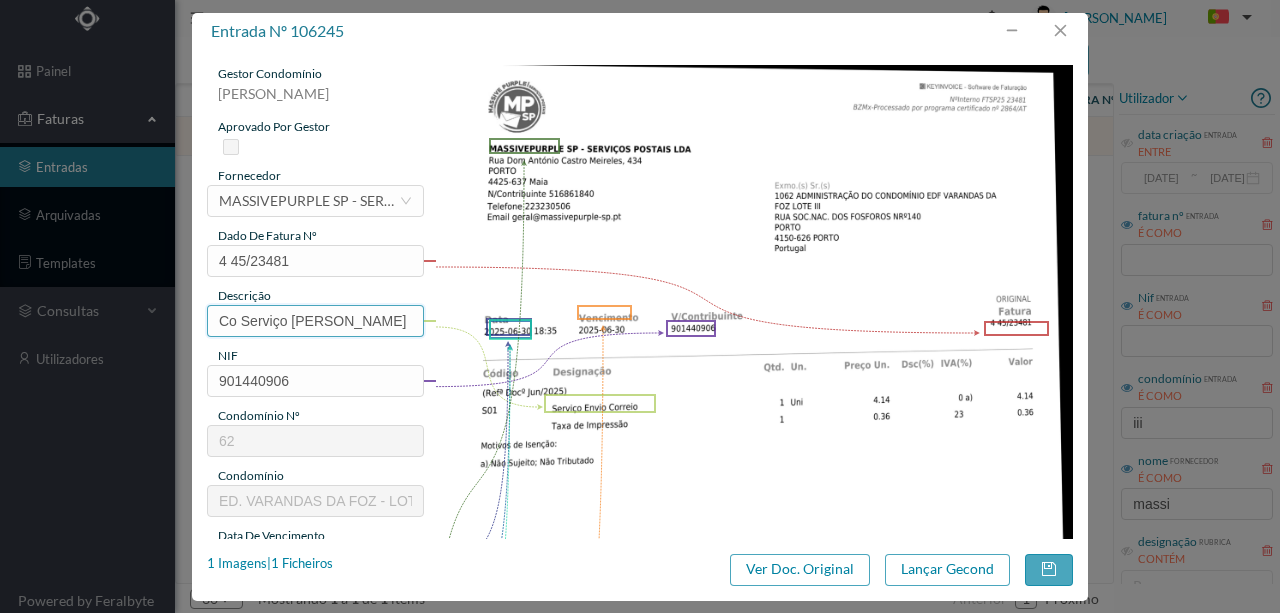 drag, startPoint x: 238, startPoint y: 321, endPoint x: 164, endPoint y: 280, distance: 84.59905 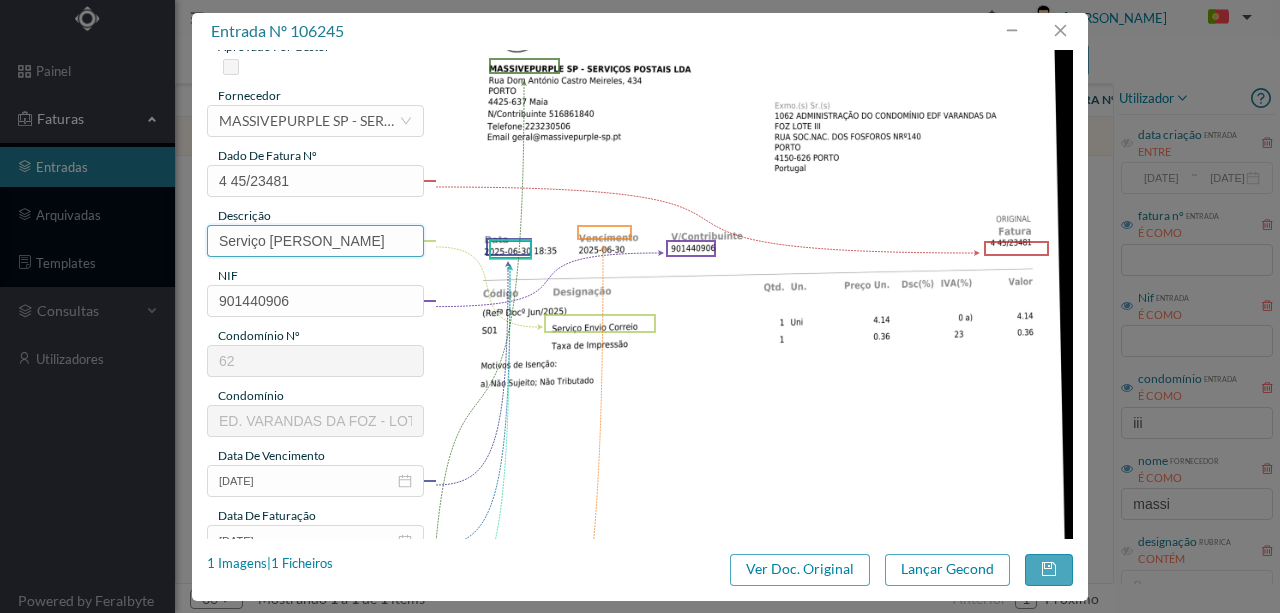 scroll, scrollTop: 266, scrollLeft: 0, axis: vertical 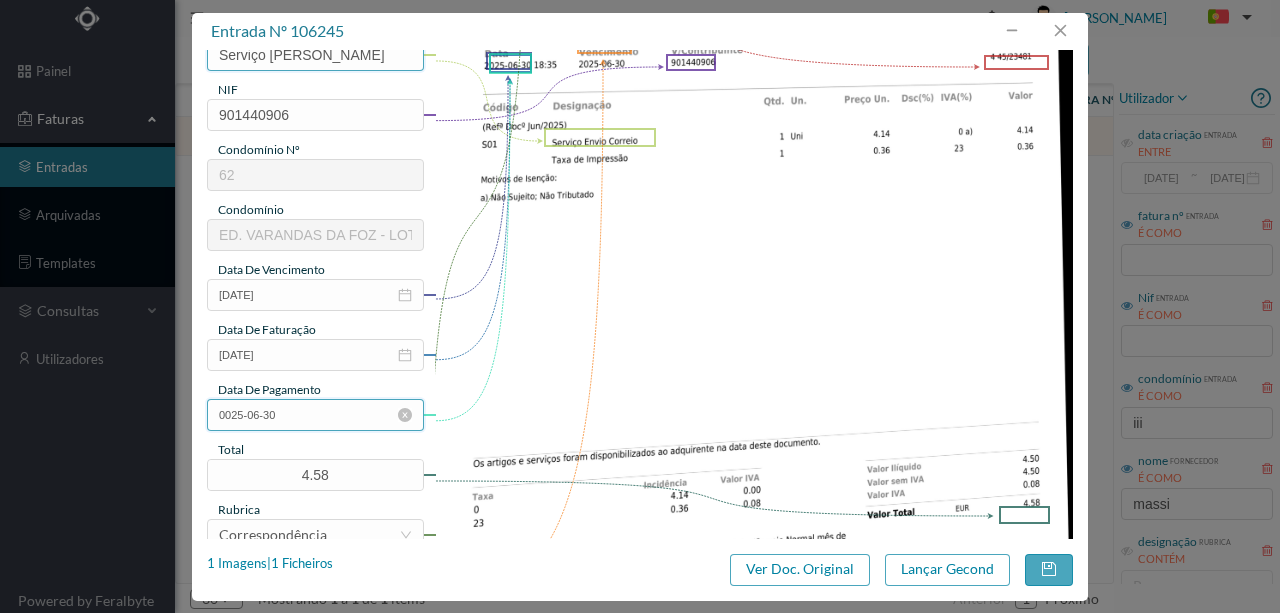 type on "Serviço [PERSON_NAME]" 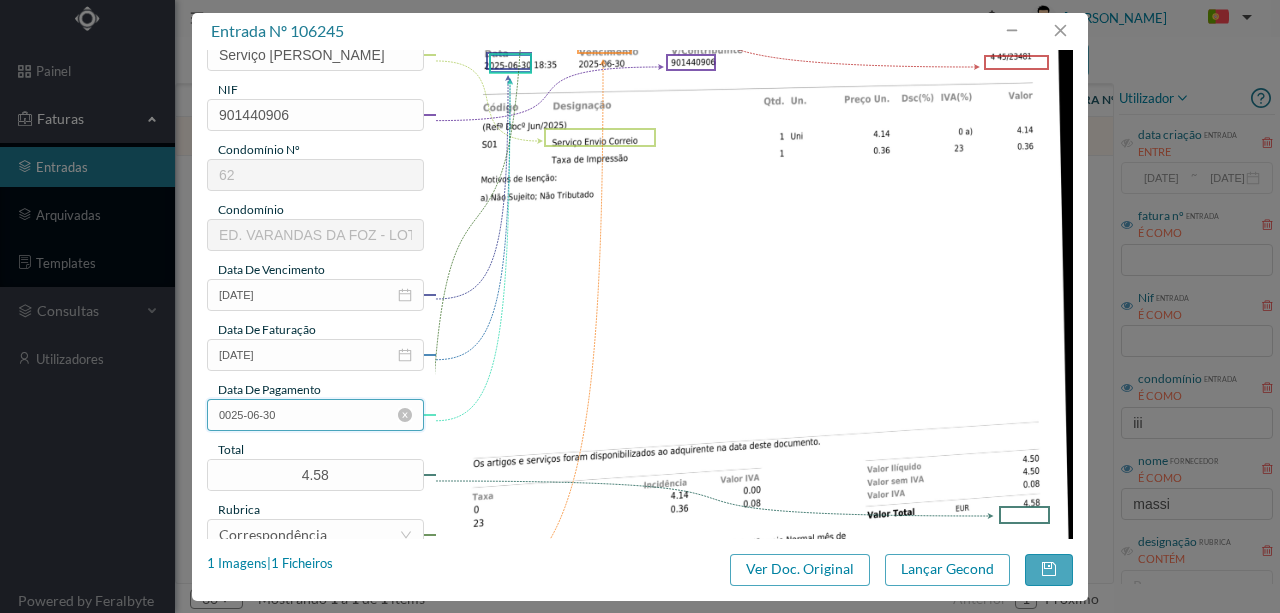 click on "0025-06-30" at bounding box center [315, 415] 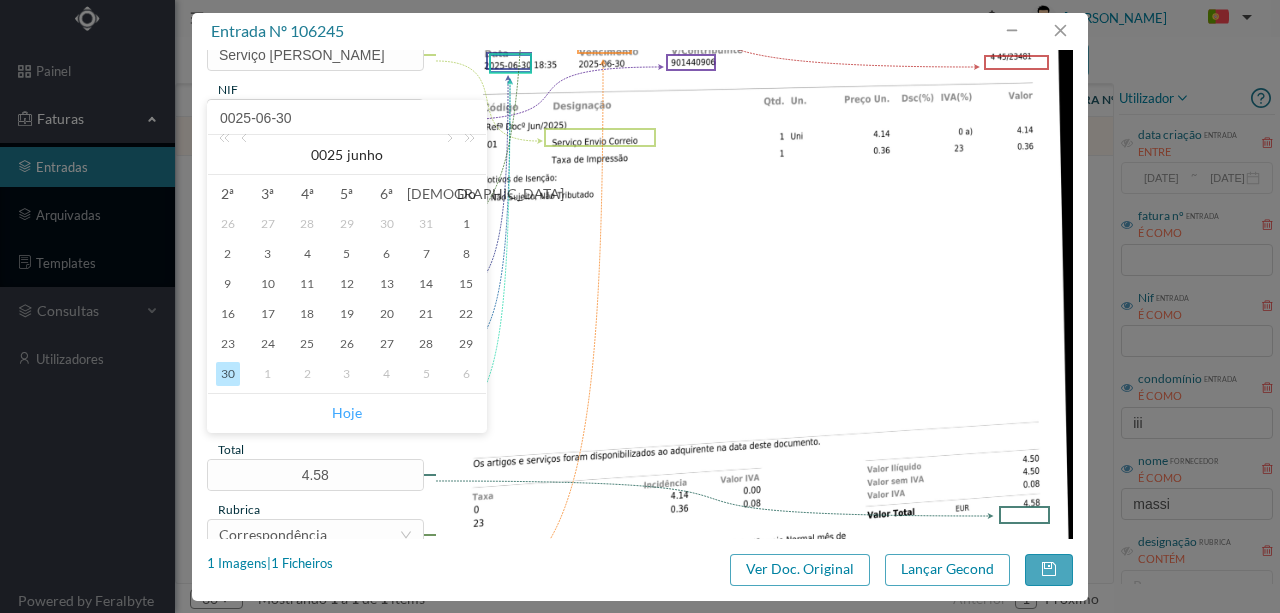 click on "Hoje" at bounding box center (347, 413) 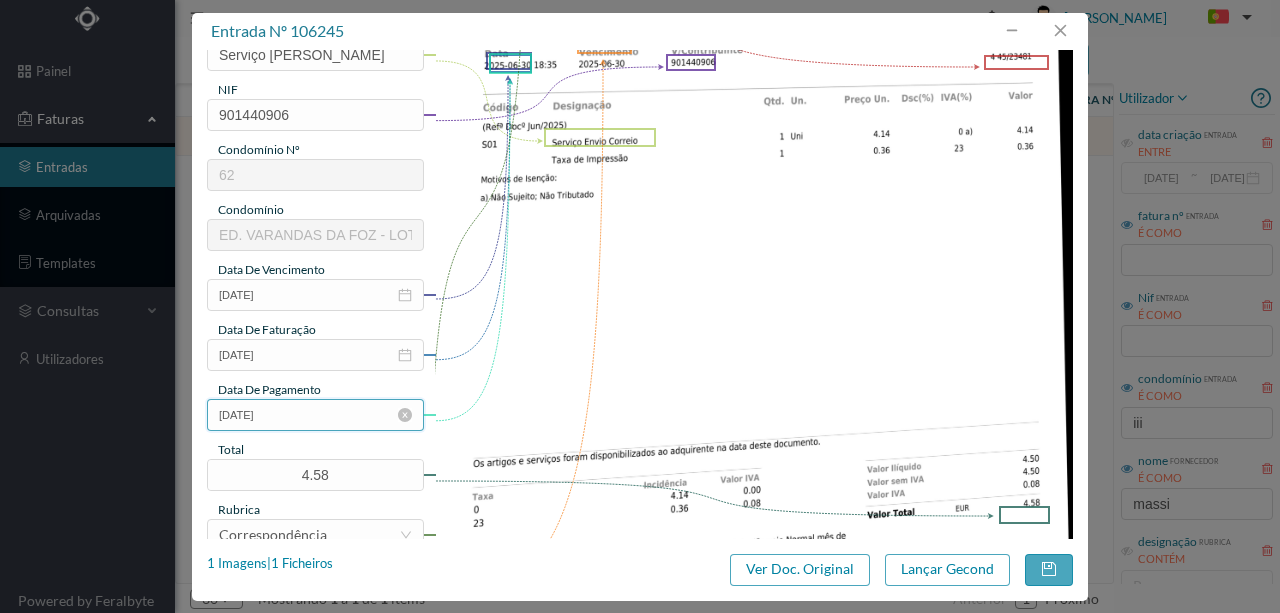 click on "[DATE]" at bounding box center (315, 415) 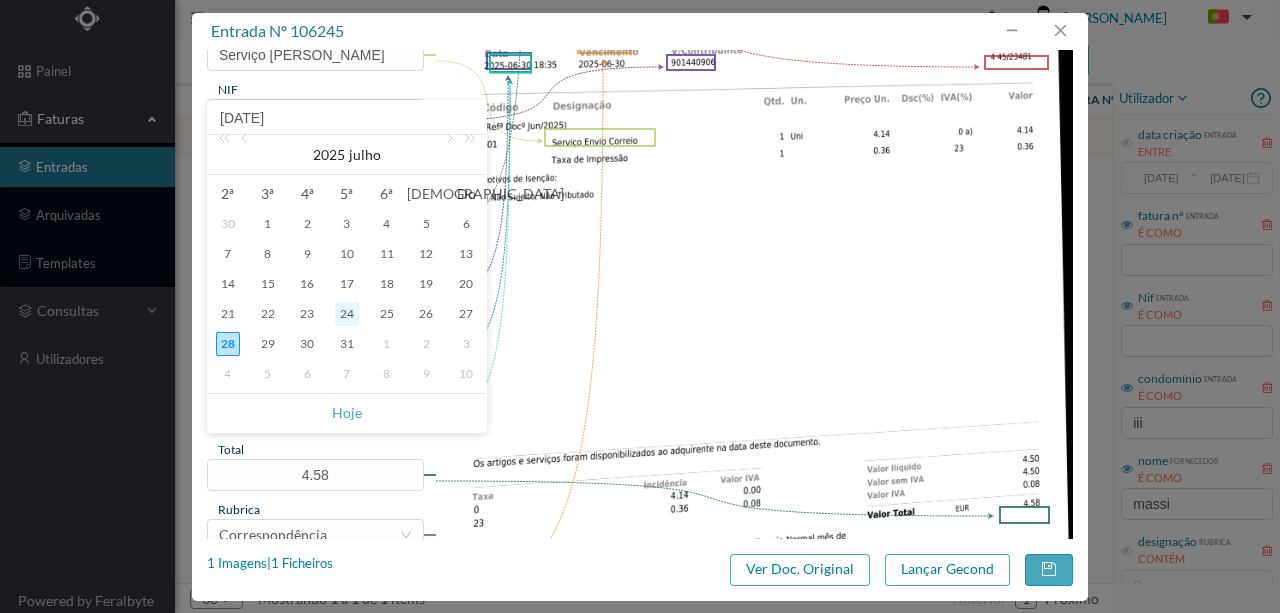 click on "24" at bounding box center (347, 314) 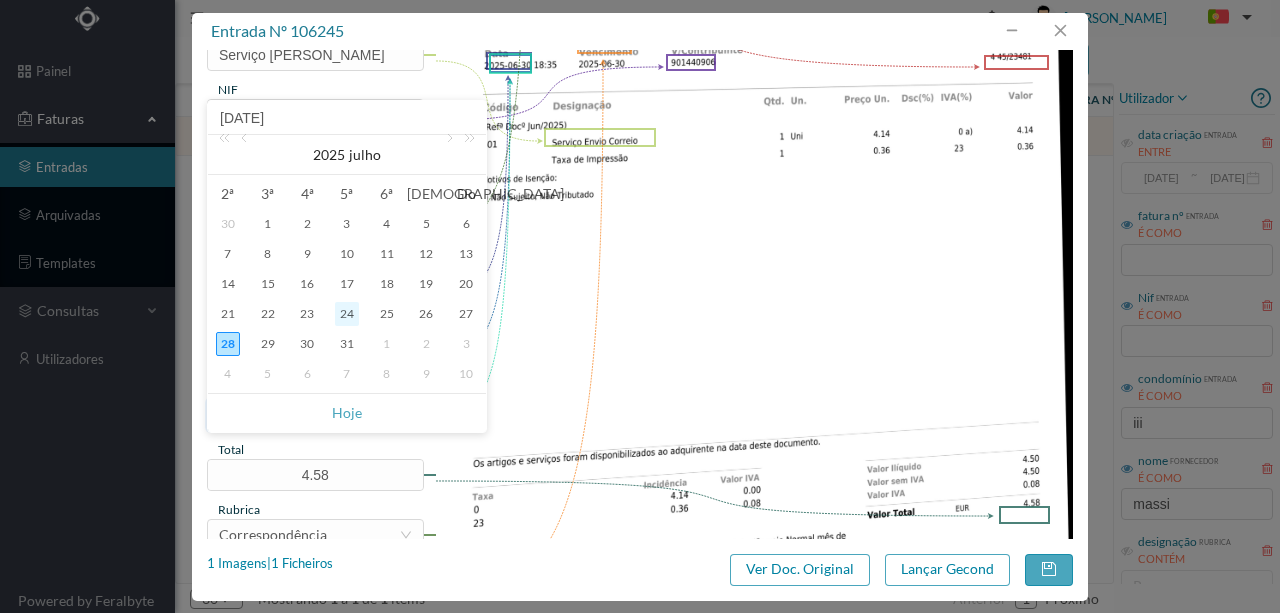 type on "[DATE]" 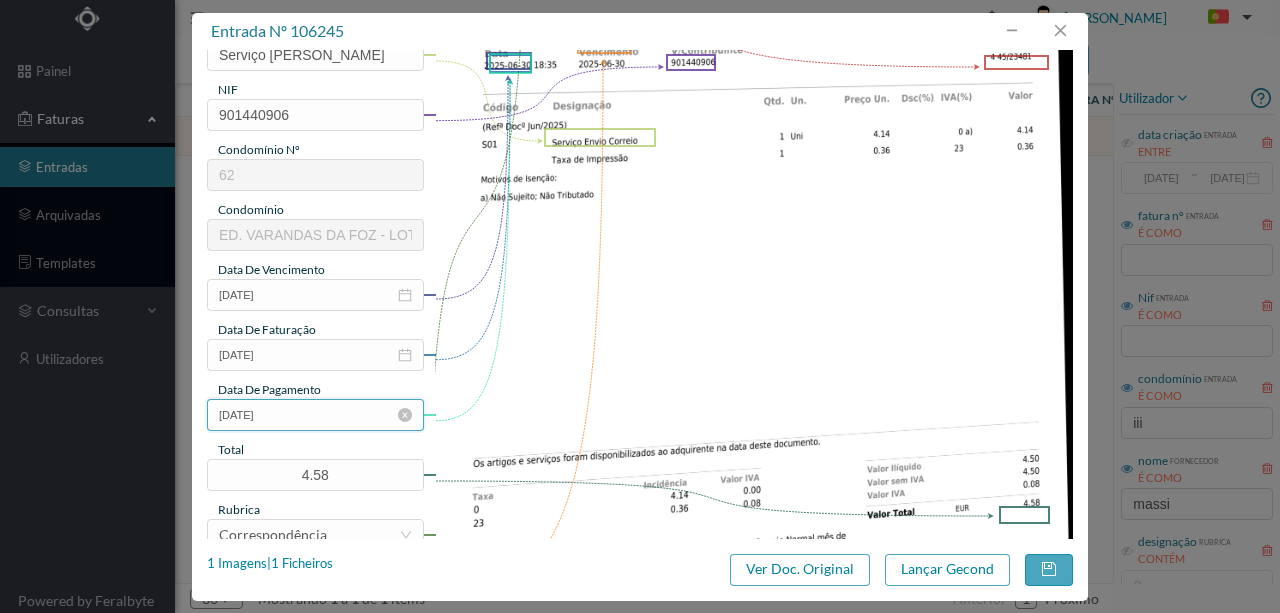 scroll, scrollTop: 466, scrollLeft: 0, axis: vertical 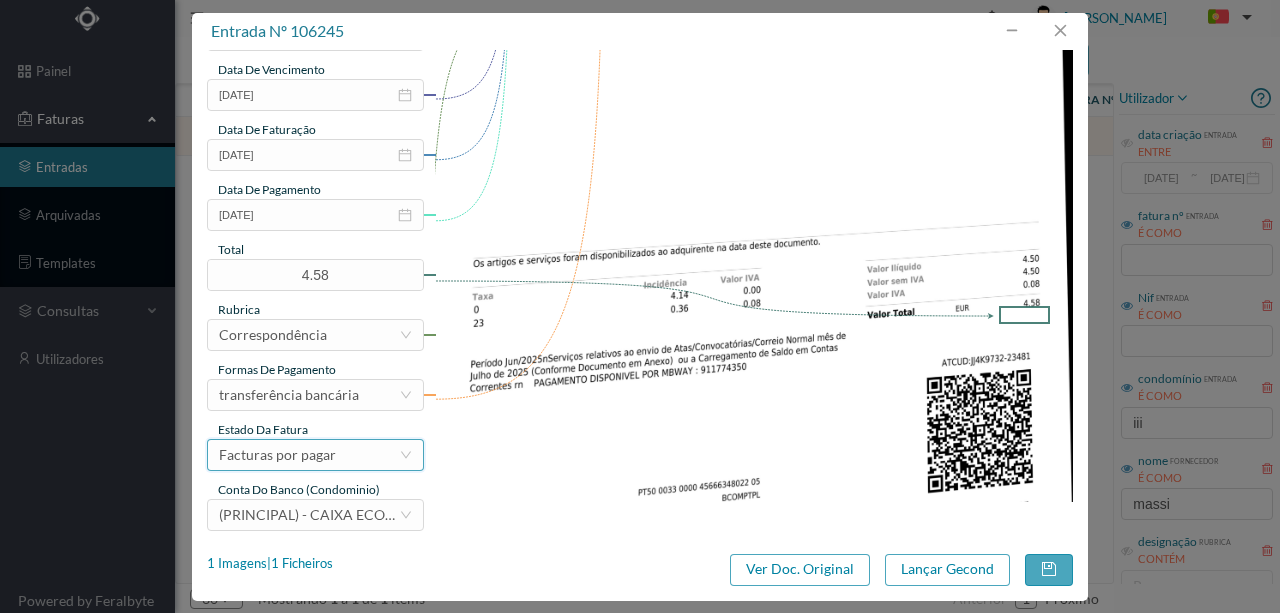 click on "Facturas por pagar" at bounding box center [277, 455] 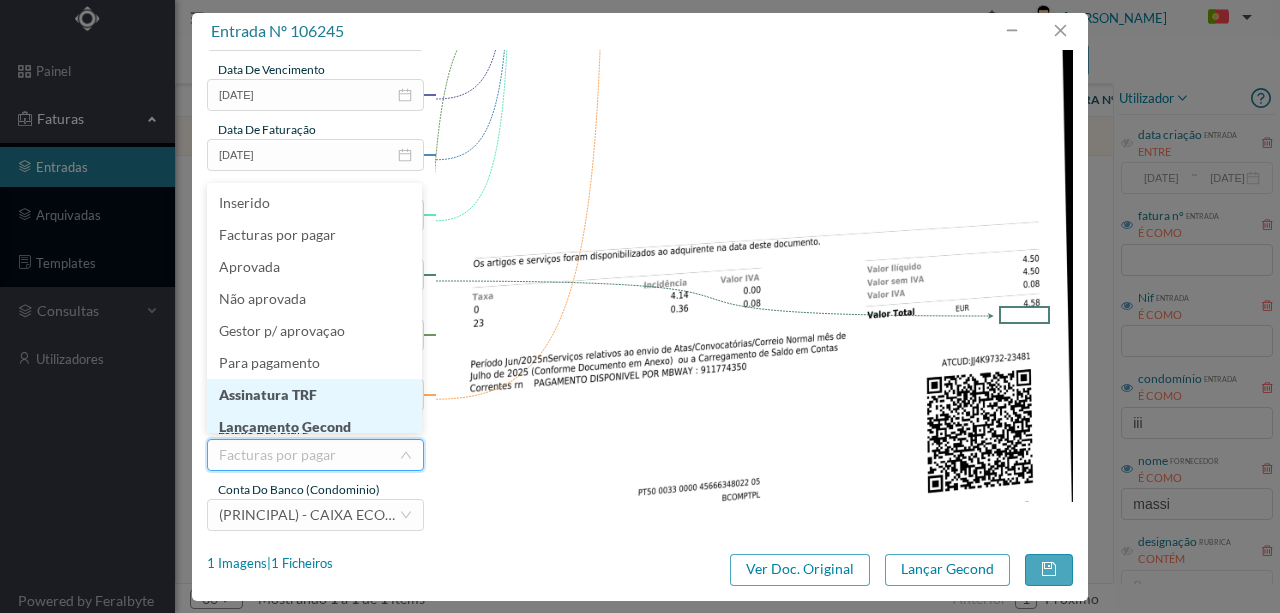scroll, scrollTop: 10, scrollLeft: 0, axis: vertical 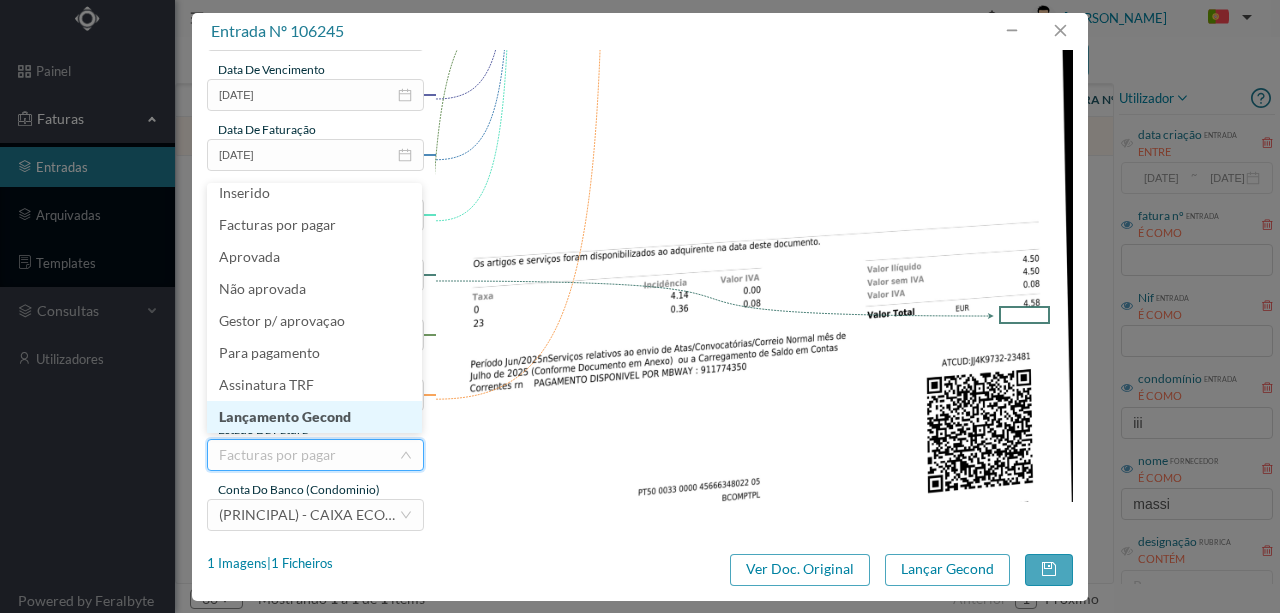 click on "Lançamento Gecond" at bounding box center [314, 417] 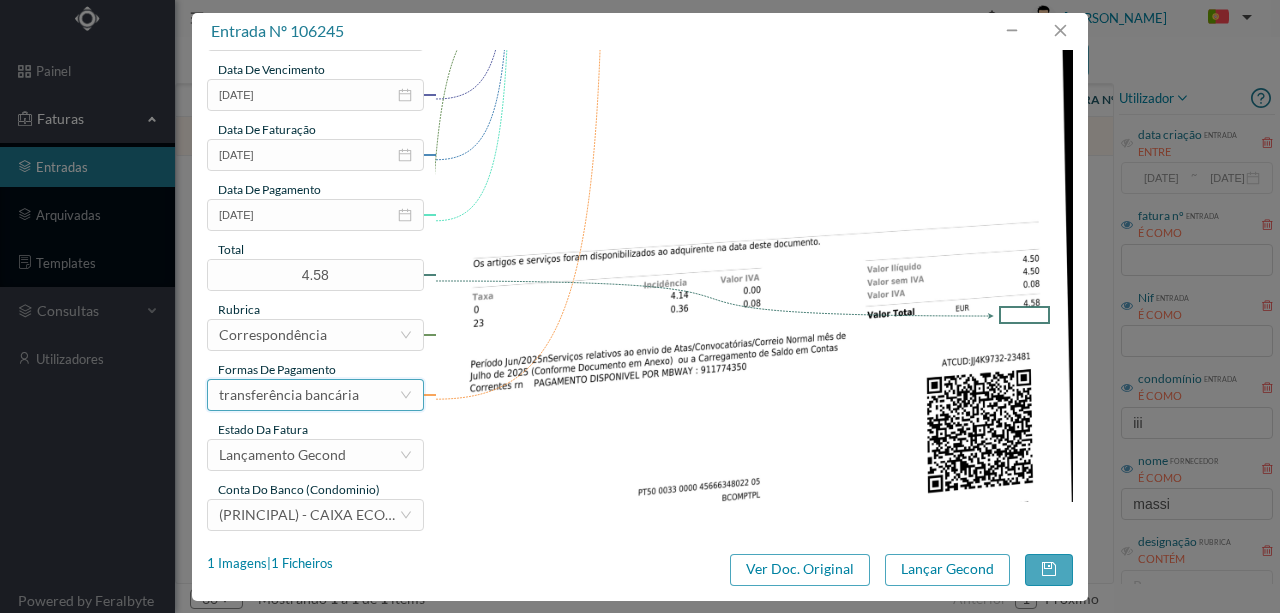 click on "transferência bancária" at bounding box center (289, 395) 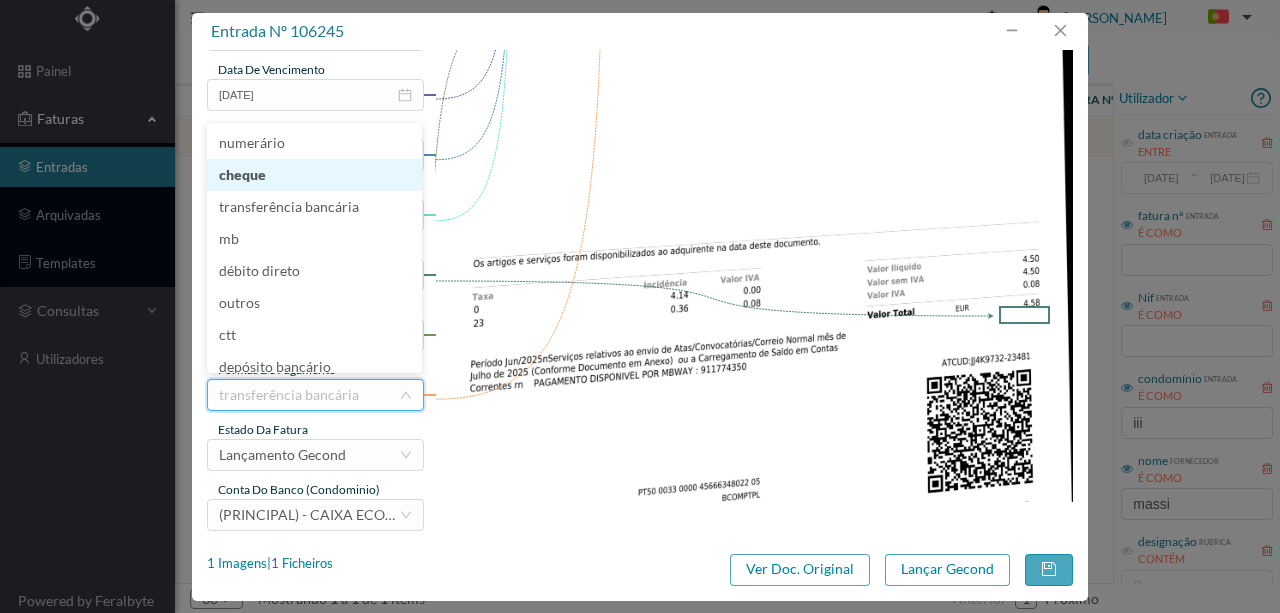 click on "cheque" at bounding box center (314, 175) 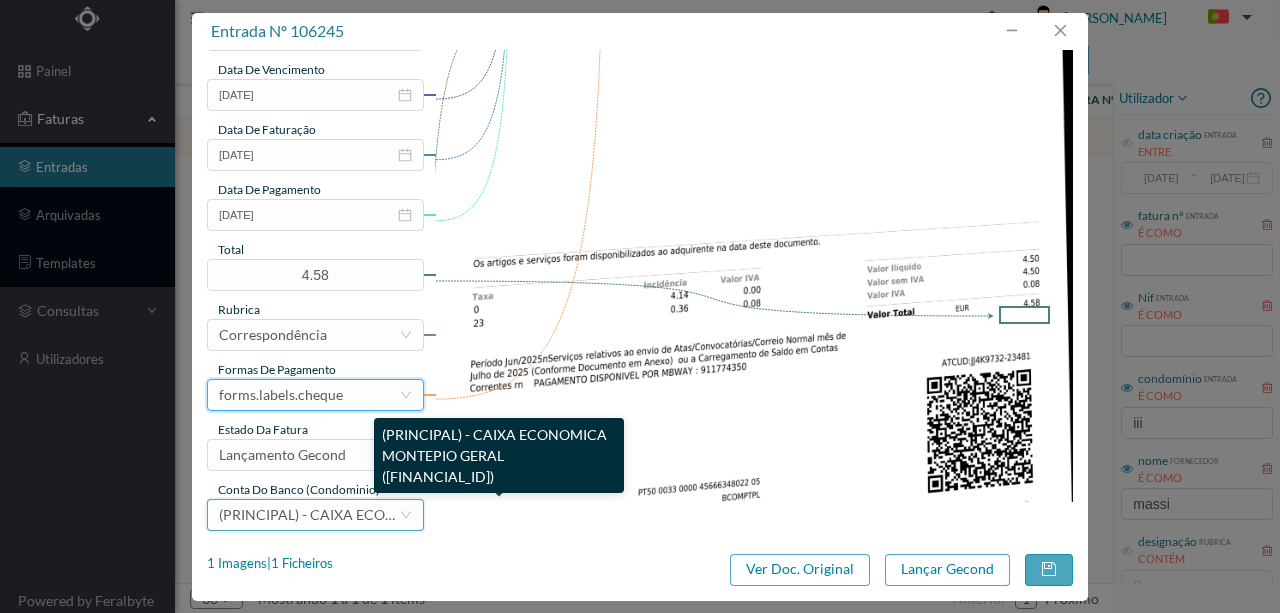 click on "(PRINCIPAL) - CAIXA ECONOMICA MONTEPIO GERAL ([FINANCIAL_ID])" at bounding box center (451, 514) 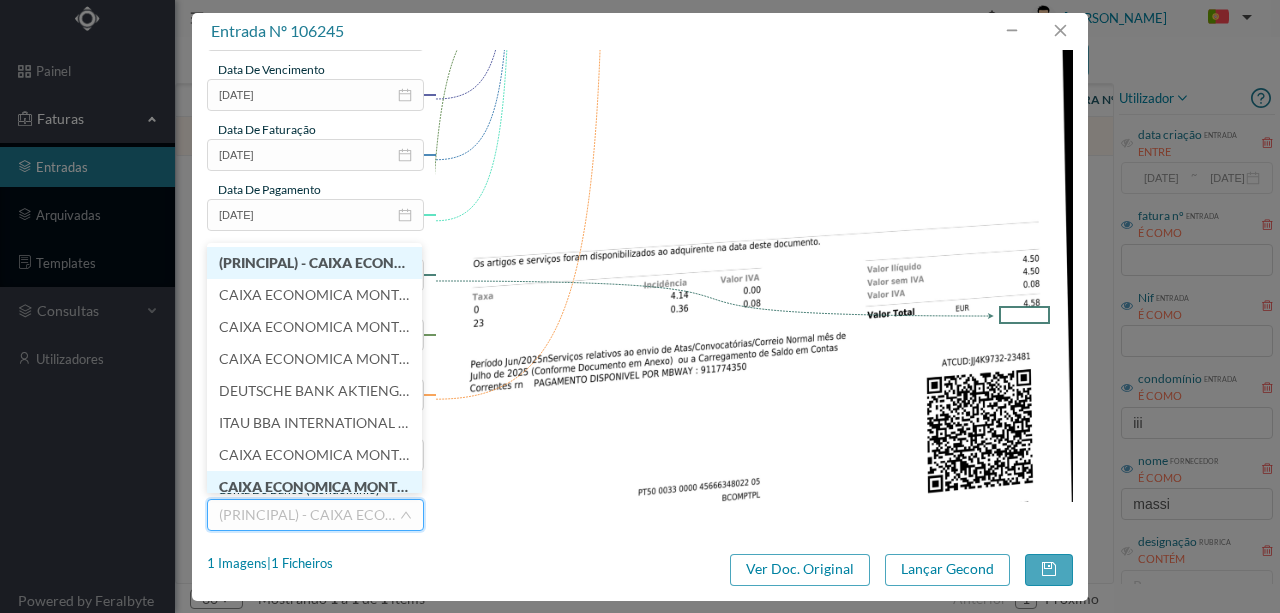 scroll, scrollTop: 10, scrollLeft: 0, axis: vertical 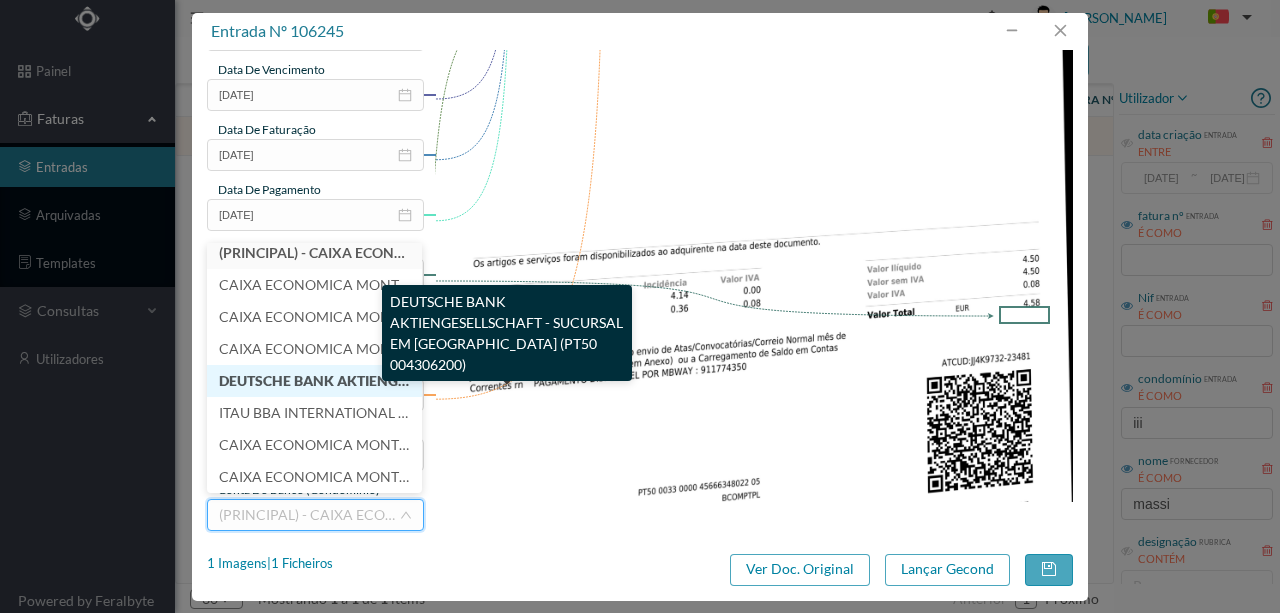 click on "DEUTSCHE BANK AKTIENGESELLSCHAFT - SUCURSAL EM [GEOGRAPHIC_DATA] (PT50 004306200)" at bounding box center (539, 380) 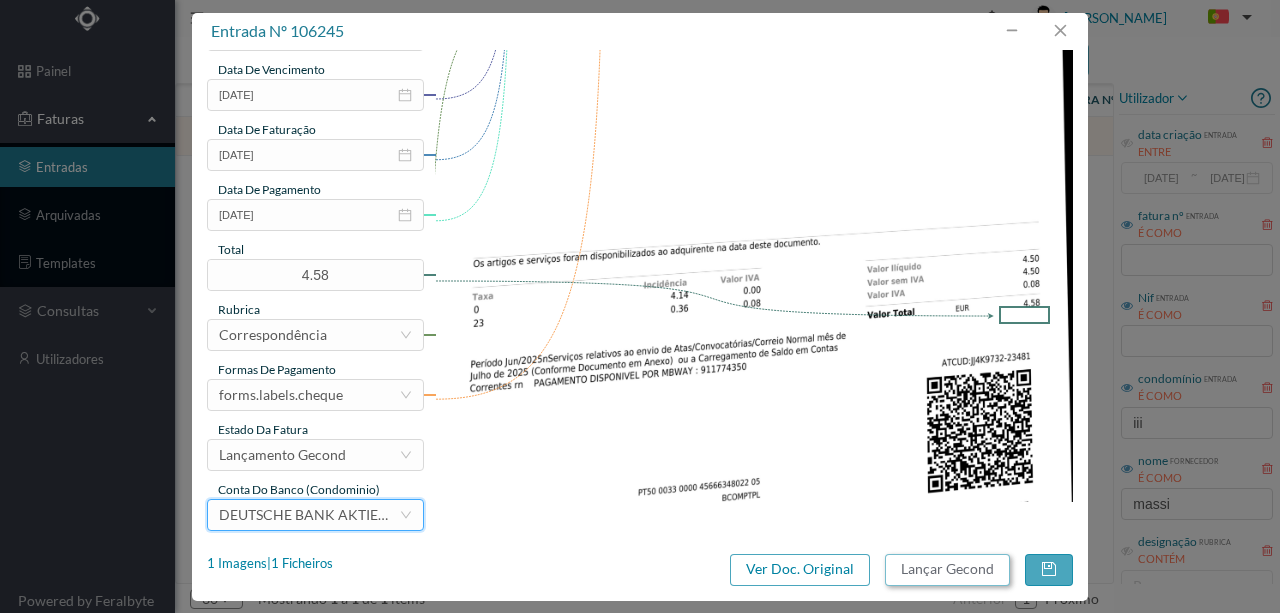click on "Lançar Gecond" at bounding box center [947, 570] 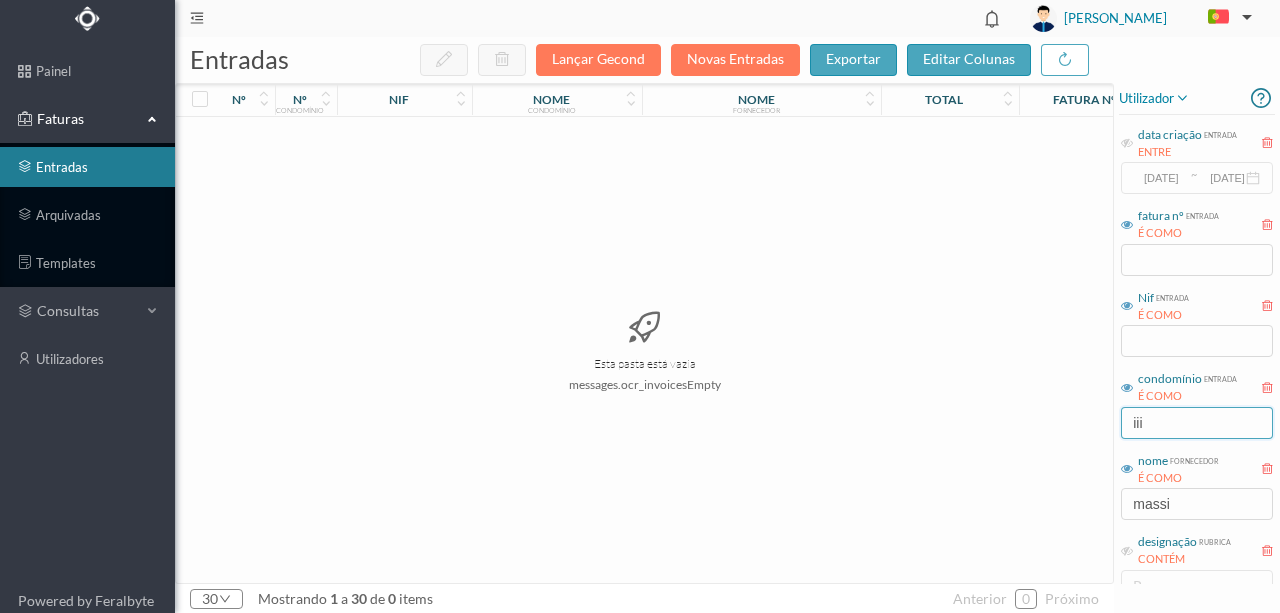 drag, startPoint x: 1126, startPoint y: 422, endPoint x: 1112, endPoint y: 423, distance: 14.035668 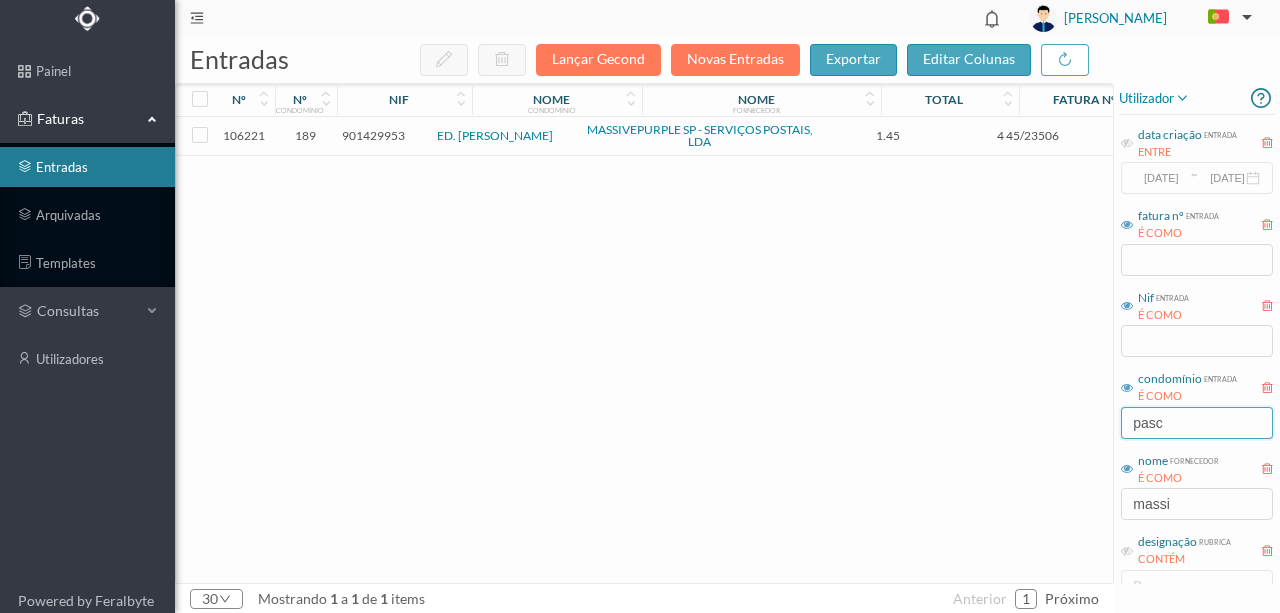 type on "pasc" 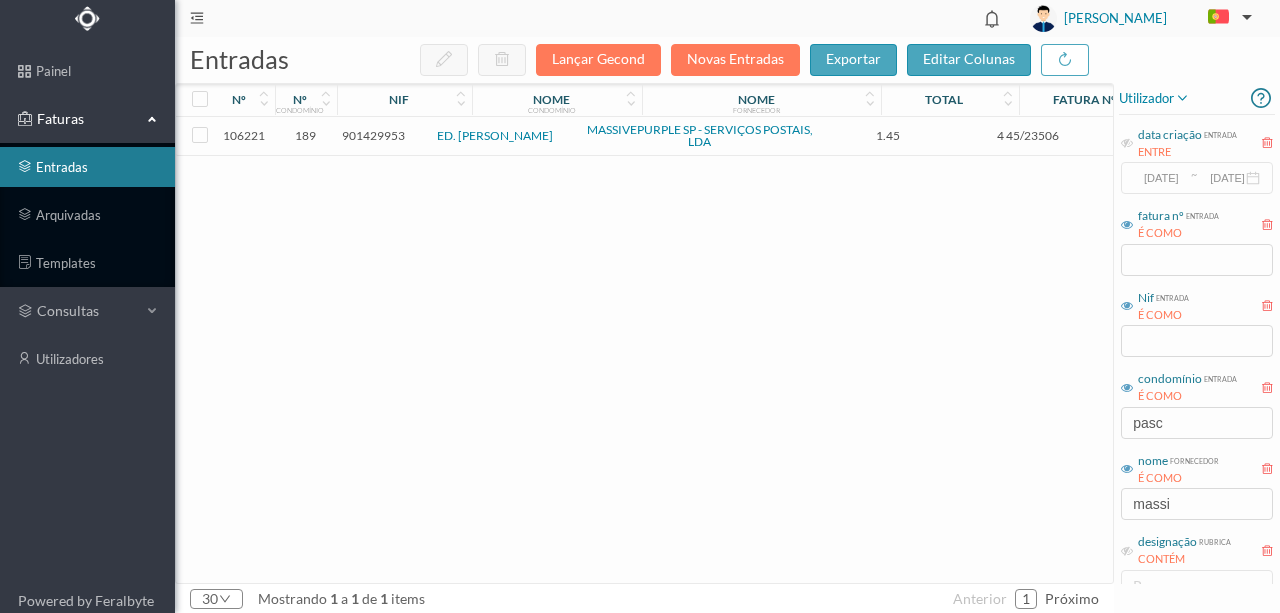 click on "901429953" at bounding box center [373, 135] 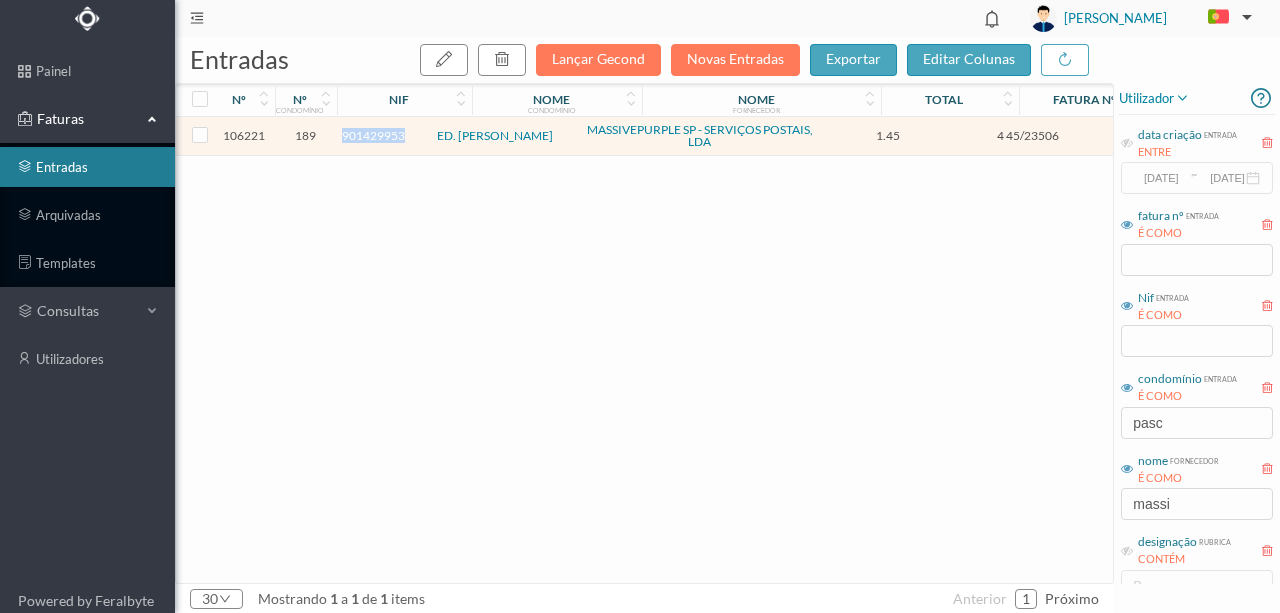 click on "901429953" at bounding box center [373, 135] 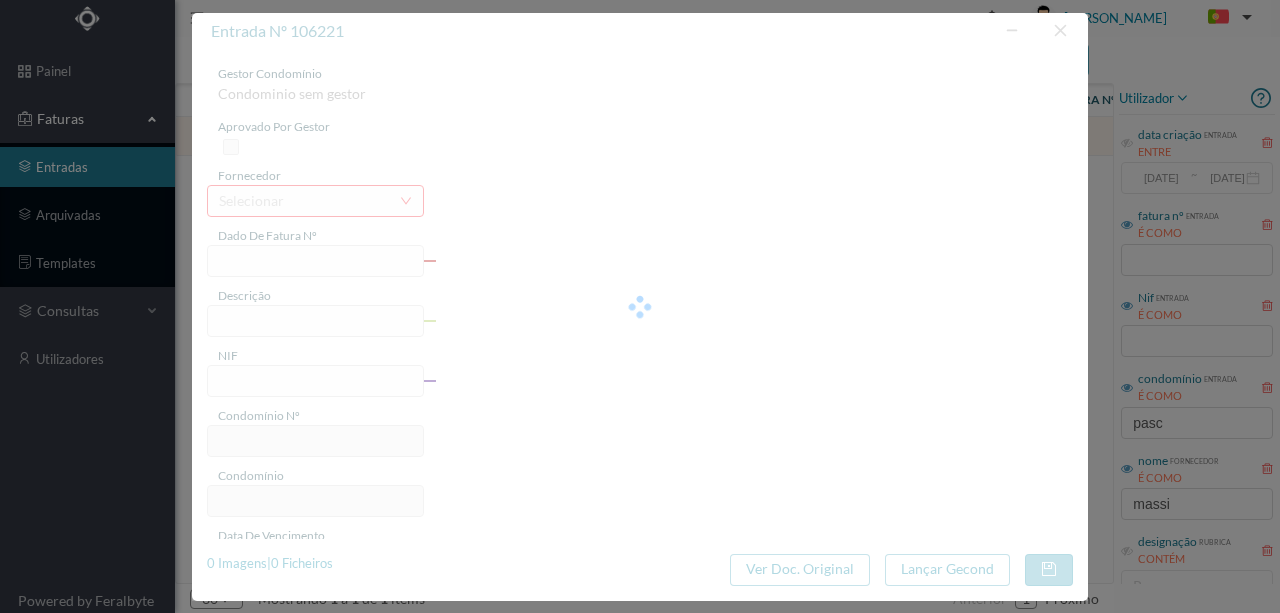 type on "4 45/23506" 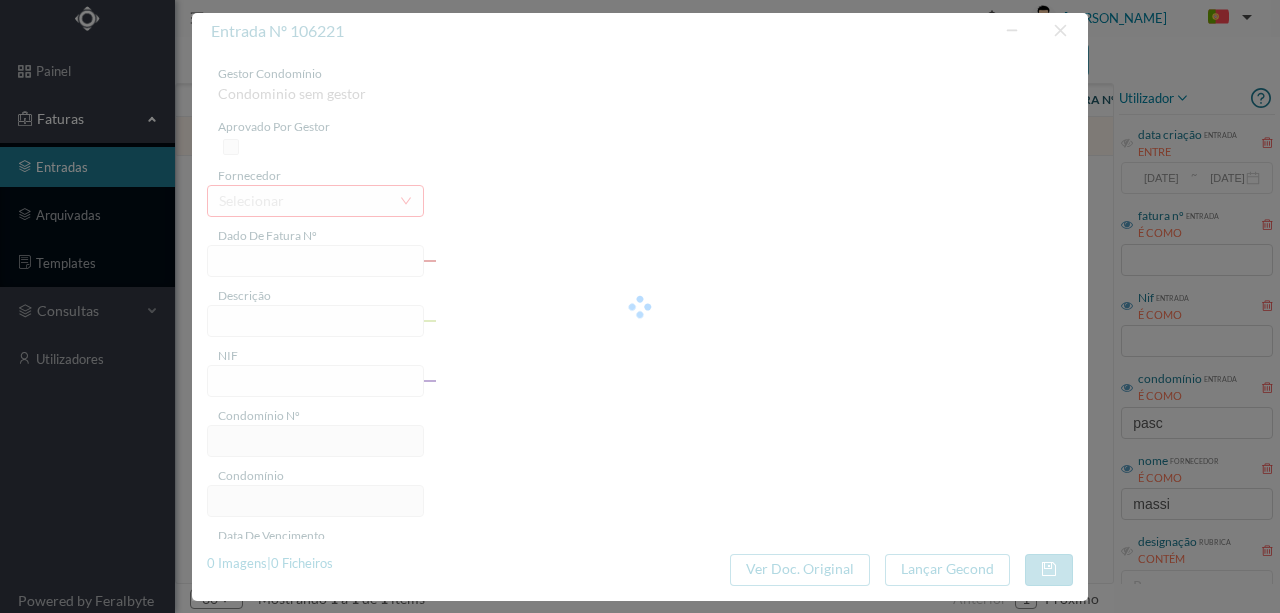 type on "Serviço [PERSON_NAME]" 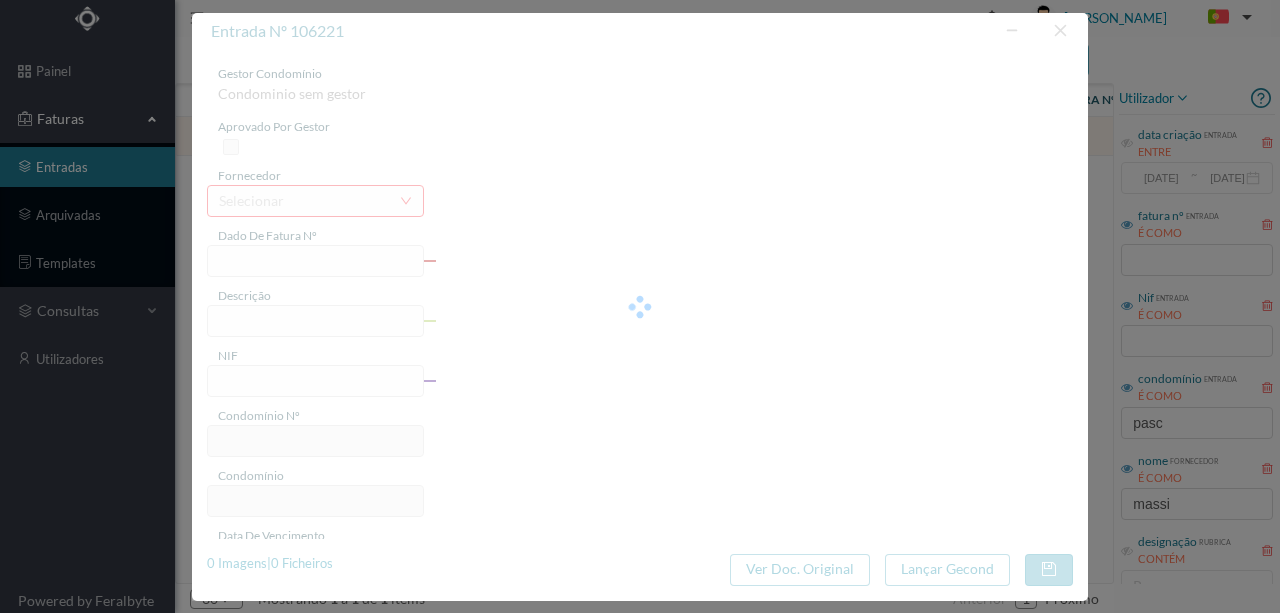 type on "Invalid date" 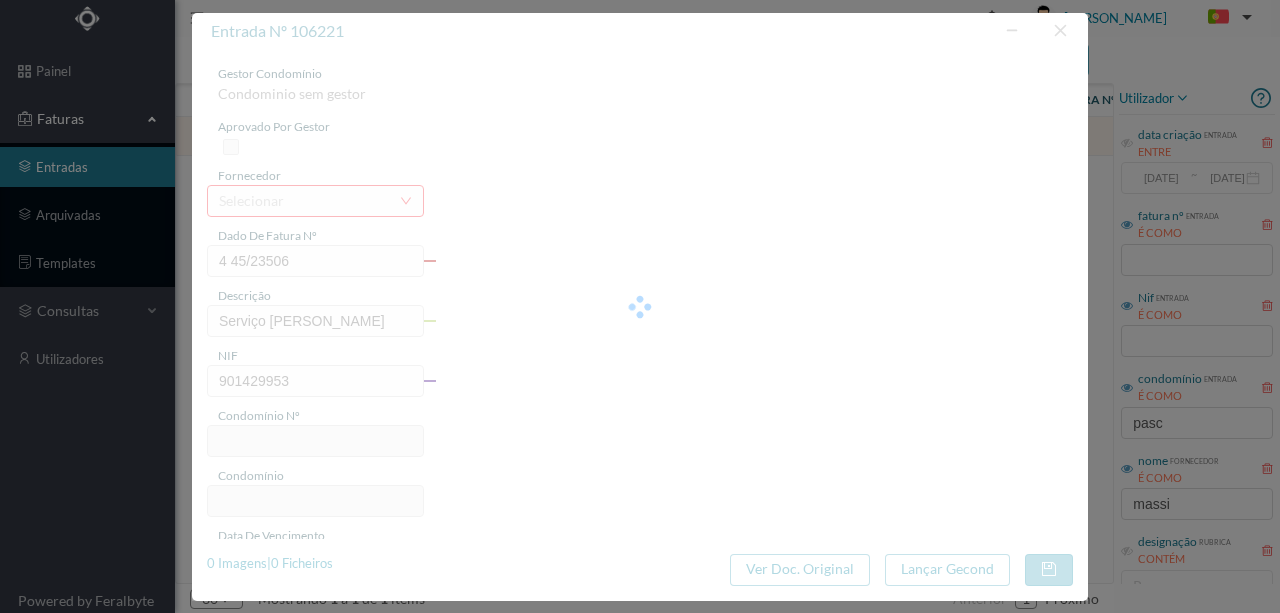 type on "189" 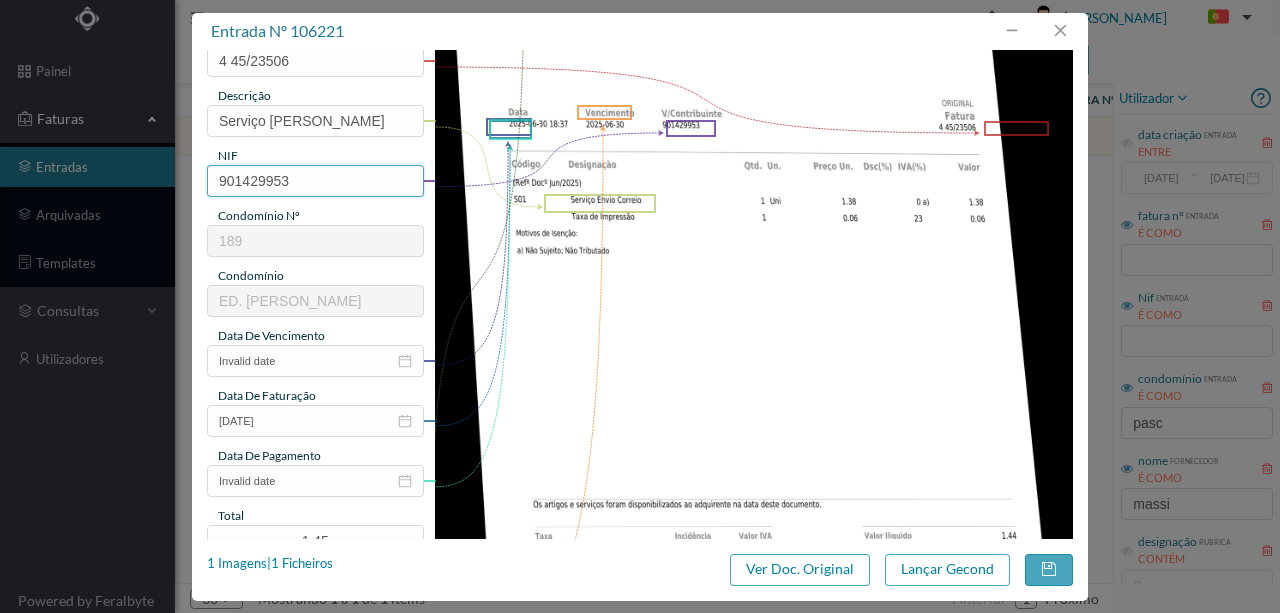 scroll, scrollTop: 266, scrollLeft: 0, axis: vertical 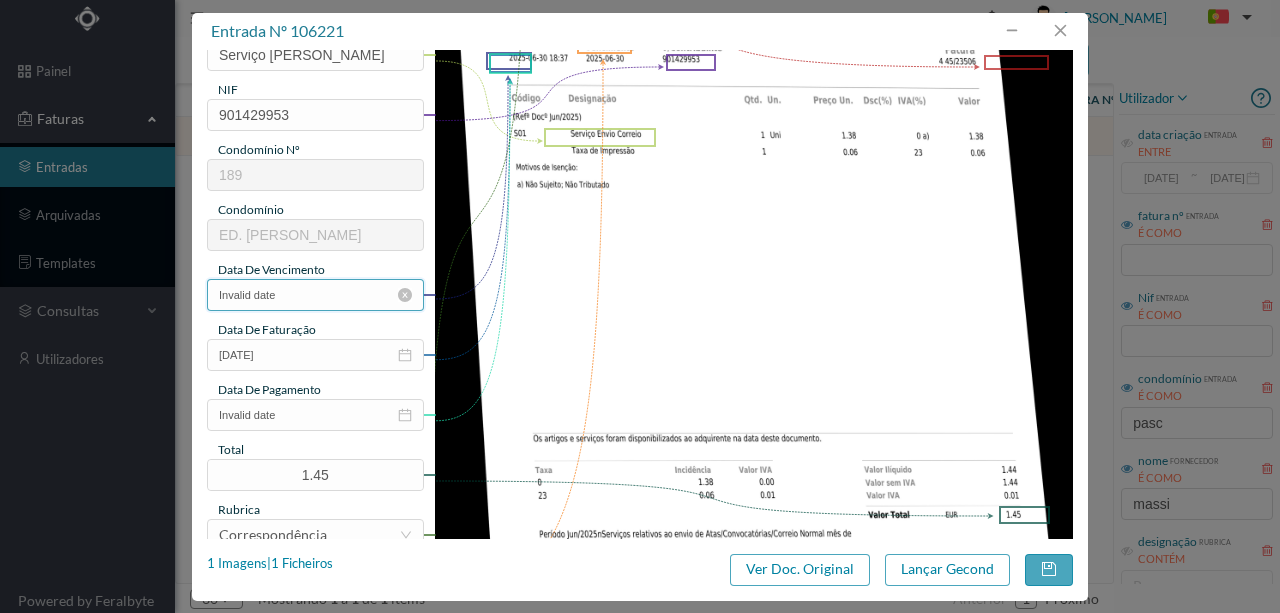 click on "Invalid date" at bounding box center [315, 295] 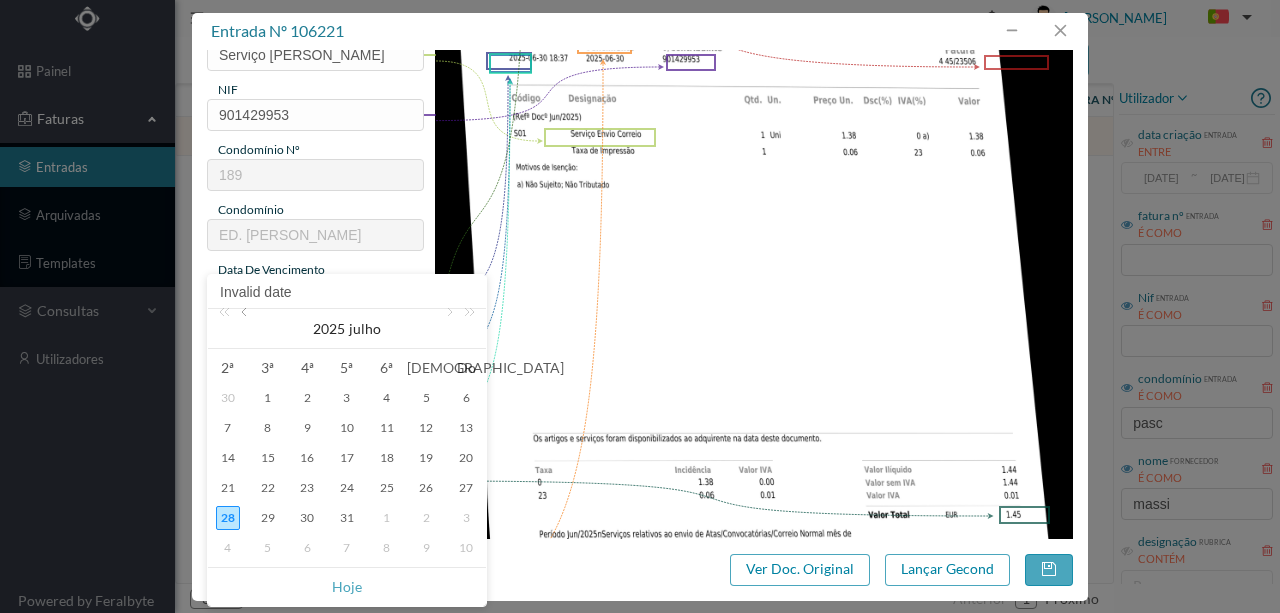 click at bounding box center [246, 329] 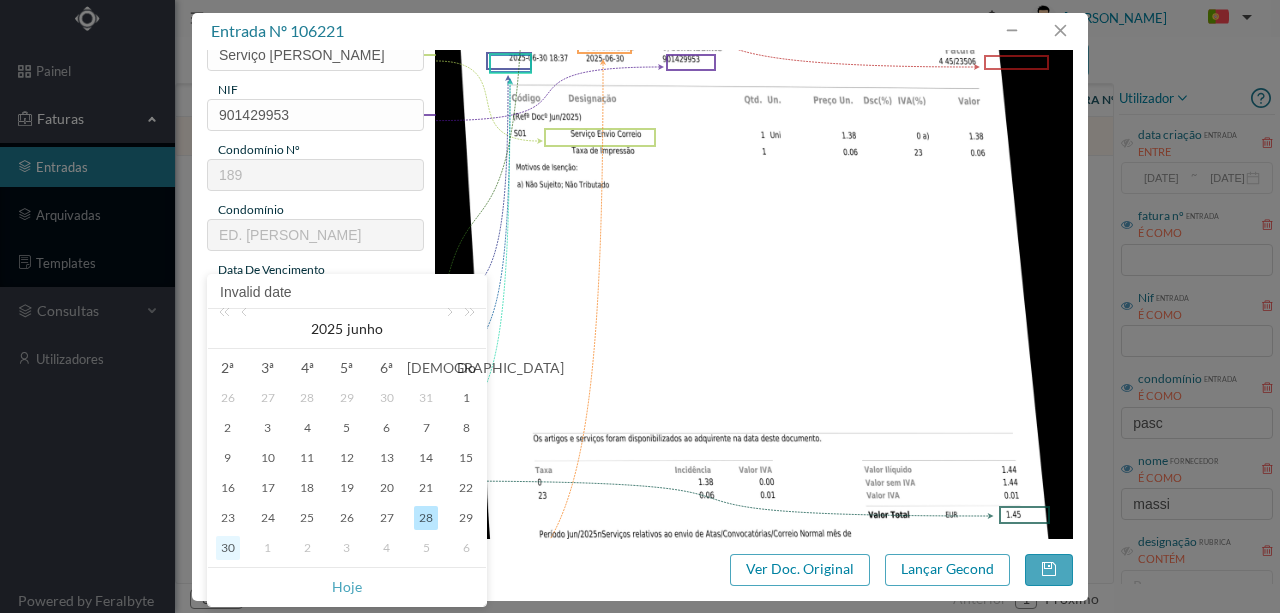 click on "30" at bounding box center (228, 548) 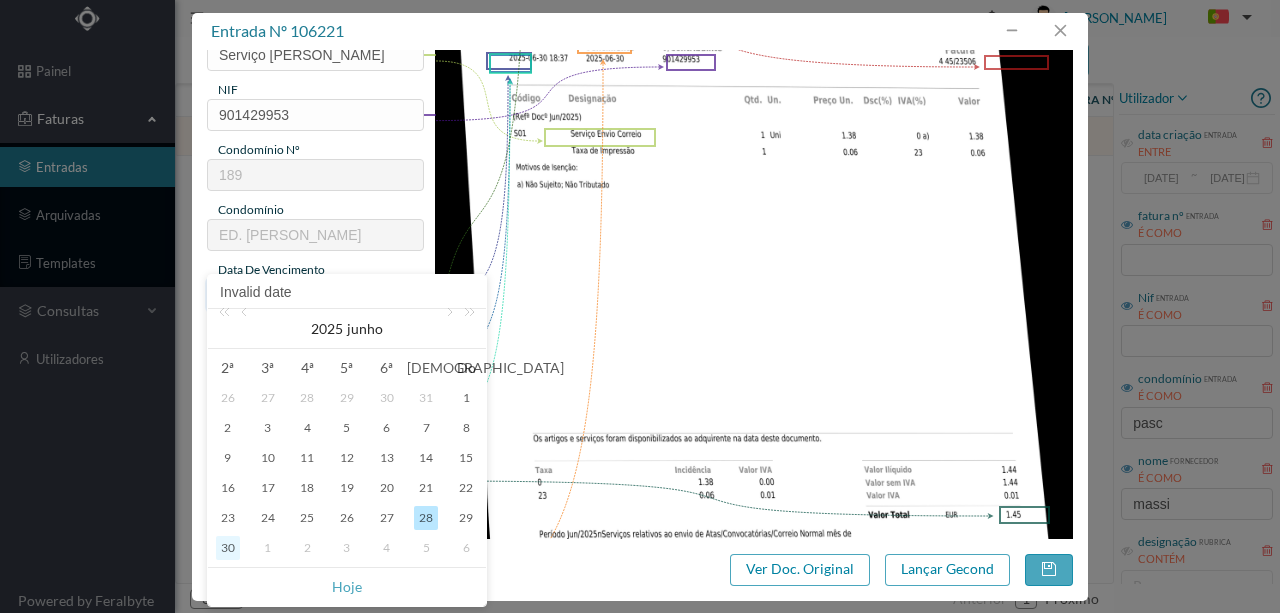 type on "[DATE]" 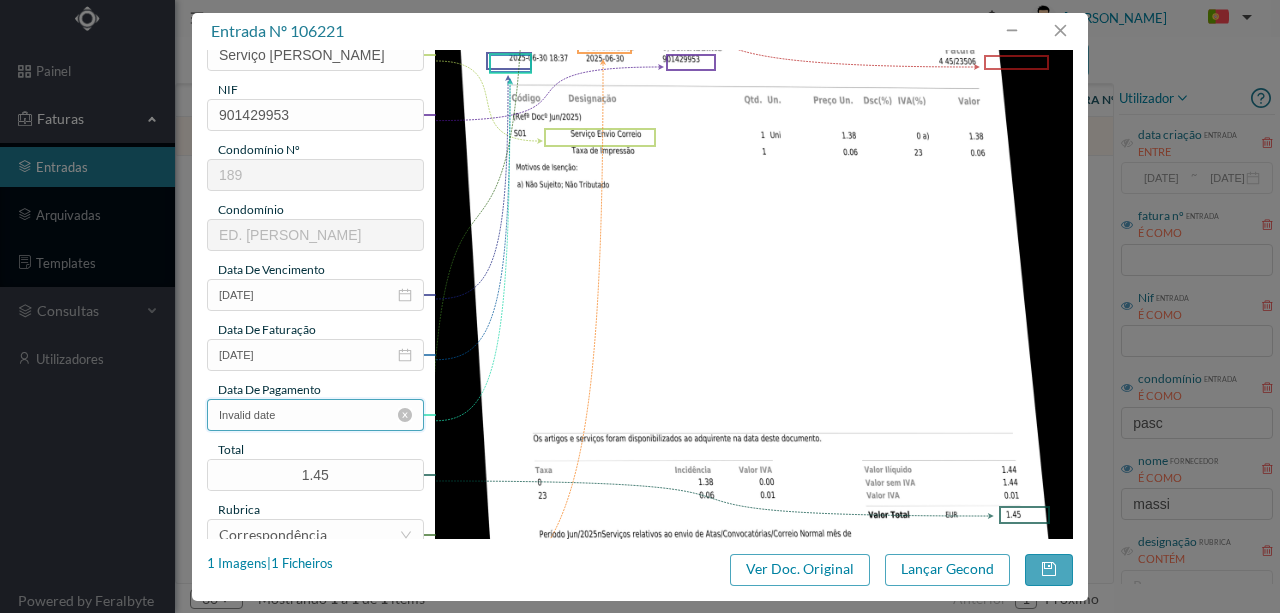 click on "Invalid date" at bounding box center [315, 415] 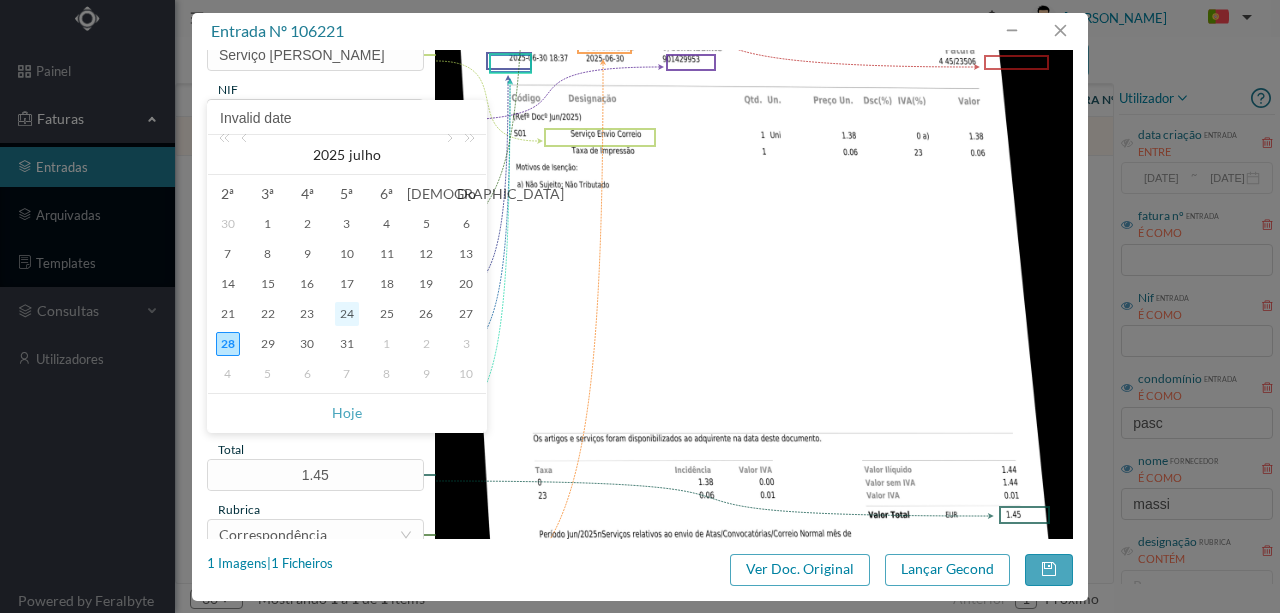 click on "24" at bounding box center (347, 314) 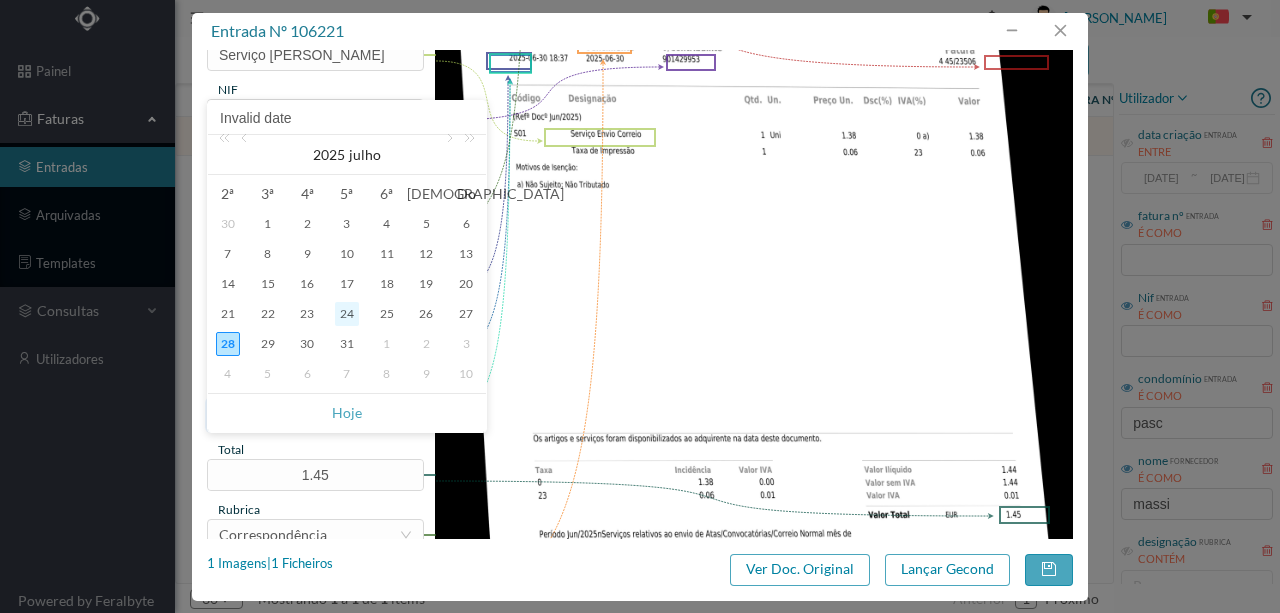 type on "[DATE]" 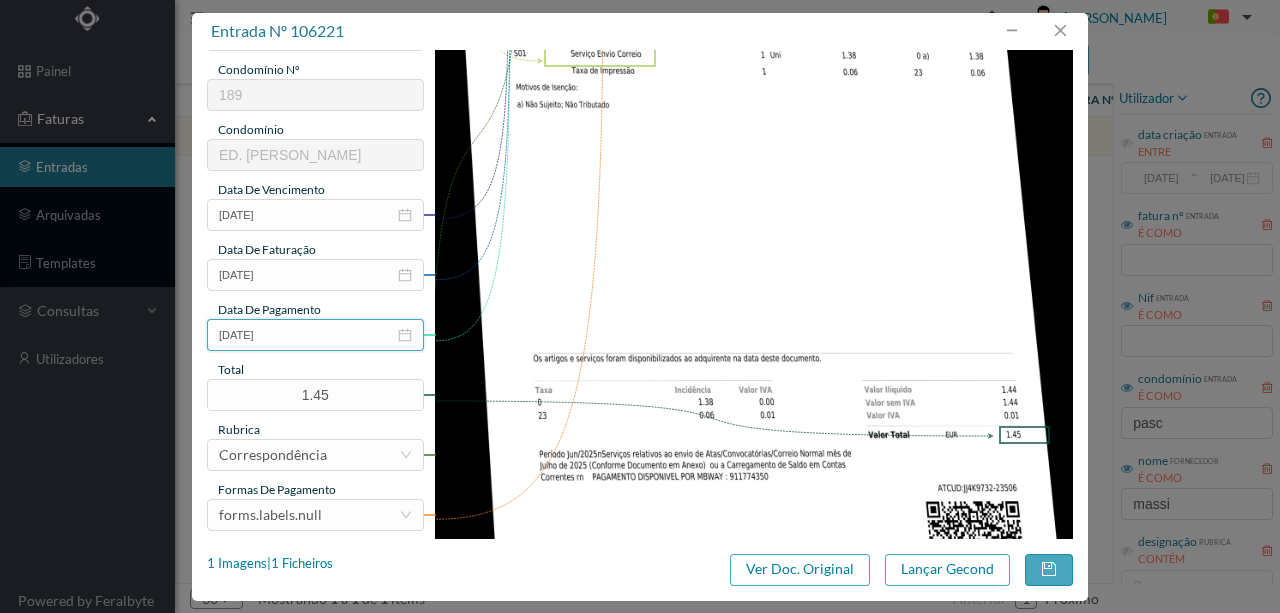 scroll, scrollTop: 466, scrollLeft: 0, axis: vertical 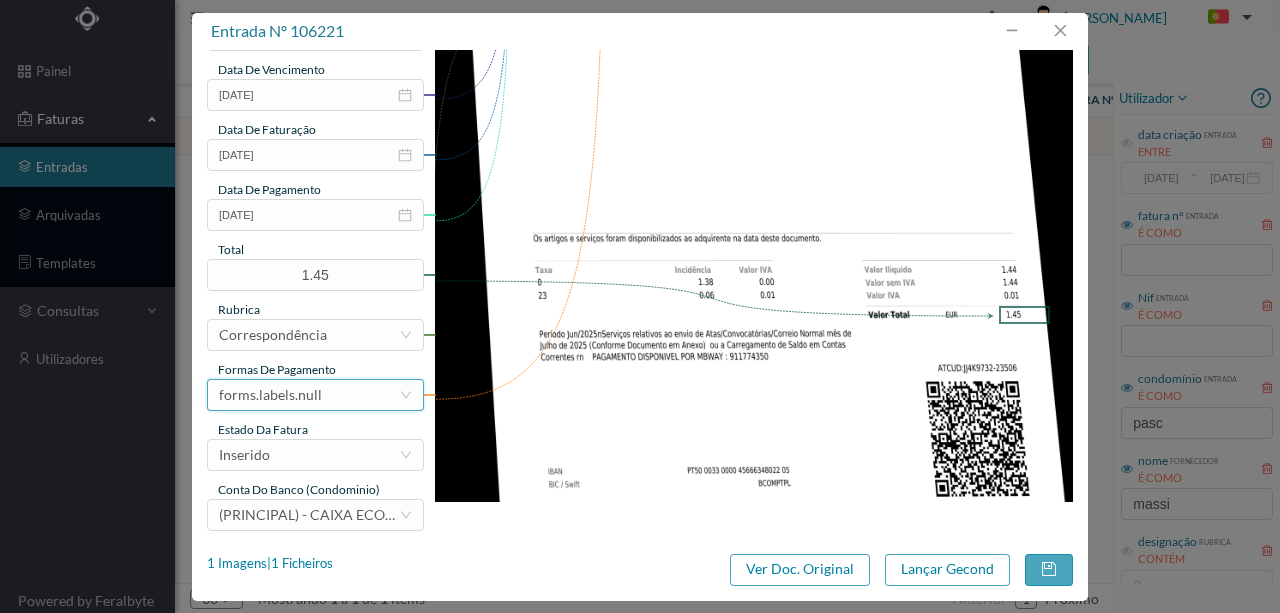 click on "forms.labels.null" at bounding box center [270, 395] 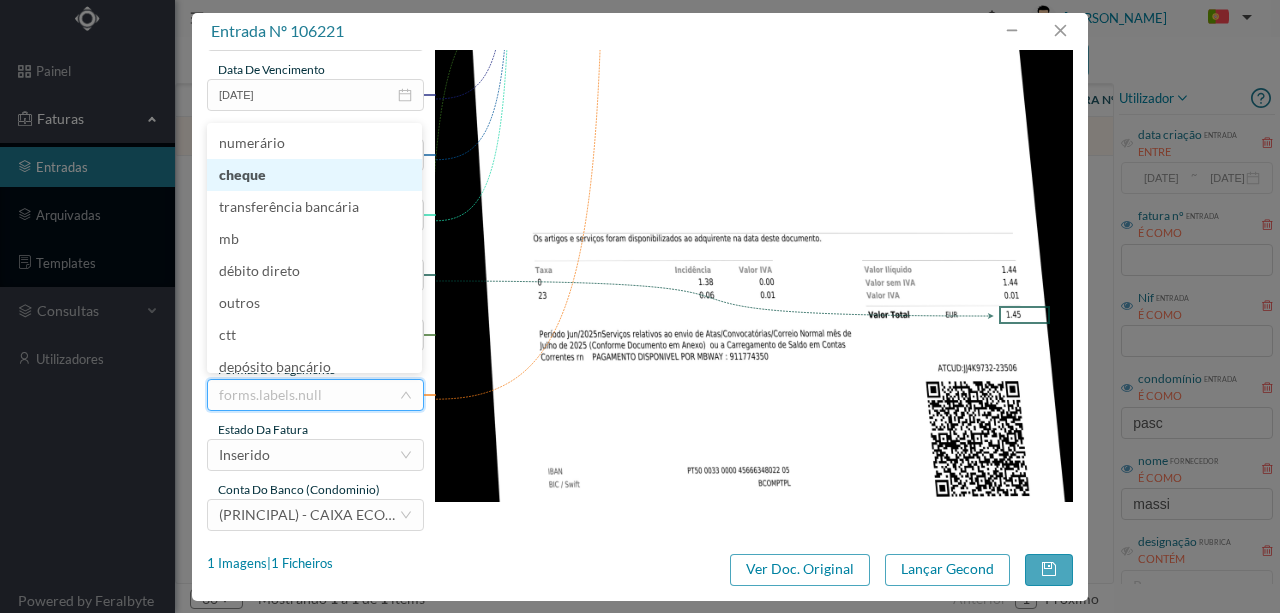 click on "cheque" at bounding box center [314, 175] 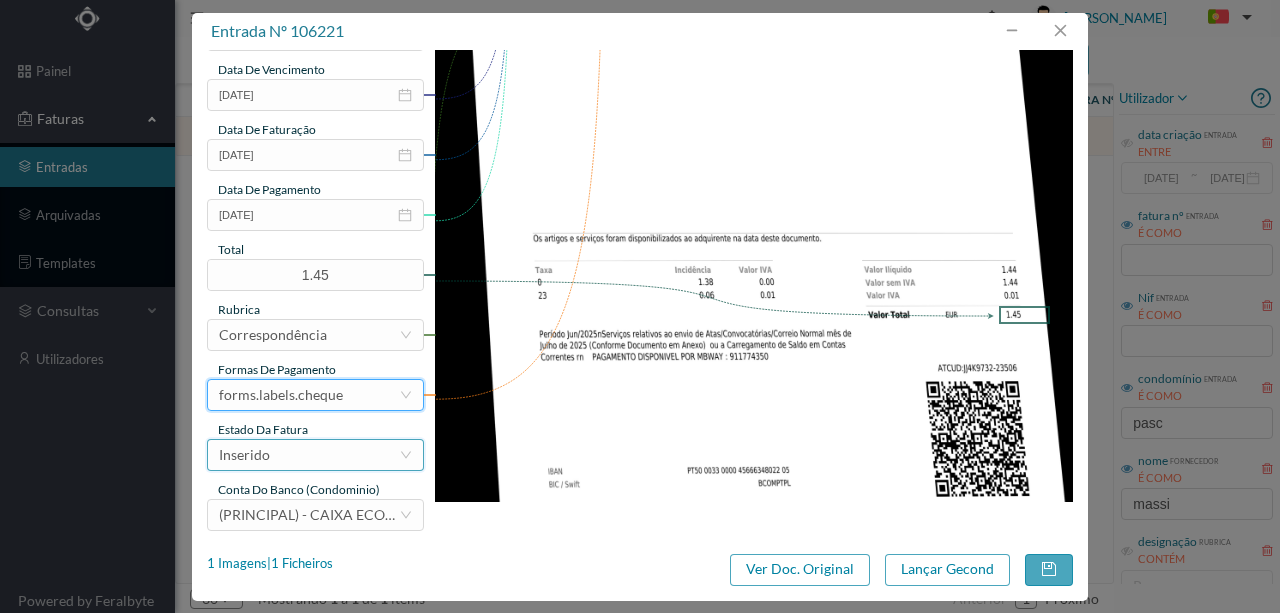 click on "Inserido" at bounding box center [309, 455] 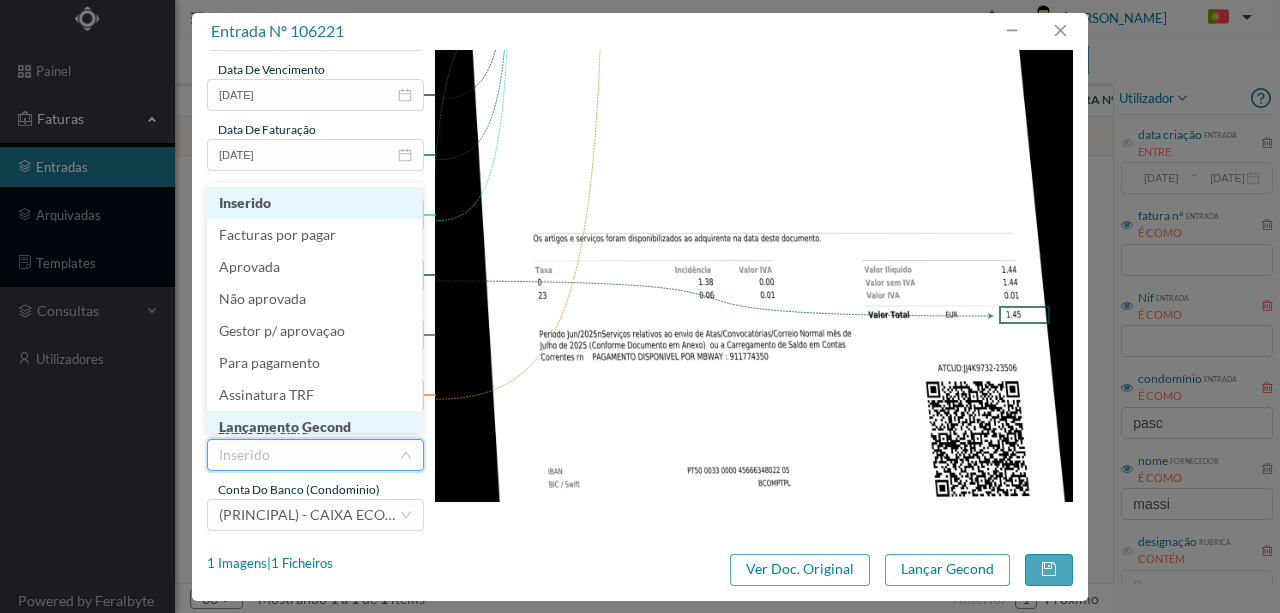 scroll, scrollTop: 10, scrollLeft: 0, axis: vertical 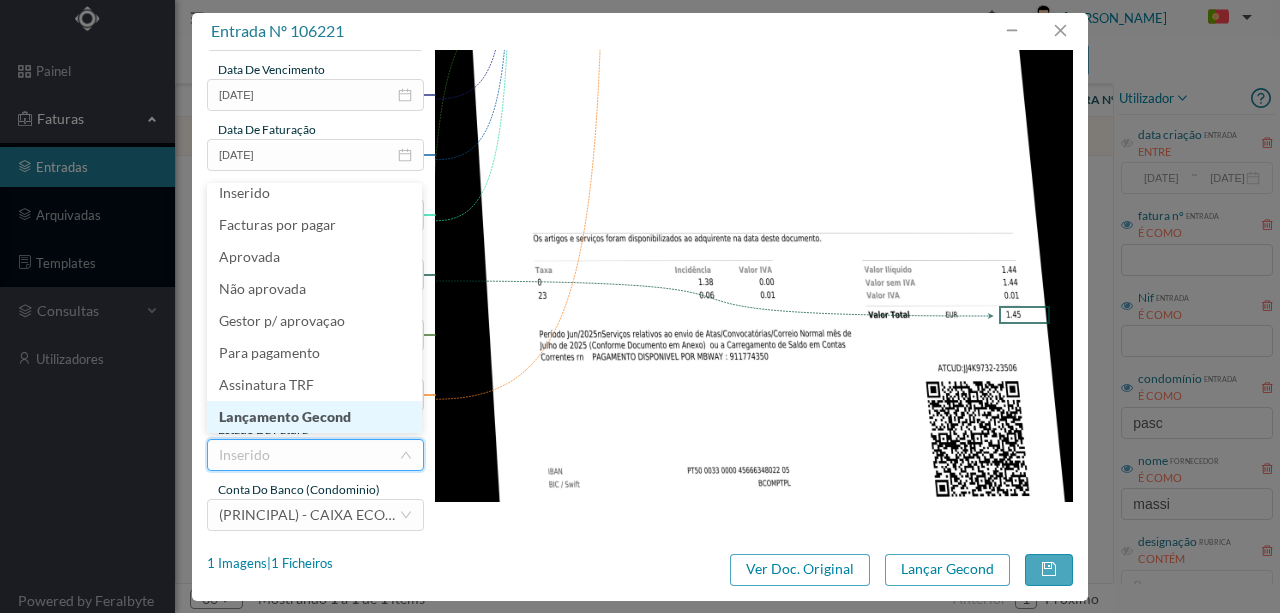 click on "Lançamento Gecond" at bounding box center (314, 417) 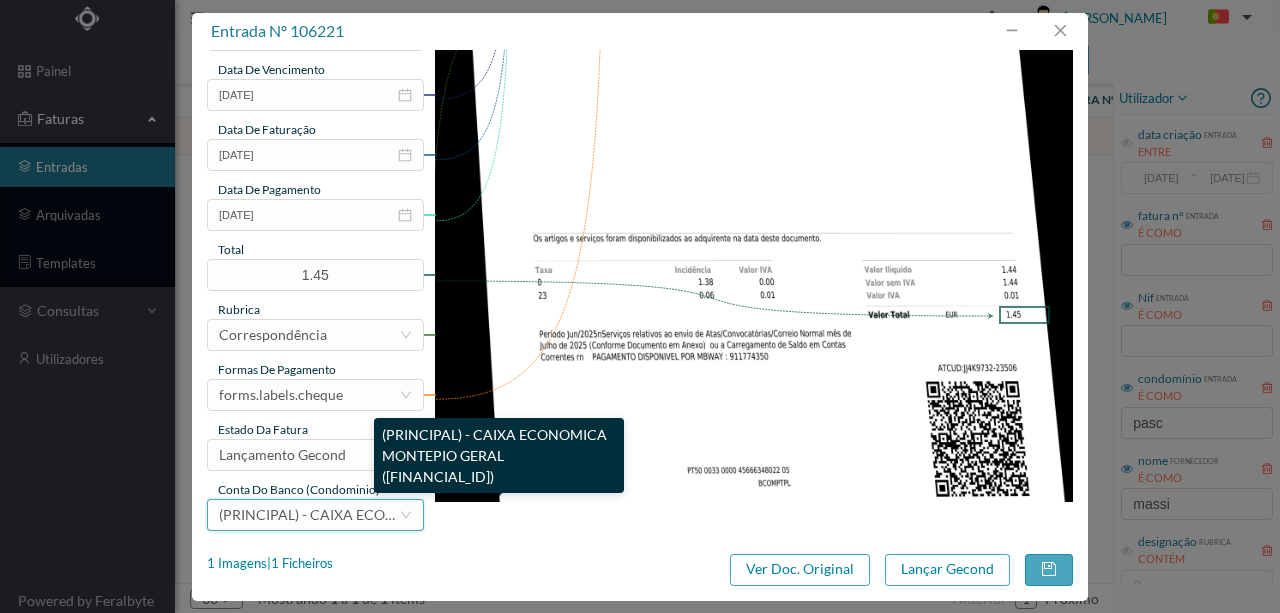 click on "(PRINCIPAL) - CAIXA ECONOMICA MONTEPIO GERAL ([FINANCIAL_ID])" at bounding box center [451, 514] 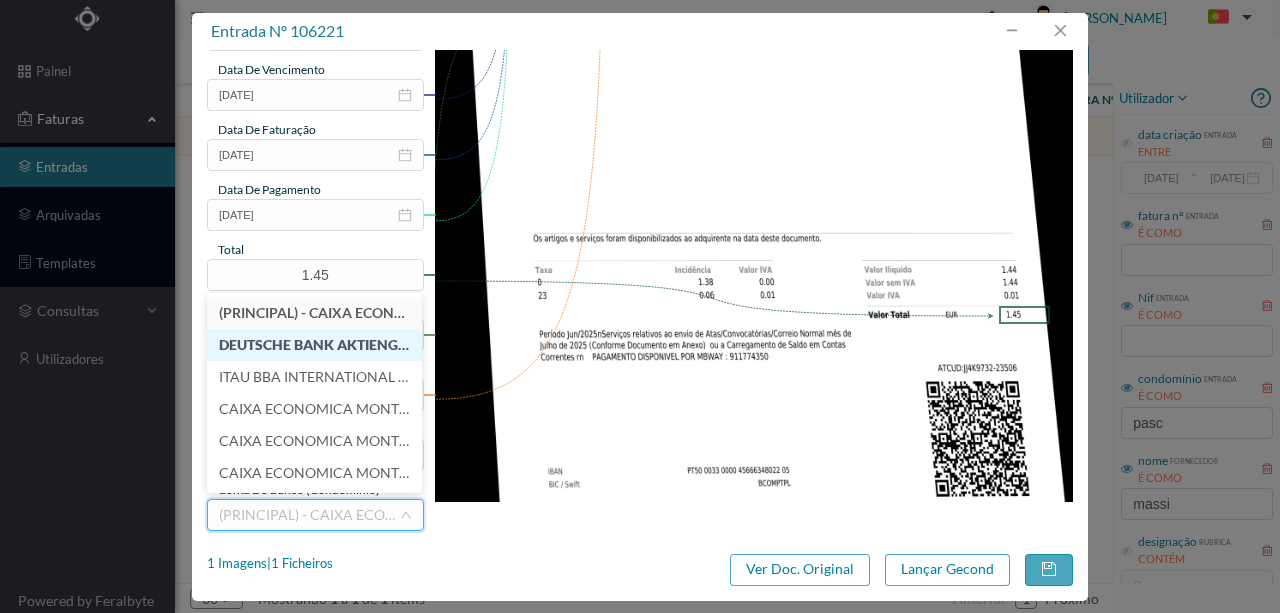 click on "DEUTSCHE BANK AKTIENGESELLSCHAFT - SUCURSAL EM [GEOGRAPHIC_DATA] (PT50 004318900)" at bounding box center [539, 344] 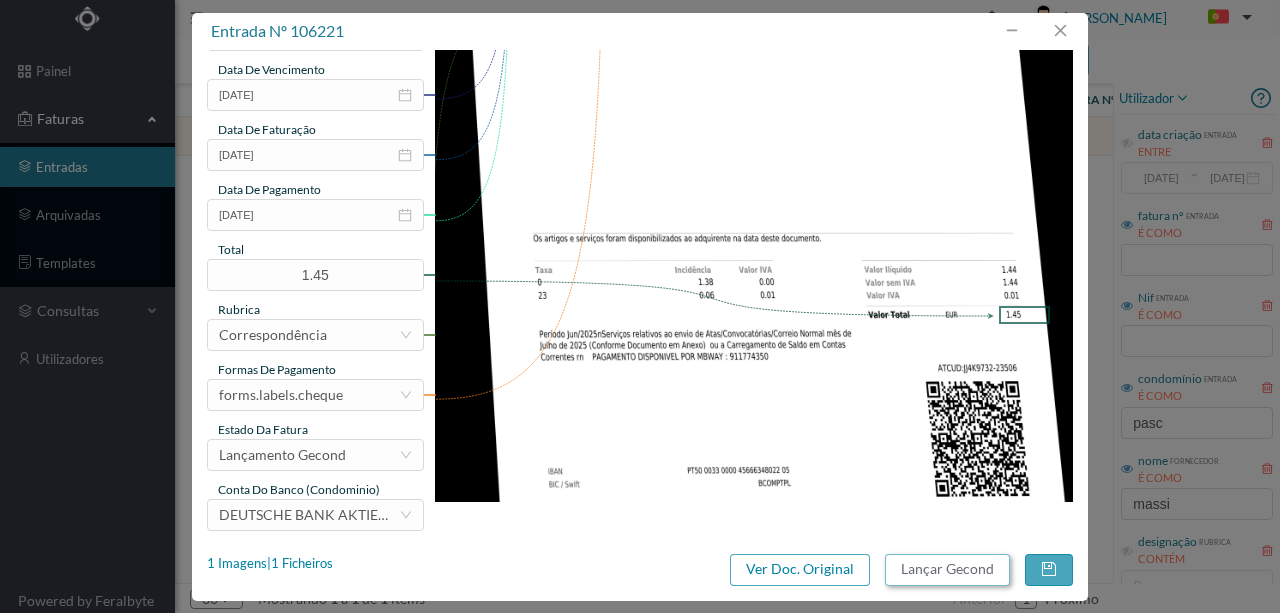 click on "Lançar Gecond" at bounding box center [947, 570] 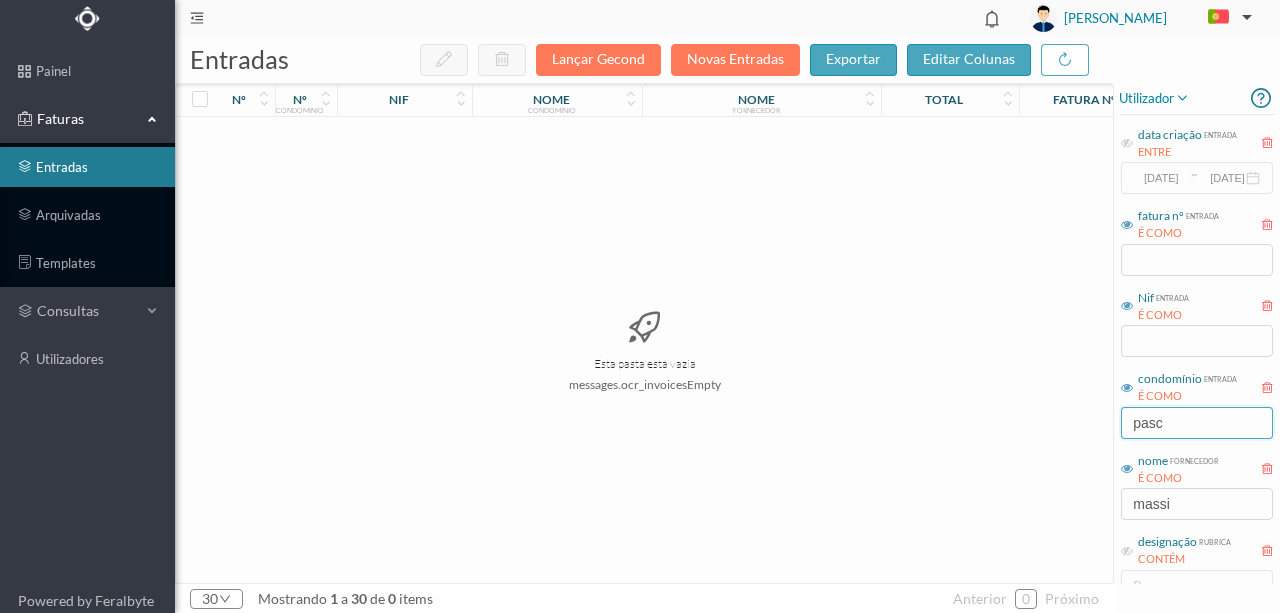 drag, startPoint x: 1180, startPoint y: 420, endPoint x: 1067, endPoint y: 427, distance: 113.216606 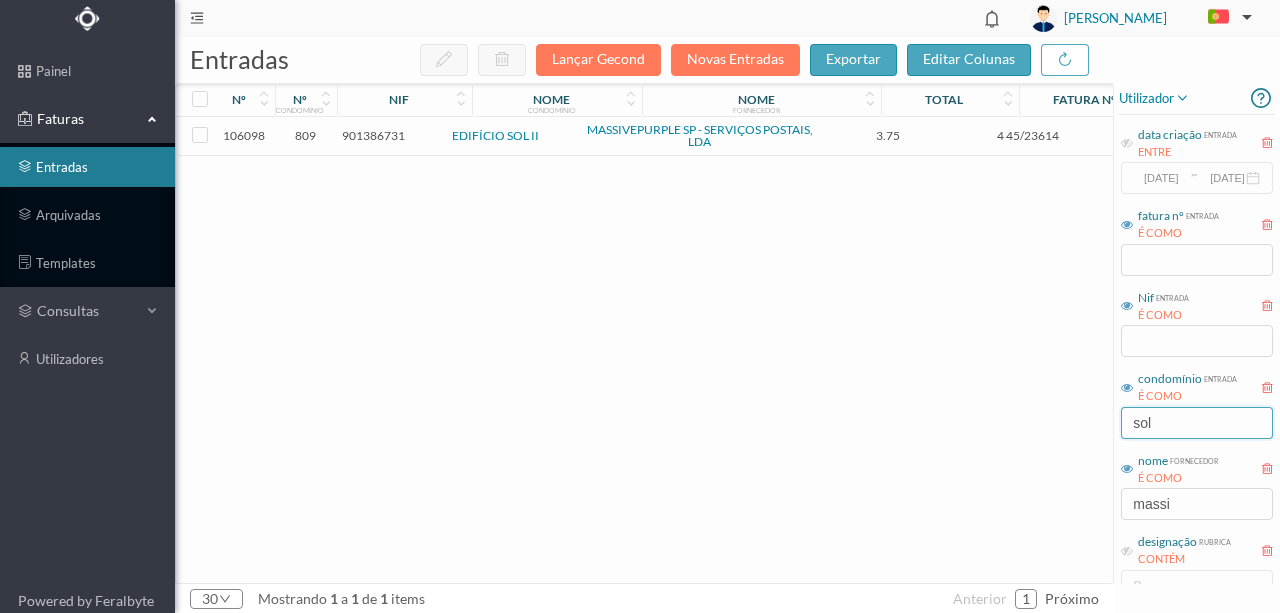 type on "sol" 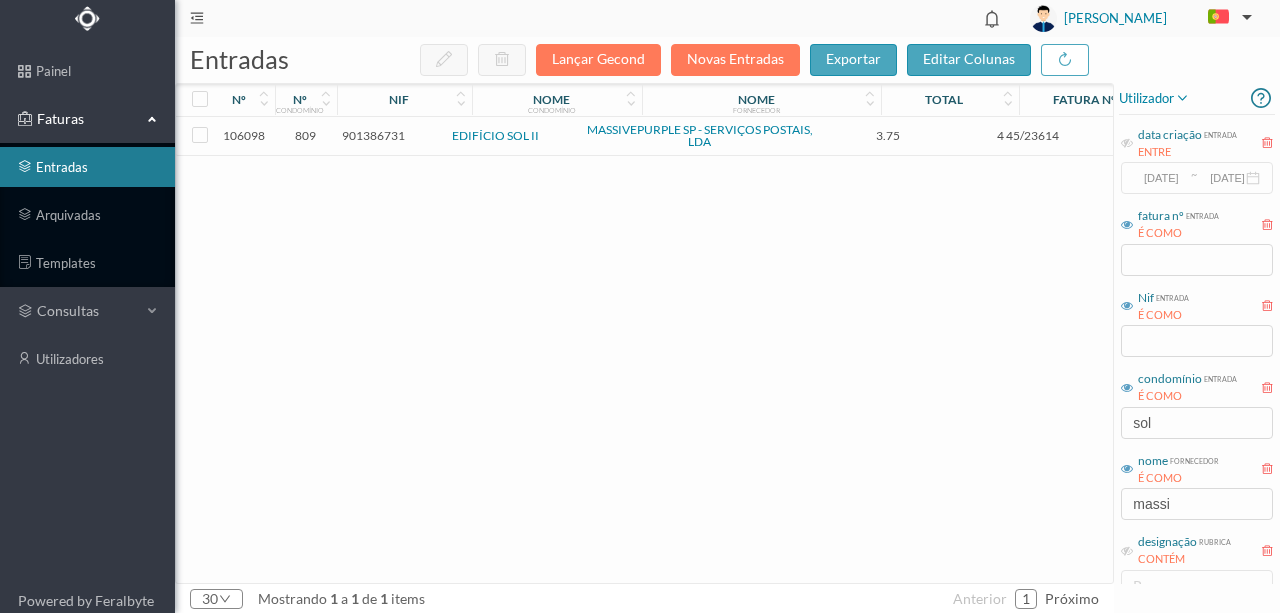 click on "901386731" at bounding box center (373, 135) 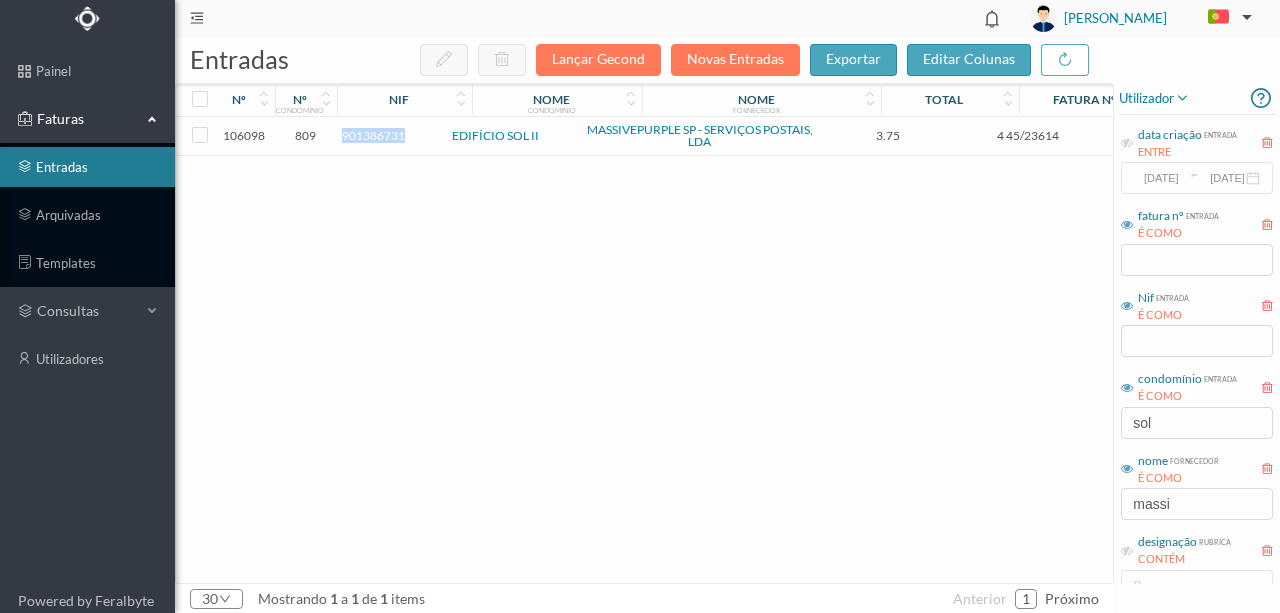 click on "901386731" at bounding box center (373, 135) 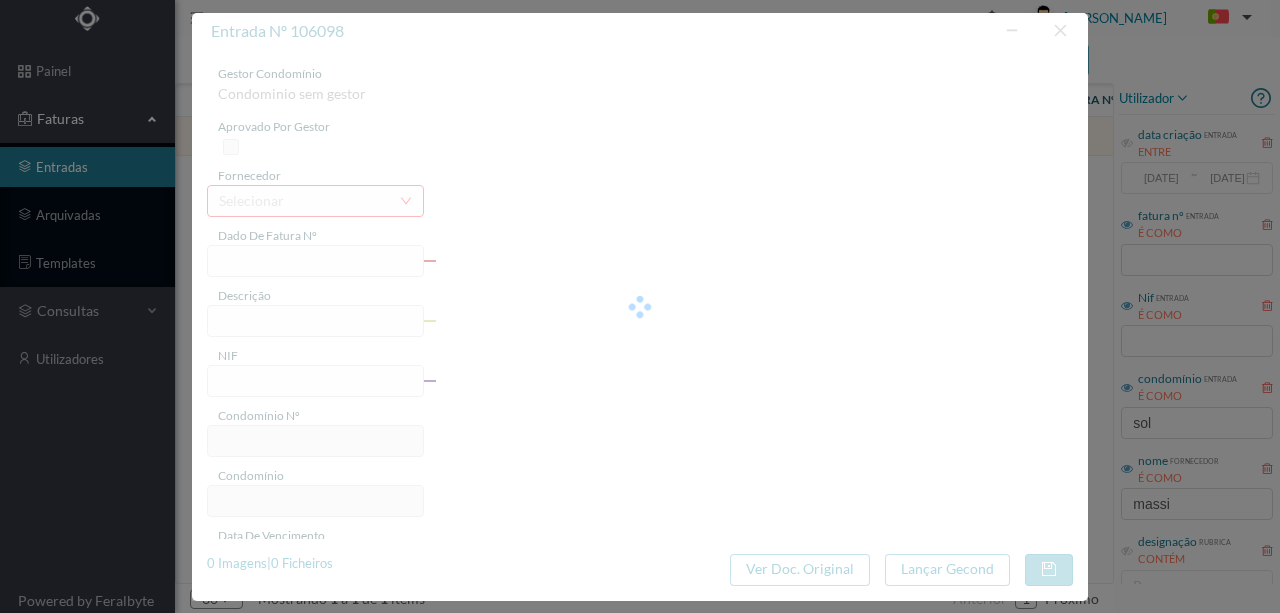 type on "4 45/23614" 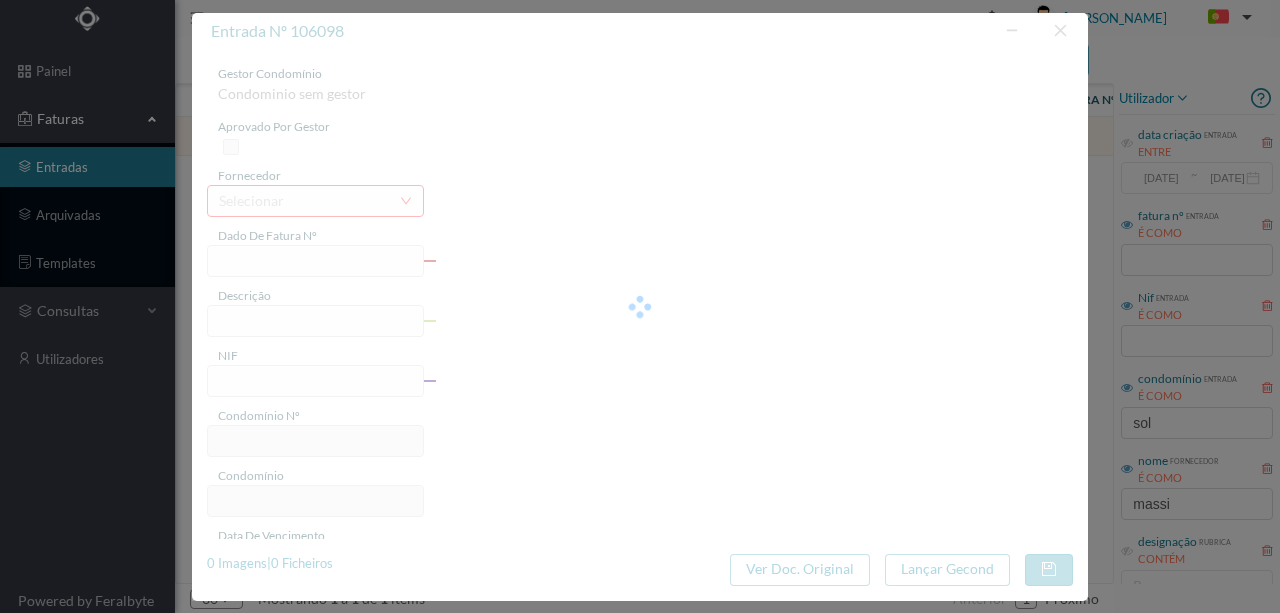 type on "Serviço [PERSON_NAME]" 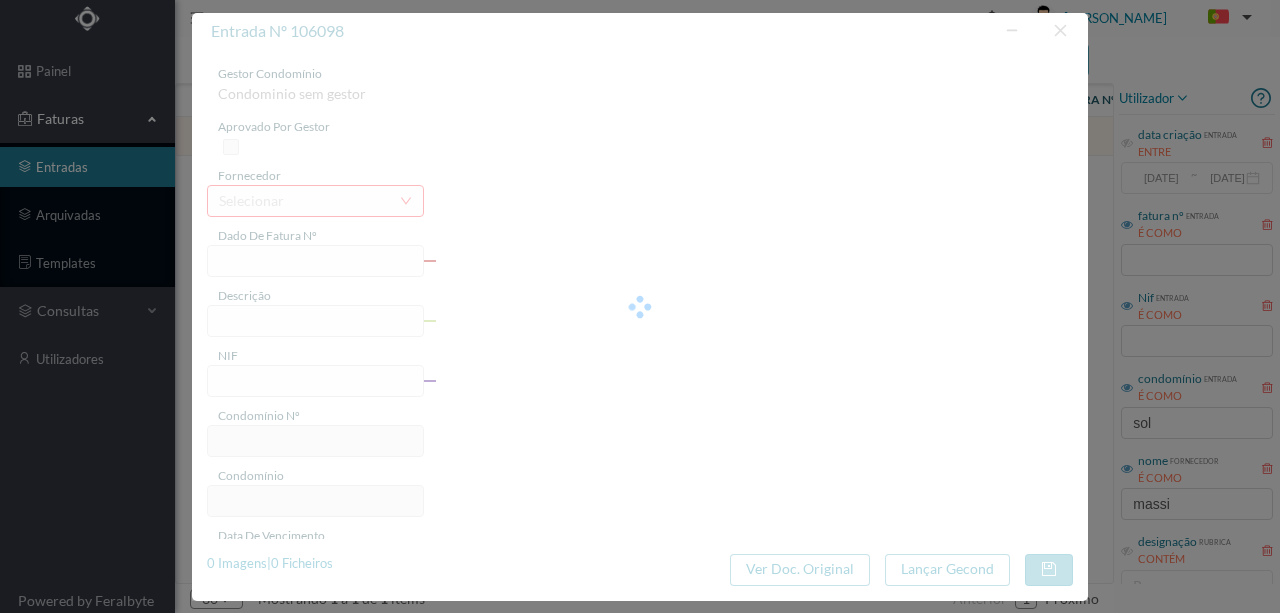 type on "901386731" 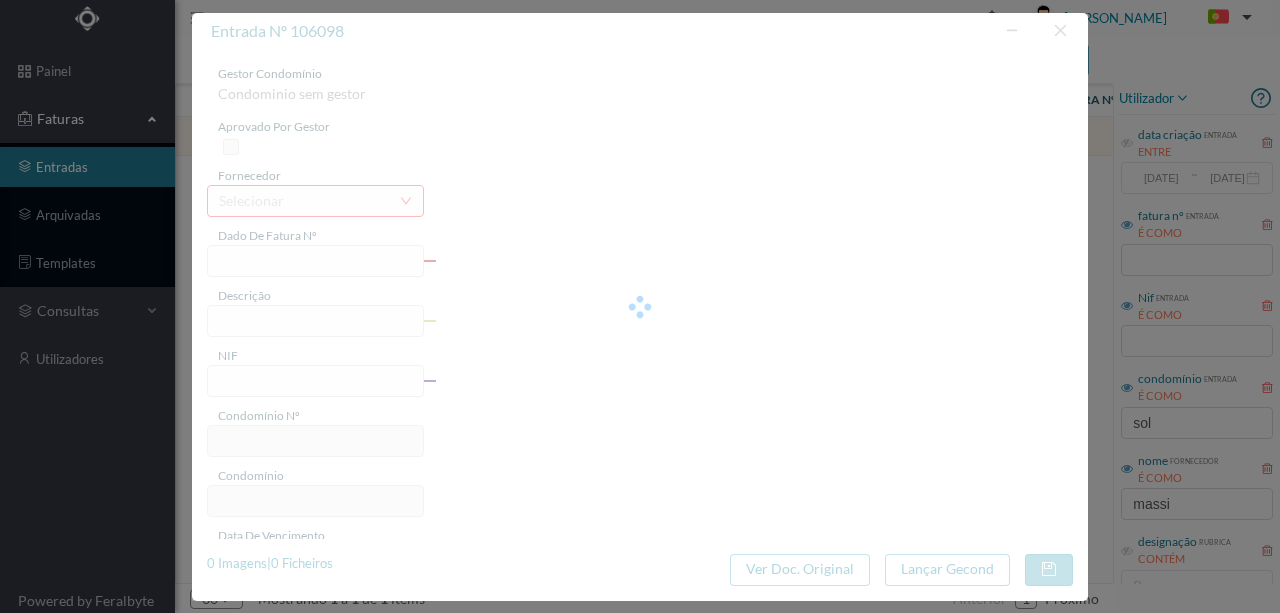 type on "Invalid date" 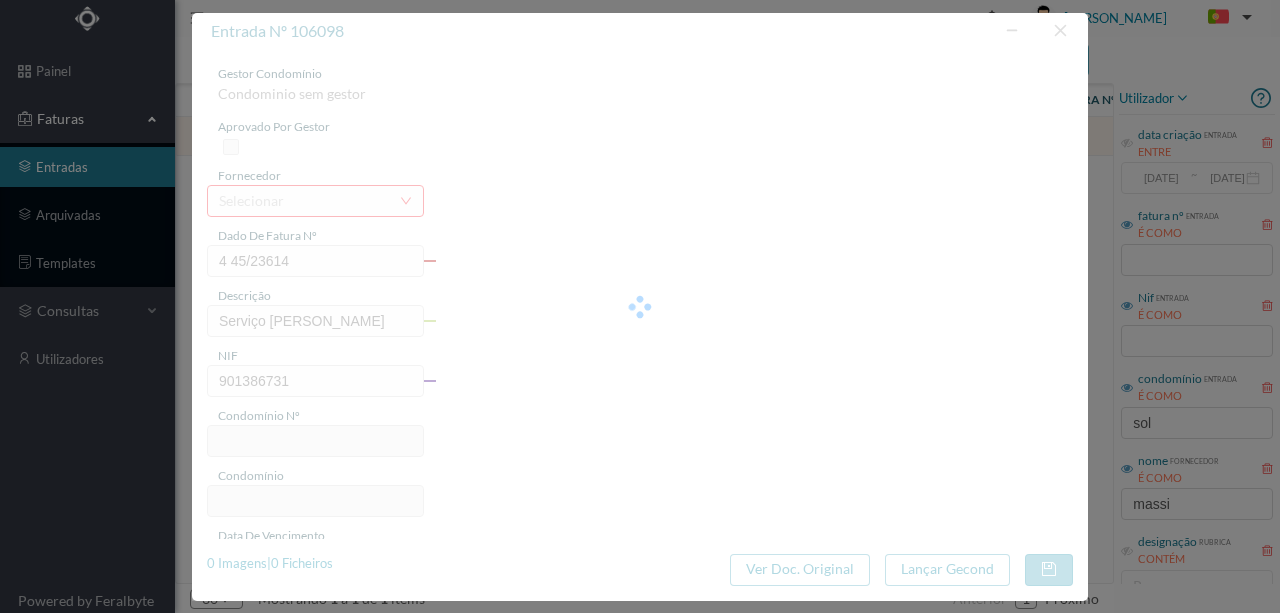 type on "809" 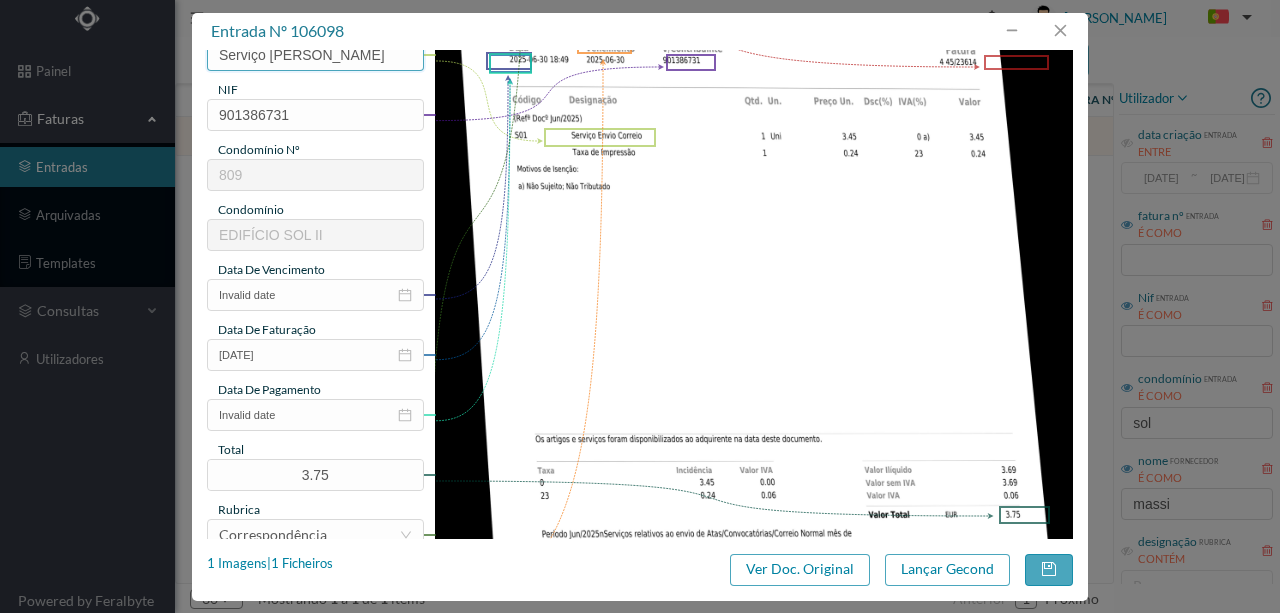 scroll, scrollTop: 333, scrollLeft: 0, axis: vertical 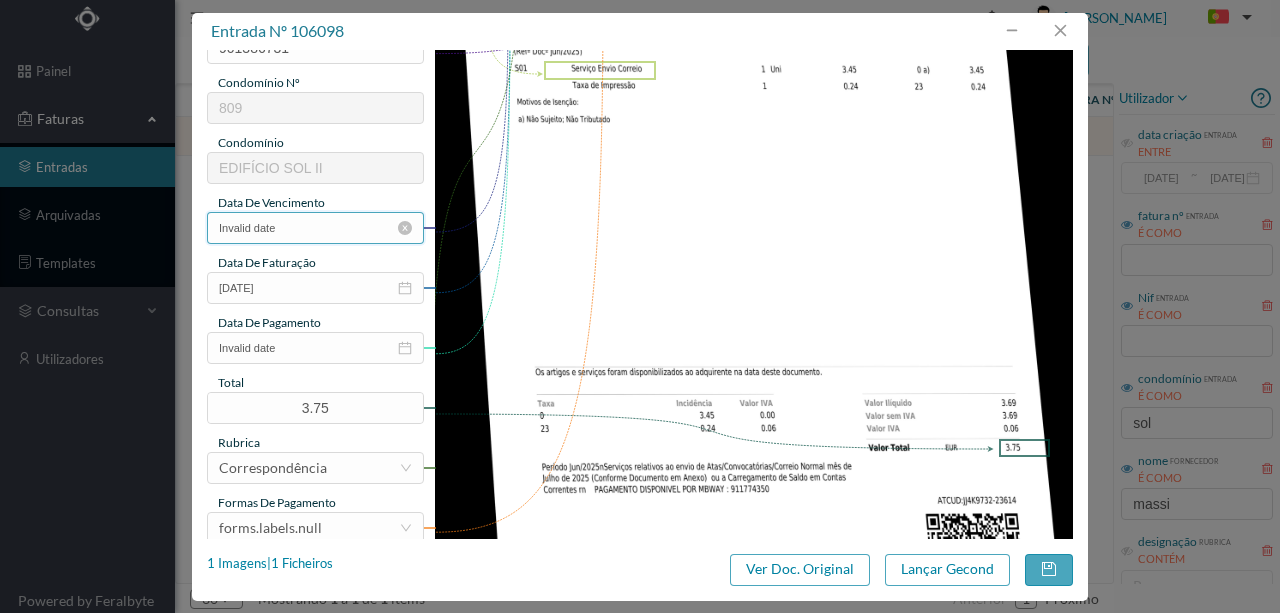 click on "Invalid date" at bounding box center (315, 228) 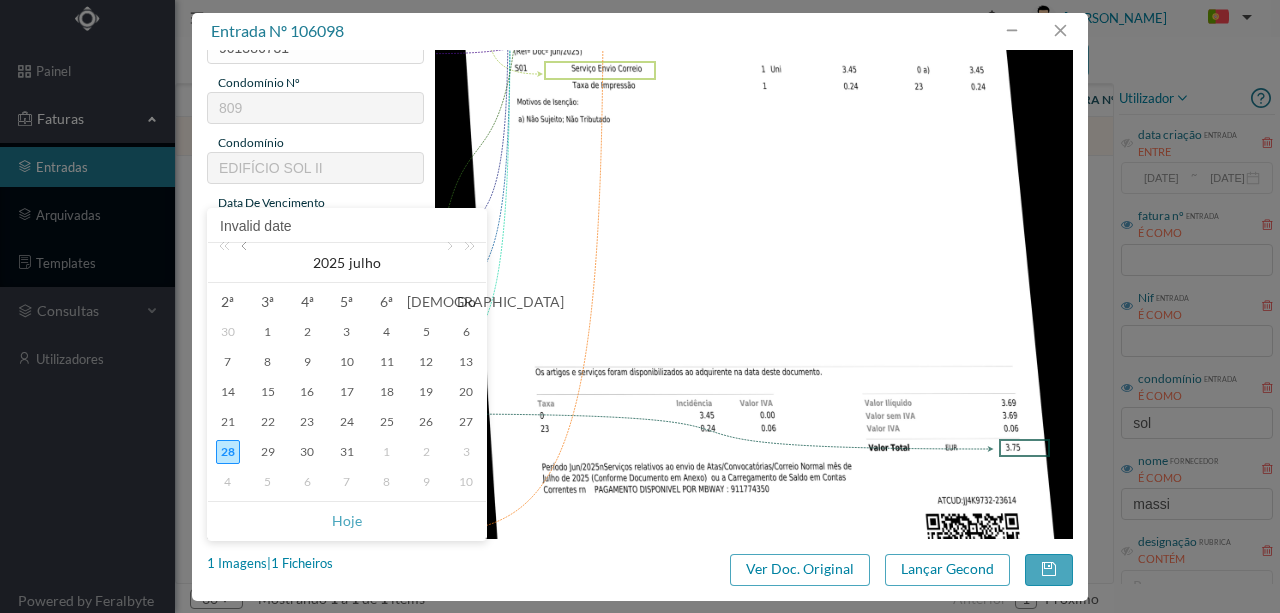 click at bounding box center [246, 263] 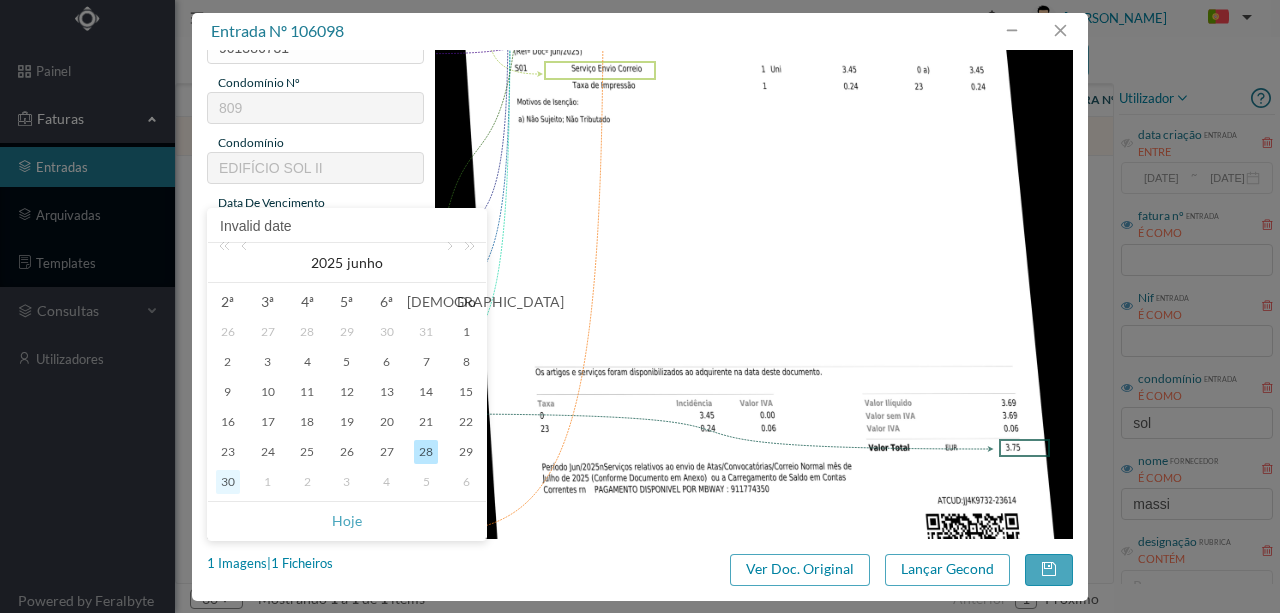 click on "30" at bounding box center [228, 482] 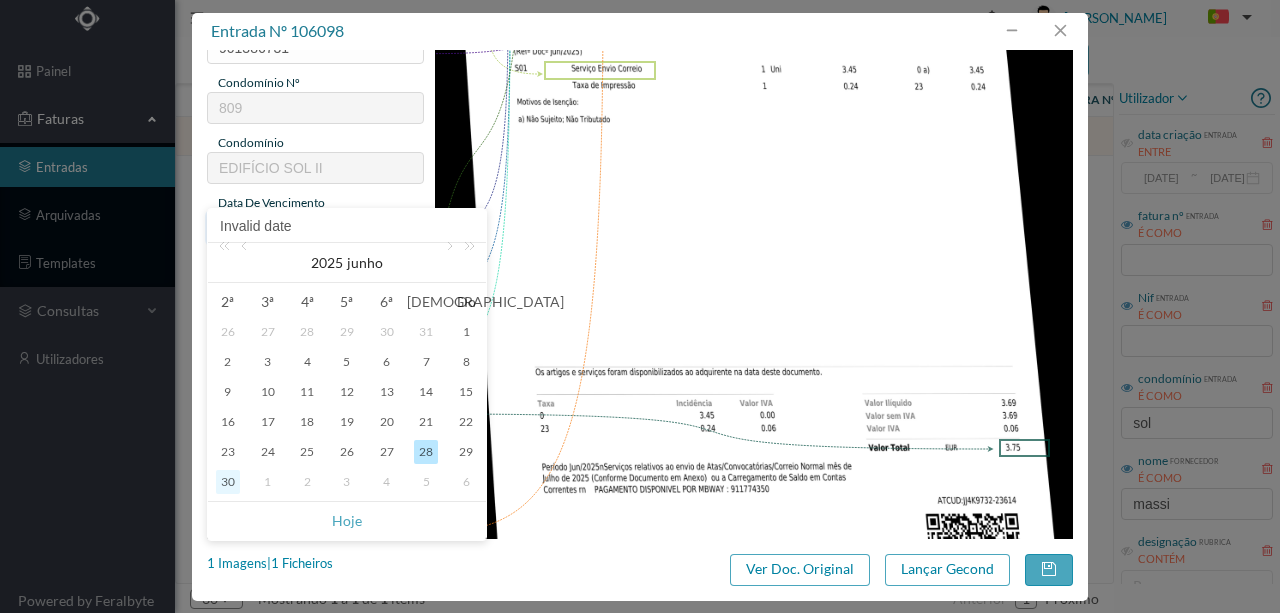 type on "[DATE]" 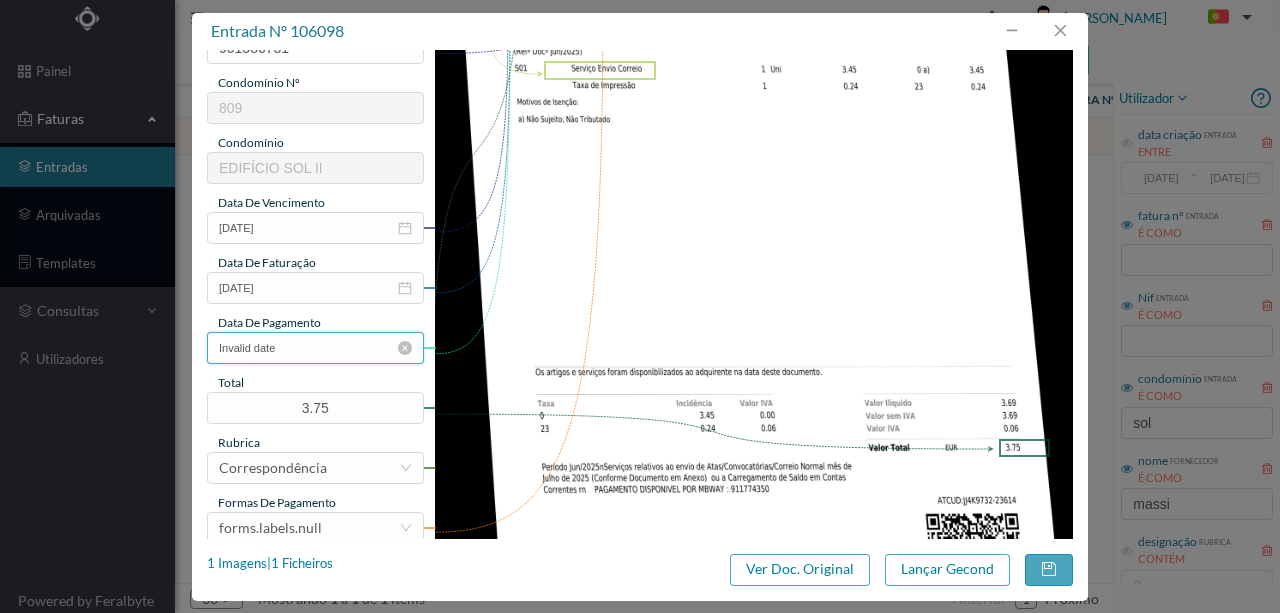 click on "Invalid date" at bounding box center [315, 348] 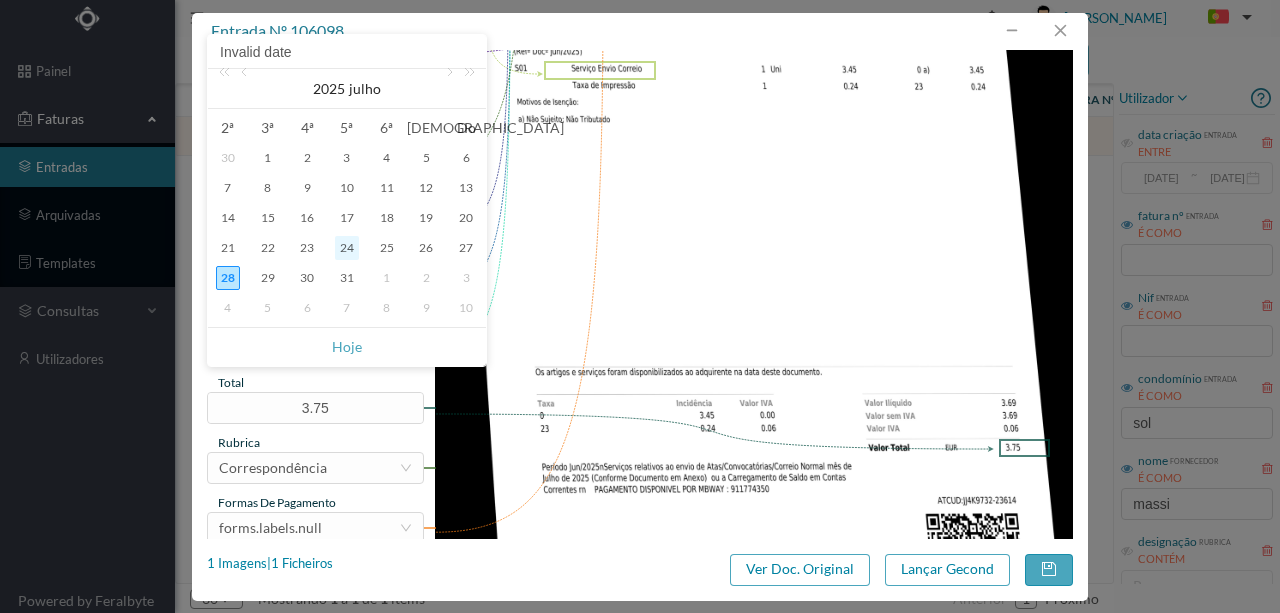 click on "24" at bounding box center [347, 248] 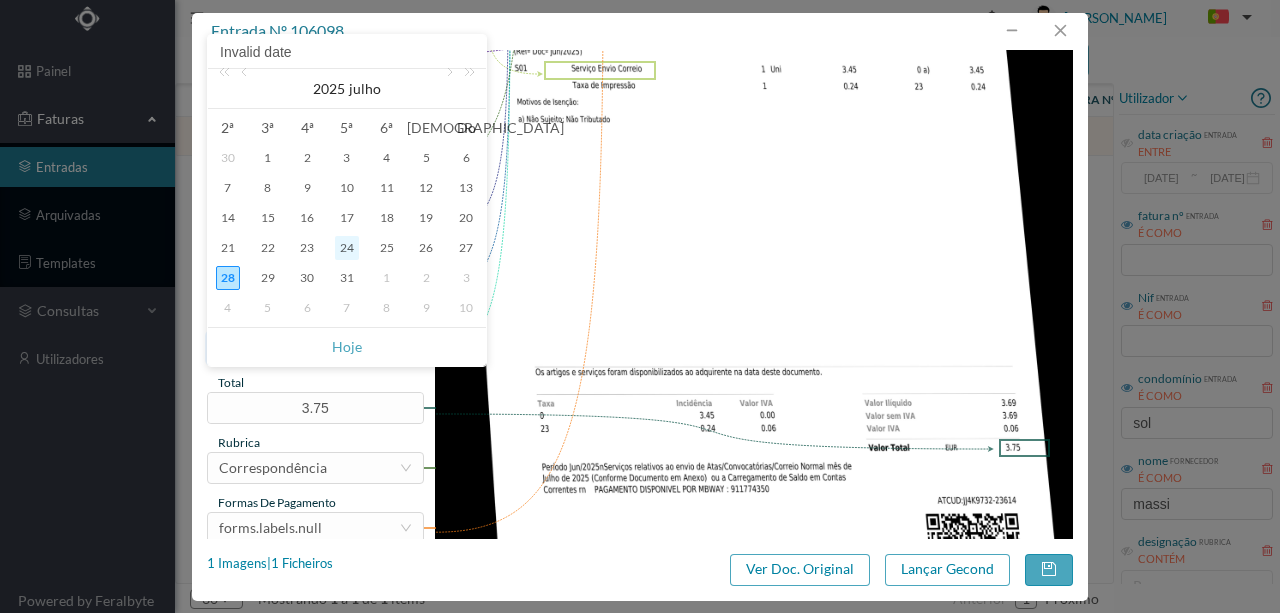 type on "[DATE]" 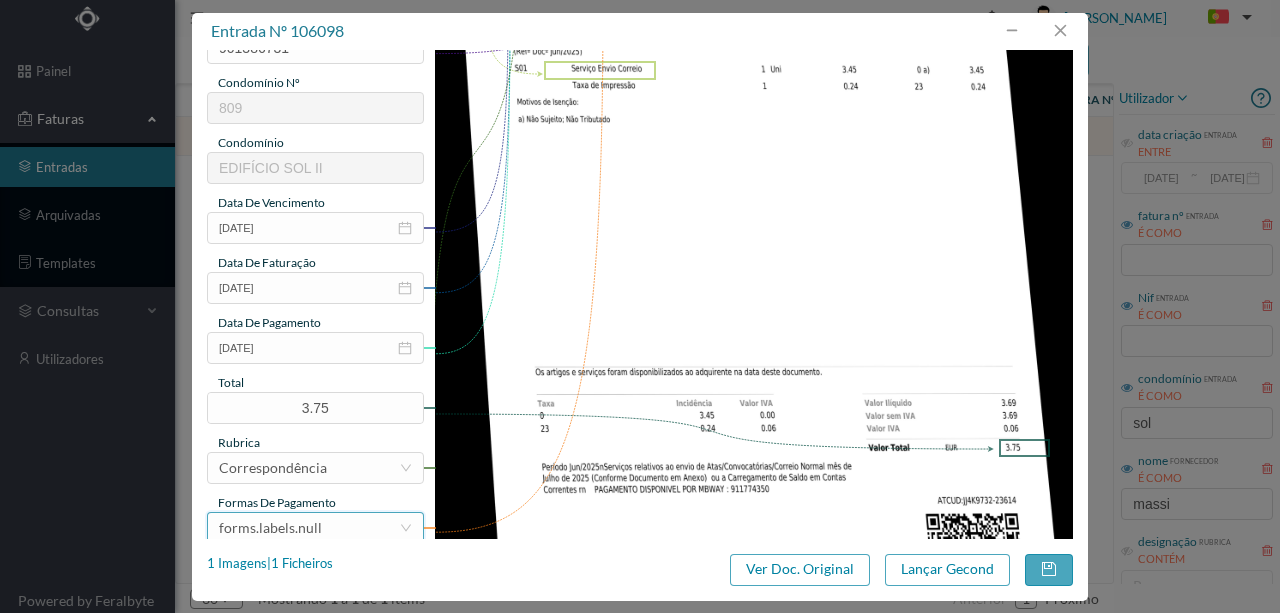 click on "forms.labels.null" at bounding box center [270, 528] 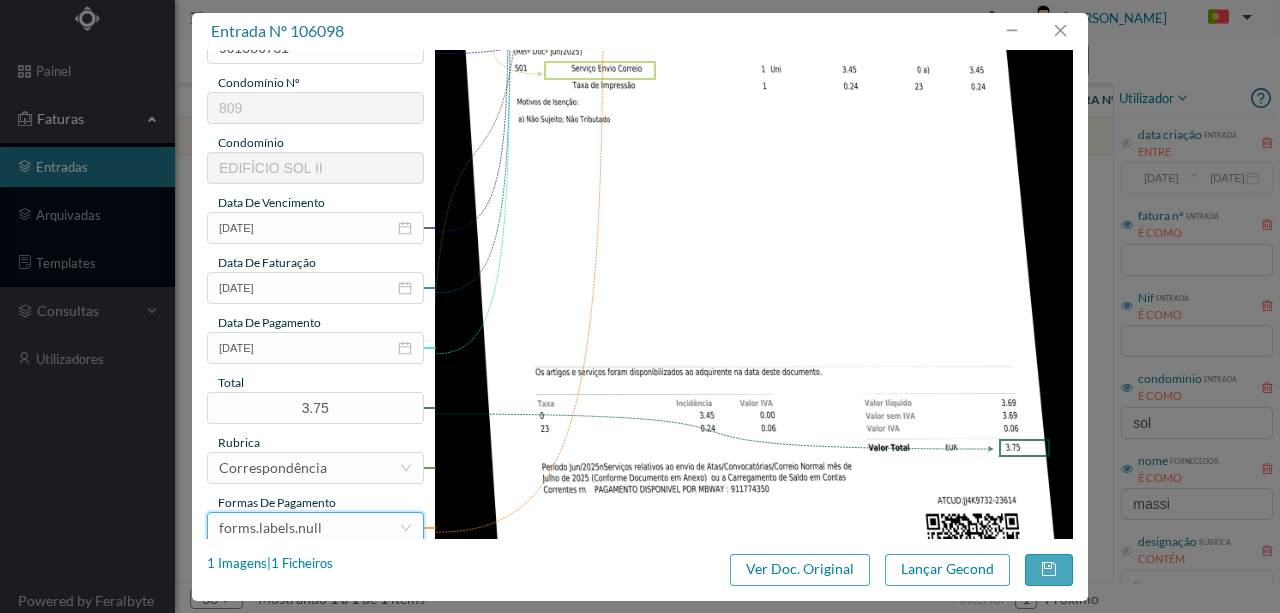 scroll, scrollTop: 337, scrollLeft: 0, axis: vertical 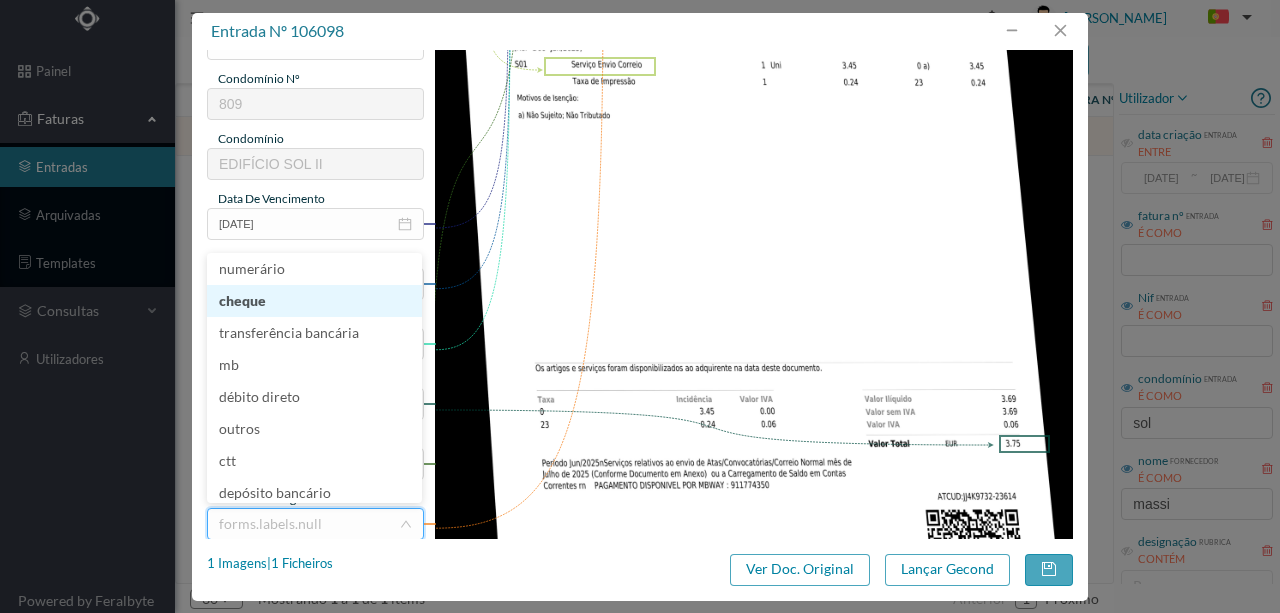 click on "cheque" at bounding box center [314, 301] 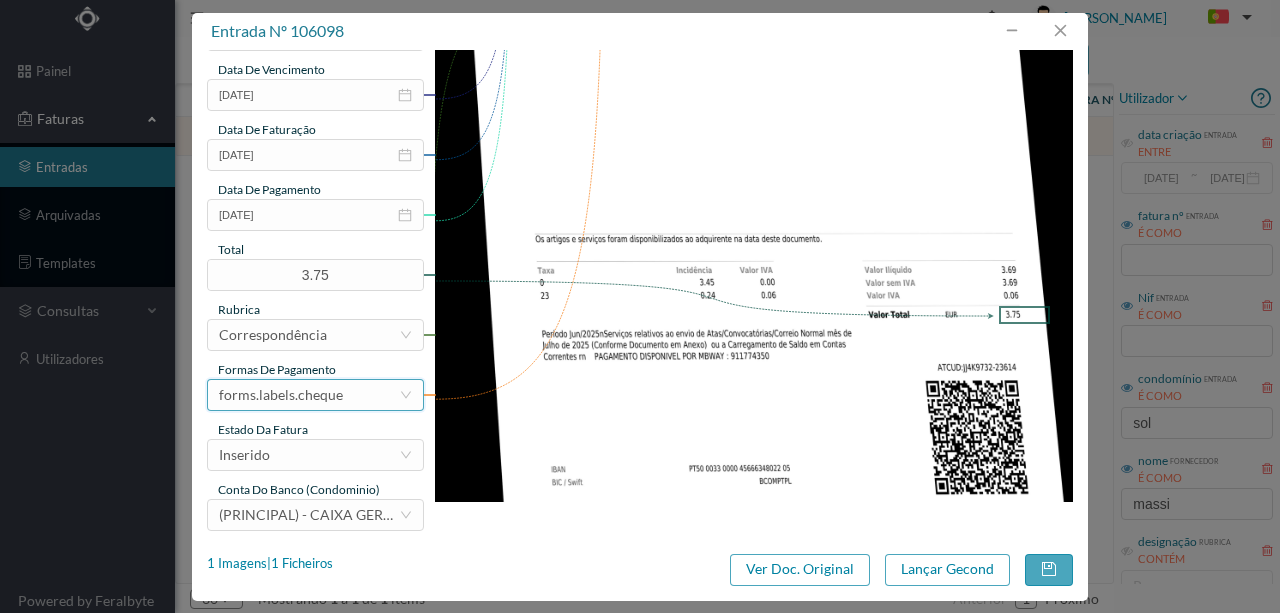 scroll, scrollTop: 473, scrollLeft: 0, axis: vertical 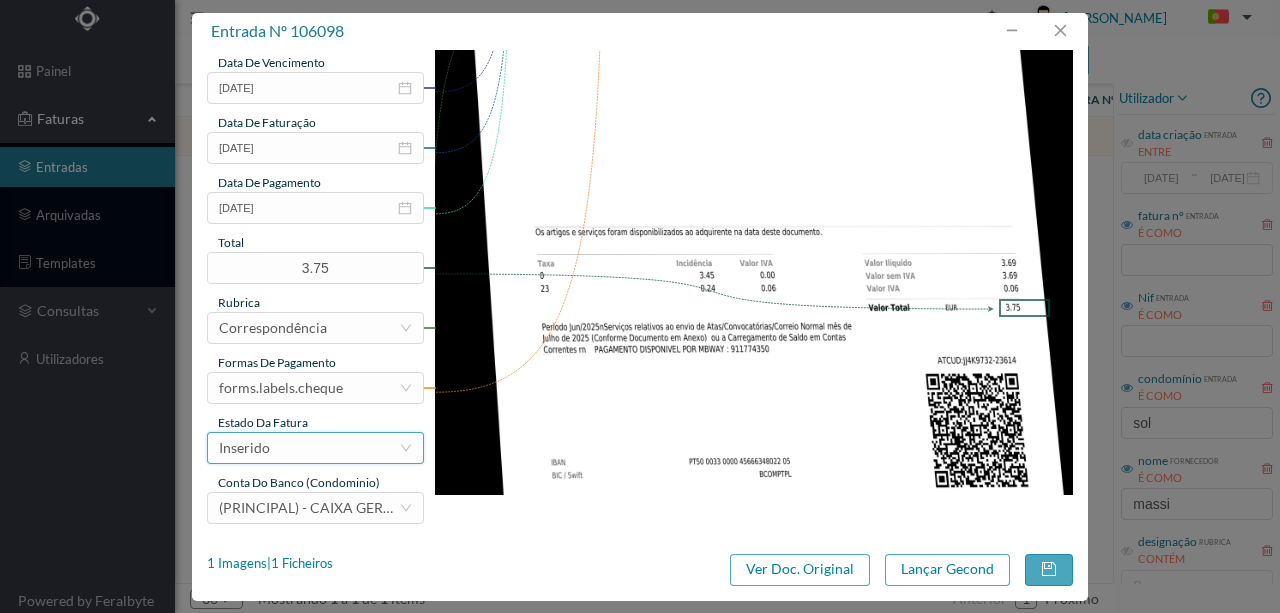 click on "Inserido" at bounding box center [309, 448] 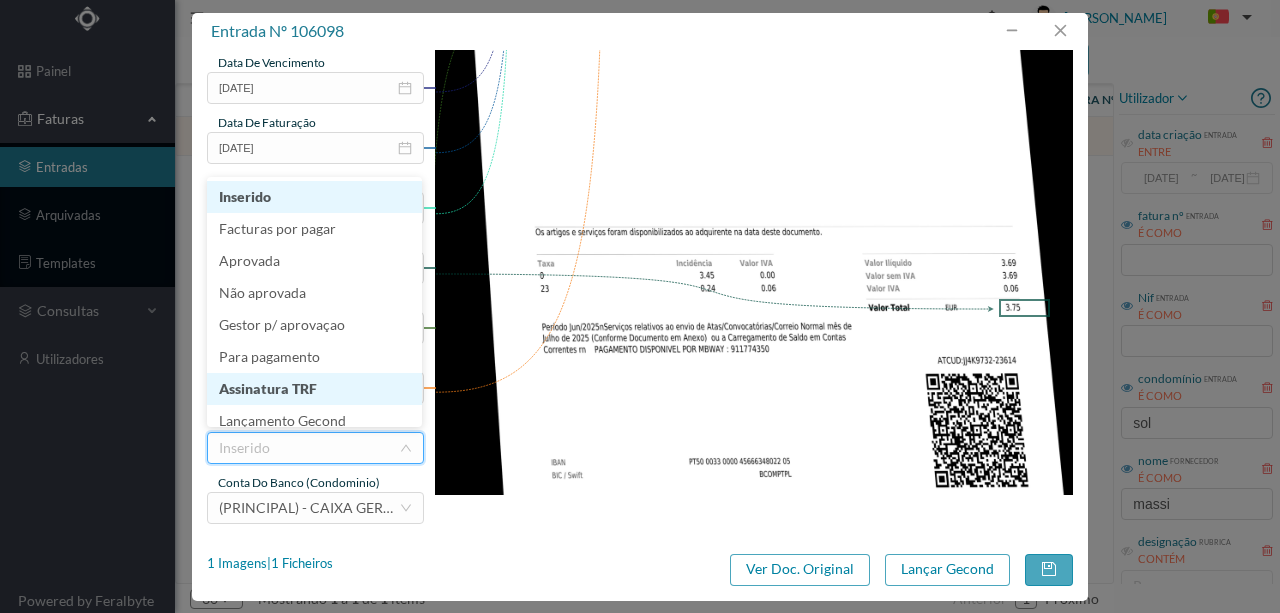 scroll, scrollTop: 10, scrollLeft: 0, axis: vertical 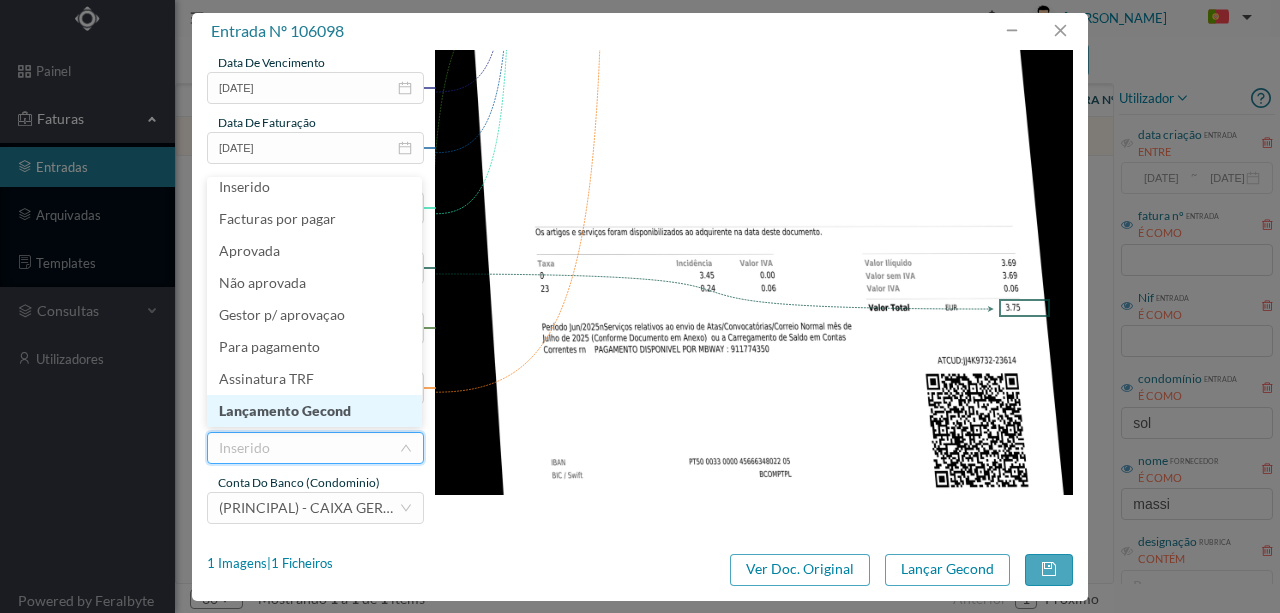 click on "Lançamento Gecond" at bounding box center (314, 411) 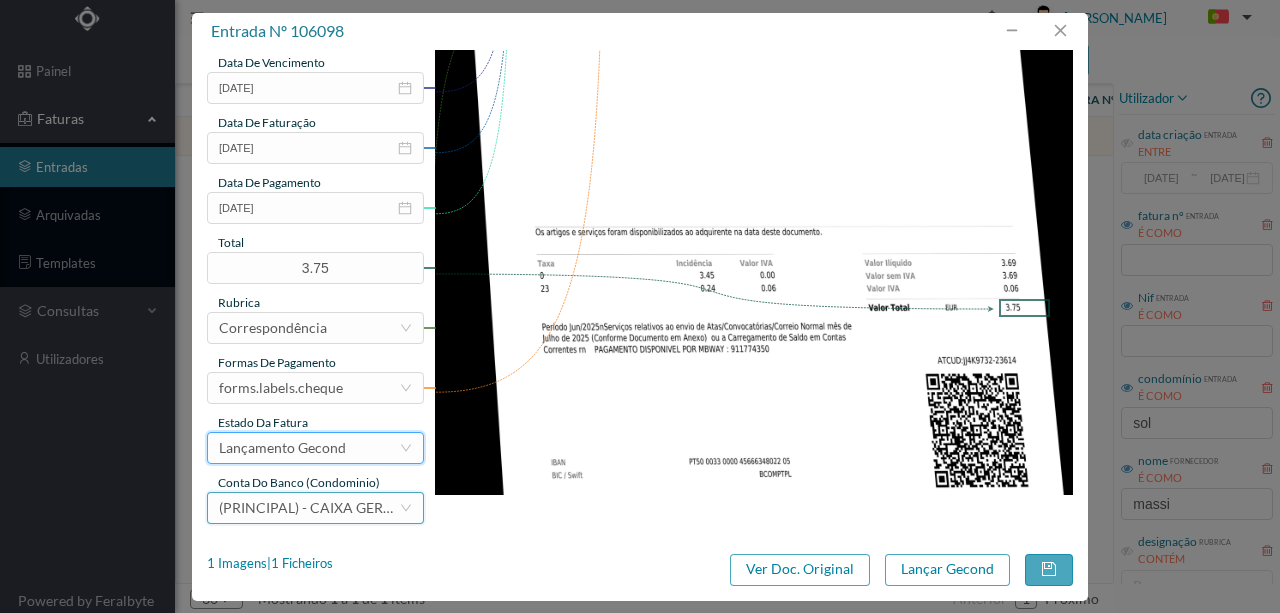 click on "(PRINCIPAL) - CAIXA GERAL DE DEPÓSITOS ([FINANCIAL_ID])" at bounding box center [309, 508] 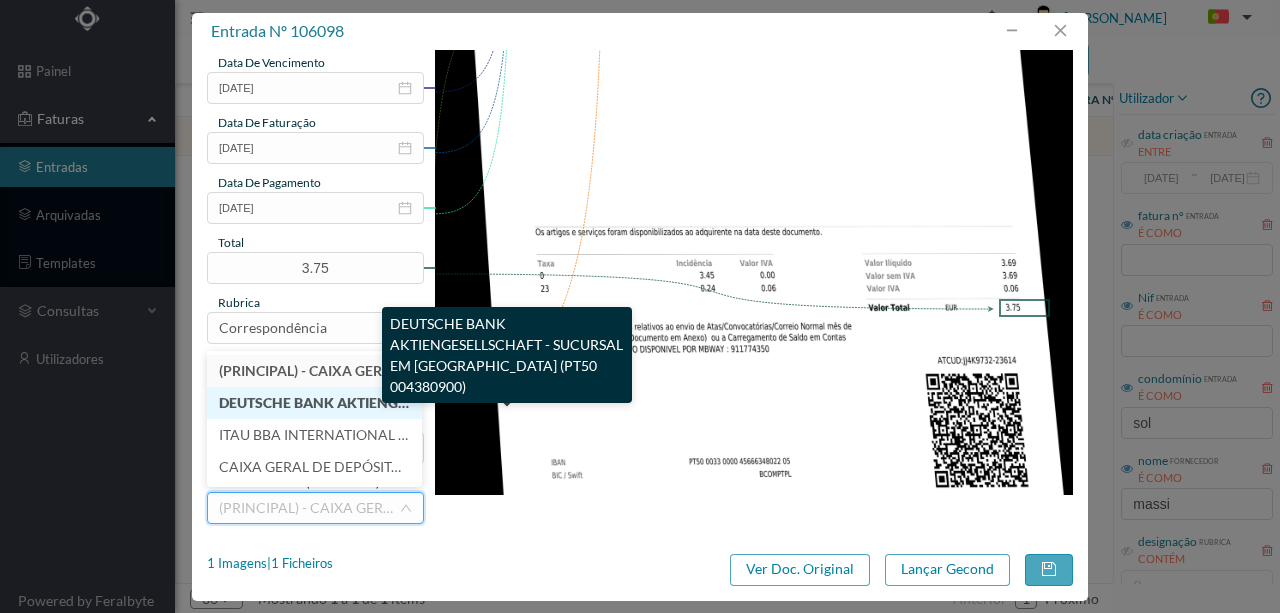 click on "DEUTSCHE BANK AKTIENGESELLSCHAFT - SUCURSAL EM [GEOGRAPHIC_DATA] (PT50 004380900)" at bounding box center [539, 402] 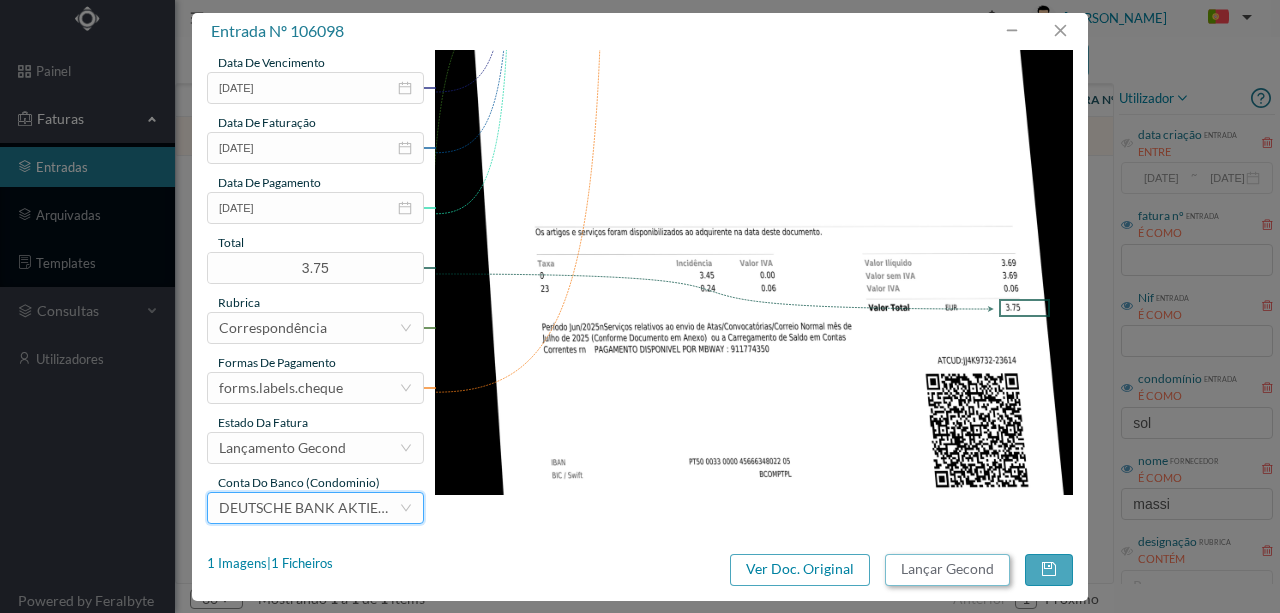click on "Lançar Gecond" at bounding box center [947, 570] 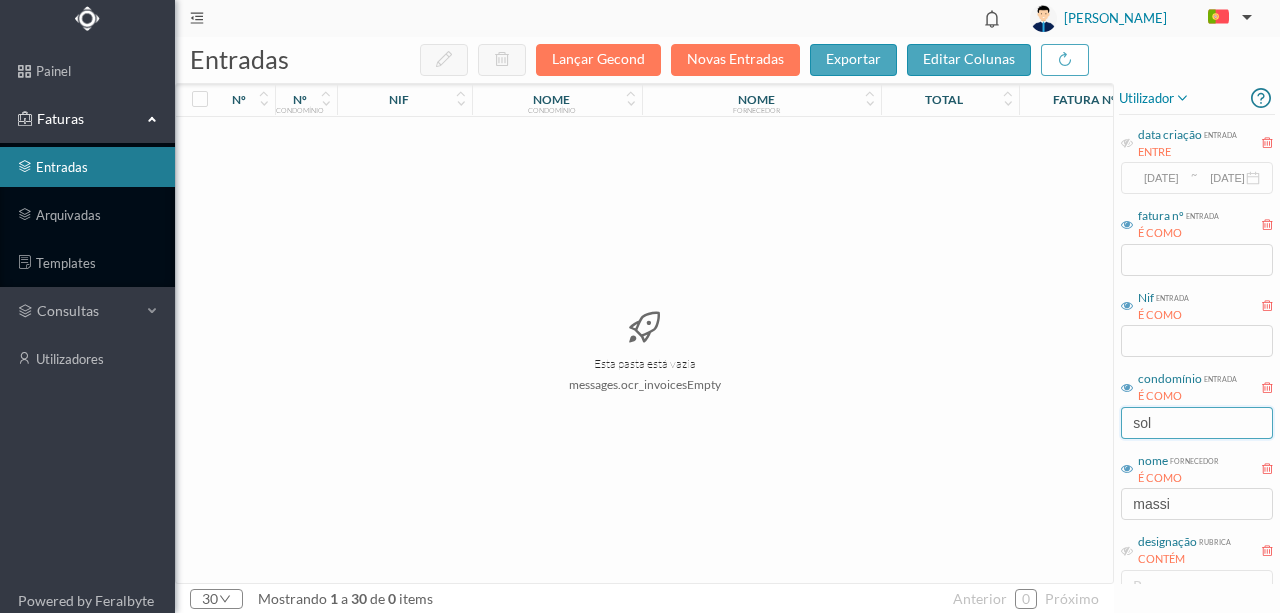 drag, startPoint x: 1175, startPoint y: 420, endPoint x: 1049, endPoint y: 427, distance: 126.1943 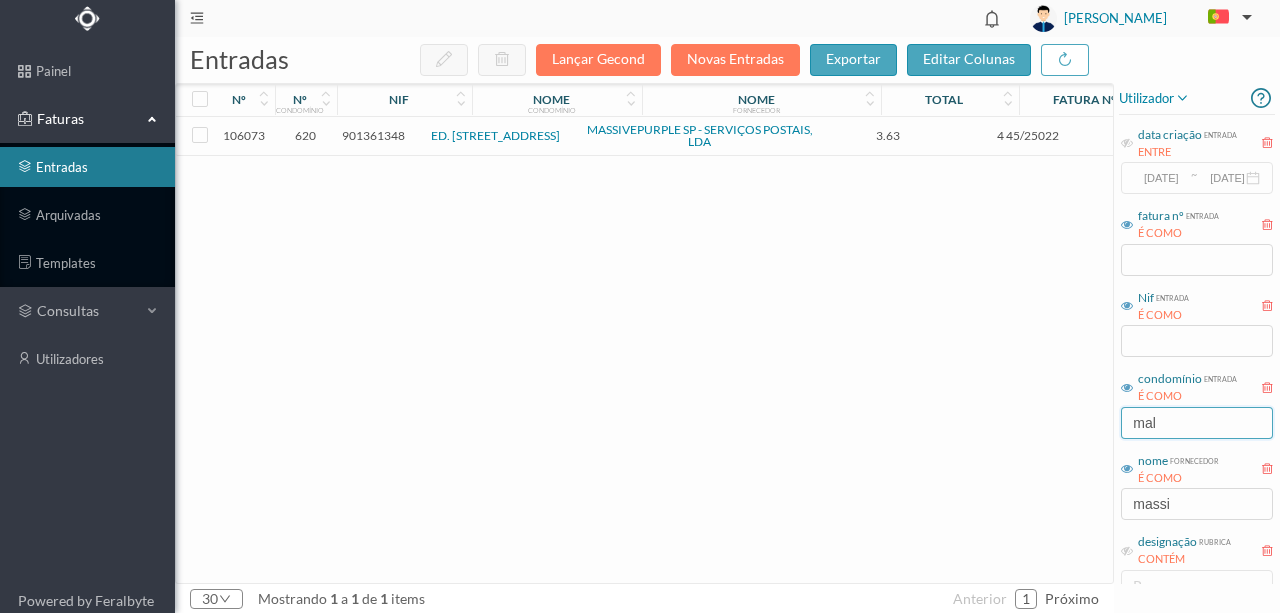 type on "mal" 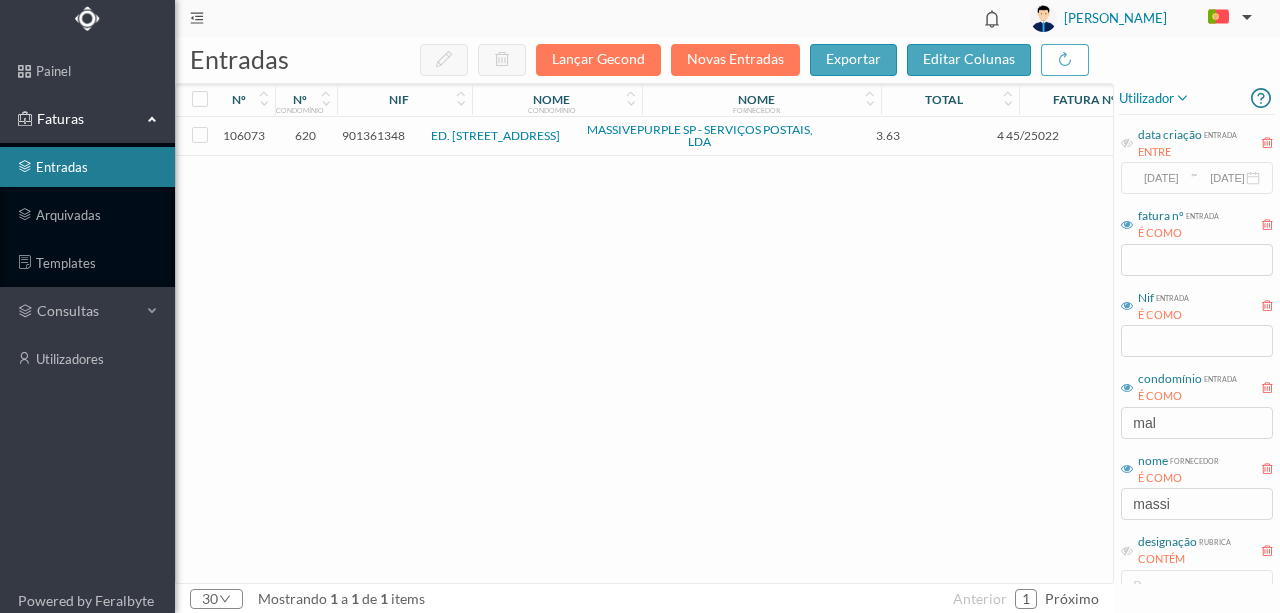 click on "901361348" at bounding box center [373, 135] 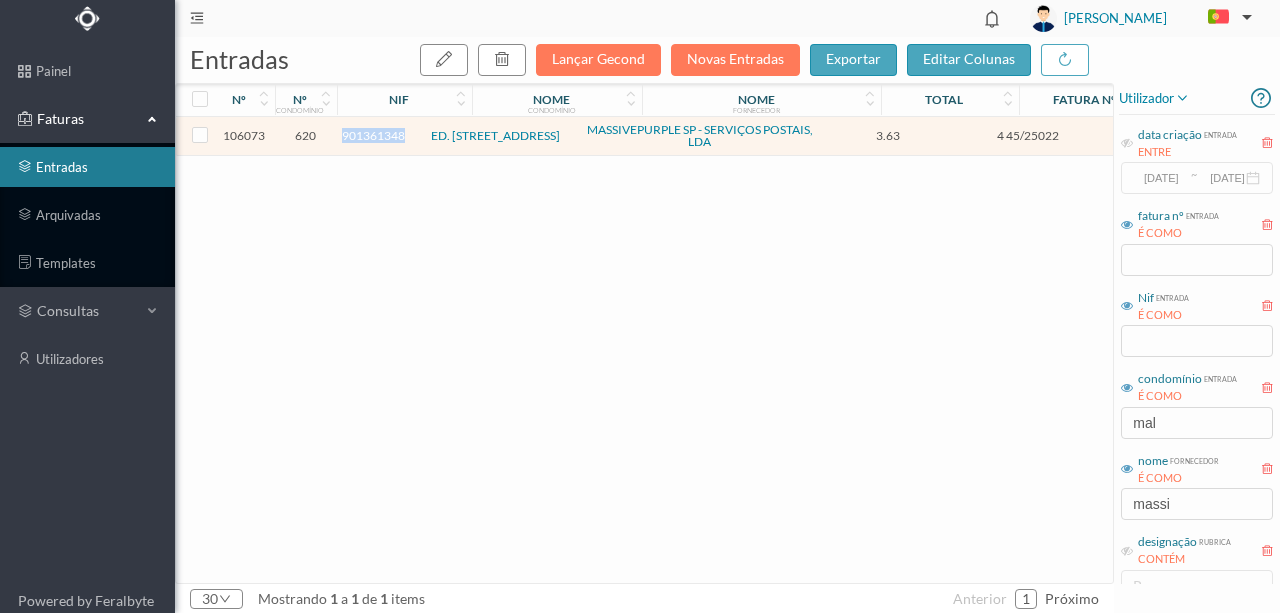 click on "901361348" at bounding box center (373, 135) 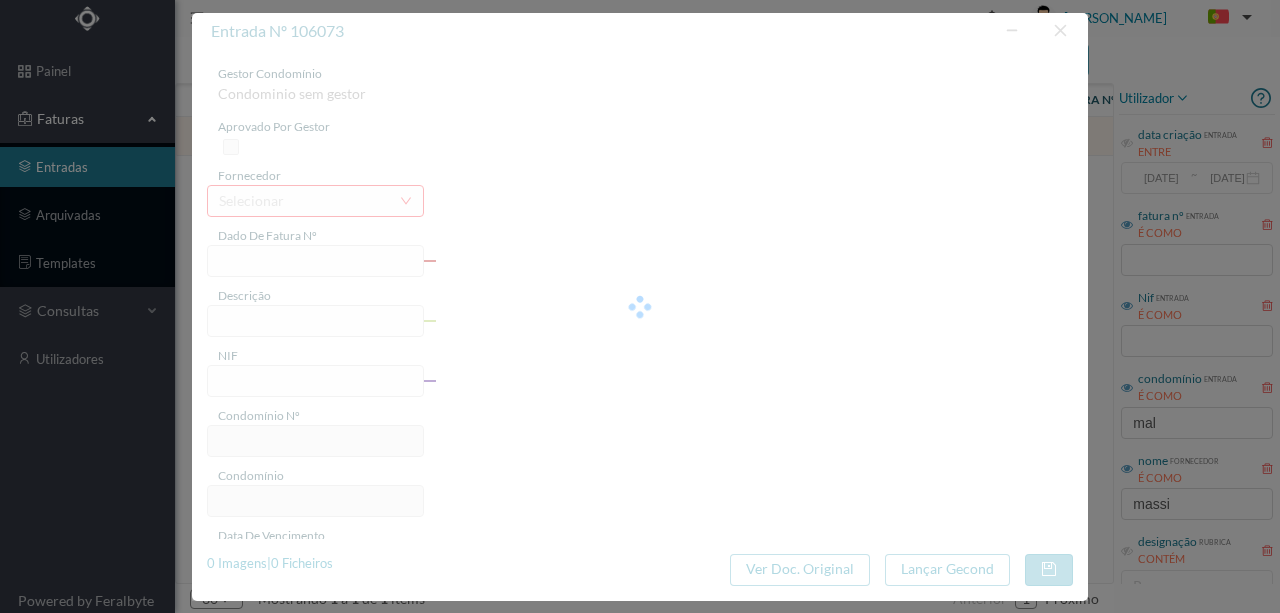 type on "4 45/25022" 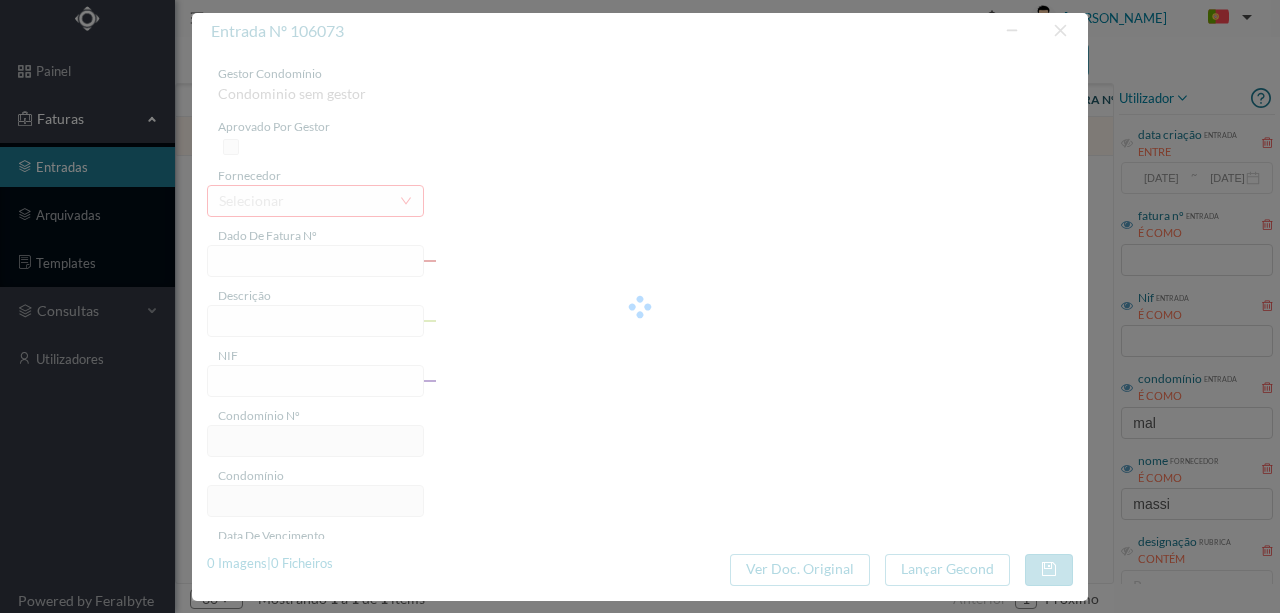type on "Serviço [PERSON_NAME]" 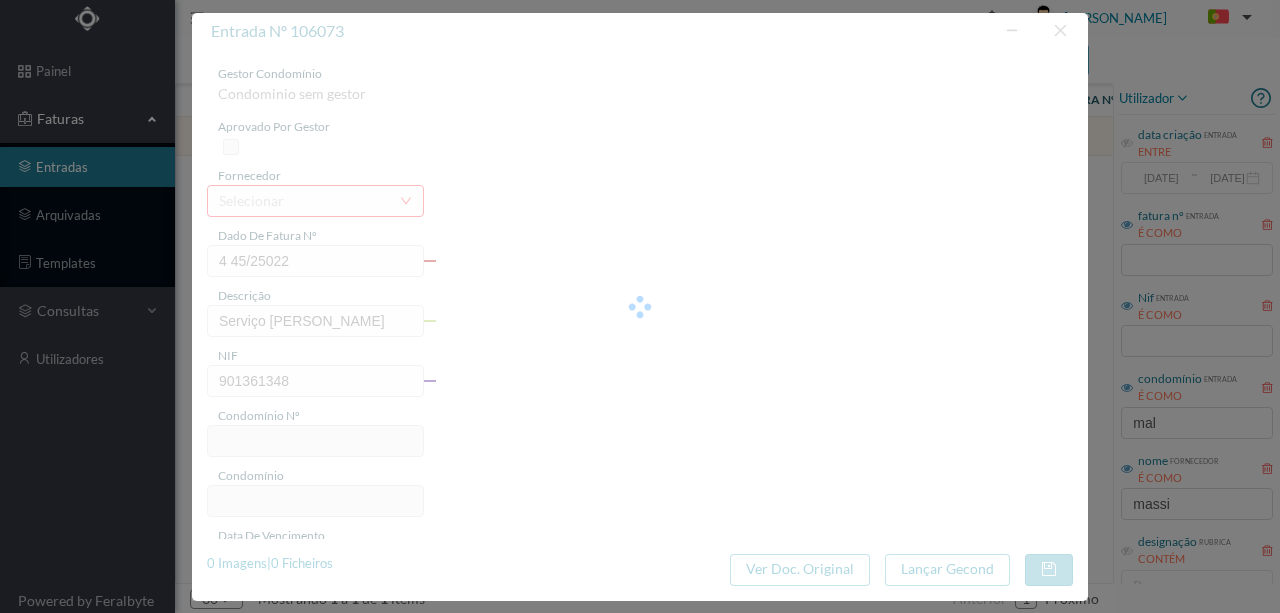 type on "620" 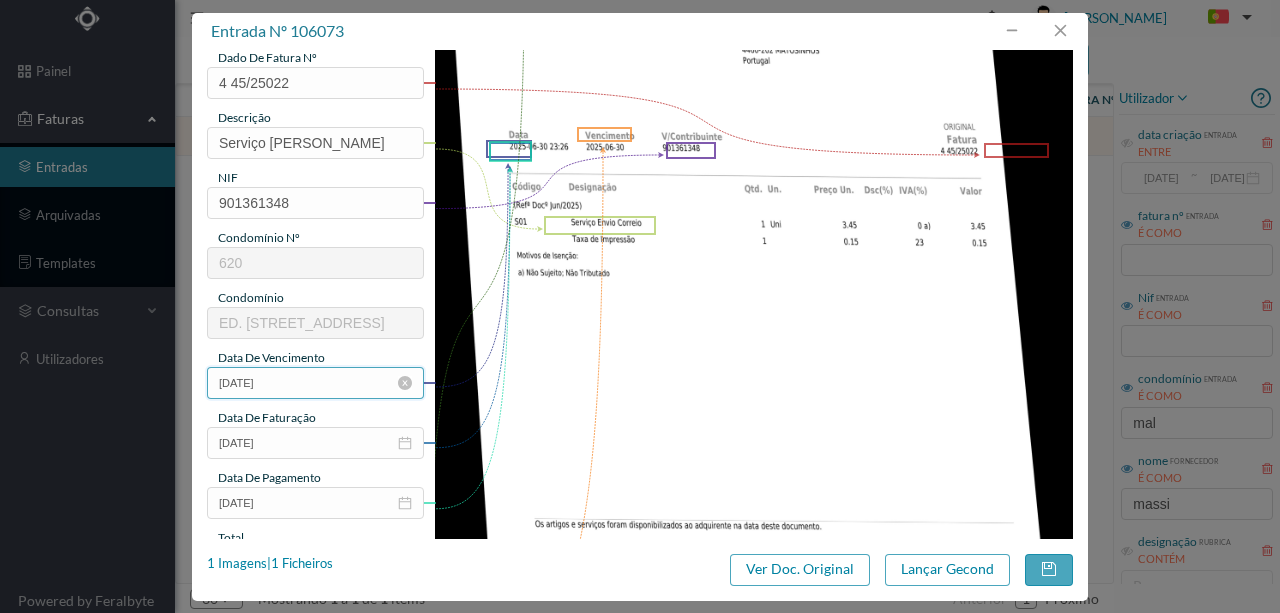 scroll, scrollTop: 200, scrollLeft: 0, axis: vertical 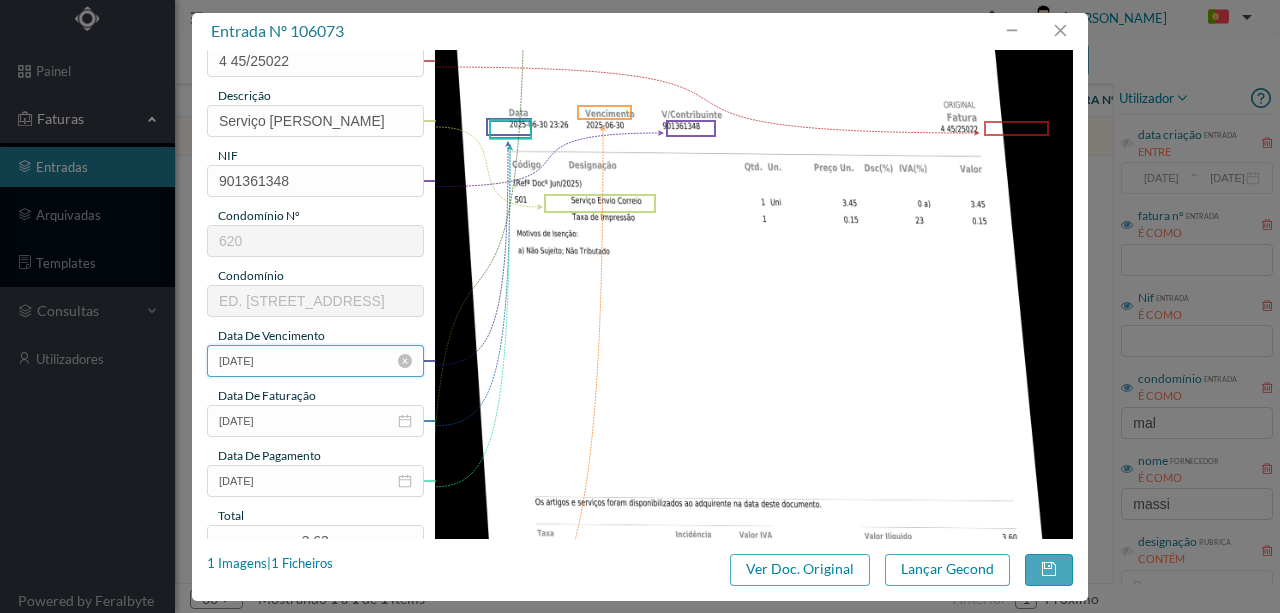 click on "[DATE]" at bounding box center [315, 361] 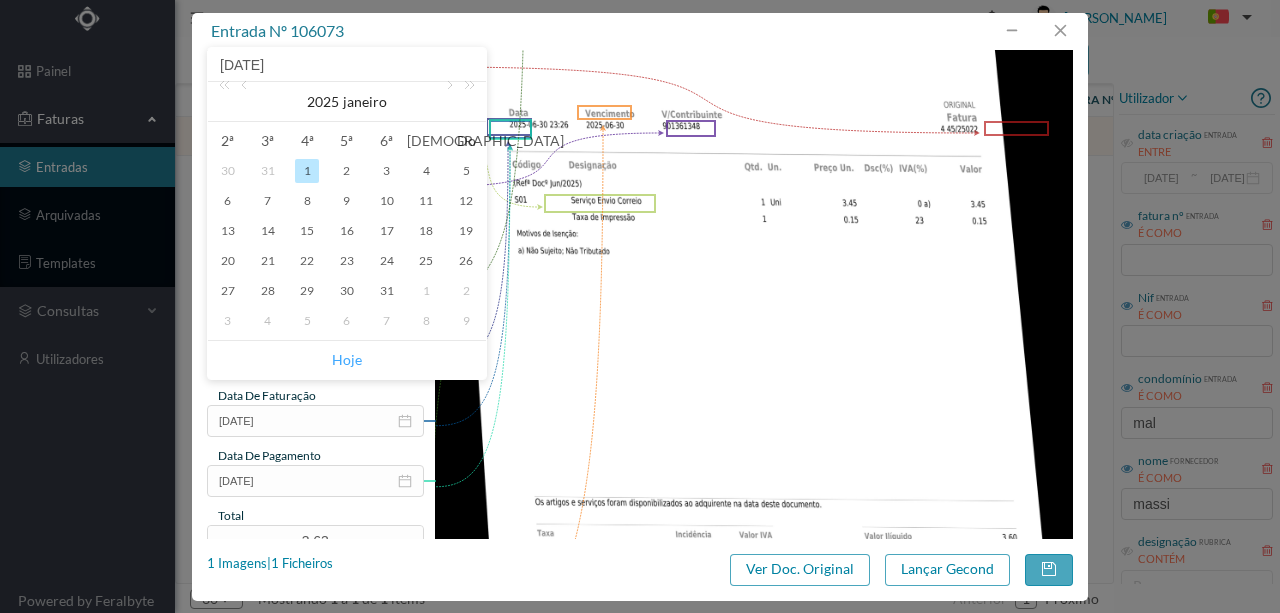 click on "Hoje" at bounding box center (347, 360) 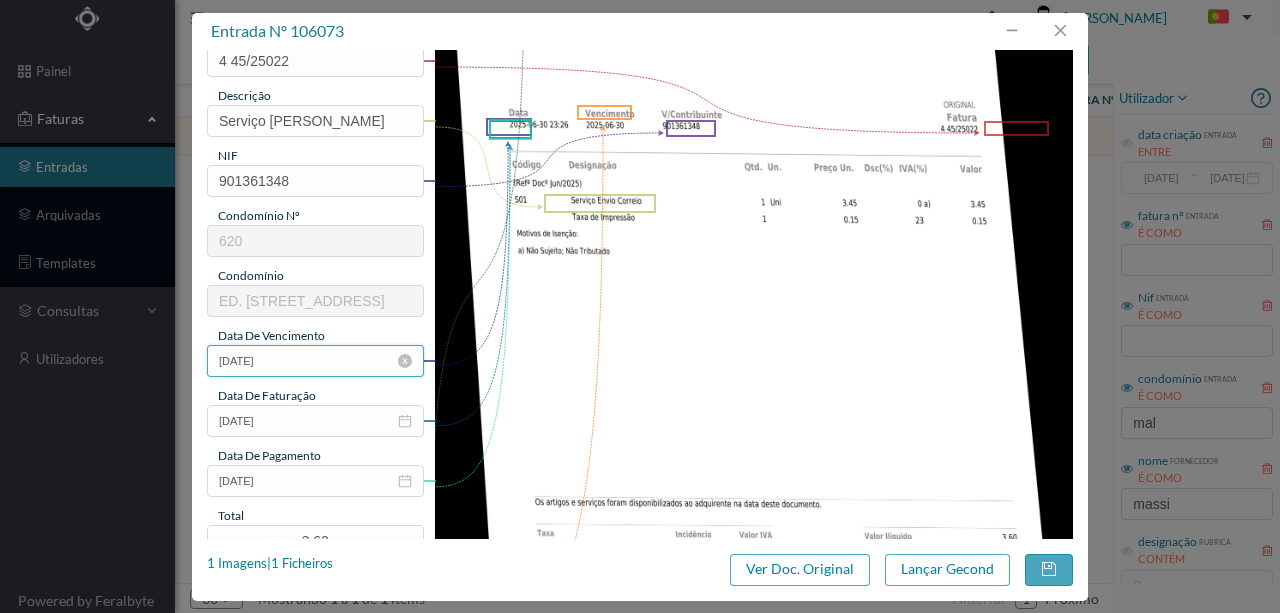 click on "[DATE]" at bounding box center [315, 361] 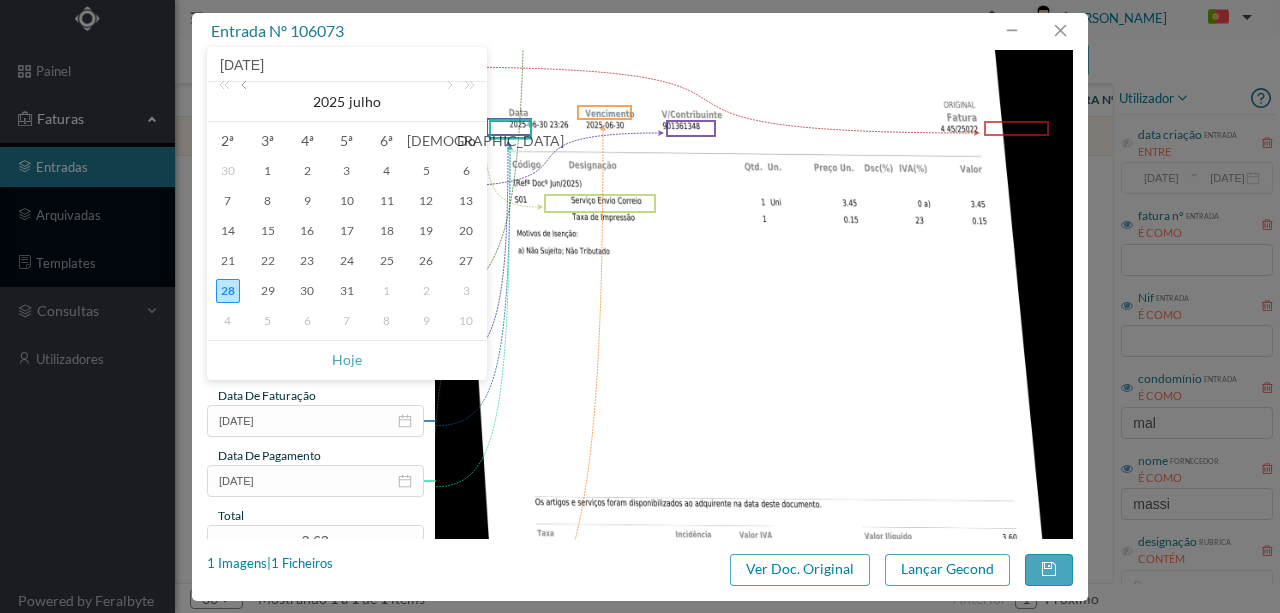 click at bounding box center [246, 102] 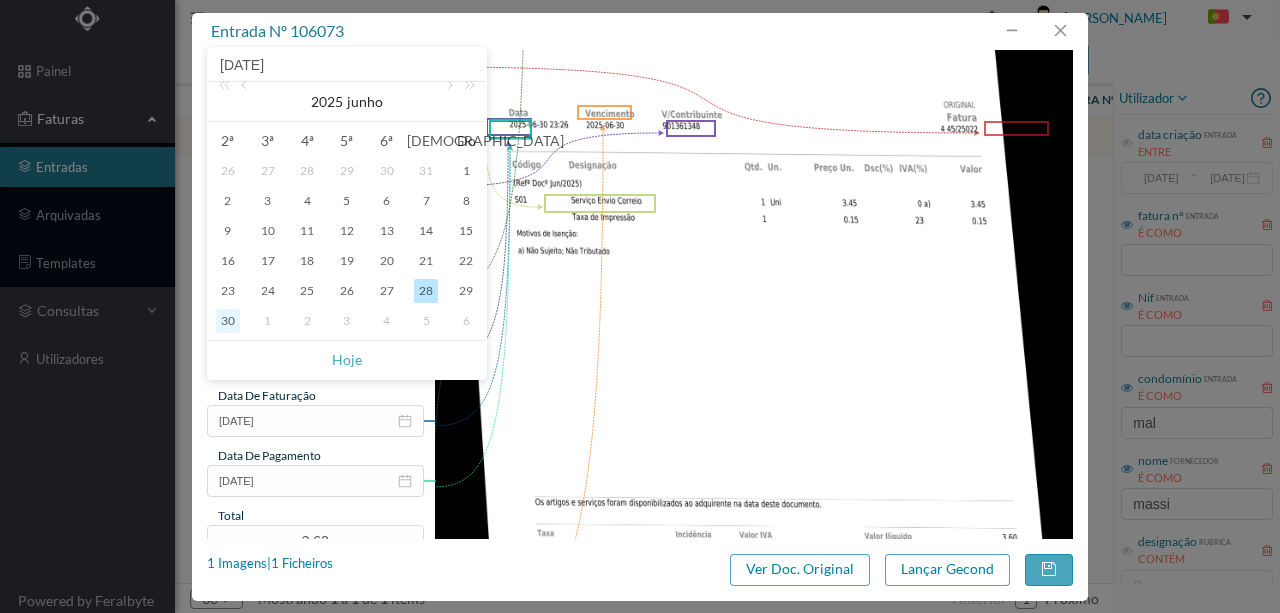 click on "30" at bounding box center [228, 321] 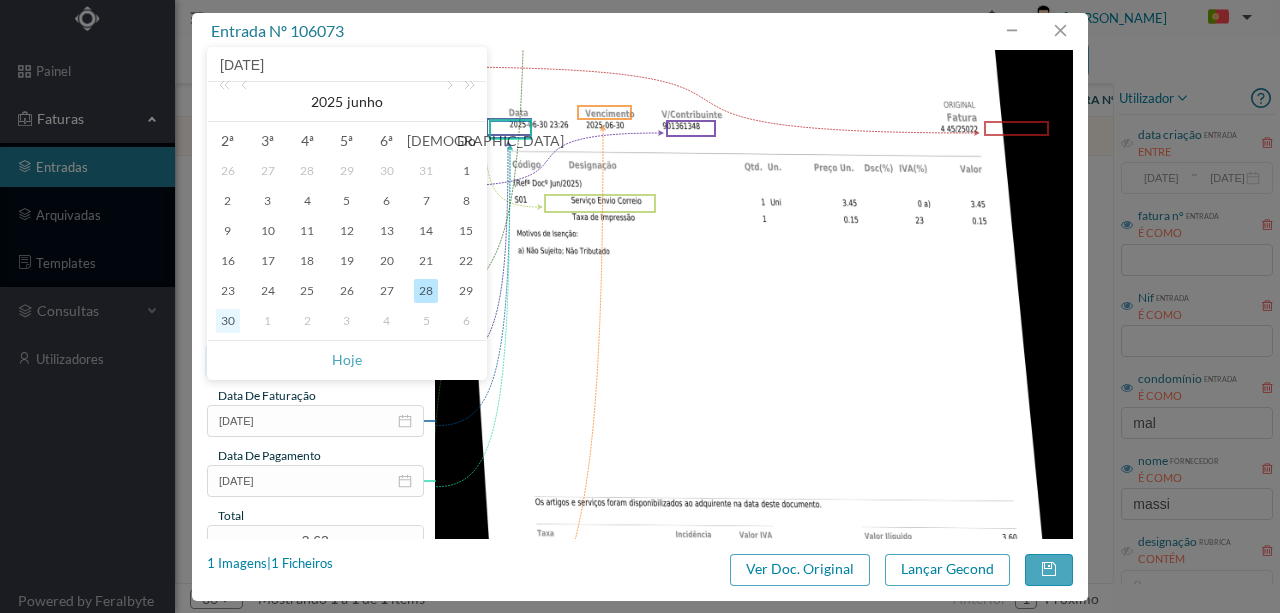 type on "[DATE]" 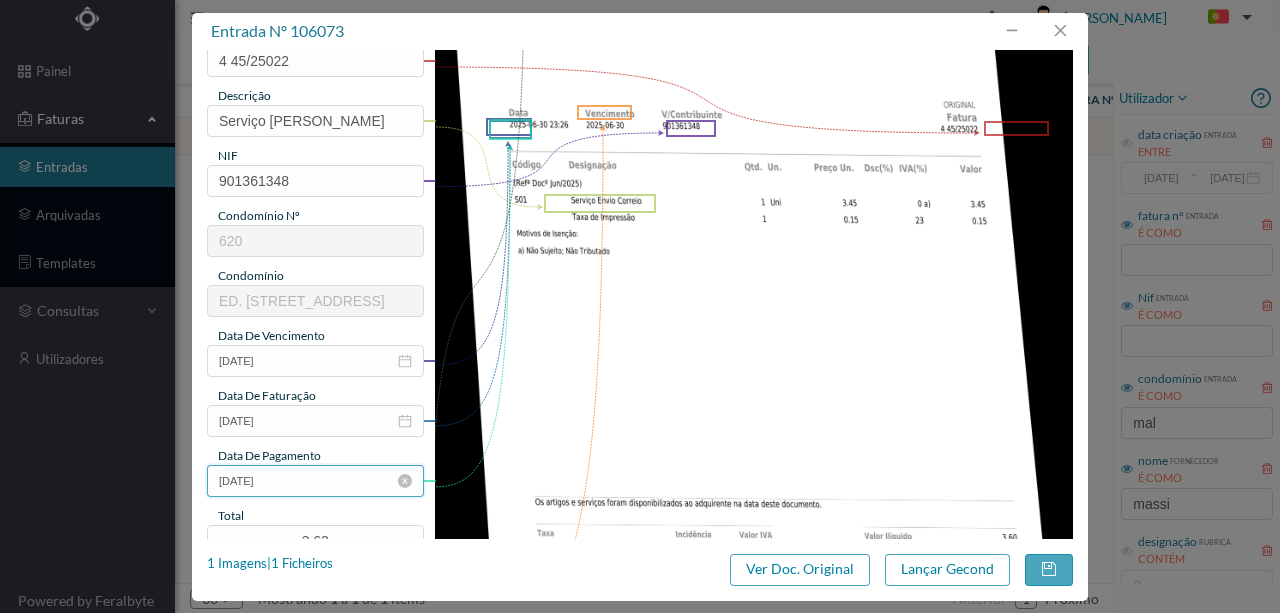 click on "[DATE]" at bounding box center [315, 481] 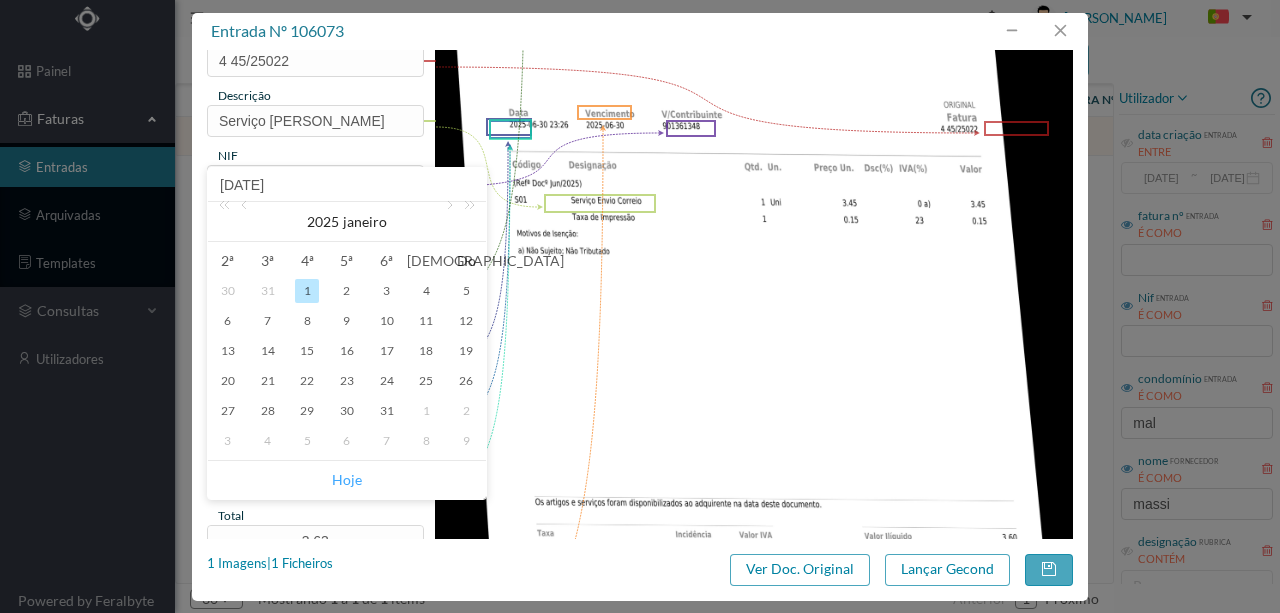 click on "Hoje" at bounding box center [347, 480] 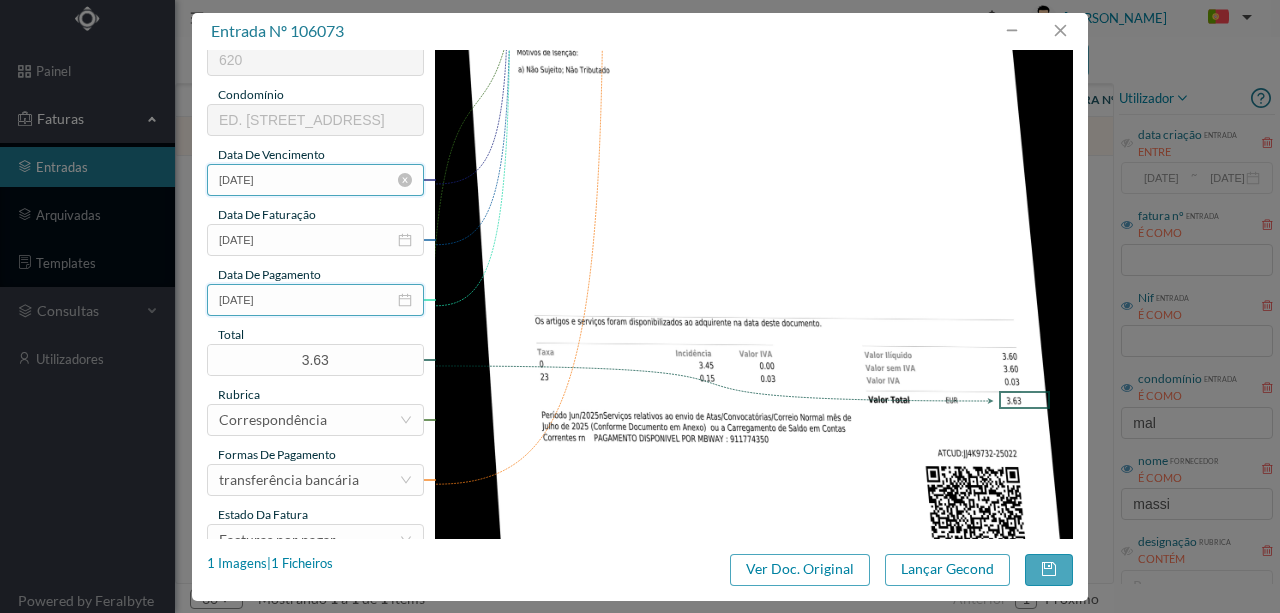 scroll, scrollTop: 400, scrollLeft: 0, axis: vertical 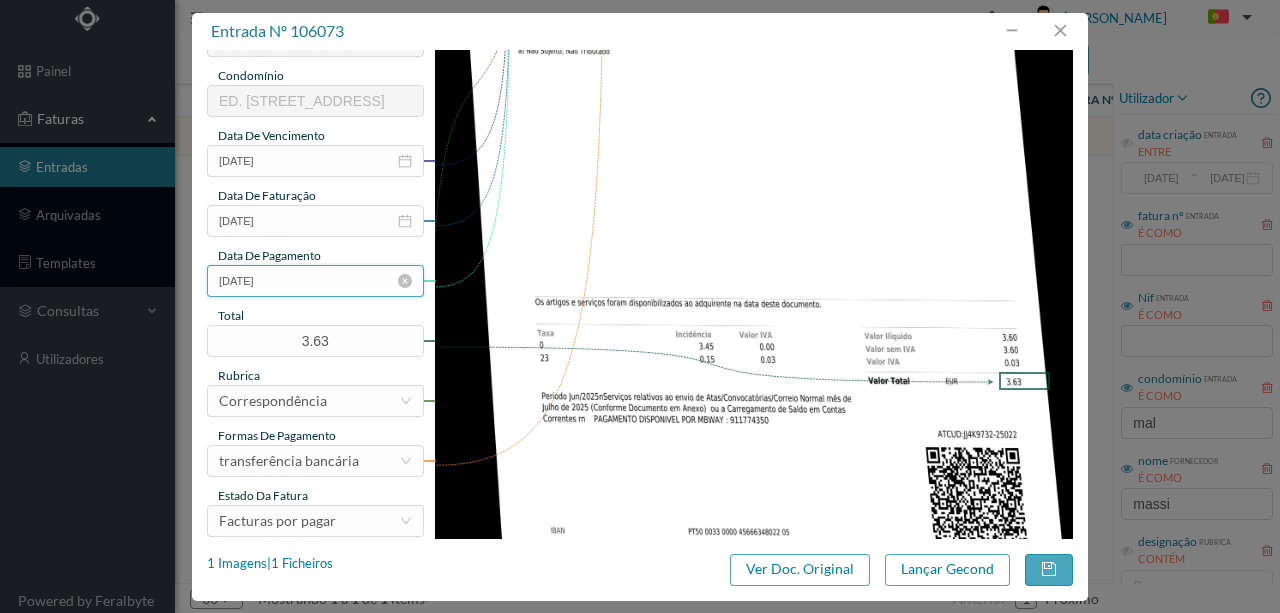 click on "[DATE]" at bounding box center (315, 281) 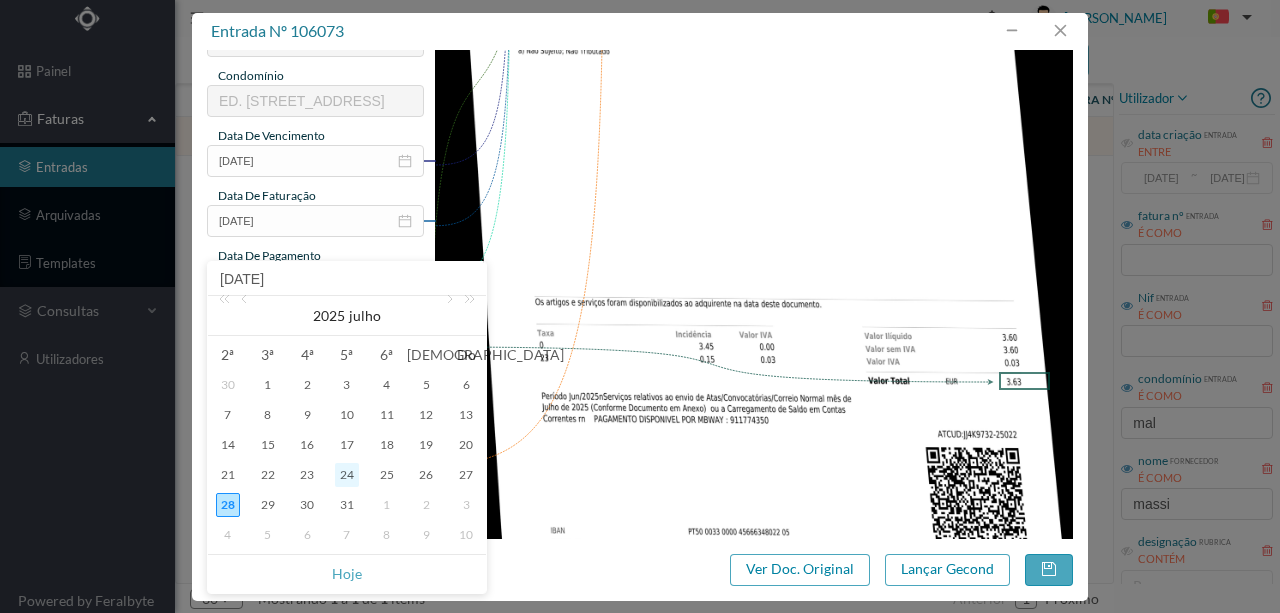 click on "24" at bounding box center (347, 475) 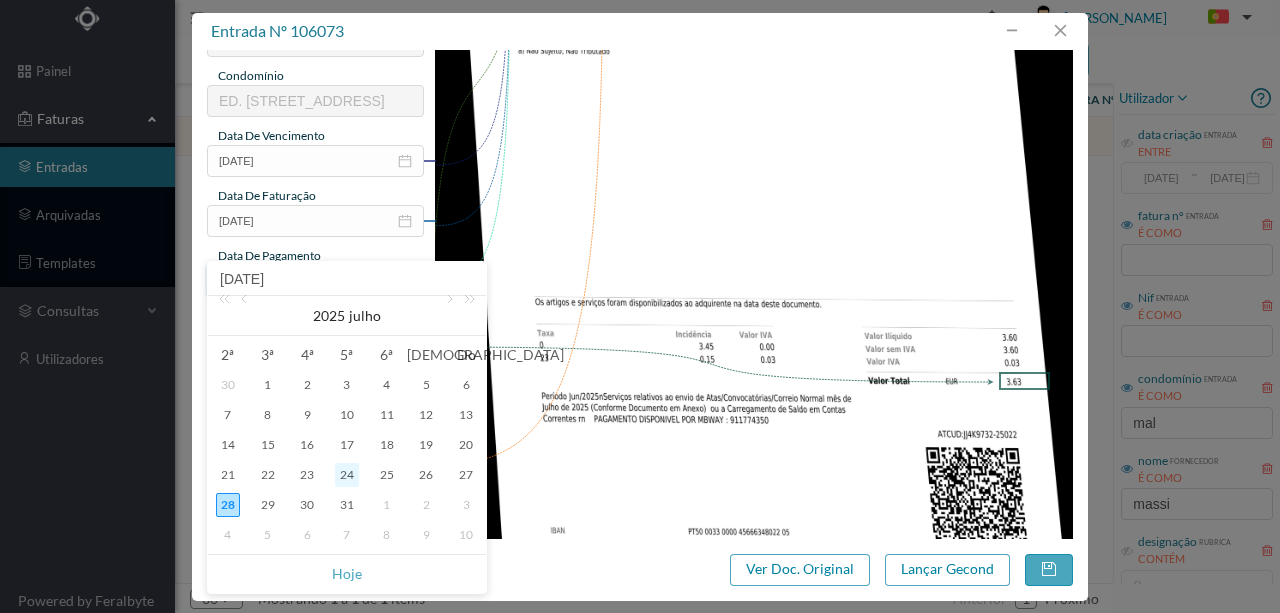 type on "[DATE]" 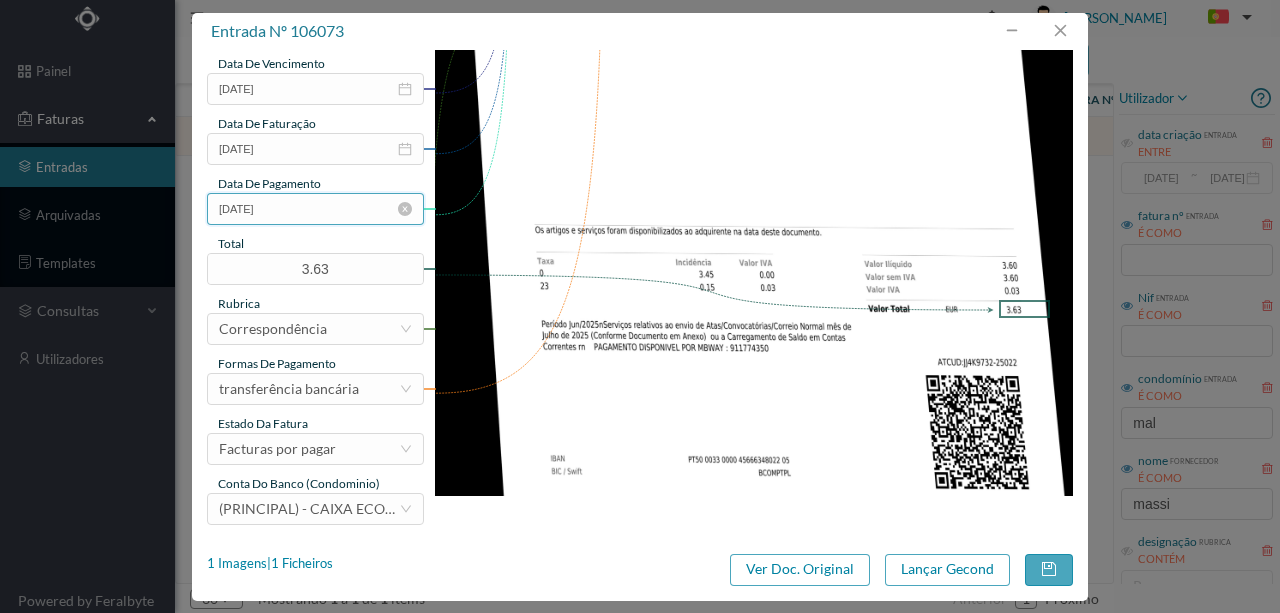 scroll, scrollTop: 473, scrollLeft: 0, axis: vertical 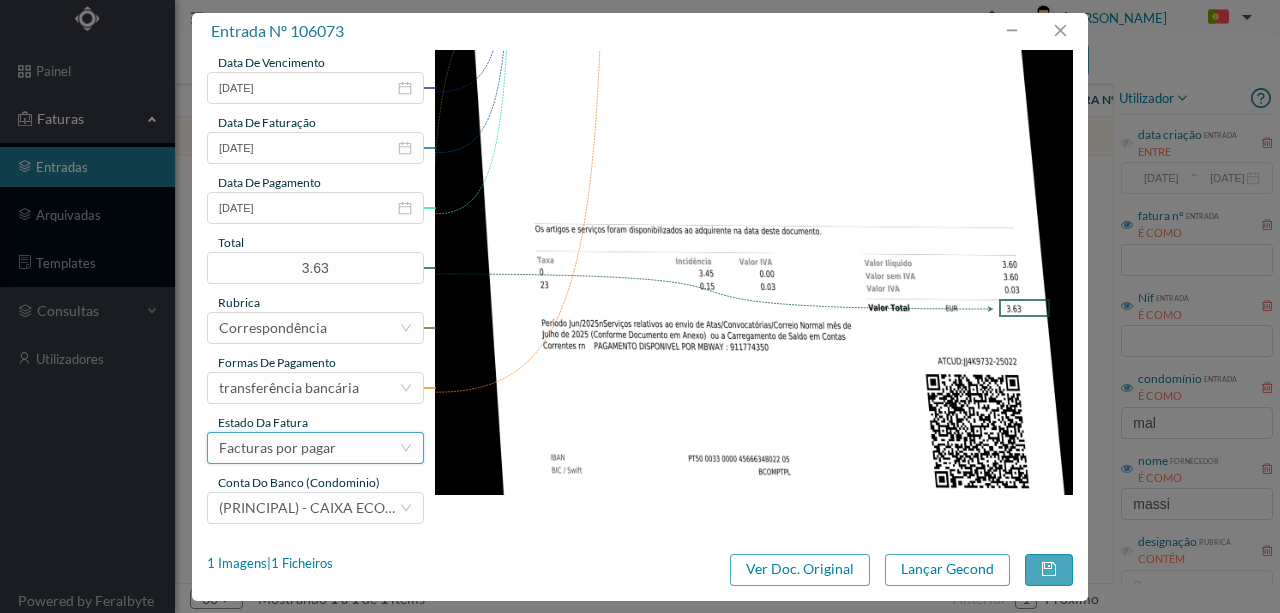 click on "Facturas por pagar" at bounding box center (277, 448) 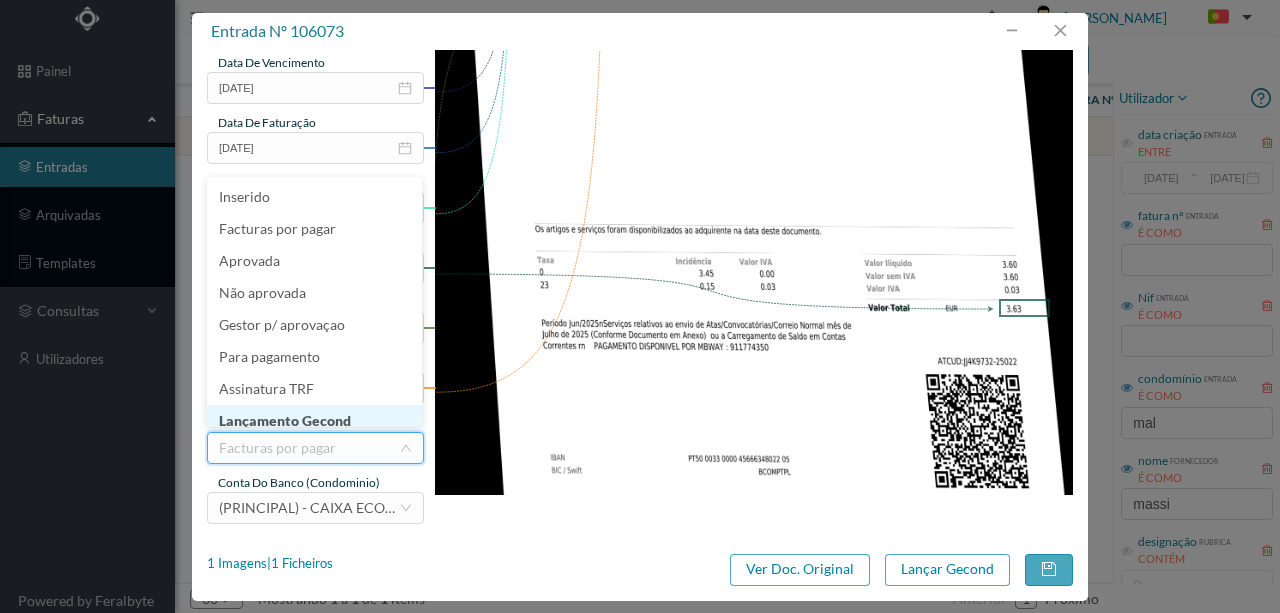 scroll, scrollTop: 10, scrollLeft: 0, axis: vertical 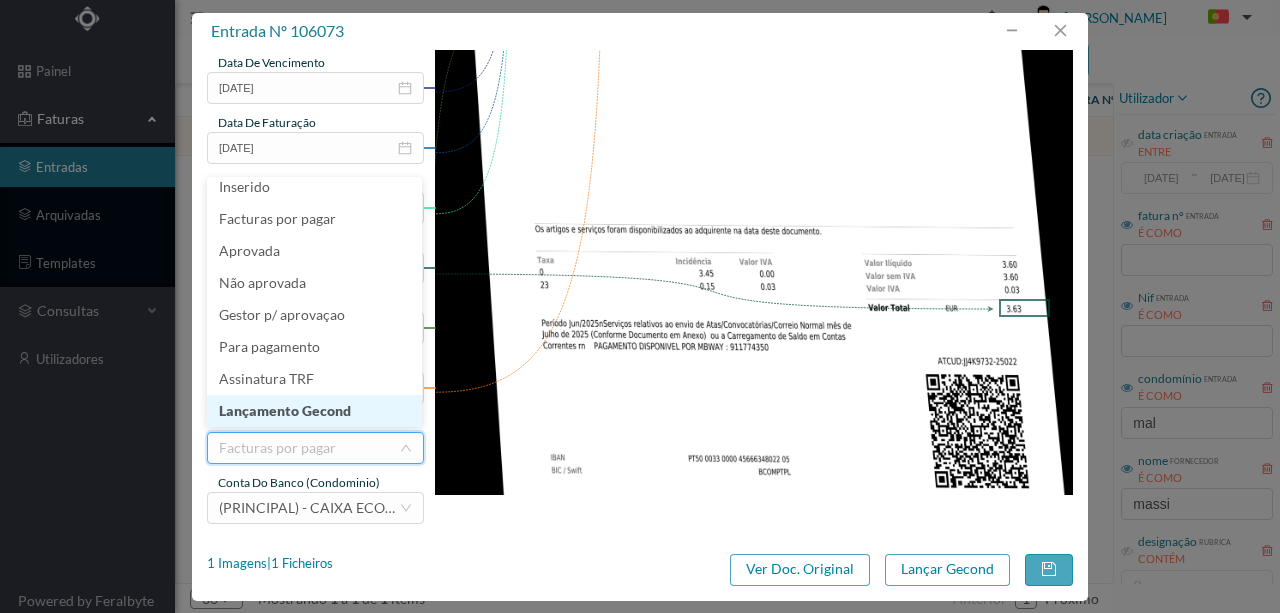 click on "Lançamento Gecond" at bounding box center (314, 411) 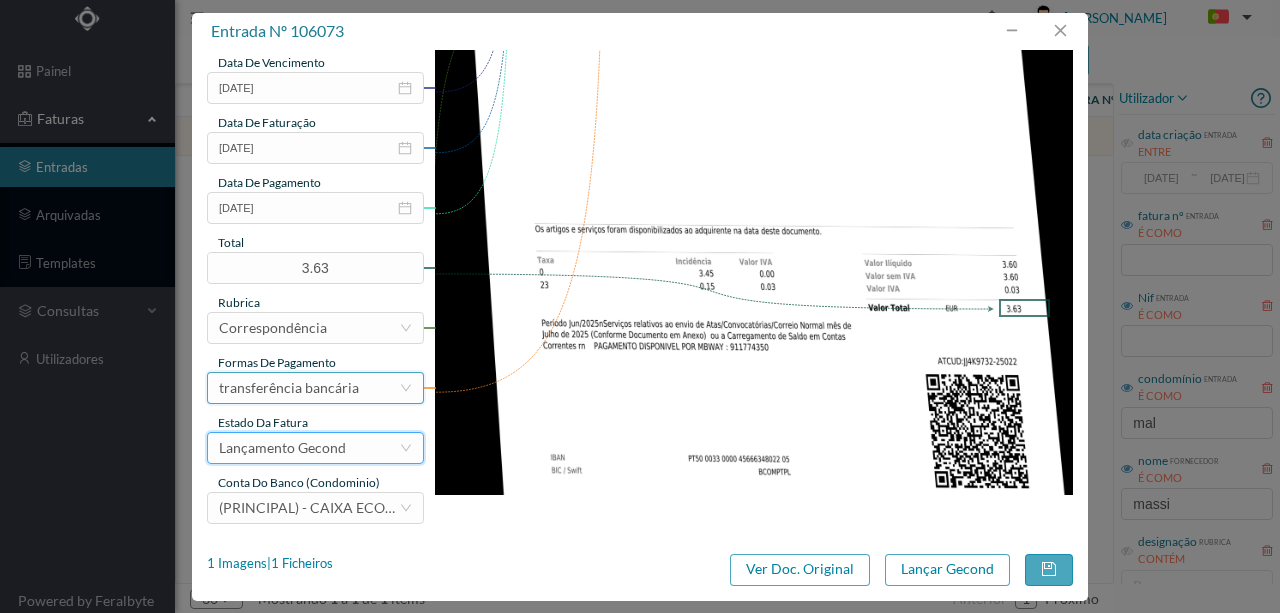 click on "transferência bancária" at bounding box center [289, 388] 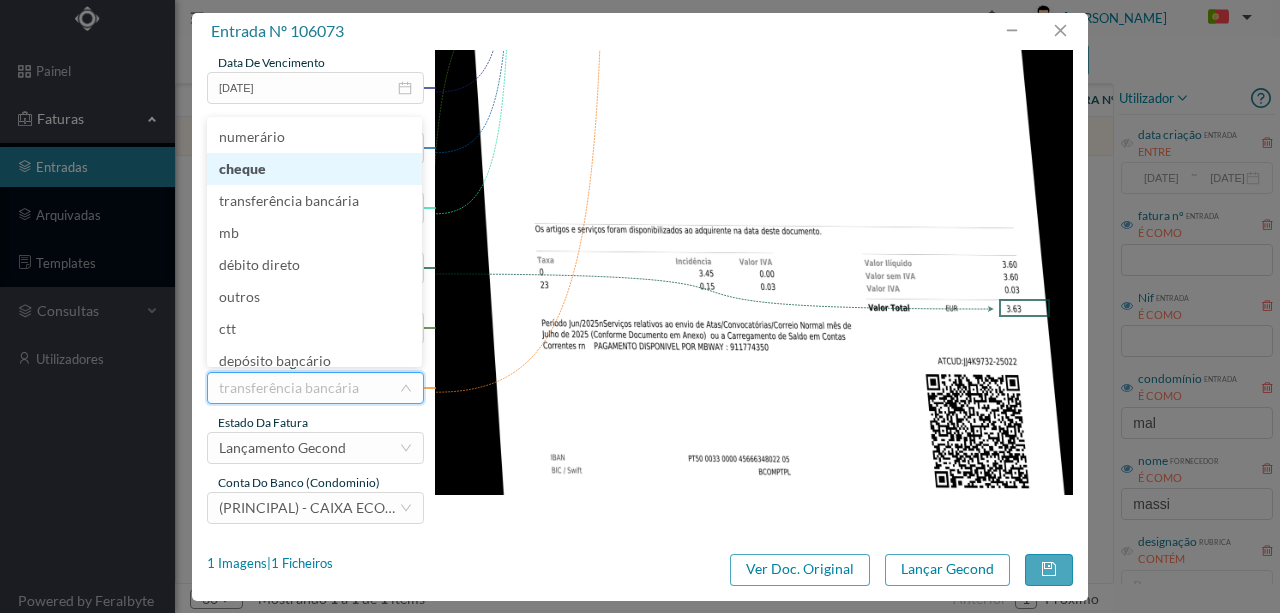 click on "cheque" at bounding box center [314, 169] 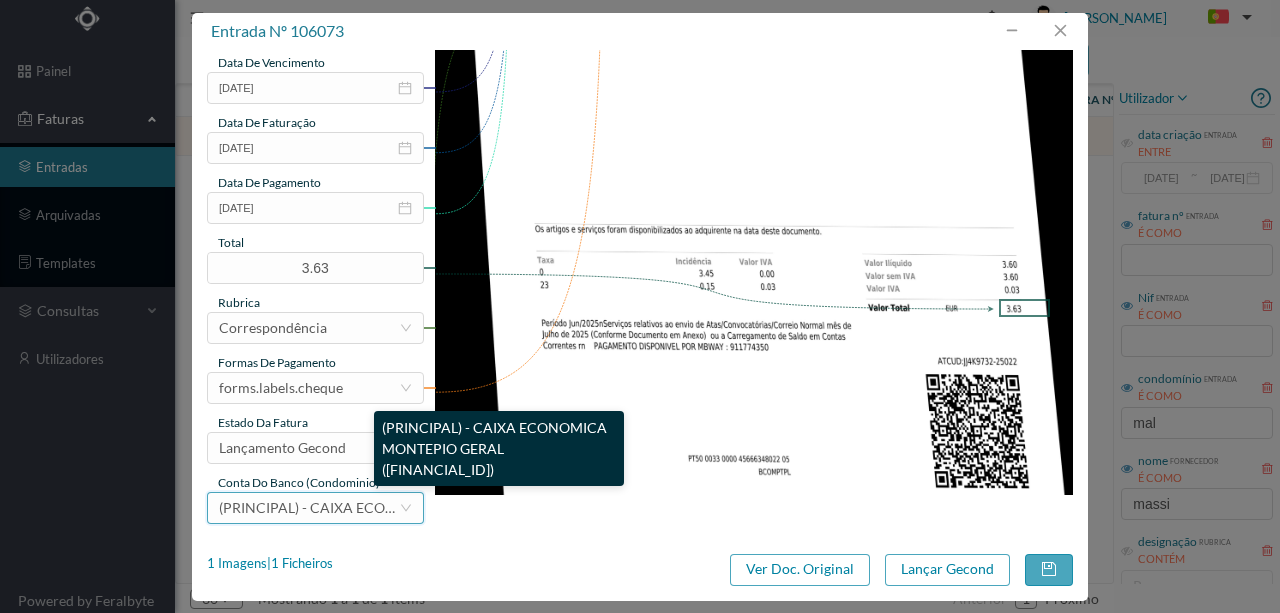 click on "(PRINCIPAL) - CAIXA ECONOMICA MONTEPIO GERAL ([FINANCIAL_ID])" at bounding box center (451, 507) 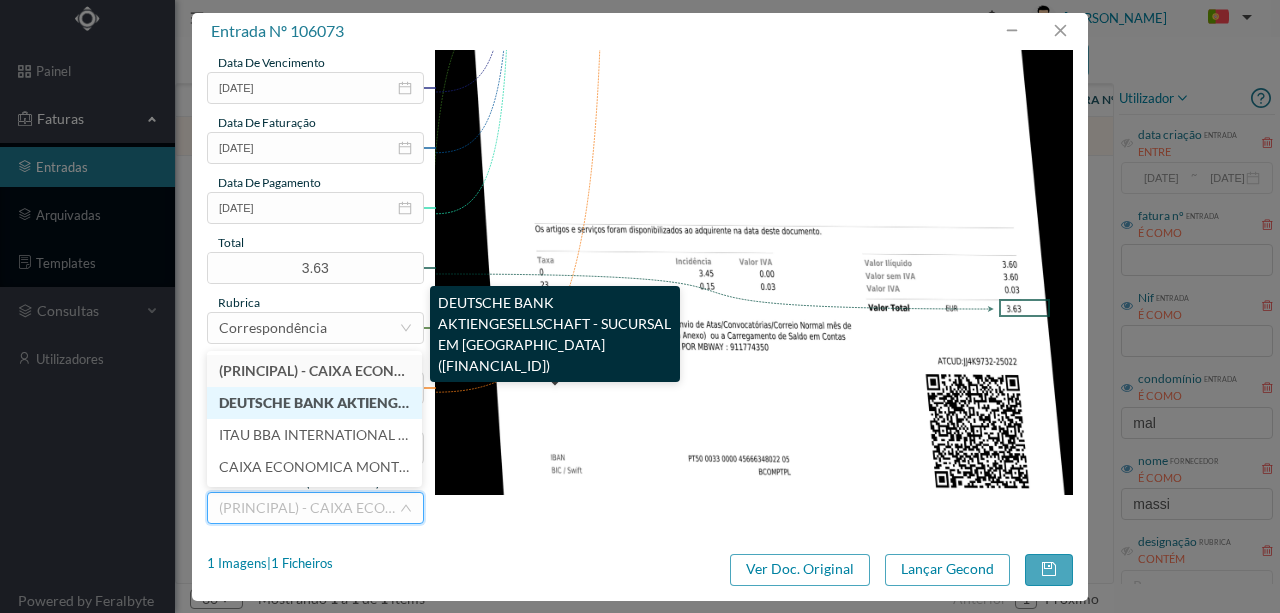 click on "DEUTSCHE BANK AKTIENGESELLSCHAFT - SUCURSAL EM [GEOGRAPHIC_DATA] ([FINANCIAL_ID])" at bounding box center [536, 402] 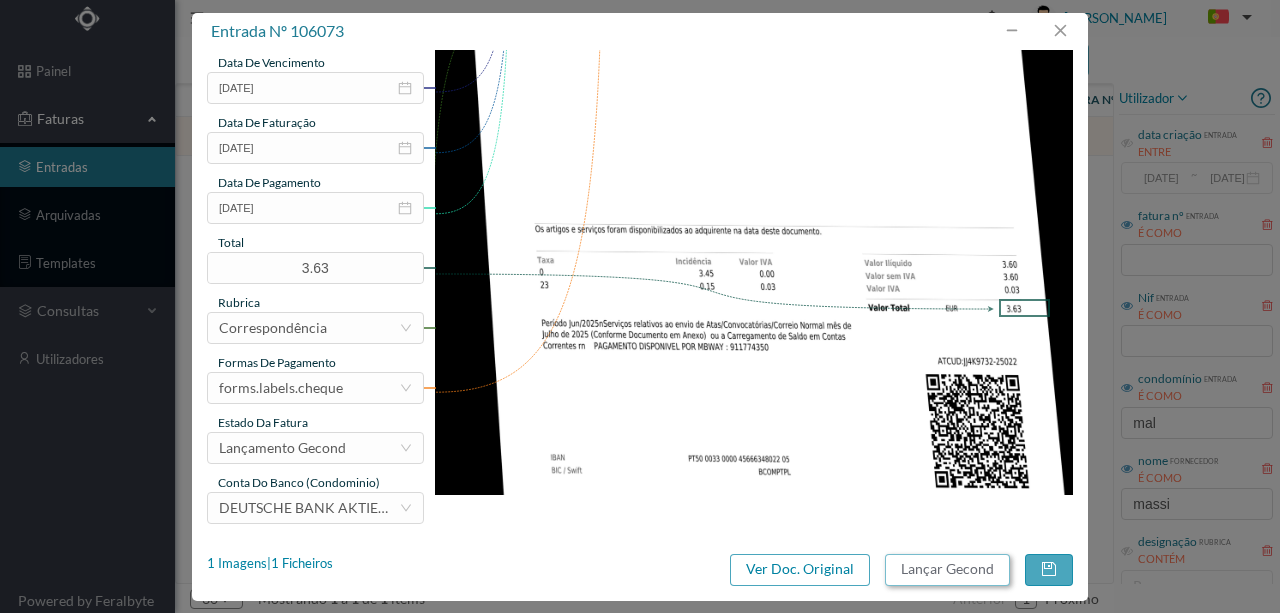click on "Lançar Gecond" at bounding box center (947, 570) 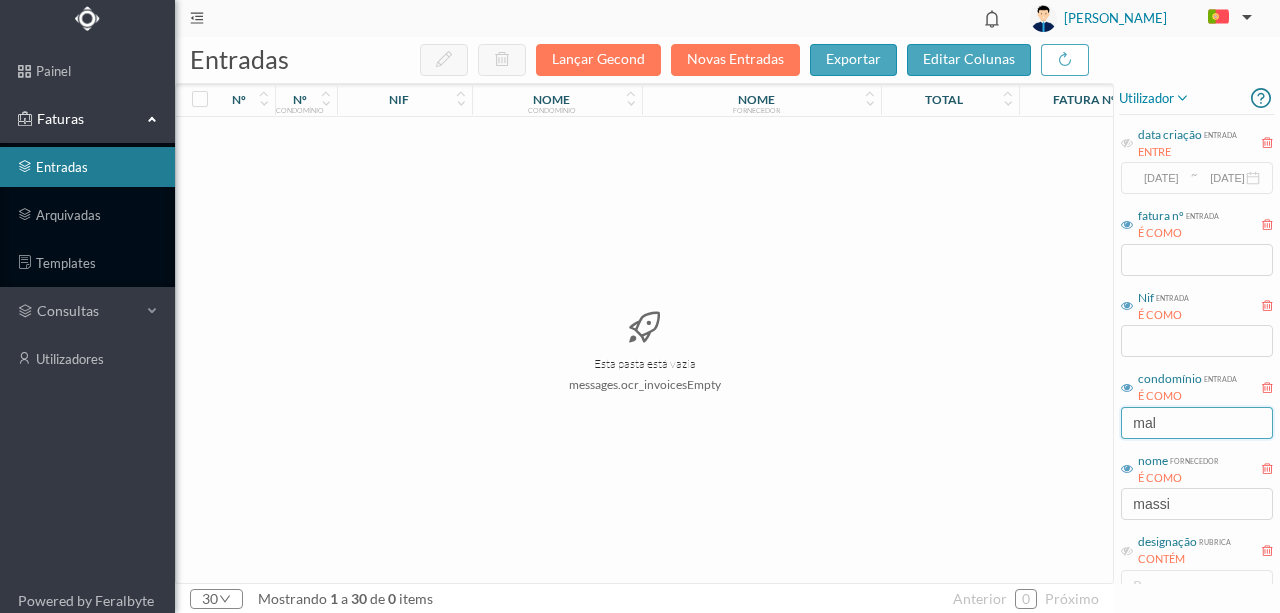 drag, startPoint x: 1198, startPoint y: 424, endPoint x: 996, endPoint y: 404, distance: 202.98769 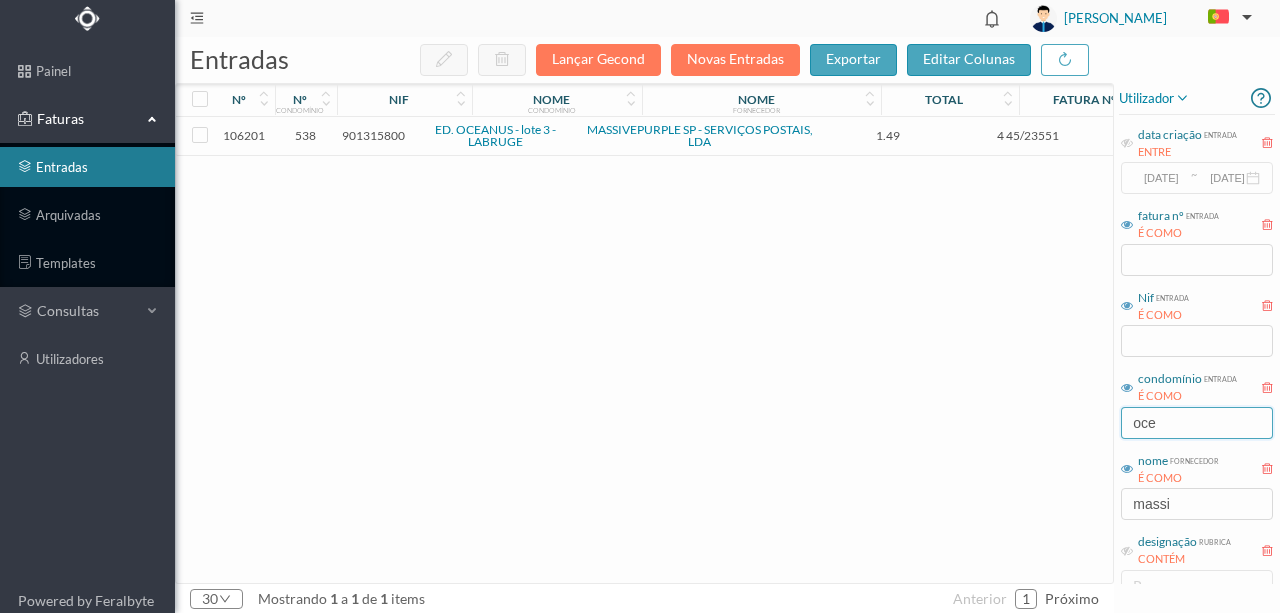 type on "oce" 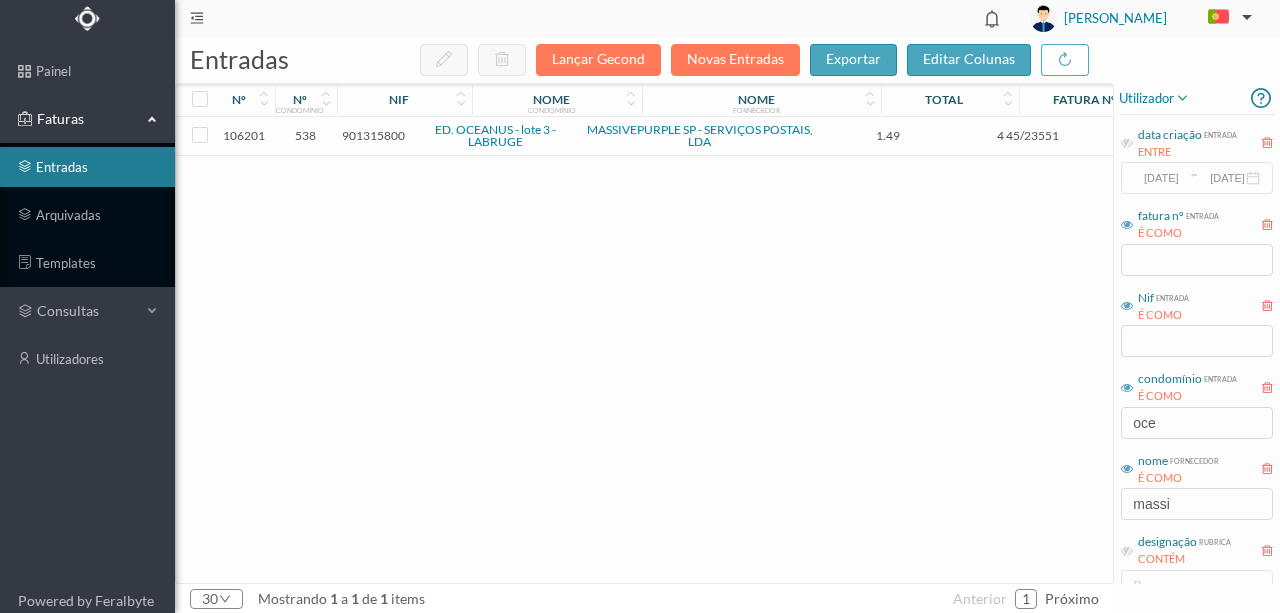 click on "901315800" at bounding box center [373, 135] 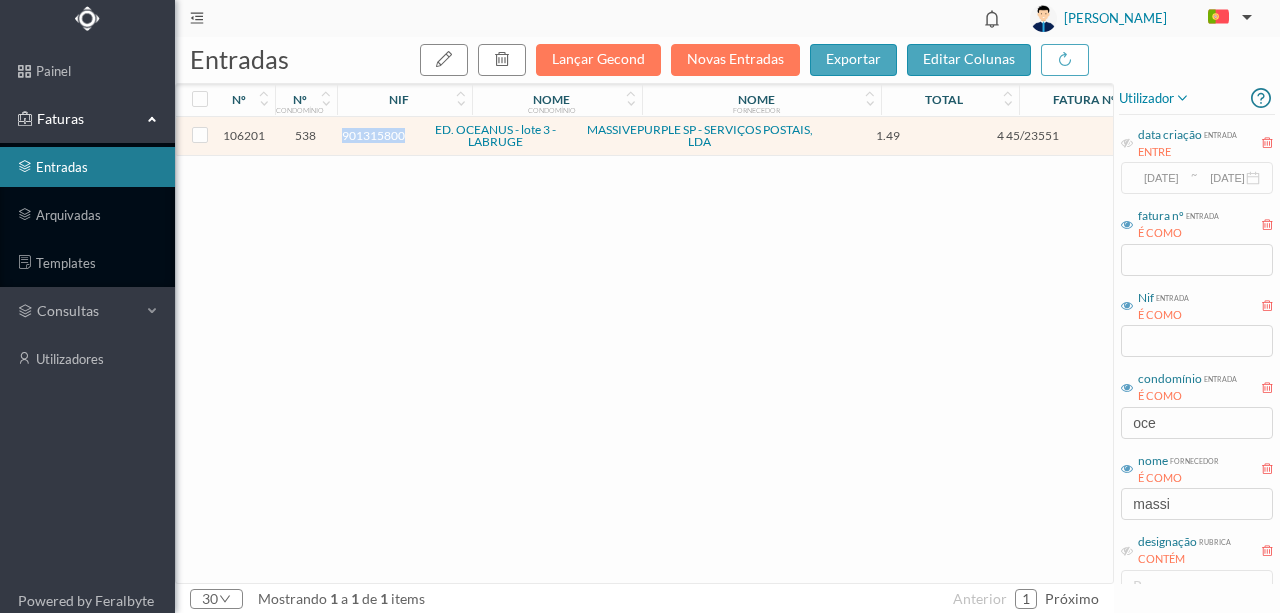 click on "901315800" at bounding box center [373, 135] 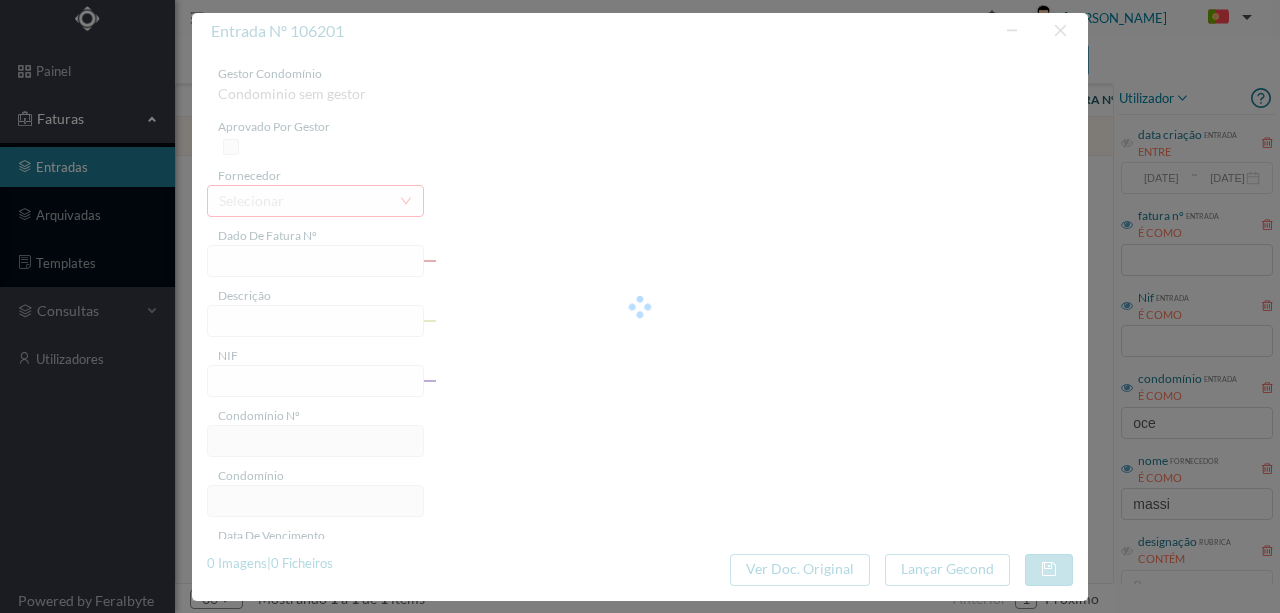 type on "4 45/23551" 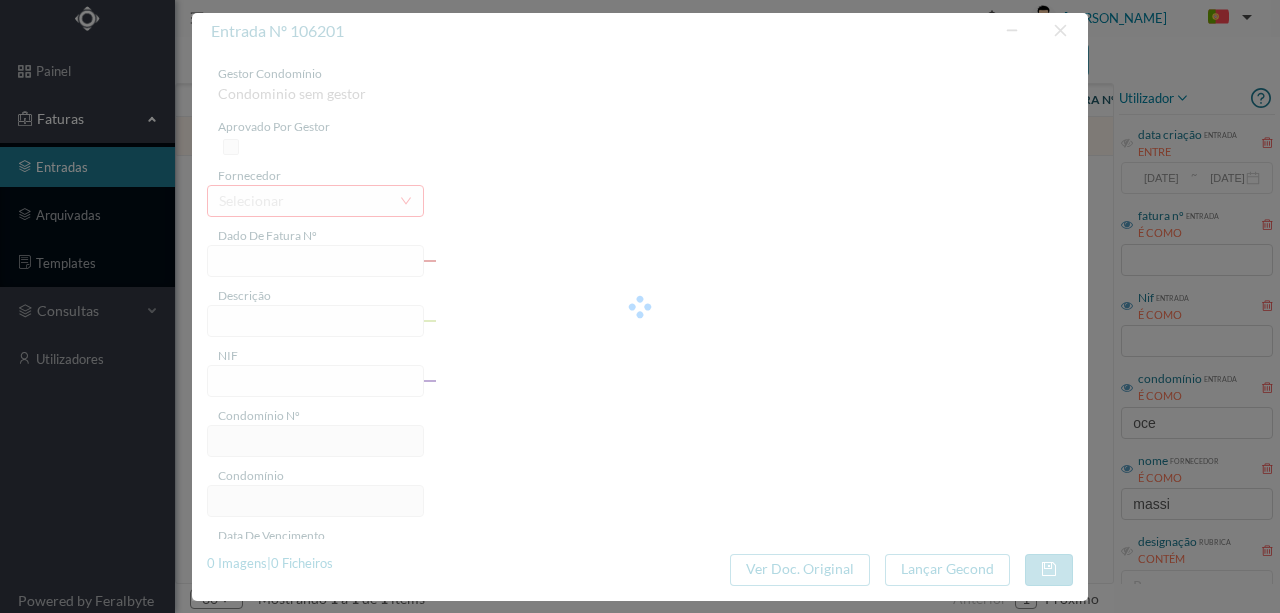 type on "Serviço [PERSON_NAME] op" 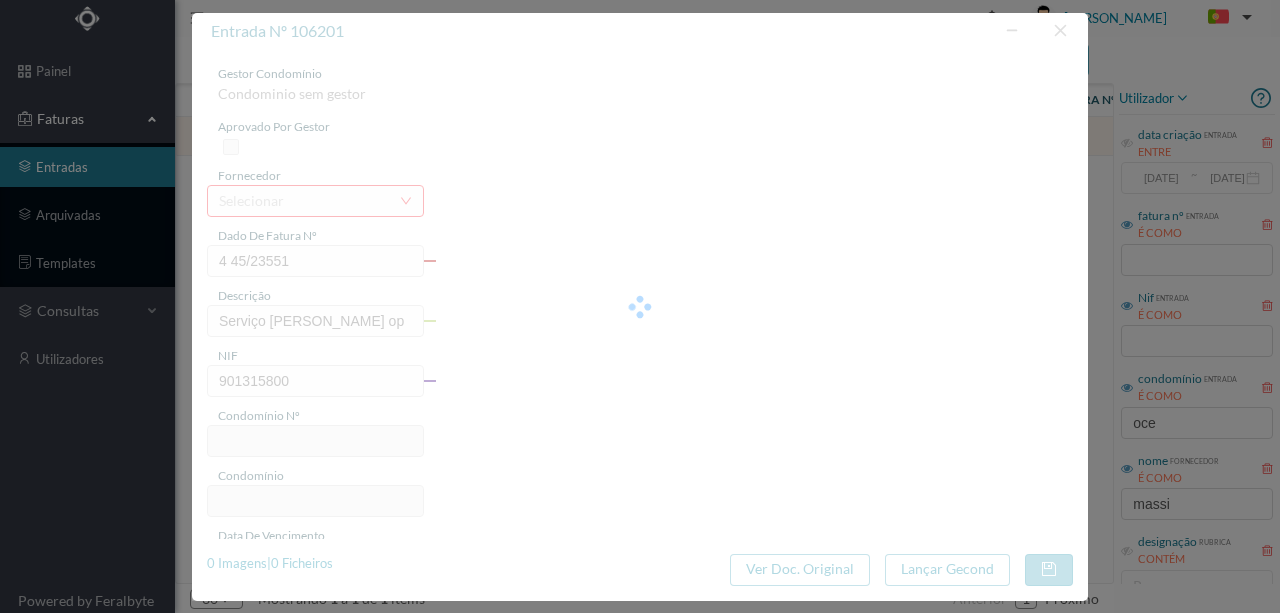 type on "538" 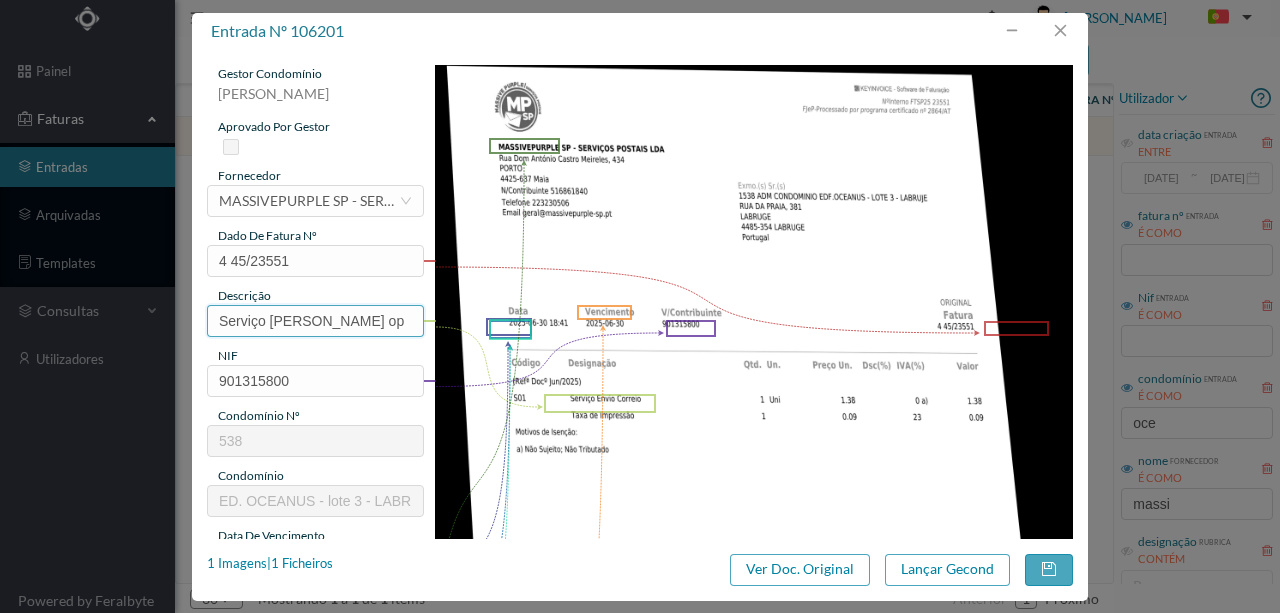 click on "Serviço [PERSON_NAME] op" at bounding box center (315, 321) 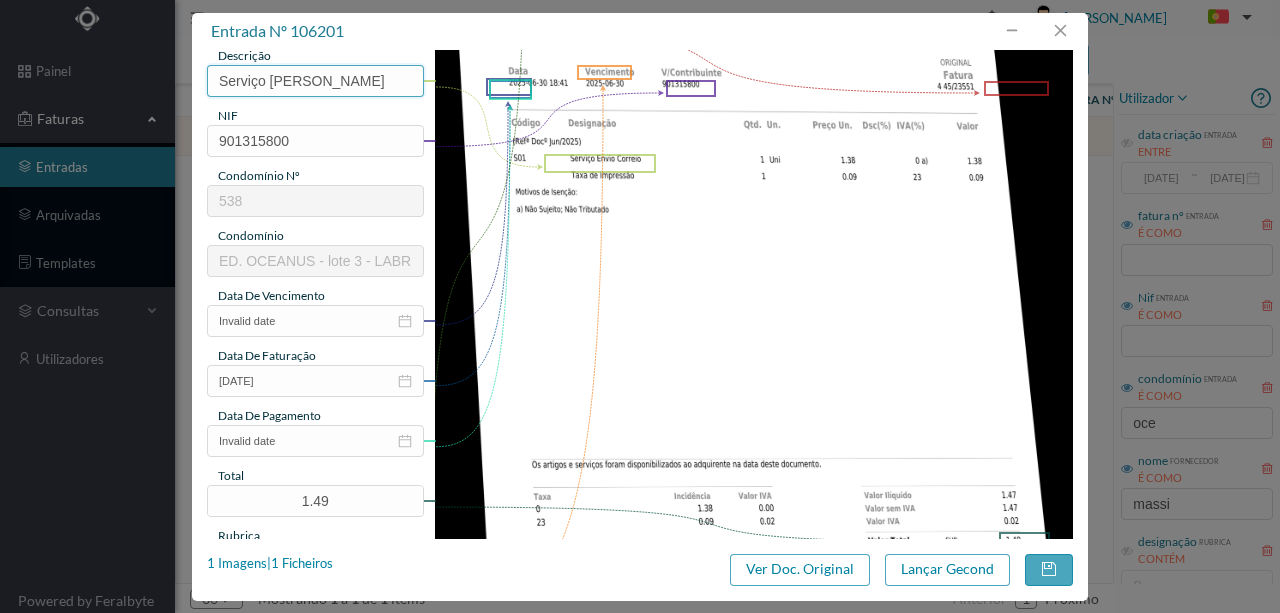 scroll, scrollTop: 266, scrollLeft: 0, axis: vertical 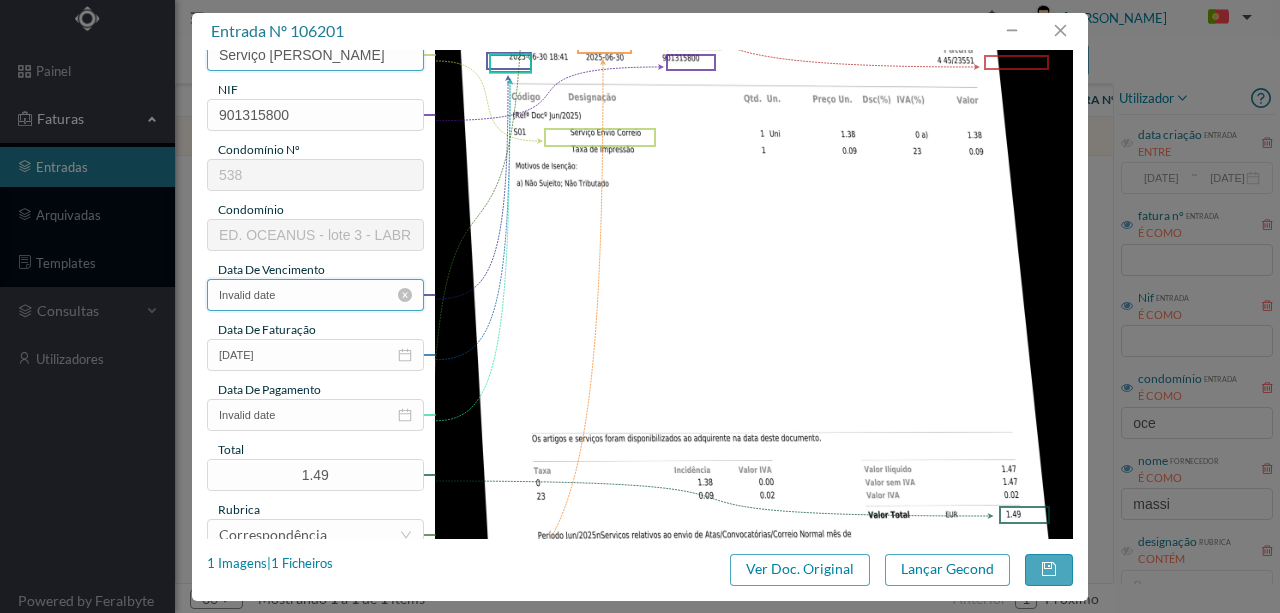 type on "Serviço [PERSON_NAME]" 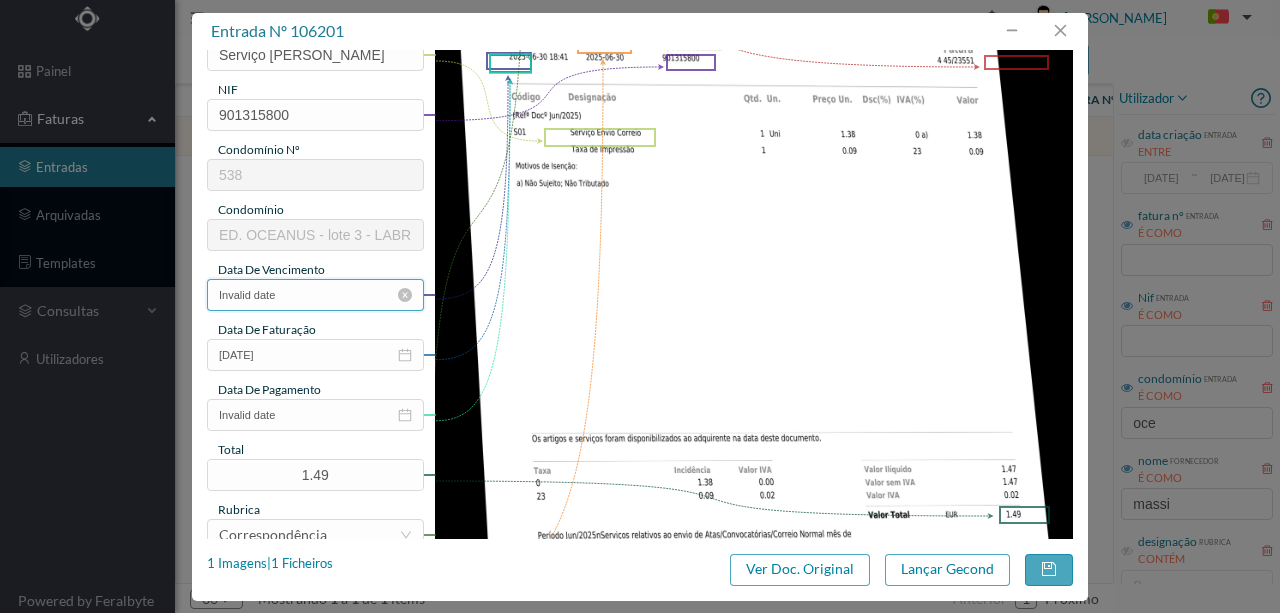 click on "Invalid date" at bounding box center (315, 295) 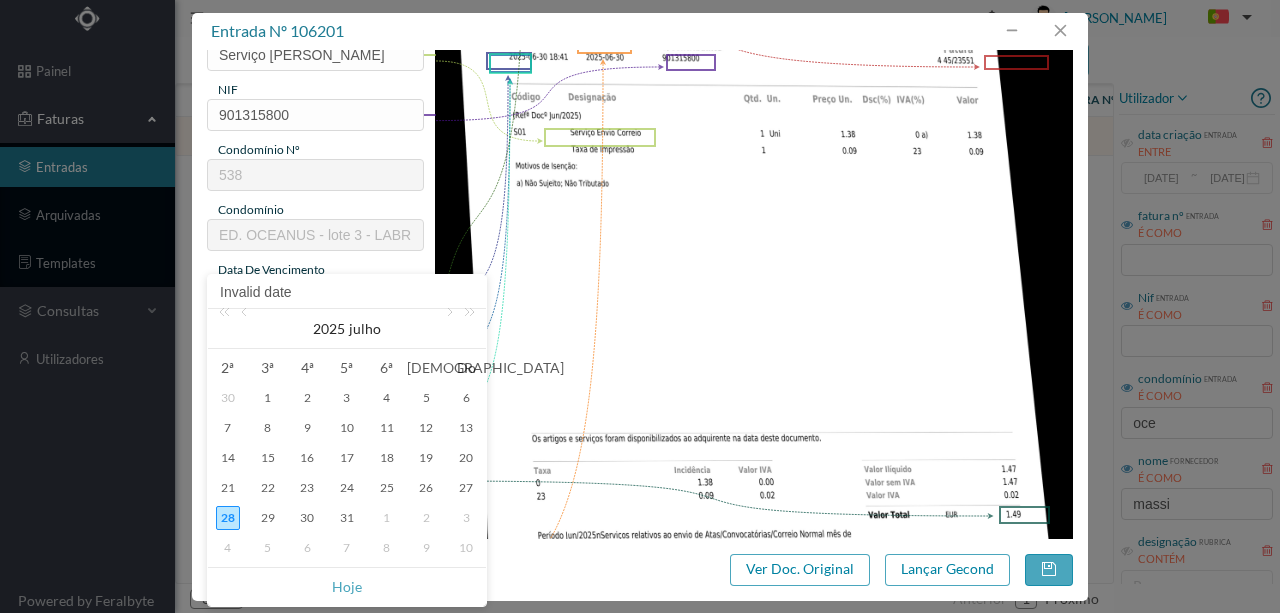 drag, startPoint x: 350, startPoint y: 582, endPoint x: 441, endPoint y: 516, distance: 112.41441 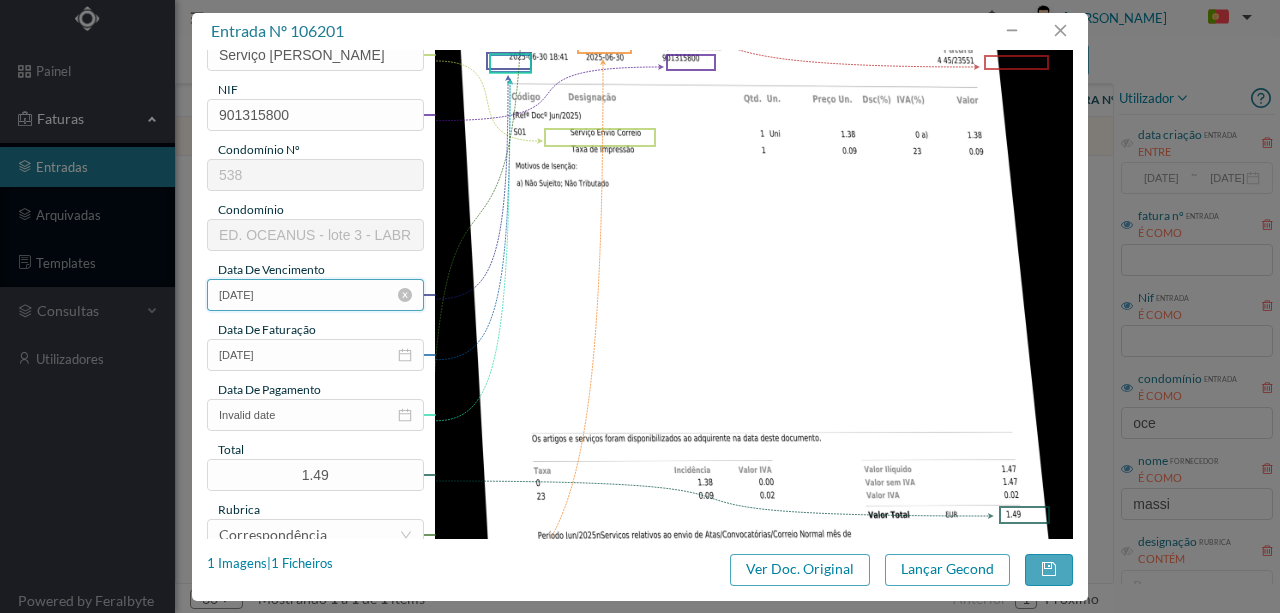 click on "[DATE]" at bounding box center (315, 295) 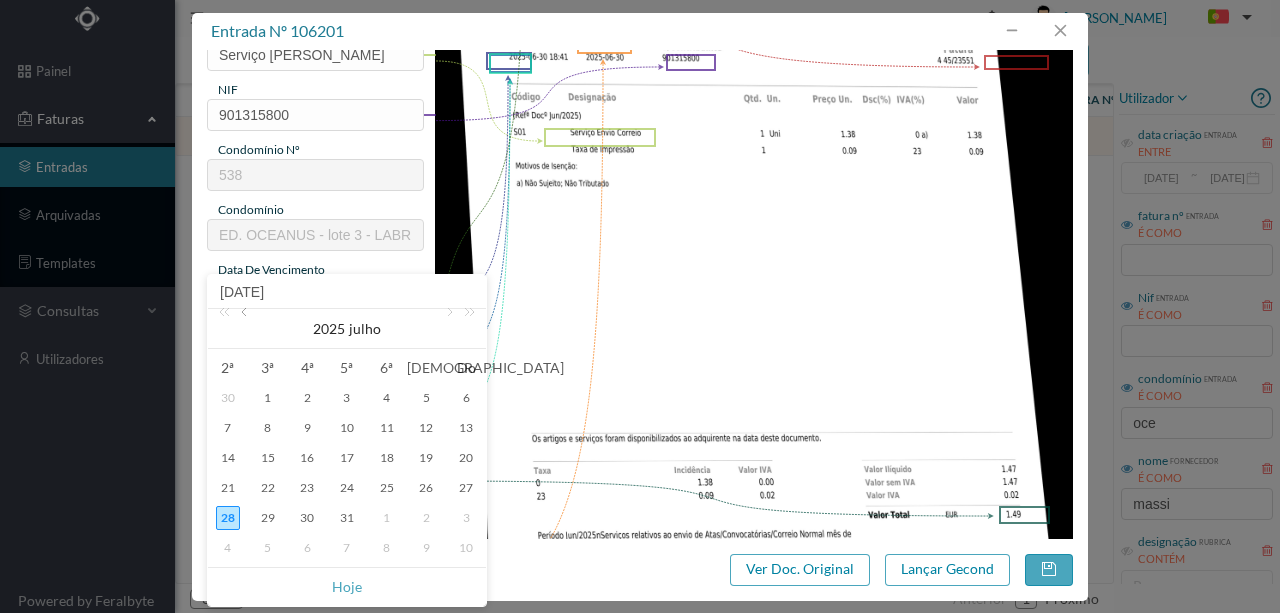 drag, startPoint x: 244, startPoint y: 316, endPoint x: 245, endPoint y: 331, distance: 15.033297 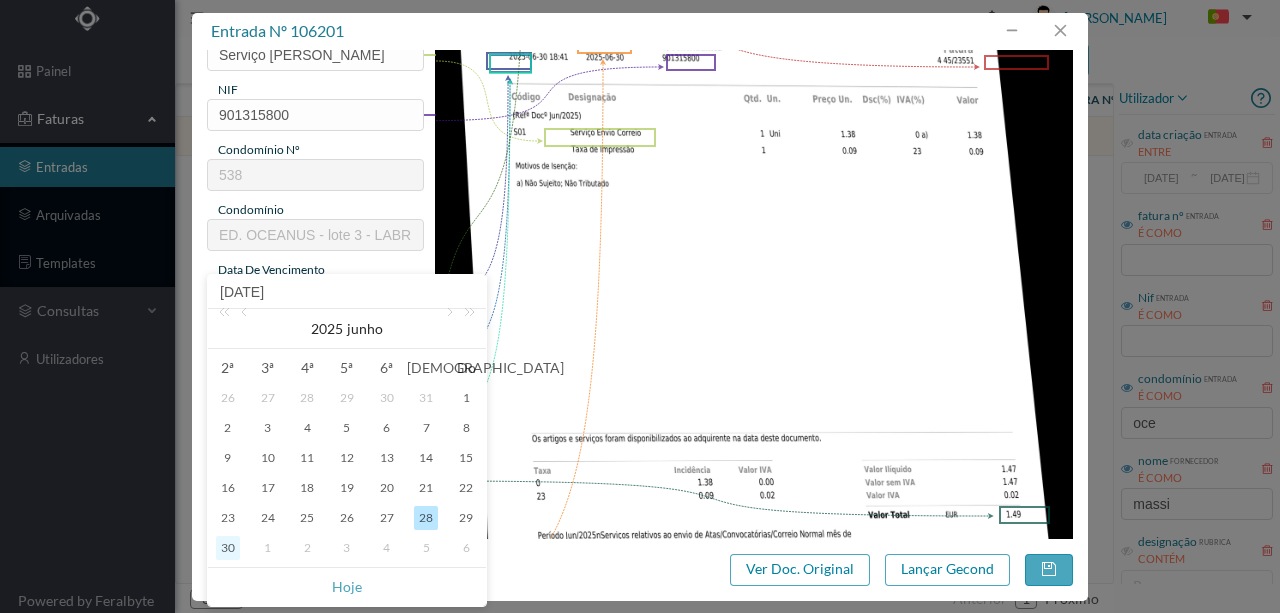click on "30" at bounding box center (228, 548) 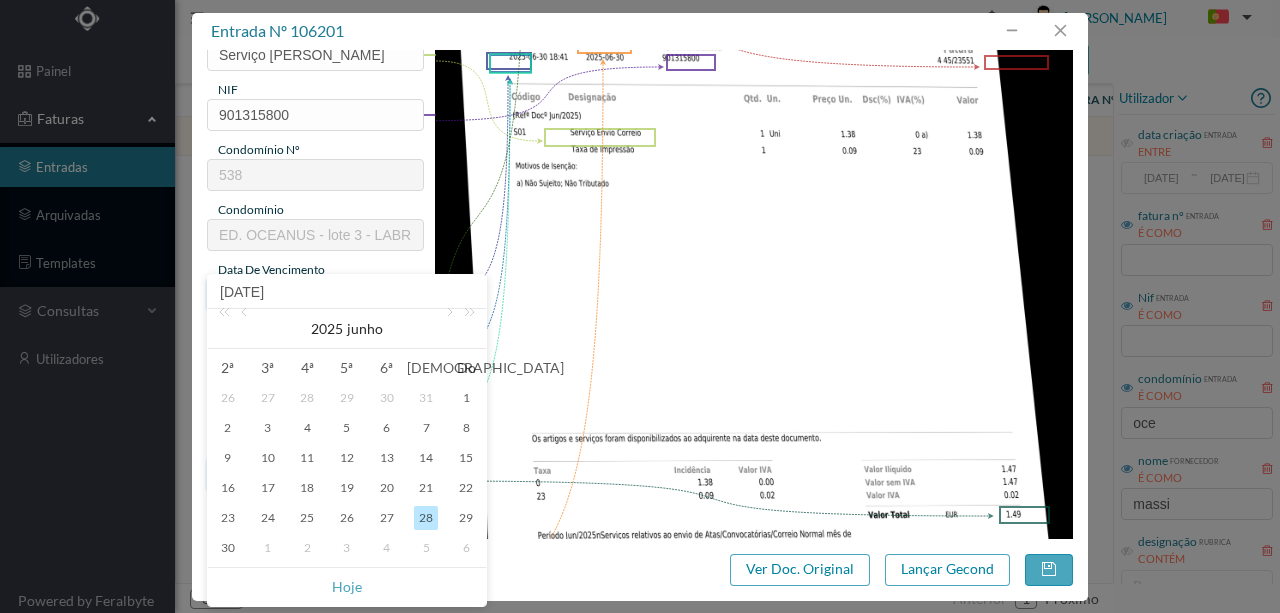 type on "[DATE]" 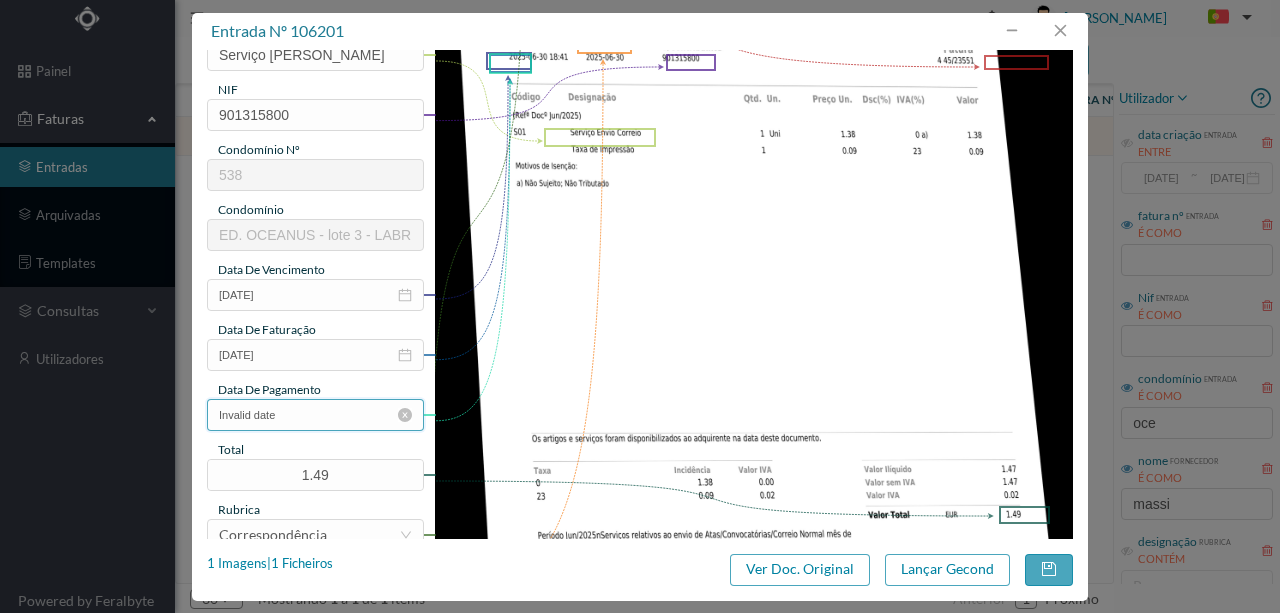click on "Invalid date" at bounding box center [315, 415] 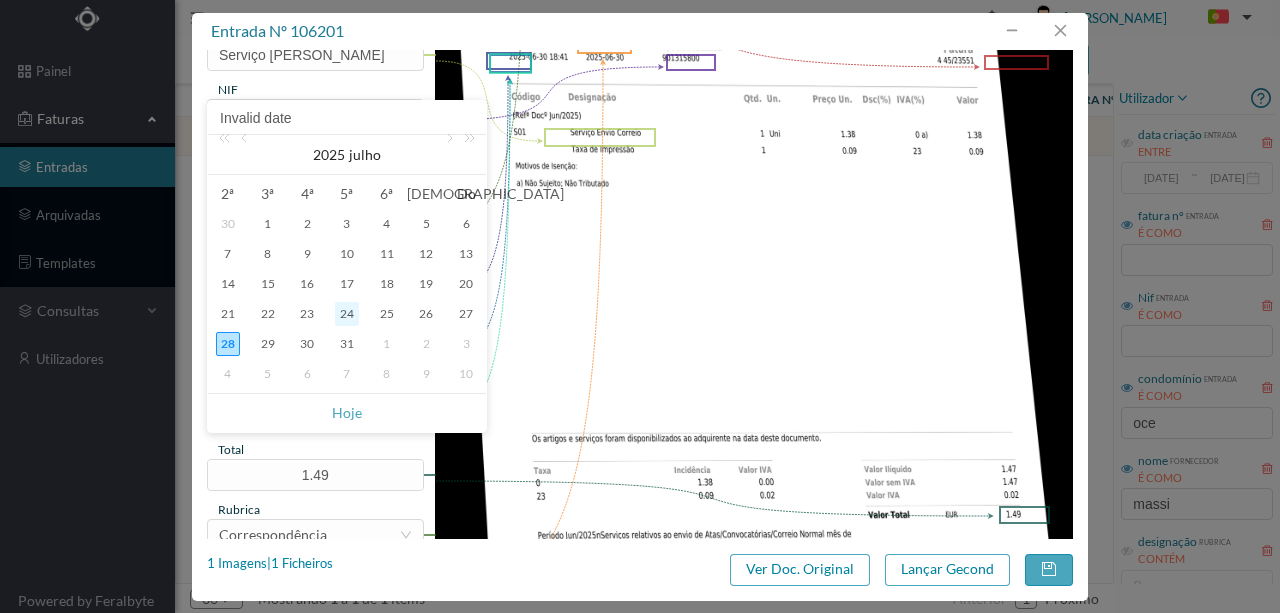 click on "24" at bounding box center (347, 314) 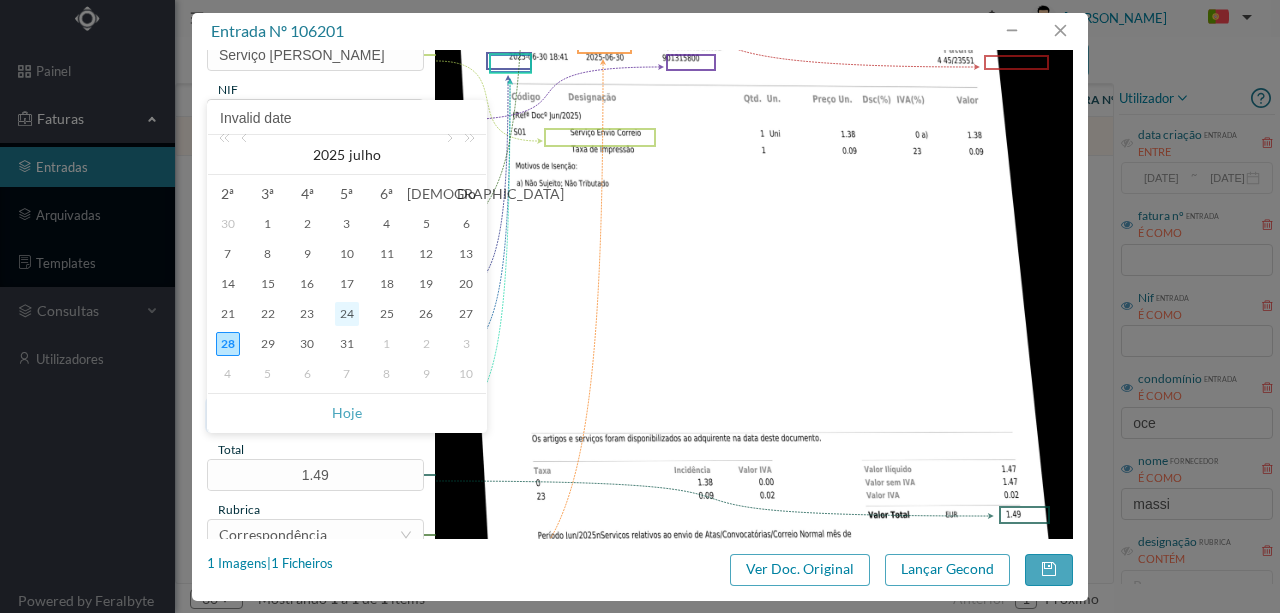 type on "[DATE]" 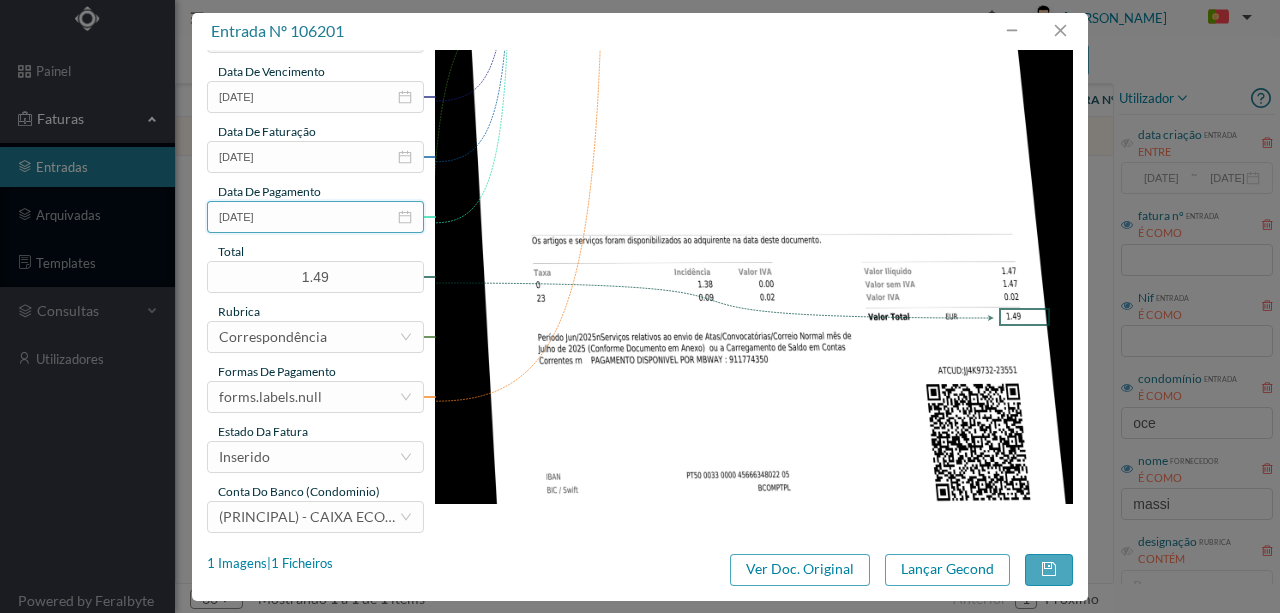 scroll, scrollTop: 473, scrollLeft: 0, axis: vertical 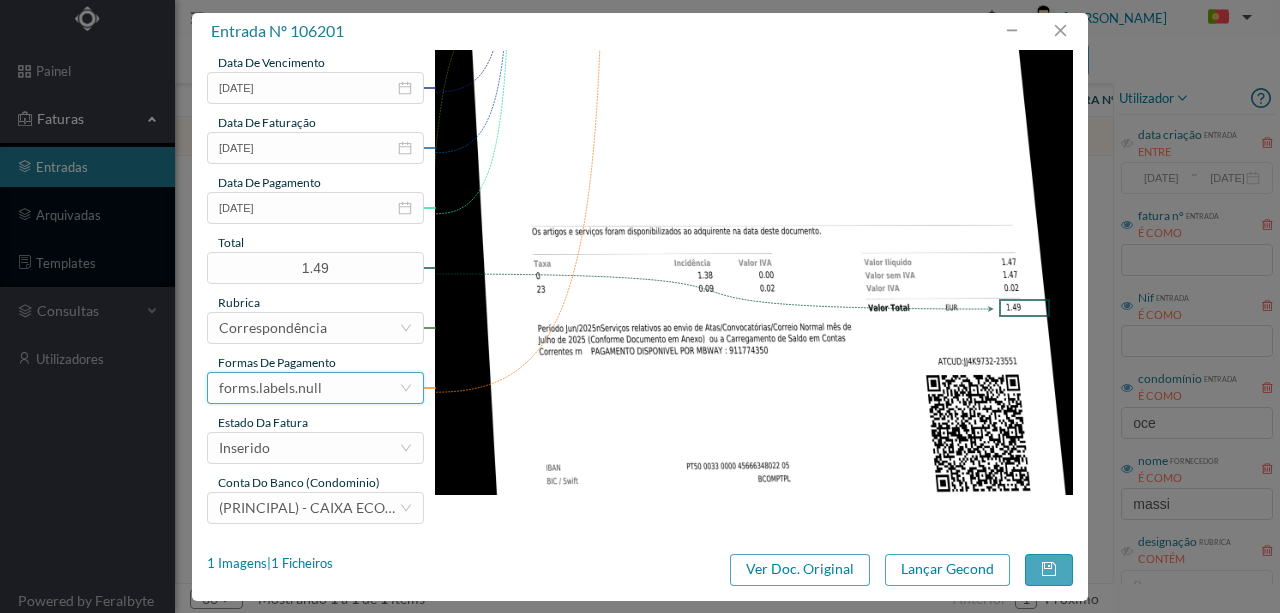 click on "forms.labels.null" at bounding box center (309, 388) 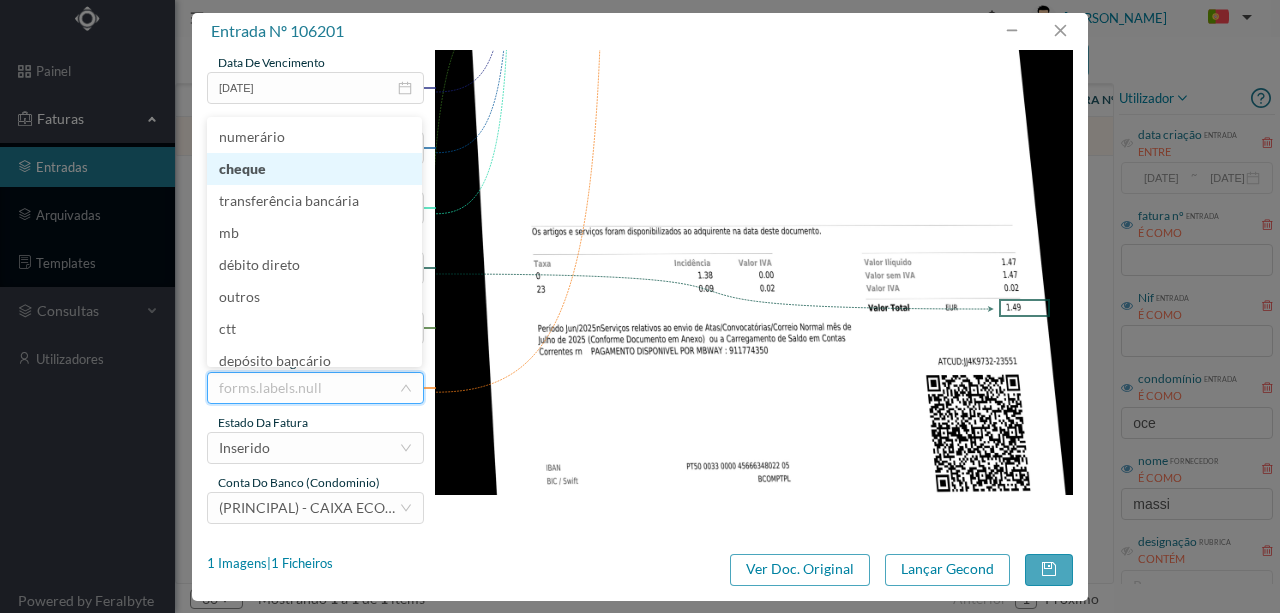 click on "cheque" at bounding box center (314, 169) 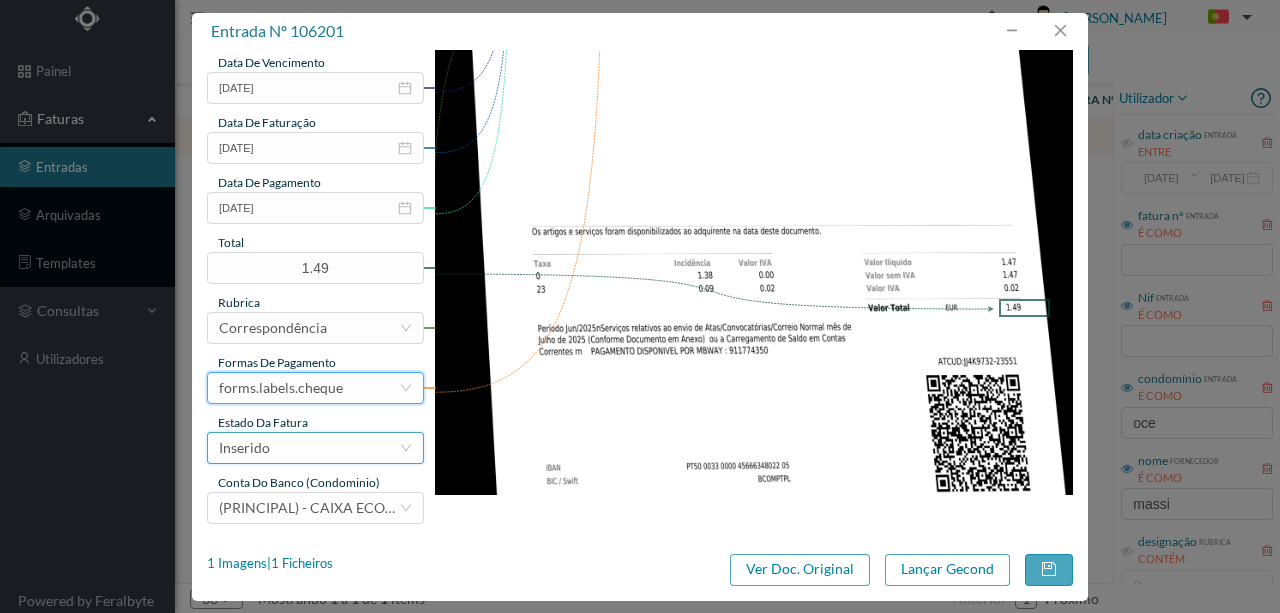 click on "Inserido" at bounding box center [315, 448] 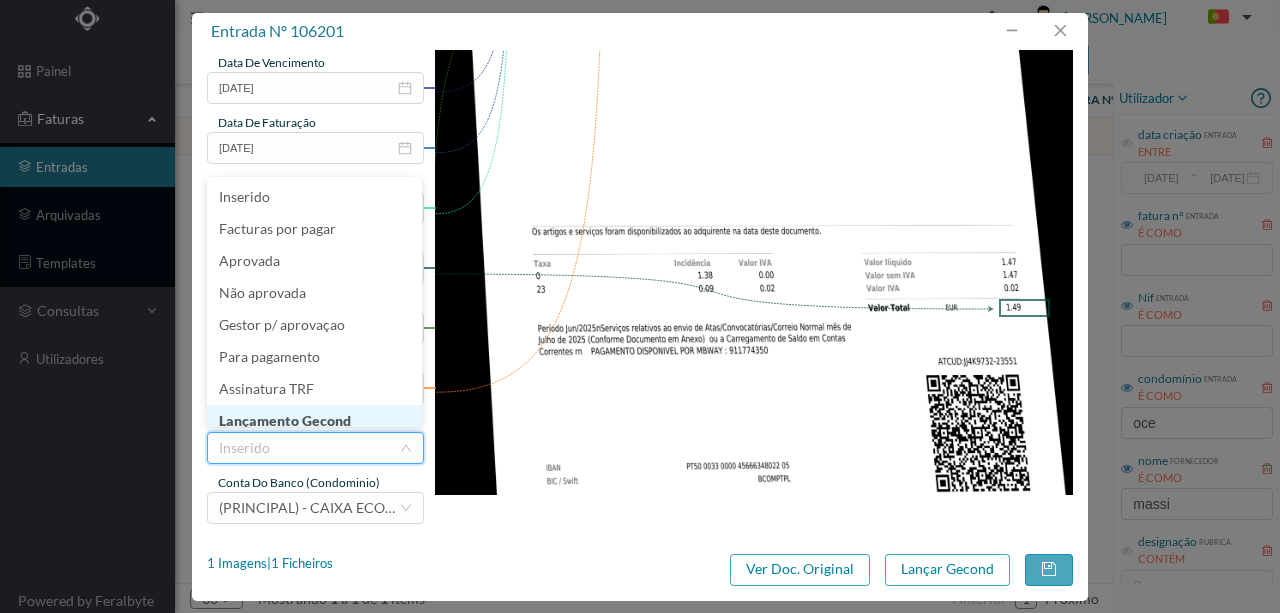 scroll, scrollTop: 10, scrollLeft: 0, axis: vertical 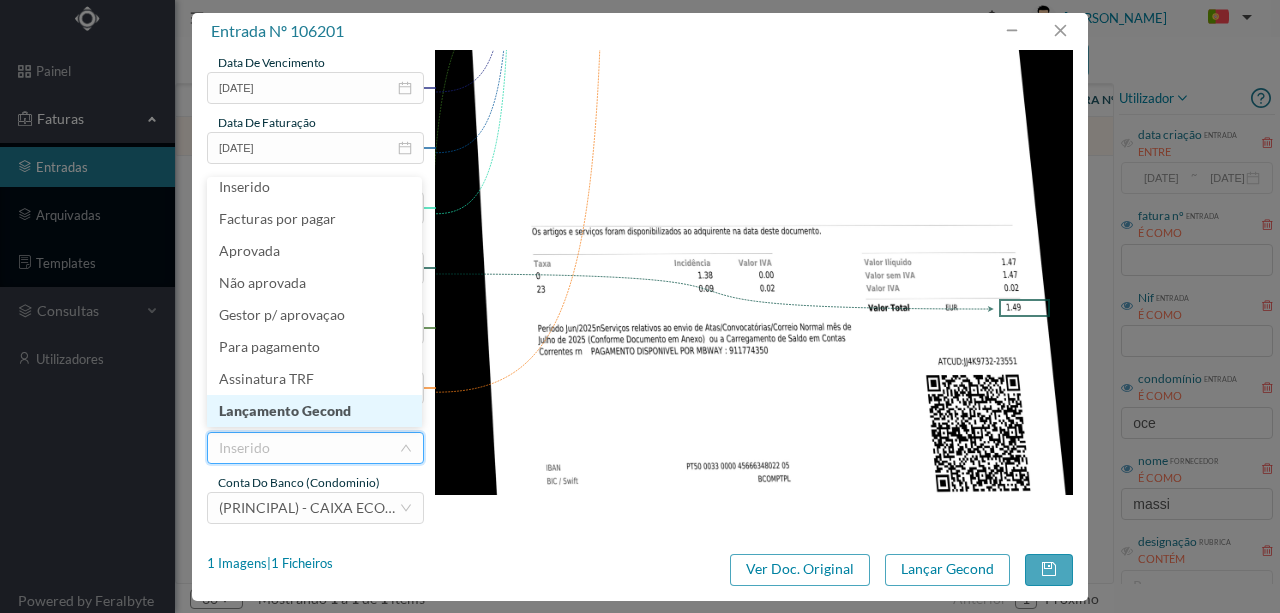 click on "Lançamento Gecond" at bounding box center (314, 411) 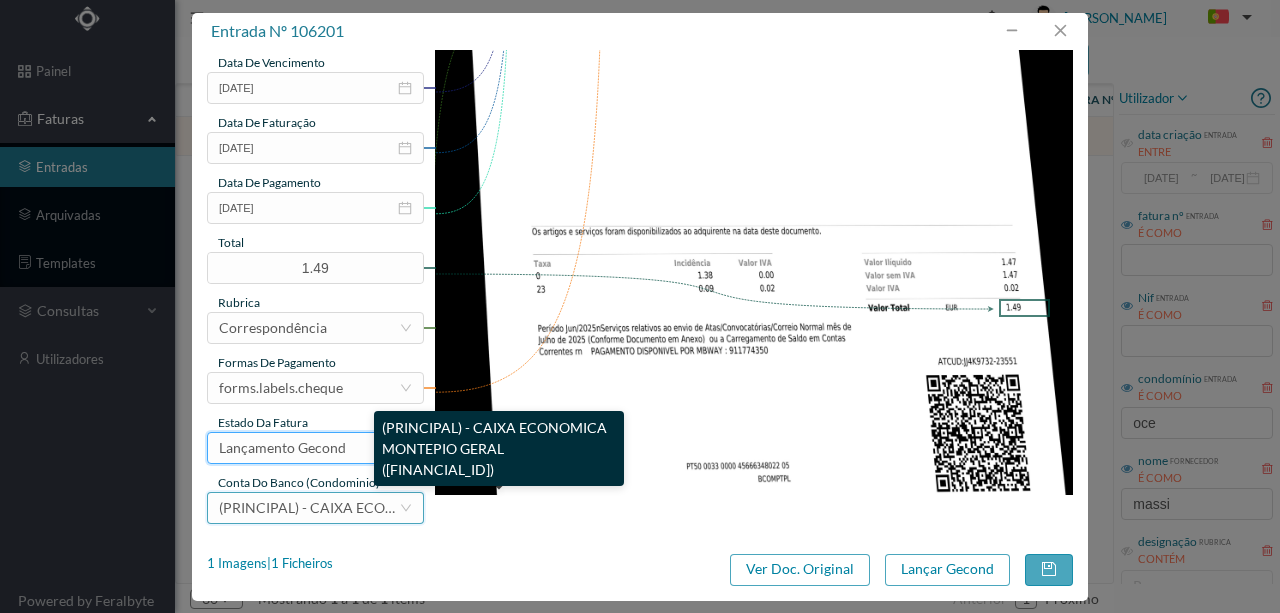 click on "(PRINCIPAL) - CAIXA ECONOMICA MONTEPIO GERAL ([FINANCIAL_ID])" at bounding box center (451, 507) 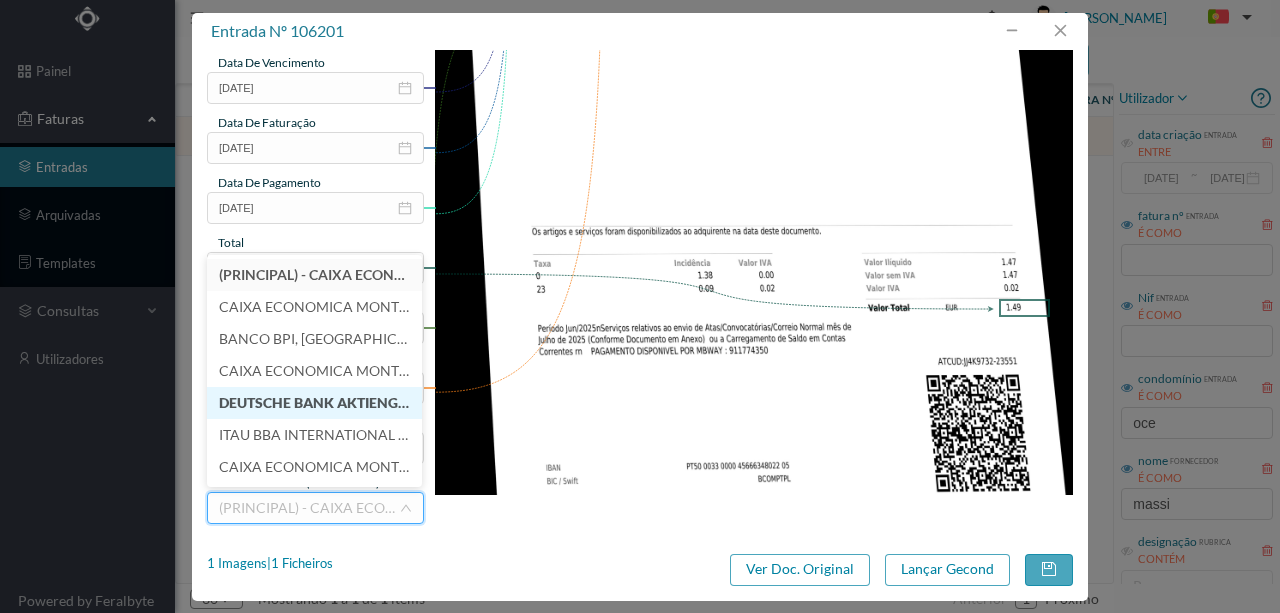 click on "DEUTSCHE BANK AKTIENGESELLSCHAFT - SUCURSAL EM [GEOGRAPHIC_DATA] (PT50 004300000000000053800)" at bounding box center [587, 402] 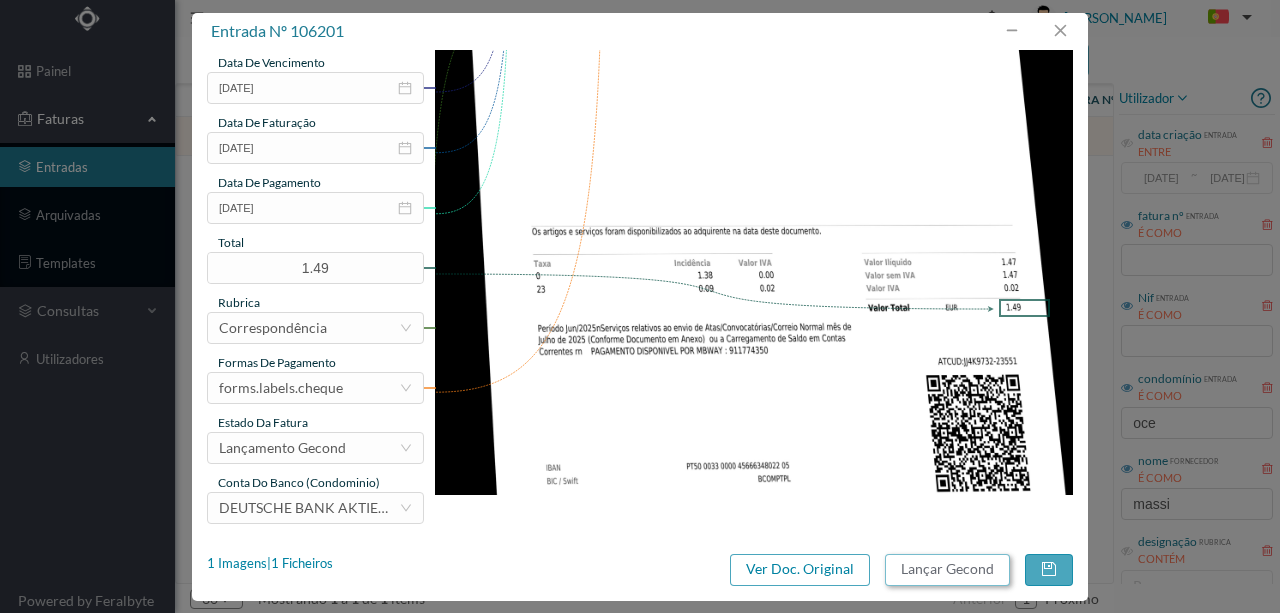 click on "Lançar Gecond" at bounding box center [947, 570] 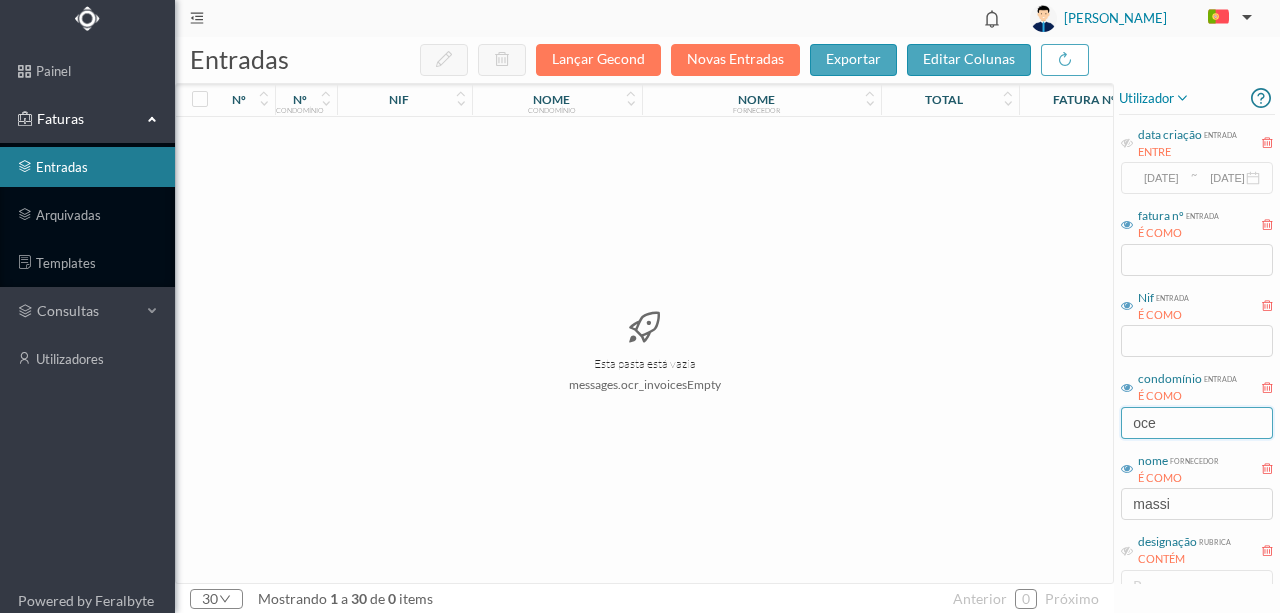 drag, startPoint x: 1180, startPoint y: 417, endPoint x: 1075, endPoint y: 418, distance: 105.00476 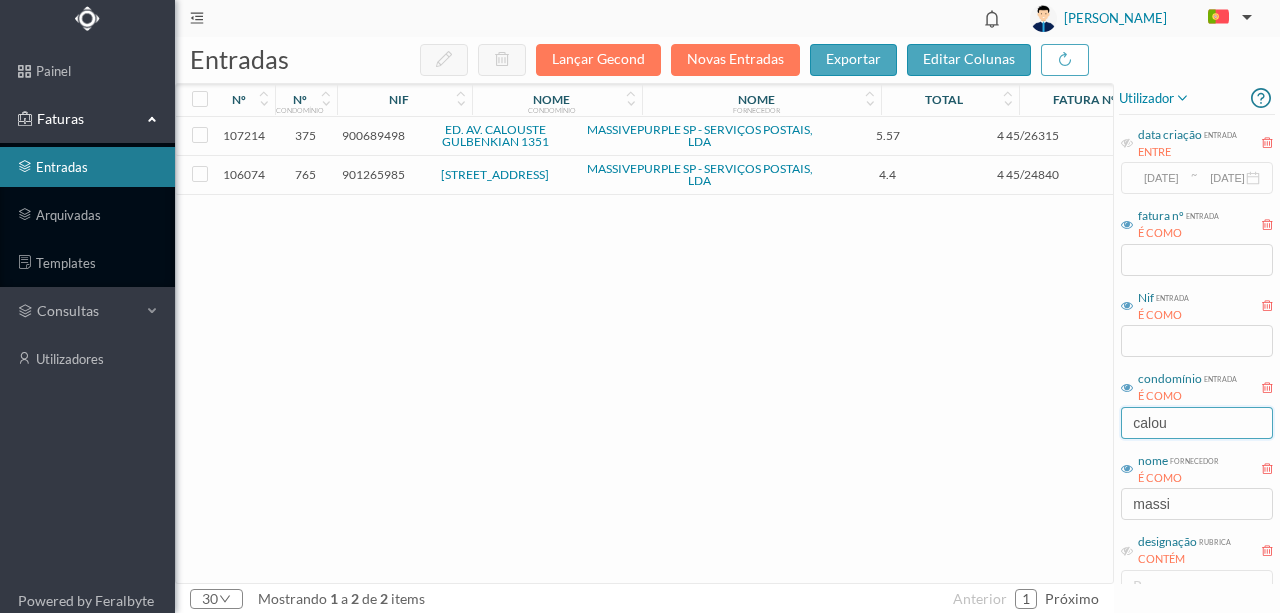 type on "calou" 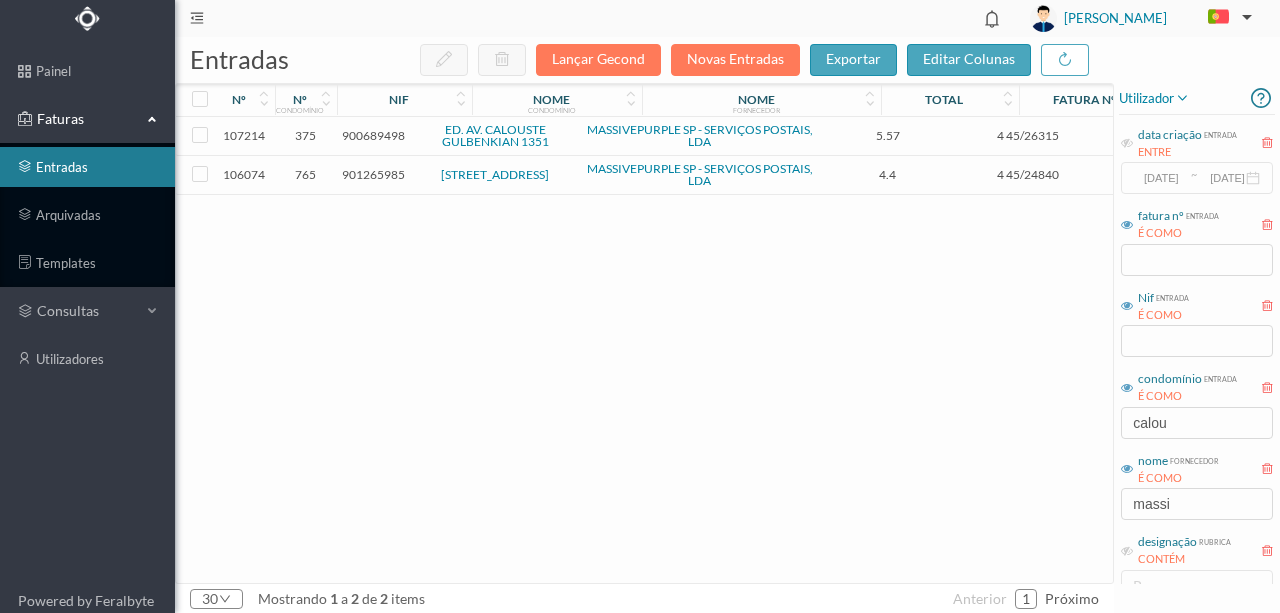 click on "901265985" at bounding box center (373, 174) 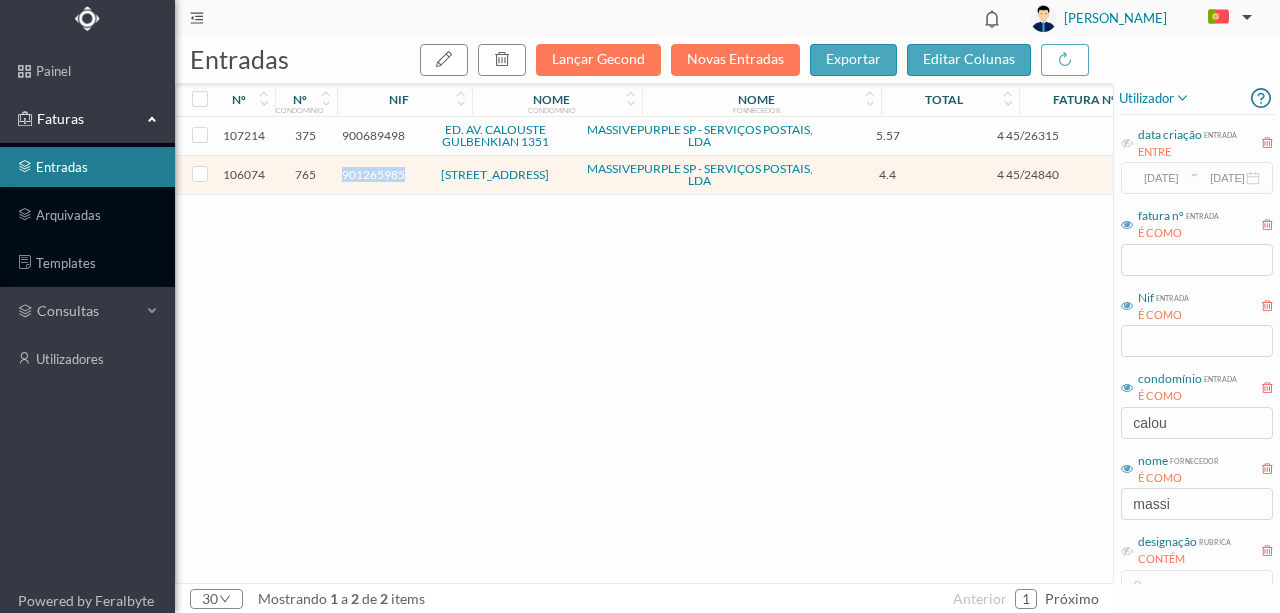 click on "901265985" at bounding box center [373, 174] 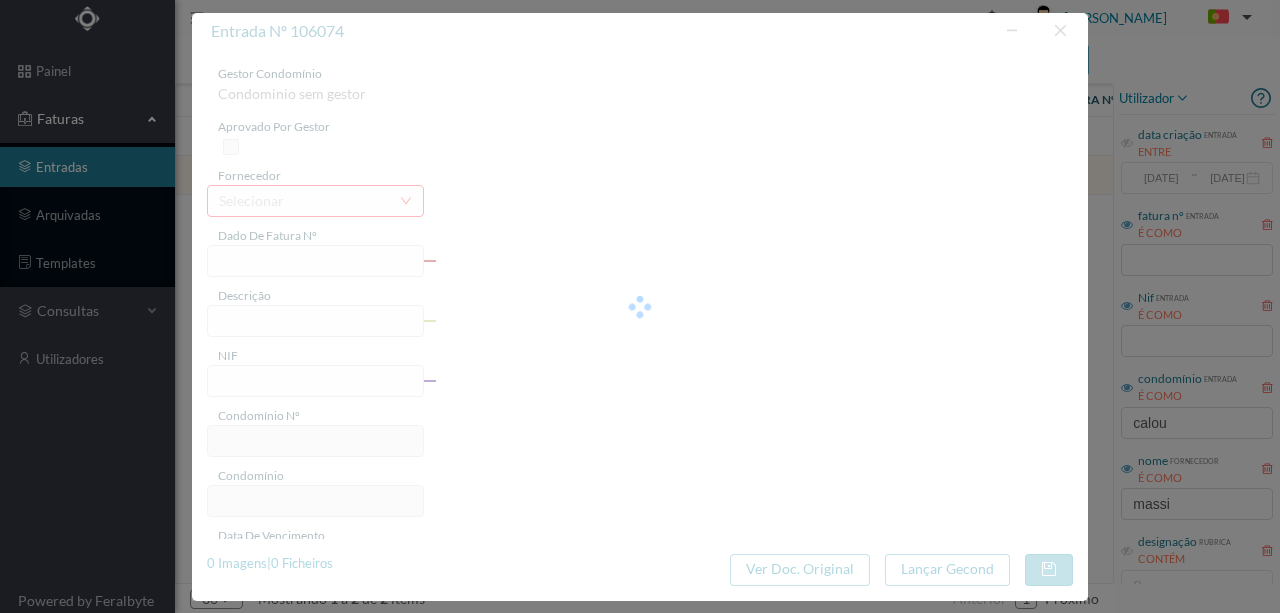 type on "4 45/24840" 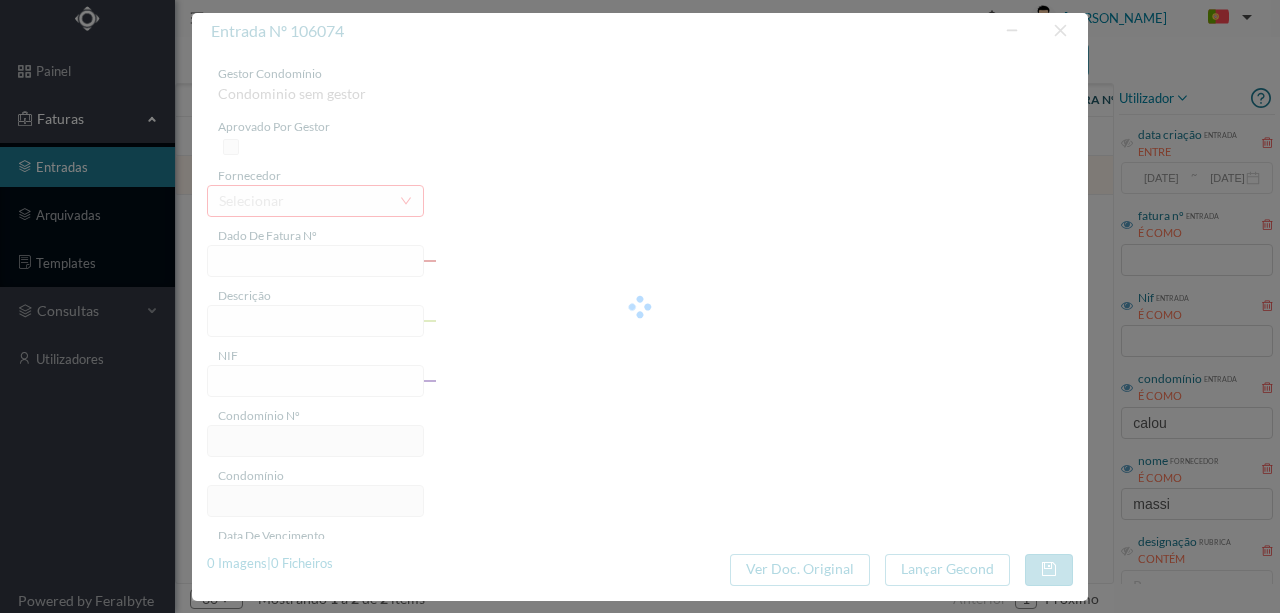 type on "Serviço [PERSON_NAME]" 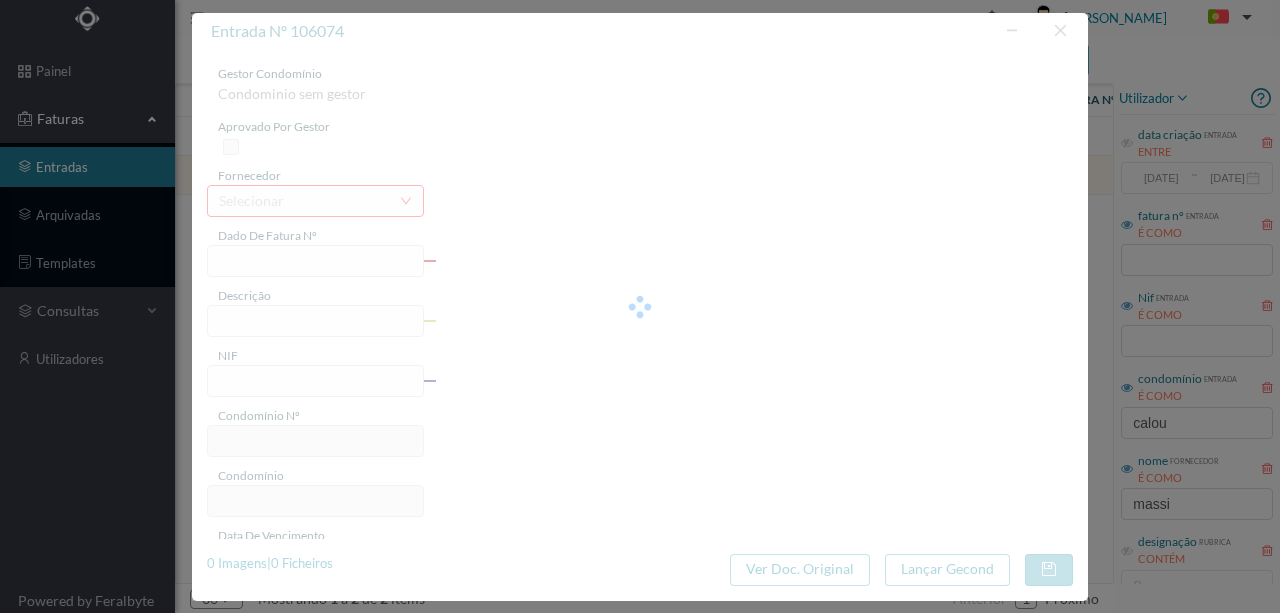 type on "Invalid date" 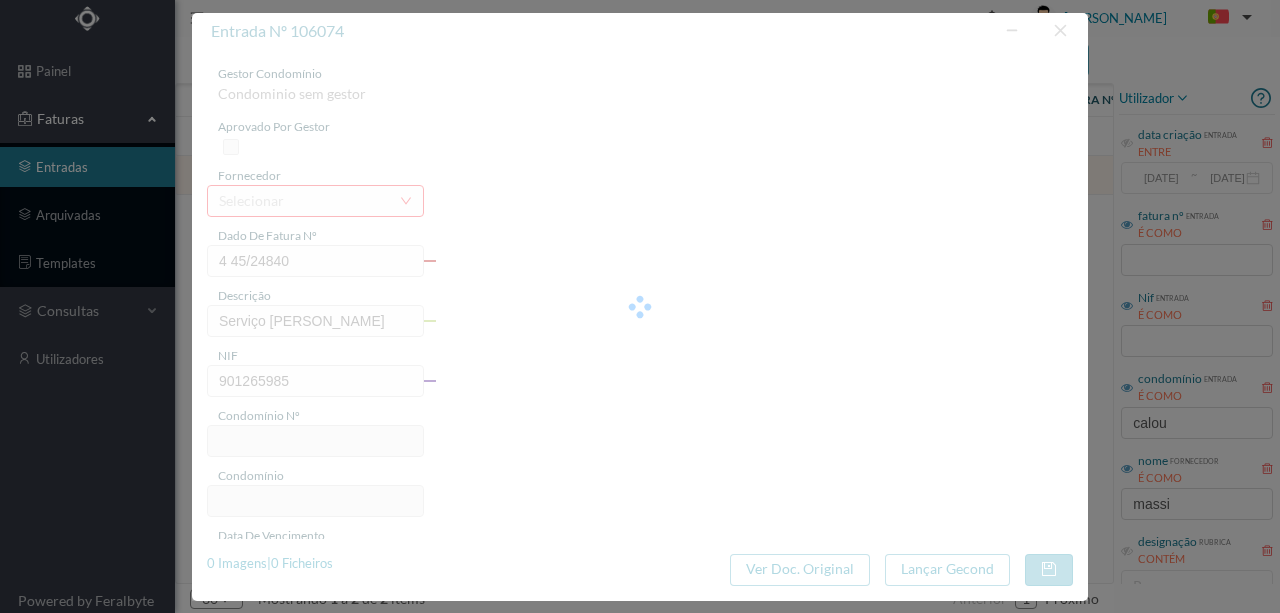 type on "765" 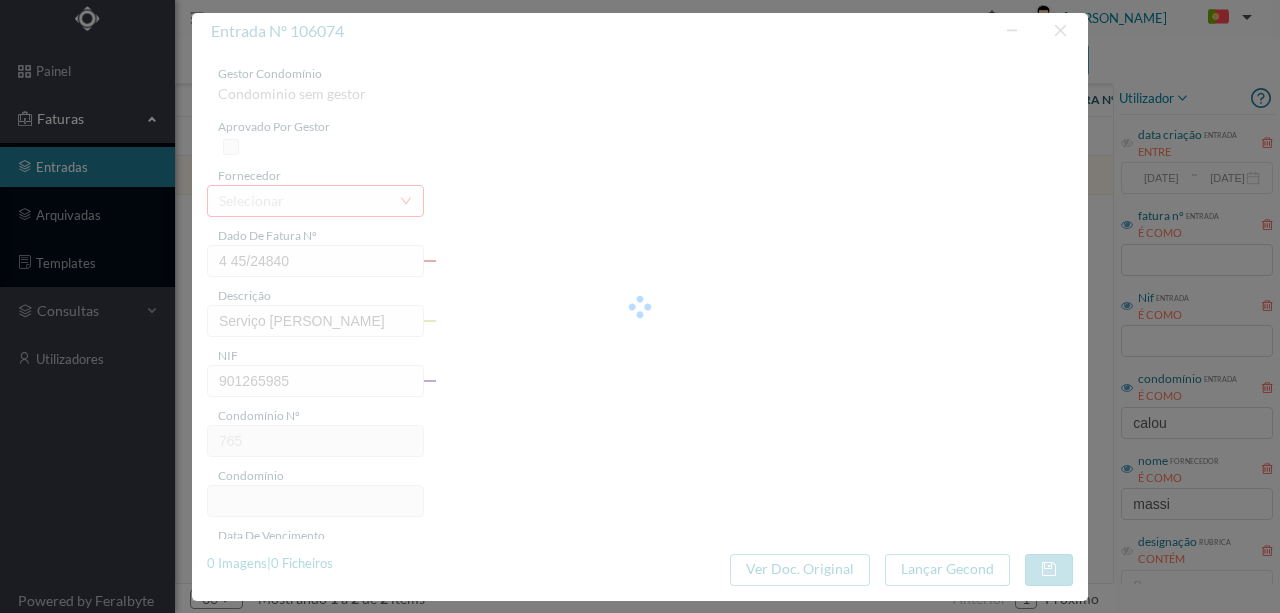 type on "[STREET_ADDRESS]" 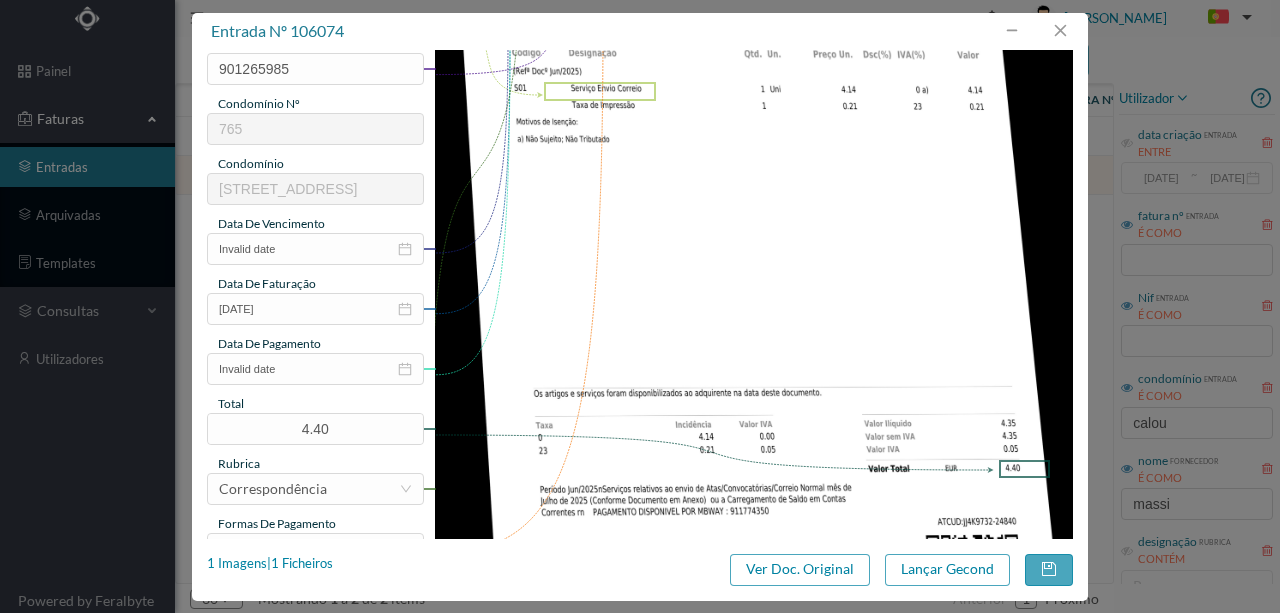 scroll, scrollTop: 333, scrollLeft: 0, axis: vertical 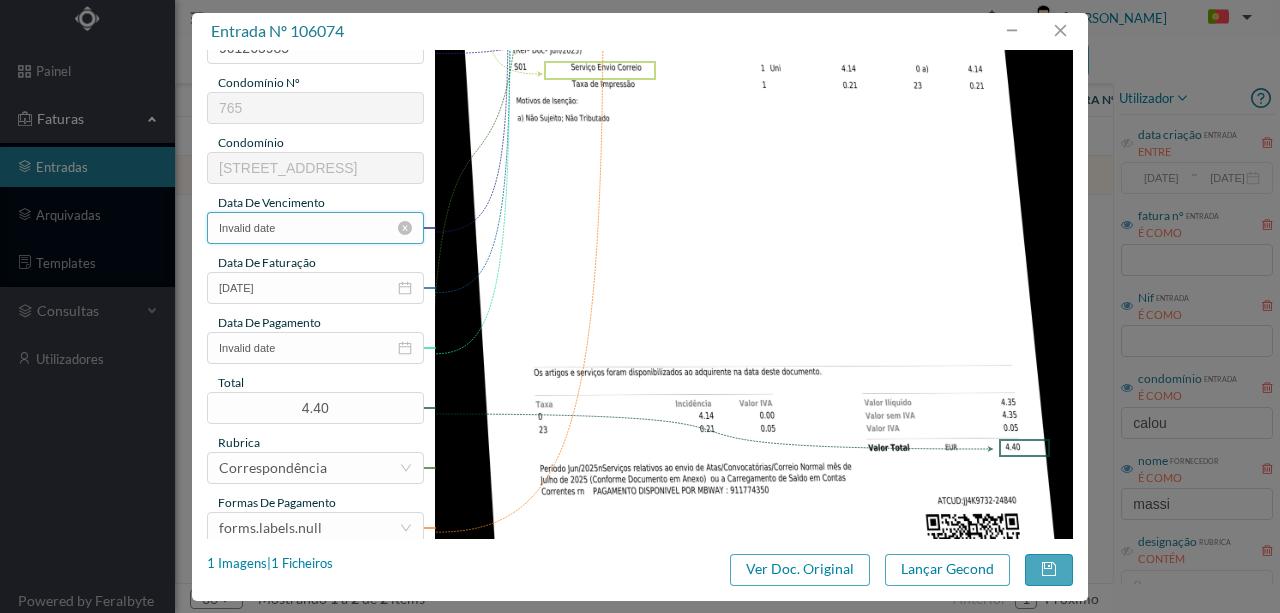 click on "Invalid date" at bounding box center (315, 228) 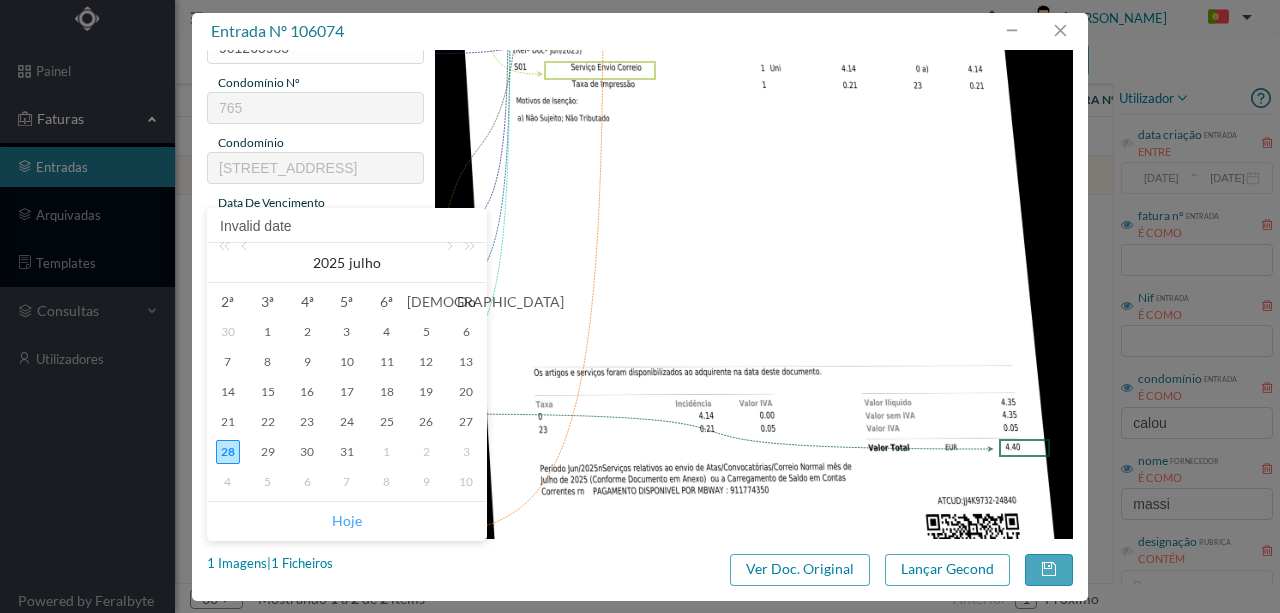 click on "Hoje" at bounding box center [347, 521] 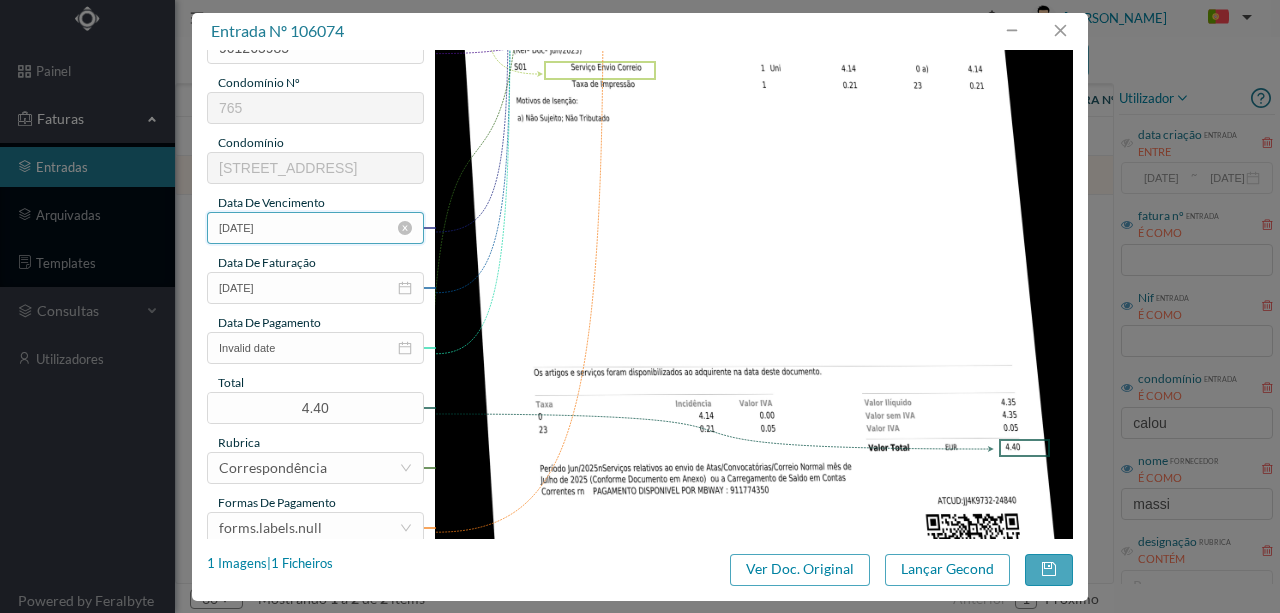 click on "[DATE]" at bounding box center [315, 228] 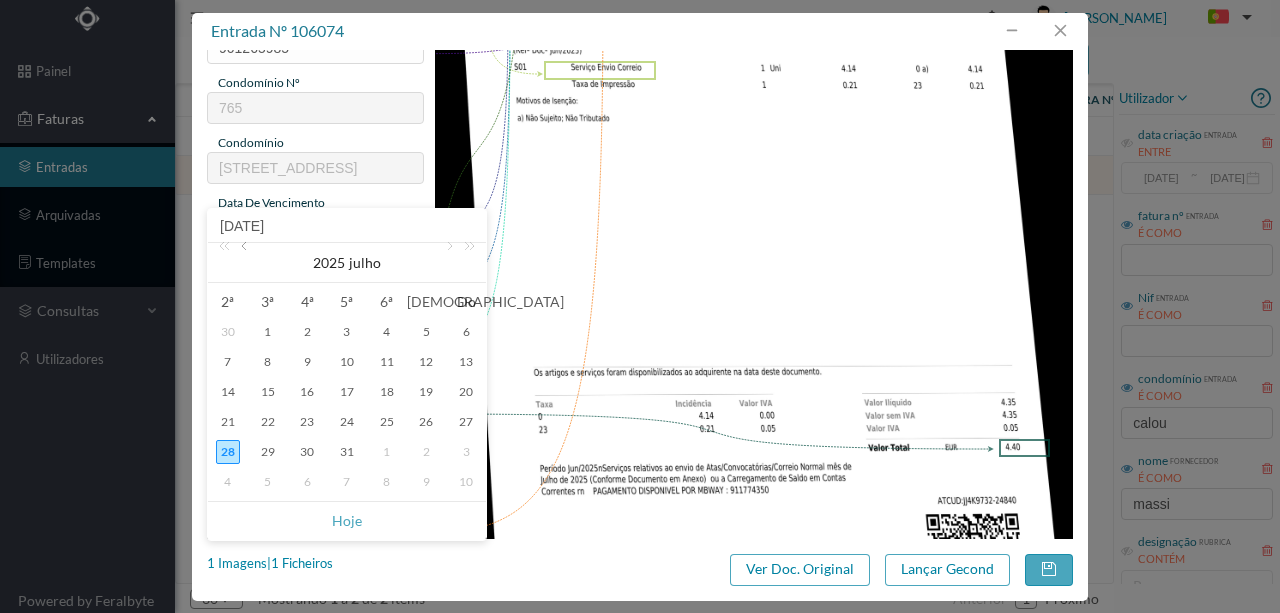 click at bounding box center (246, 263) 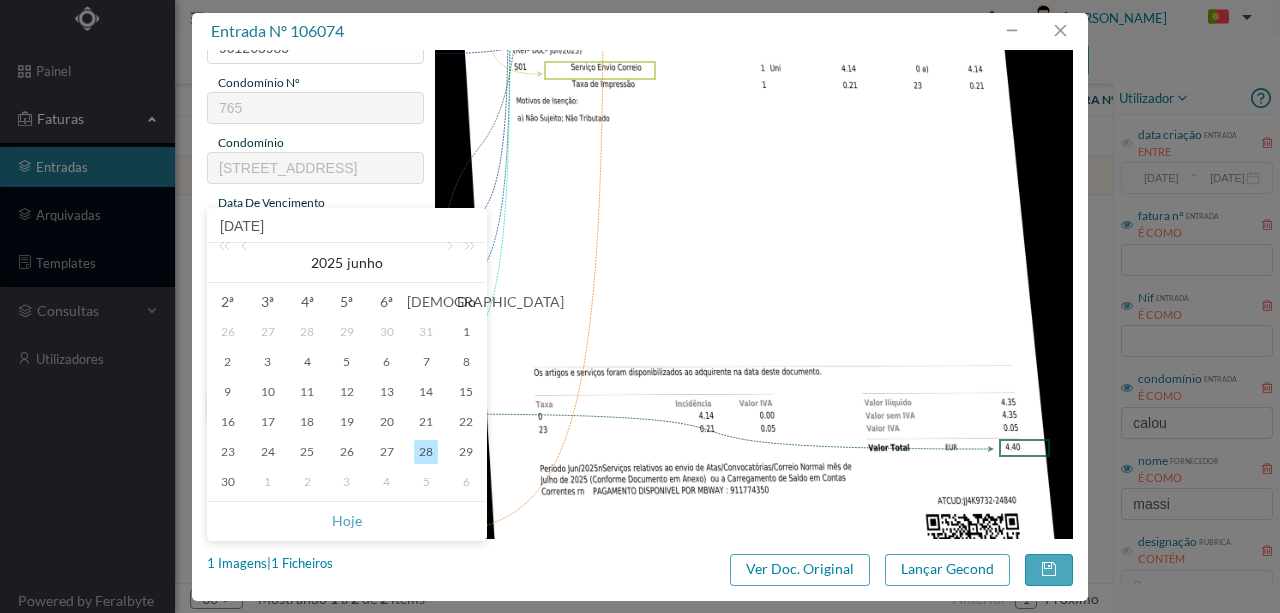 drag, startPoint x: 226, startPoint y: 481, endPoint x: 292, endPoint y: 416, distance: 92.63369 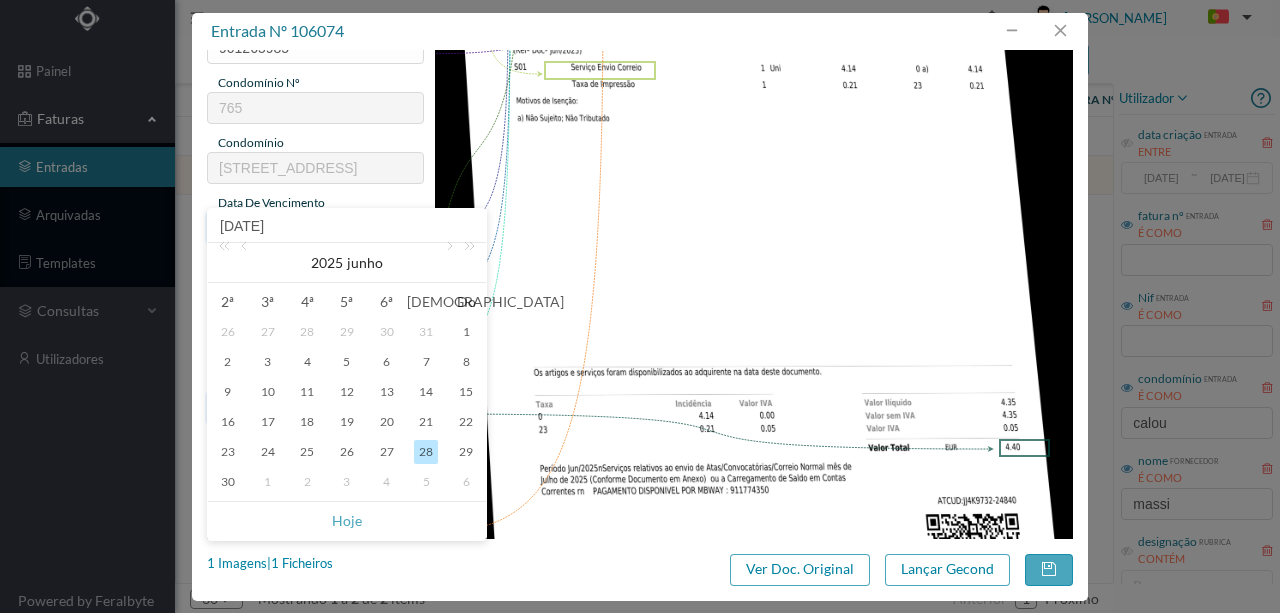 type on "[DATE]" 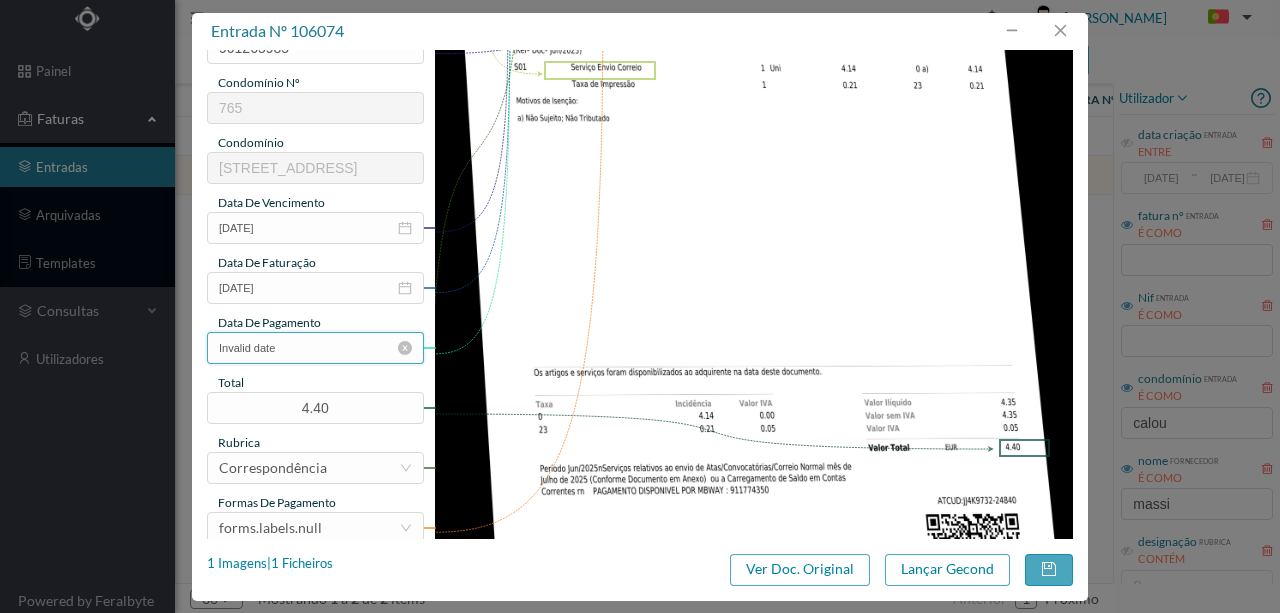 click on "Invalid date" at bounding box center (315, 348) 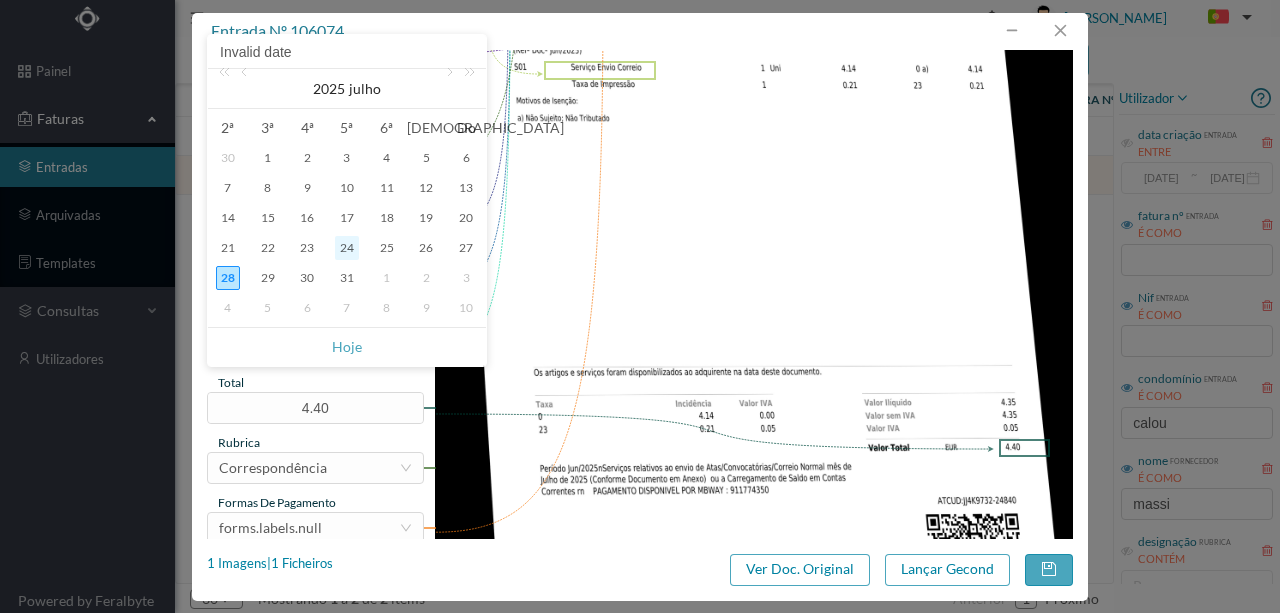 click on "24" at bounding box center (347, 248) 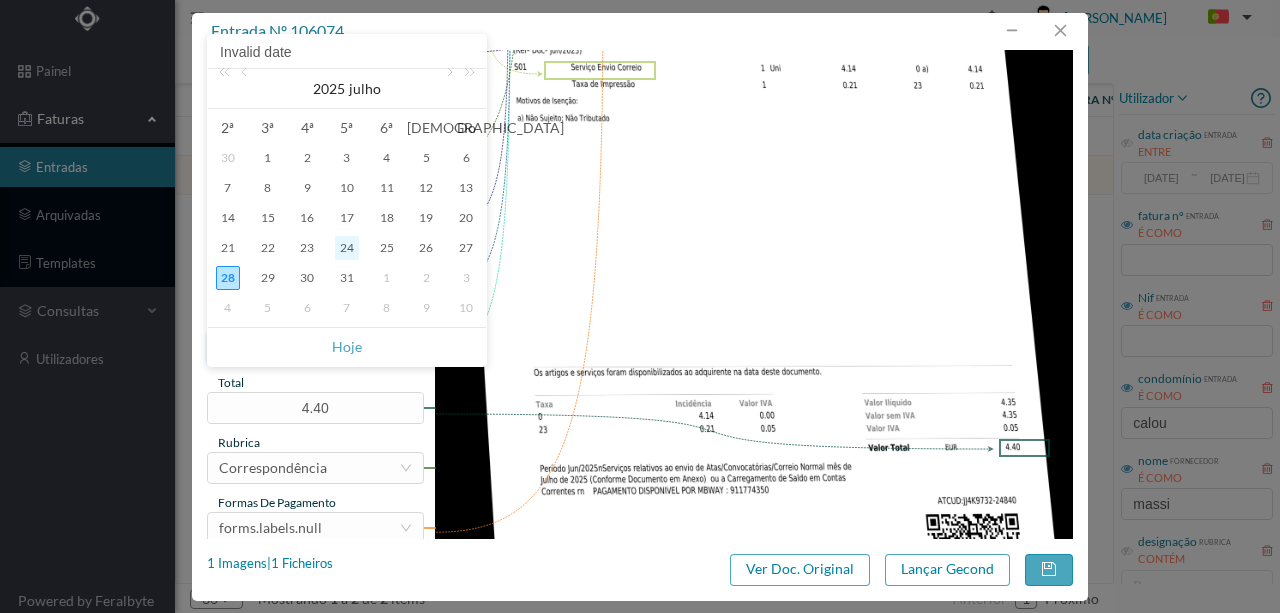type on "[DATE]" 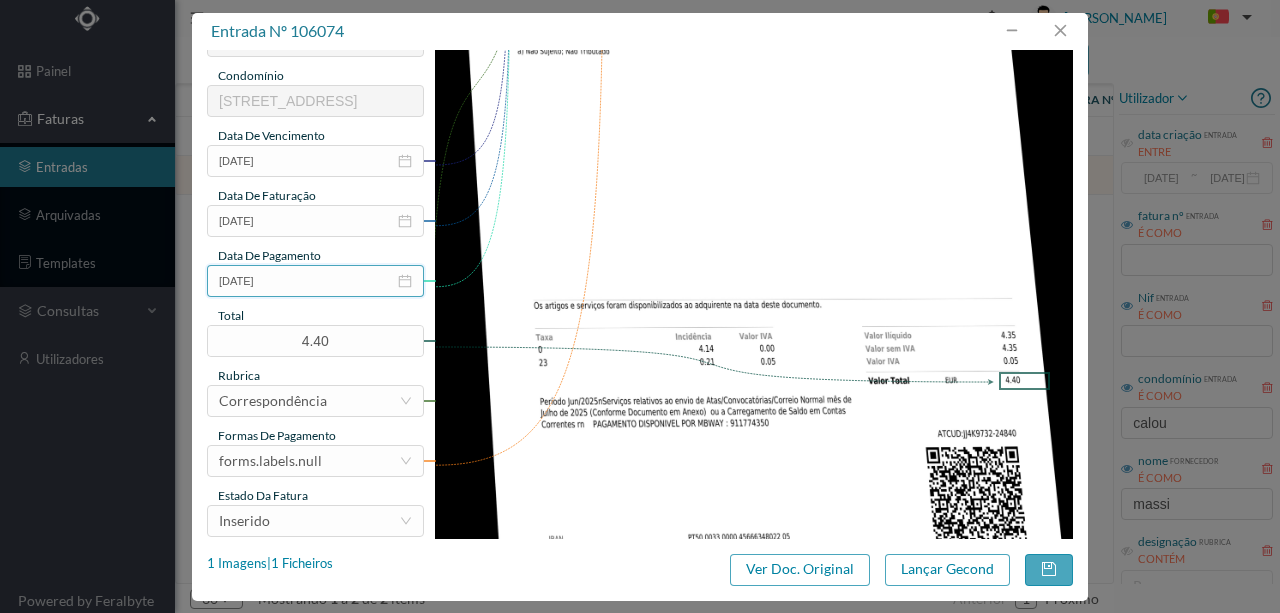 scroll, scrollTop: 466, scrollLeft: 0, axis: vertical 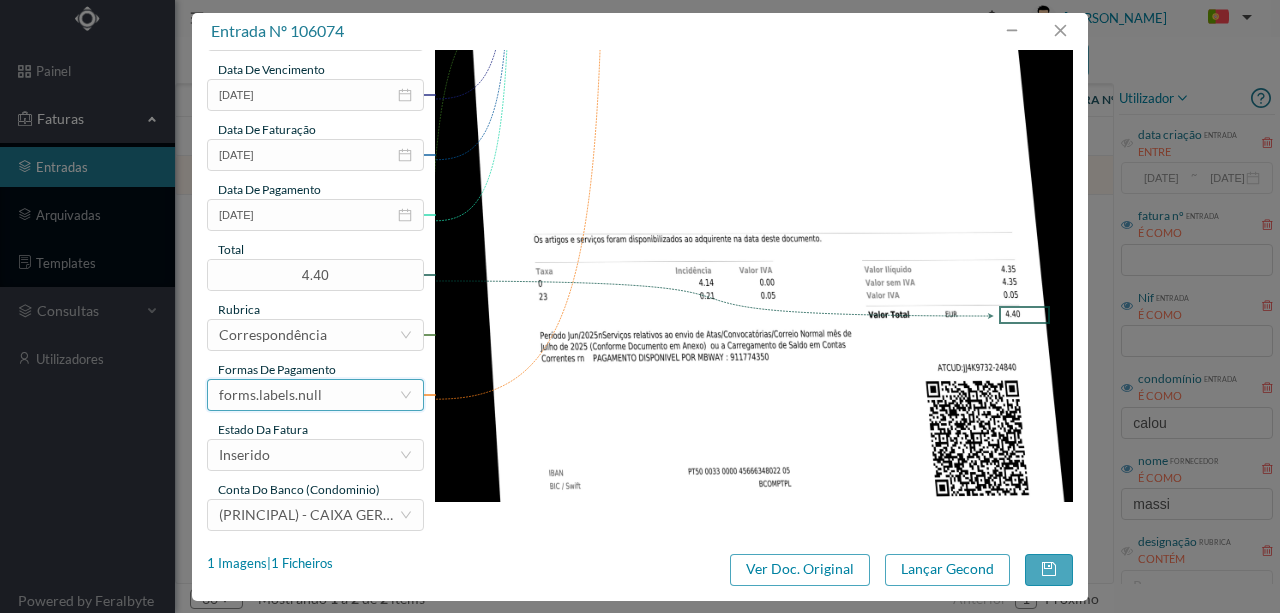 click on "forms.labels.null" at bounding box center [270, 395] 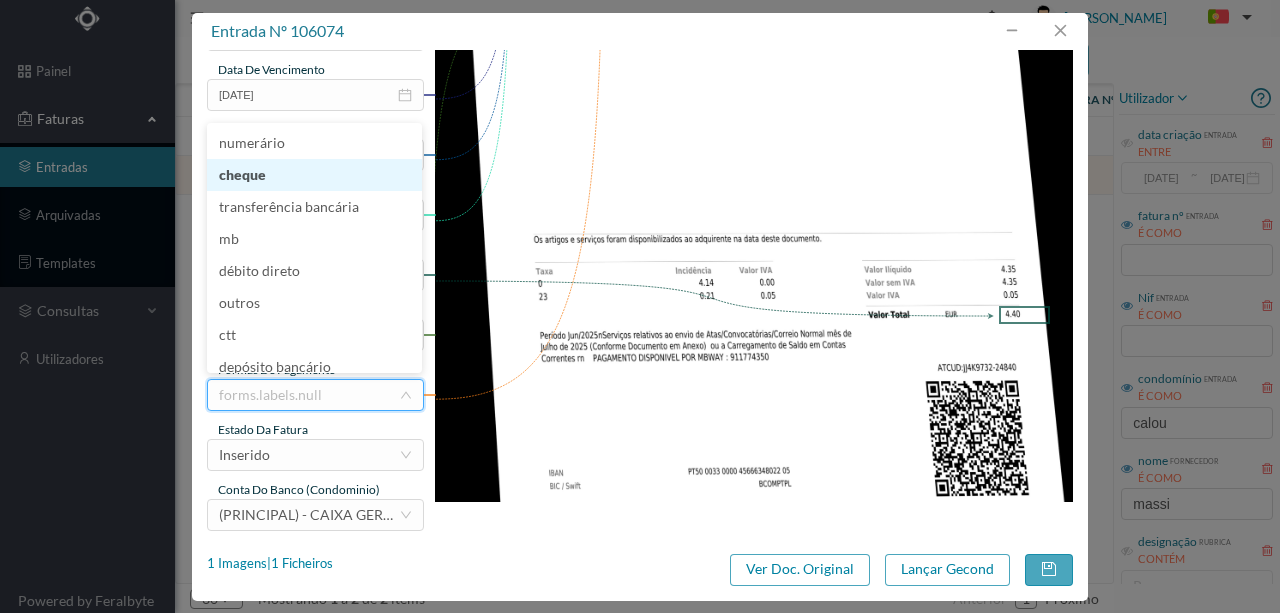 click on "cheque" at bounding box center (314, 175) 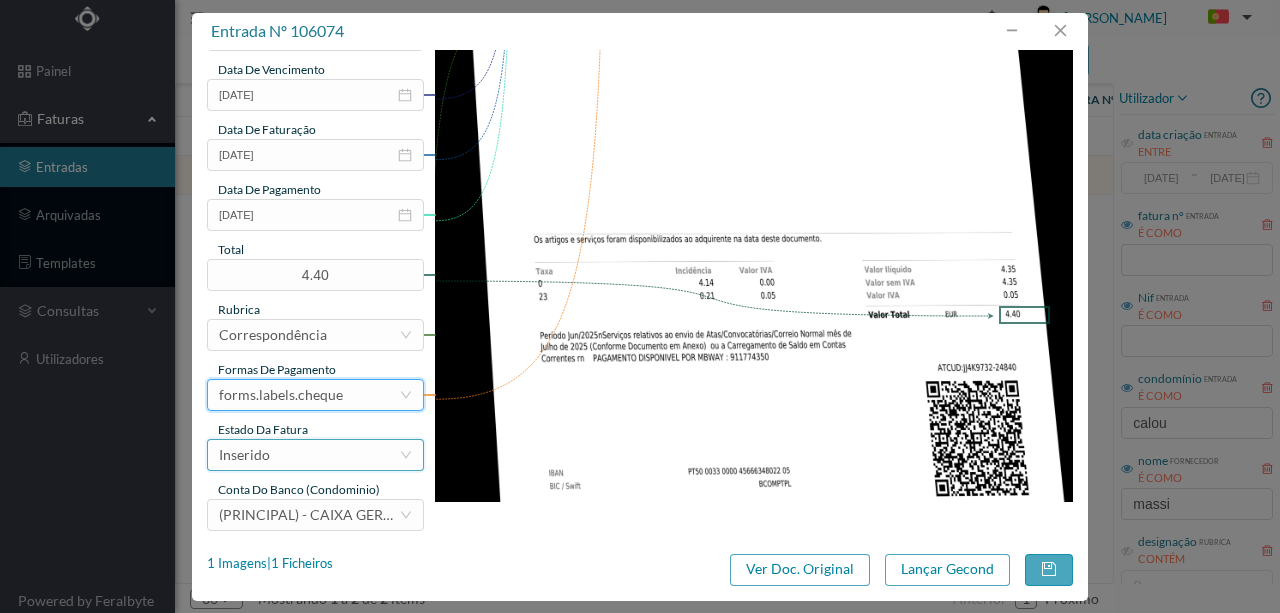 click on "Inserido" at bounding box center [309, 455] 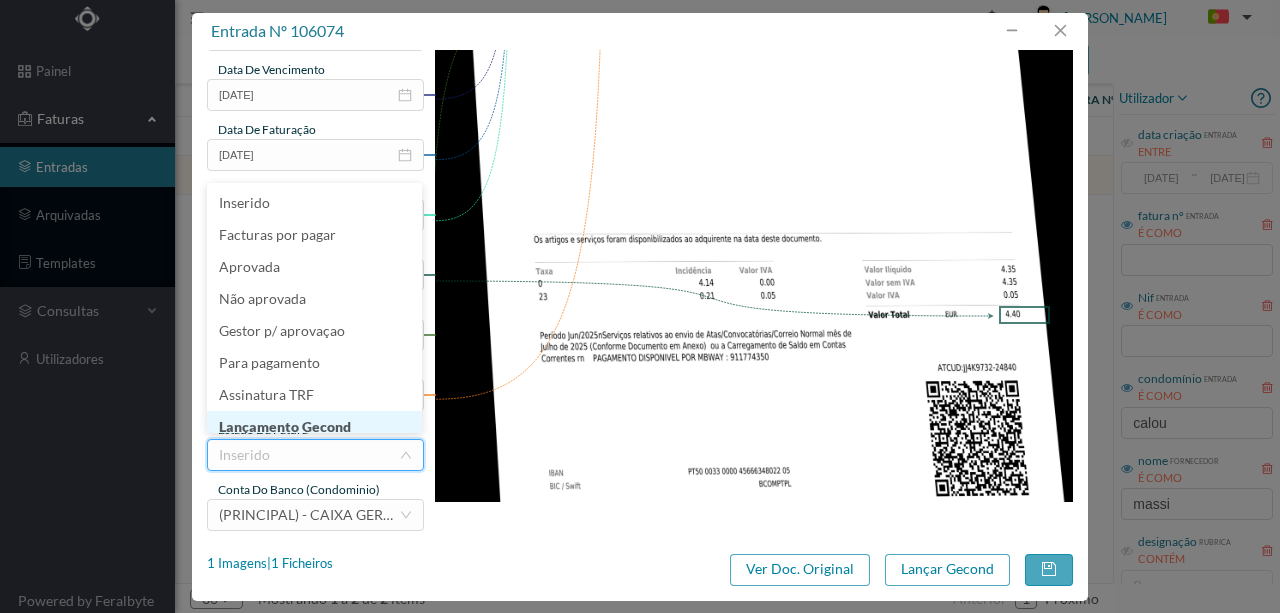 scroll, scrollTop: 10, scrollLeft: 0, axis: vertical 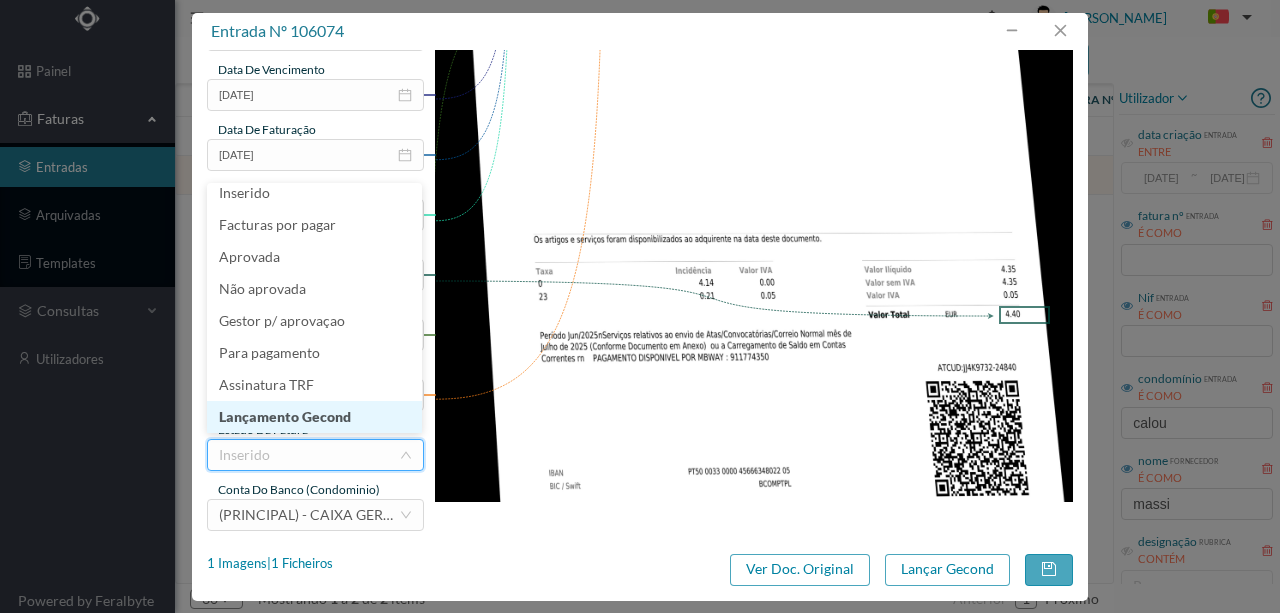 click on "Lançamento Gecond" at bounding box center (314, 417) 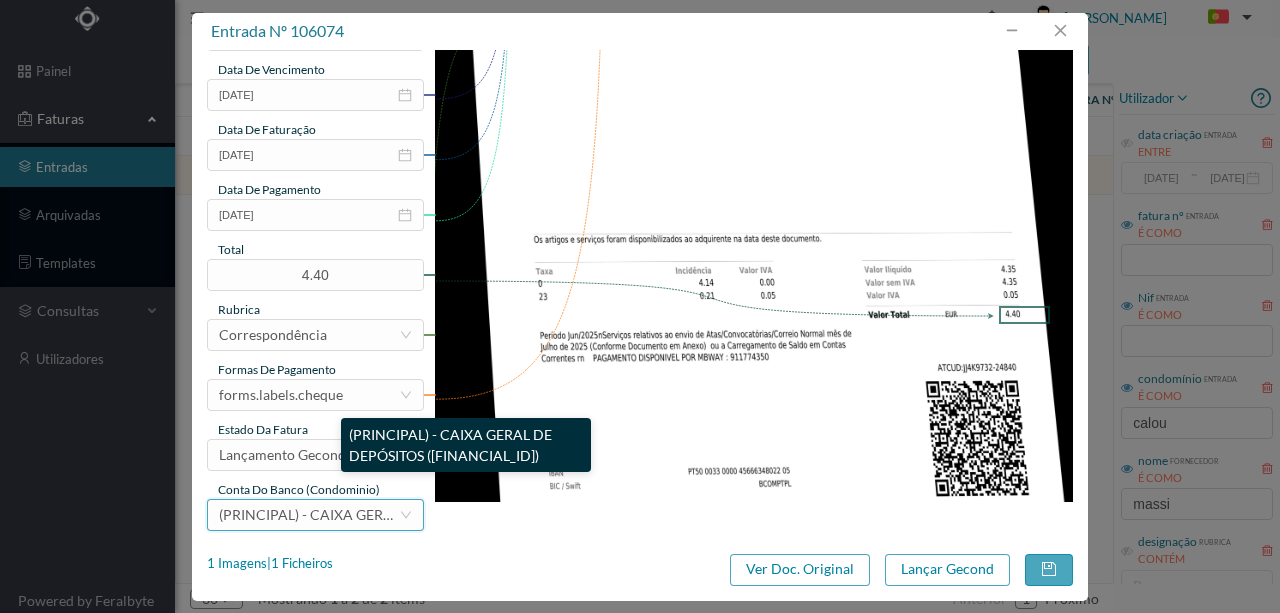 click on "(PRINCIPAL) - CAIXA GERAL DE DEPÓSITOS ([FINANCIAL_ID])" at bounding box center [417, 514] 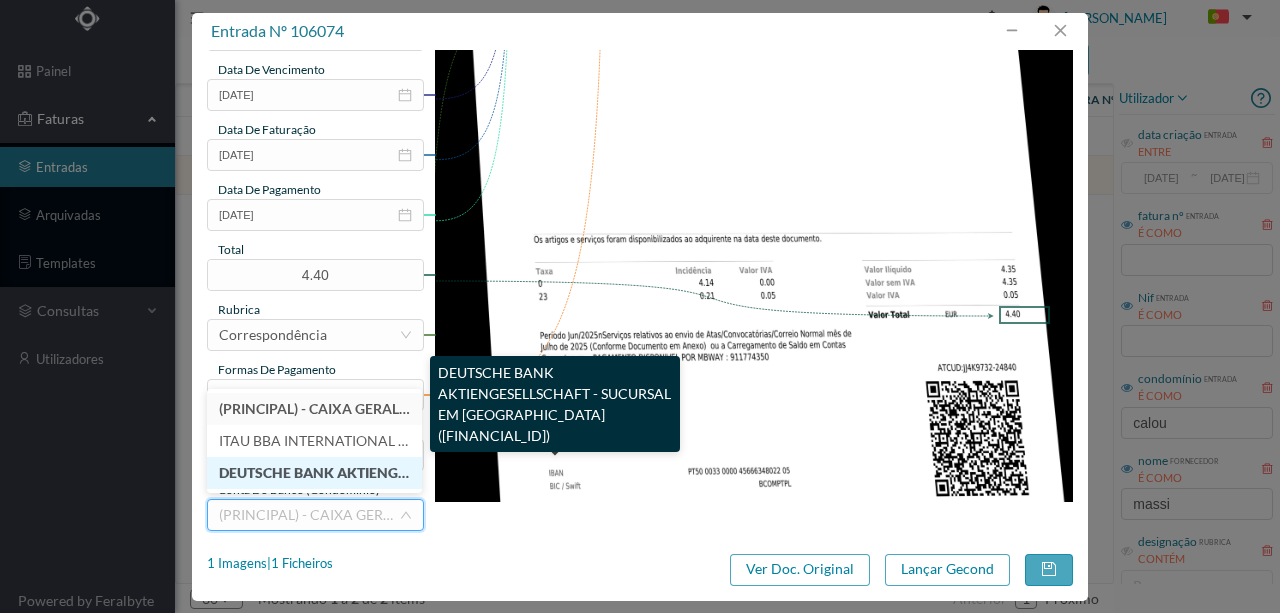 click on "DEUTSCHE BANK AKTIENGESELLSCHAFT - SUCURSAL EM [GEOGRAPHIC_DATA] ([FINANCIAL_ID])" at bounding box center [536, 472] 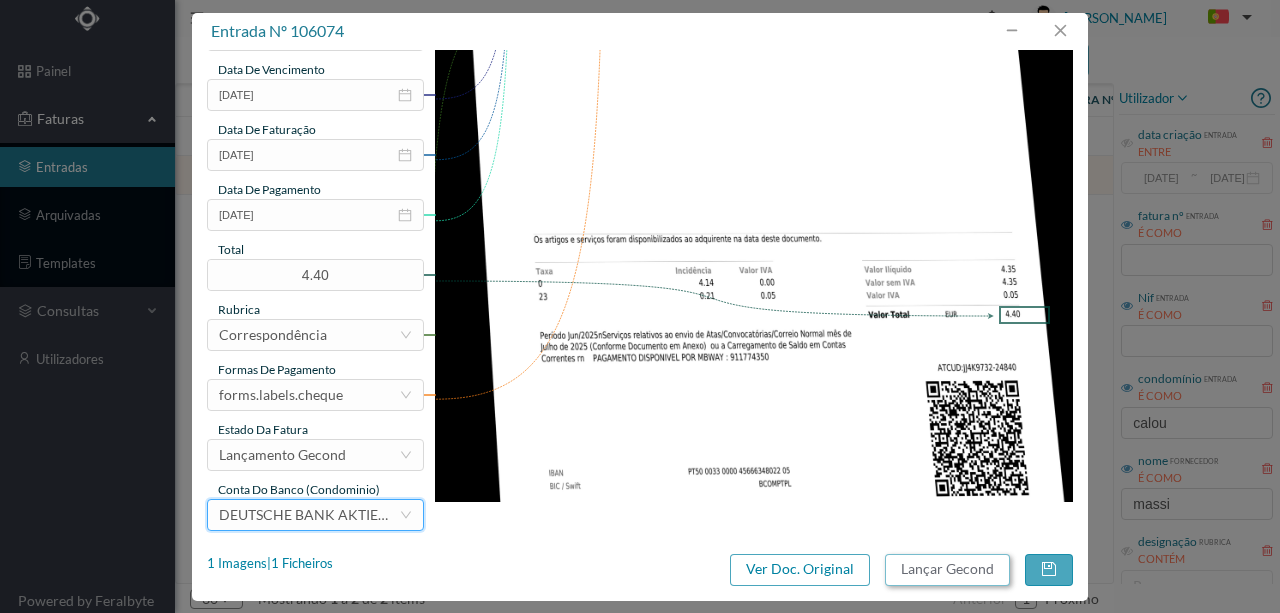 click on "Lançar Gecond" at bounding box center (947, 570) 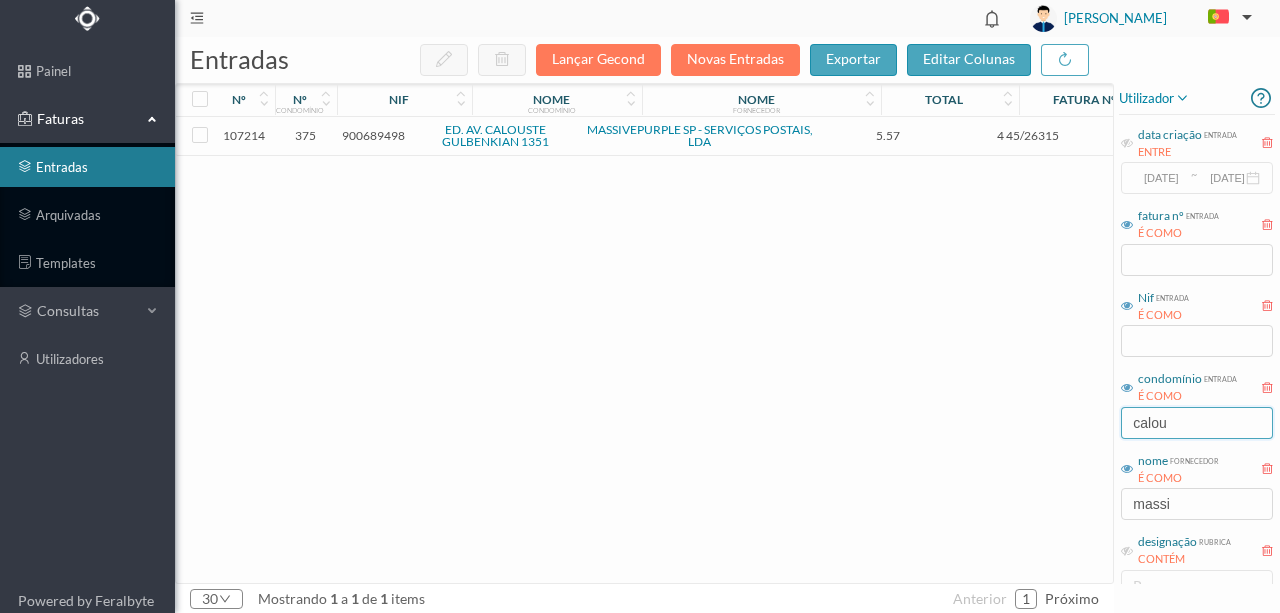 drag, startPoint x: 1190, startPoint y: 418, endPoint x: 1034, endPoint y: 404, distance: 156.62694 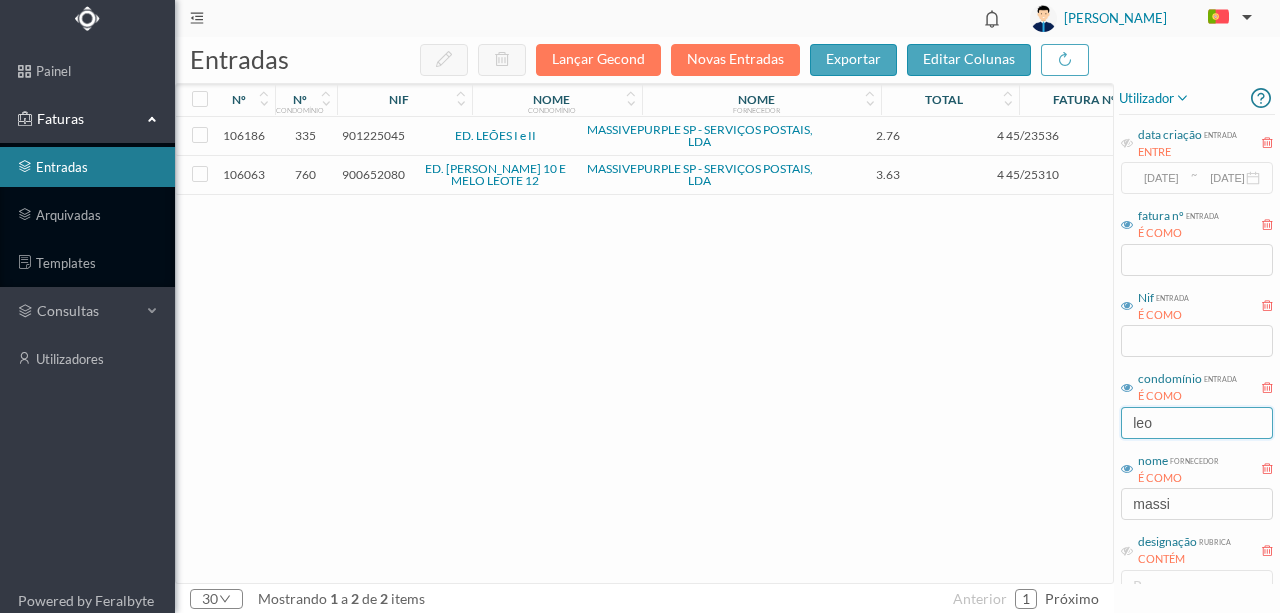 type on "leo" 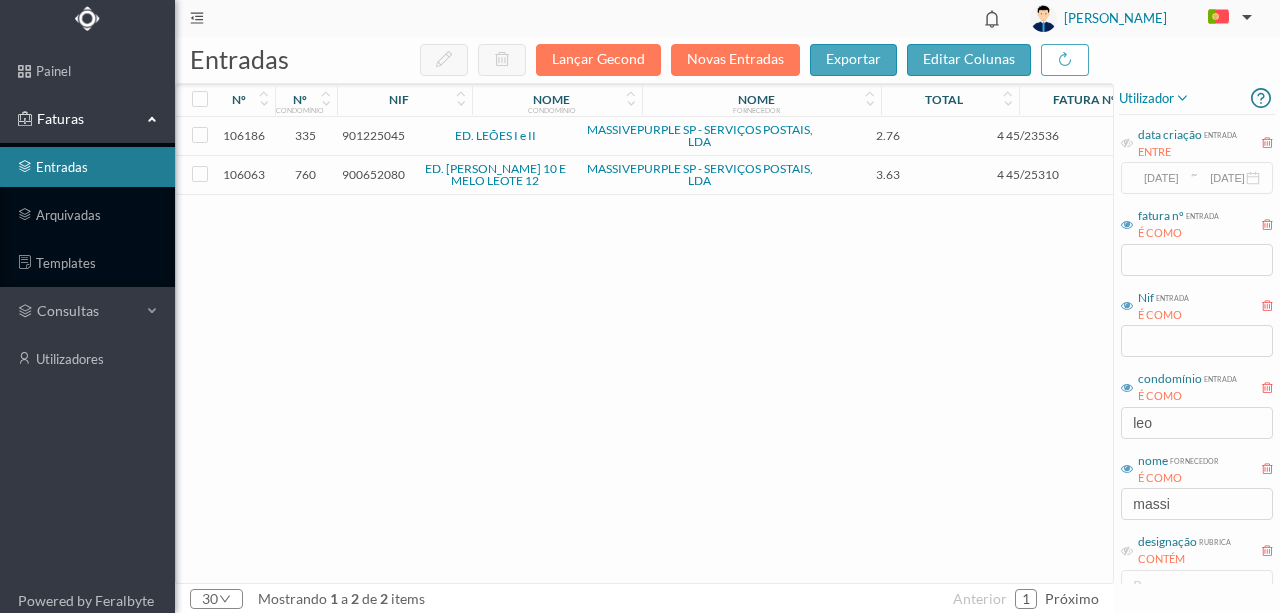 click on "901225045" at bounding box center [373, 135] 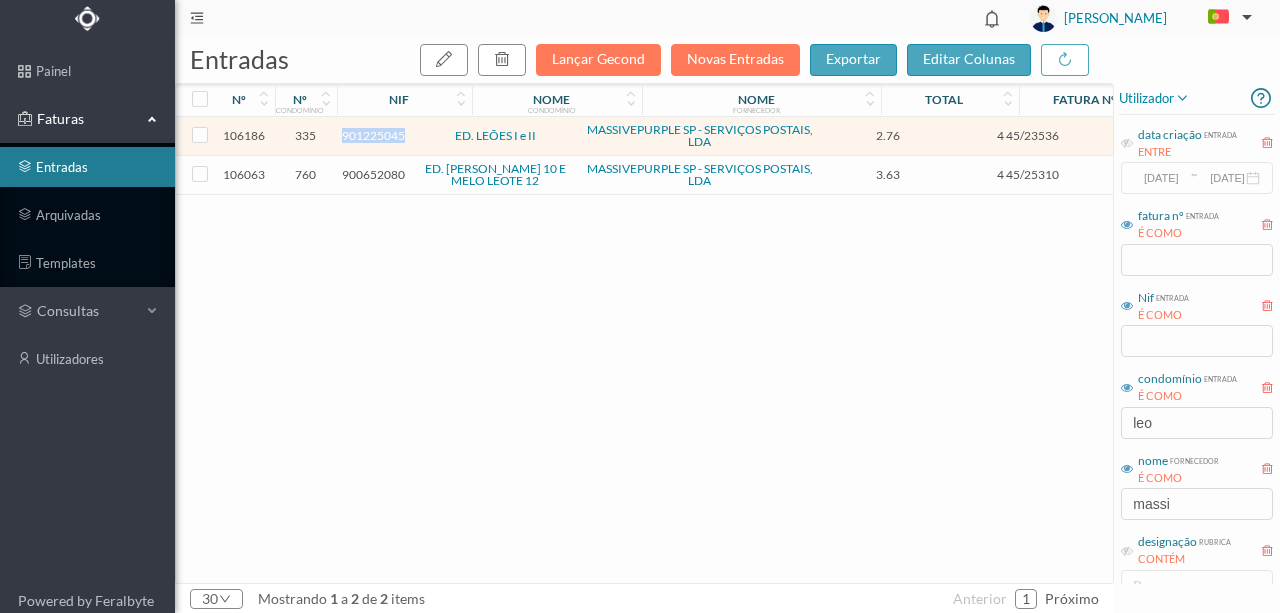 click on "901225045" at bounding box center (373, 135) 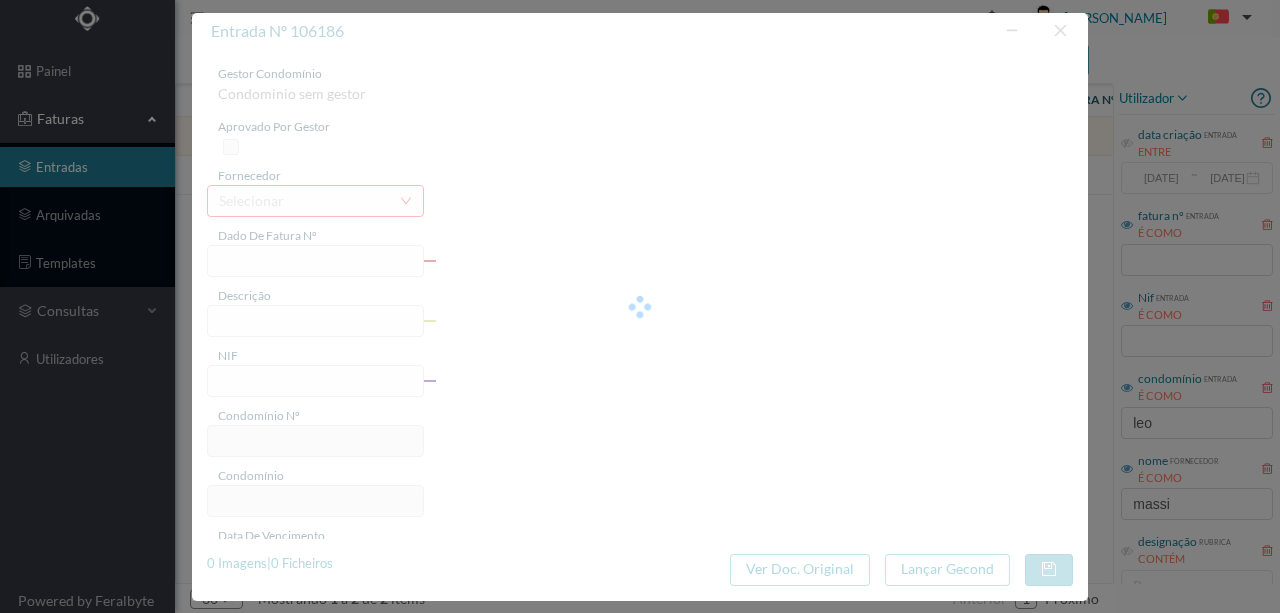 type on "4 45/23536" 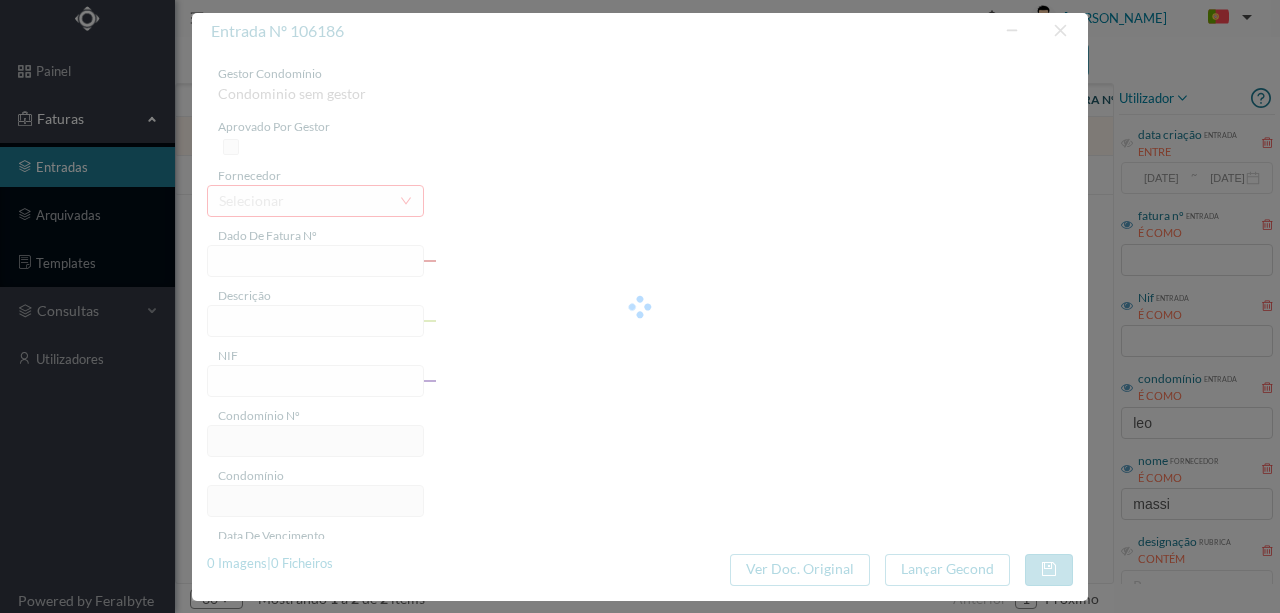 type on "Serviço [PERSON_NAME]" 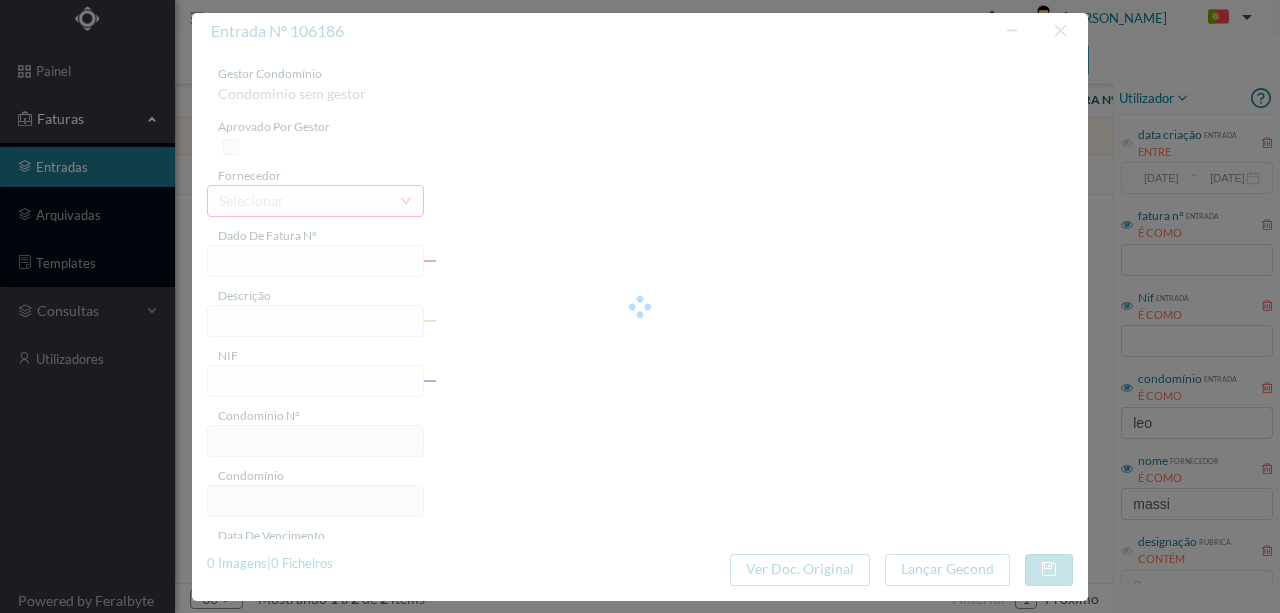 type on "2.76" 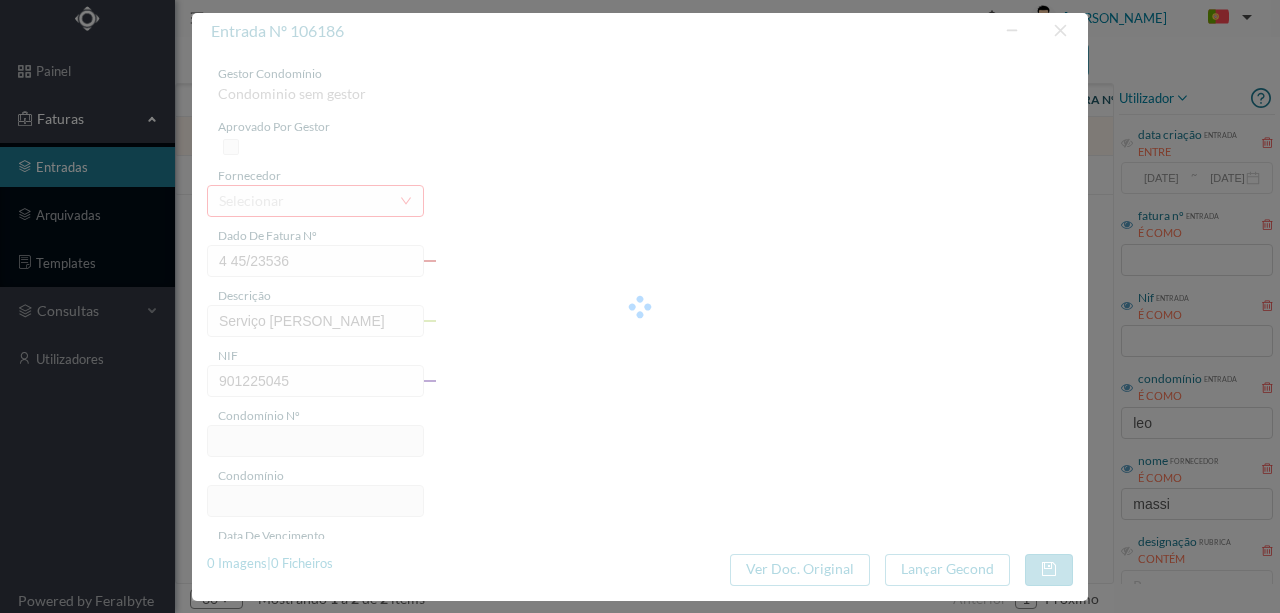 type on "335" 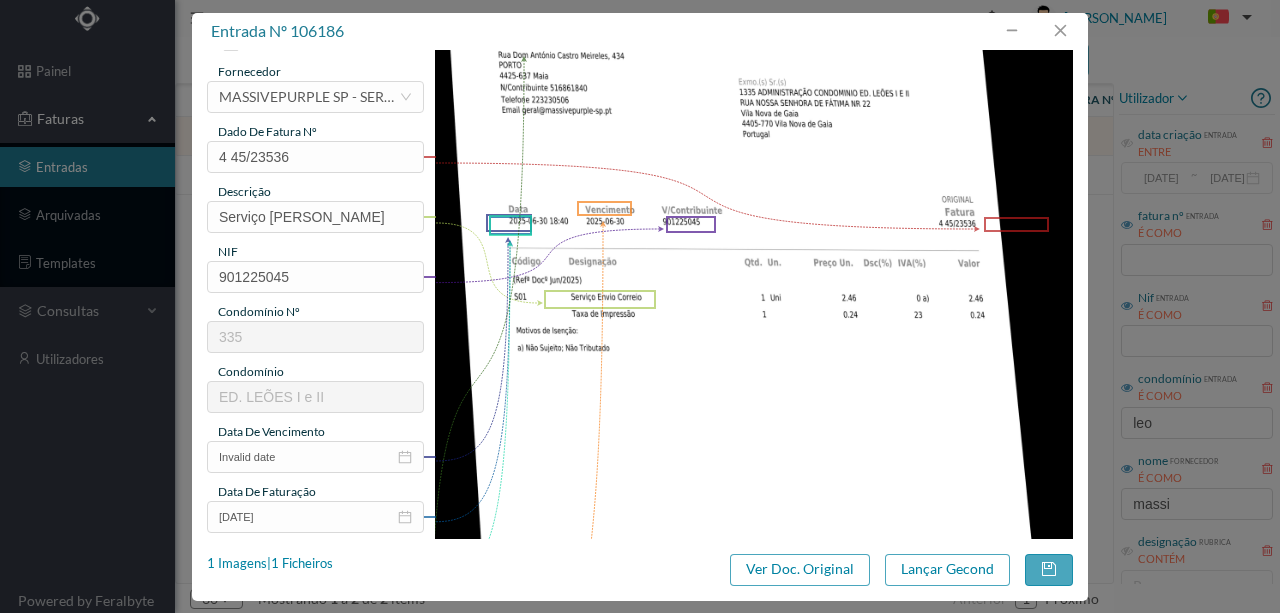 scroll, scrollTop: 266, scrollLeft: 0, axis: vertical 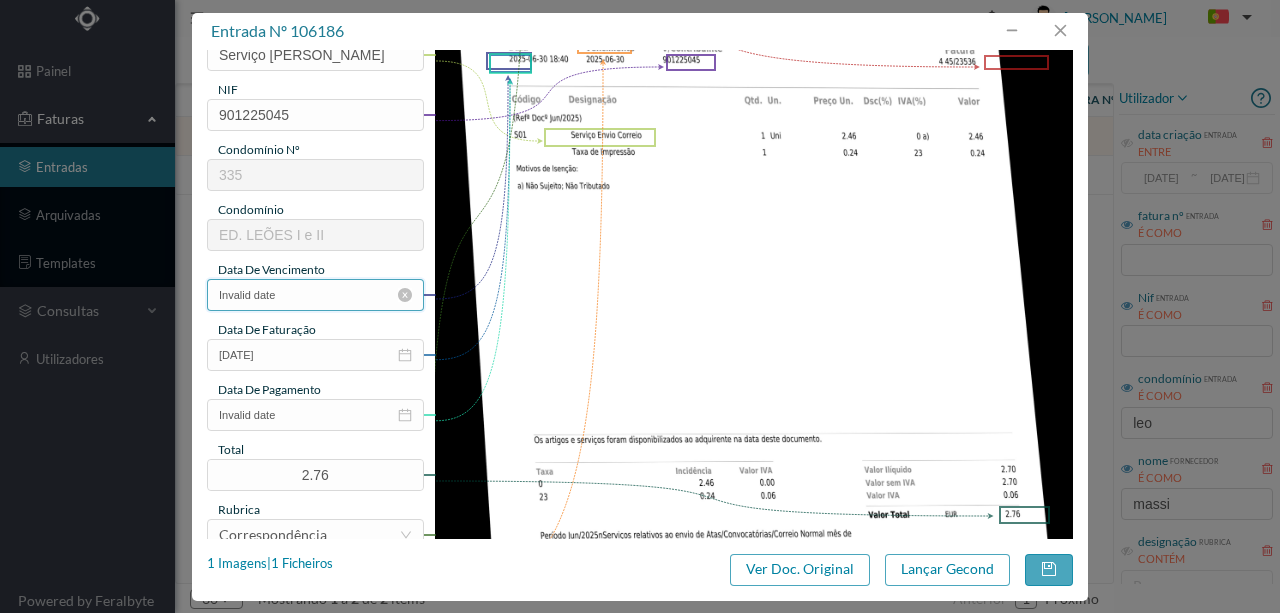 click on "Invalid date" at bounding box center [315, 295] 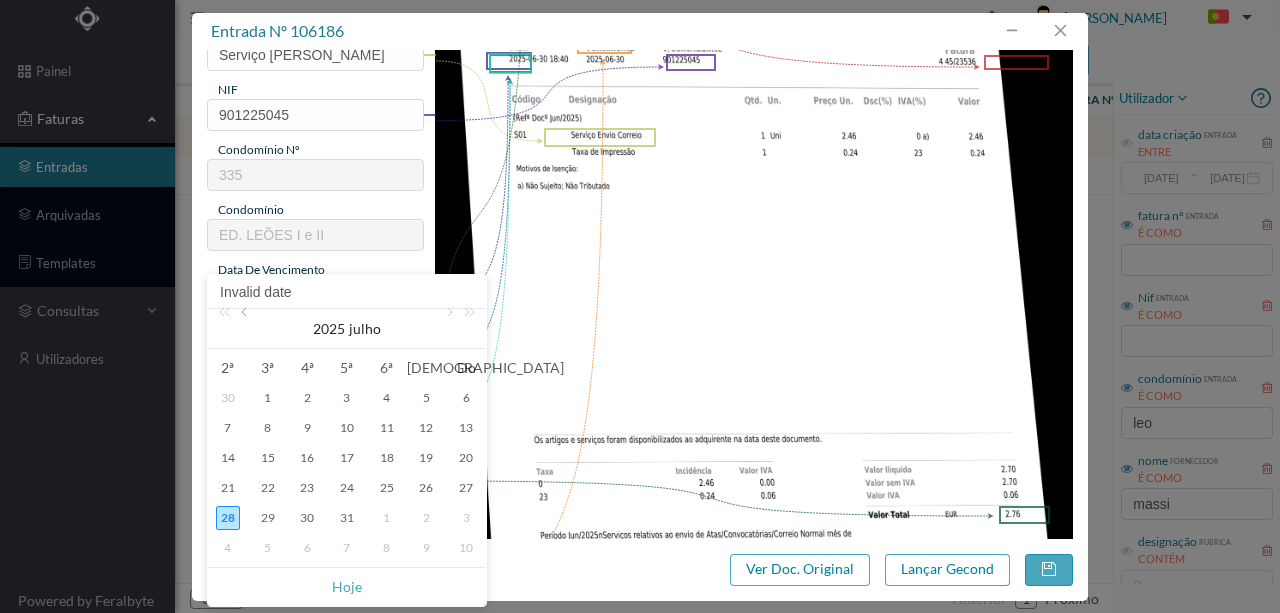 click at bounding box center [246, 329] 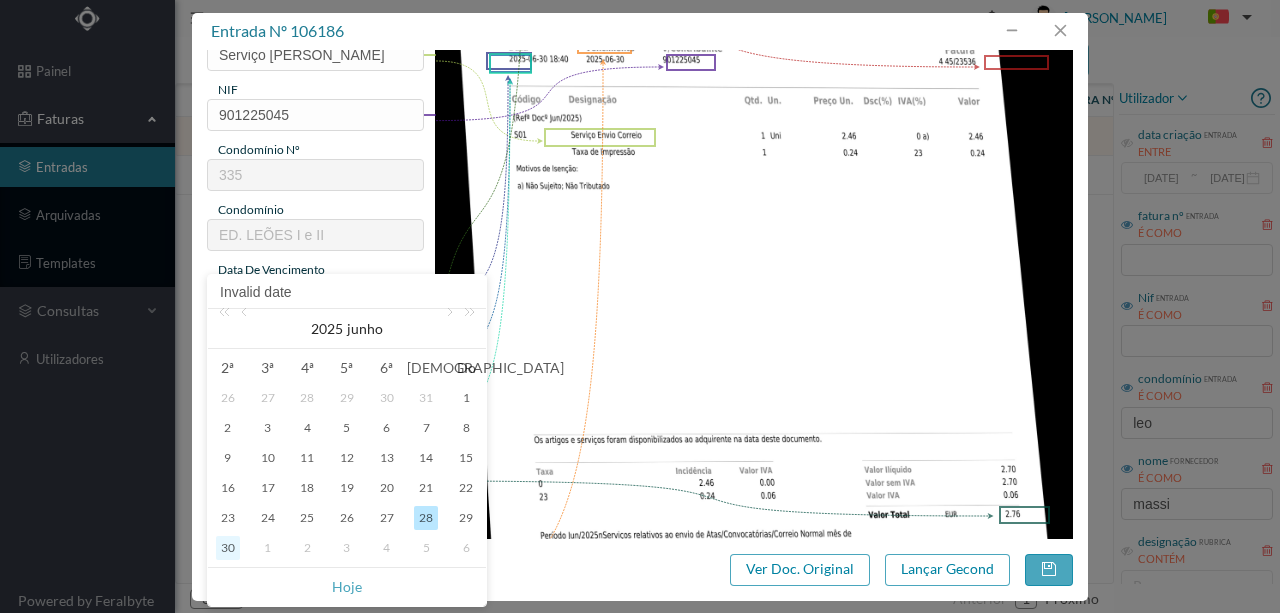 click on "30" at bounding box center (228, 548) 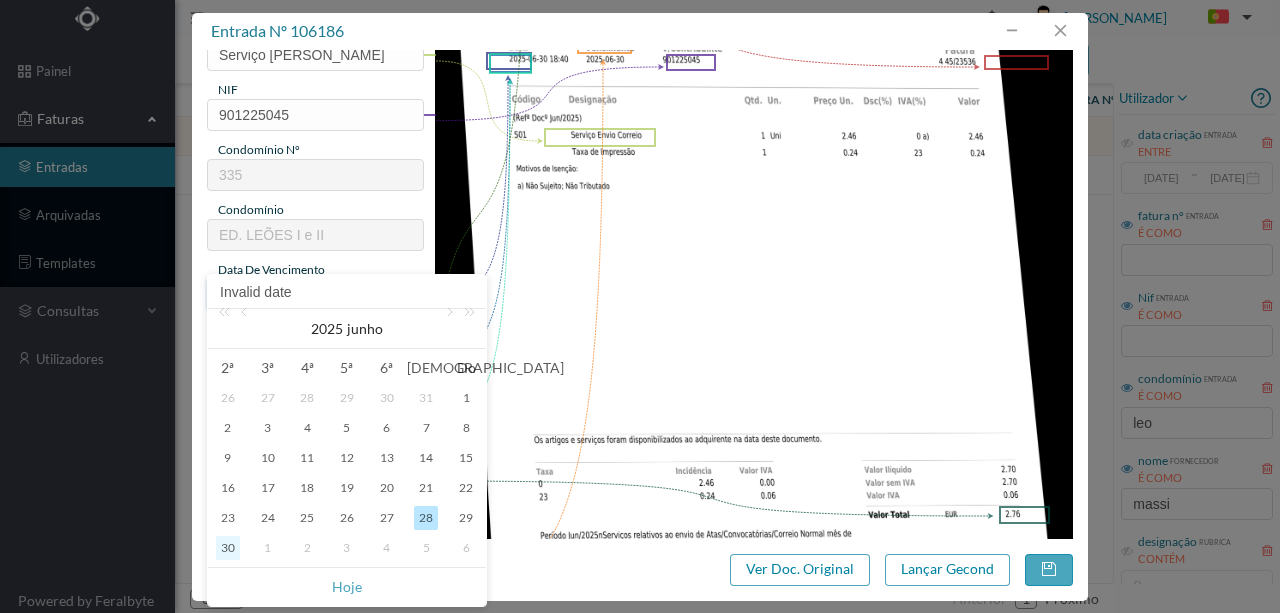 type on "[DATE]" 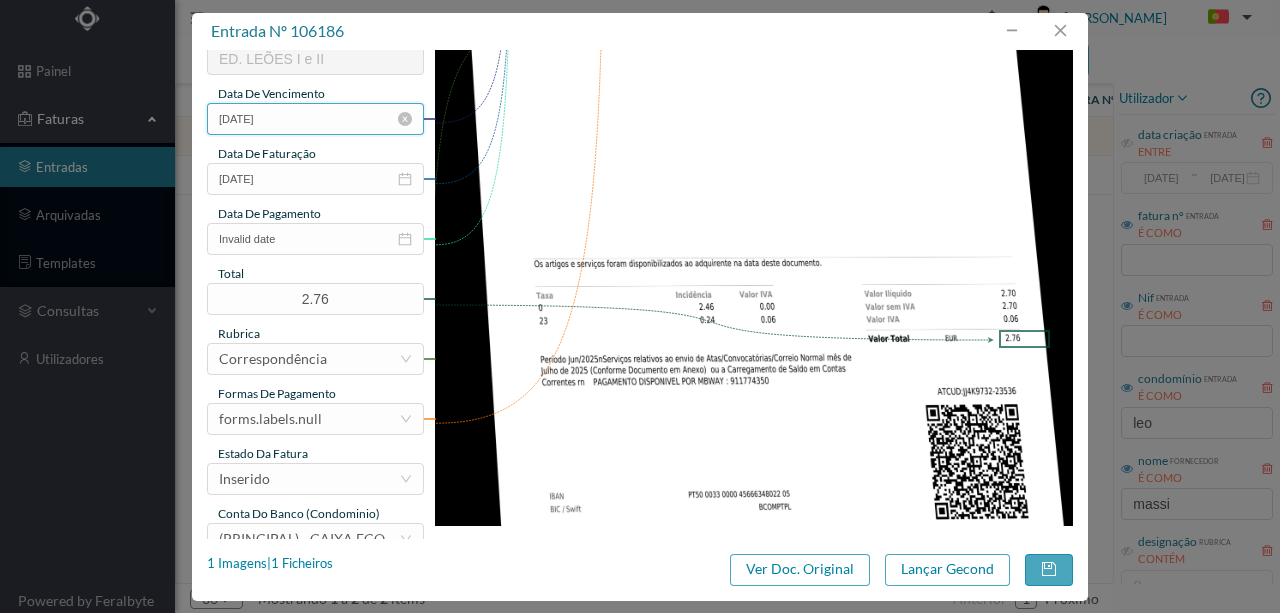 scroll, scrollTop: 466, scrollLeft: 0, axis: vertical 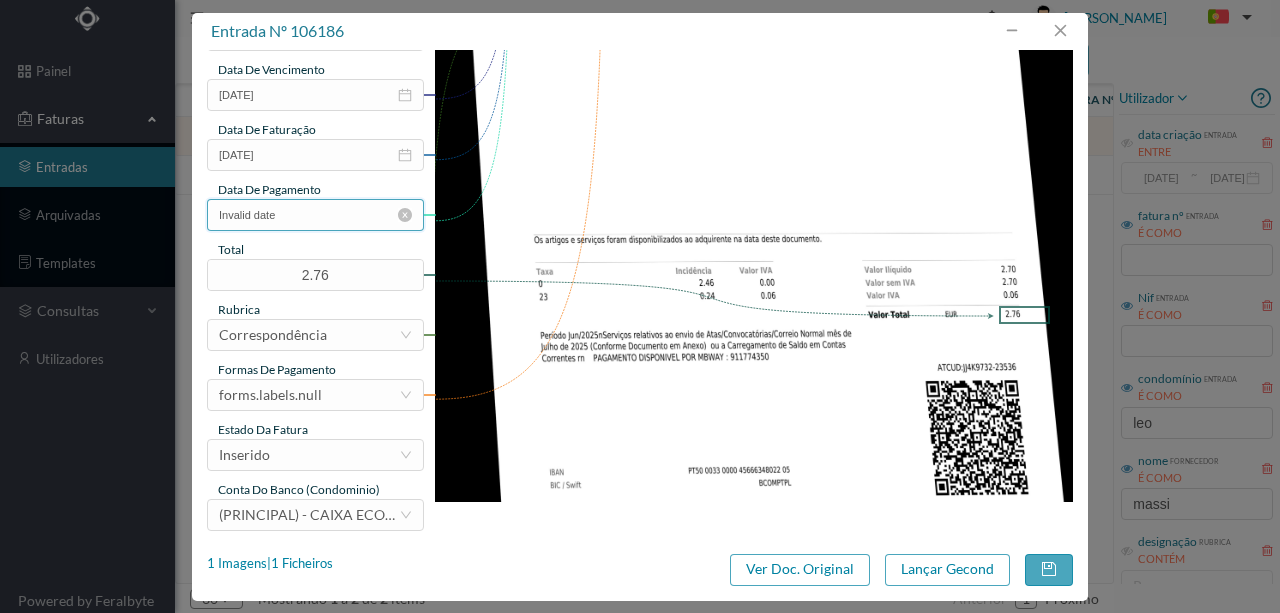 click on "Invalid date" at bounding box center [315, 215] 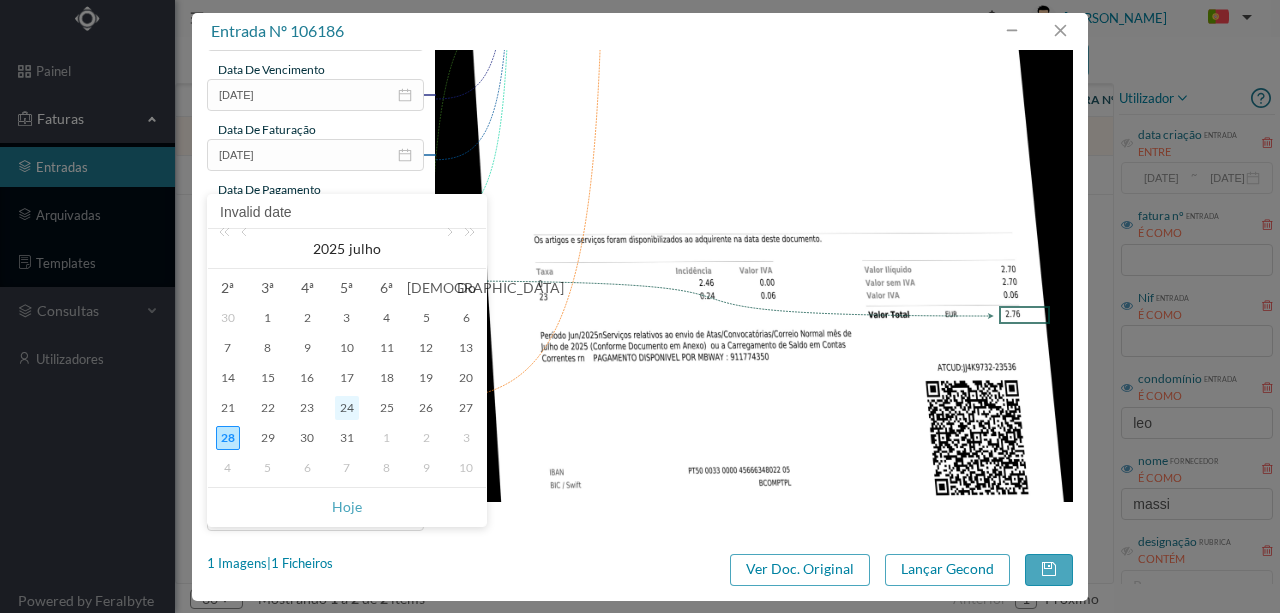 click on "24" at bounding box center [347, 408] 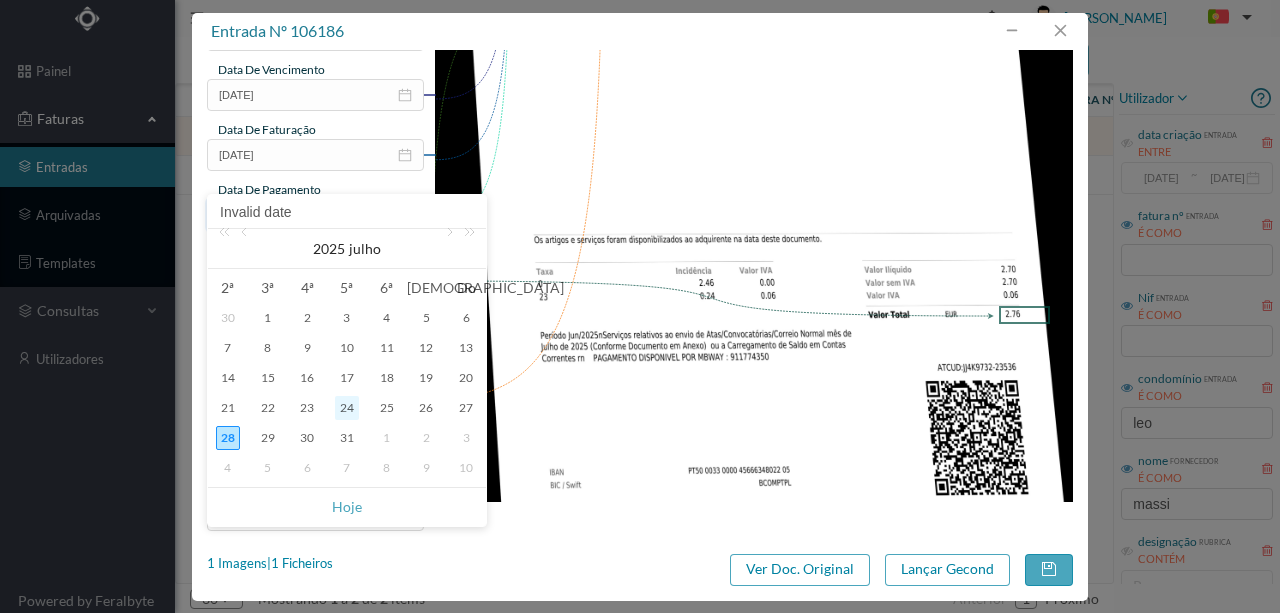 type on "[DATE]" 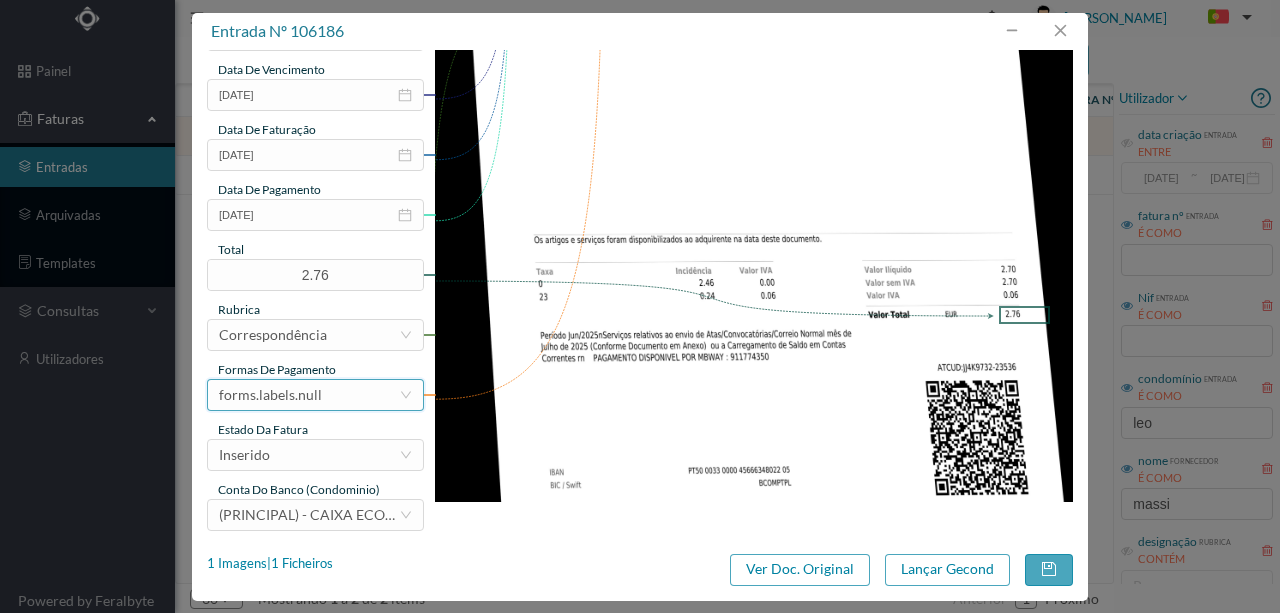 click on "forms.labels.null" at bounding box center [309, 395] 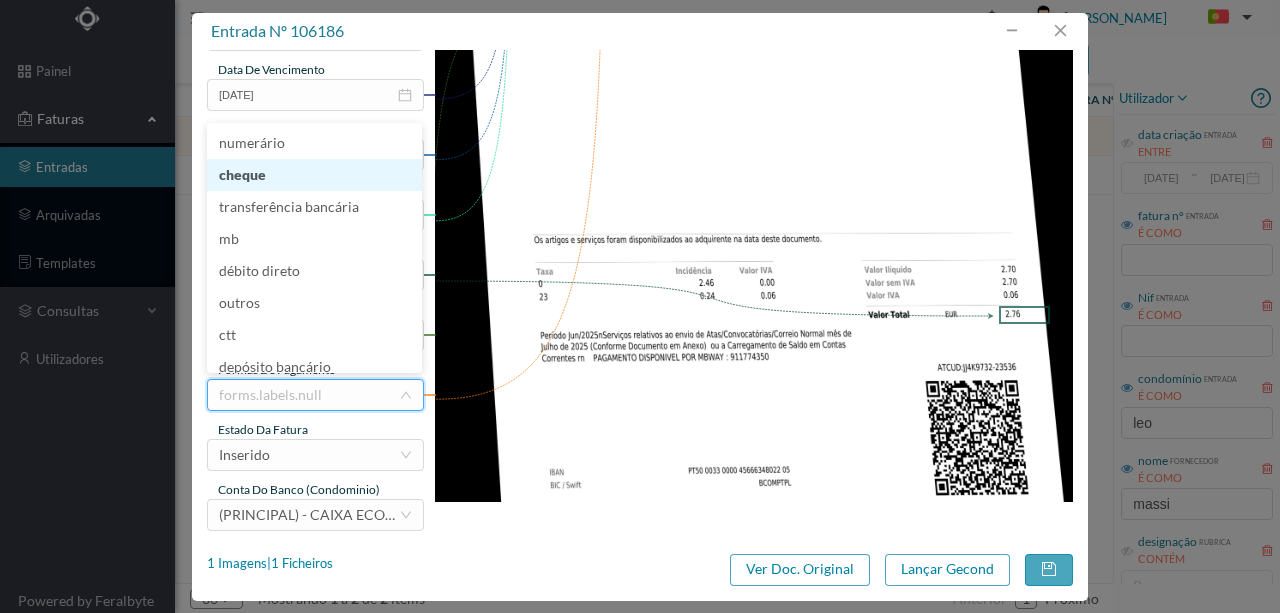 click on "cheque" at bounding box center [314, 175] 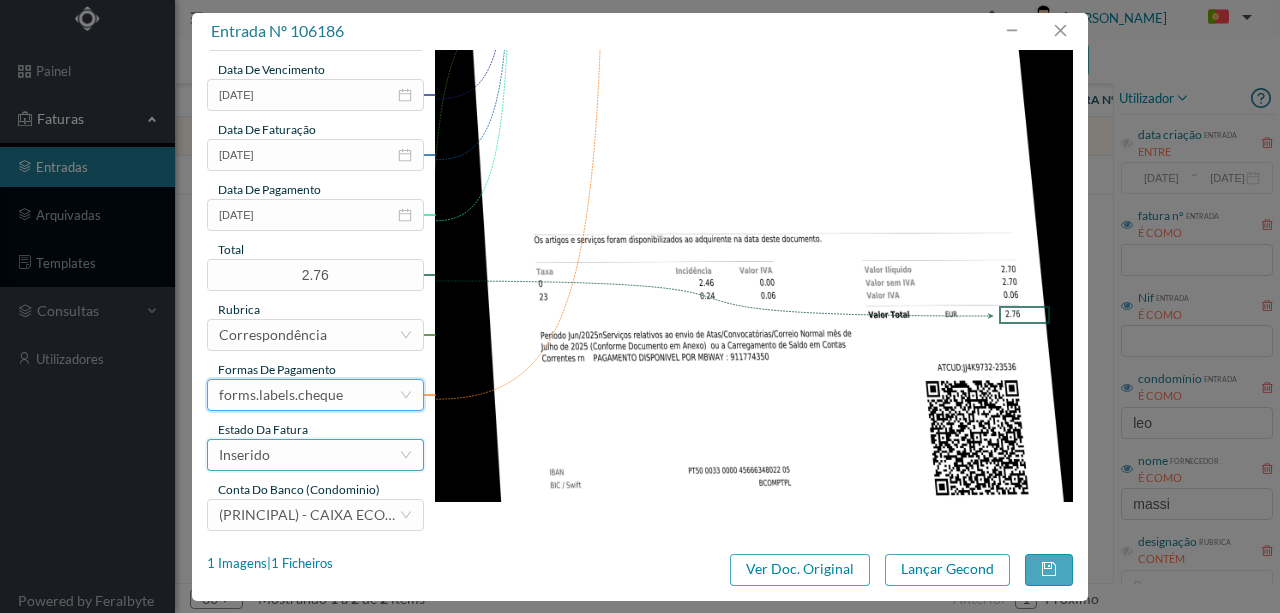 click on "Inserido" at bounding box center [309, 455] 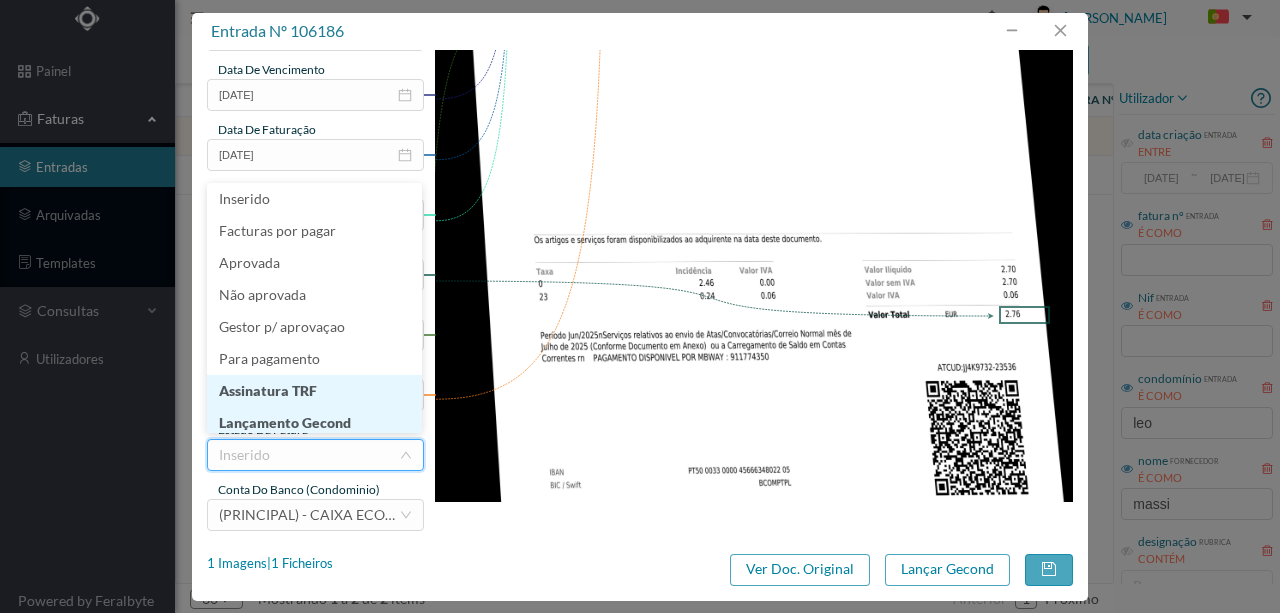 scroll, scrollTop: 10, scrollLeft: 0, axis: vertical 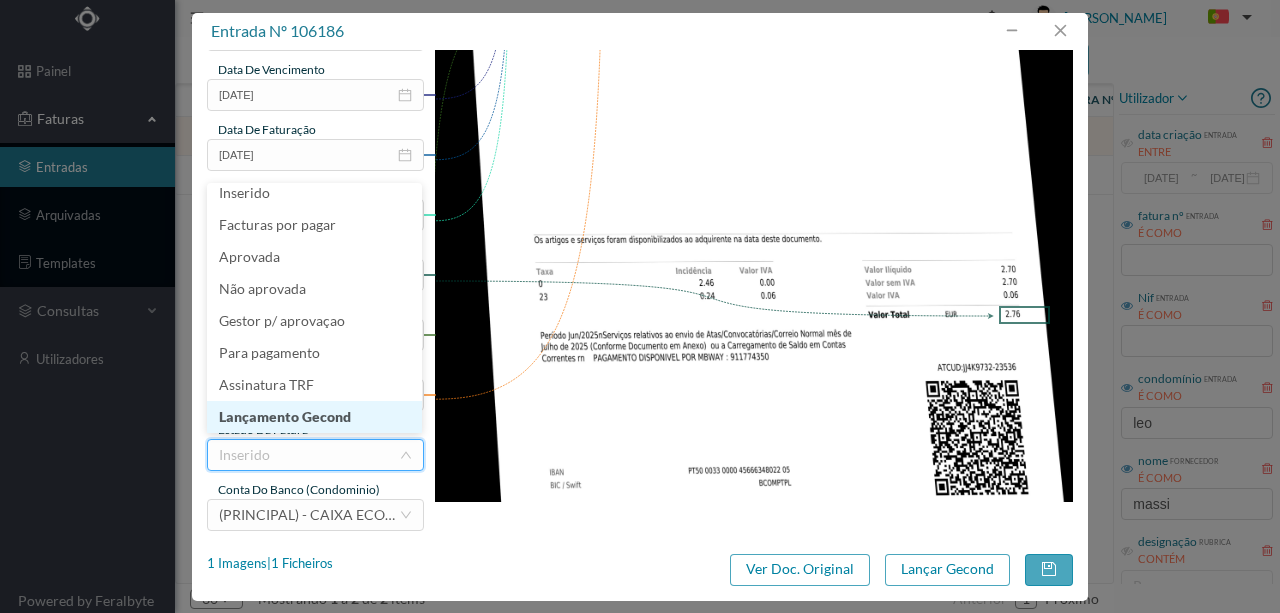 click on "Lançamento Gecond" at bounding box center (314, 417) 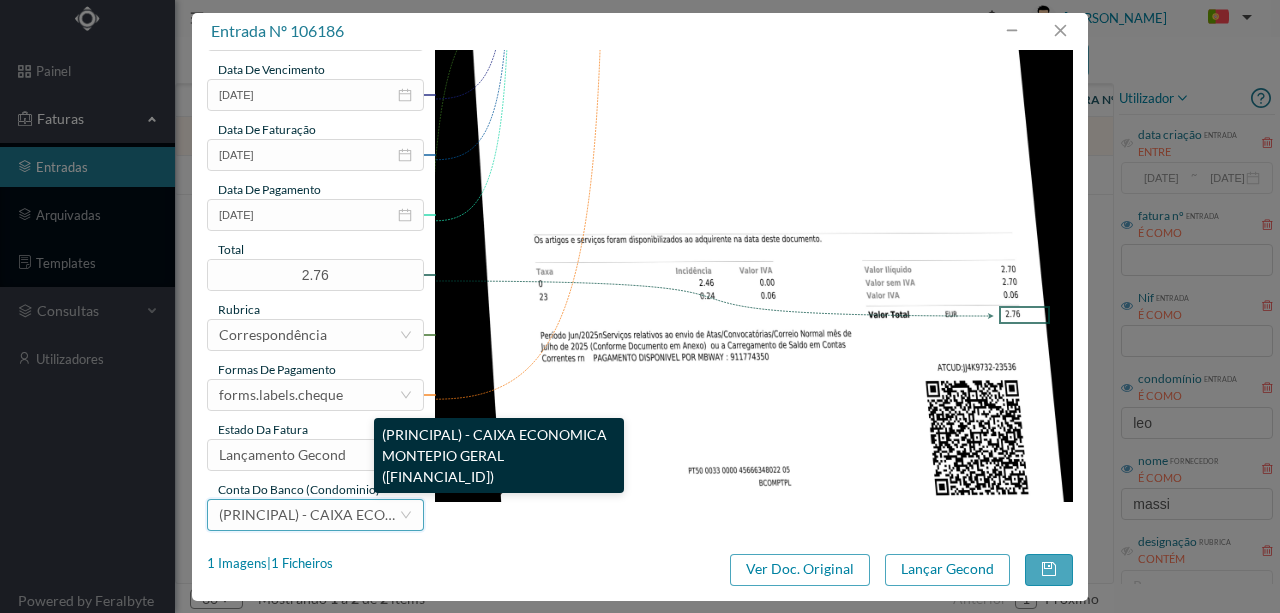 click on "(PRINCIPAL) - CAIXA ECONOMICA MONTEPIO GERAL ([FINANCIAL_ID])" at bounding box center [451, 514] 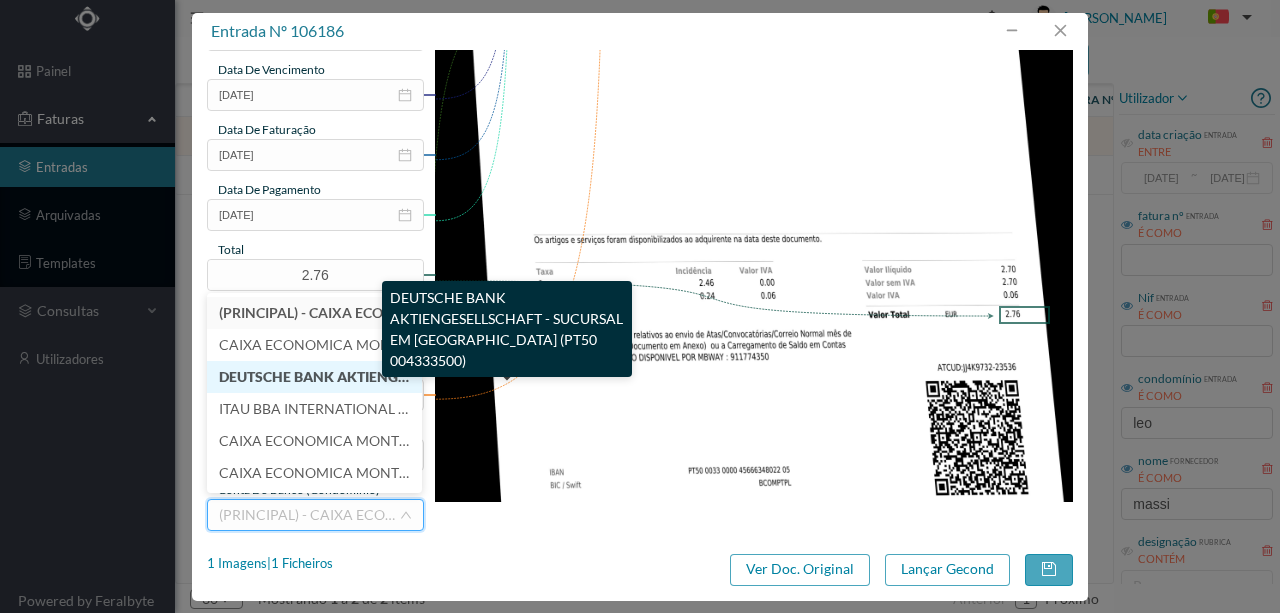 drag, startPoint x: 262, startPoint y: 378, endPoint x: 532, endPoint y: 445, distance: 278.18878 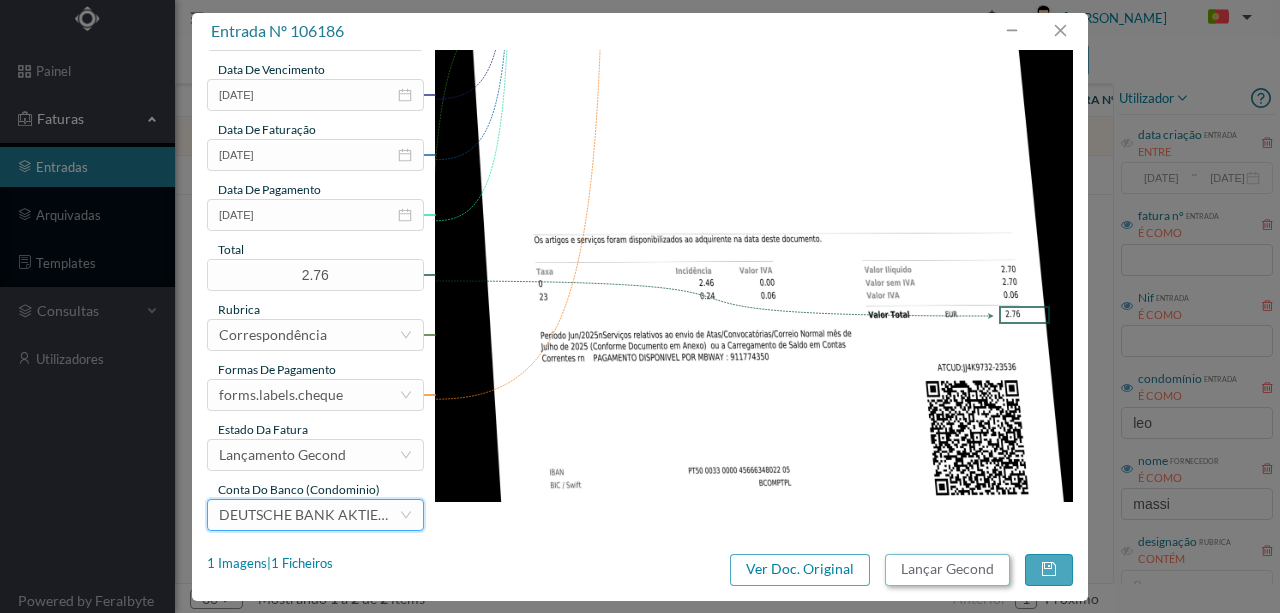 click on "Lançar Gecond" at bounding box center [947, 570] 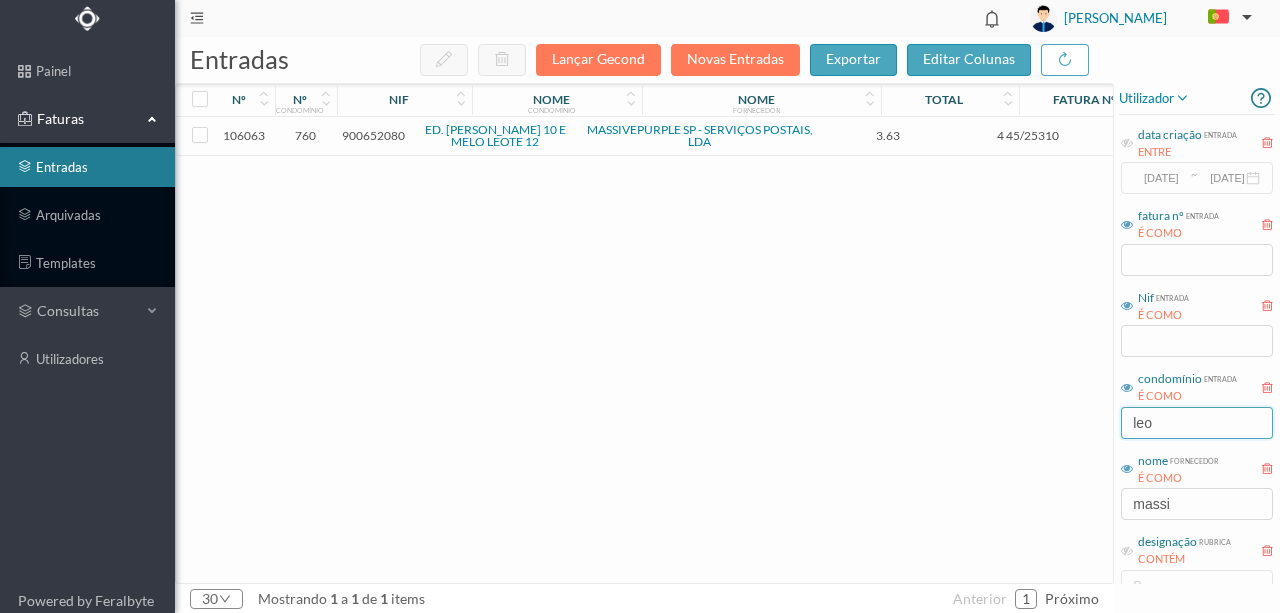 drag, startPoint x: 1169, startPoint y: 411, endPoint x: 989, endPoint y: 430, distance: 181 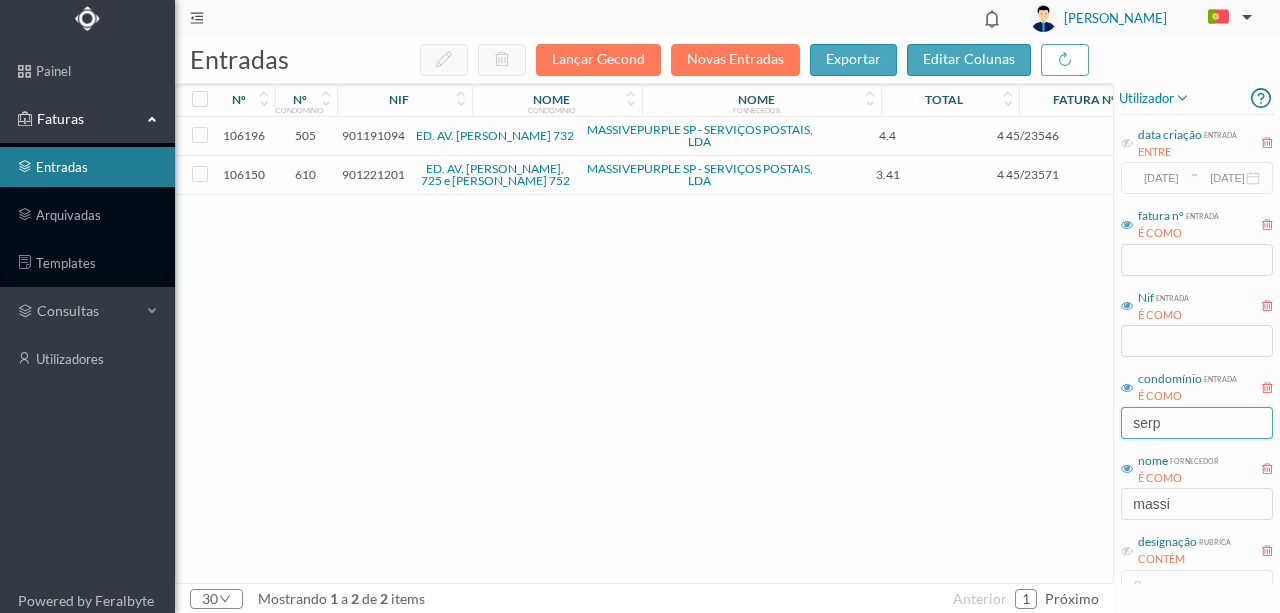type on "serp" 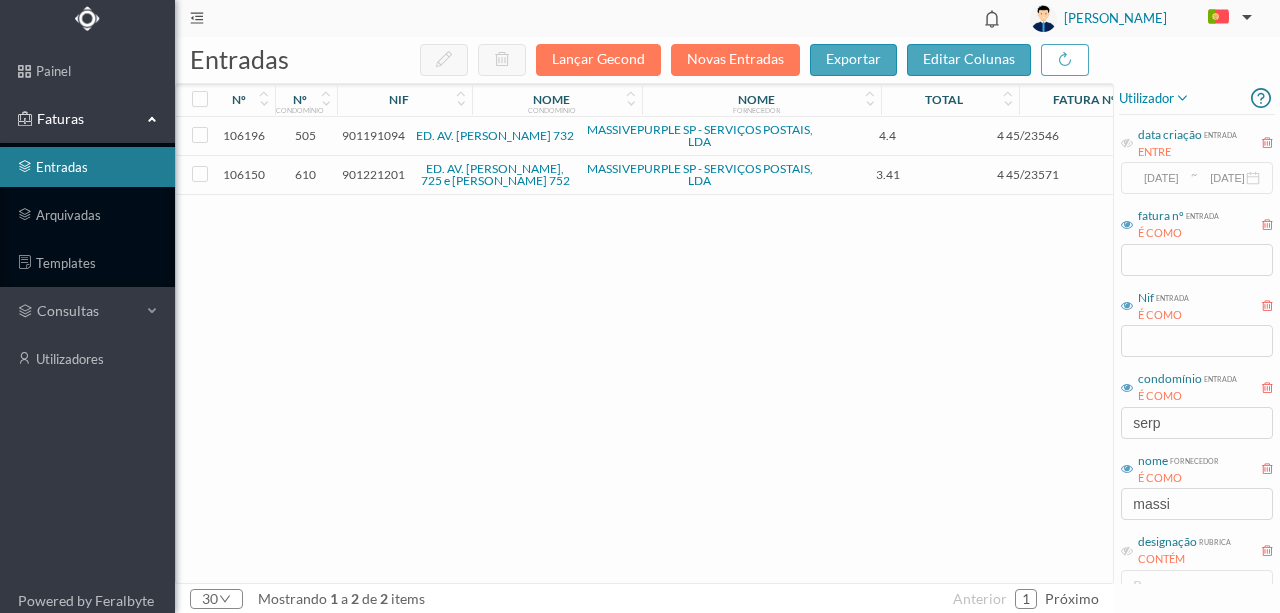 click on "901221201" at bounding box center (373, 174) 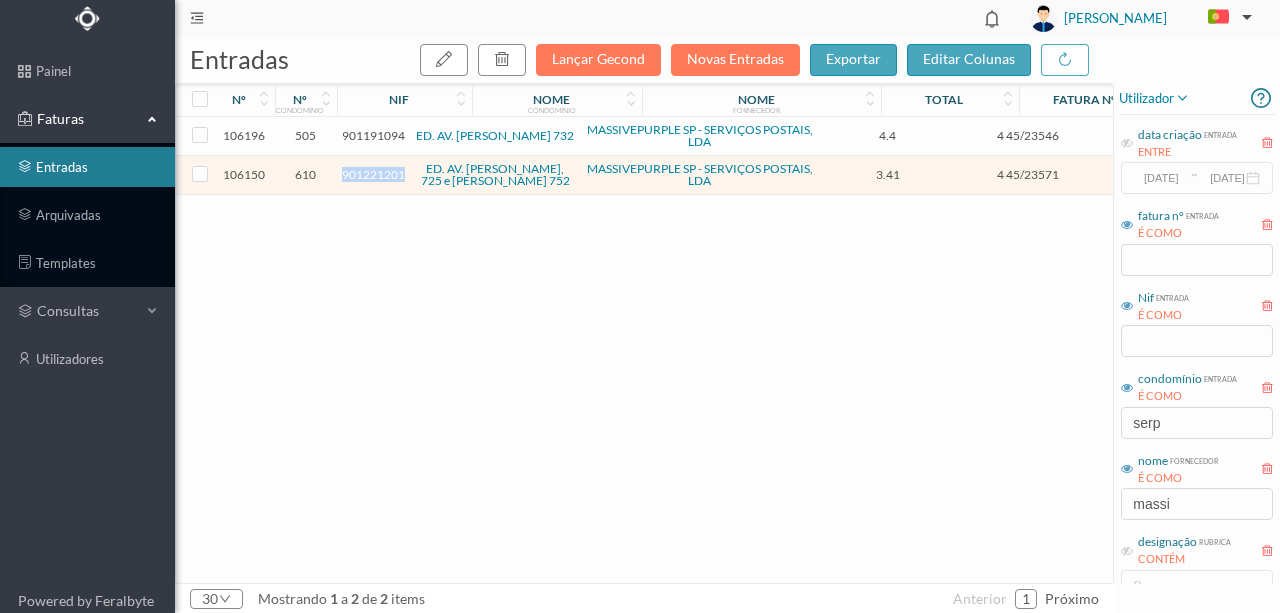 click on "901221201" at bounding box center (373, 174) 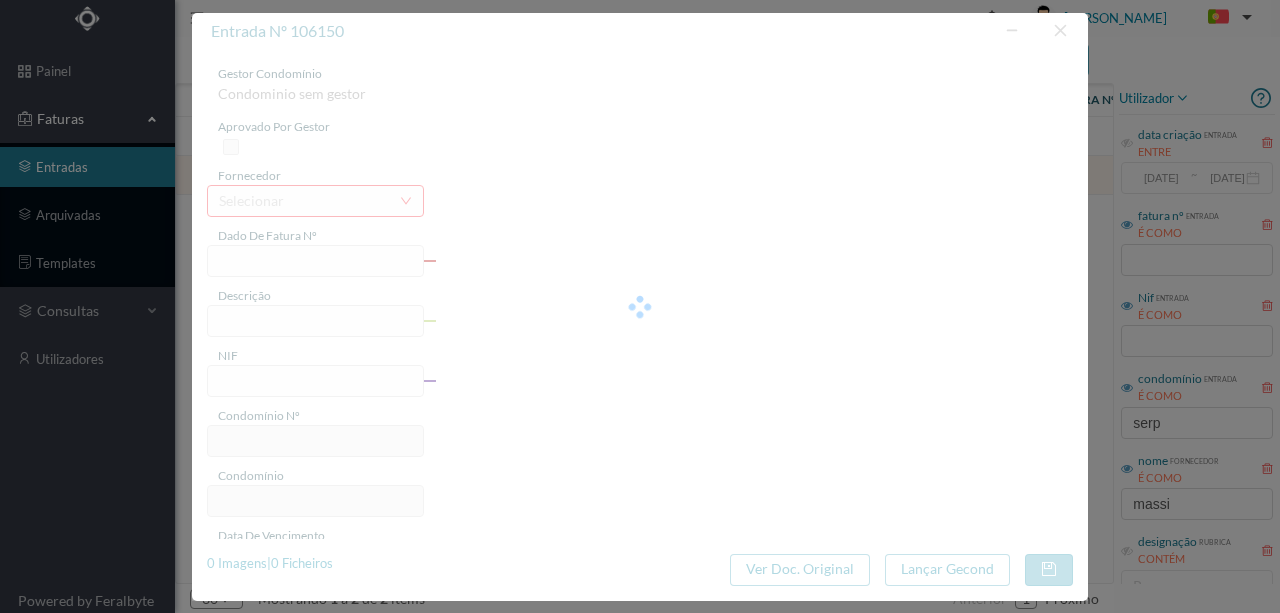 type on "4 45/23571" 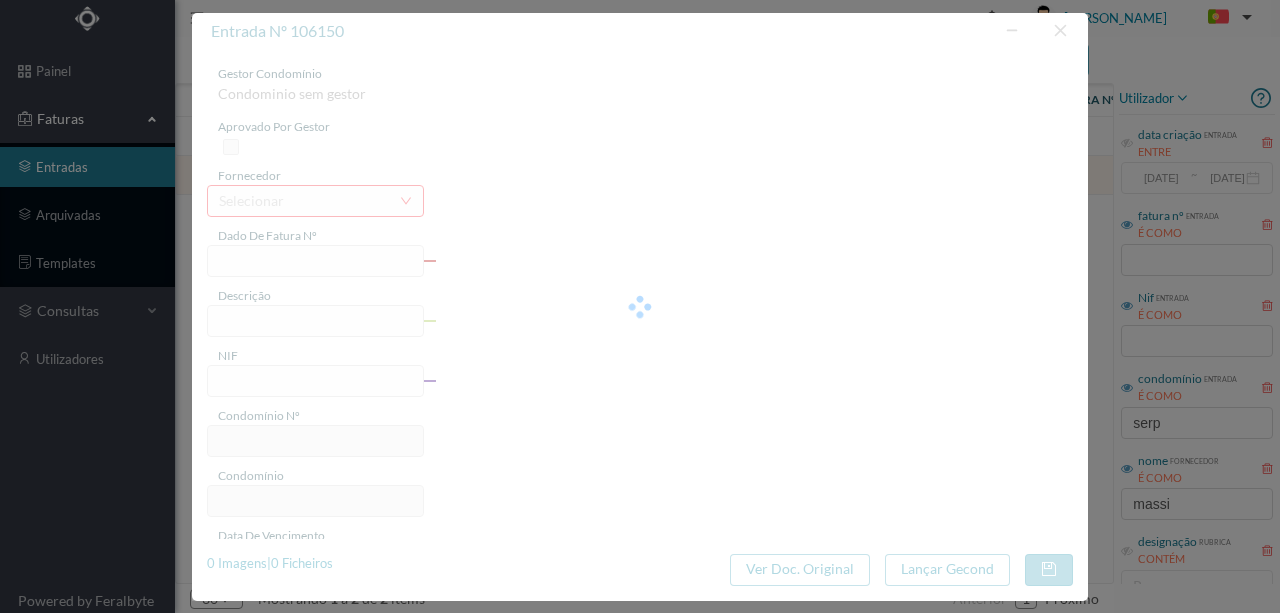 type on "Serviço [PERSON_NAME]" 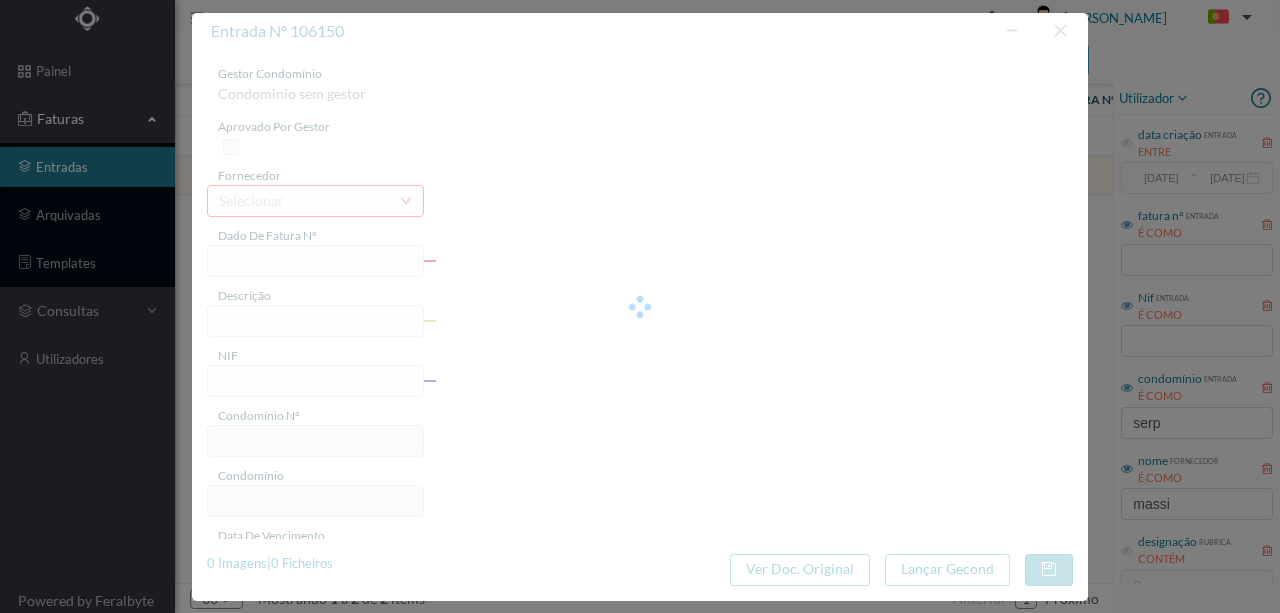type on "901221201" 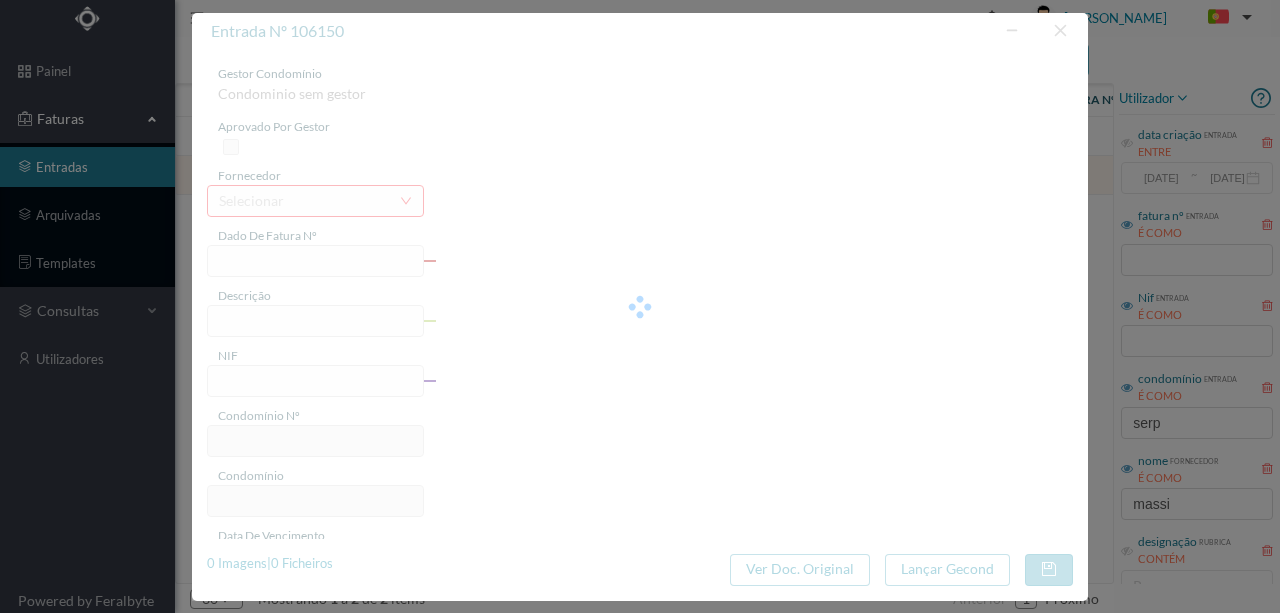 type on "[DATE]" 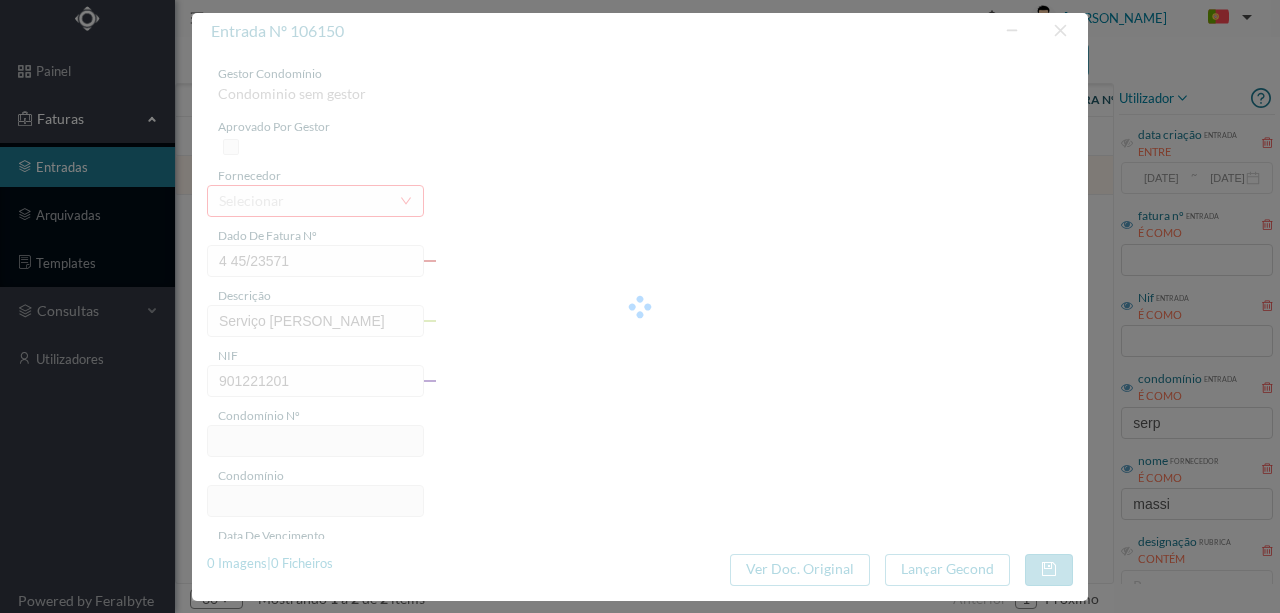 type on "610" 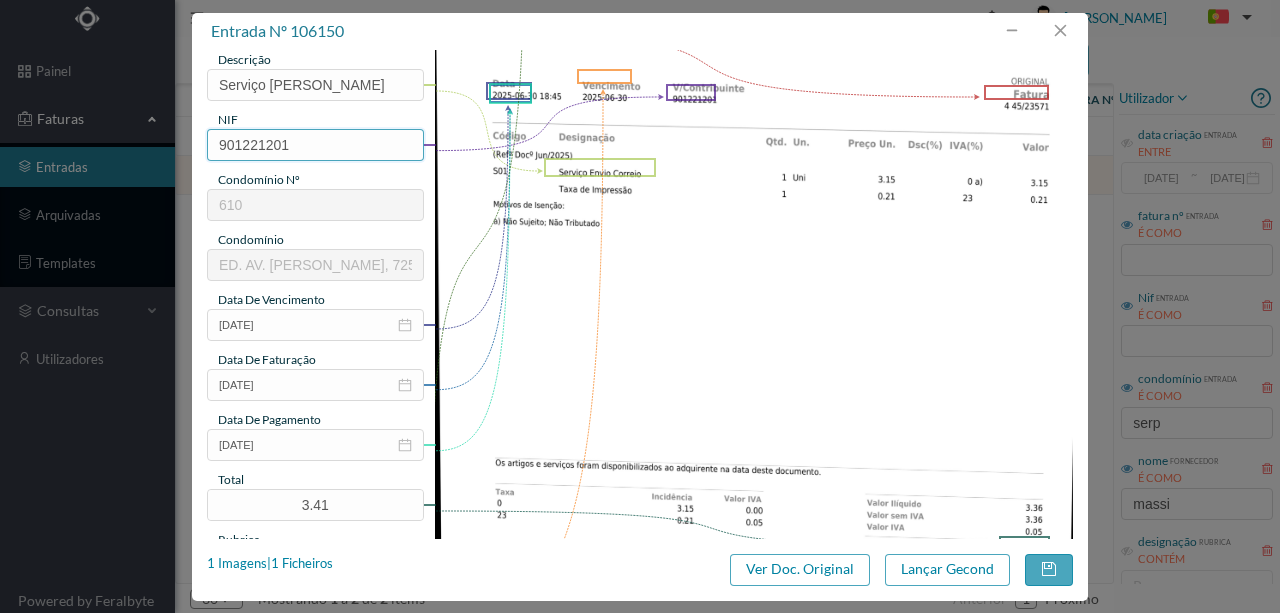 scroll, scrollTop: 266, scrollLeft: 0, axis: vertical 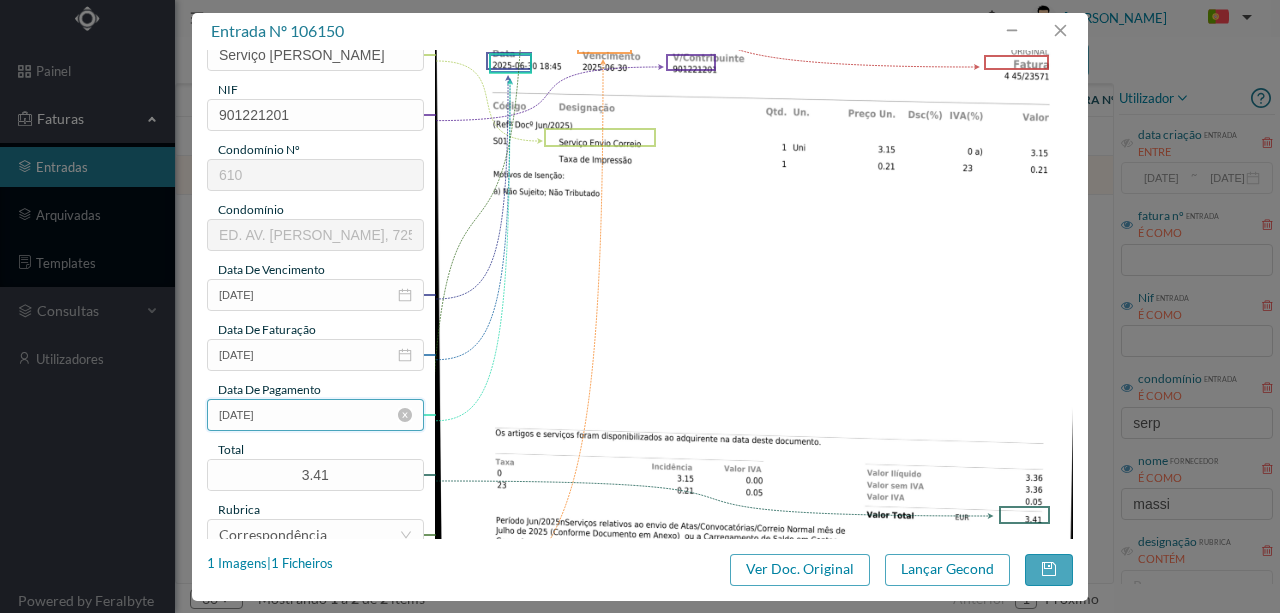 click on "[DATE]" at bounding box center [315, 415] 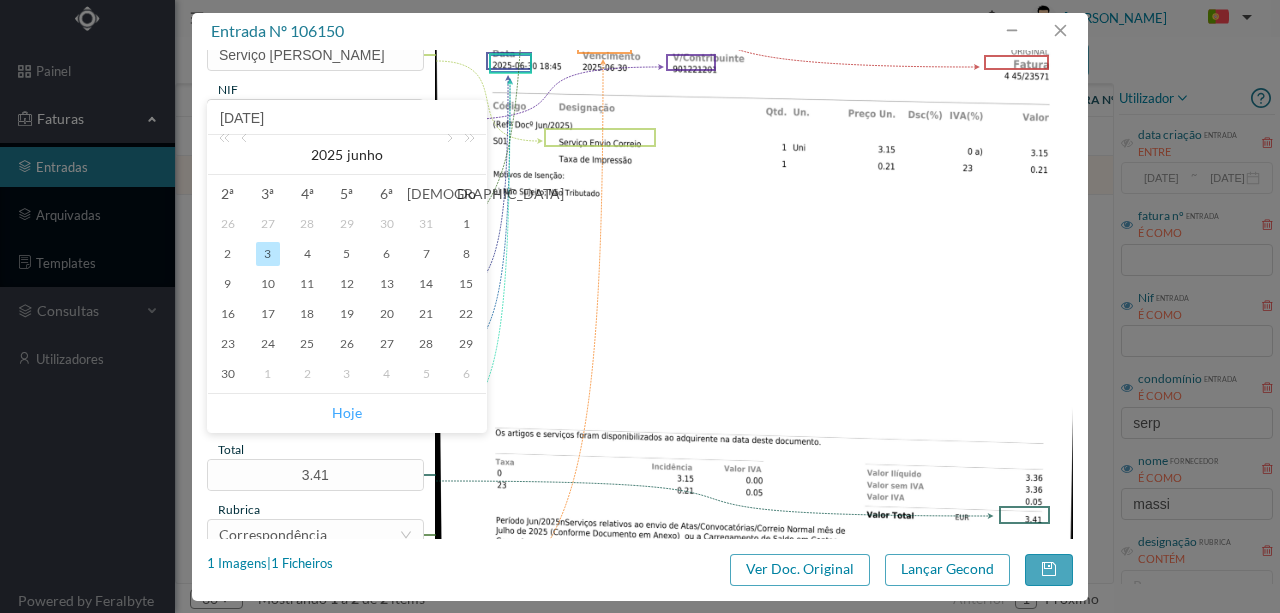 click on "Hoje" at bounding box center [347, 413] 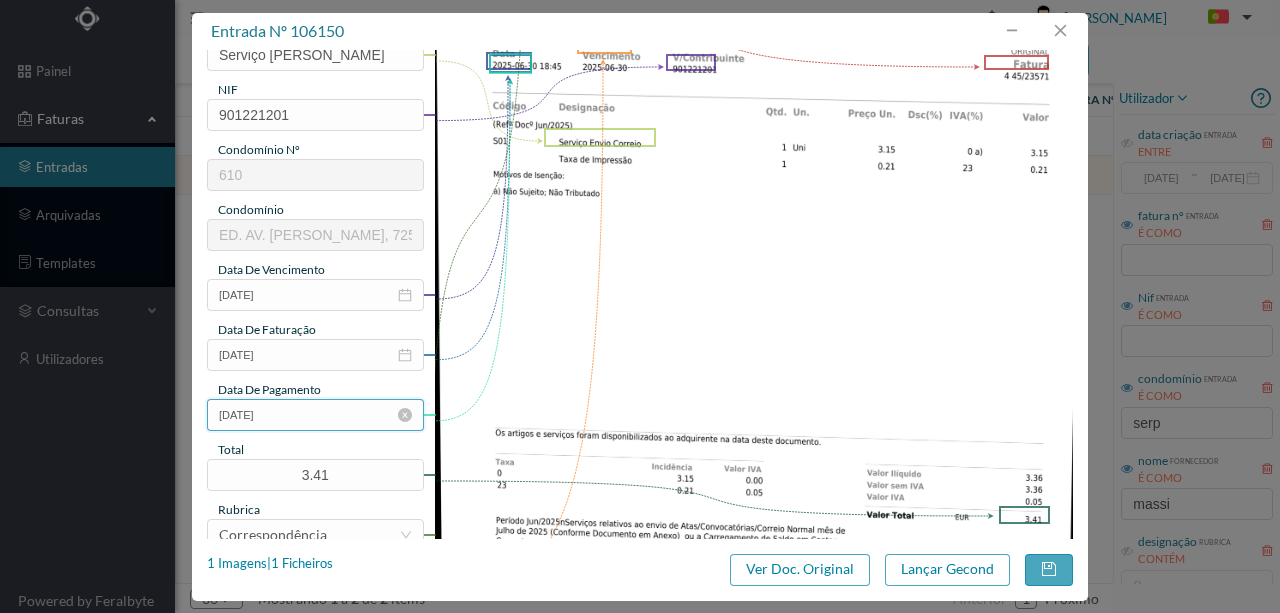 click on "[DATE]" at bounding box center (315, 415) 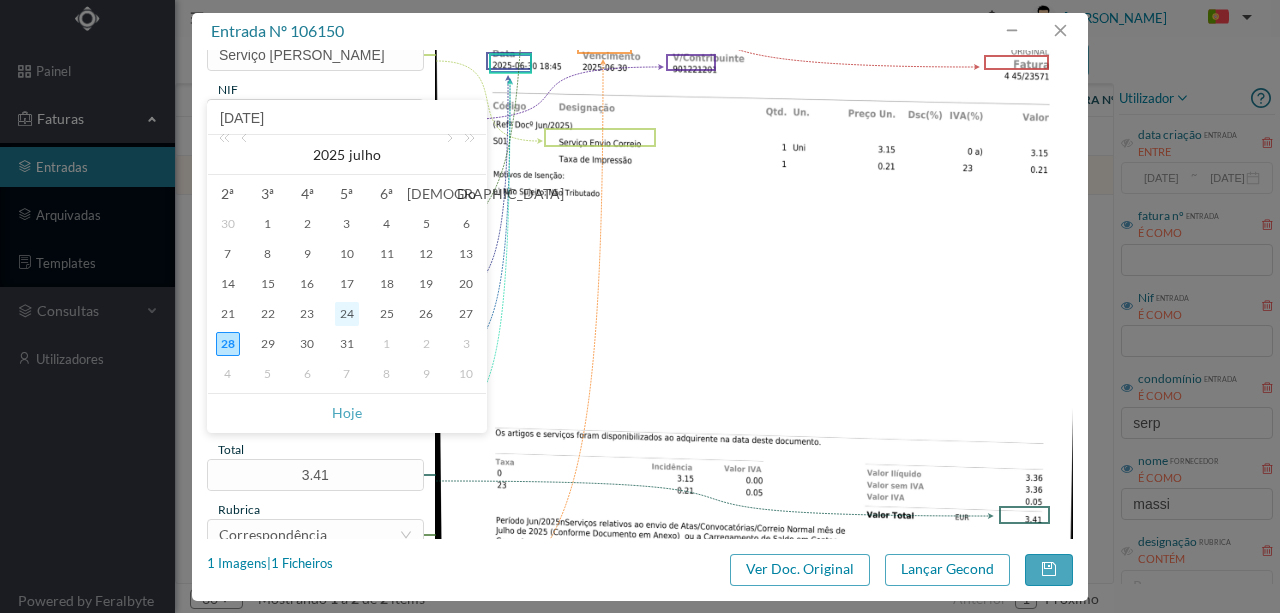 click on "24" at bounding box center (347, 314) 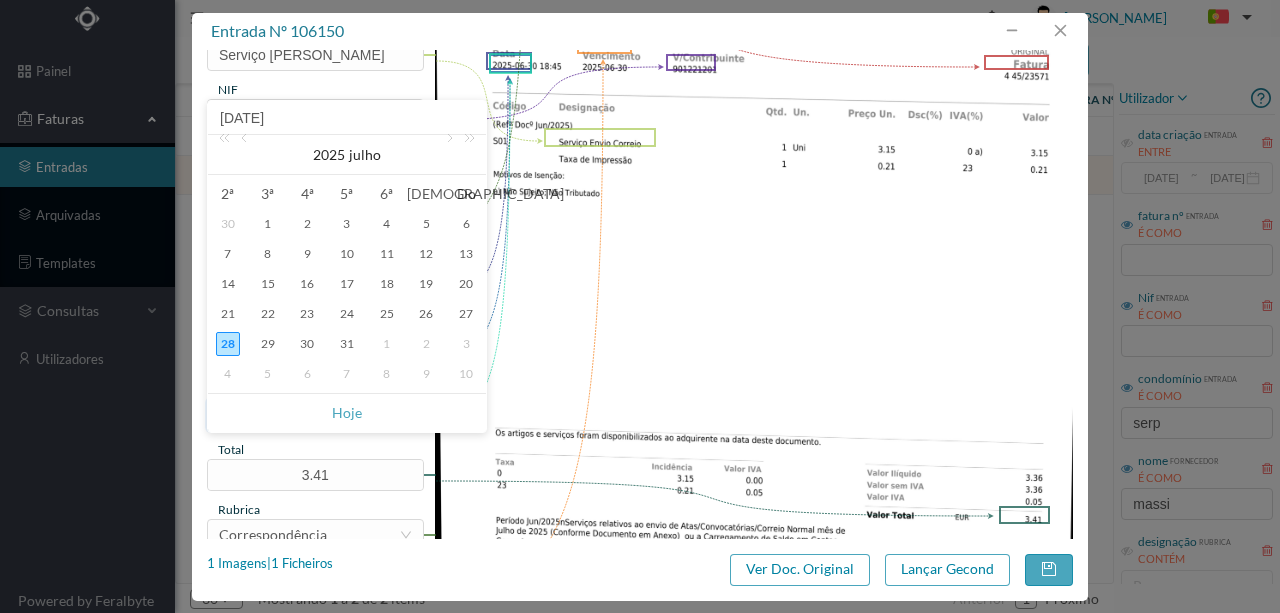 type on "[DATE]" 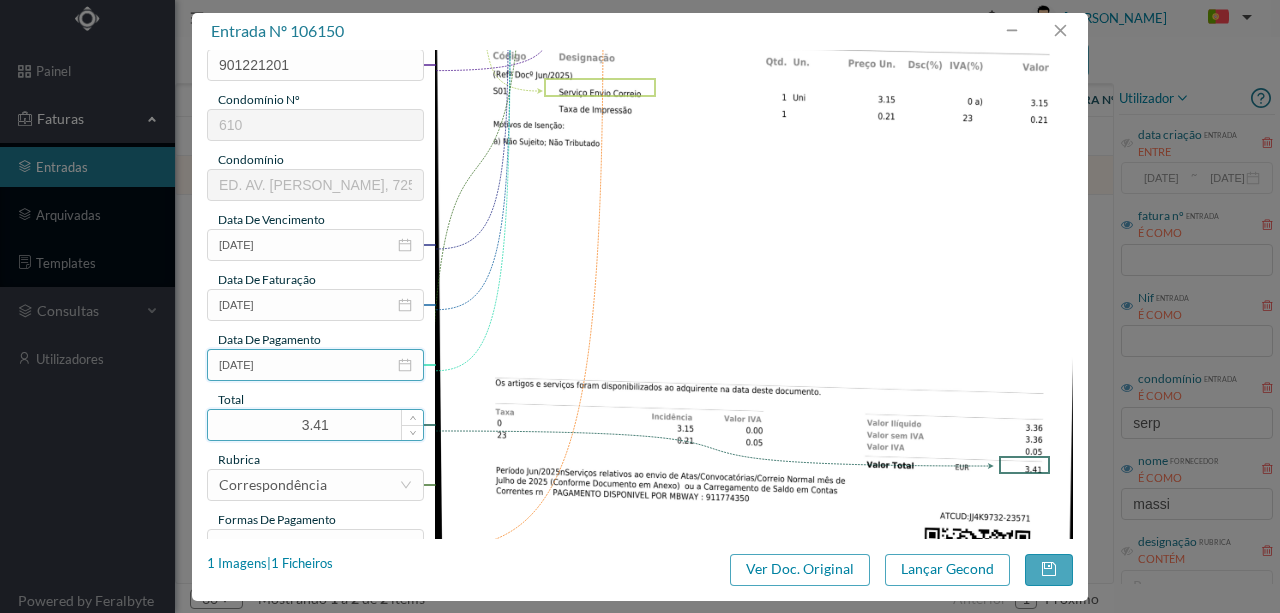 scroll, scrollTop: 473, scrollLeft: 0, axis: vertical 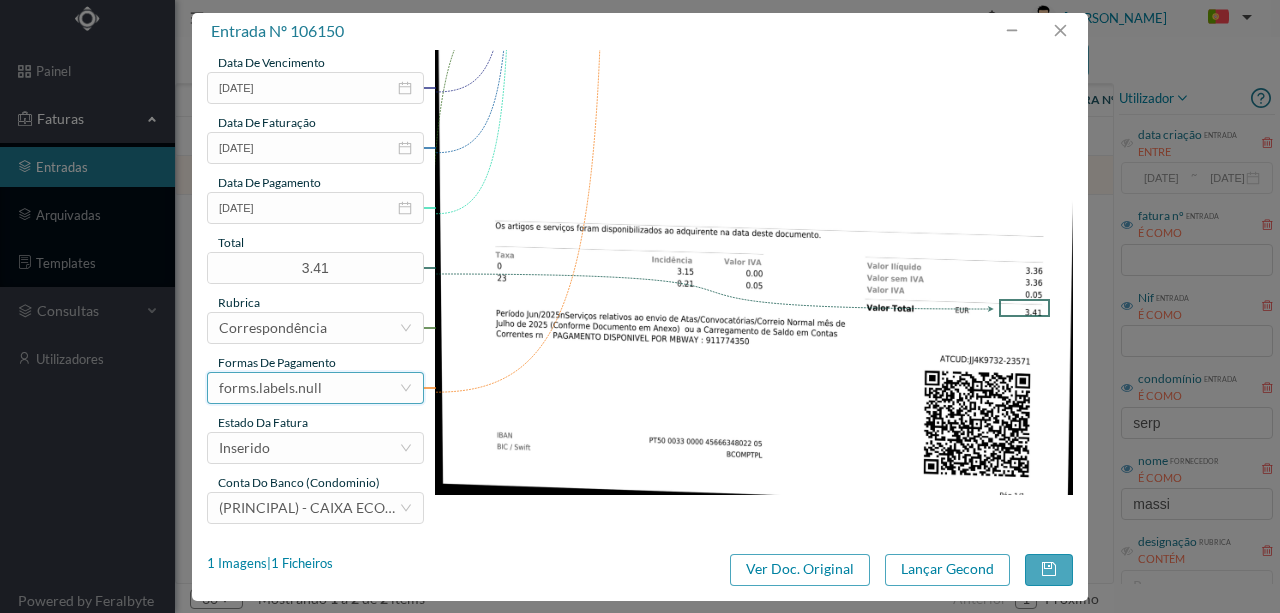 click on "forms.labels.null" at bounding box center (270, 388) 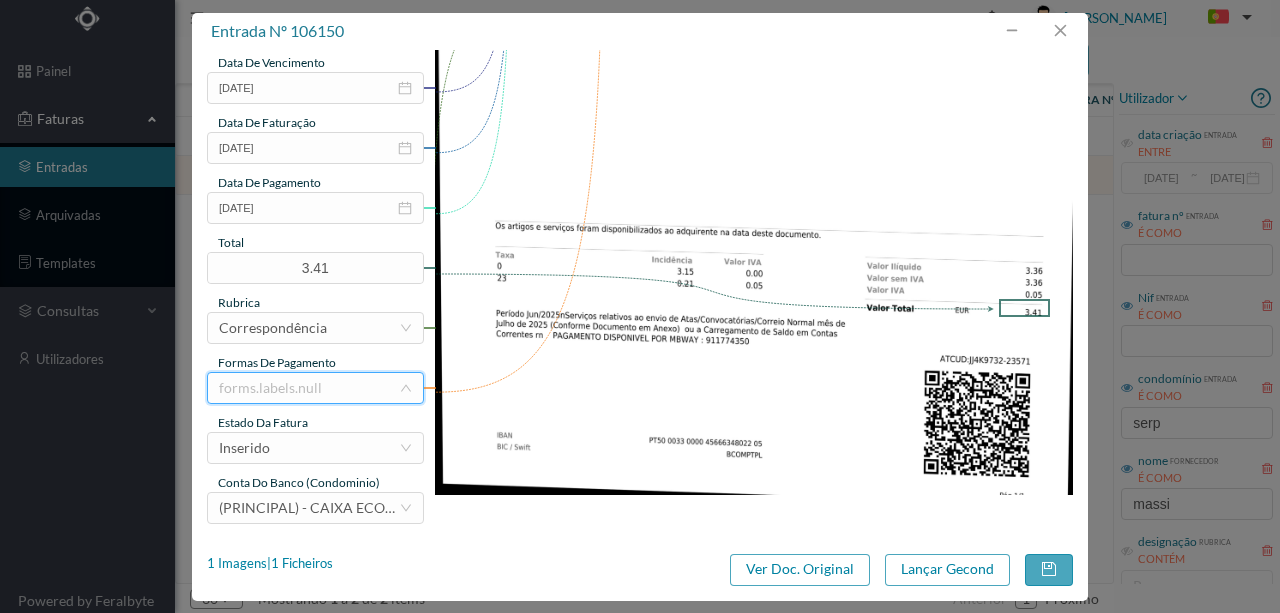 scroll, scrollTop: 4, scrollLeft: 0, axis: vertical 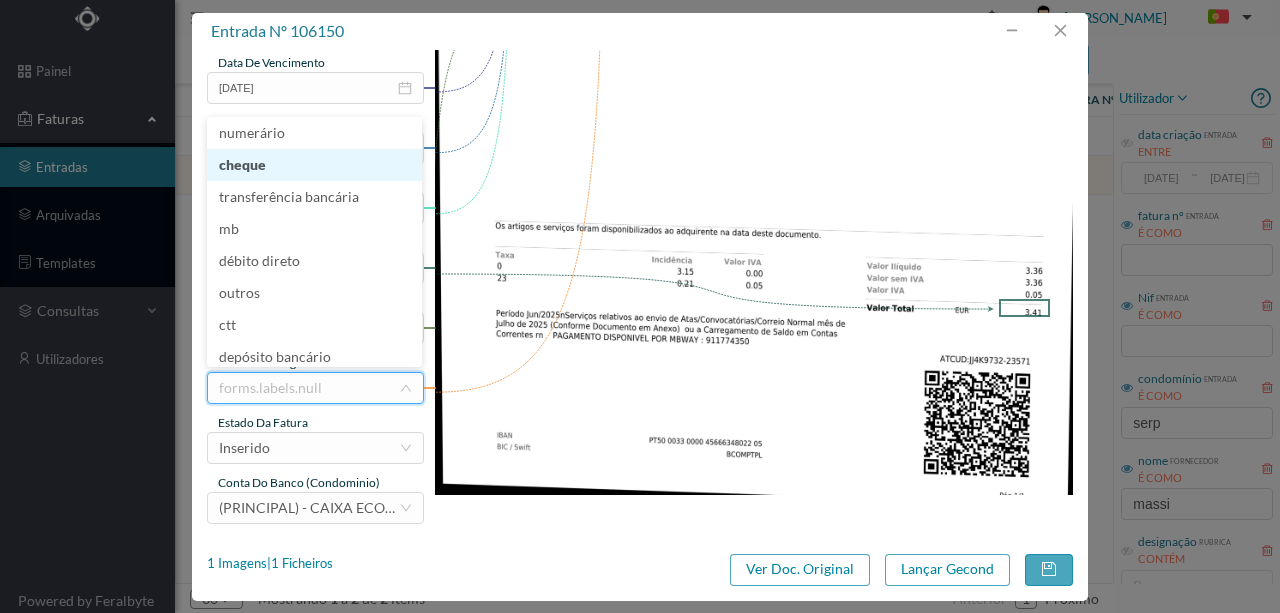 click on "cheque" at bounding box center [314, 165] 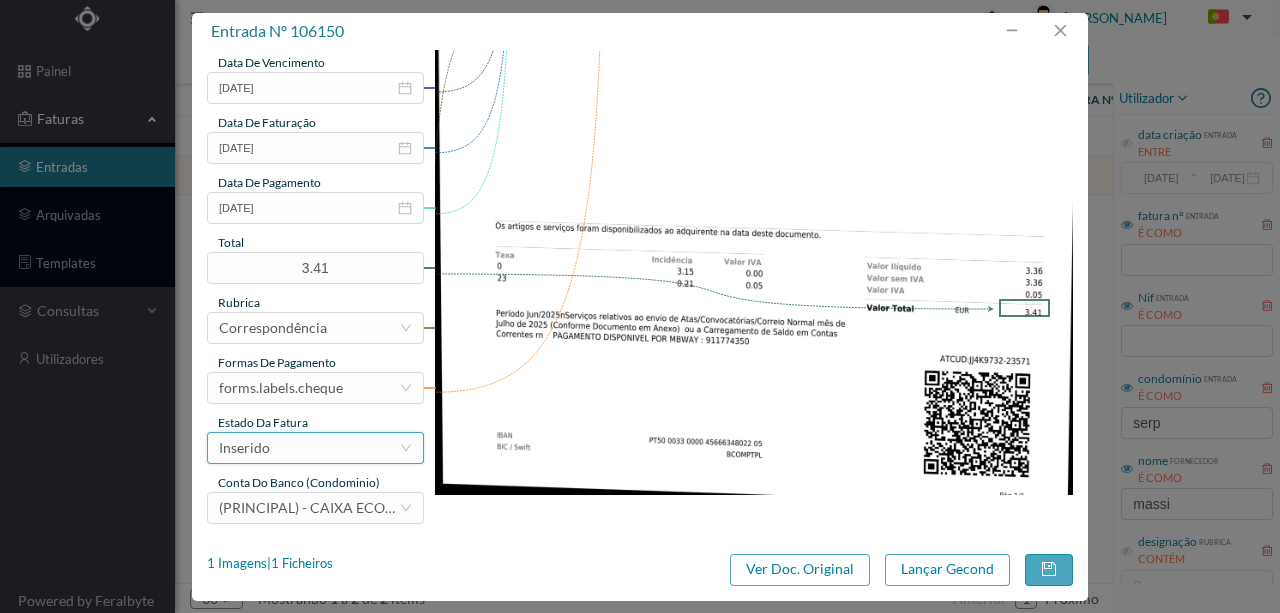 click on "Inserido" at bounding box center [309, 448] 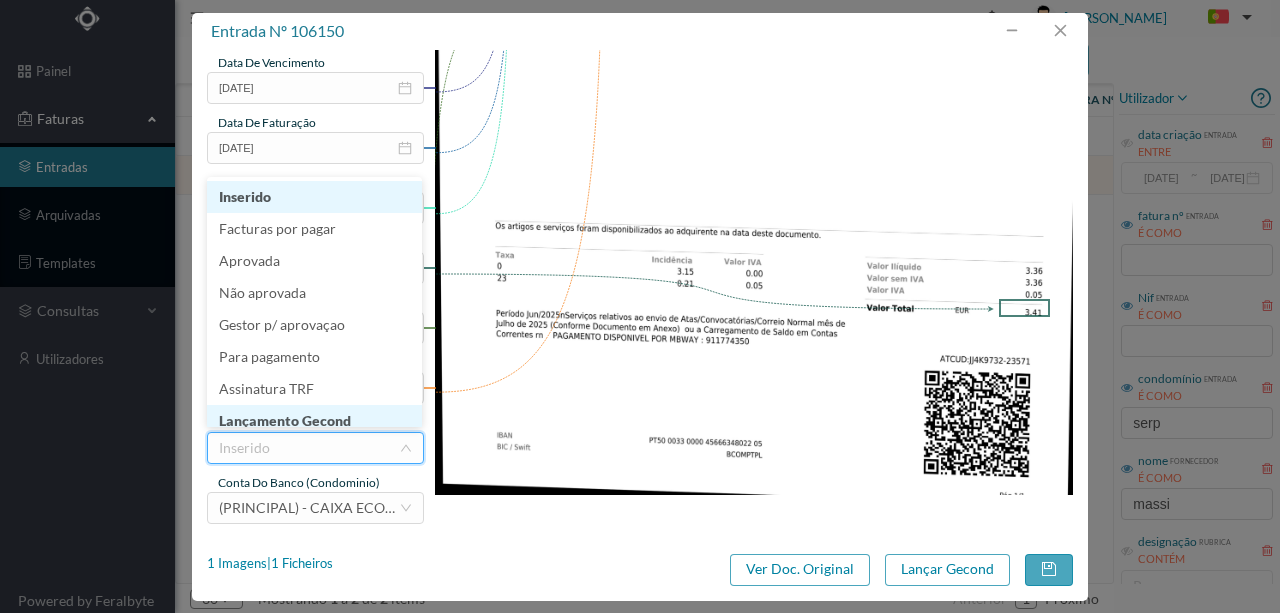 scroll, scrollTop: 10, scrollLeft: 0, axis: vertical 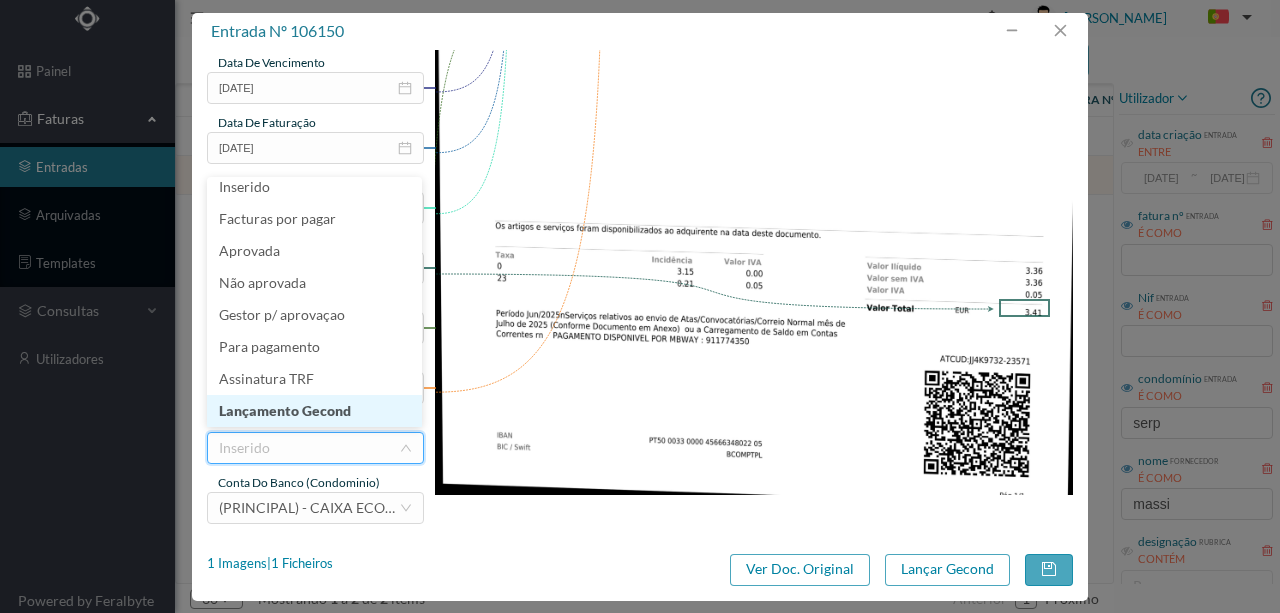 click on "Lançamento Gecond" at bounding box center [314, 411] 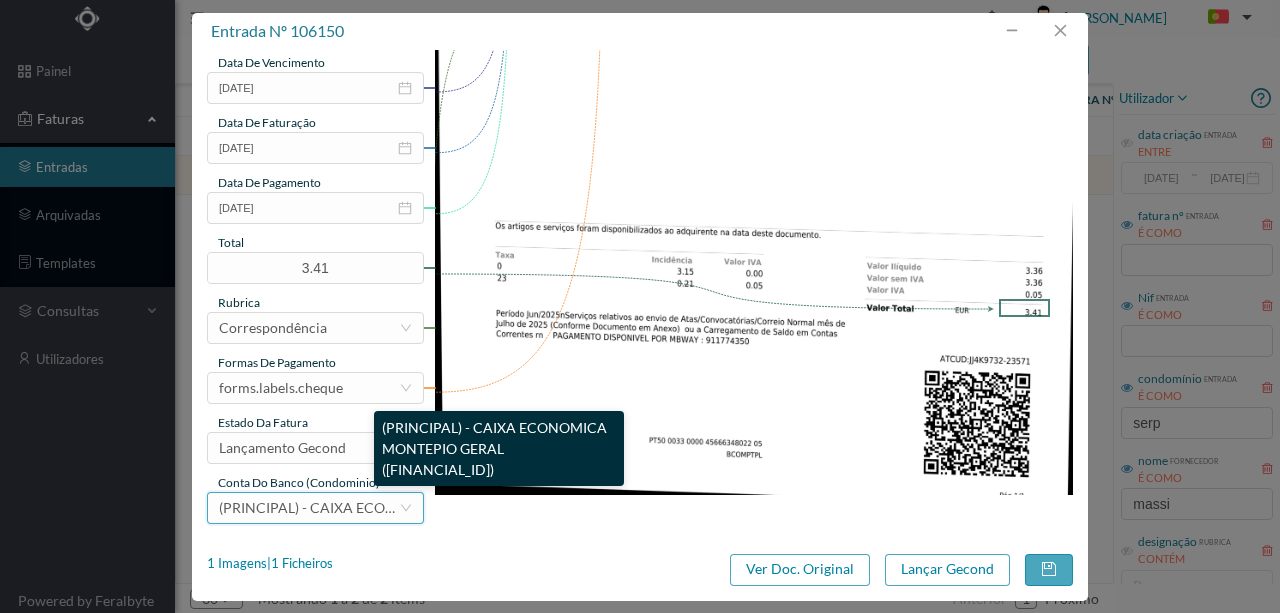 click on "(PRINCIPAL) - CAIXA ECONOMICA MONTEPIO GERAL ([FINANCIAL_ID])" at bounding box center (451, 507) 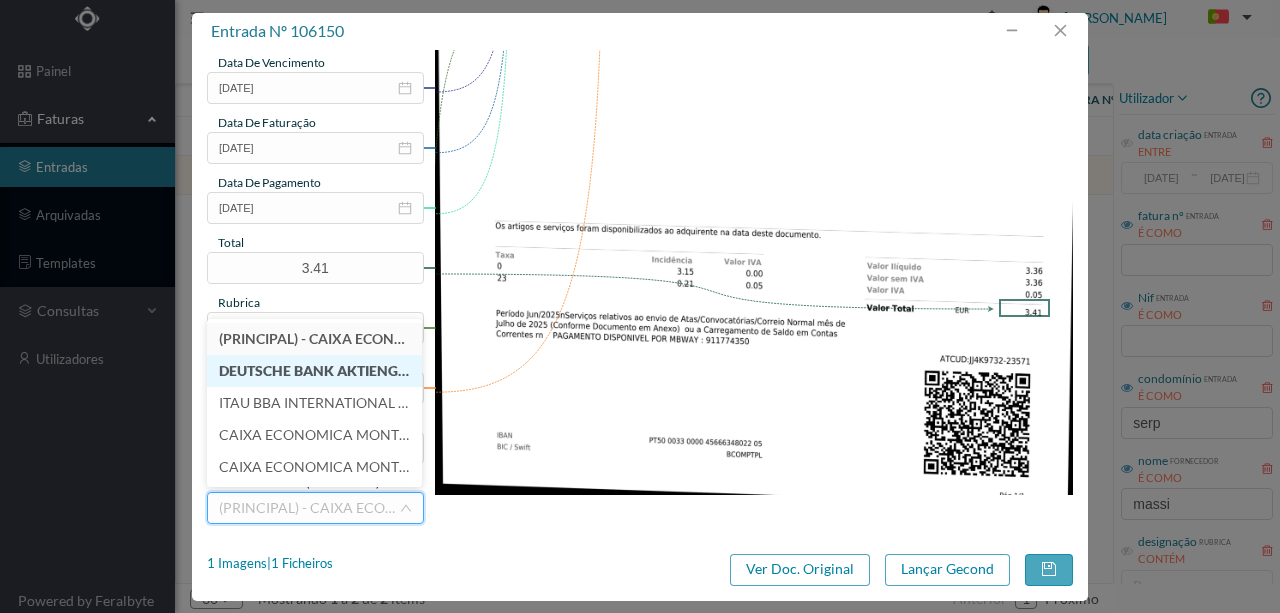 click on "DEUTSCHE BANK AKTIENGESELLSCHAFT - SUCURSAL EM [GEOGRAPHIC_DATA] (PT50 004300000000000061000)" at bounding box center (587, 370) 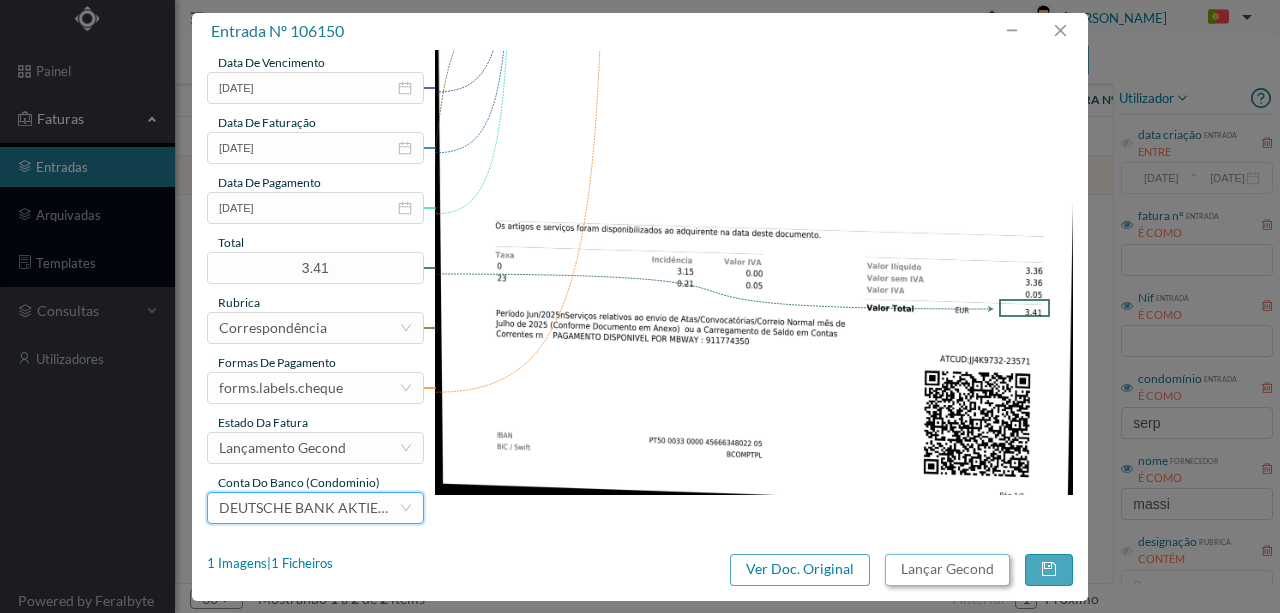 click on "Lançar Gecond" at bounding box center (947, 570) 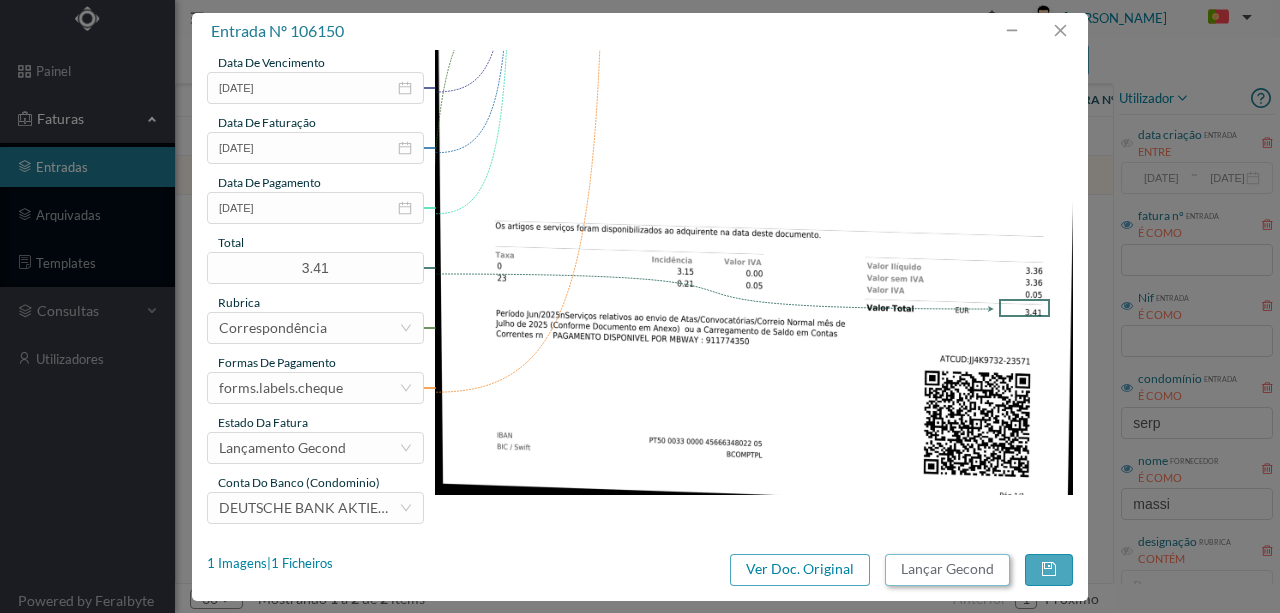 click on "Lançar Gecond" at bounding box center (947, 570) 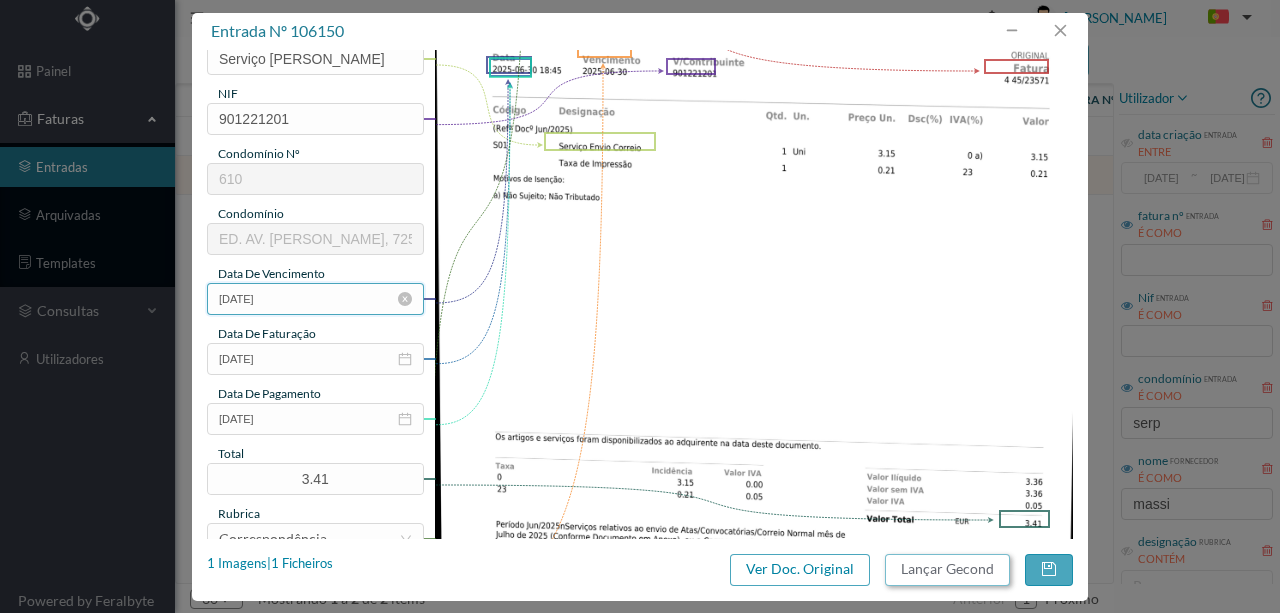 scroll, scrollTop: 266, scrollLeft: 0, axis: vertical 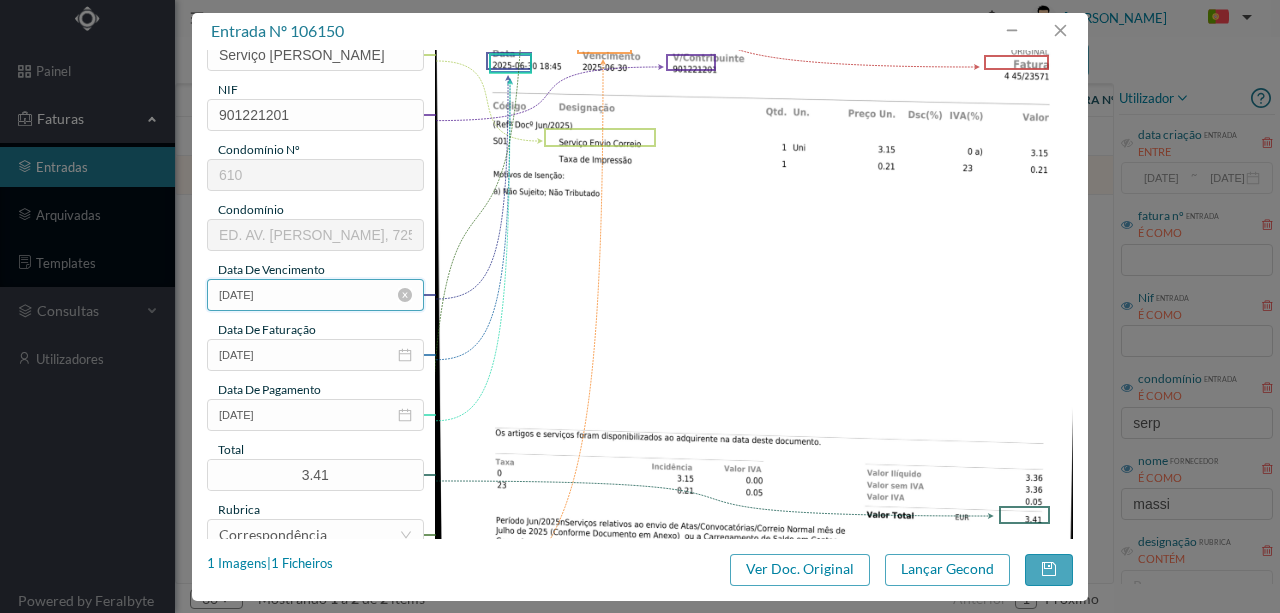 click on "[DATE]" at bounding box center (315, 295) 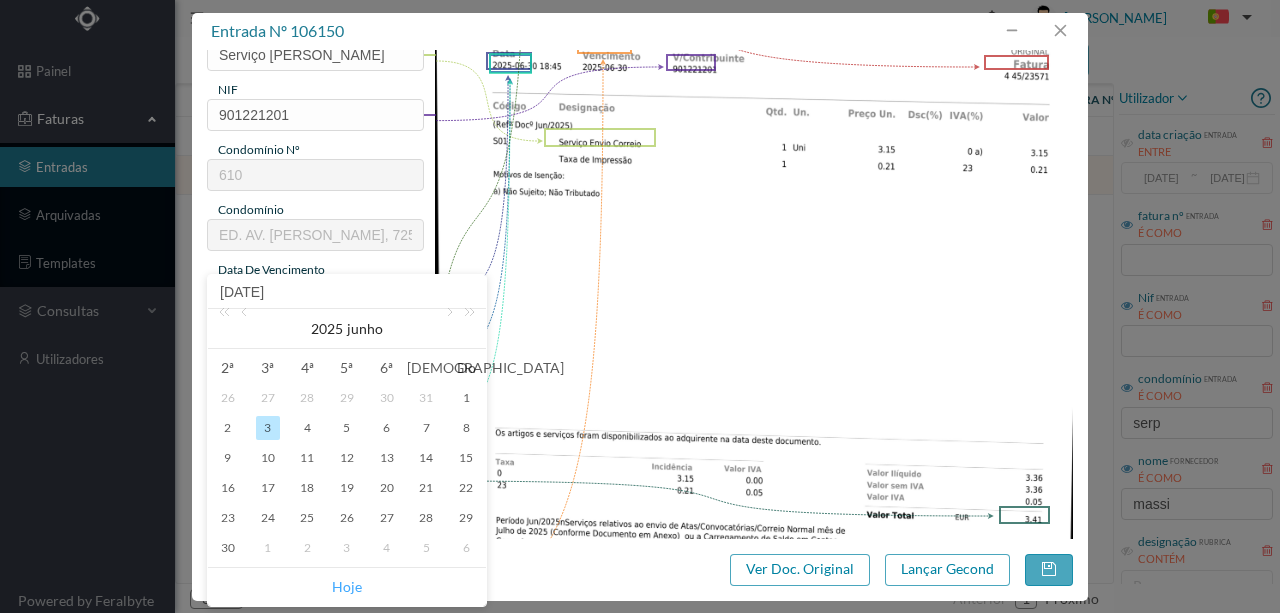 drag, startPoint x: 359, startPoint y: 585, endPoint x: 320, endPoint y: 392, distance: 196.90099 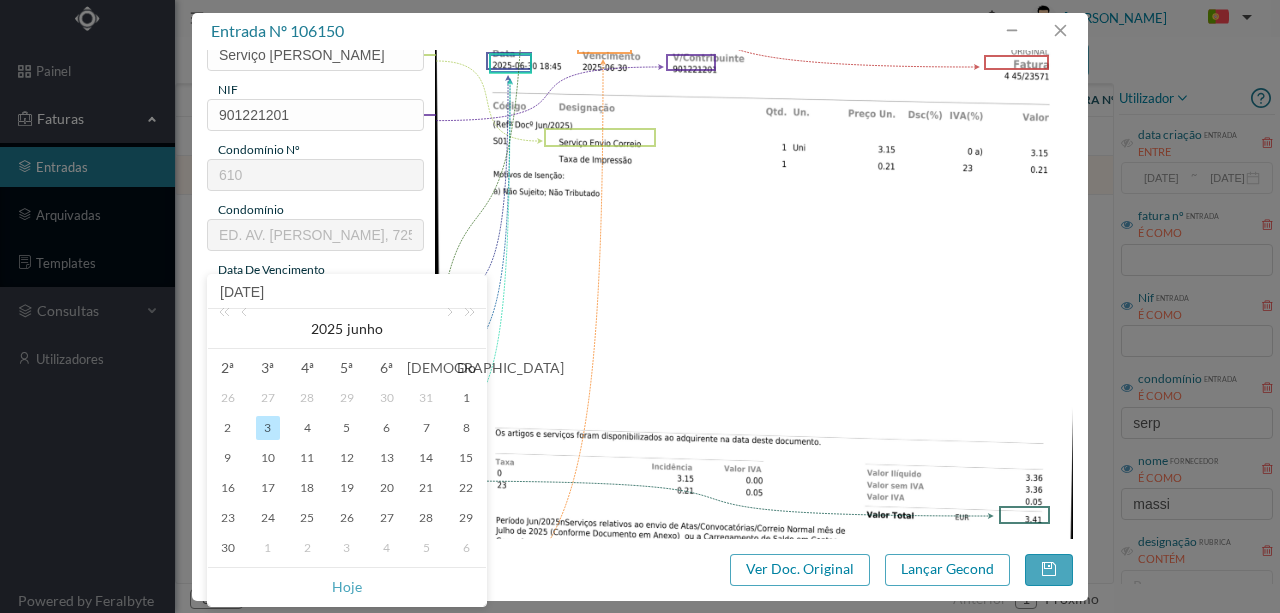 click on "Hoje" at bounding box center [347, 587] 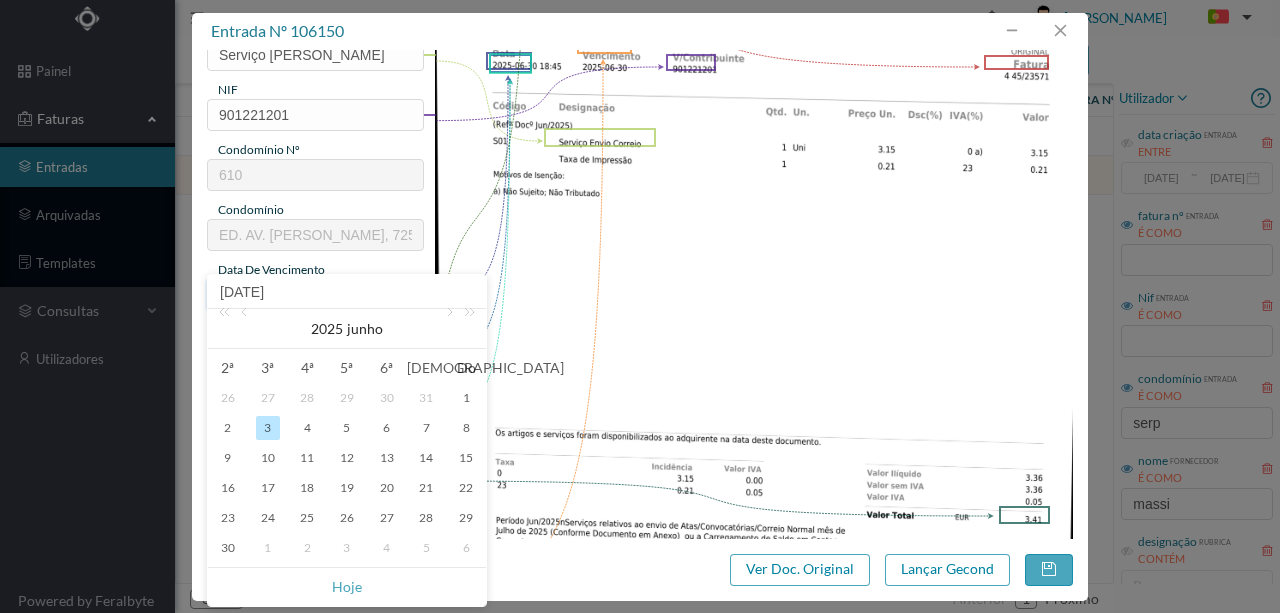 type on "[DATE]" 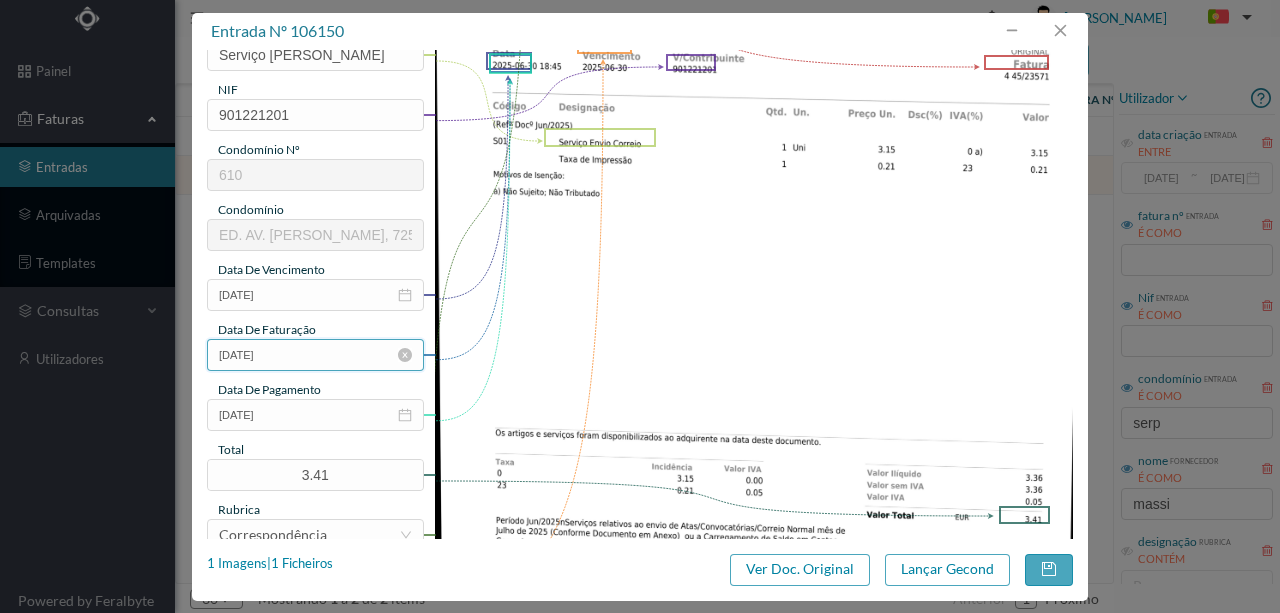 click on "[DATE]" at bounding box center (315, 355) 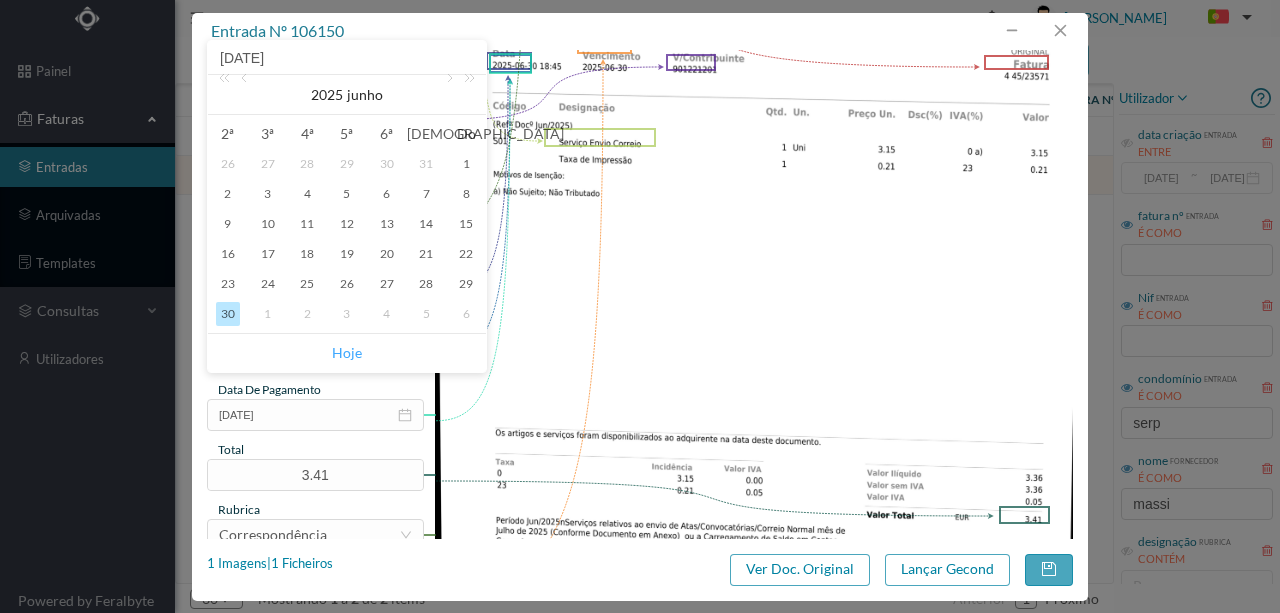 click on "Hoje" at bounding box center (347, 353) 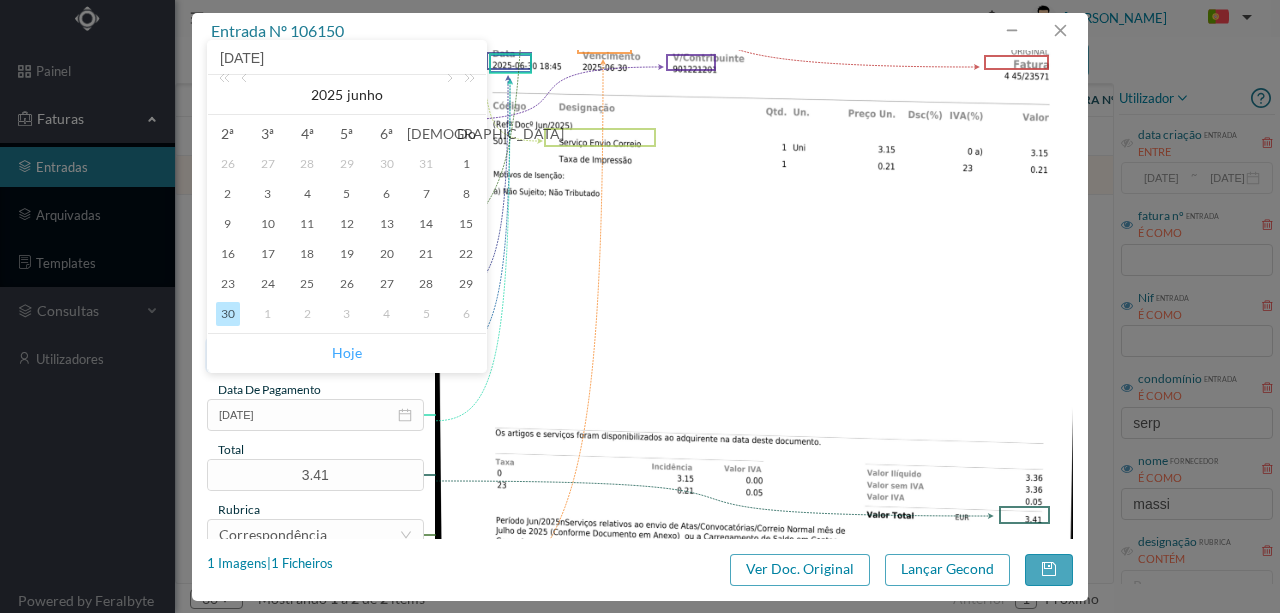 type on "[DATE]" 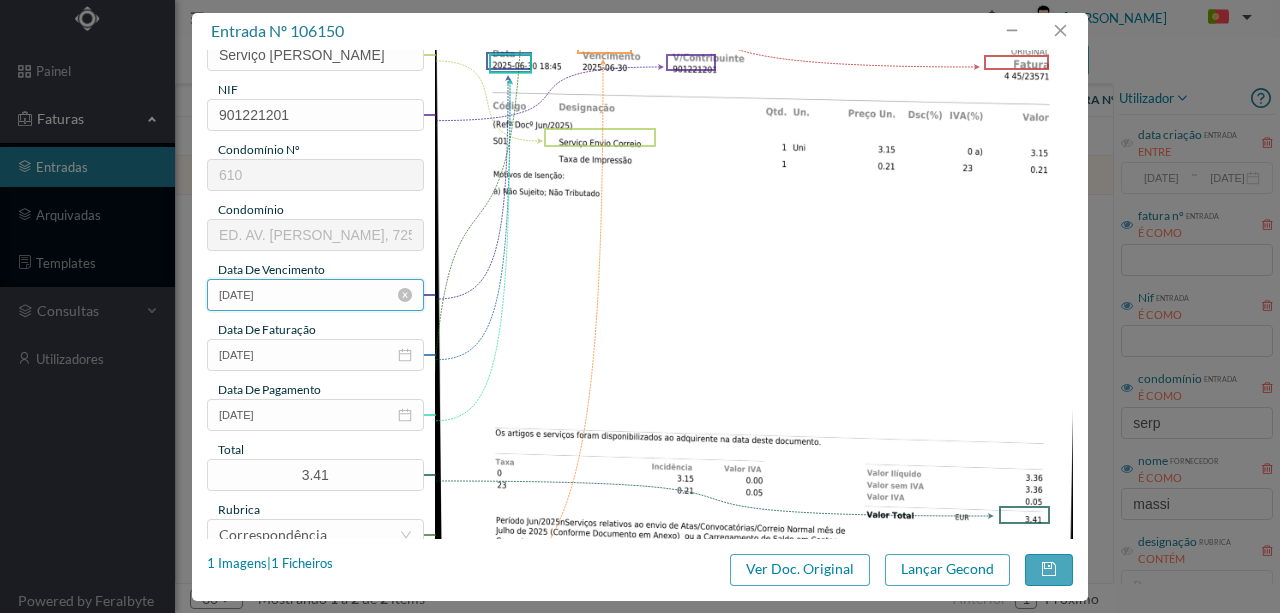 click on "[DATE]" at bounding box center (315, 295) 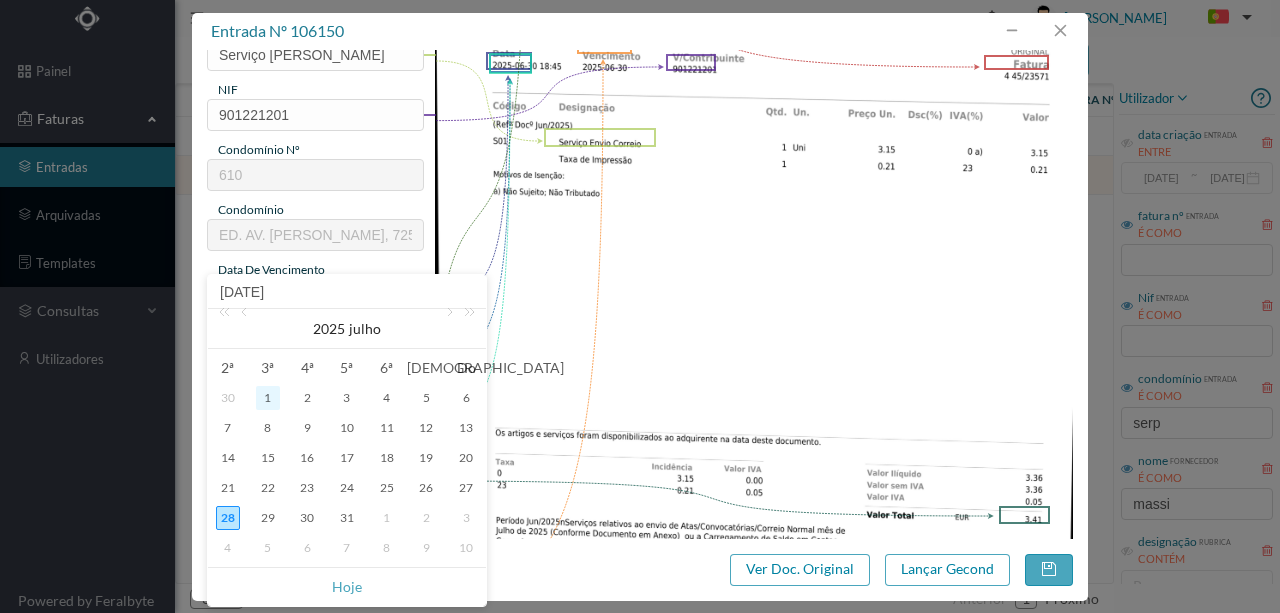 click on "1" at bounding box center [268, 398] 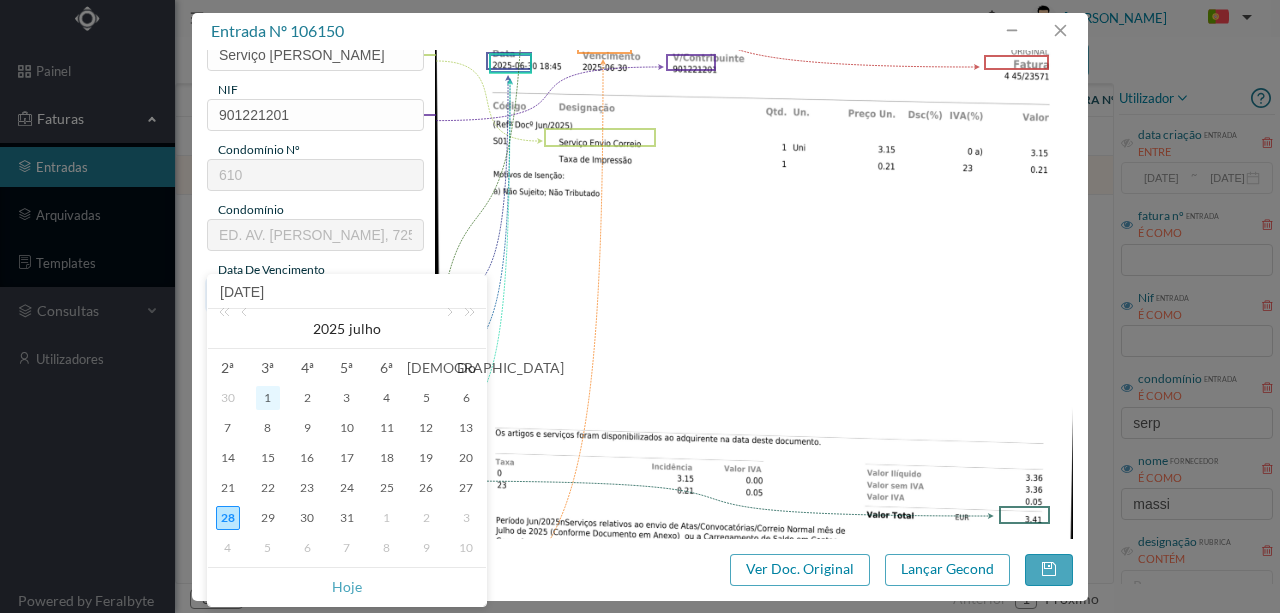 type on "[DATE]" 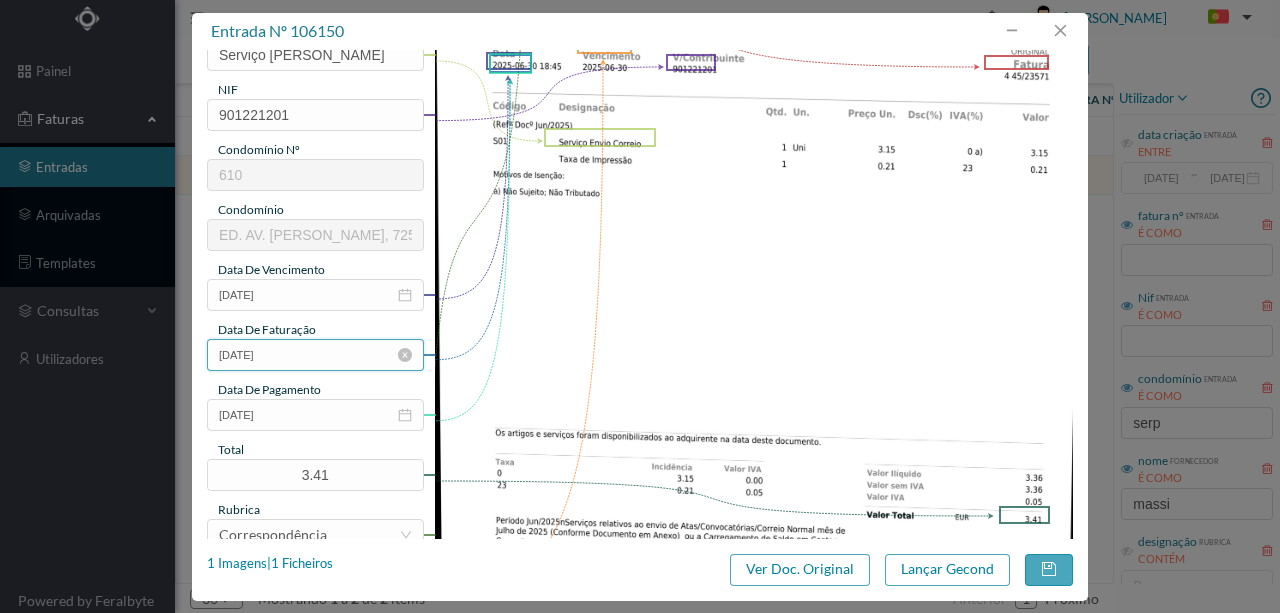 click on "[DATE]" at bounding box center [315, 355] 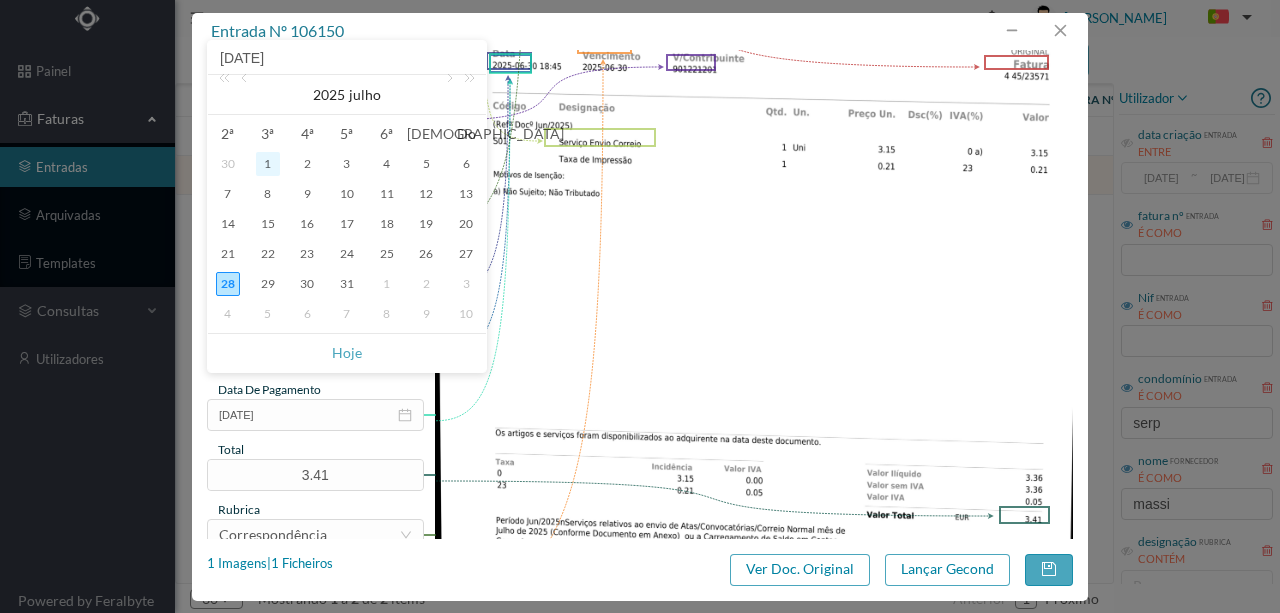click on "1" at bounding box center (268, 164) 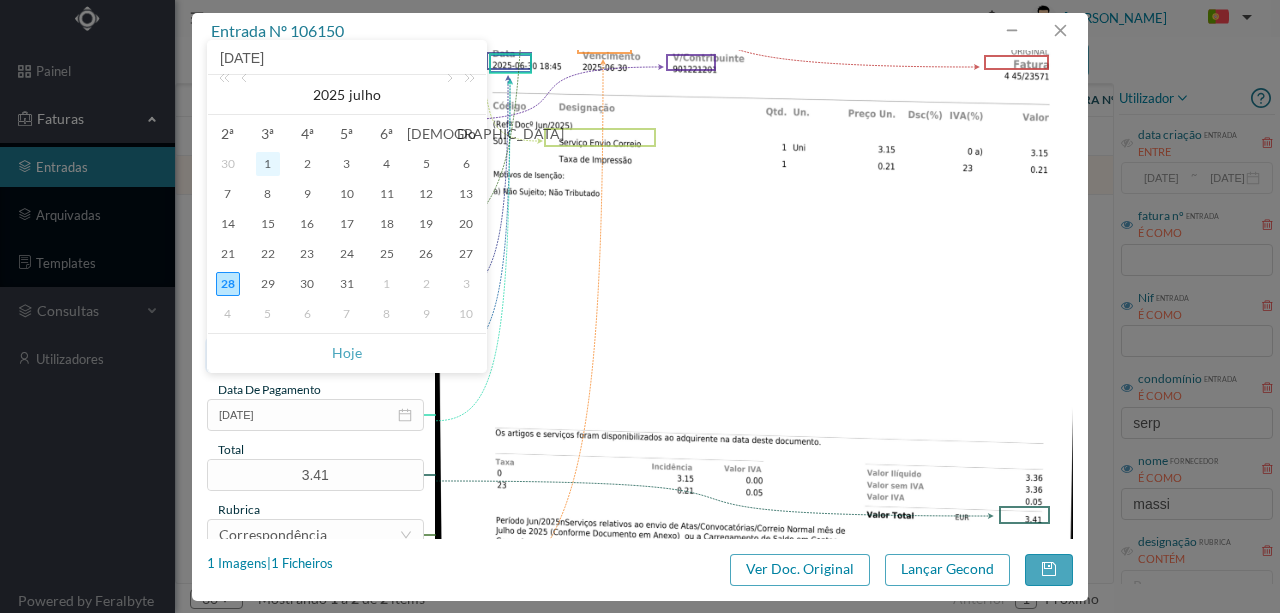 type on "[DATE]" 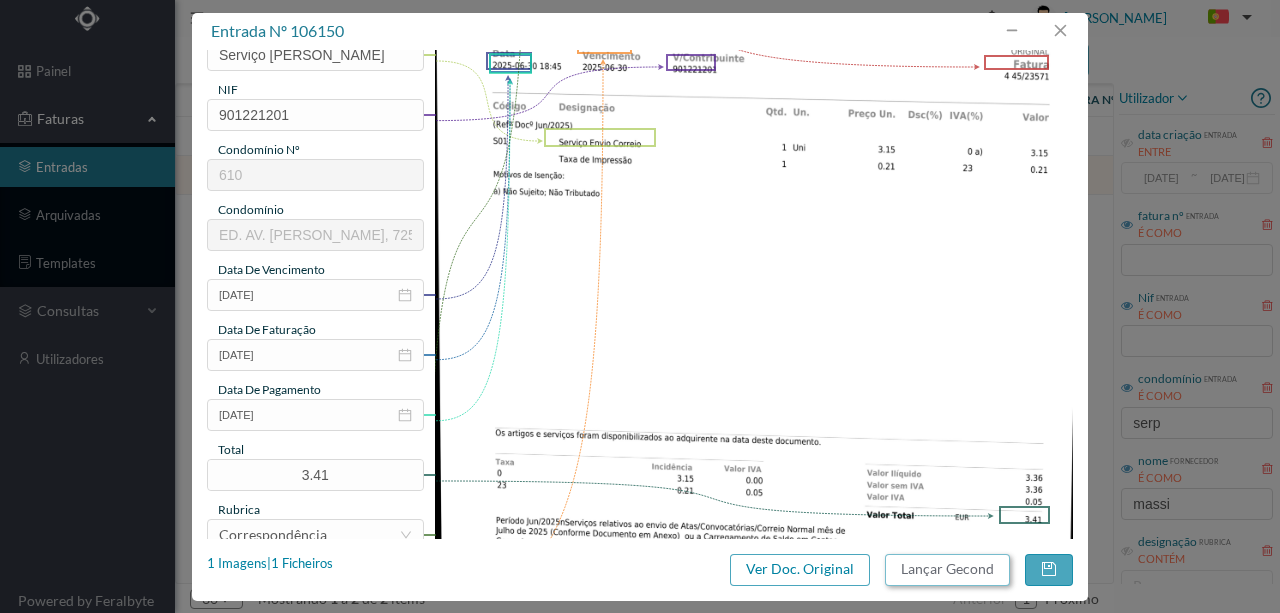 click on "Lançar Gecond" at bounding box center (947, 570) 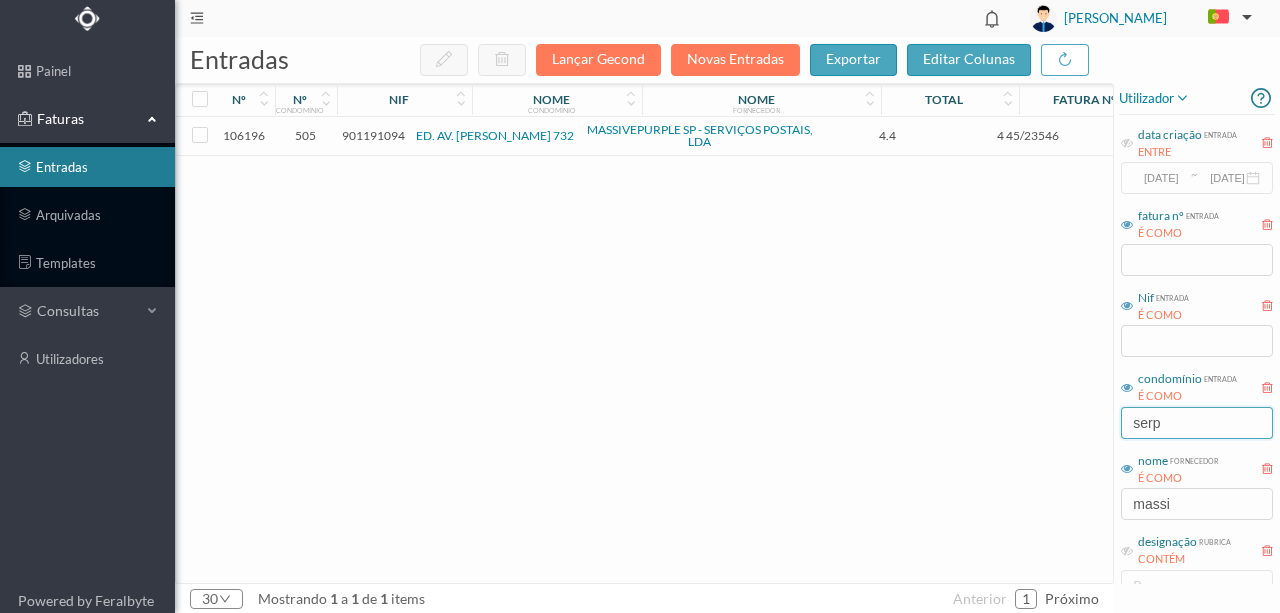 drag, startPoint x: 1164, startPoint y: 416, endPoint x: 1058, endPoint y: 410, distance: 106.16968 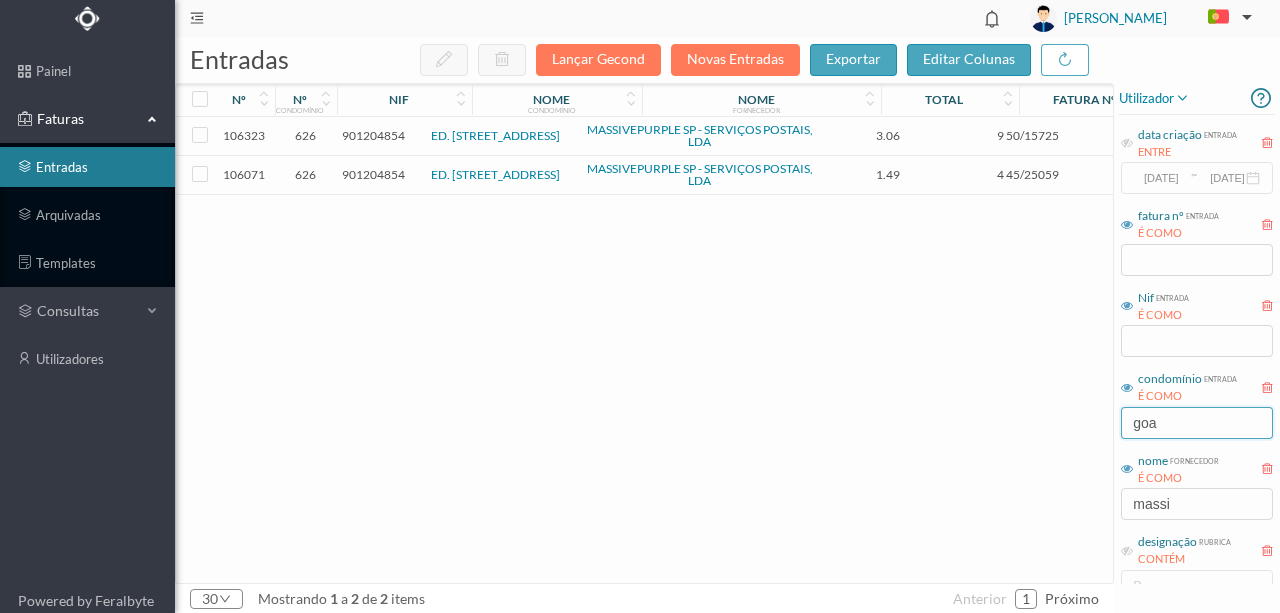 type on "goa" 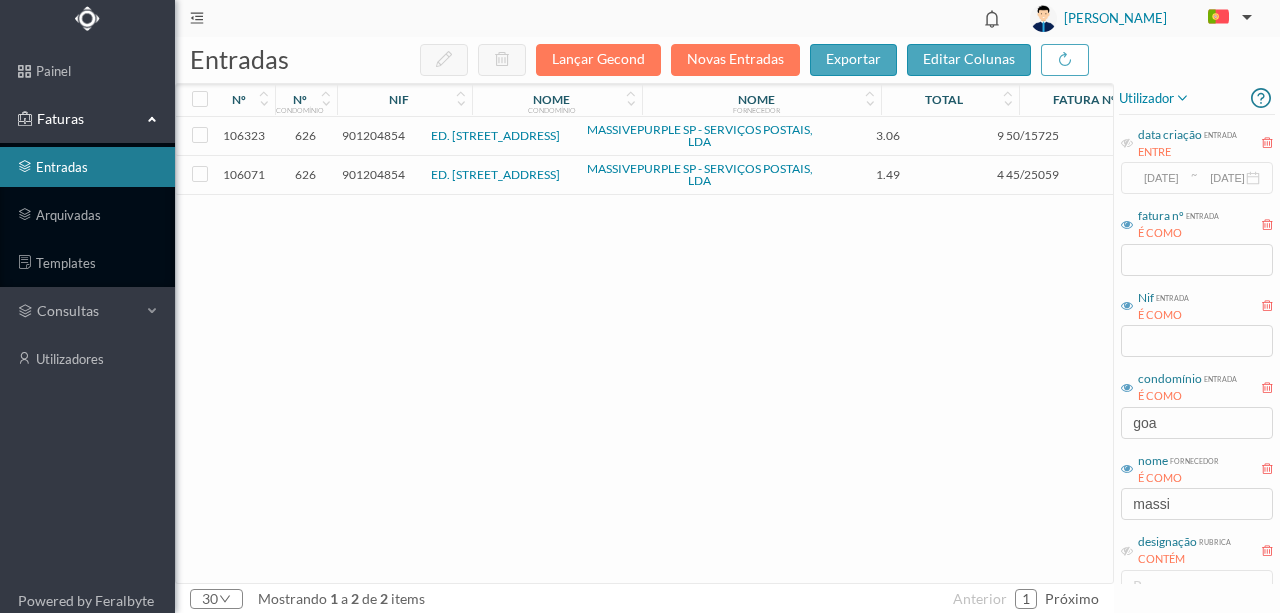 click on "901204854" at bounding box center [373, 174] 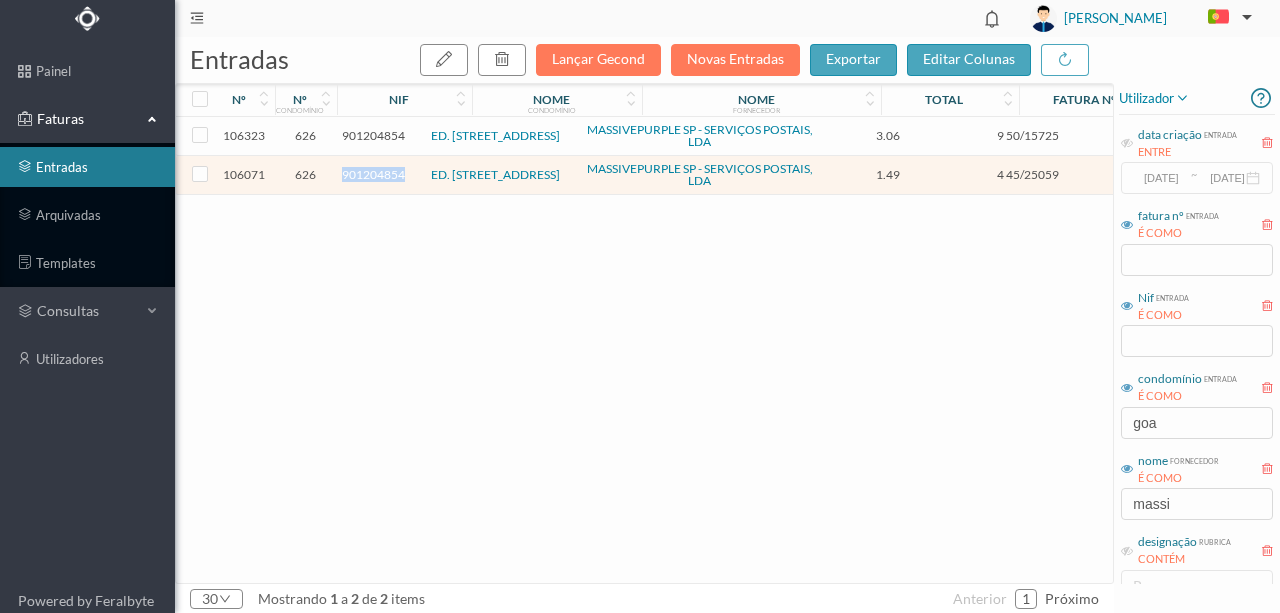 click on "901204854" at bounding box center (373, 174) 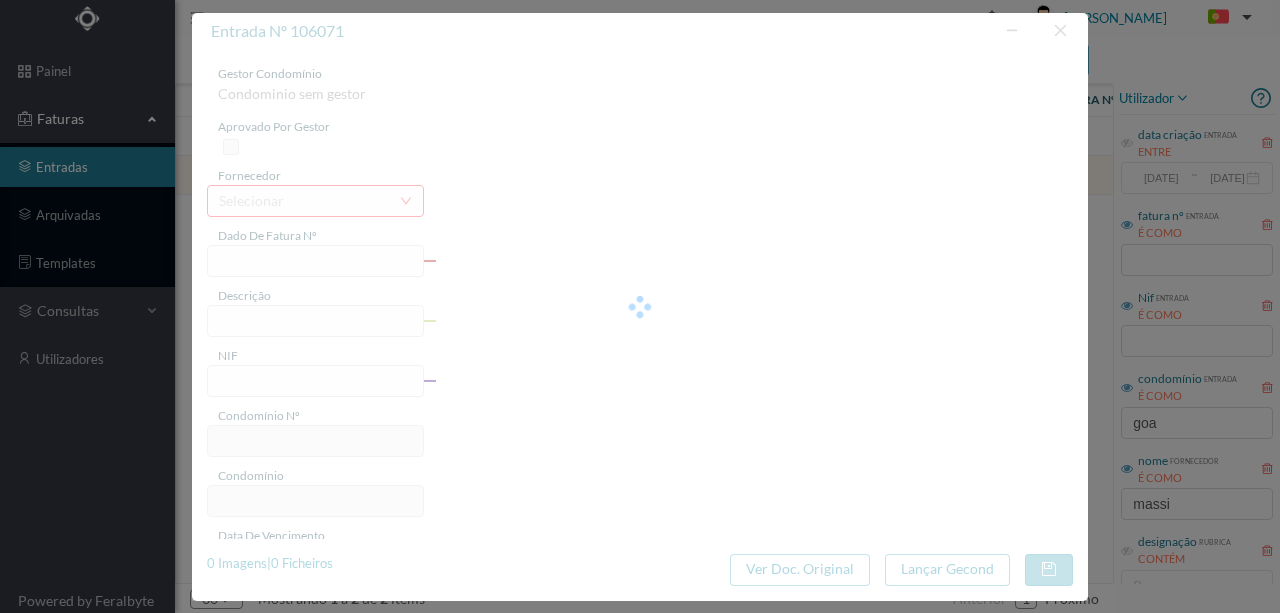 type on "4 45/25059" 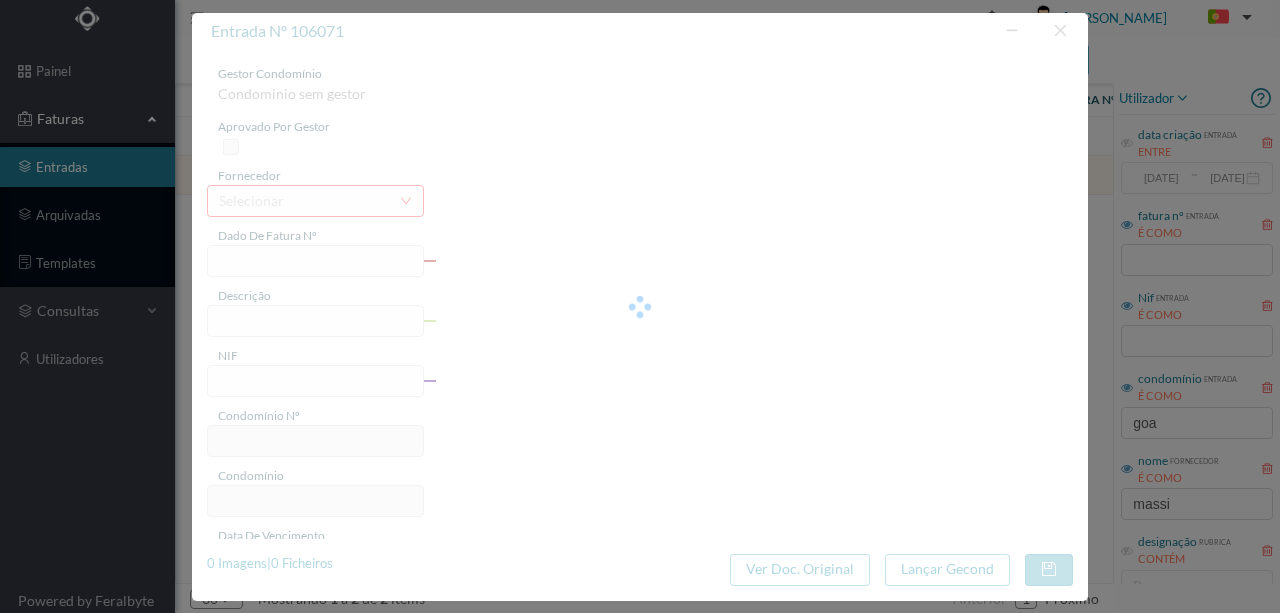 type on "Serviço [PERSON_NAME]" 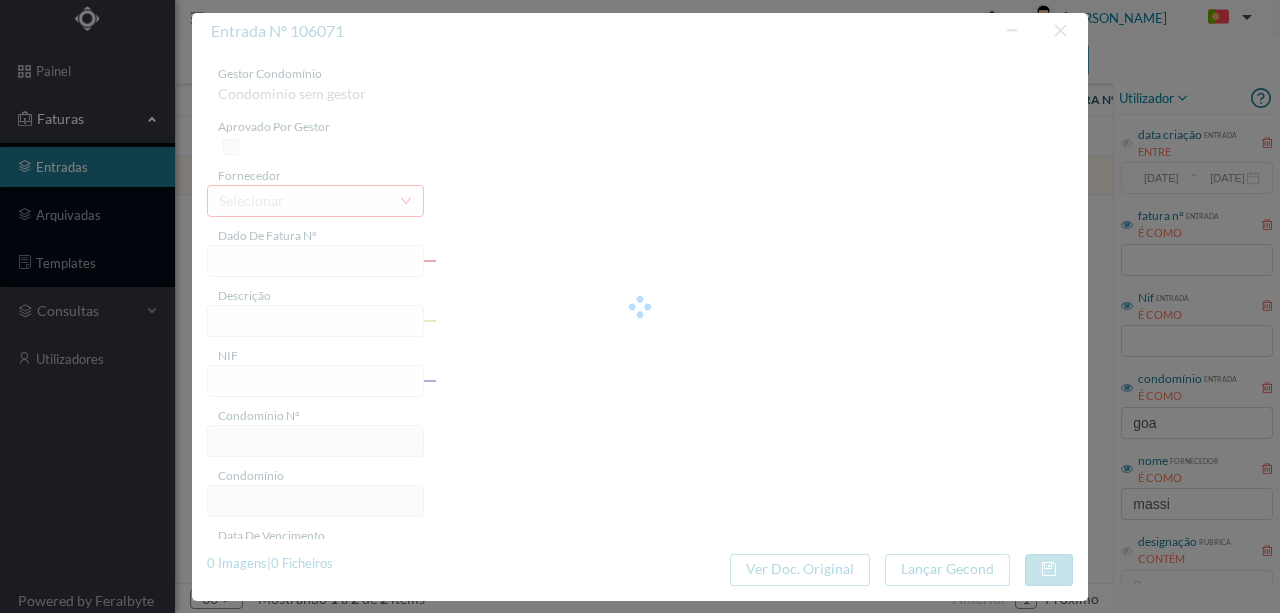 type on "[DATE]" 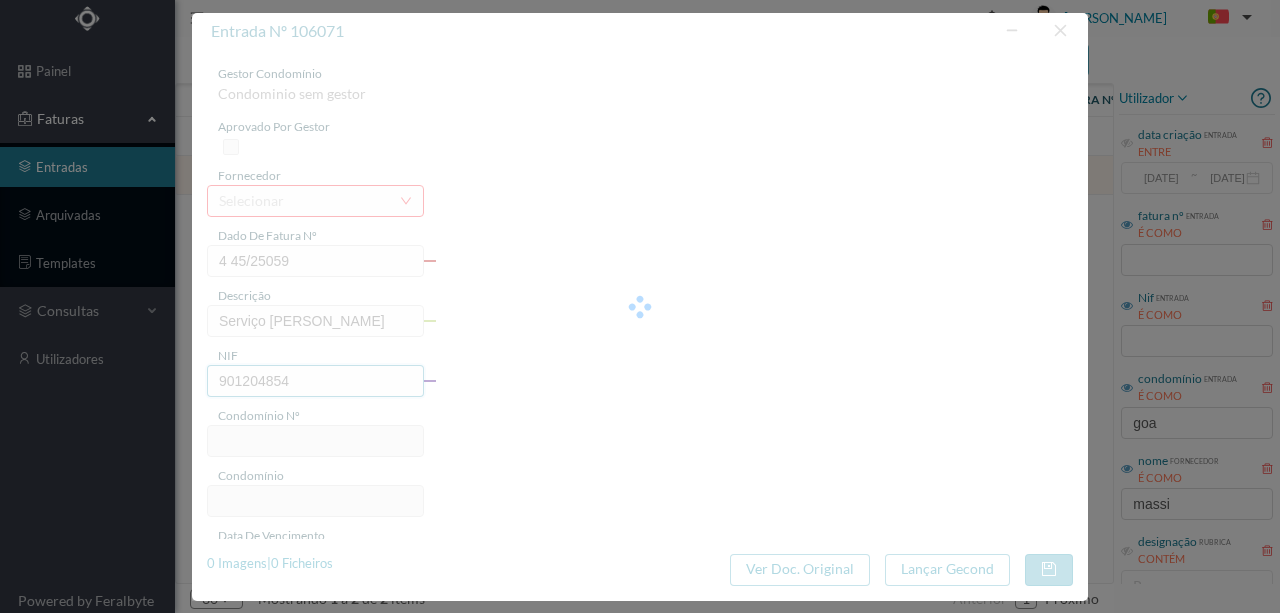 type on "626" 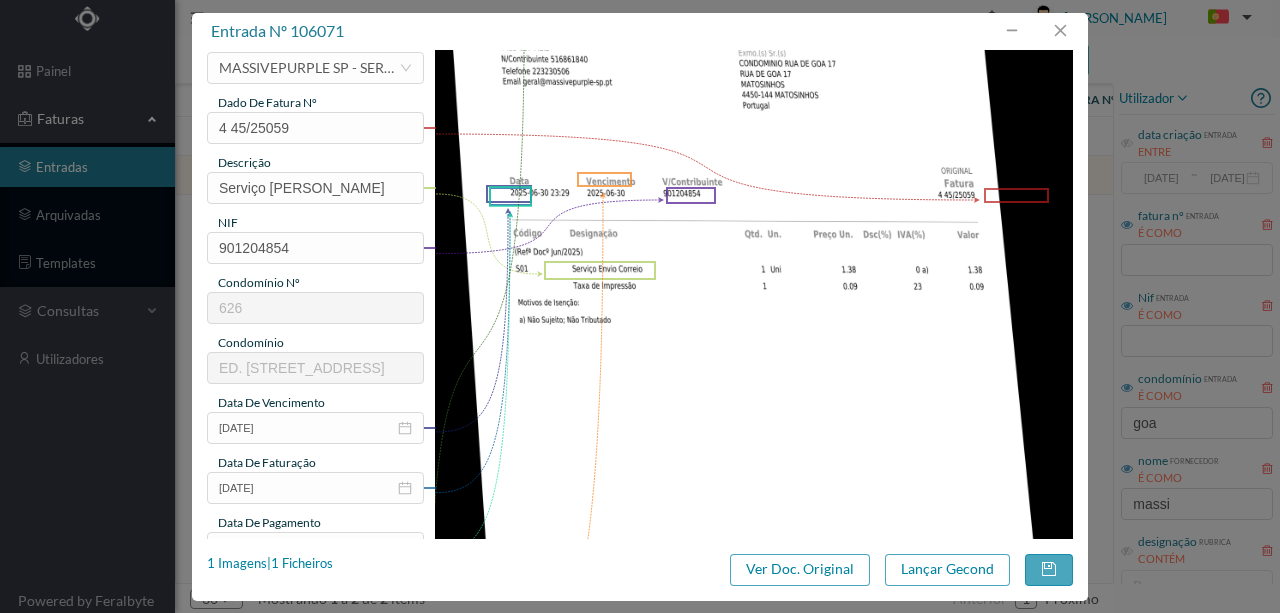 scroll, scrollTop: 200, scrollLeft: 0, axis: vertical 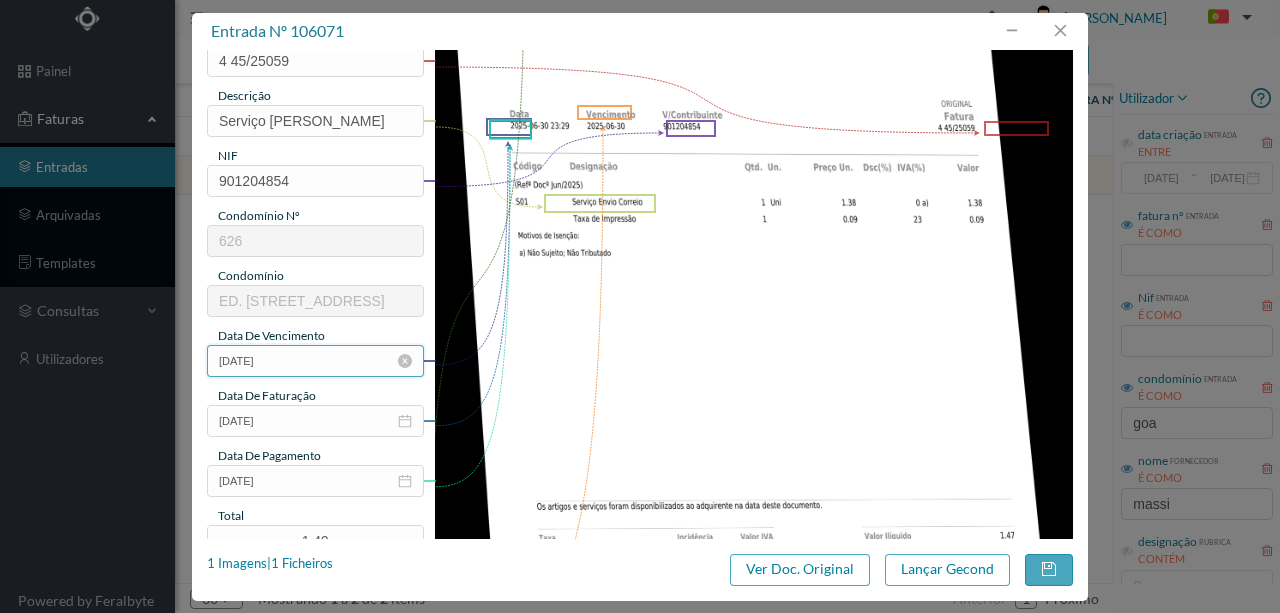 click on "[DATE]" at bounding box center [315, 361] 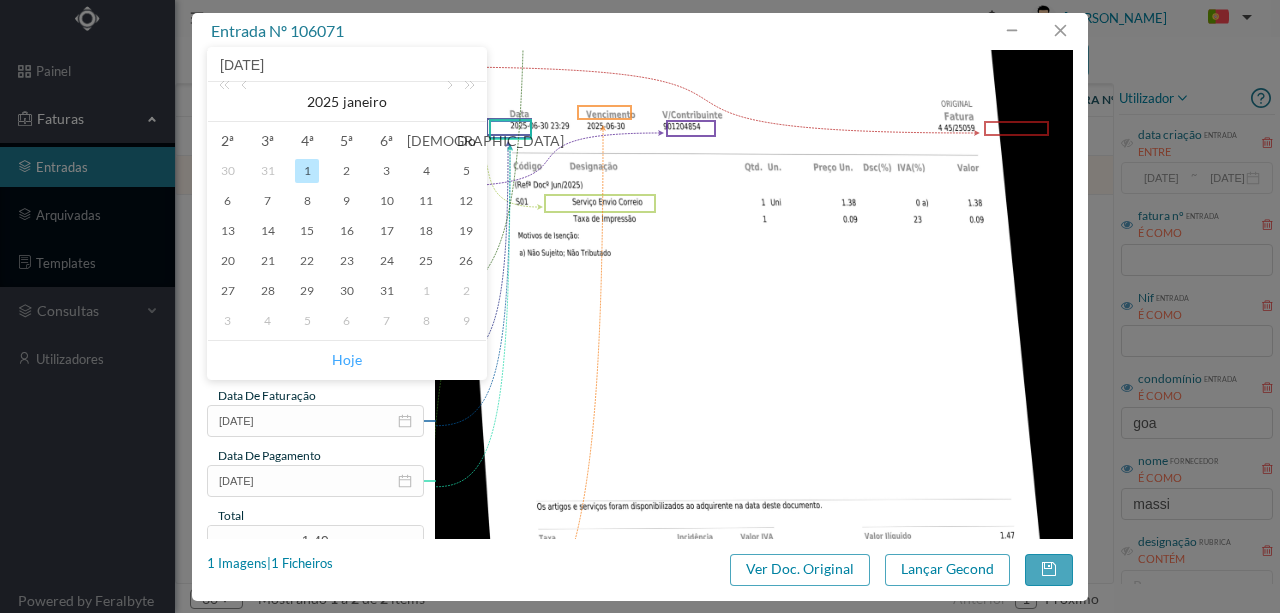click on "Hoje" at bounding box center (347, 360) 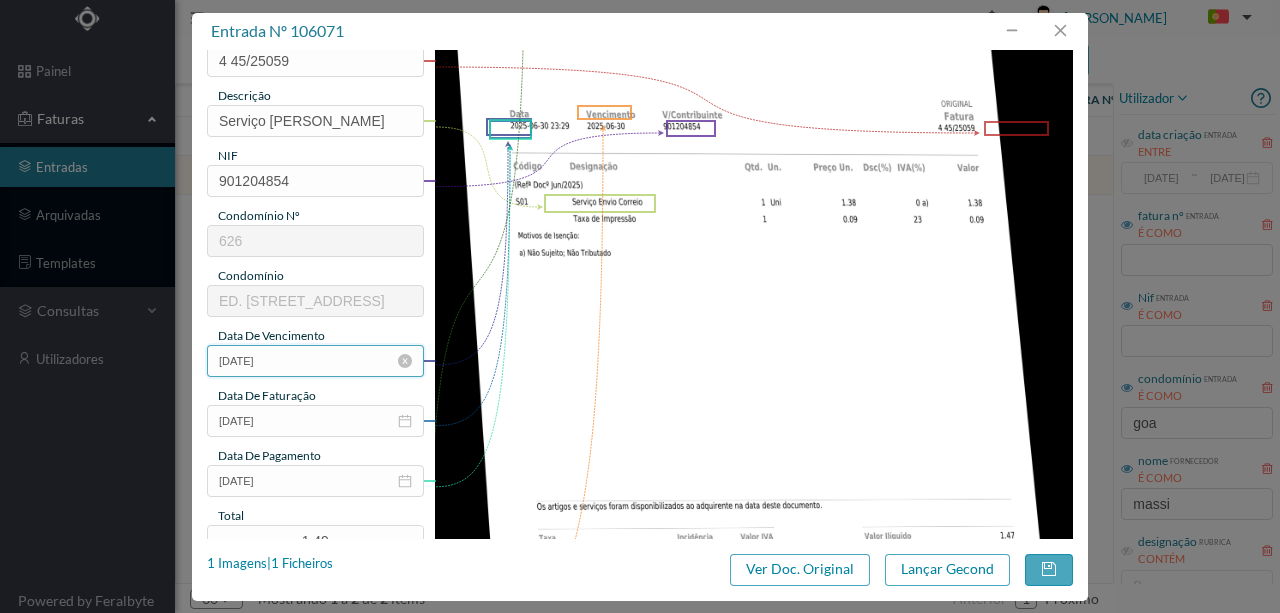 click on "[DATE]" at bounding box center [315, 361] 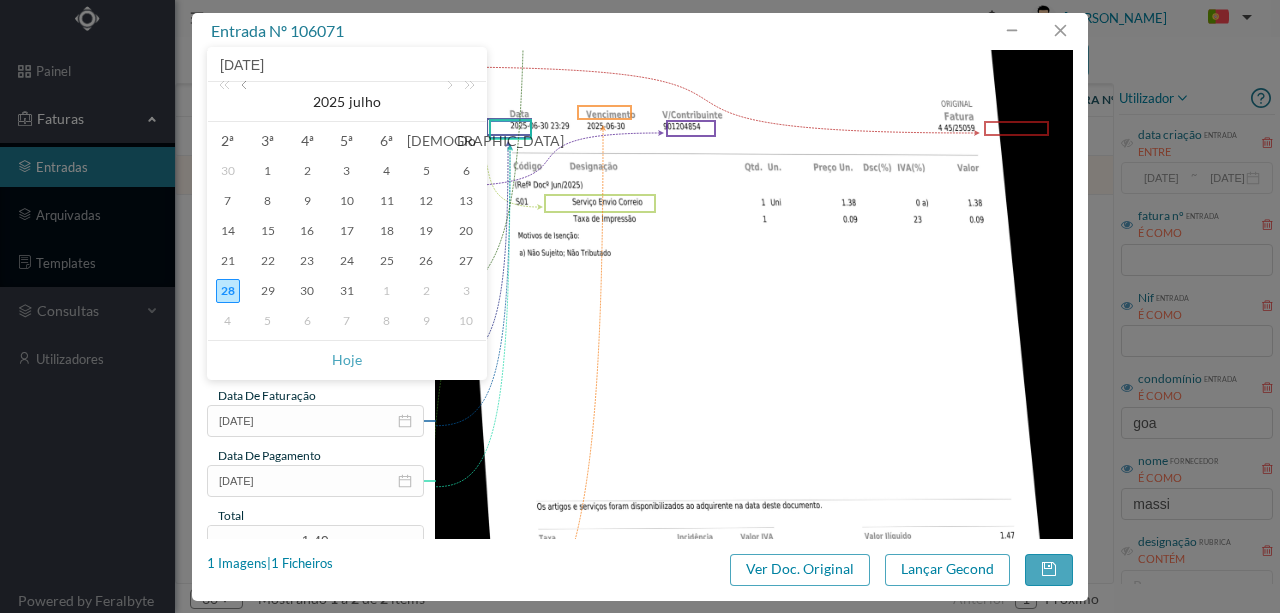 click at bounding box center [246, 102] 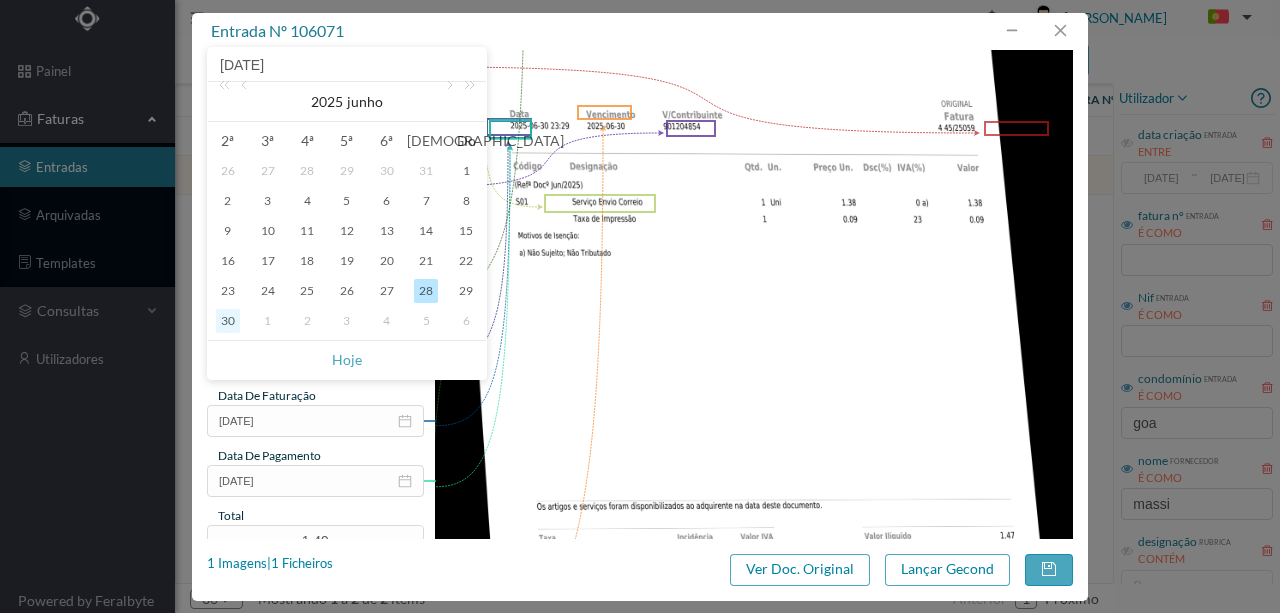 click on "30" at bounding box center (228, 321) 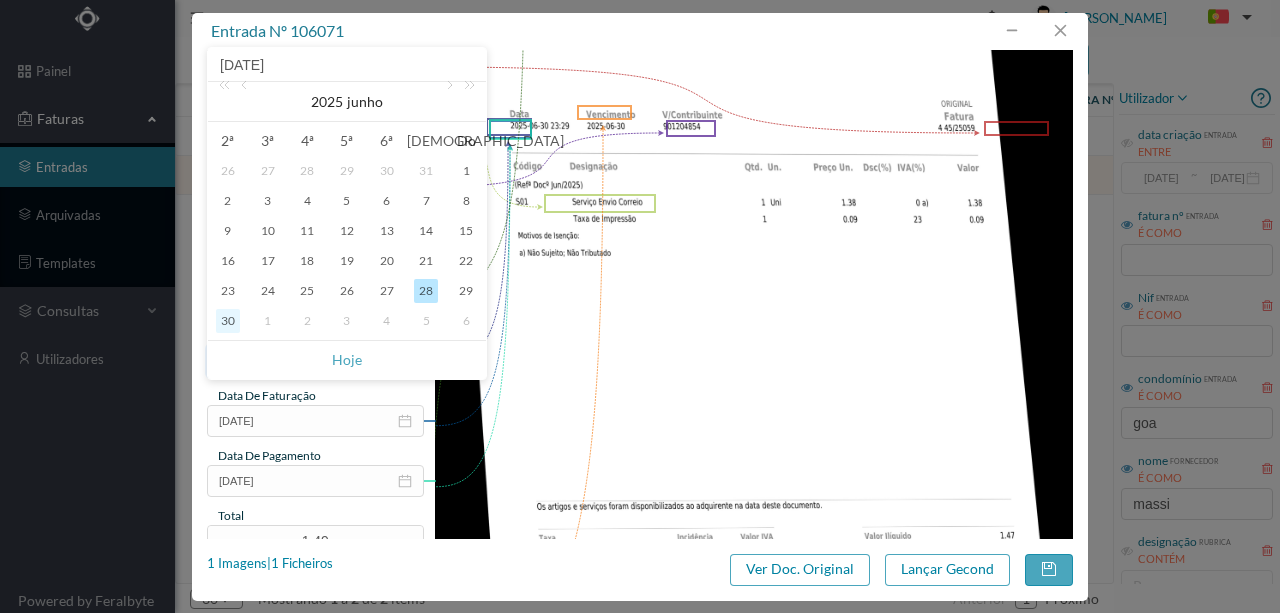type on "[DATE]" 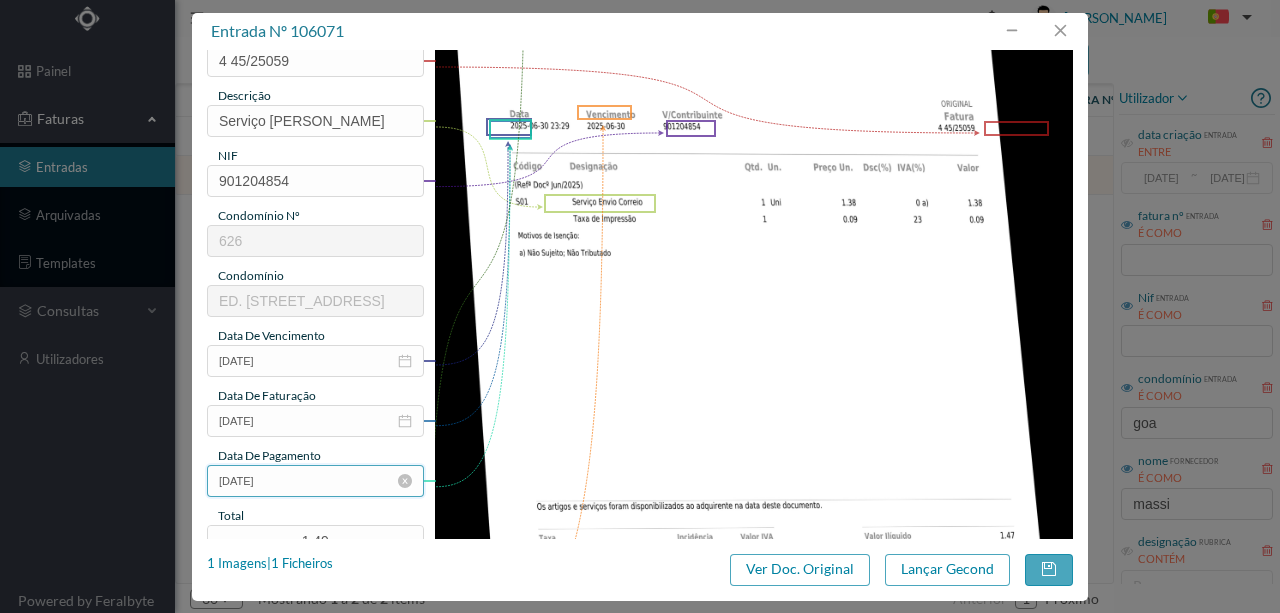 click on "[DATE]" at bounding box center [315, 481] 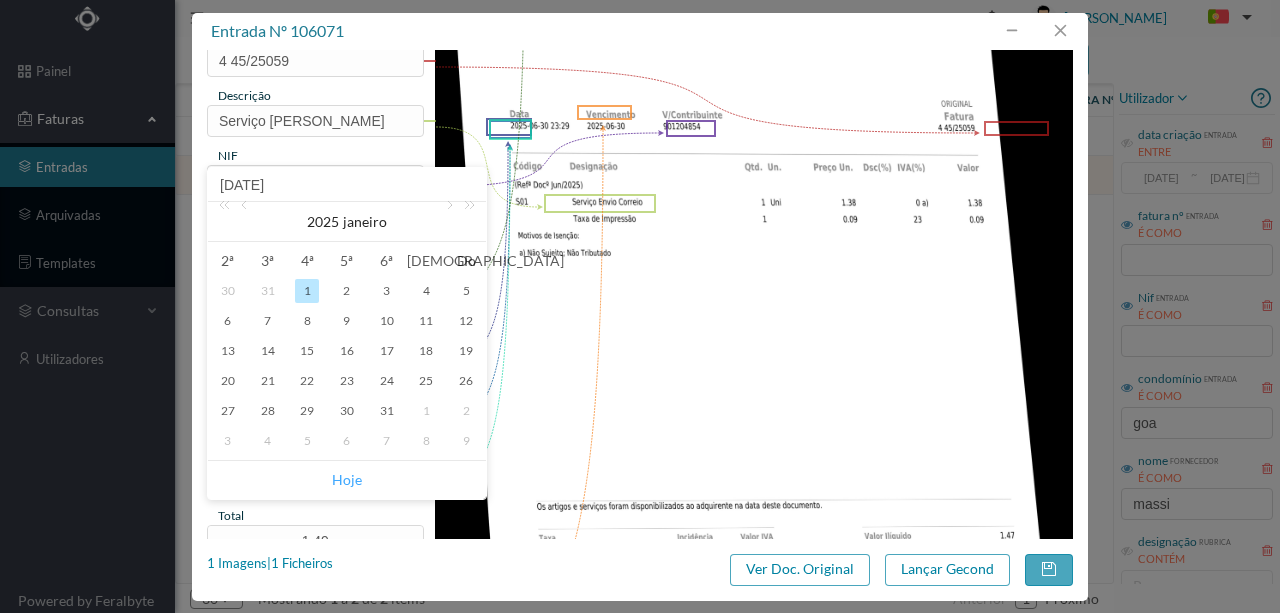 click on "Hoje" at bounding box center [347, 480] 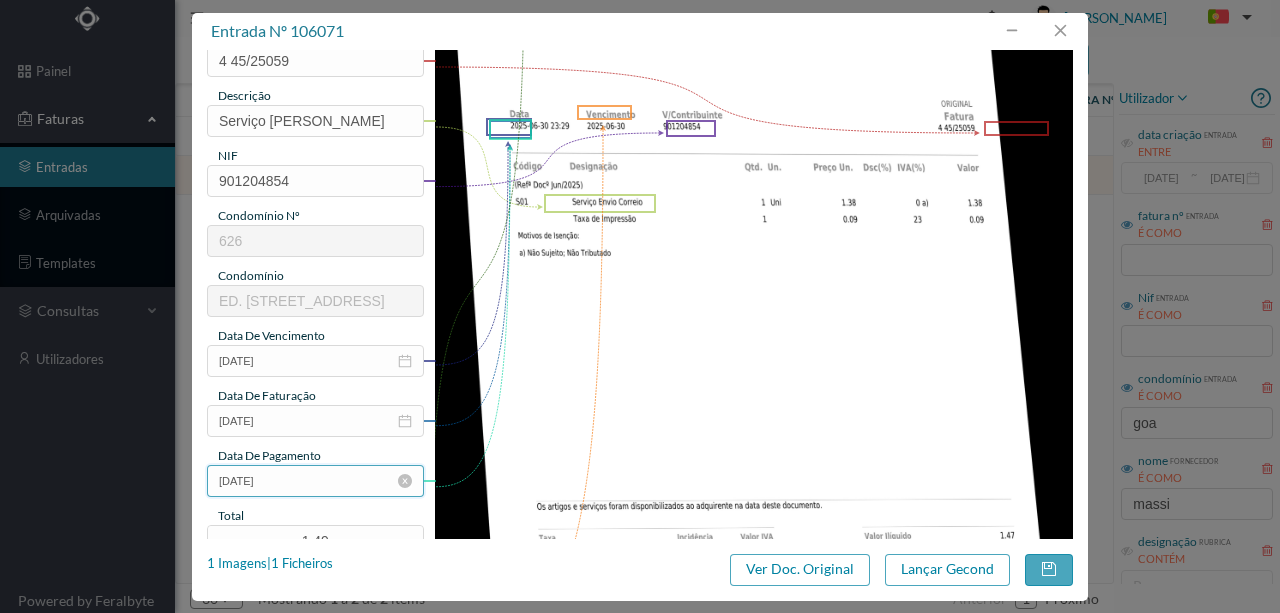 click on "[DATE]" at bounding box center (315, 481) 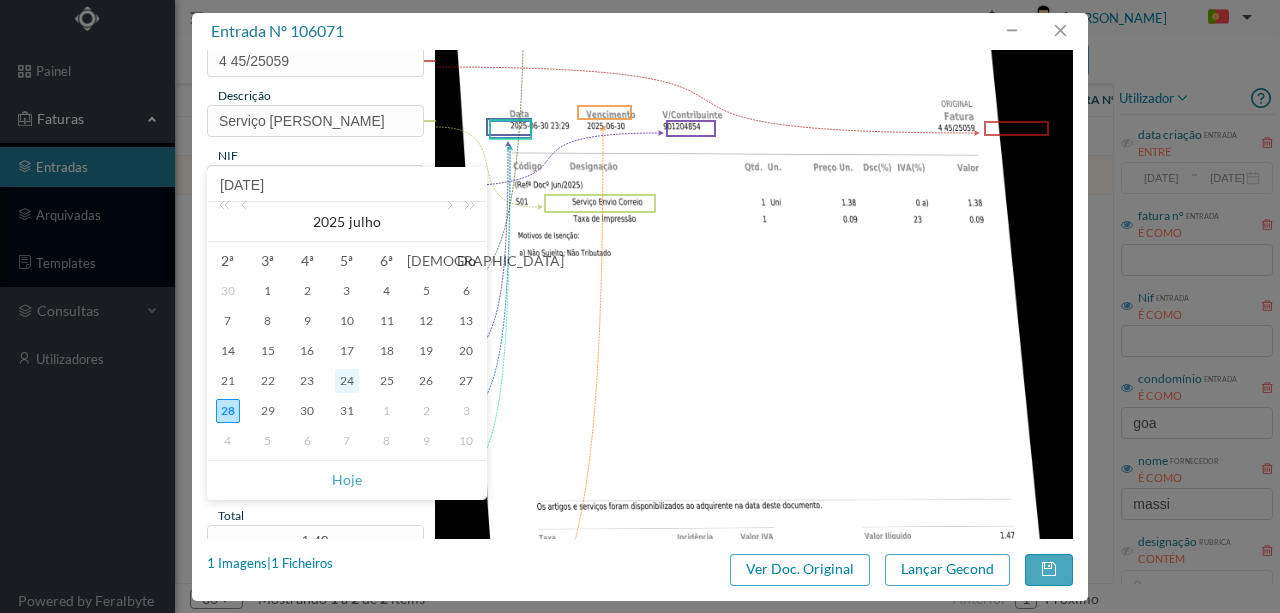 click on "24" at bounding box center [347, 381] 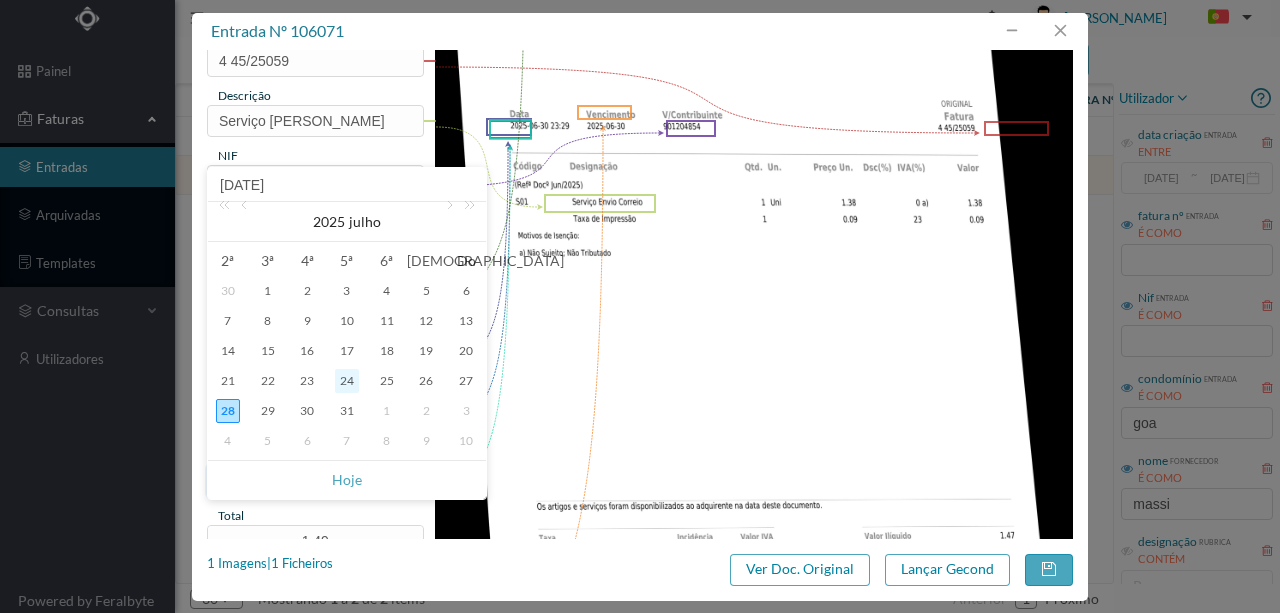 type on "[DATE]" 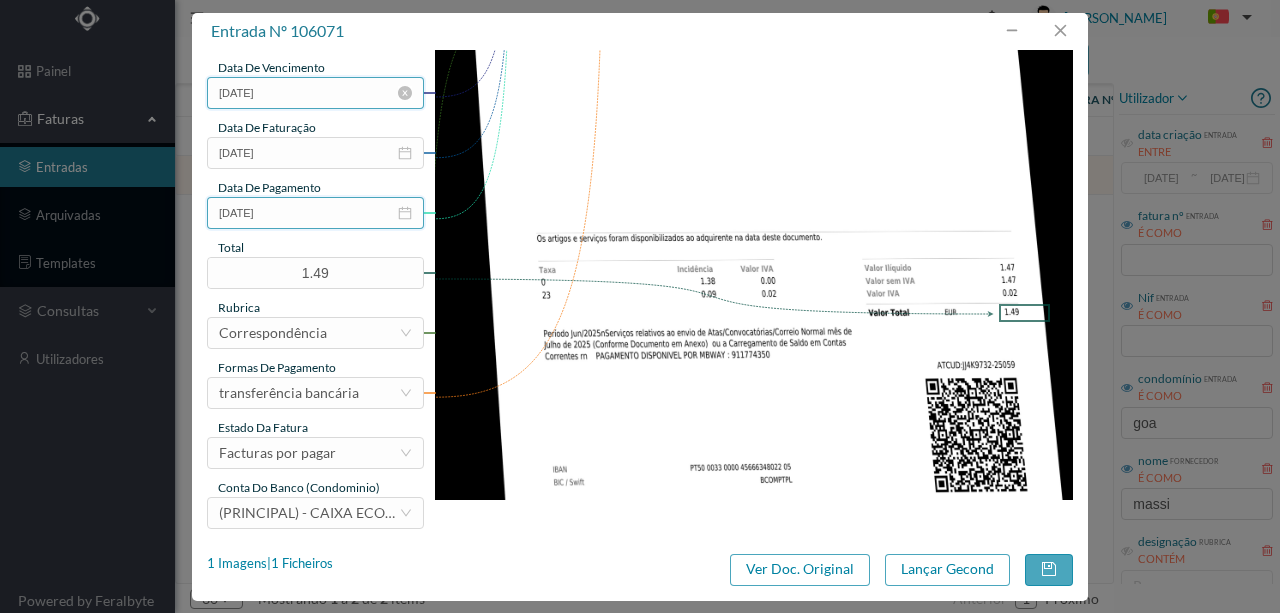 scroll, scrollTop: 473, scrollLeft: 0, axis: vertical 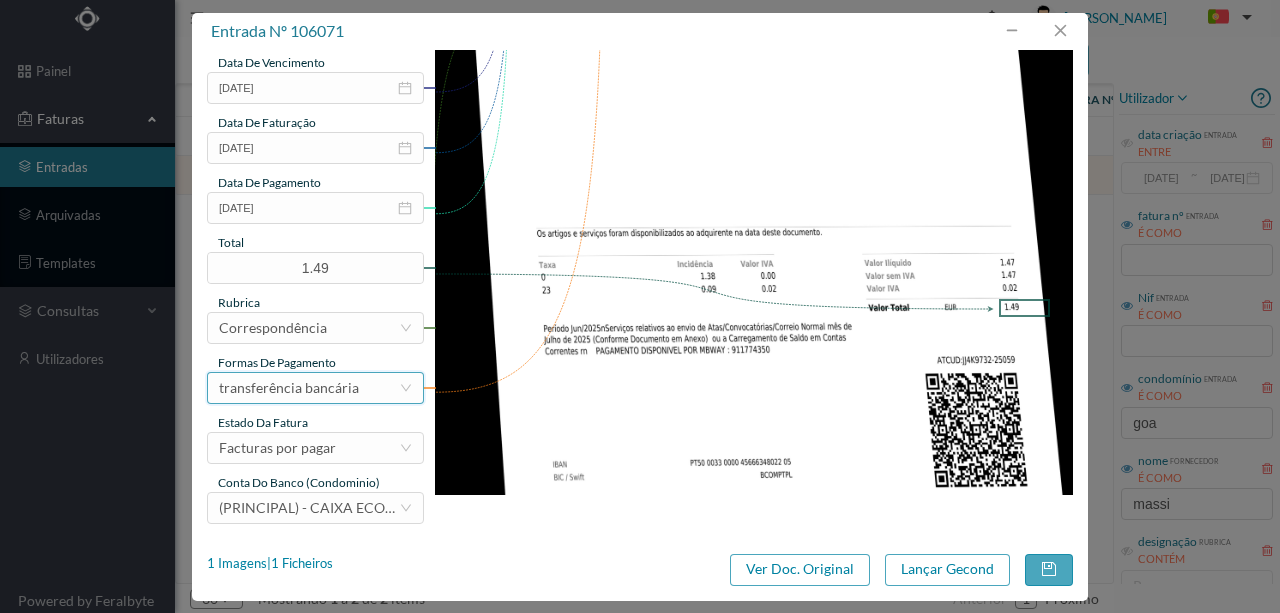 click on "transferência bancária" at bounding box center (289, 388) 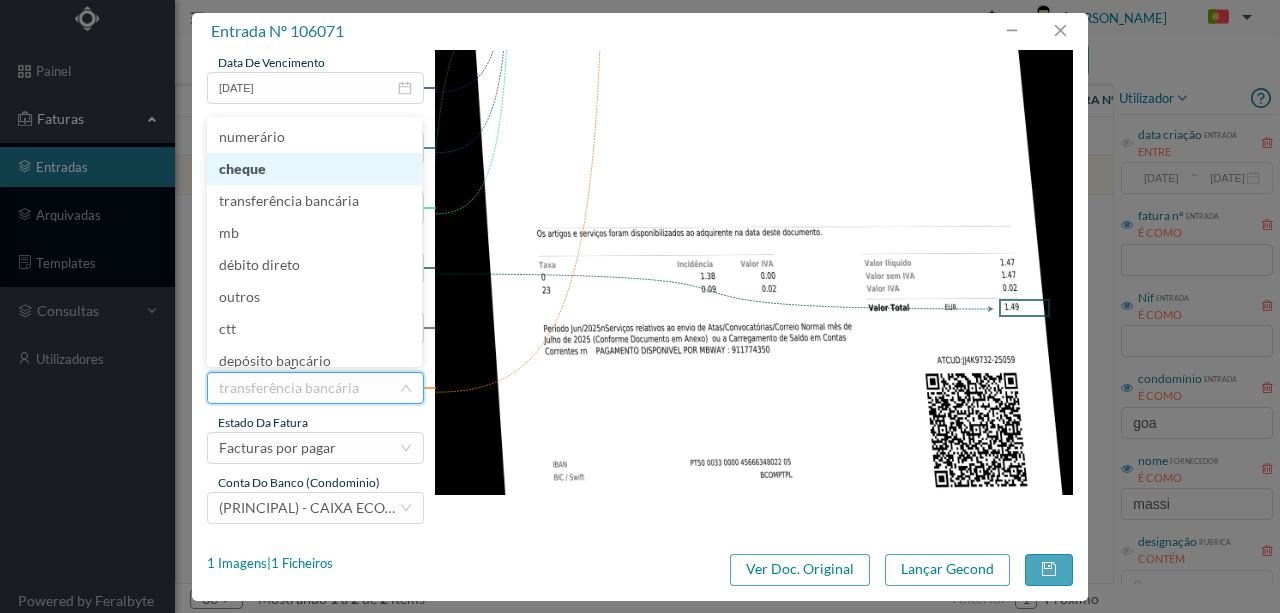 click on "cheque" at bounding box center (314, 169) 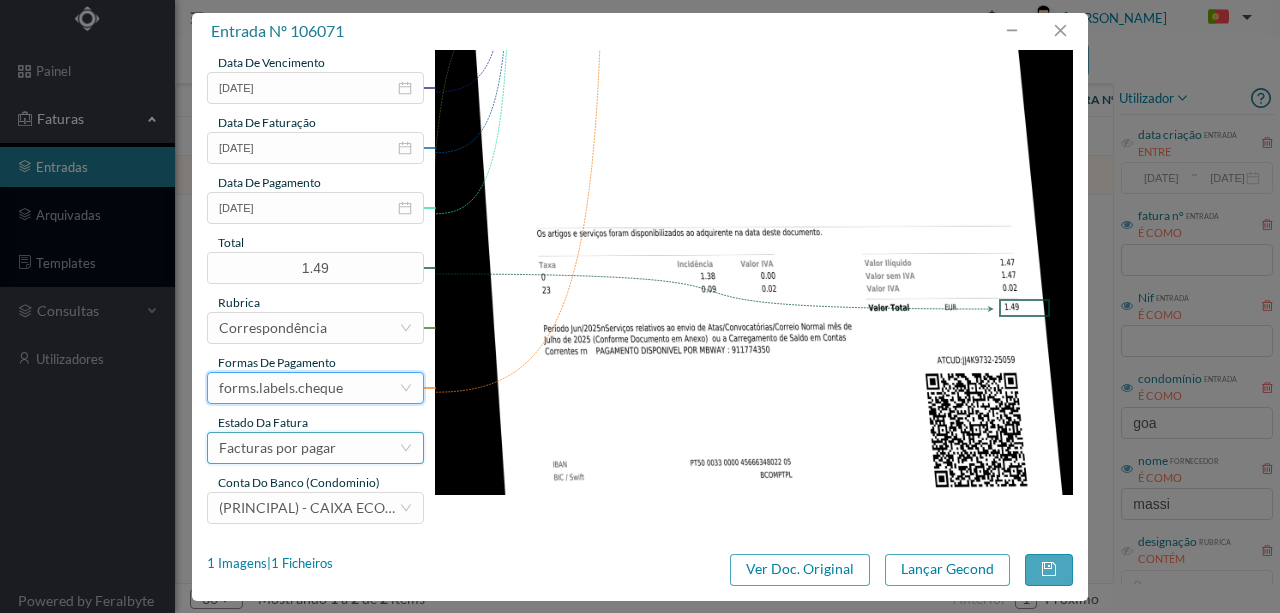 click on "Facturas por pagar" at bounding box center [277, 448] 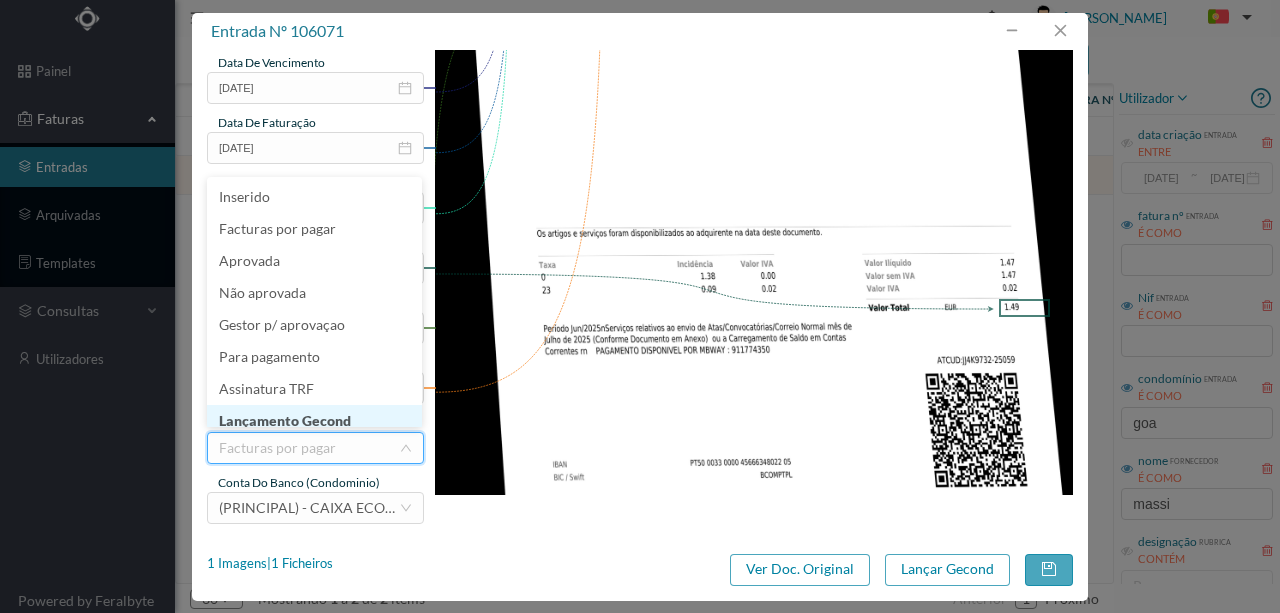 scroll, scrollTop: 10, scrollLeft: 0, axis: vertical 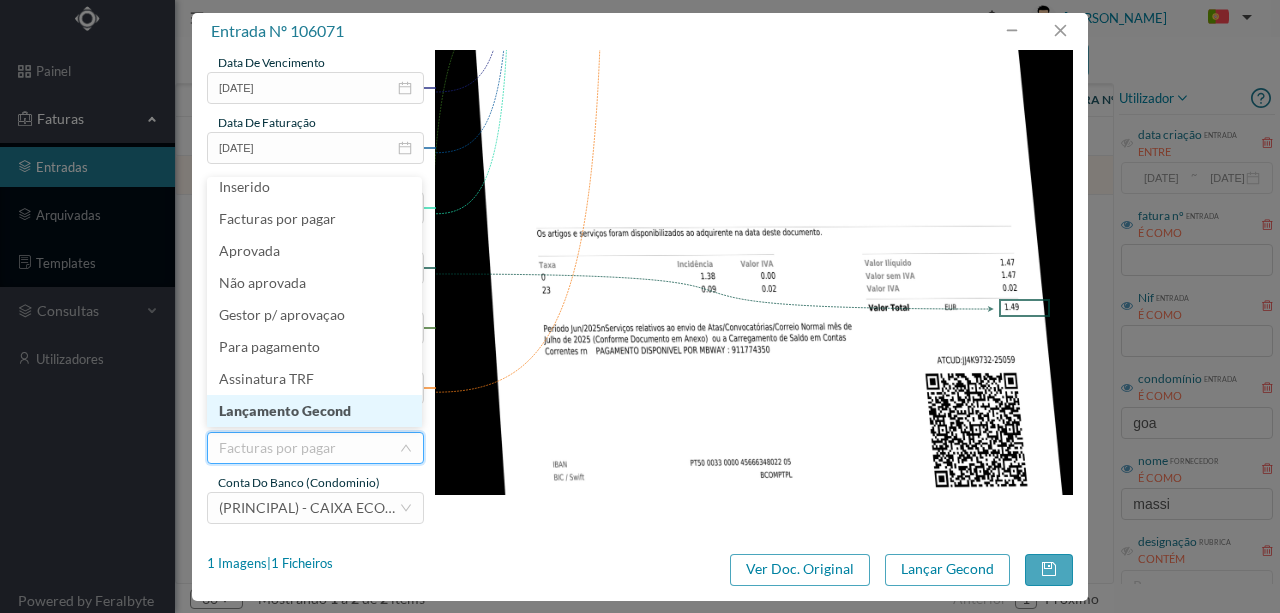 click on "Lançamento Gecond" at bounding box center [314, 411] 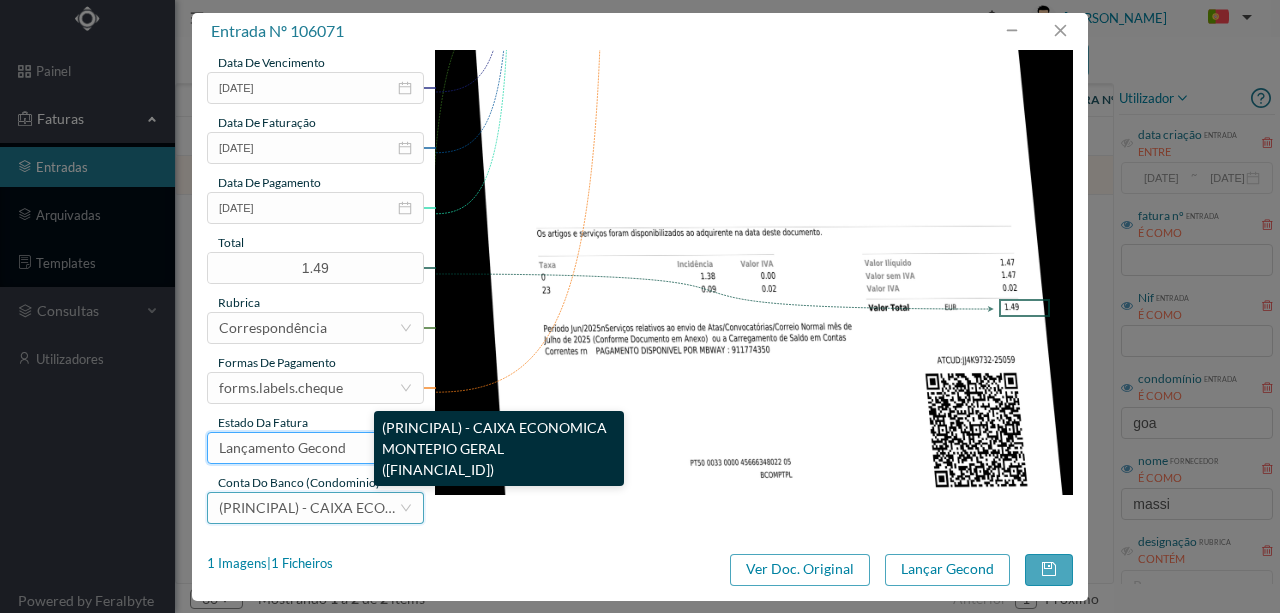 click on "(PRINCIPAL) - CAIXA ECONOMICA MONTEPIO GERAL ([FINANCIAL_ID])" at bounding box center [451, 507] 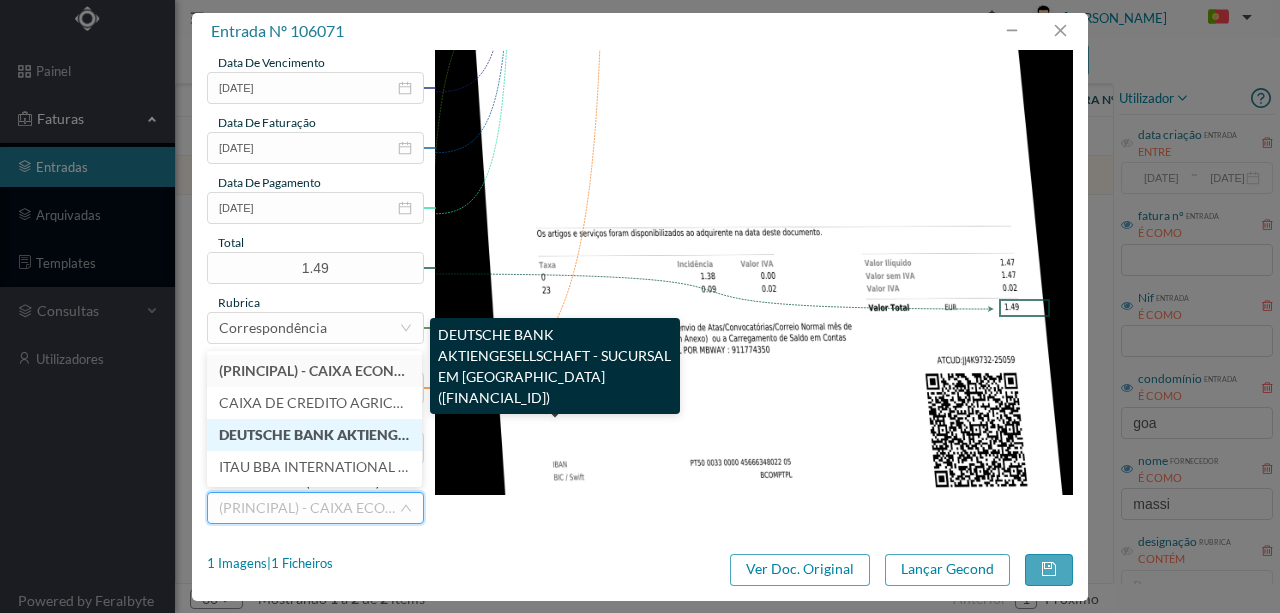 click on "DEUTSCHE BANK AKTIENGESELLSCHAFT - SUCURSAL EM [GEOGRAPHIC_DATA] ([FINANCIAL_ID])" at bounding box center (536, 434) 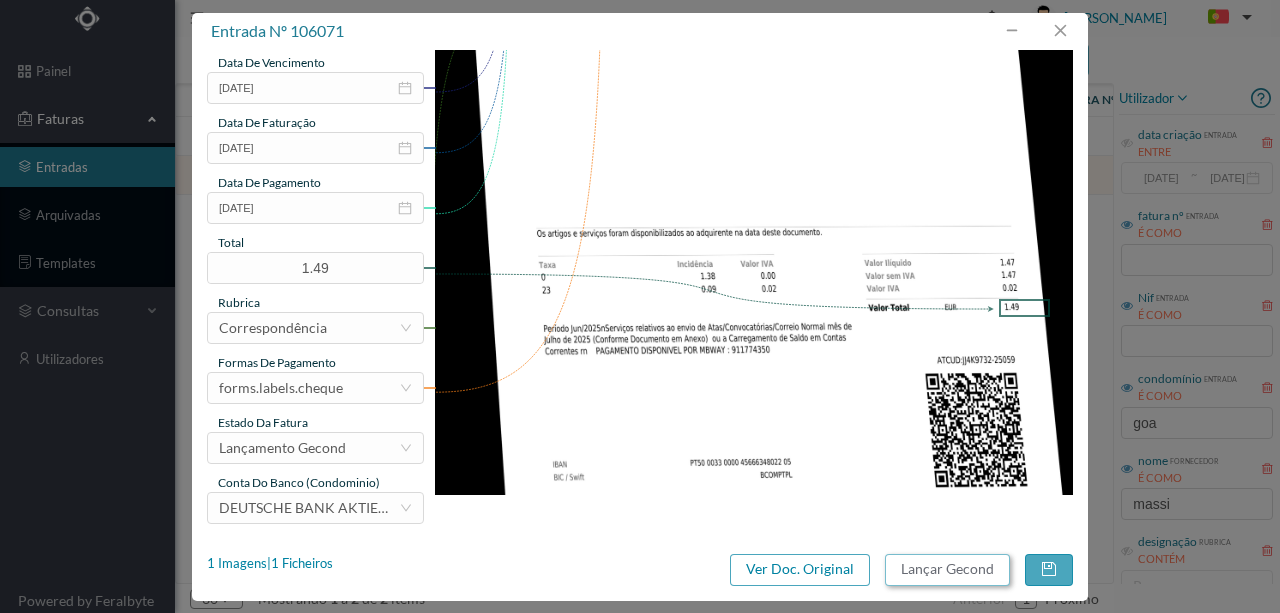 click on "Lançar Gecond" at bounding box center (947, 570) 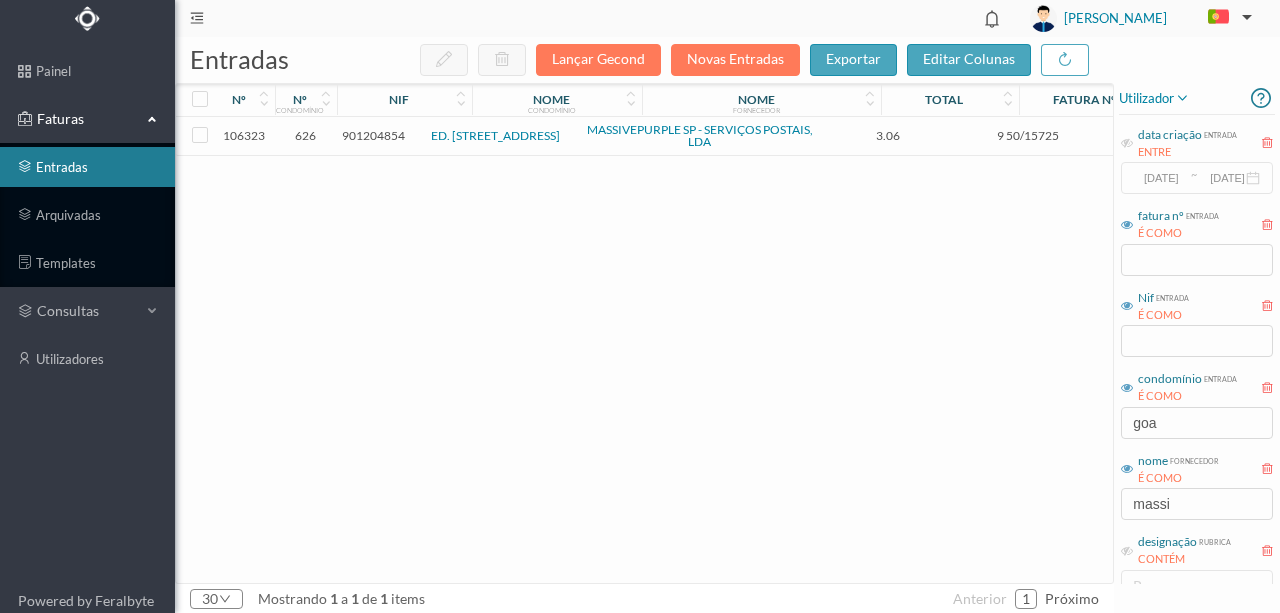 click on "901204854" at bounding box center [373, 135] 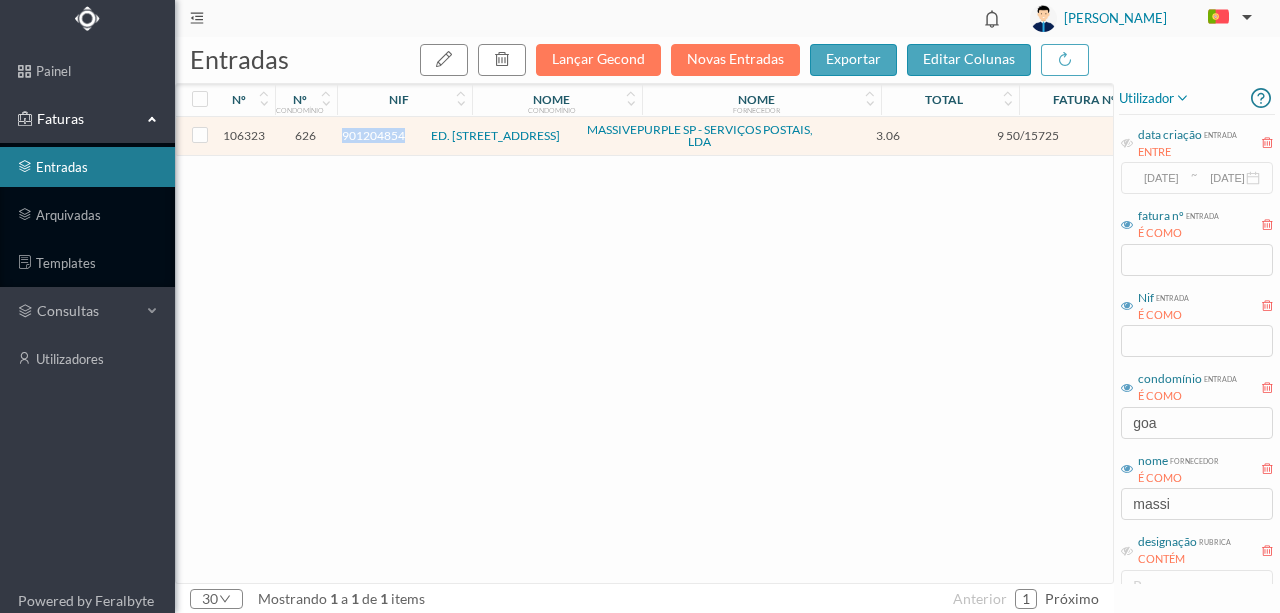 click on "901204854" at bounding box center (373, 135) 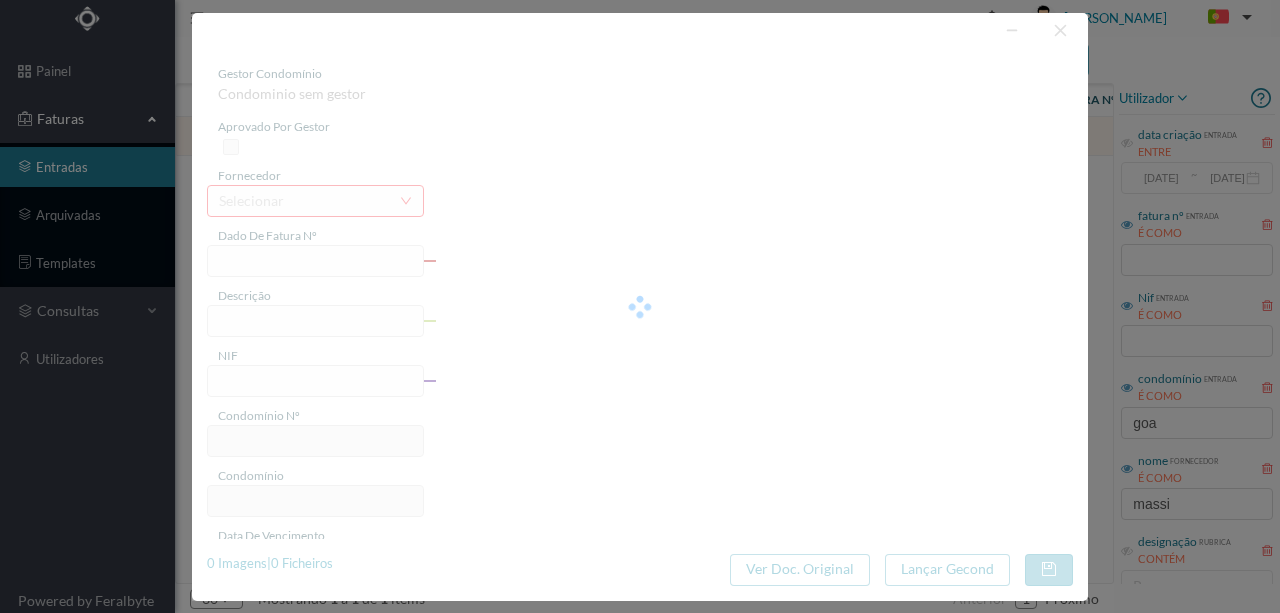 type on "9 50/15725" 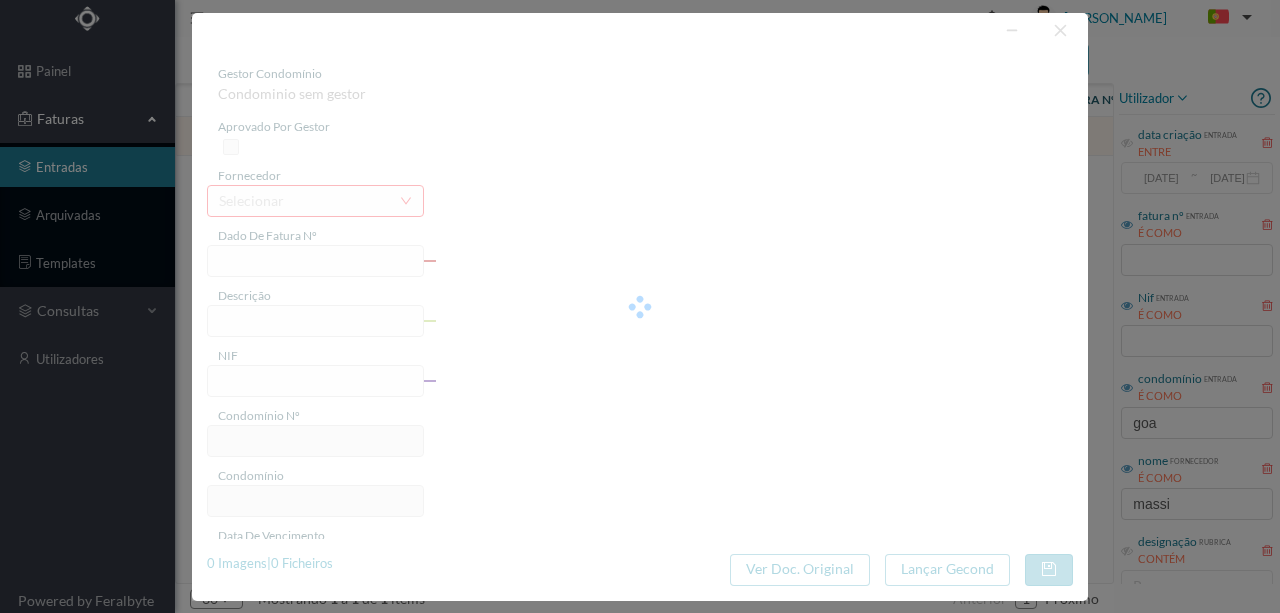 type on "901204854" 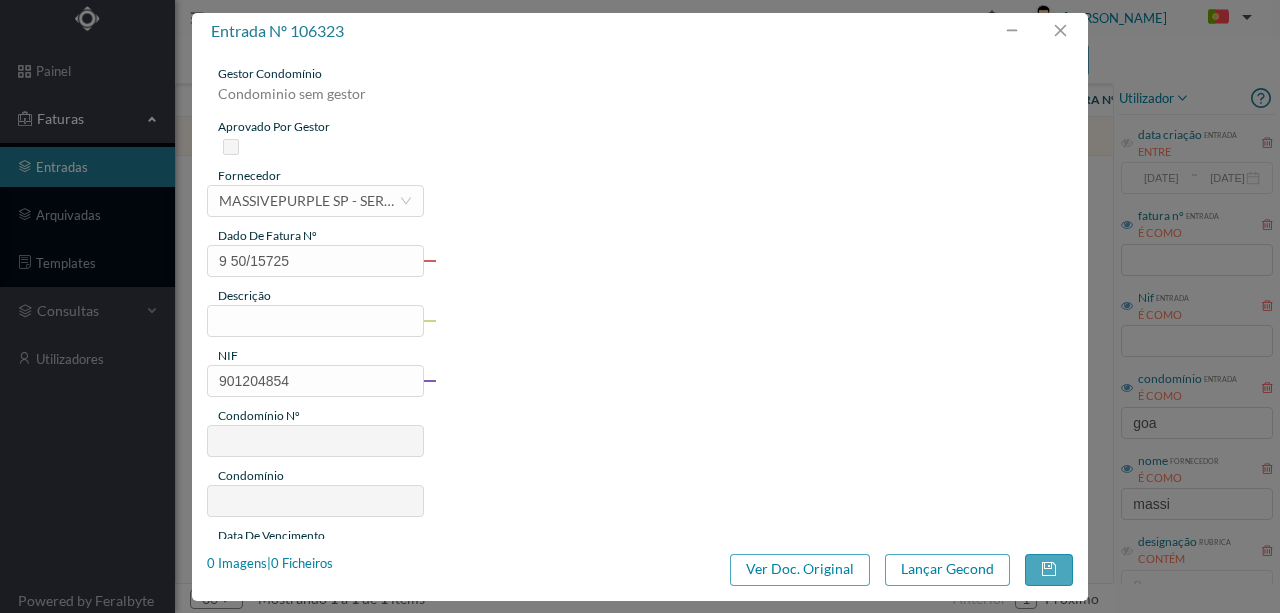 type on "626" 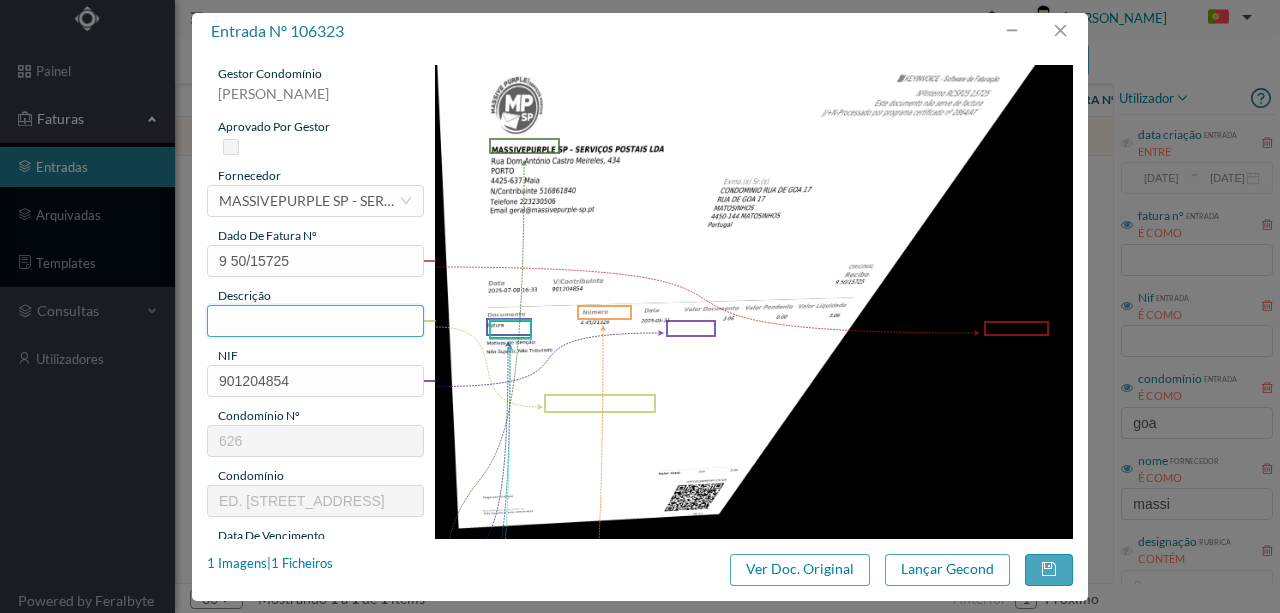 click at bounding box center [315, 321] 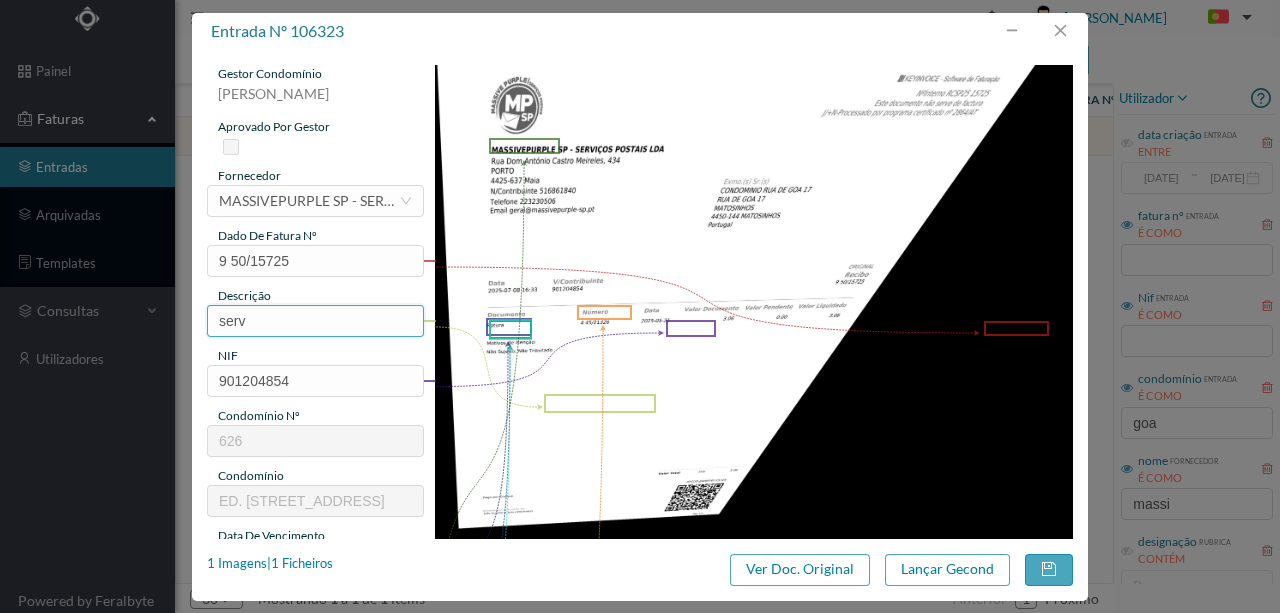type on "Serviço [PERSON_NAME]" 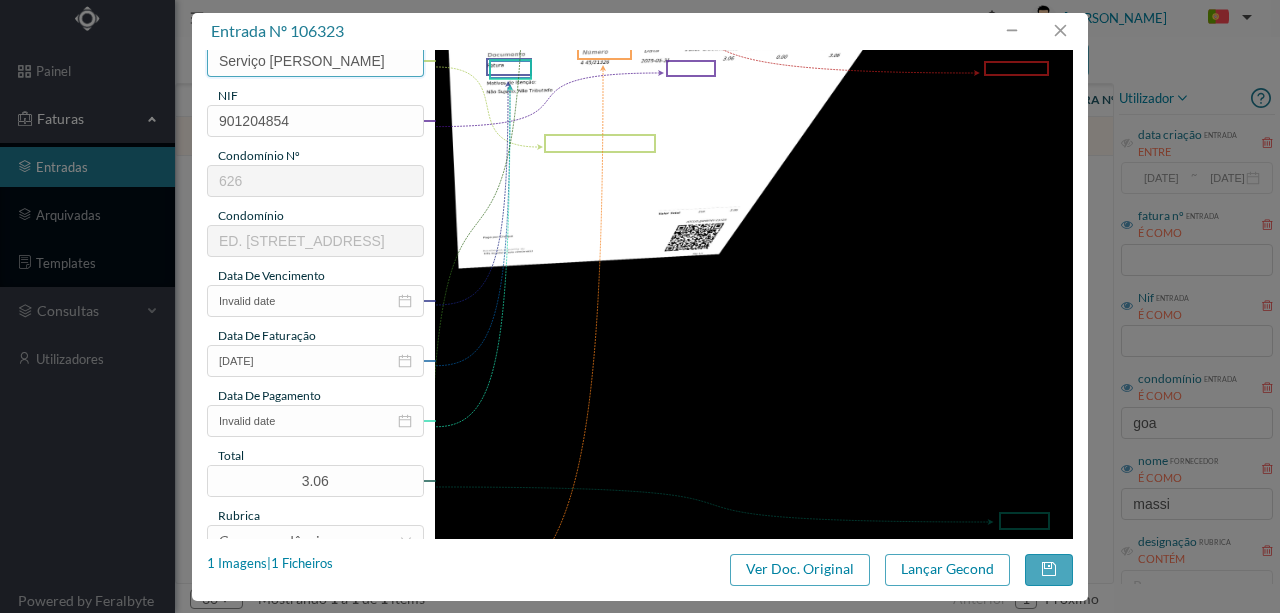 scroll, scrollTop: 266, scrollLeft: 0, axis: vertical 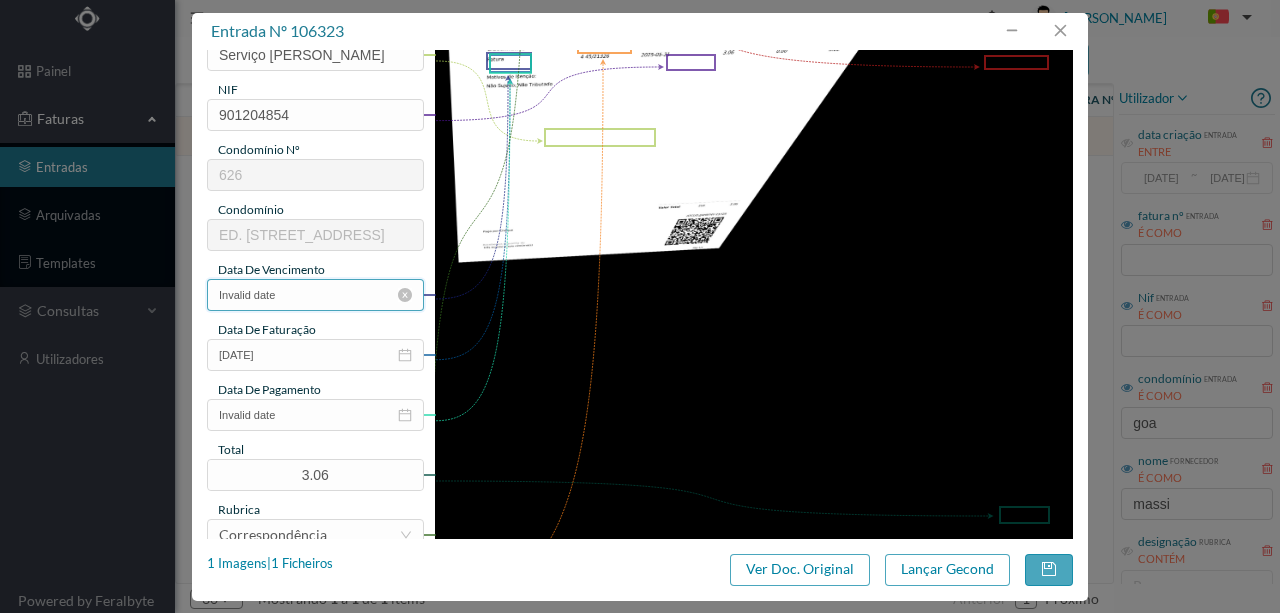 click on "Invalid date" at bounding box center [315, 295] 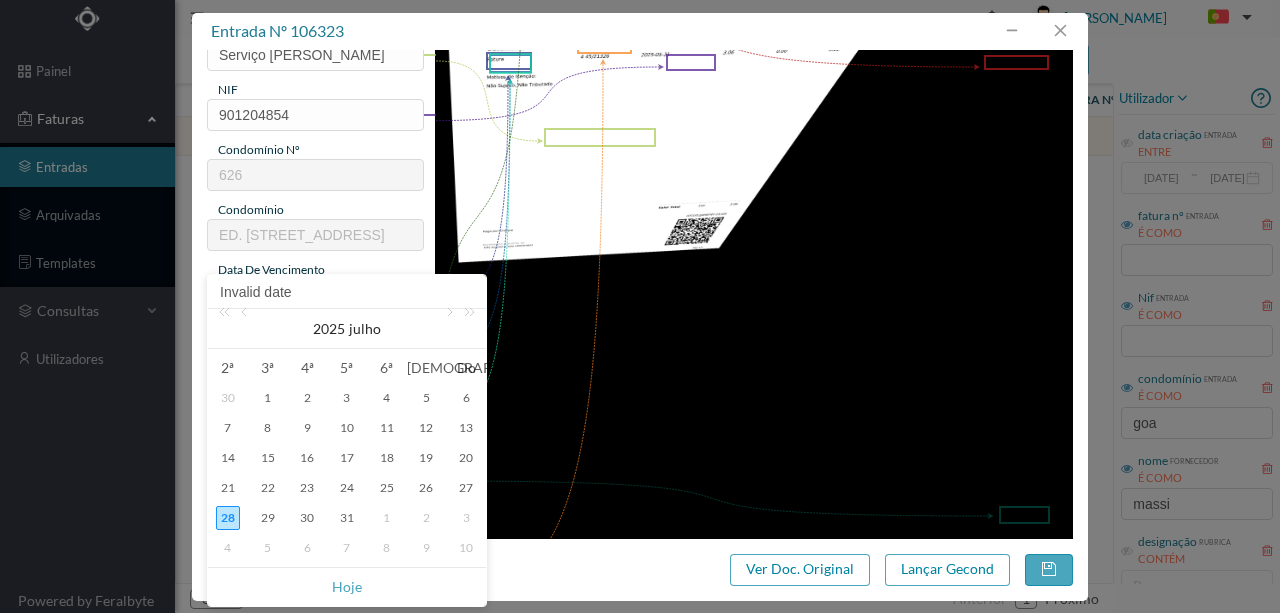 click at bounding box center (754, 250) 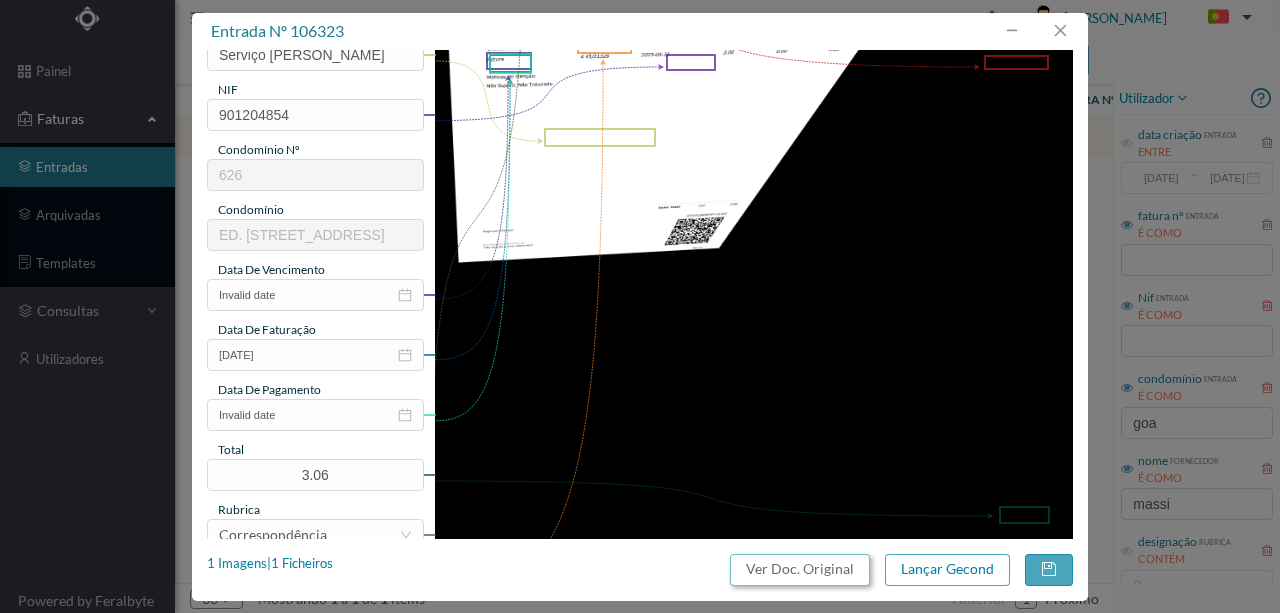 click on "Ver Doc. Original" at bounding box center (800, 570) 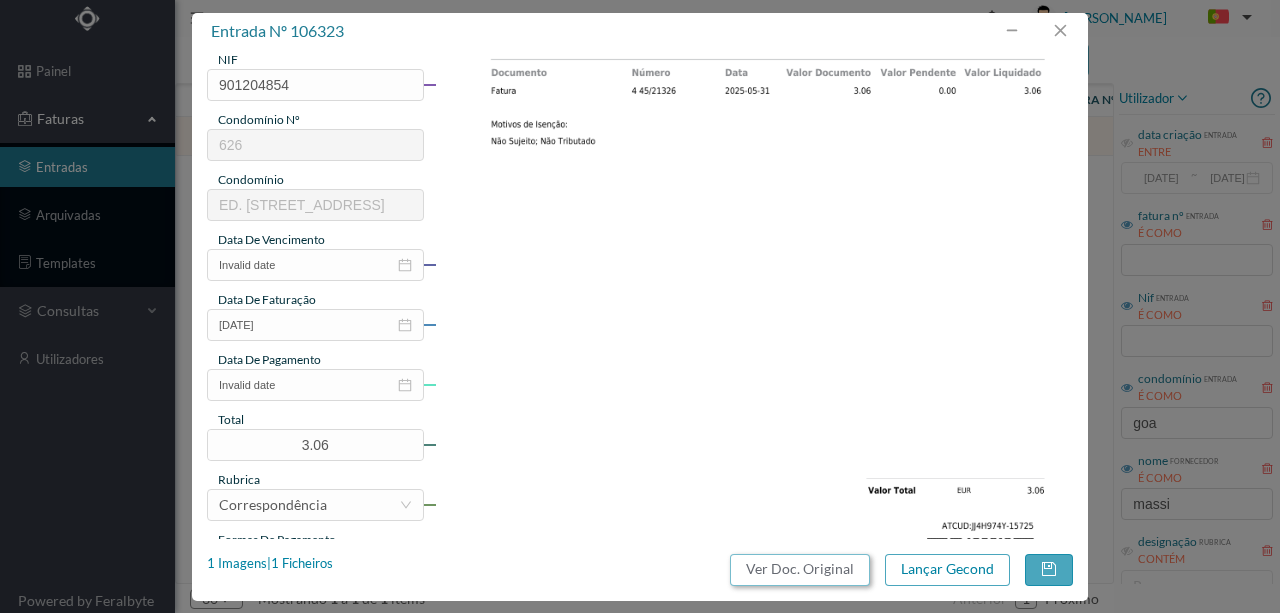 scroll, scrollTop: 273, scrollLeft: 0, axis: vertical 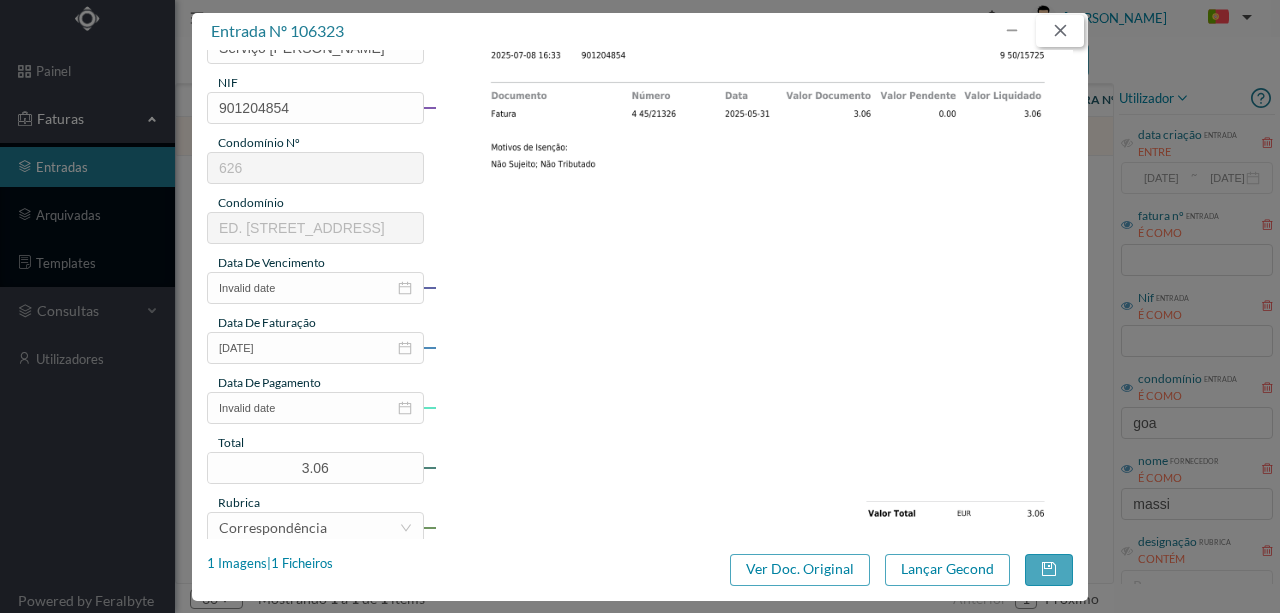 click at bounding box center (1060, 31) 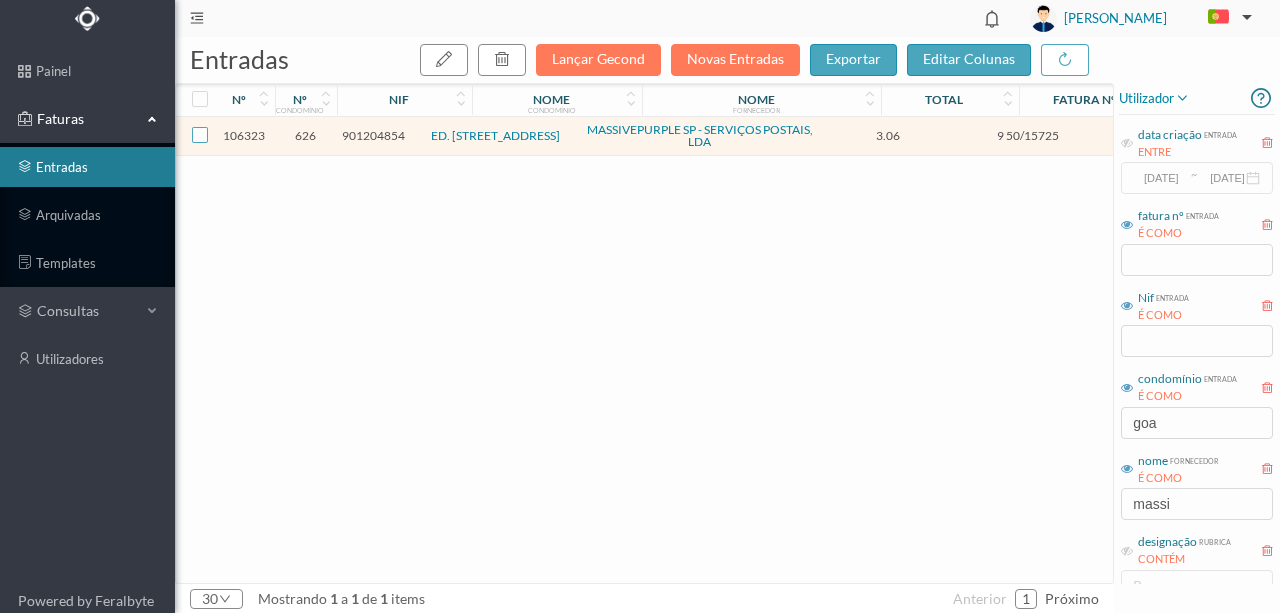 click at bounding box center (200, 135) 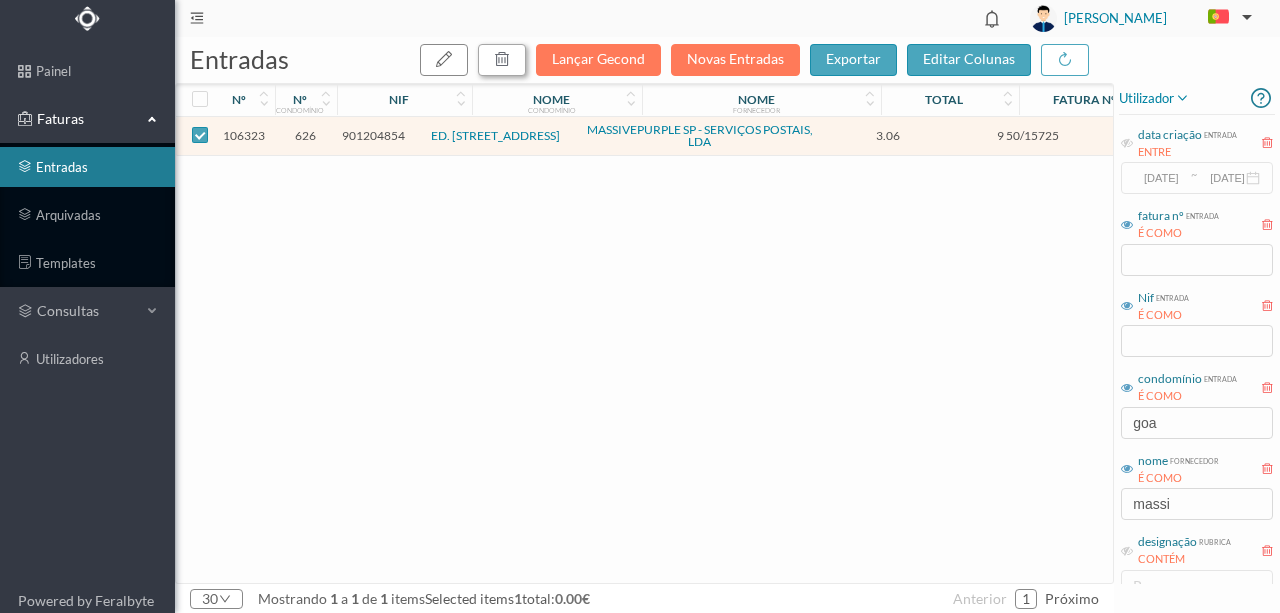click at bounding box center [502, 59] 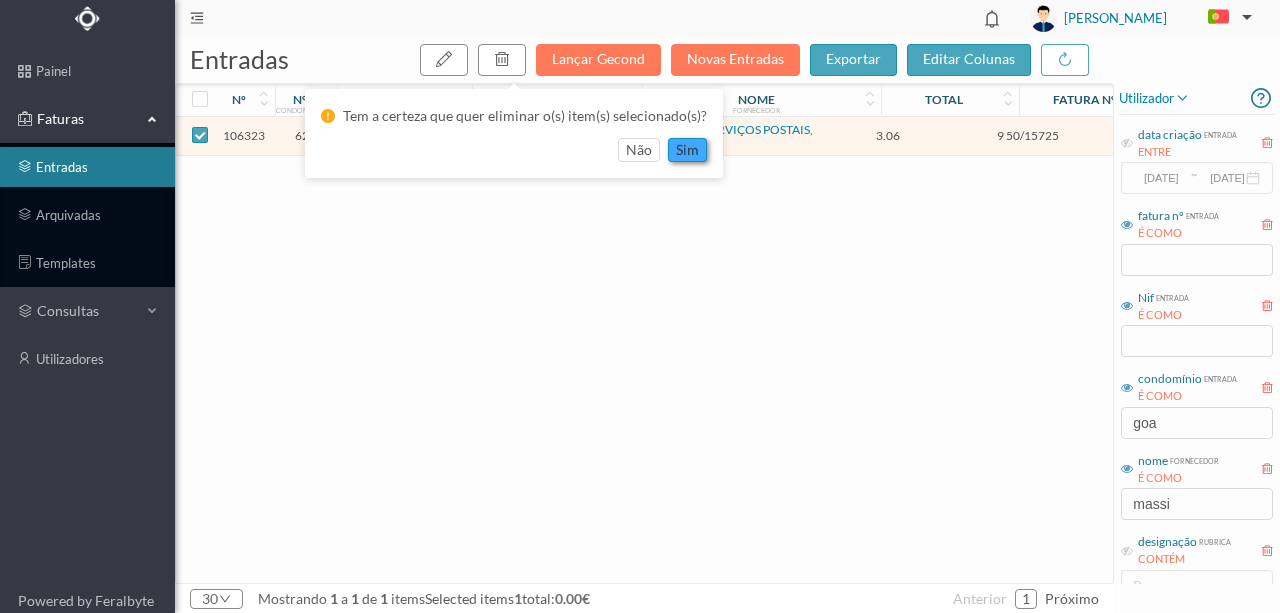 click on "sim" at bounding box center [687, 150] 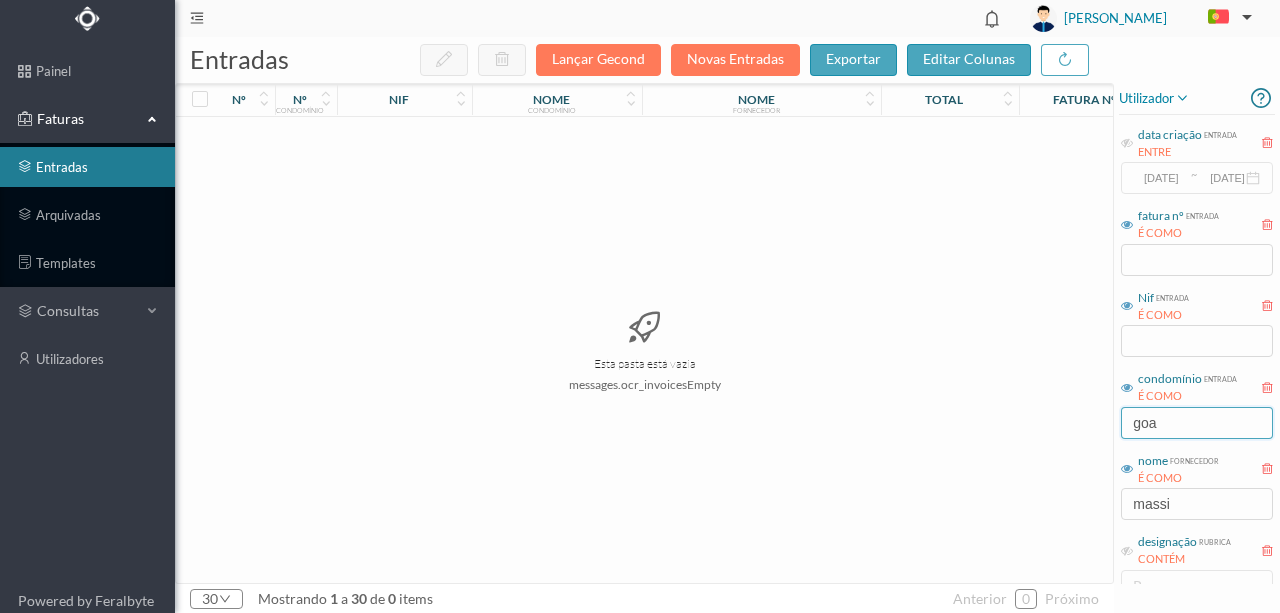 drag, startPoint x: 1160, startPoint y: 422, endPoint x: 1070, endPoint y: 422, distance: 90 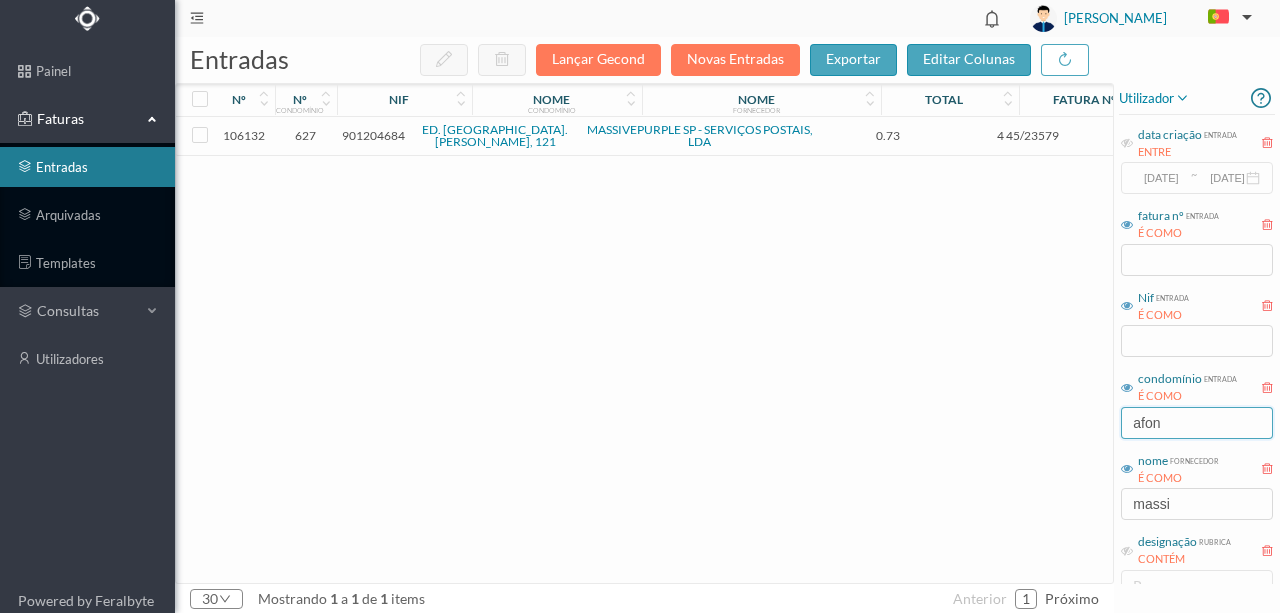 type on "afon" 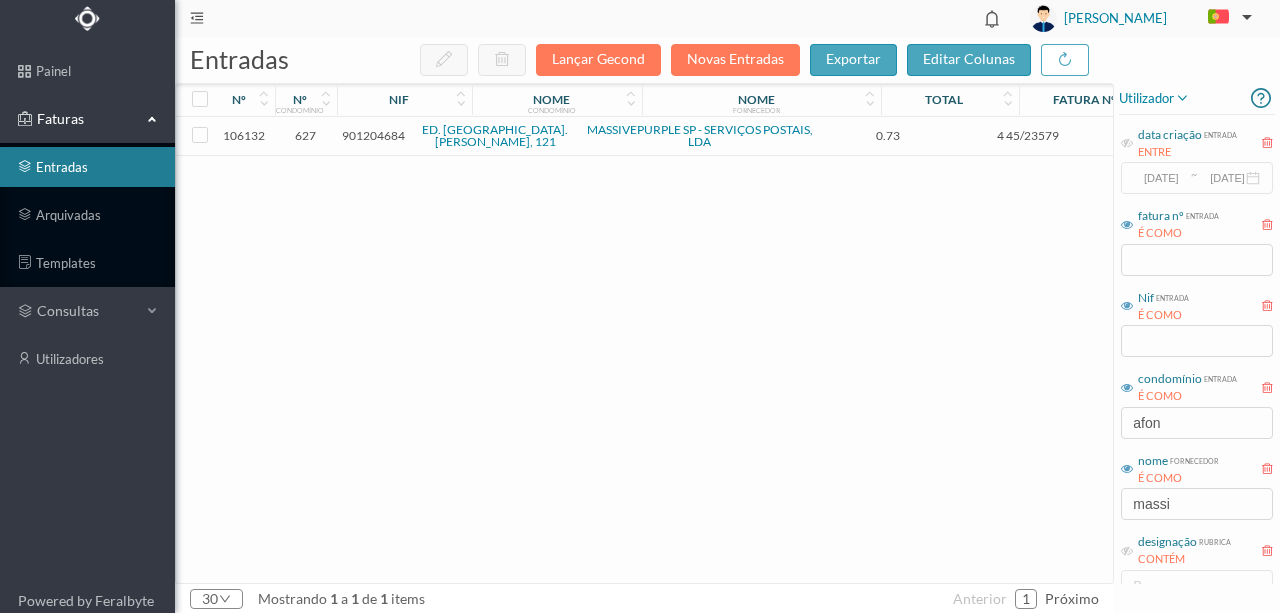 click on "901204684" at bounding box center [373, 135] 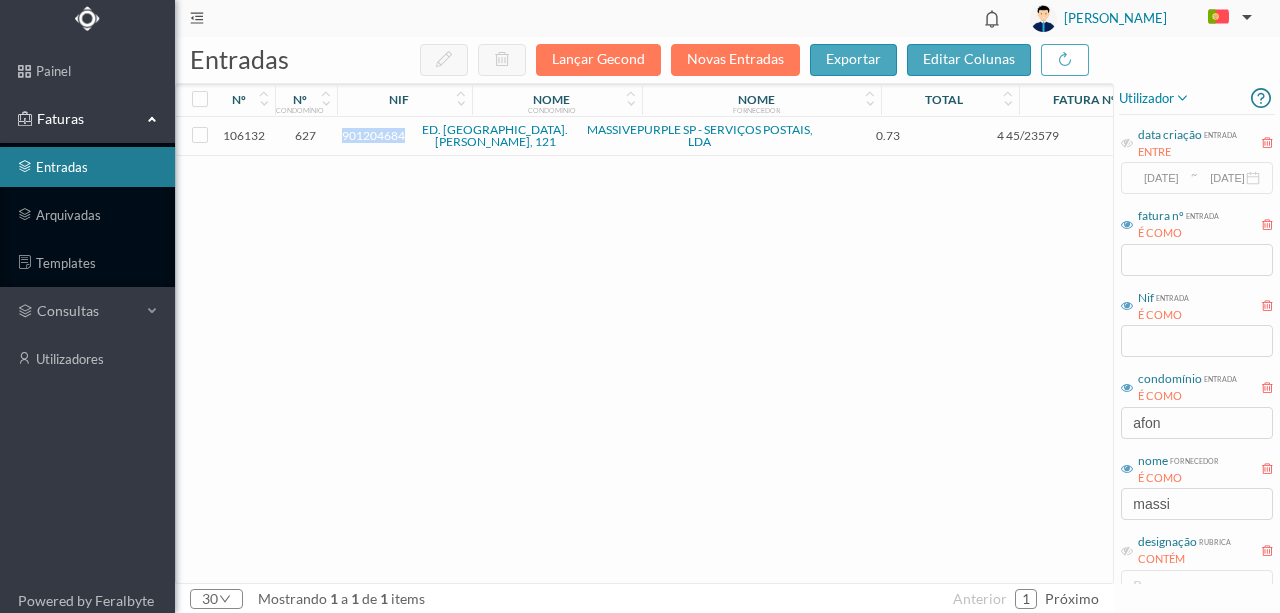 click on "901204684" at bounding box center (373, 135) 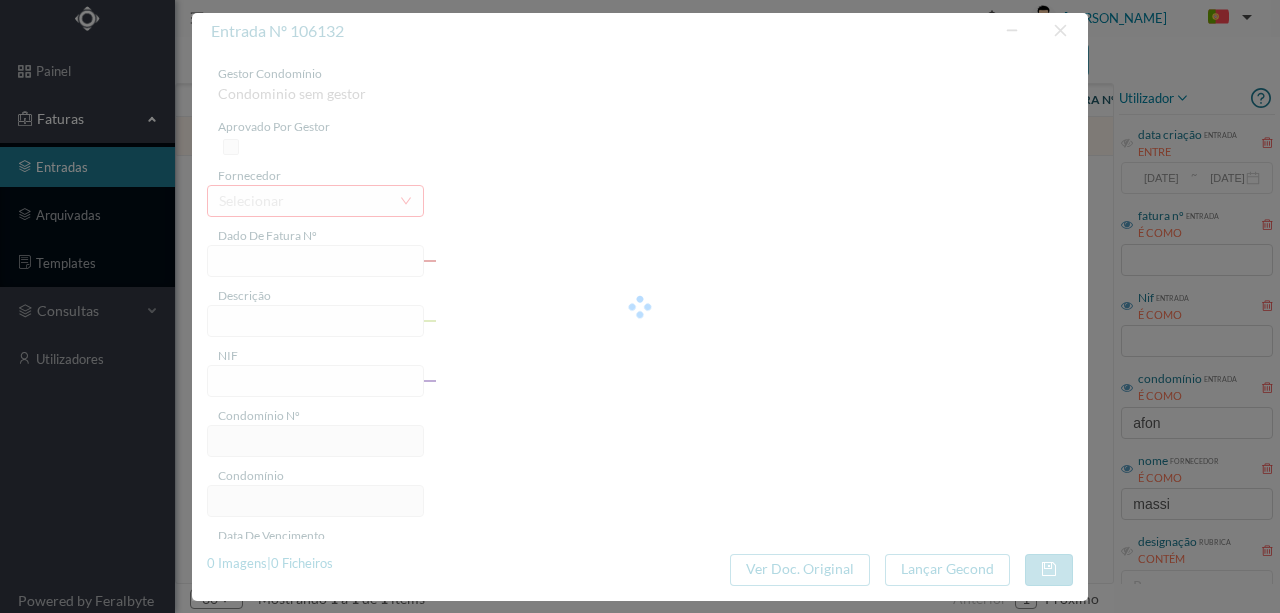 type on "4 45/23579" 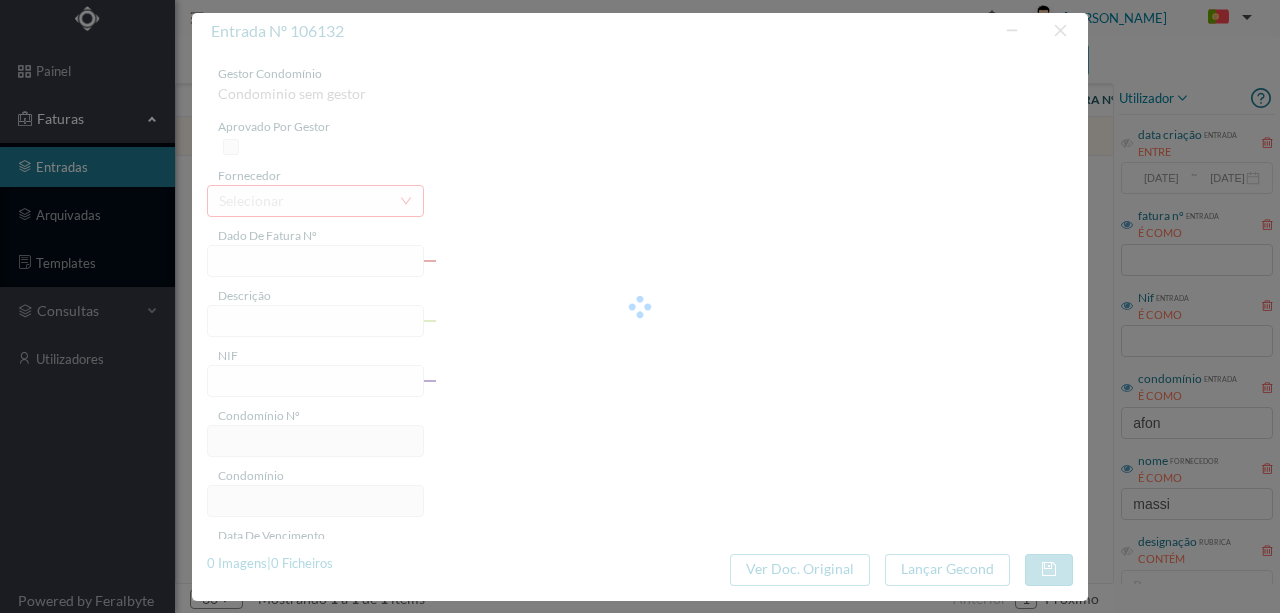 type on "Serviço [PERSON_NAME]" 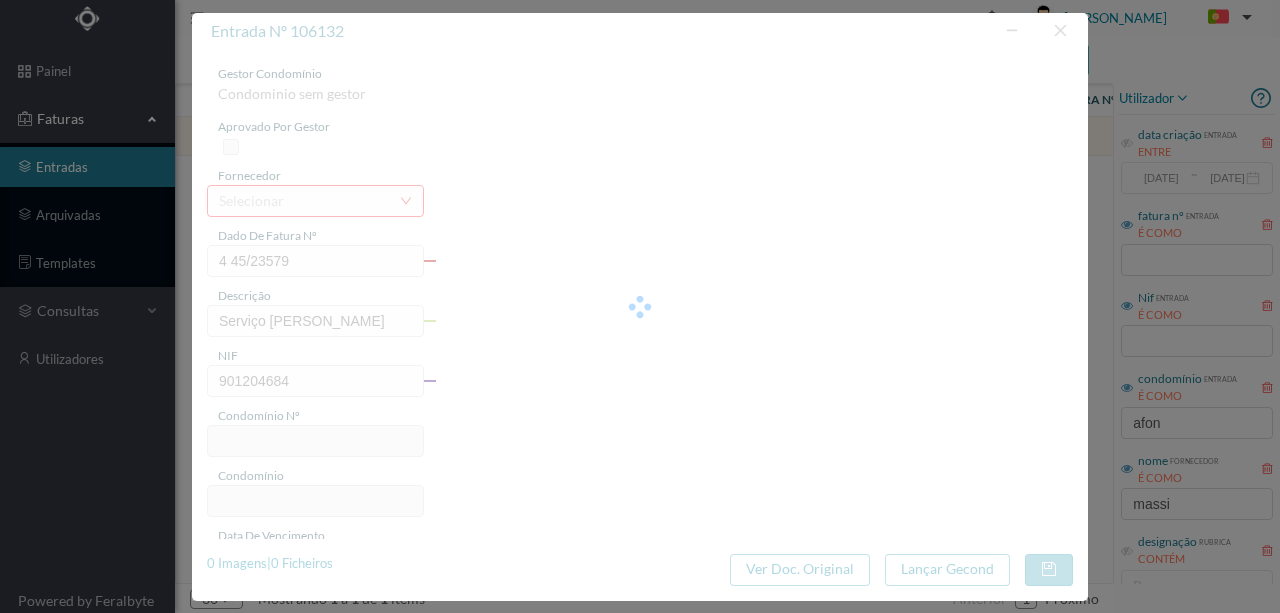 type on "627" 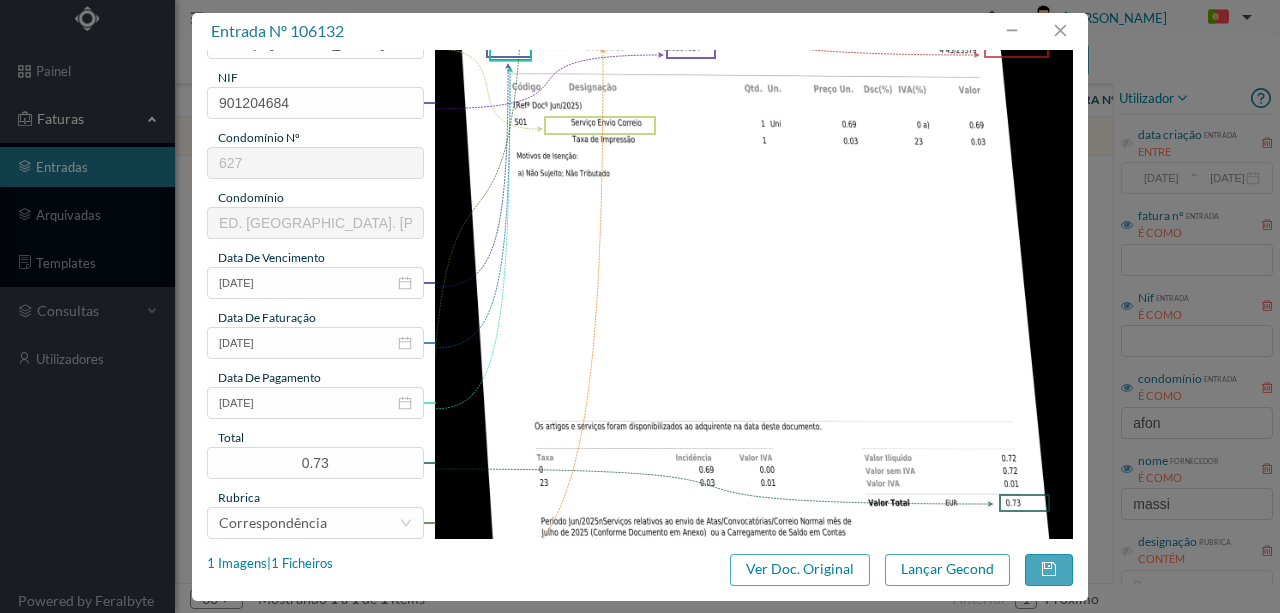 scroll, scrollTop: 200, scrollLeft: 0, axis: vertical 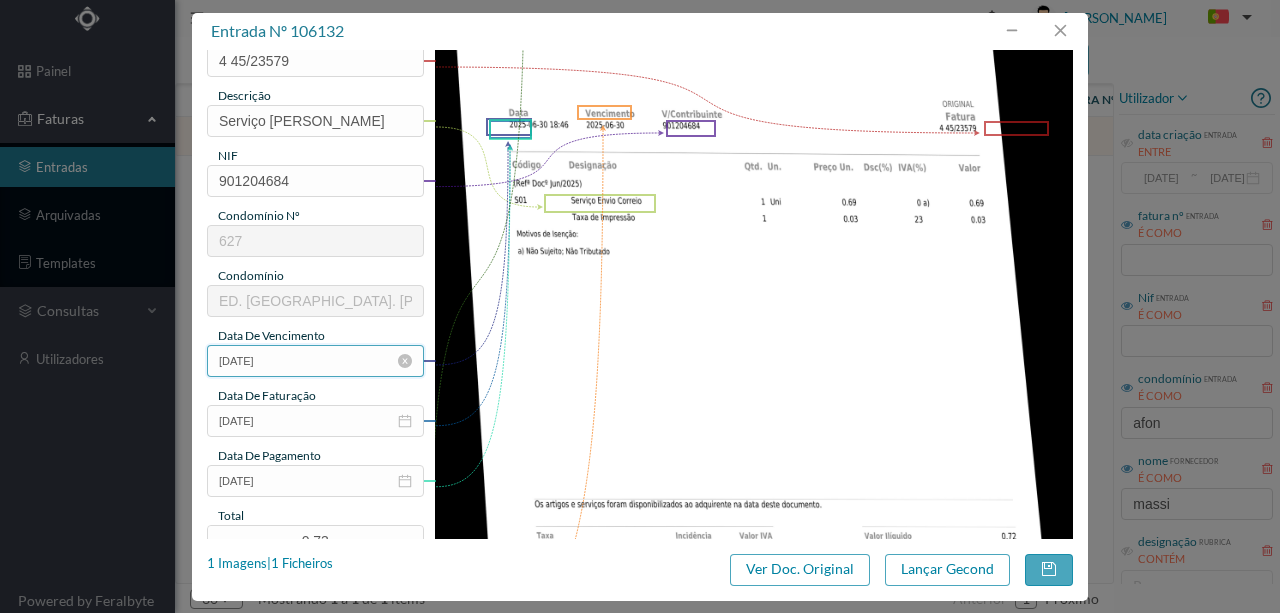 click on "[DATE]" at bounding box center (315, 361) 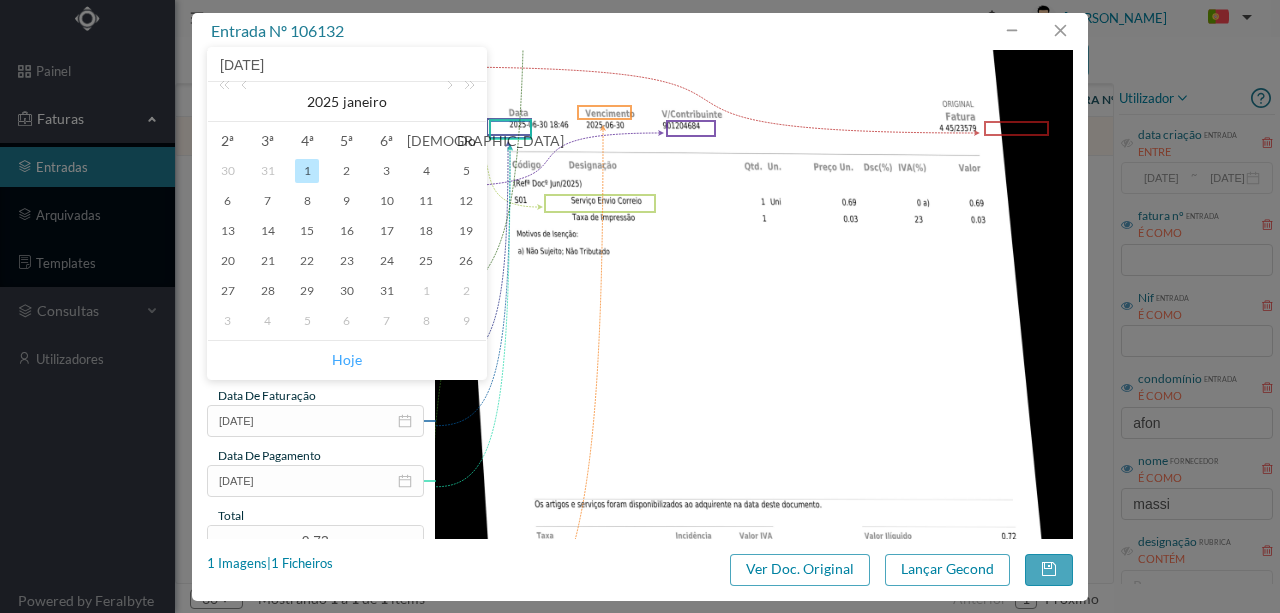 click on "Hoje" at bounding box center (347, 360) 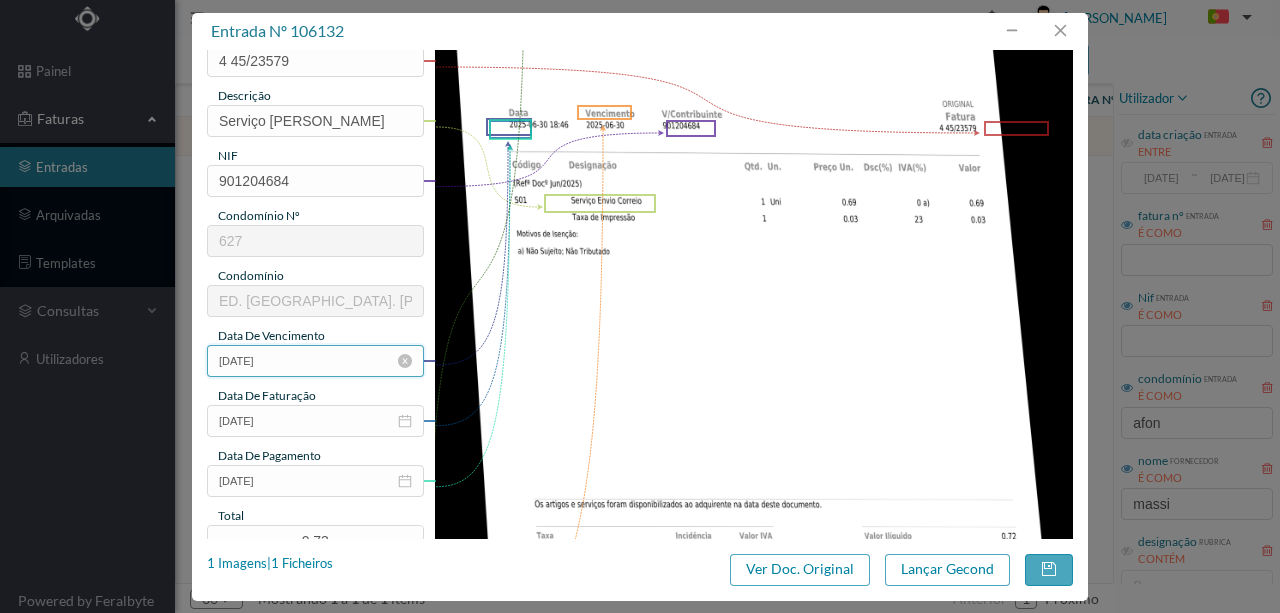 click on "[DATE]" at bounding box center [315, 361] 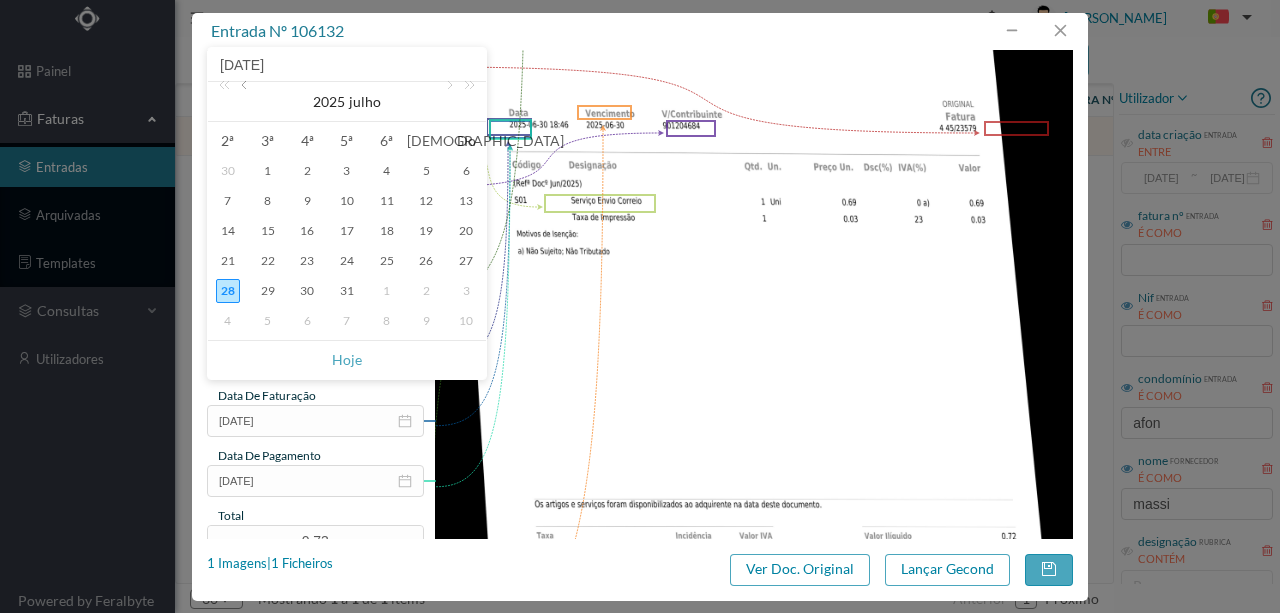 click at bounding box center (246, 102) 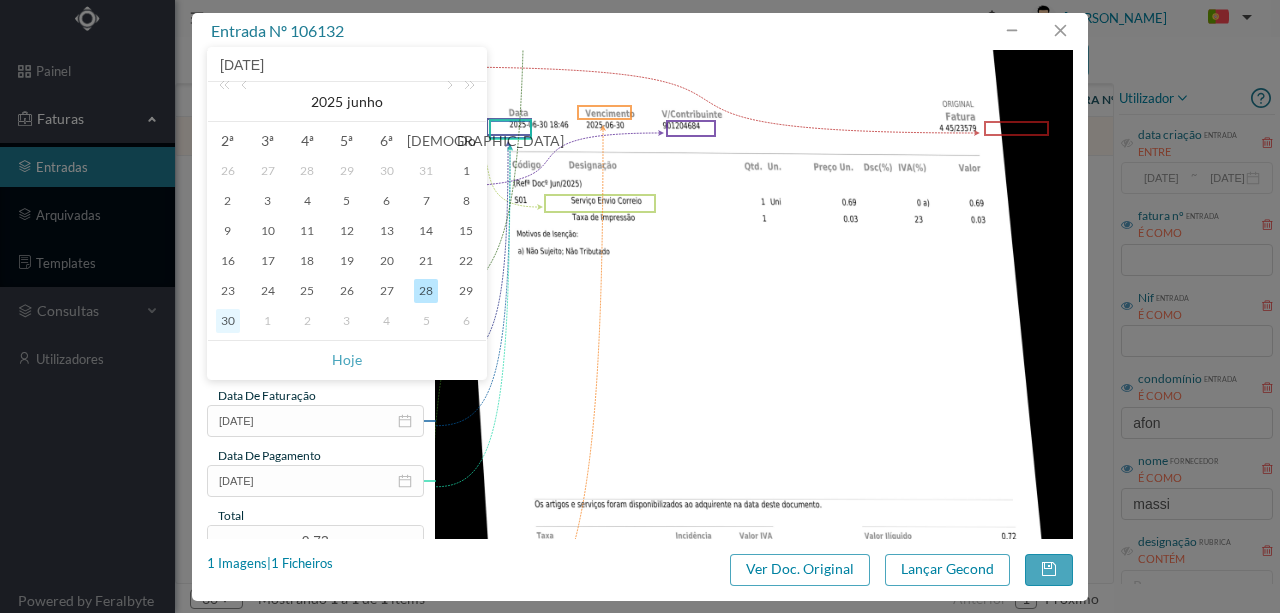 click on "30" at bounding box center [228, 321] 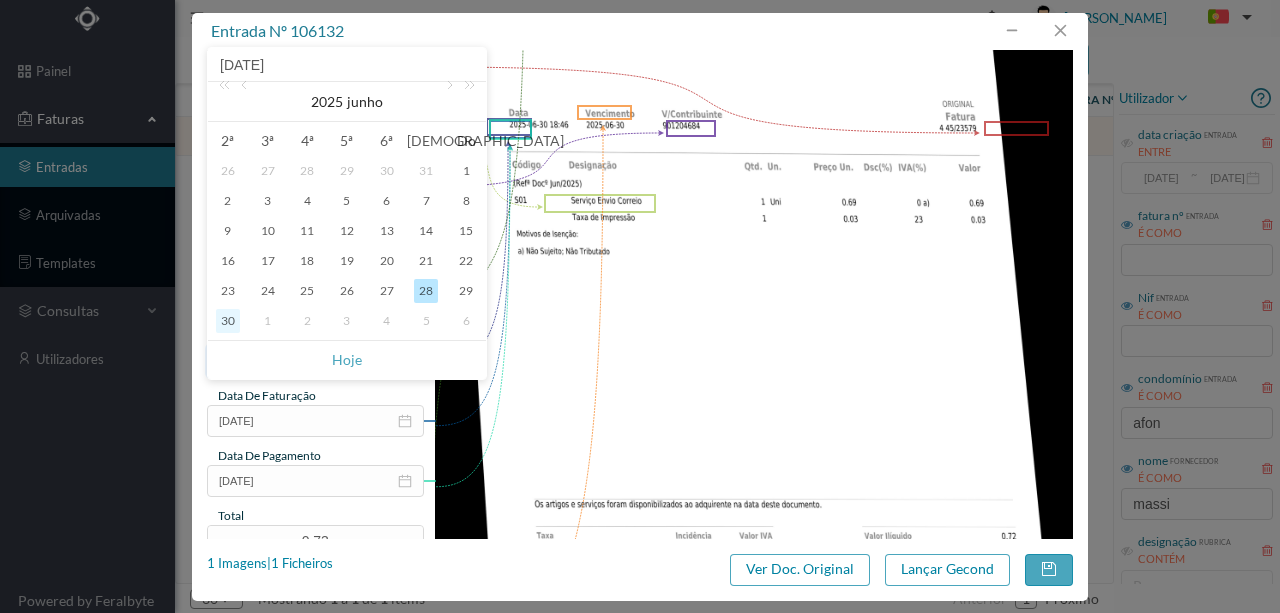 type on "[DATE]" 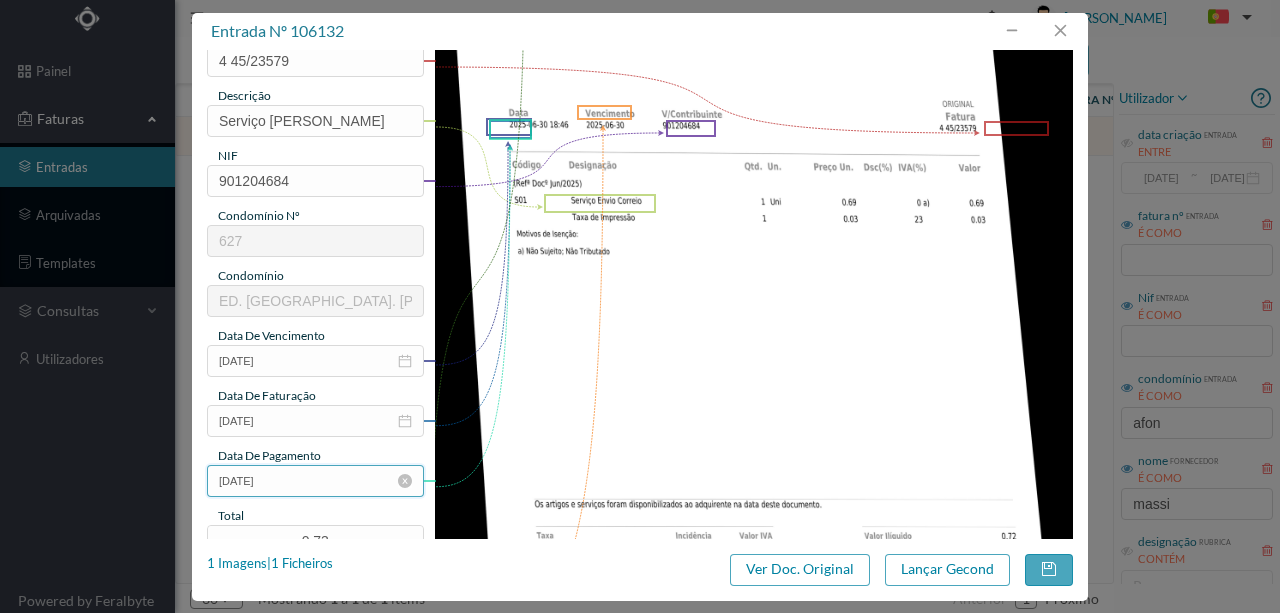 click on "[DATE]" at bounding box center (315, 481) 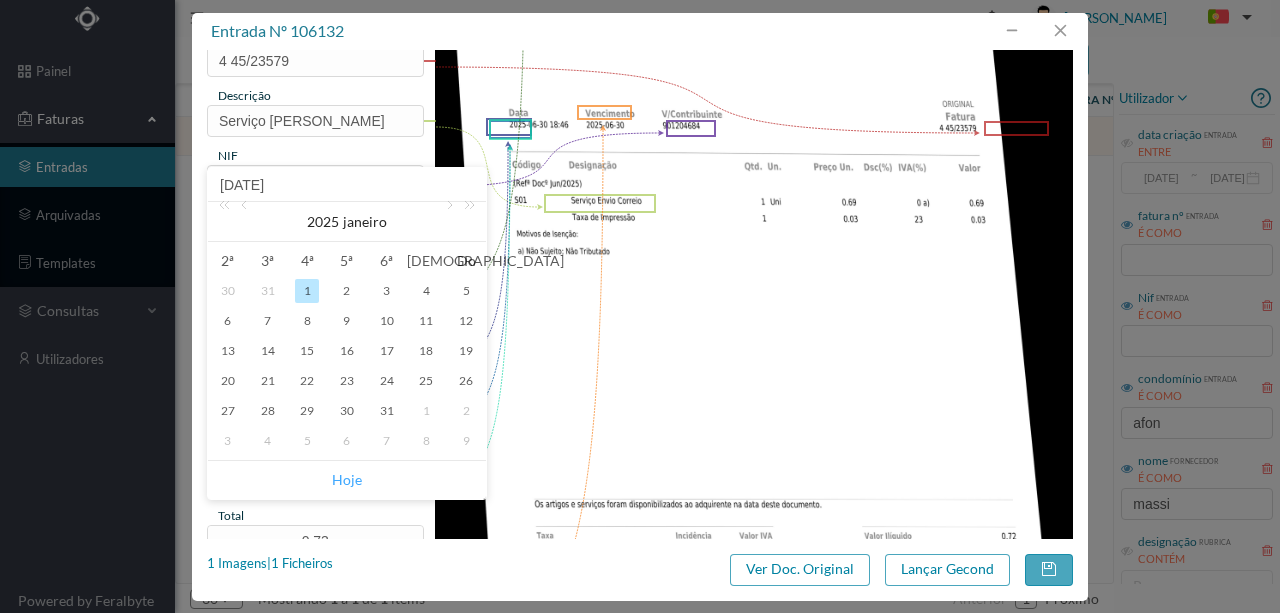 click on "Hoje" at bounding box center [347, 480] 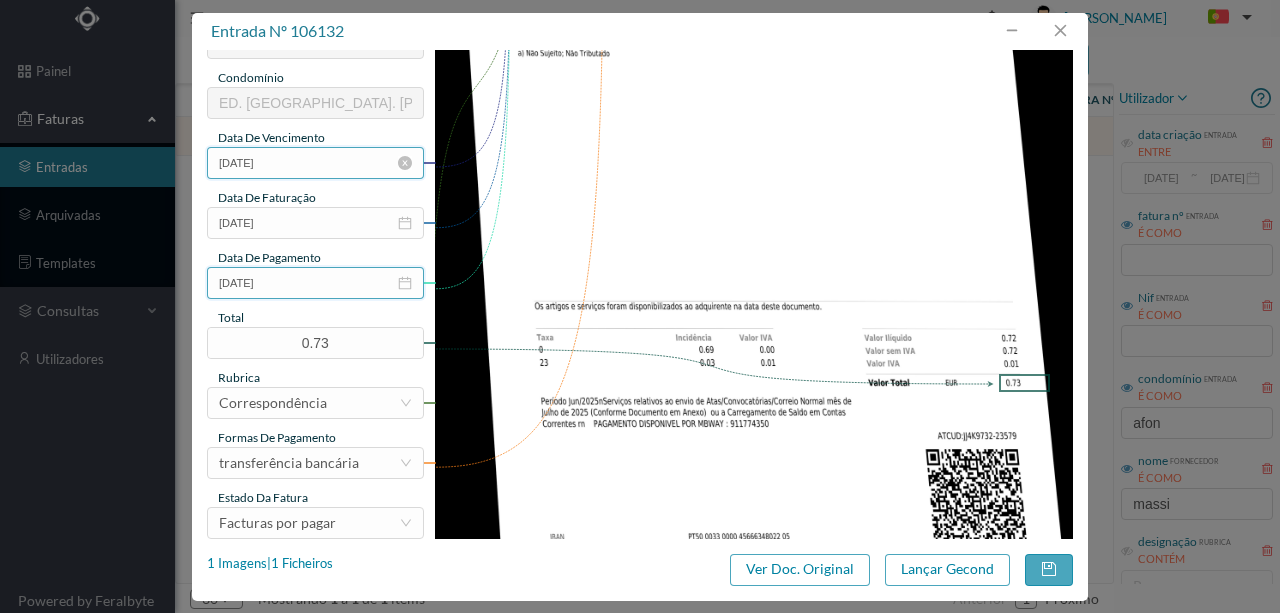 scroll, scrollTop: 400, scrollLeft: 0, axis: vertical 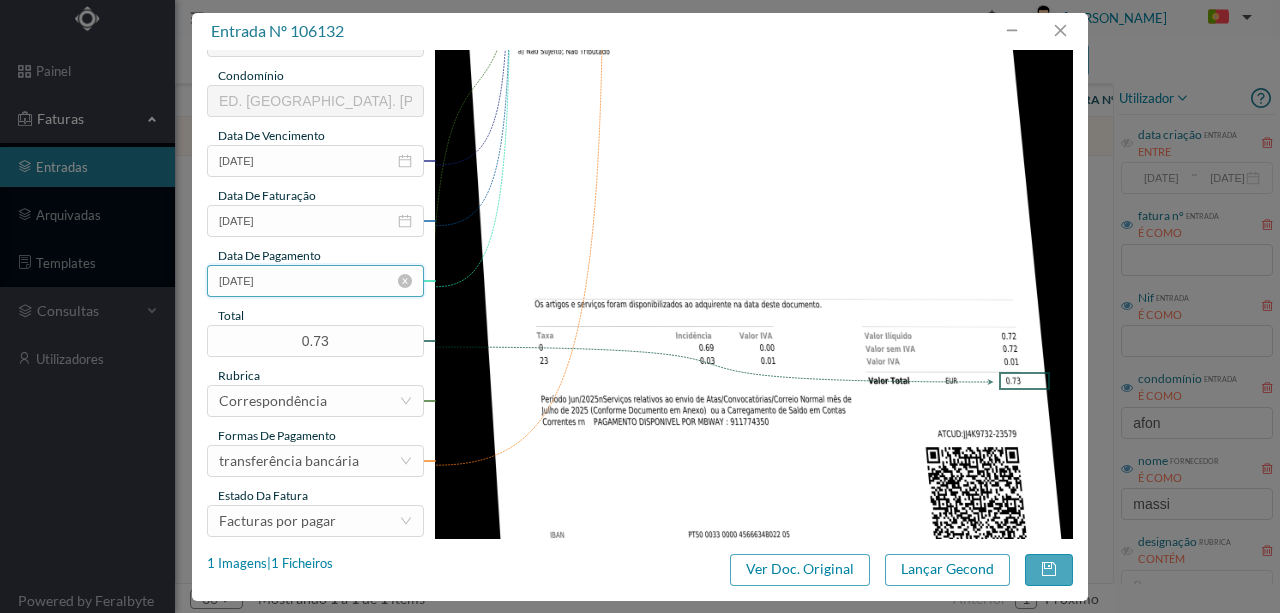 click on "[DATE]" at bounding box center [315, 281] 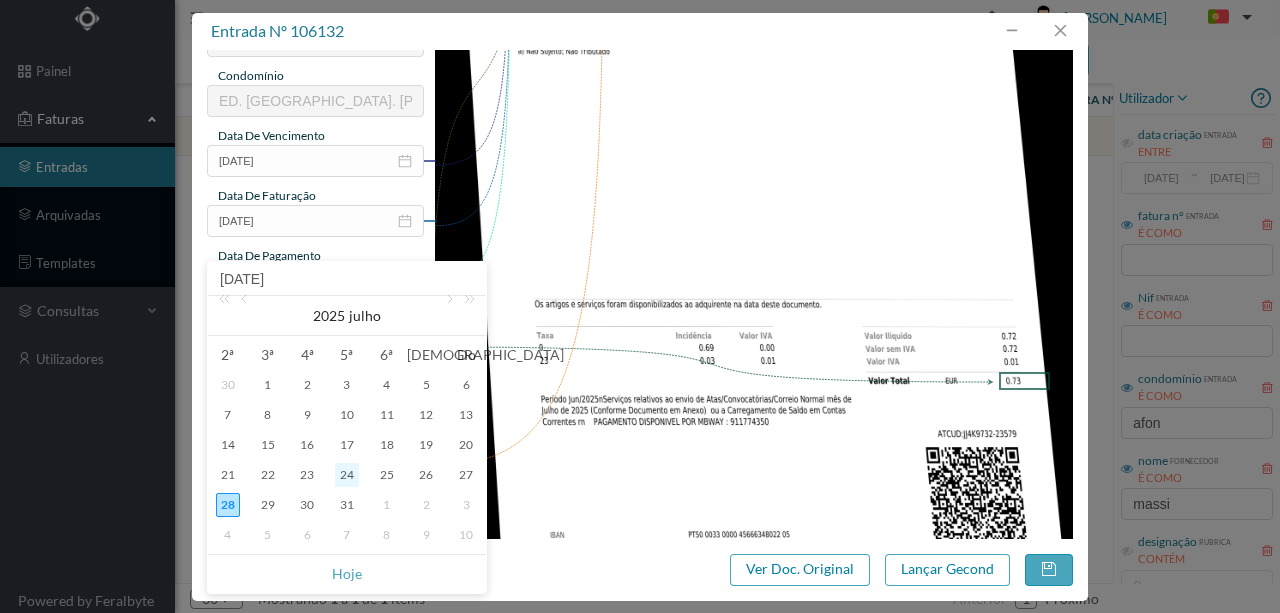 click on "24" at bounding box center (347, 475) 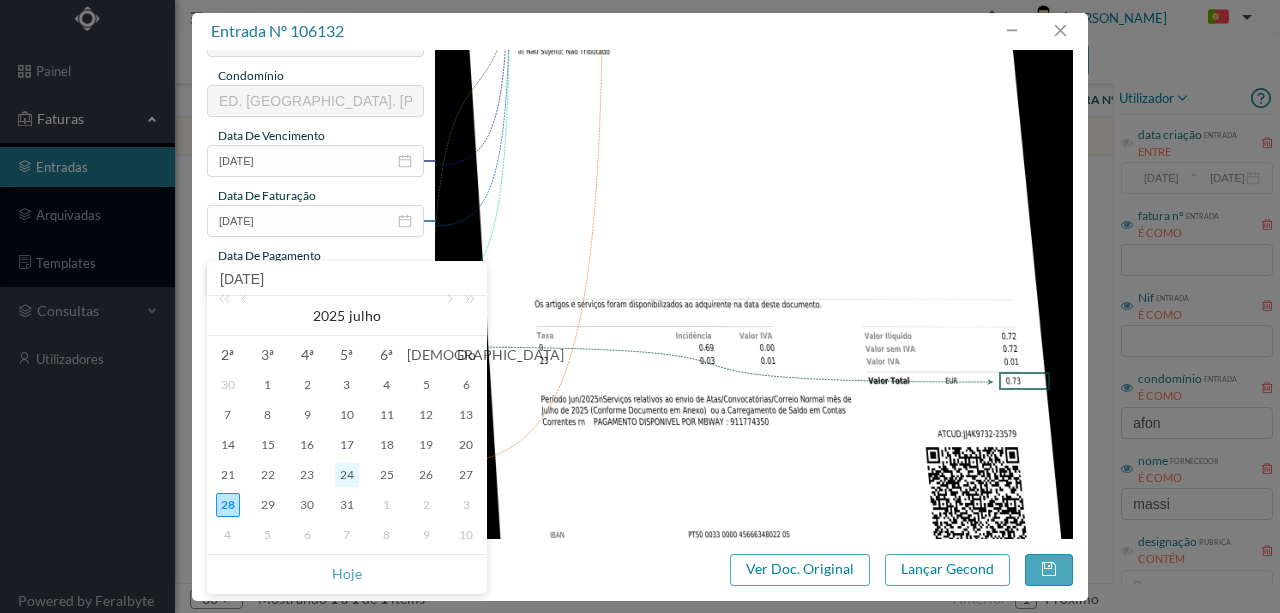 type on "[DATE]" 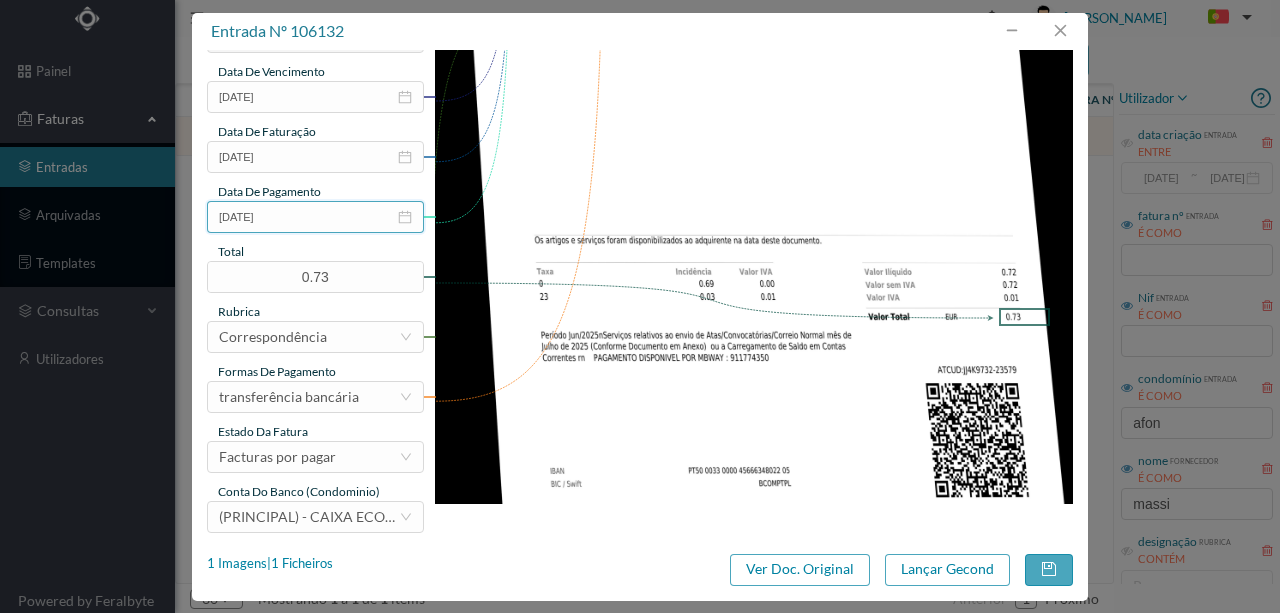 scroll, scrollTop: 473, scrollLeft: 0, axis: vertical 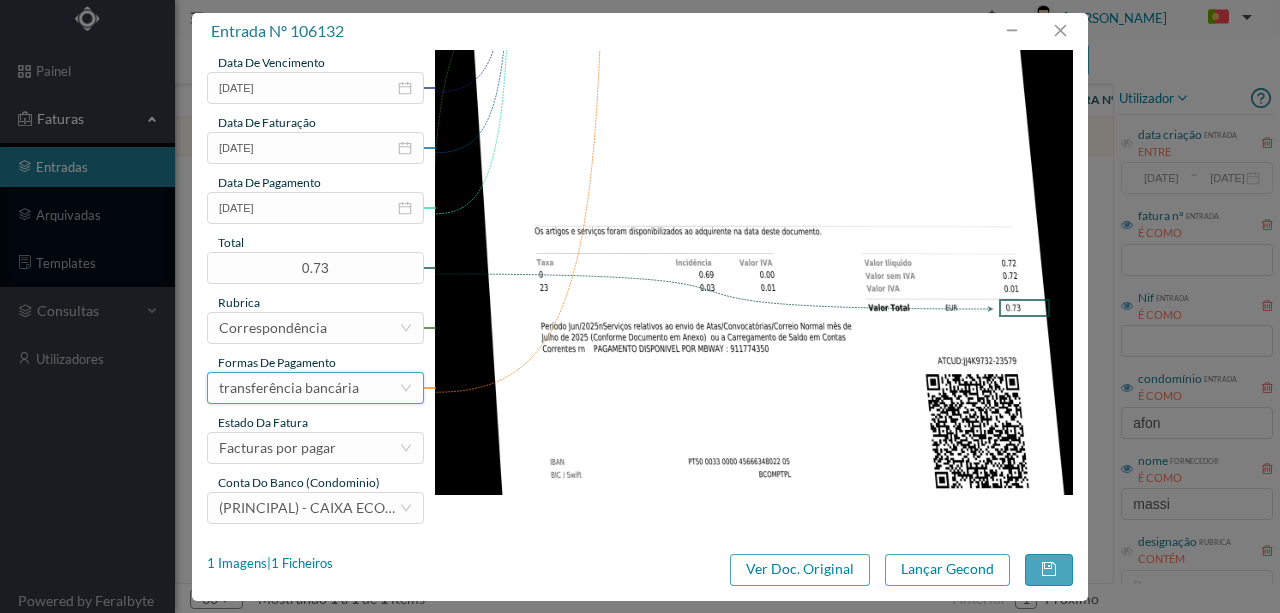 click on "transferência bancária" at bounding box center [289, 388] 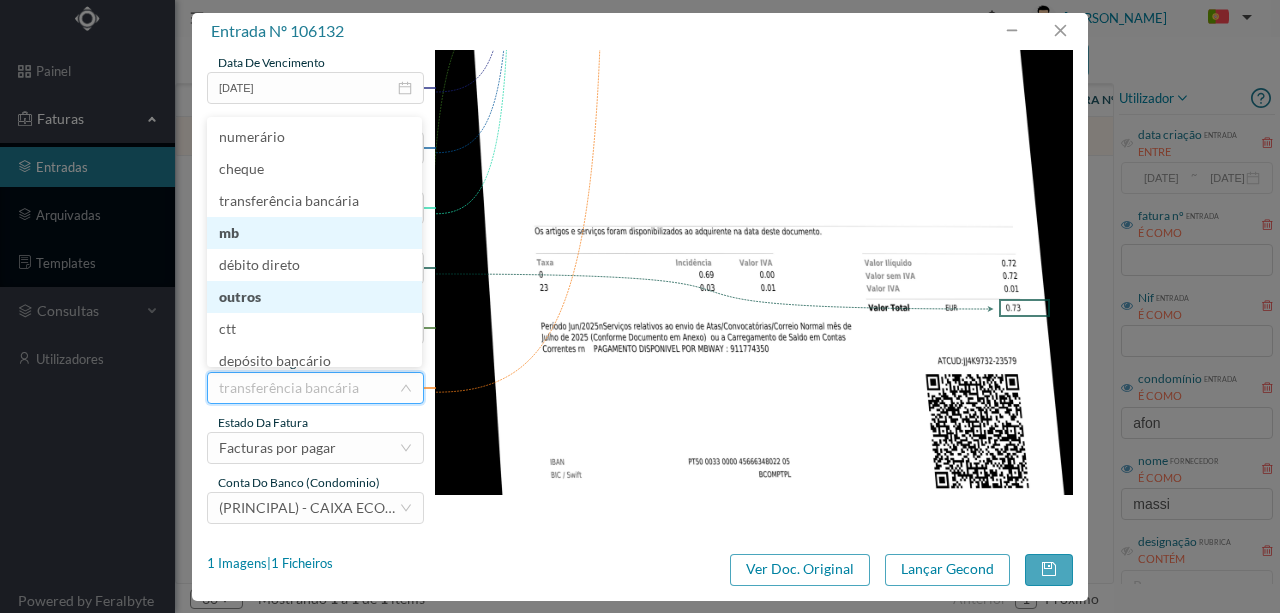 scroll, scrollTop: 4, scrollLeft: 0, axis: vertical 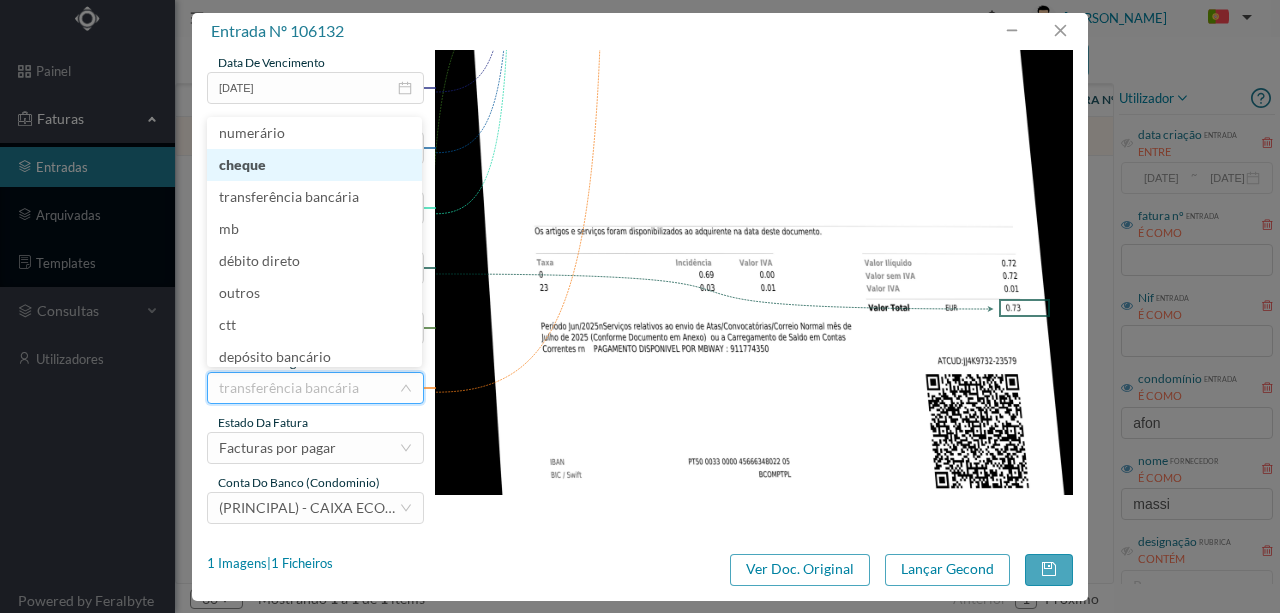 click on "cheque" at bounding box center [314, 165] 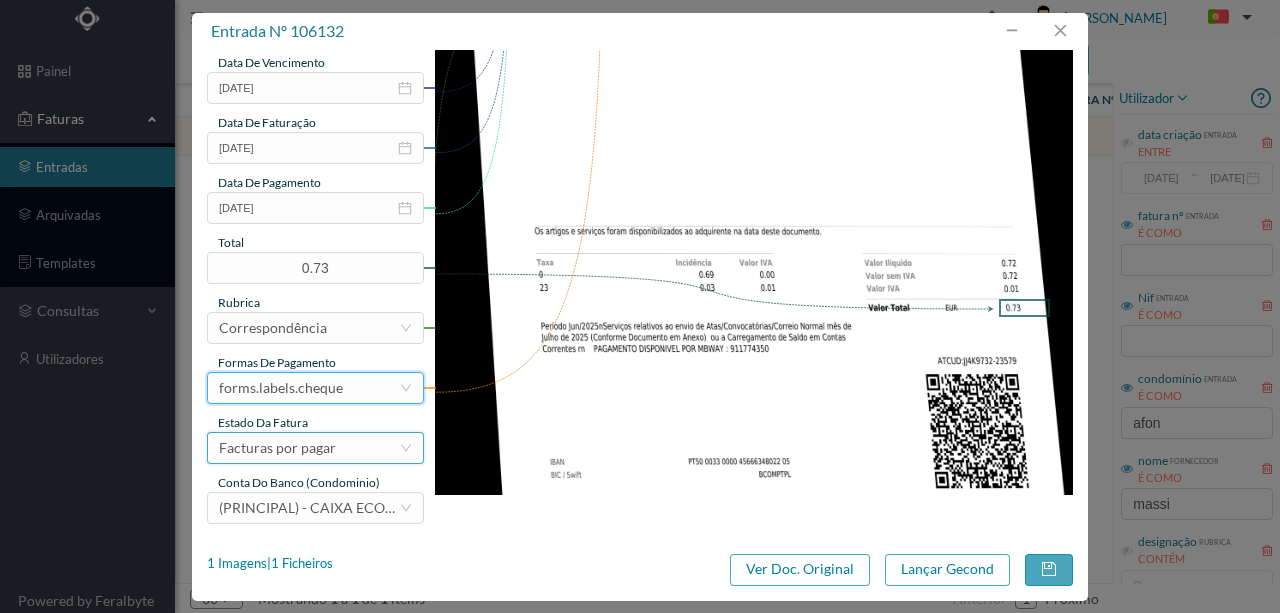 click on "Facturas por pagar" at bounding box center (277, 448) 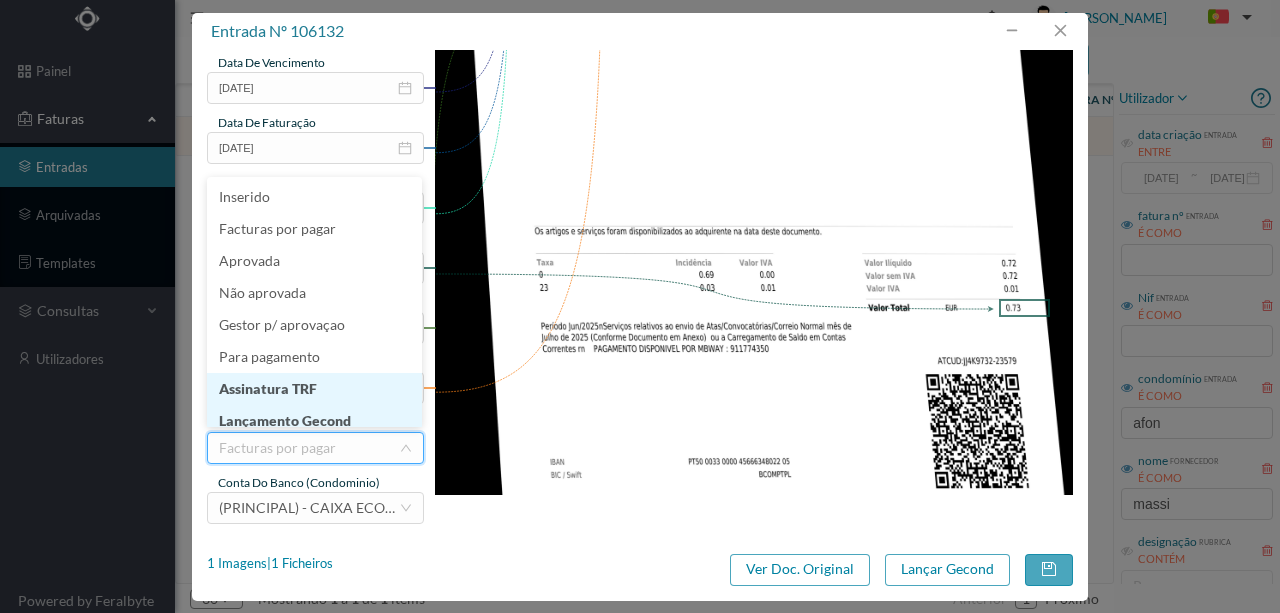 scroll, scrollTop: 10, scrollLeft: 0, axis: vertical 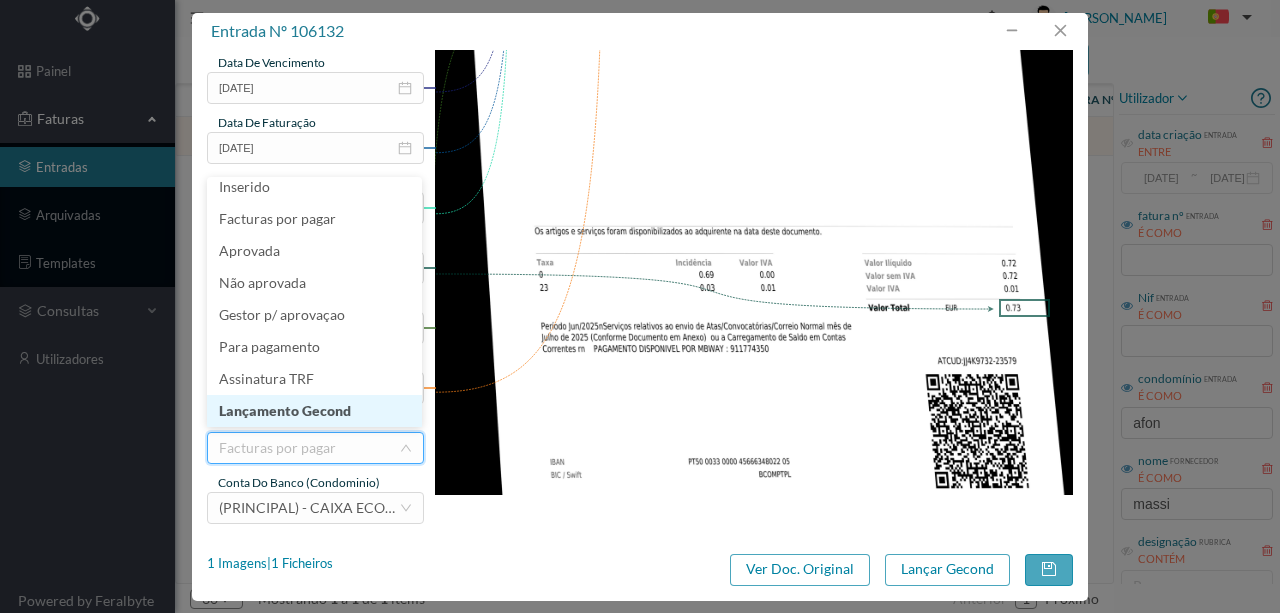 click on "Lançamento Gecond" at bounding box center [314, 411] 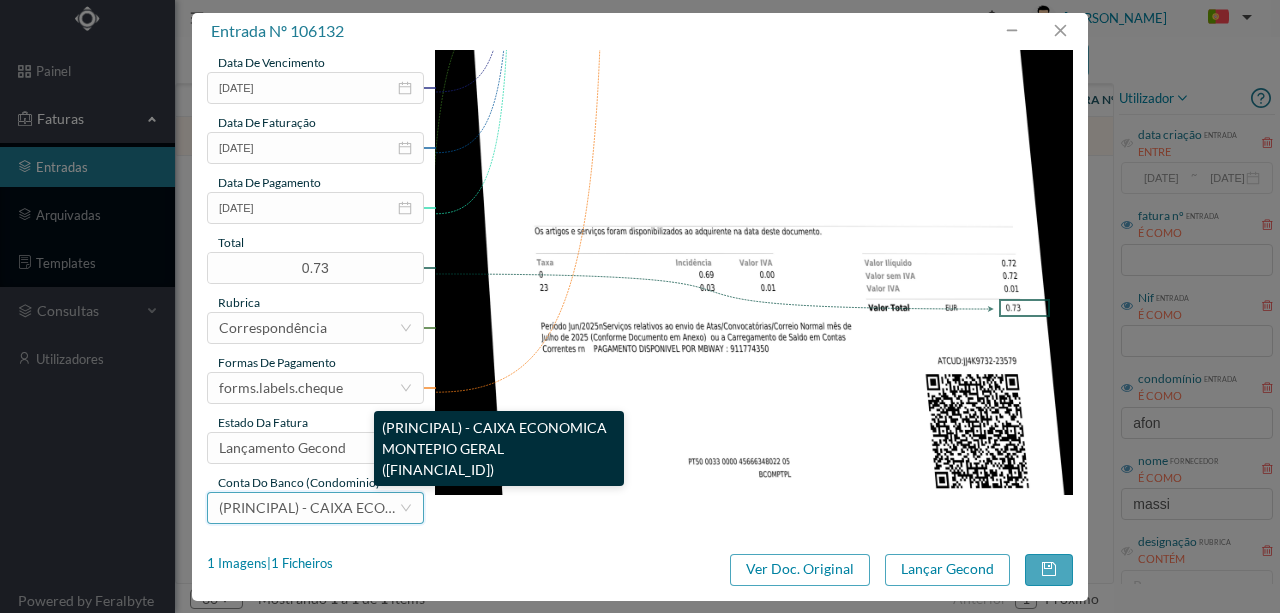 click on "(PRINCIPAL) - CAIXA ECONOMICA MONTEPIO GERAL ([FINANCIAL_ID])" at bounding box center [451, 507] 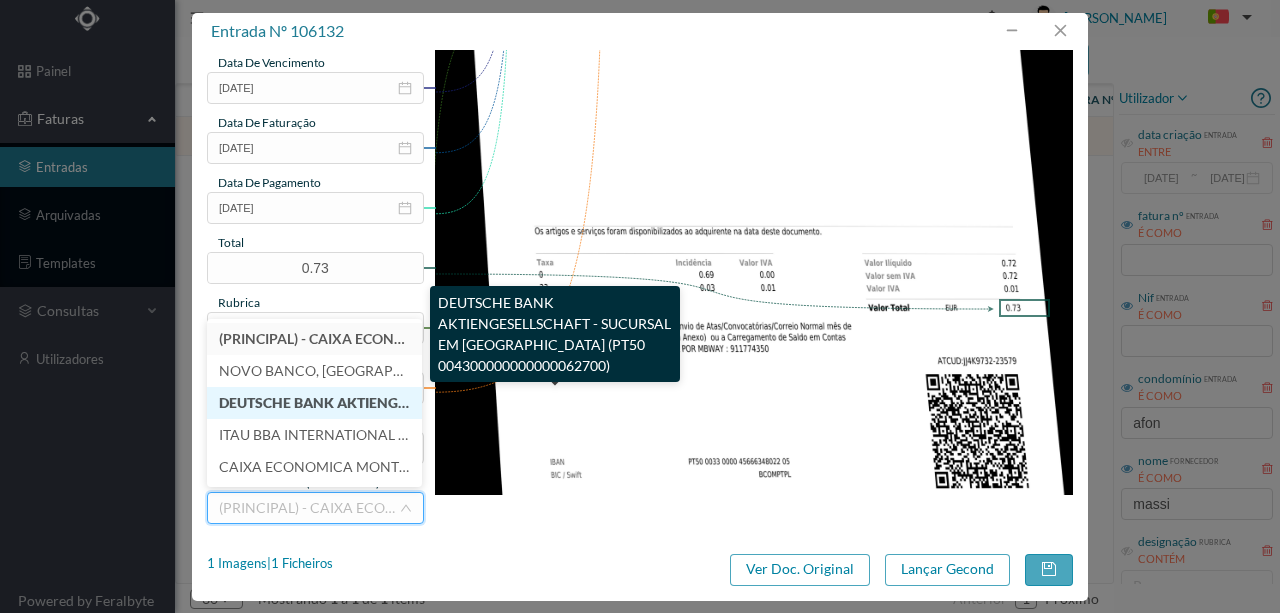 click on "DEUTSCHE BANK AKTIENGESELLSCHAFT - SUCURSAL EM [GEOGRAPHIC_DATA] (PT50 004300000000000062700)" at bounding box center (587, 402) 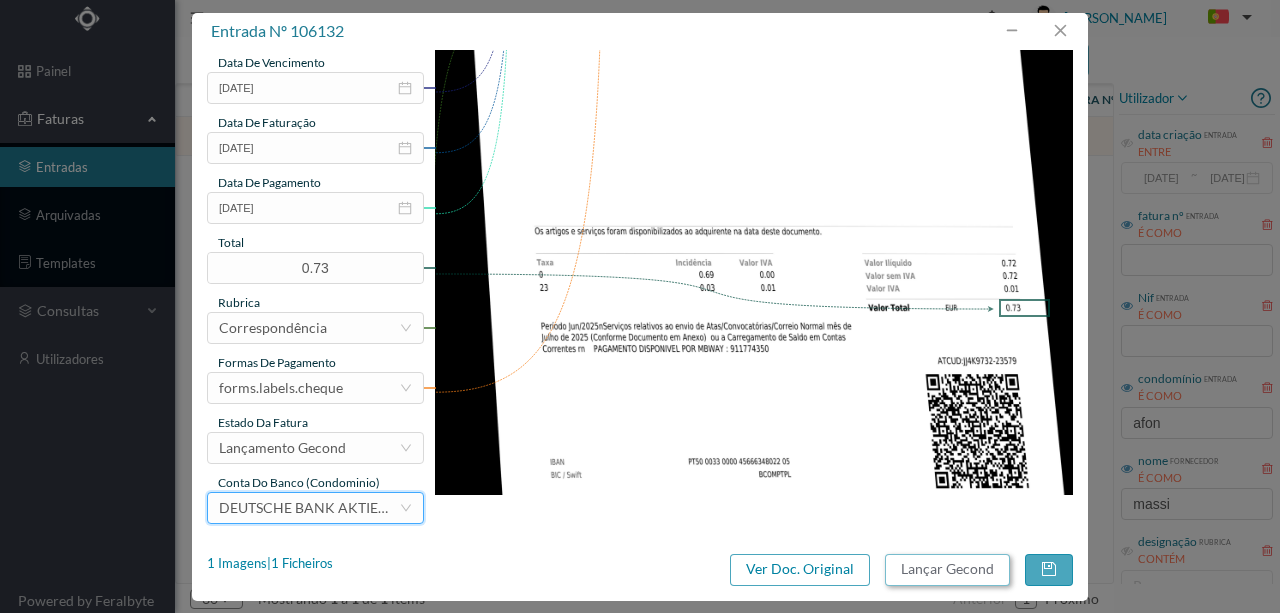 click on "Lançar Gecond" at bounding box center [947, 570] 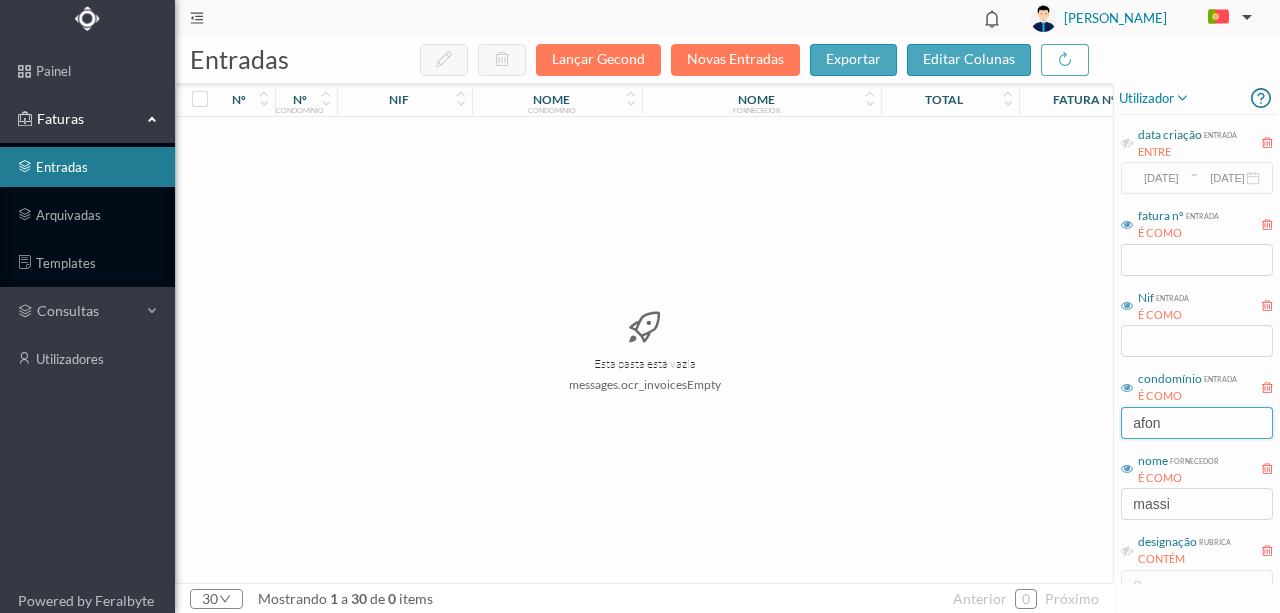 drag, startPoint x: 1086, startPoint y: 423, endPoint x: 1044, endPoint y: 428, distance: 42.296574 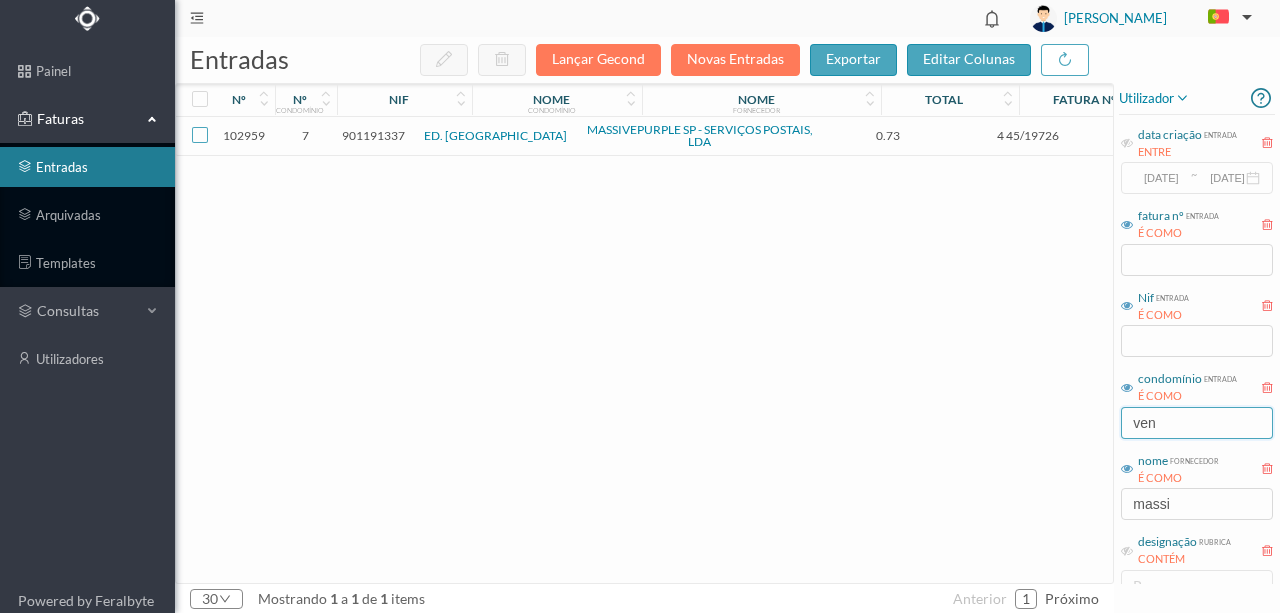 type on "ven" 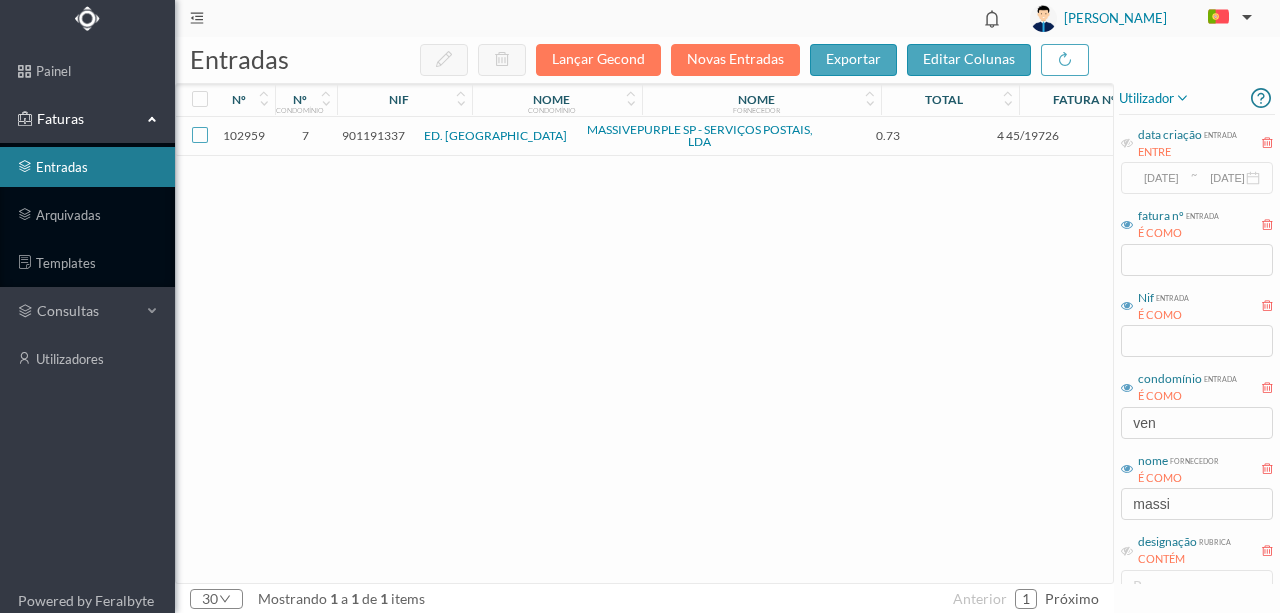 click at bounding box center [200, 135] 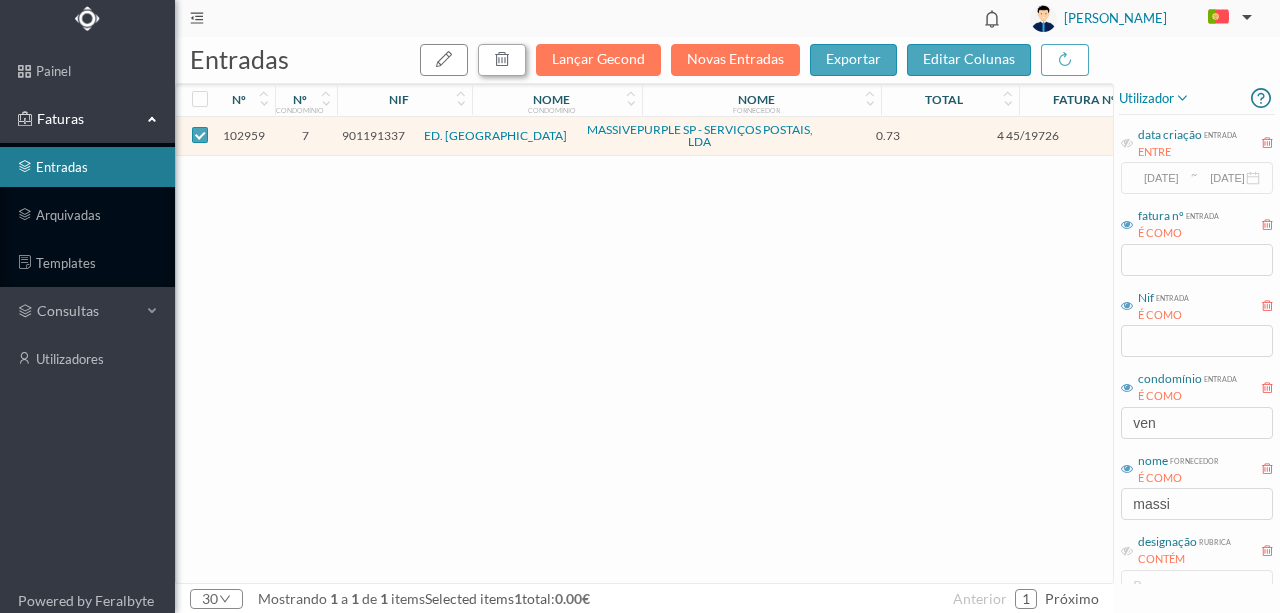 drag, startPoint x: 514, startPoint y: 63, endPoint x: 536, endPoint y: 72, distance: 23.769728 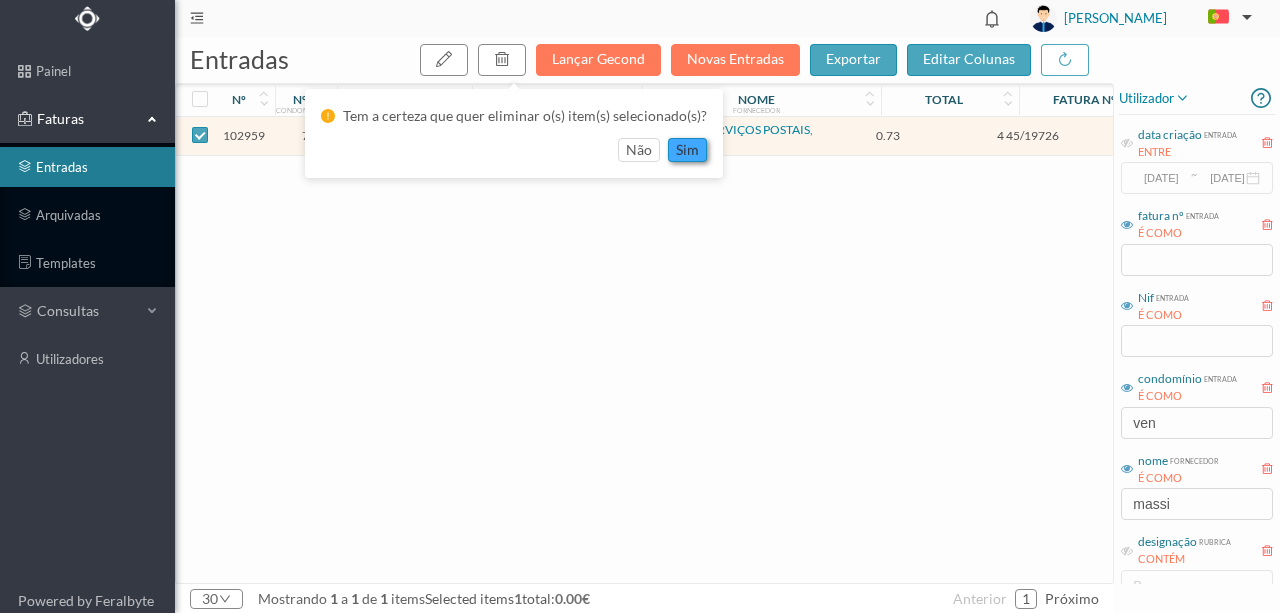 click on "sim" at bounding box center (687, 150) 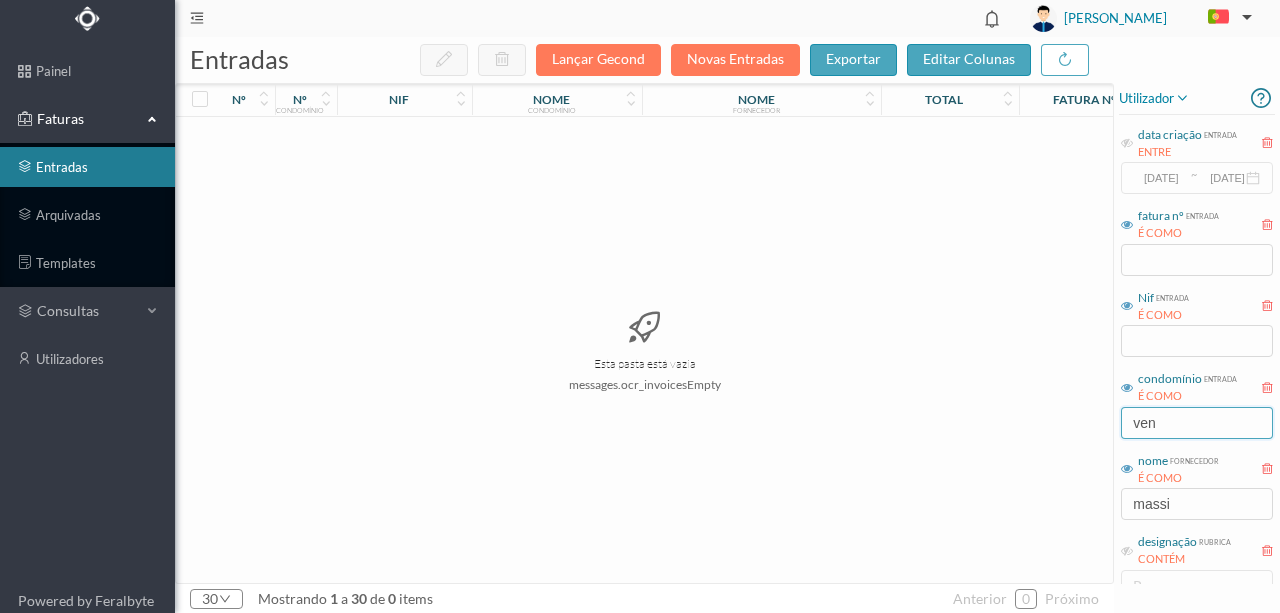 drag, startPoint x: 1183, startPoint y: 418, endPoint x: 1031, endPoint y: 424, distance: 152.11838 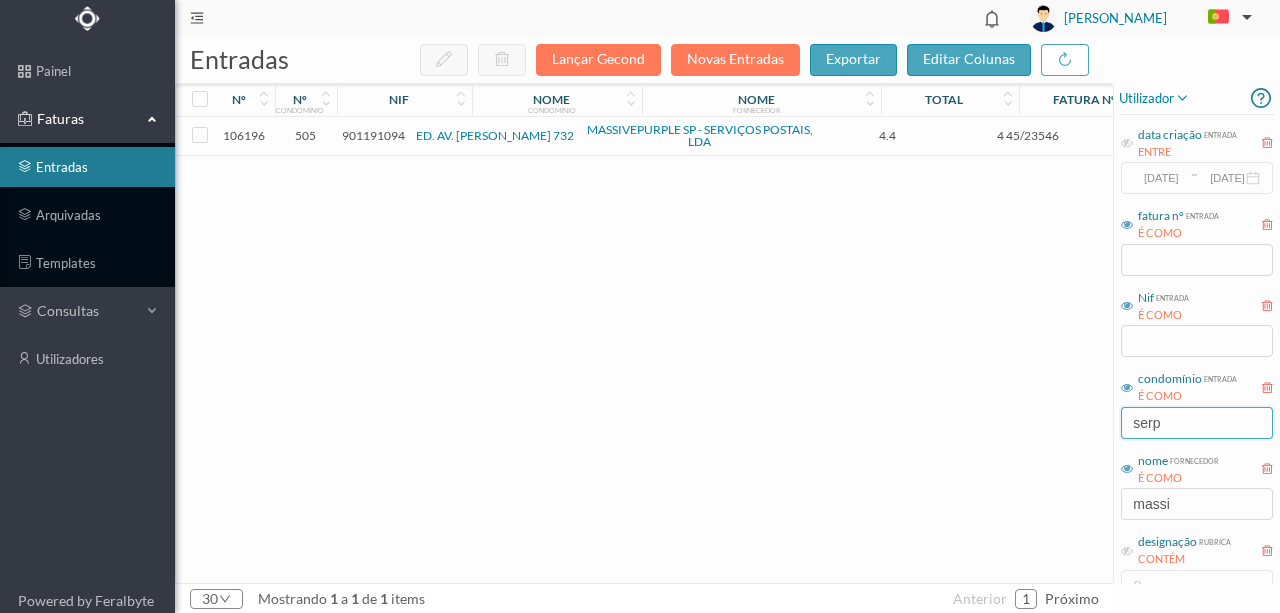 type on "serp" 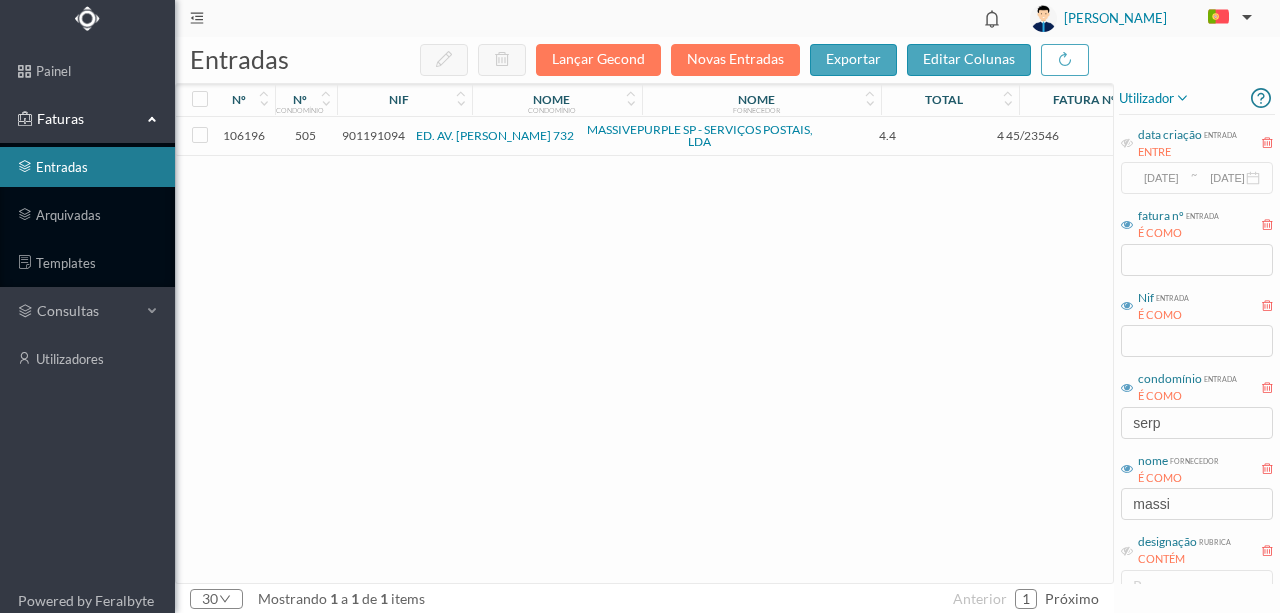 click on "901191094" at bounding box center (373, 135) 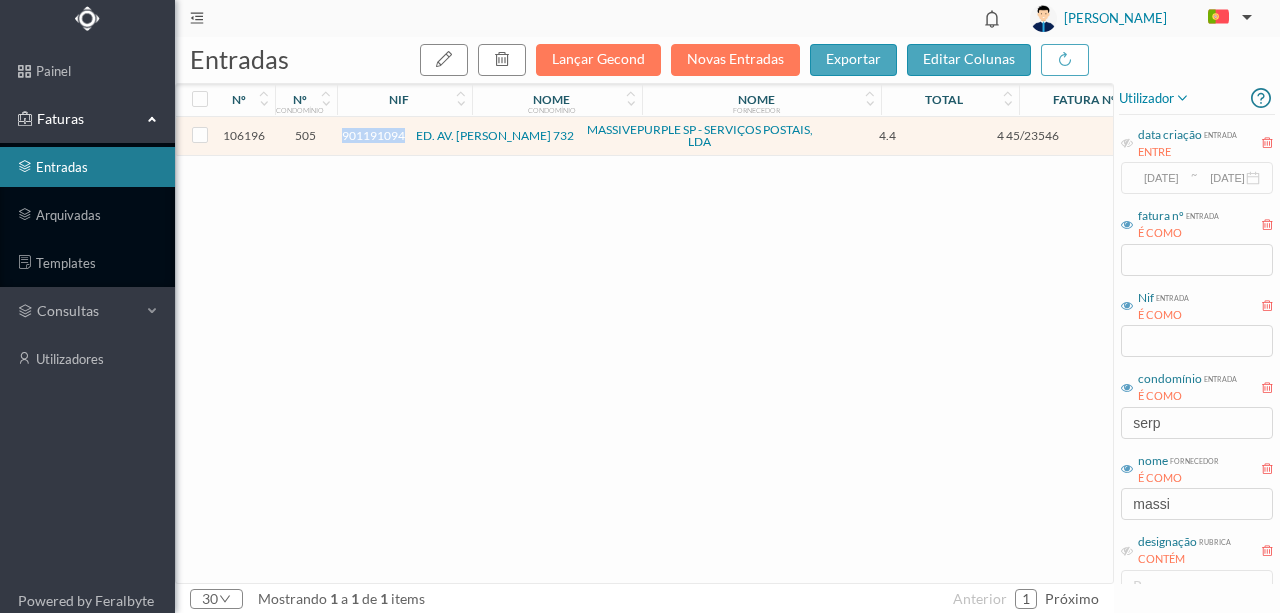 click on "901191094" at bounding box center (373, 135) 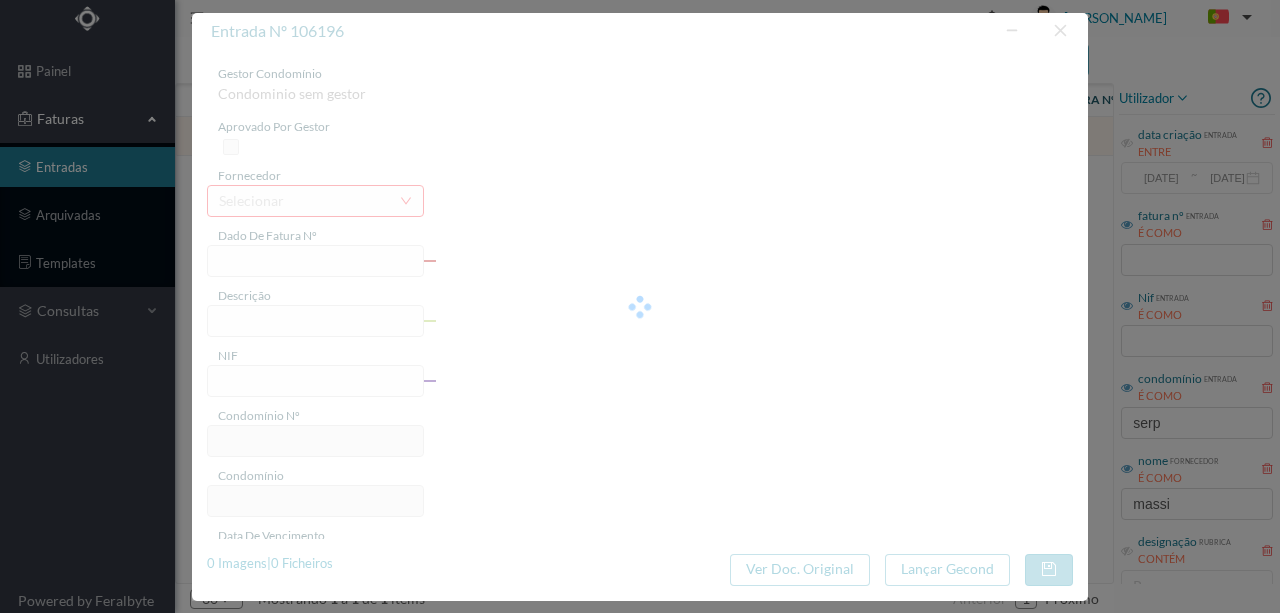type on "4 45/23546" 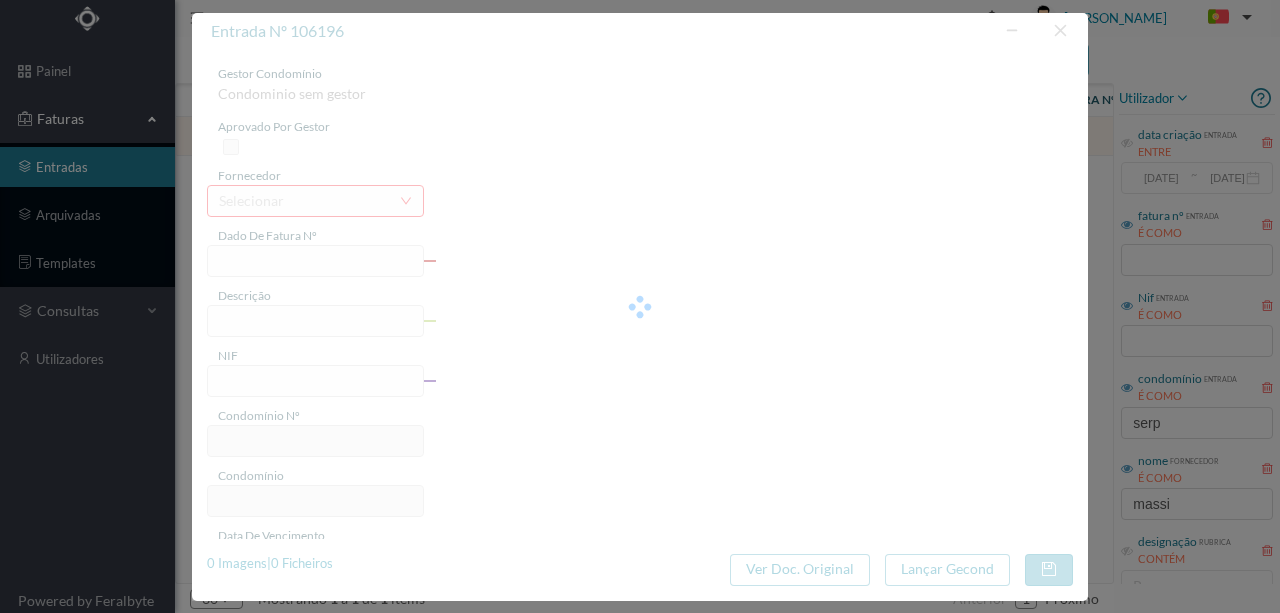 type on "Serviço [PERSON_NAME]" 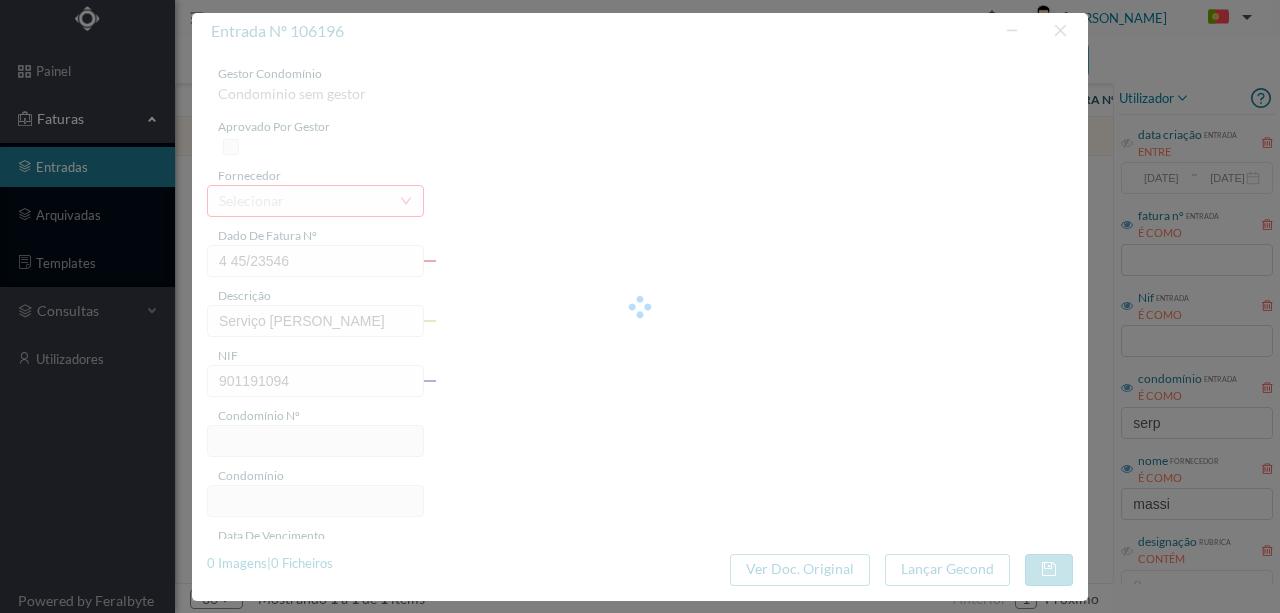type on "505" 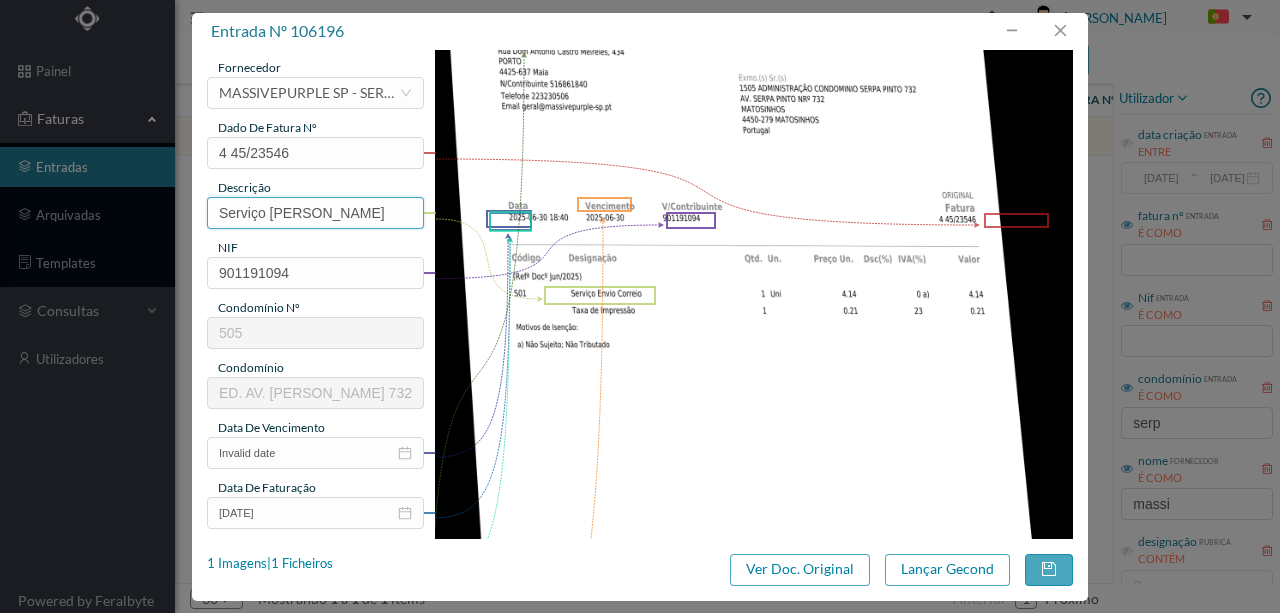 scroll, scrollTop: 266, scrollLeft: 0, axis: vertical 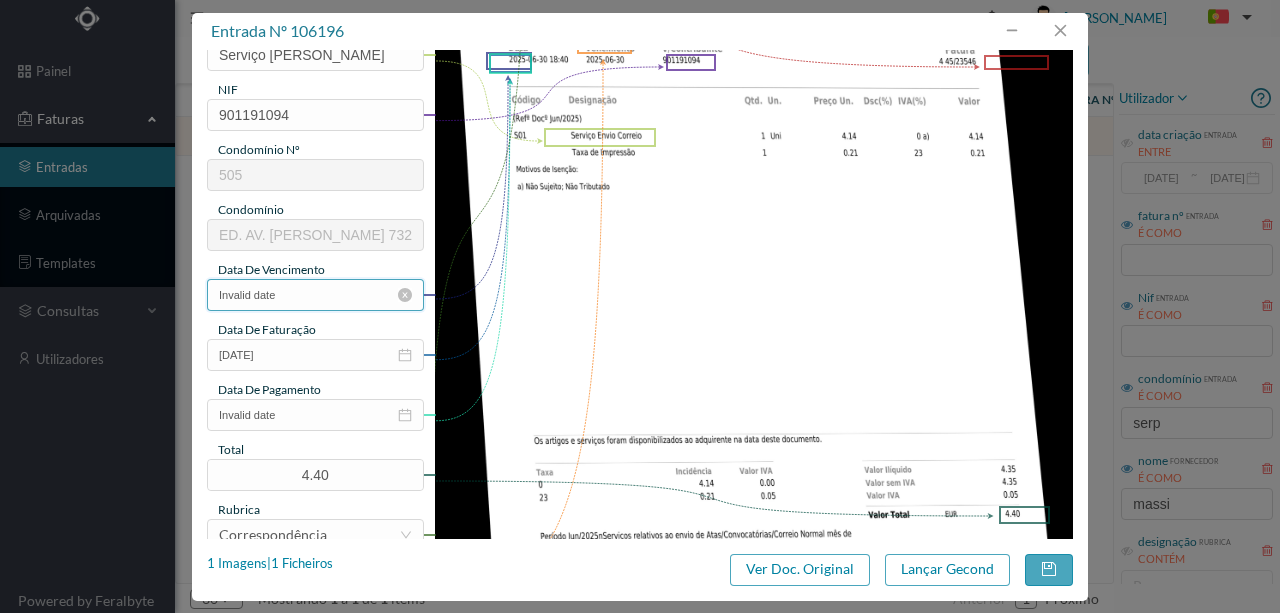 click on "Invalid date" at bounding box center [315, 295] 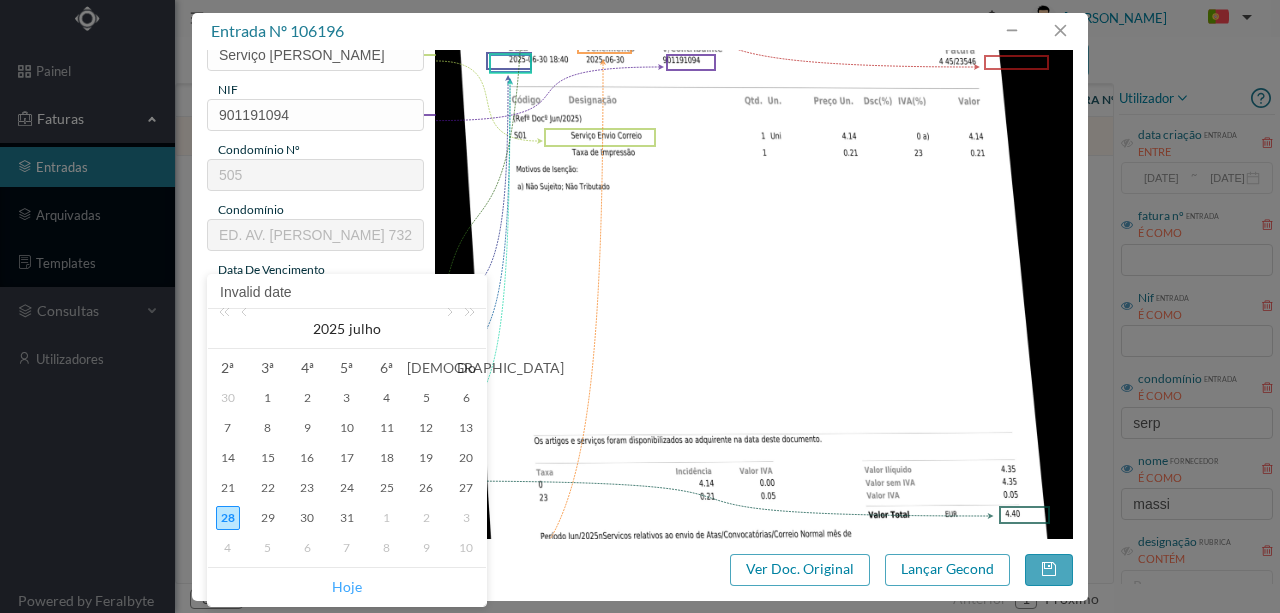 click on "Hoje" at bounding box center [347, 587] 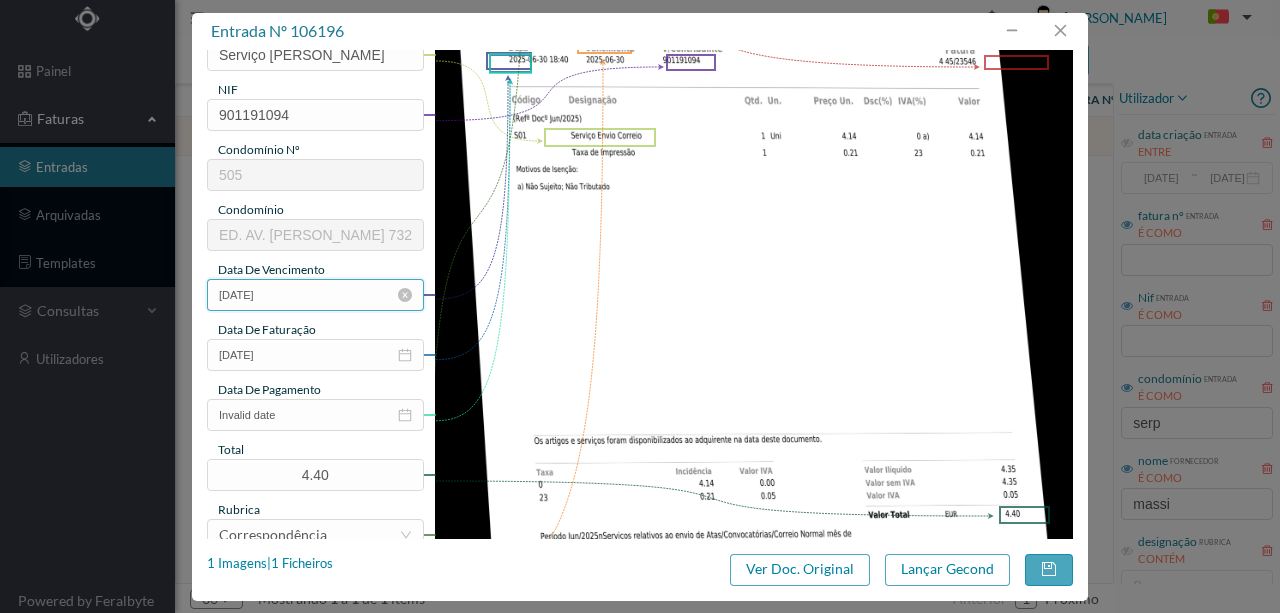 click on "[DATE]" at bounding box center [315, 295] 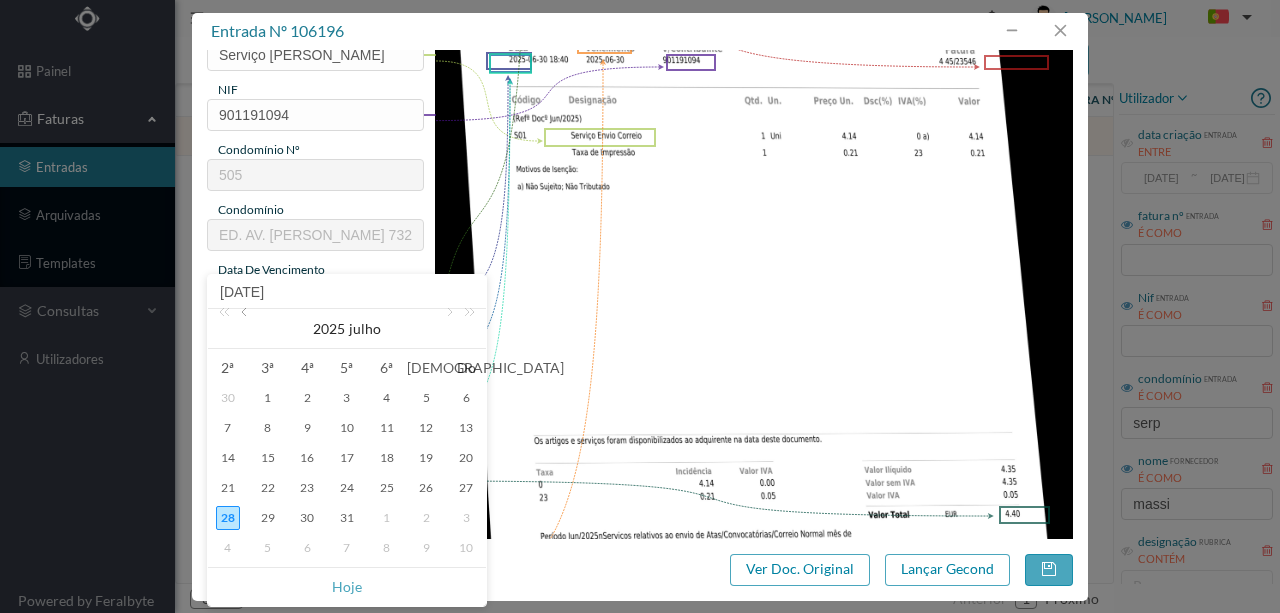 click at bounding box center (246, 329) 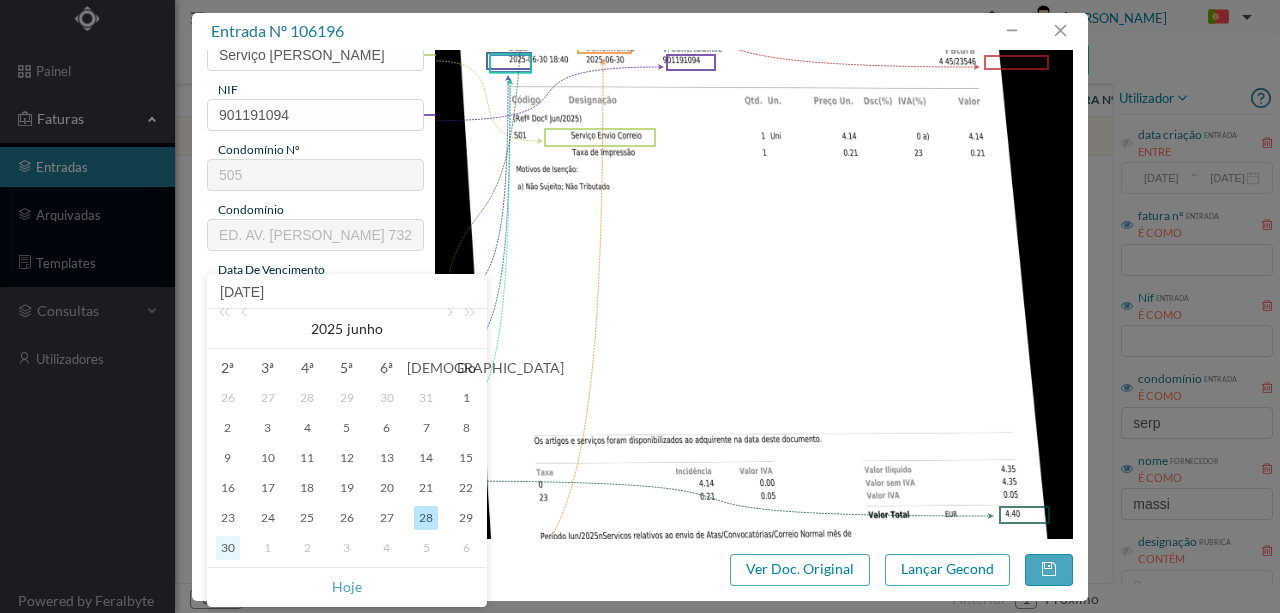 click on "30" at bounding box center [228, 548] 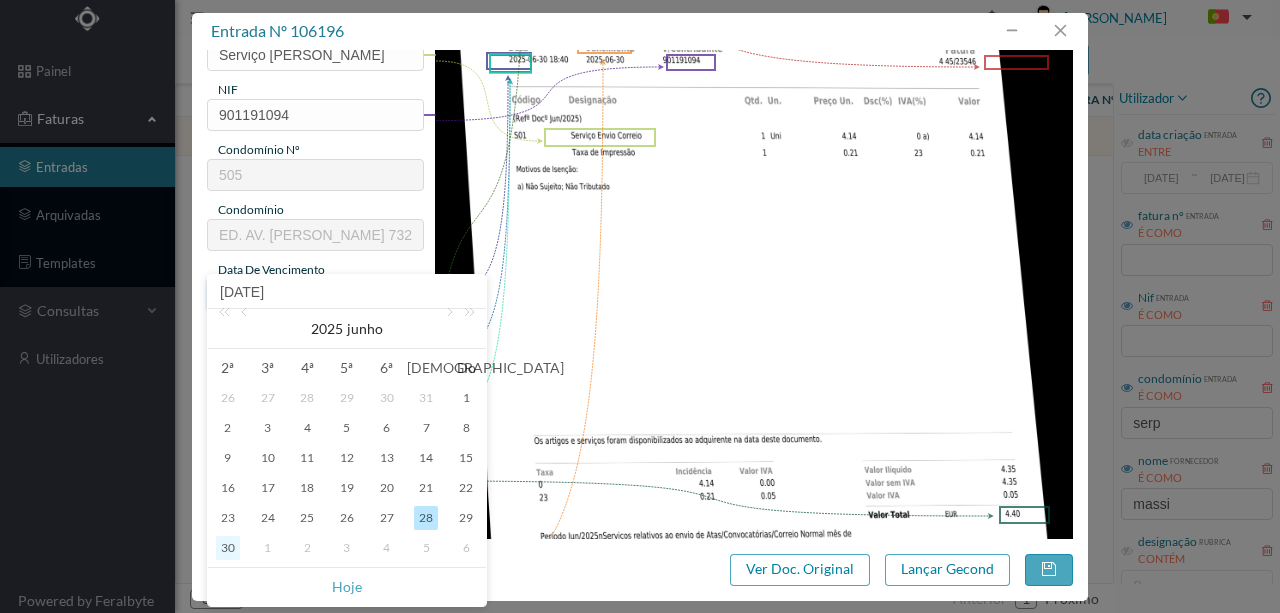 type on "[DATE]" 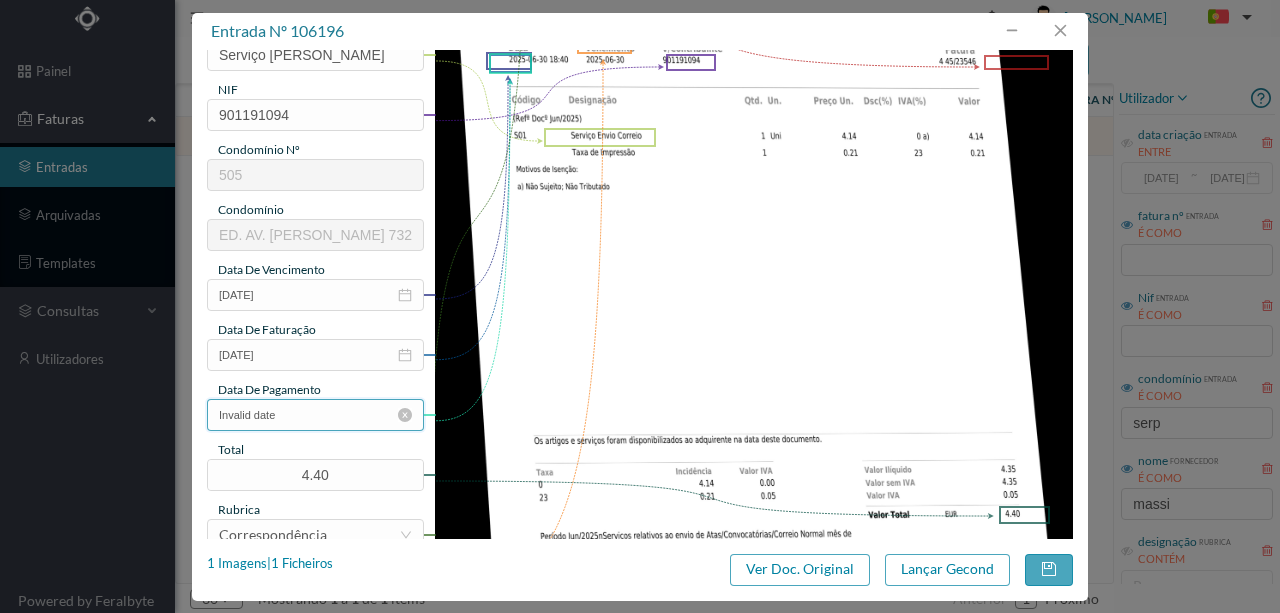 click on "Invalid date" at bounding box center [315, 415] 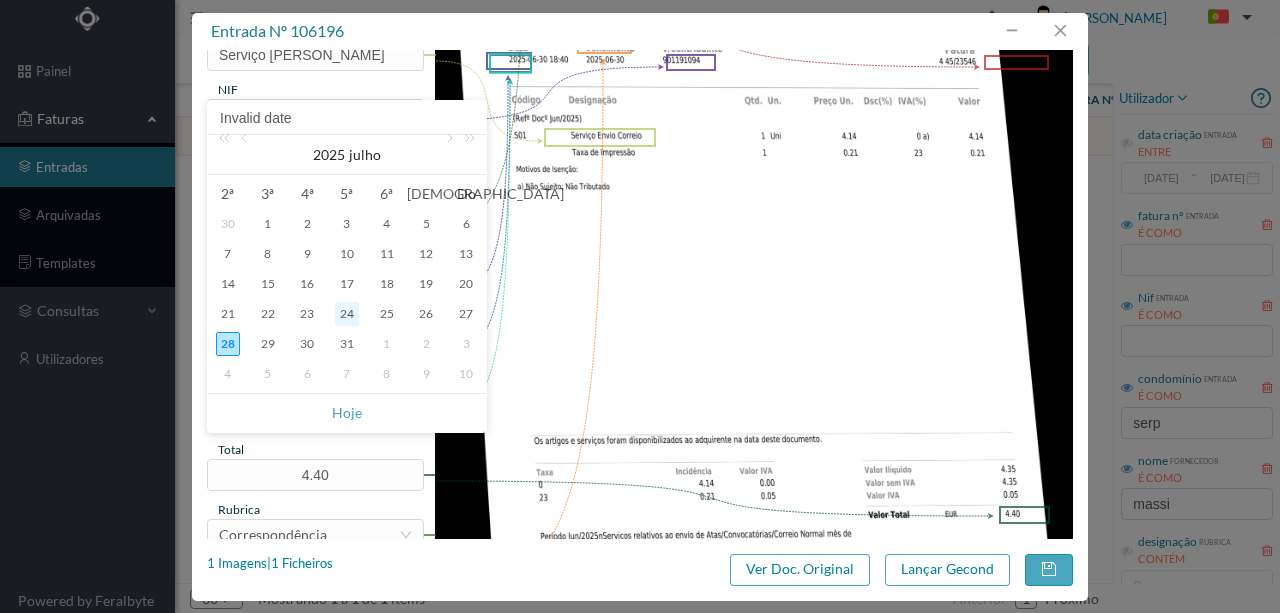 click on "24" at bounding box center (347, 314) 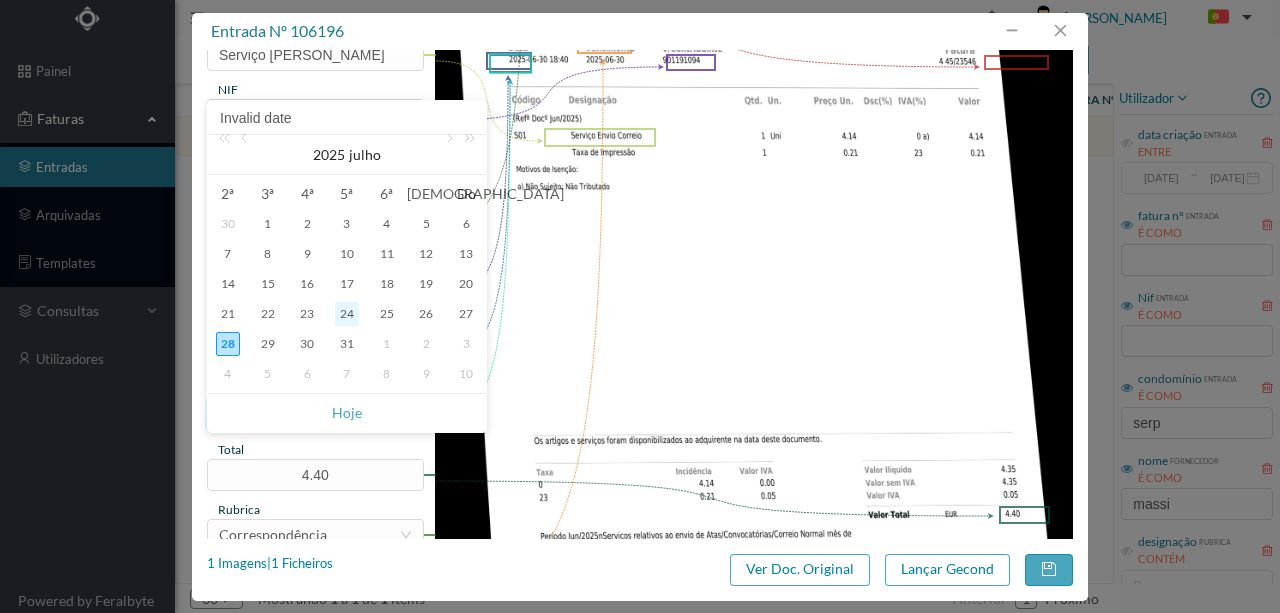 type on "[DATE]" 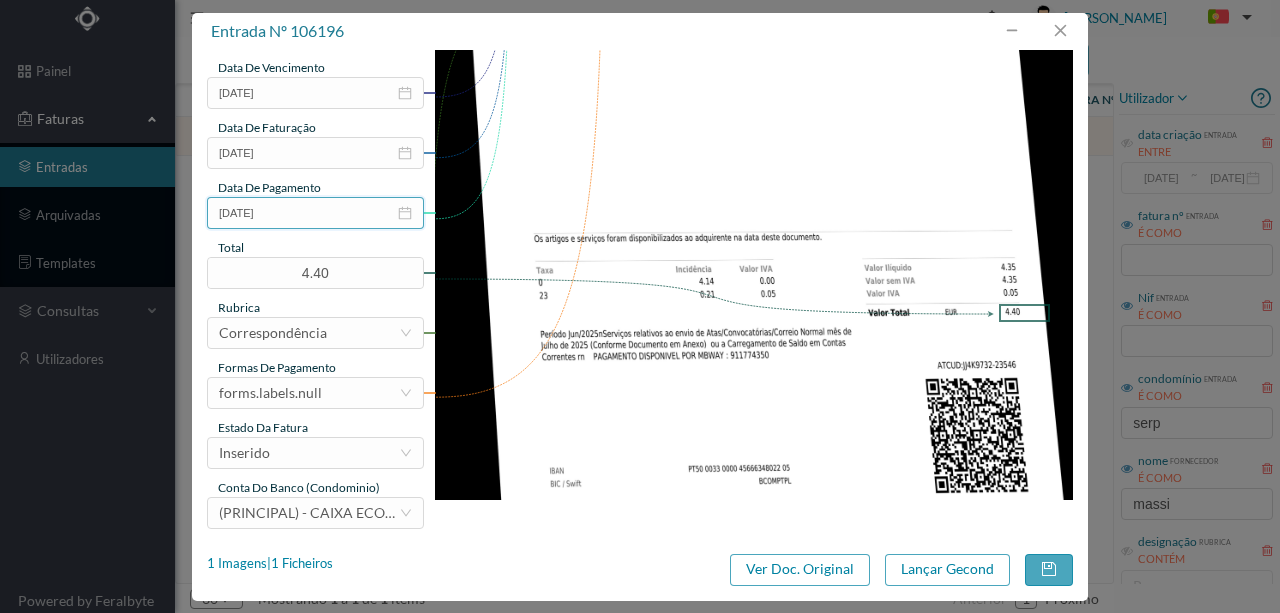 scroll, scrollTop: 473, scrollLeft: 0, axis: vertical 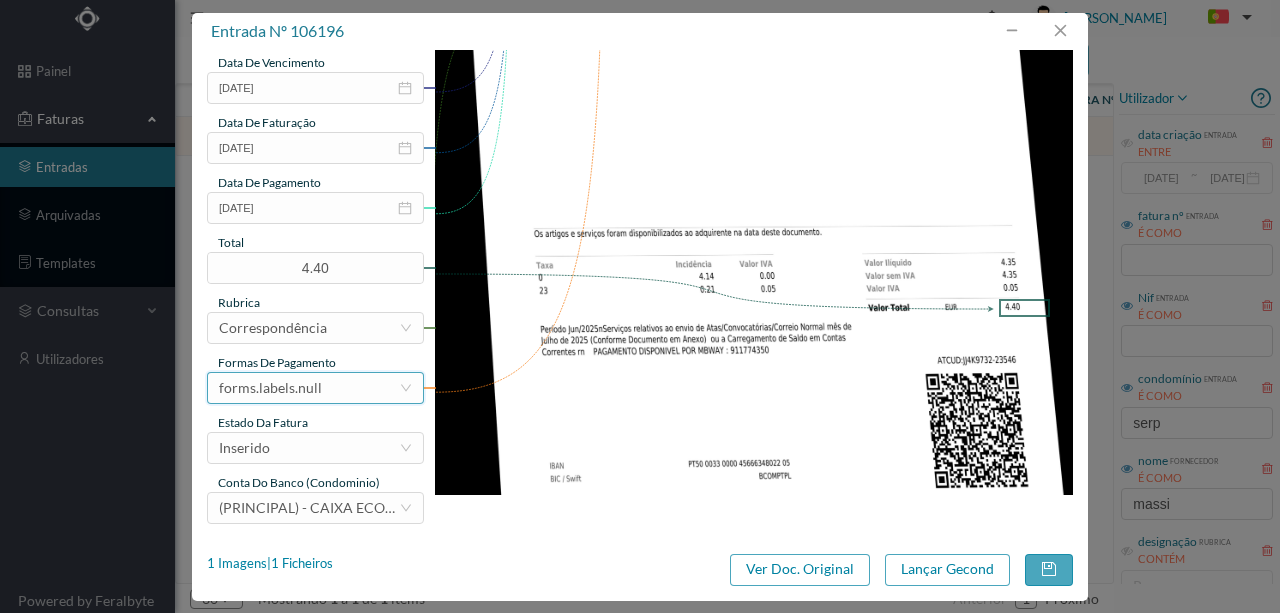 click on "forms.labels.null" at bounding box center [270, 388] 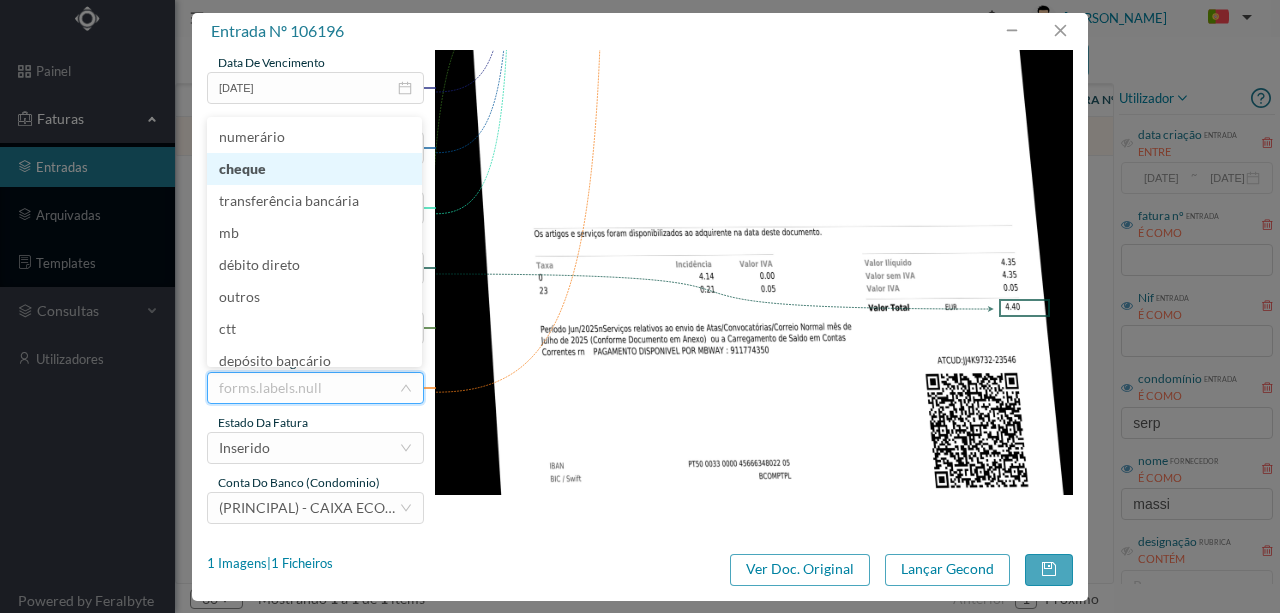 click on "cheque" at bounding box center (314, 169) 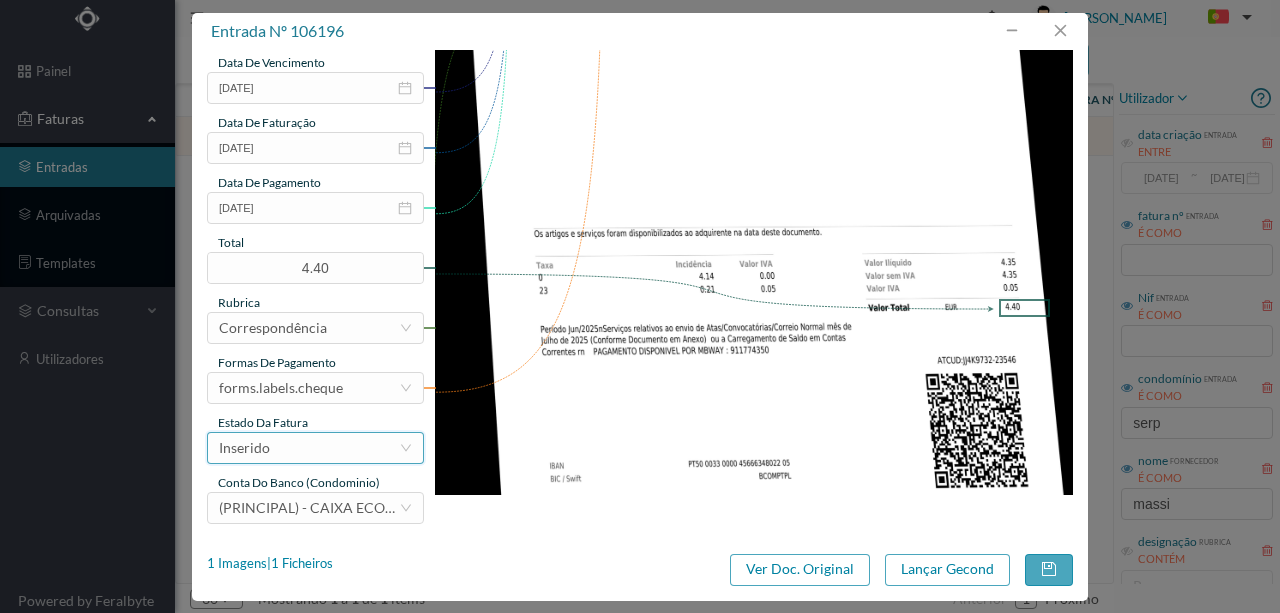 click on "Inserido" at bounding box center (309, 448) 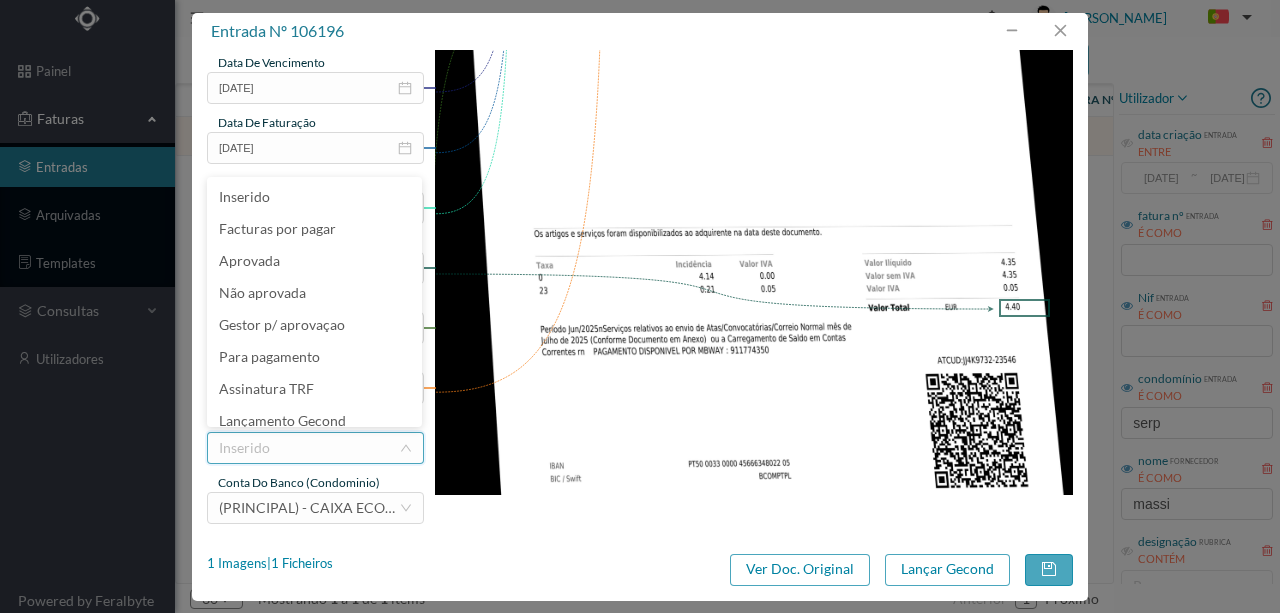 scroll, scrollTop: 10, scrollLeft: 0, axis: vertical 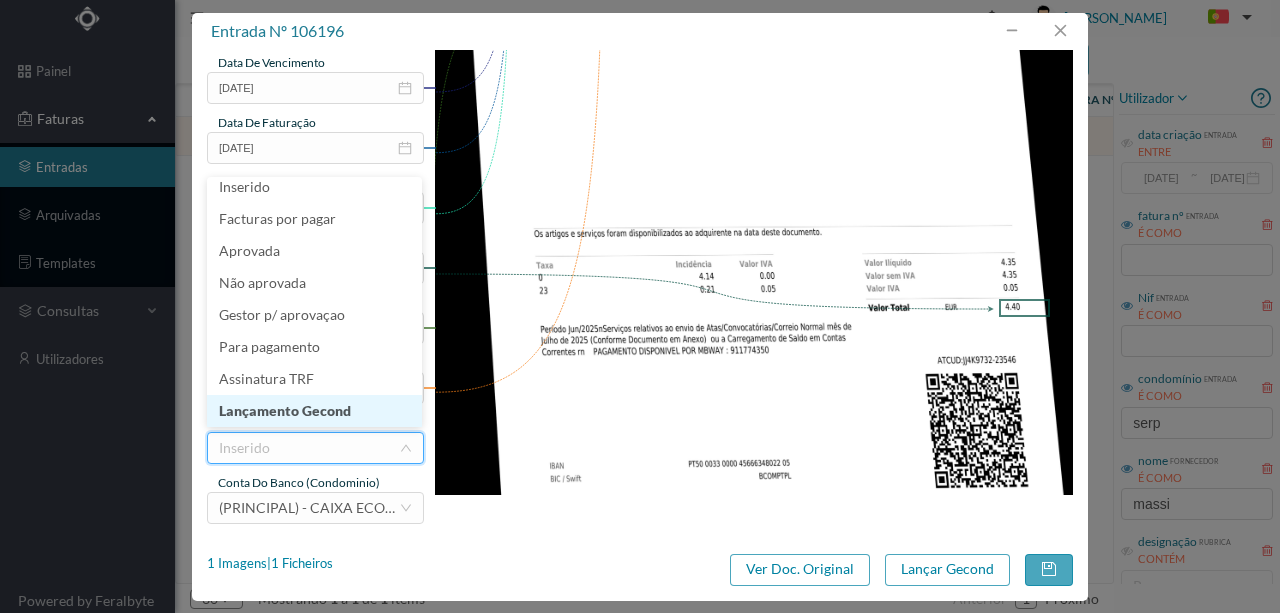 click on "Lançamento Gecond" at bounding box center (314, 411) 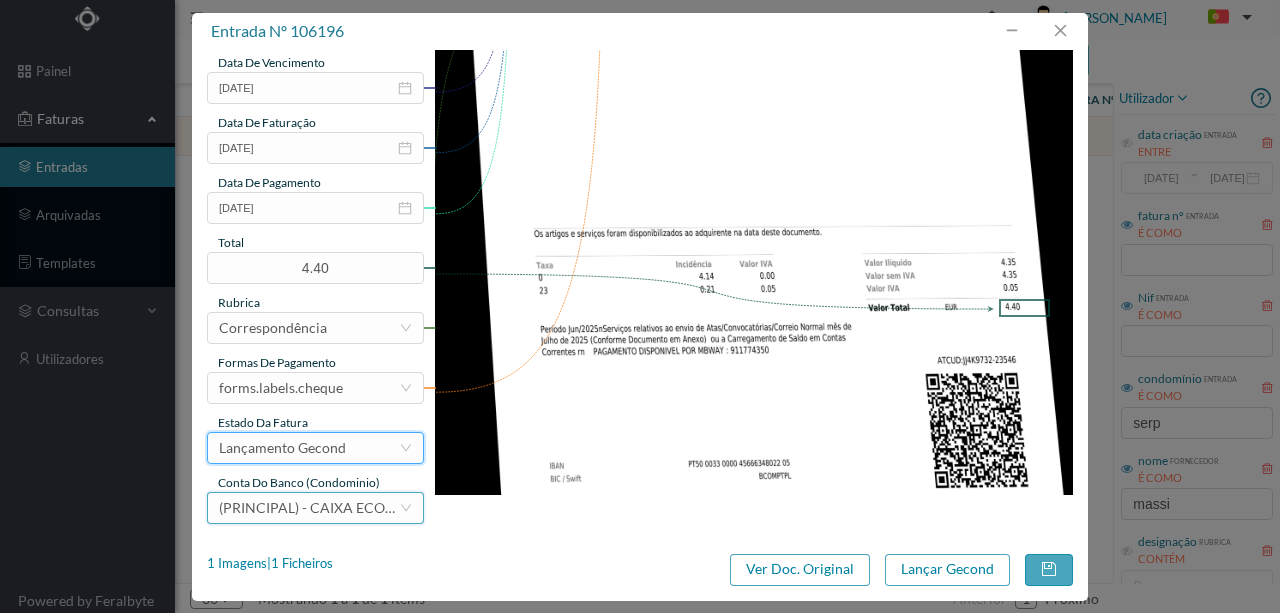 click on "(PRINCIPAL) - CAIXA ECONOMICA MONTEPIO GERAL ([FINANCIAL_ID])" at bounding box center (451, 507) 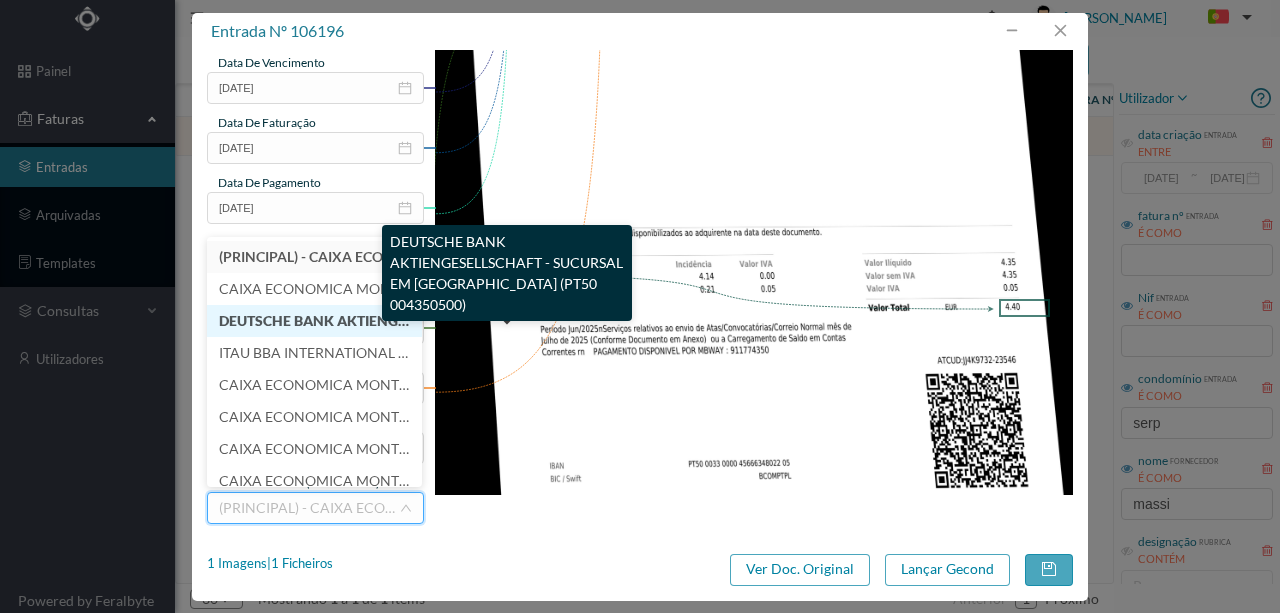 click on "DEUTSCHE BANK AKTIENGESELLSCHAFT - SUCURSAL EM [GEOGRAPHIC_DATA] (PT50 004350500)" at bounding box center (314, 321) 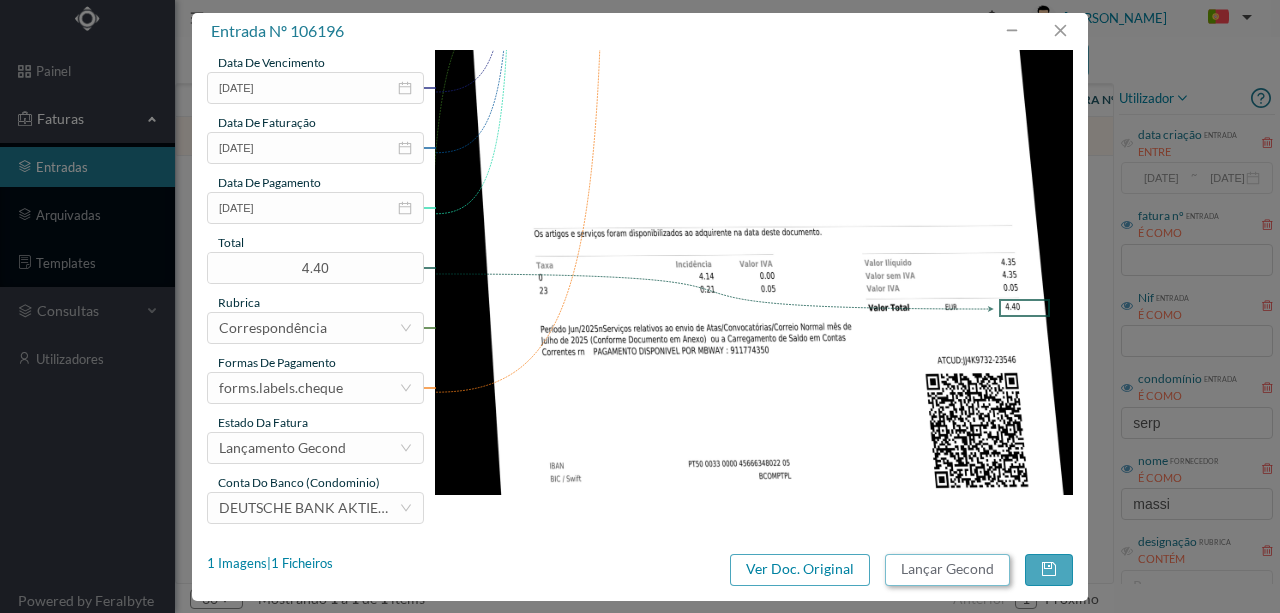 click on "Lançar Gecond" at bounding box center [947, 570] 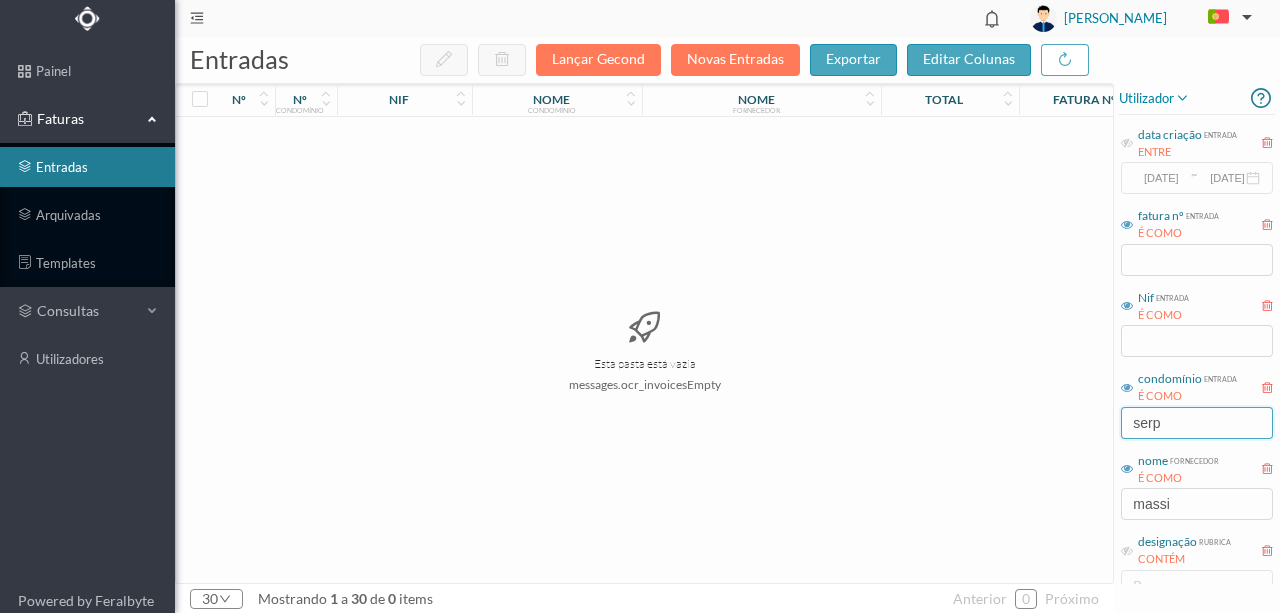 drag, startPoint x: 1174, startPoint y: 423, endPoint x: 1114, endPoint y: 422, distance: 60.00833 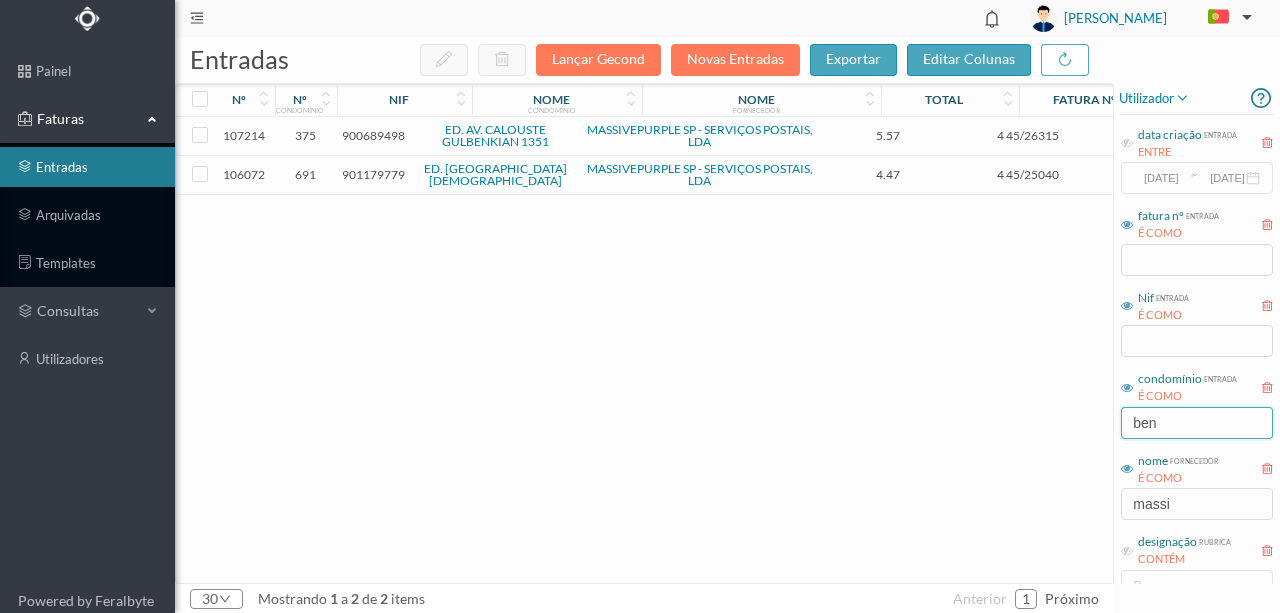 type on "ben" 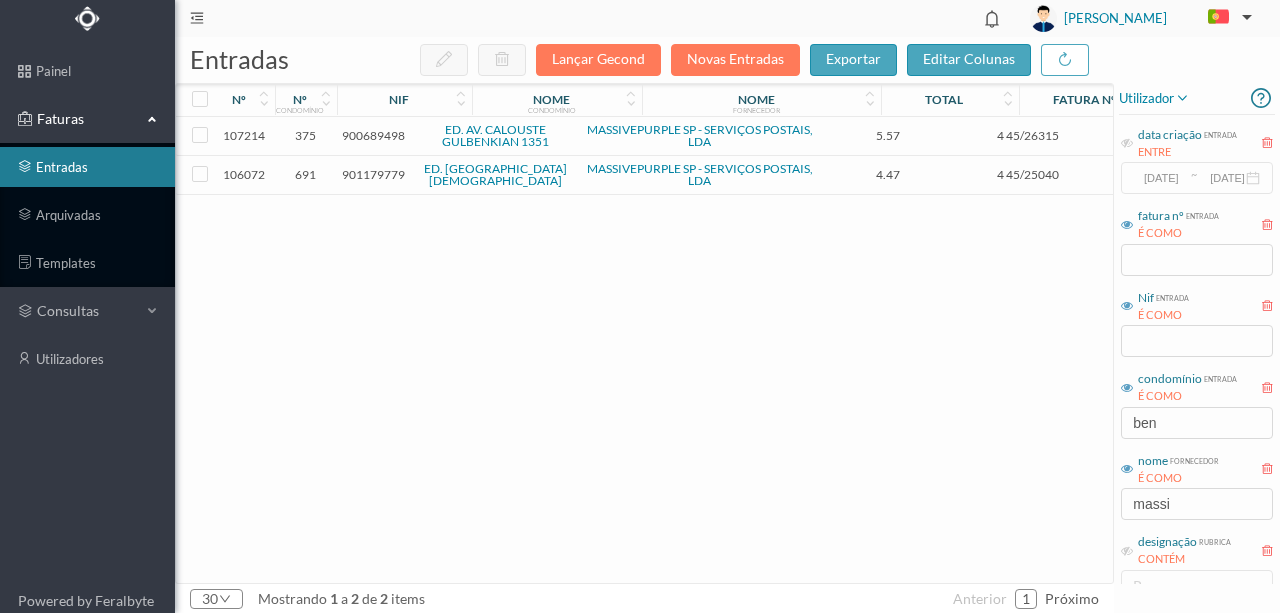 click on "901179779" at bounding box center [373, 174] 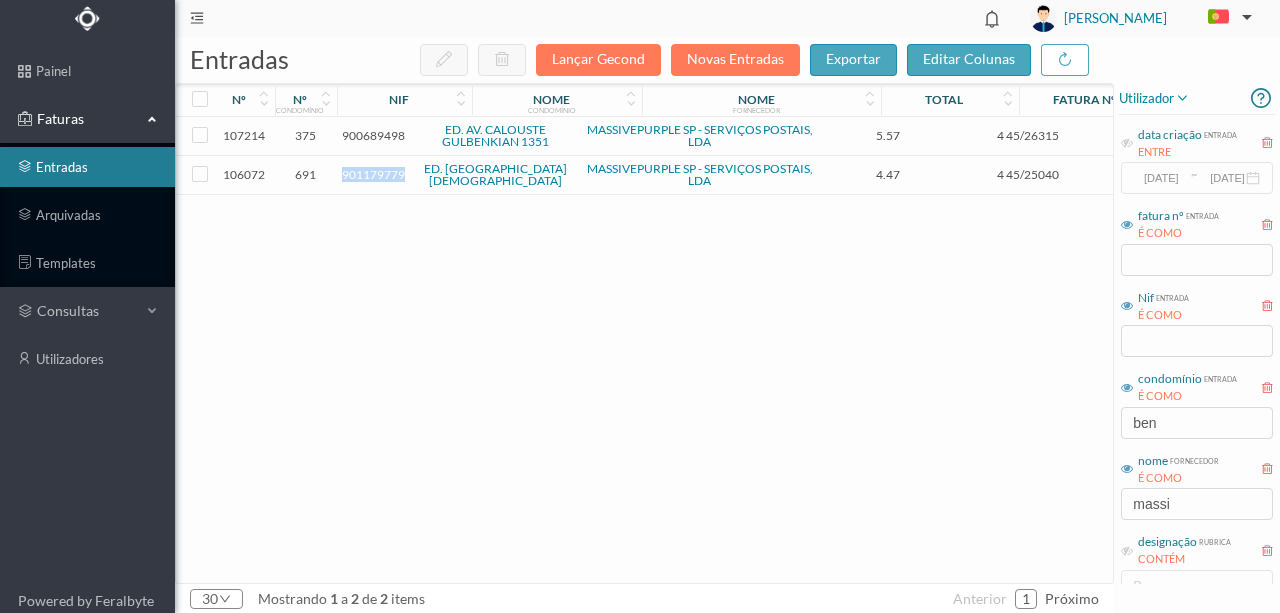 click on "901179779" at bounding box center [373, 174] 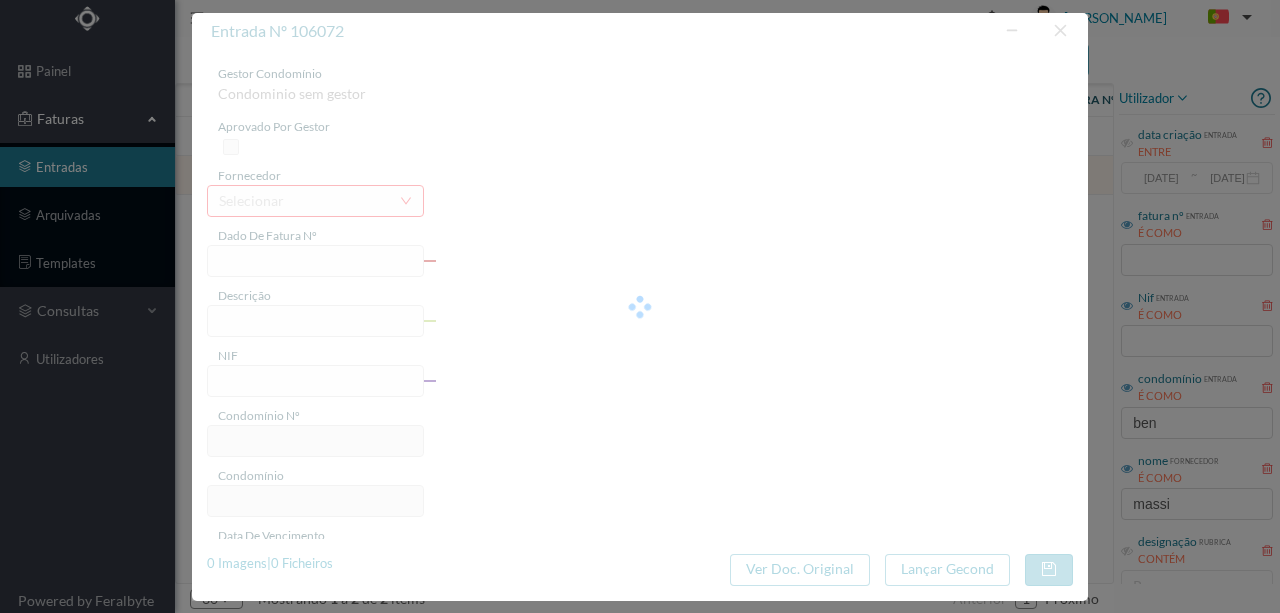 type on "4 45/25040" 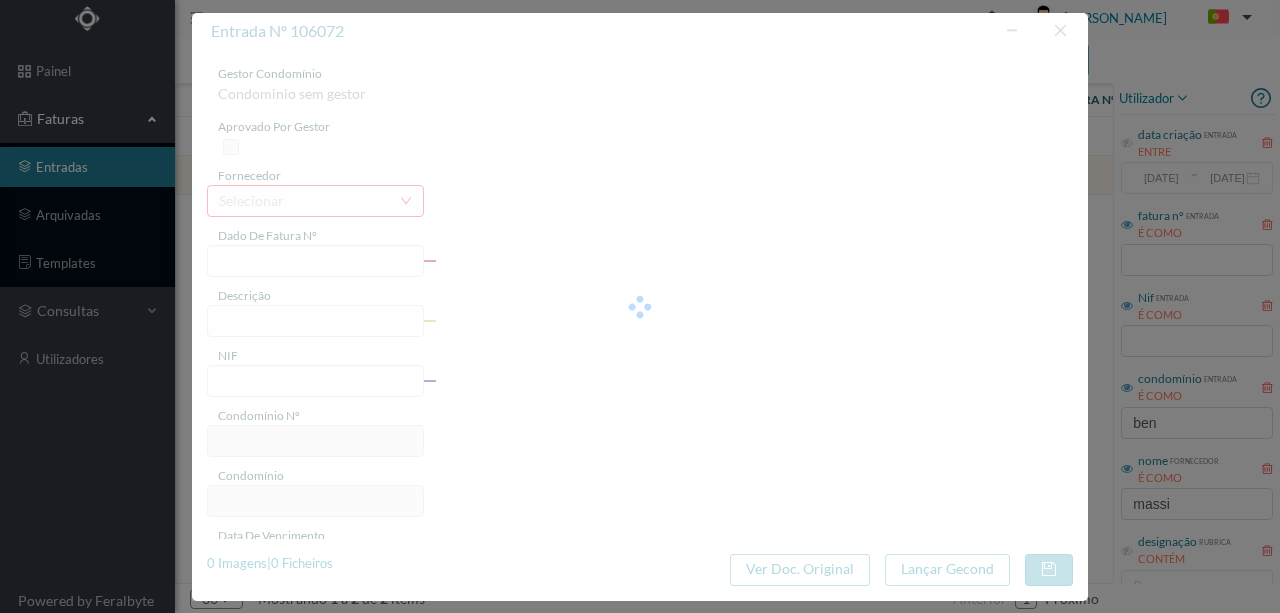 type on "Serviço [PERSON_NAME]" 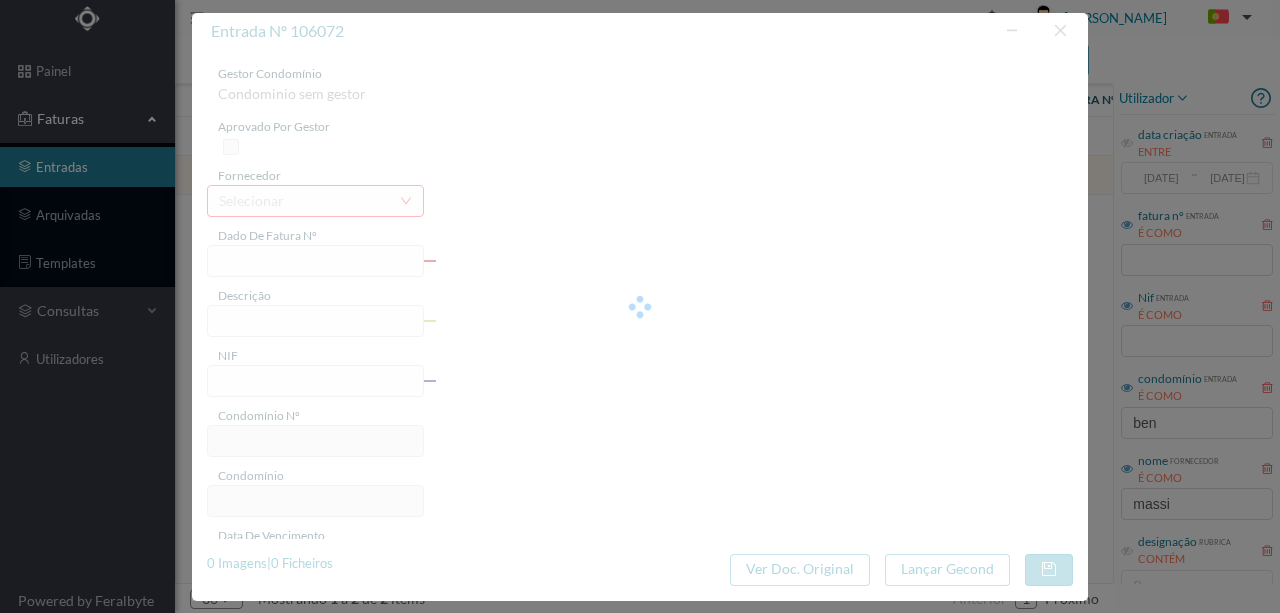 type on "901179779" 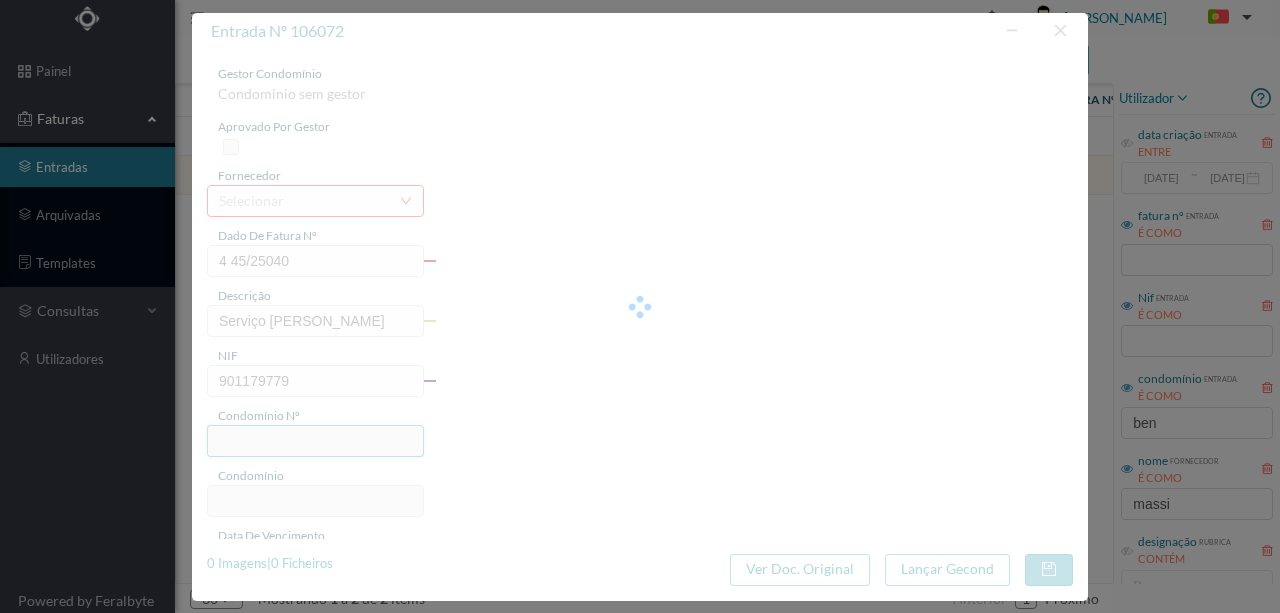 type on "691" 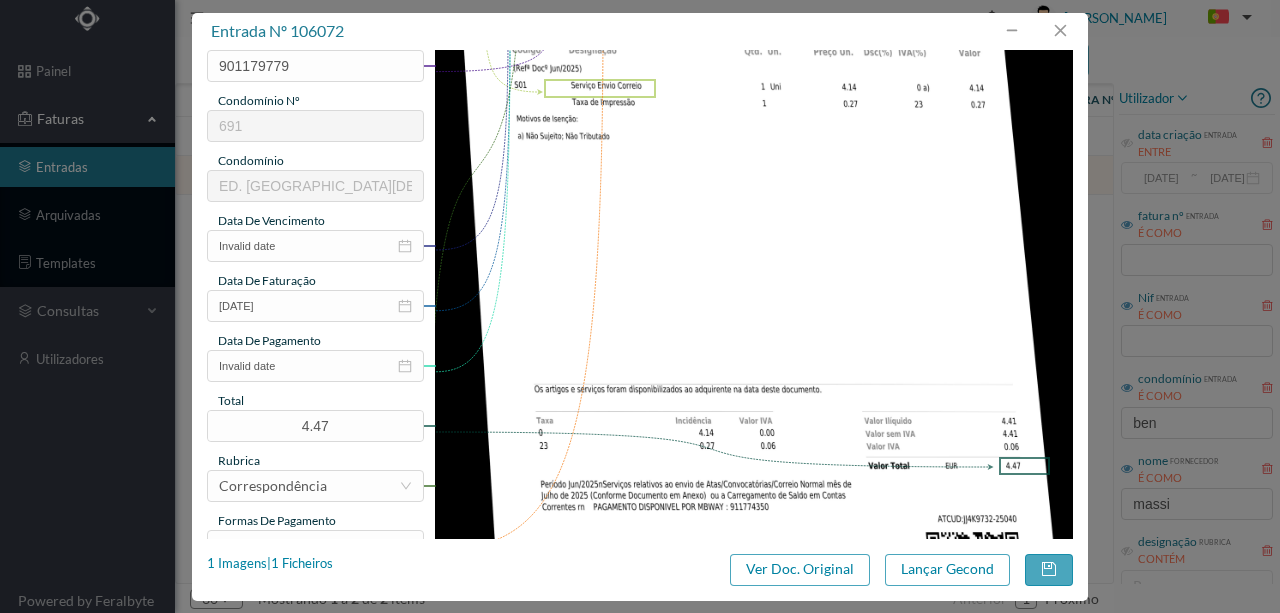 scroll, scrollTop: 333, scrollLeft: 0, axis: vertical 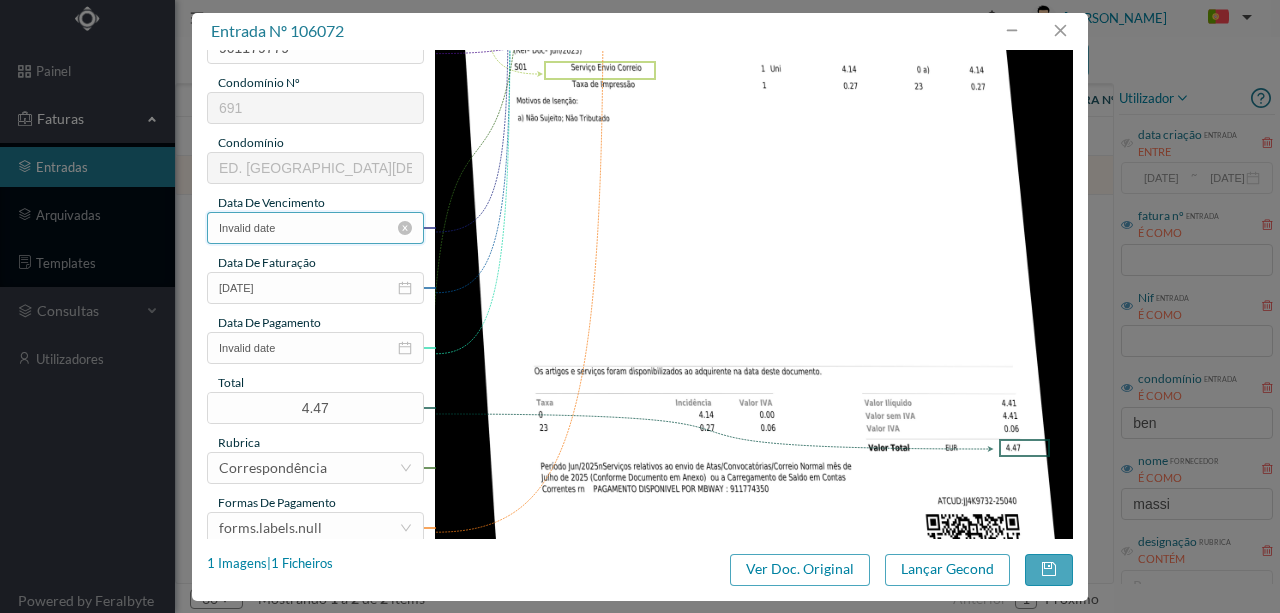 click on "Invalid date" at bounding box center (315, 228) 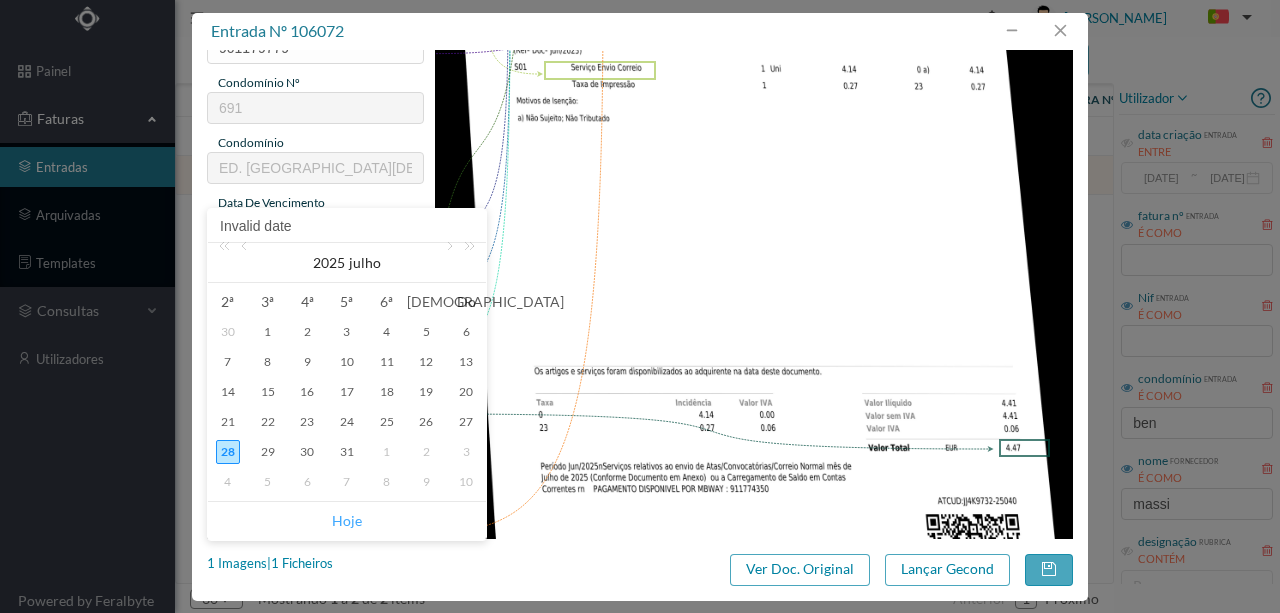click on "Hoje" at bounding box center [347, 521] 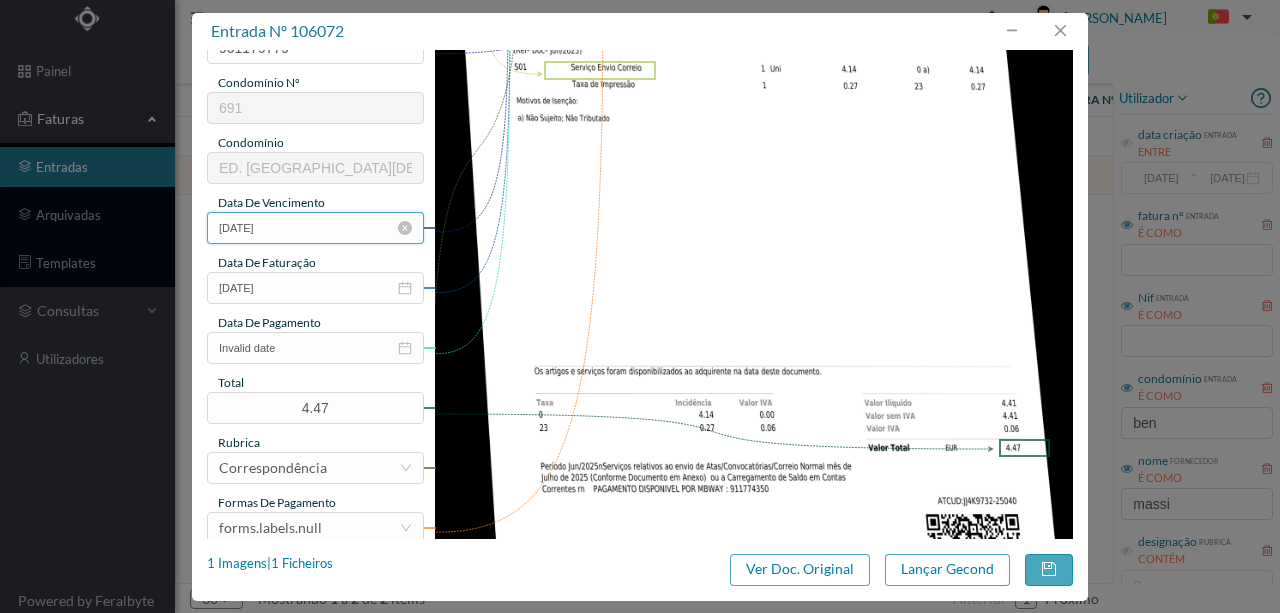 click on "[DATE]" at bounding box center [315, 228] 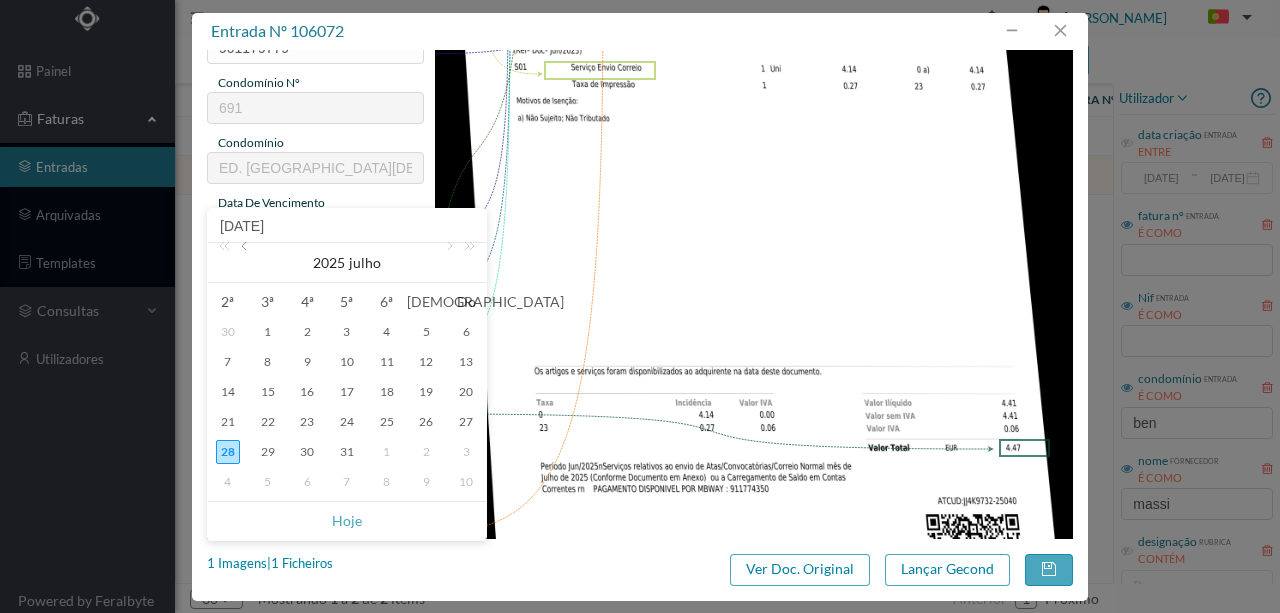 click at bounding box center [246, 263] 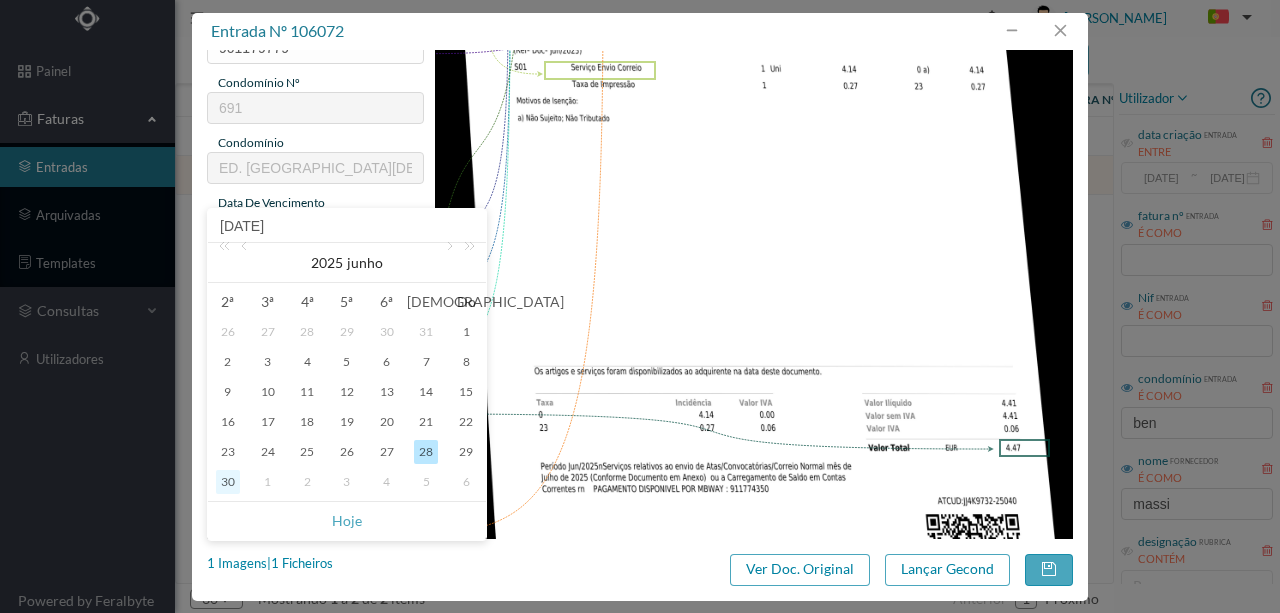 click on "30" at bounding box center (228, 482) 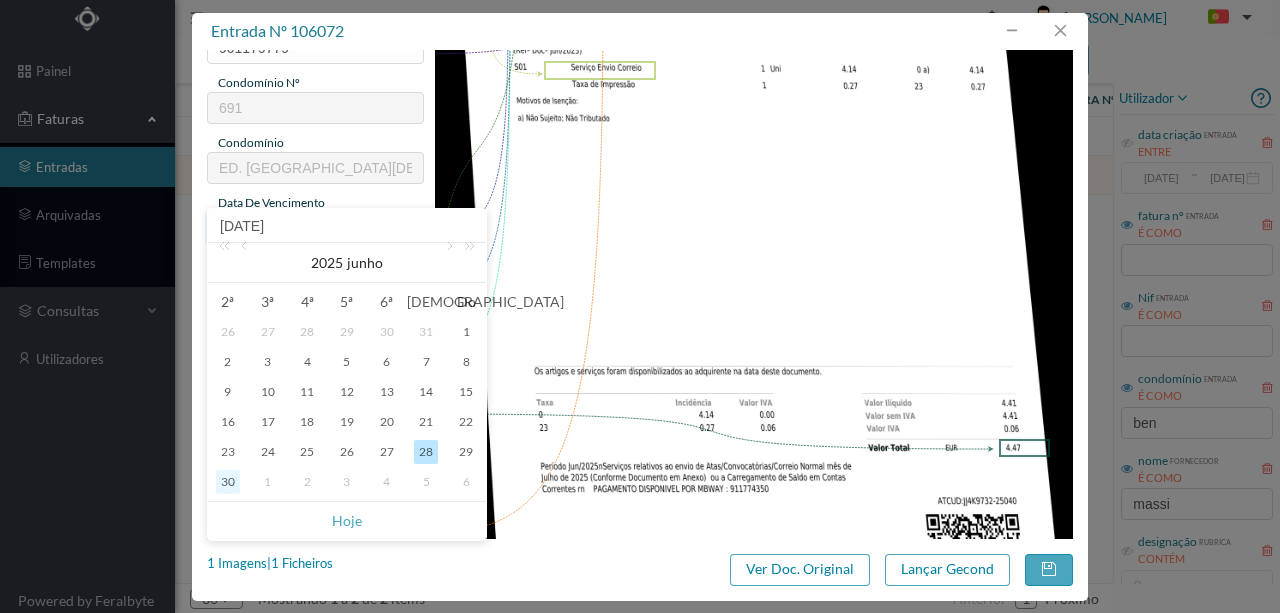 type on "[DATE]" 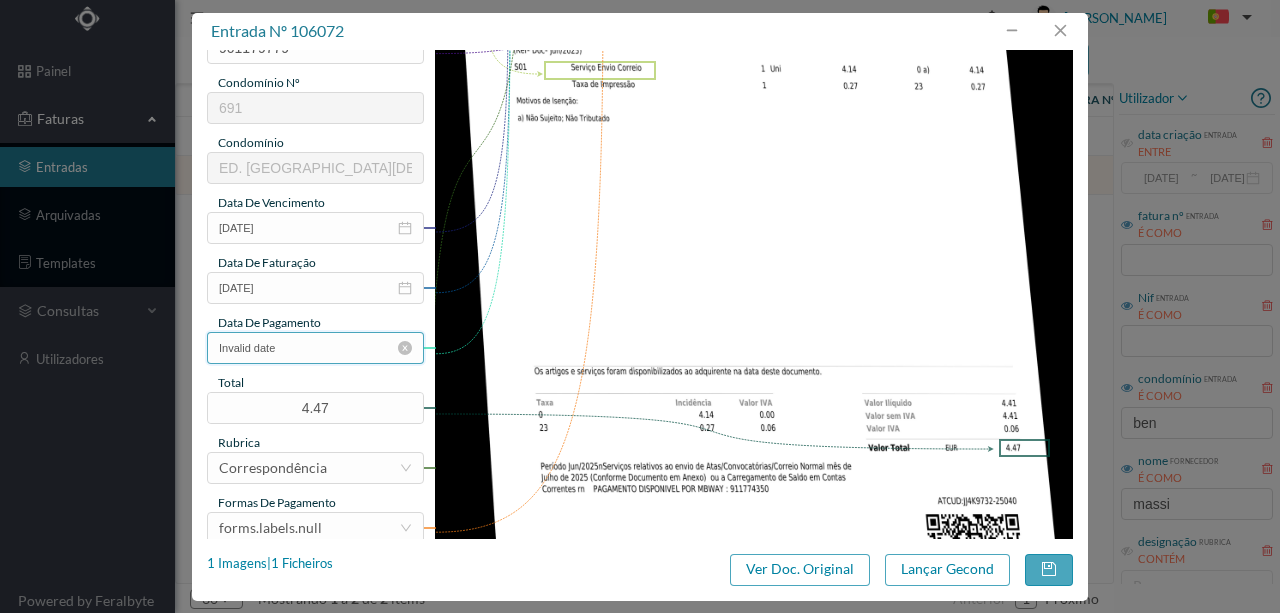 click on "Invalid date" at bounding box center (315, 348) 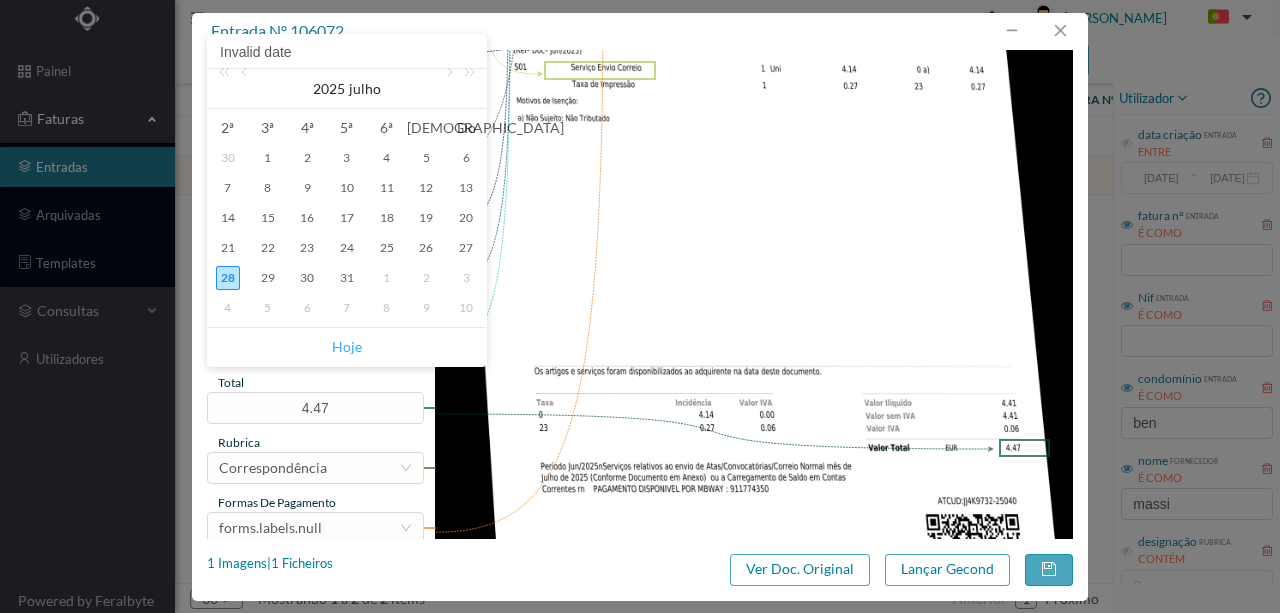click on "Hoje" at bounding box center [347, 347] 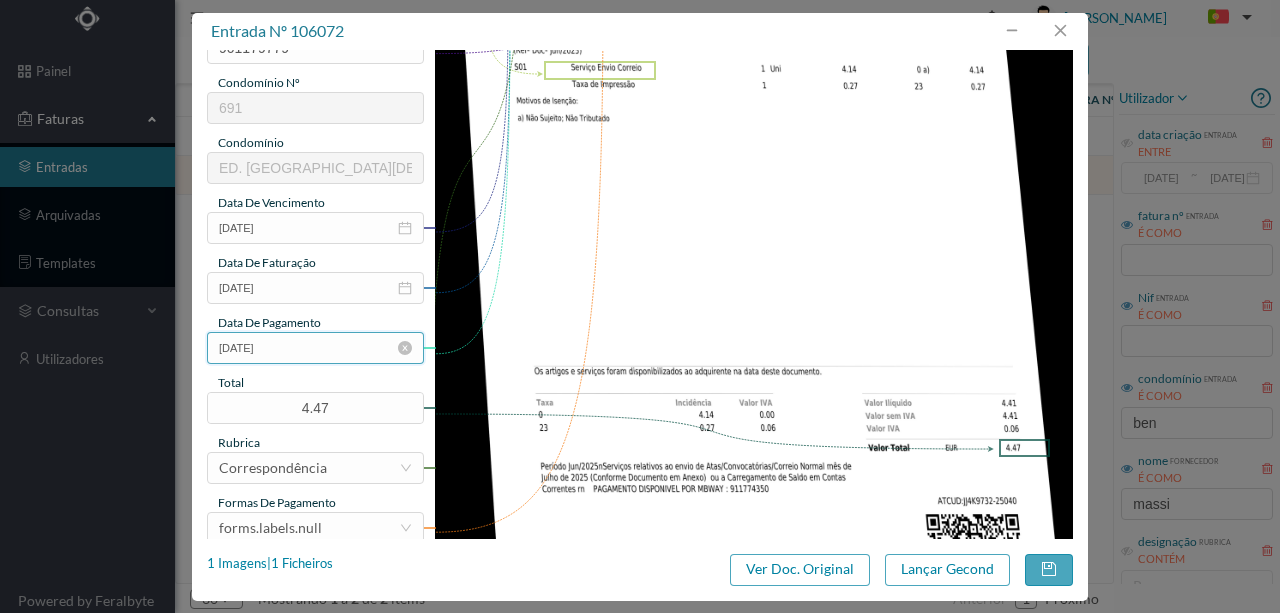 click on "[DATE]" at bounding box center (315, 348) 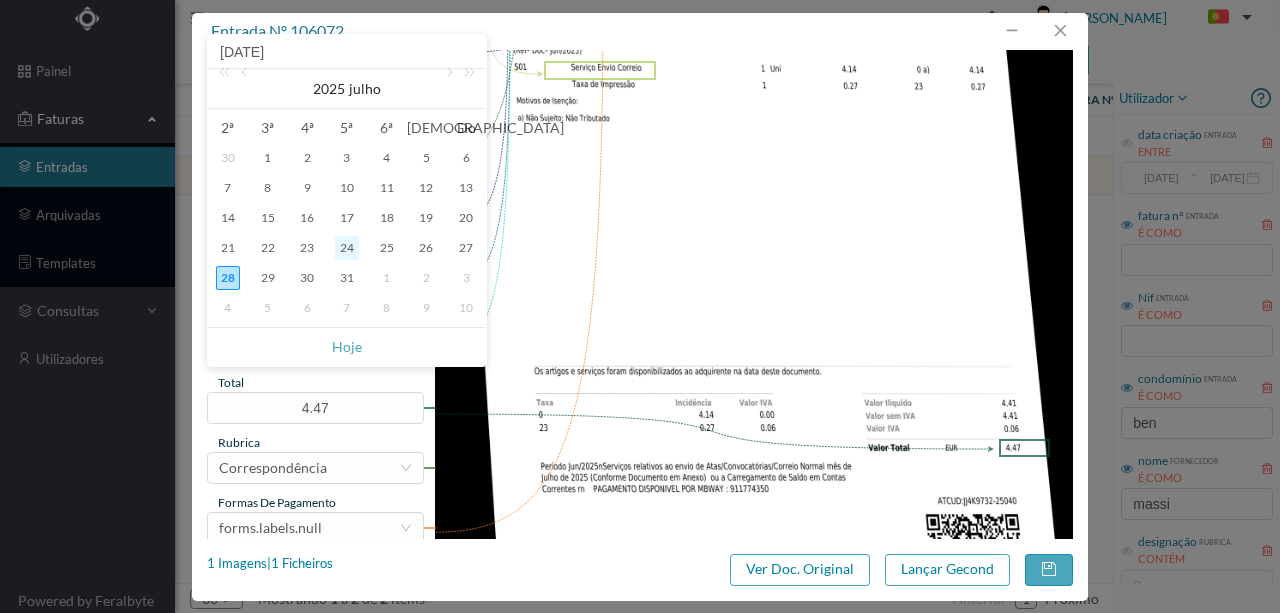 click on "24" at bounding box center (347, 248) 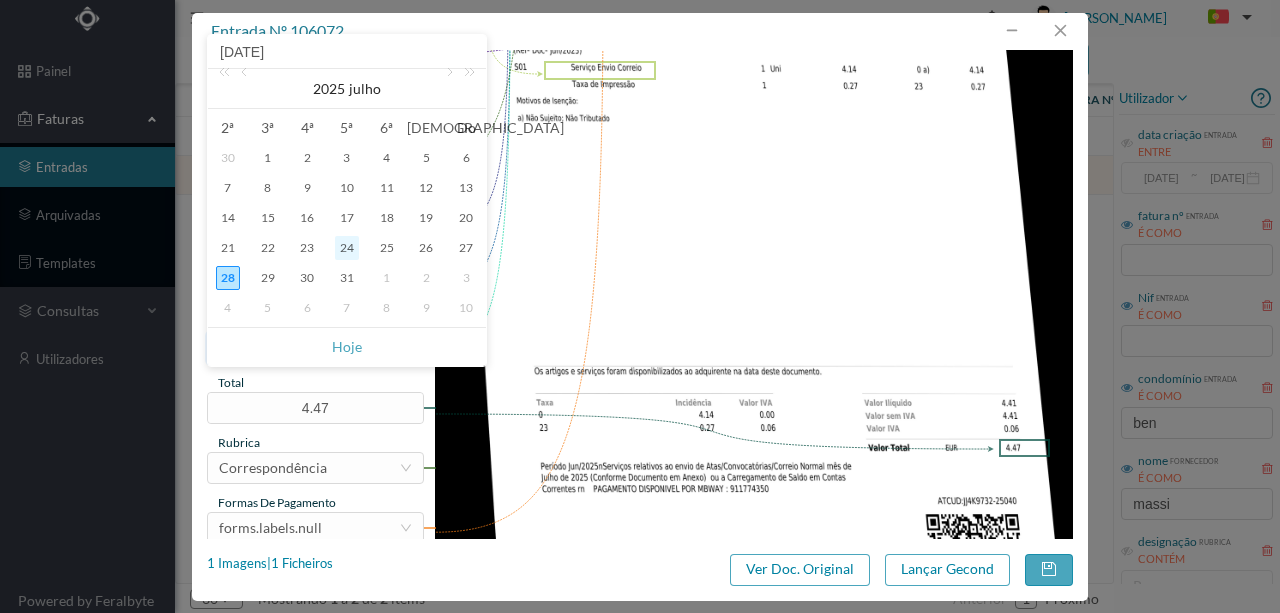 type on "[DATE]" 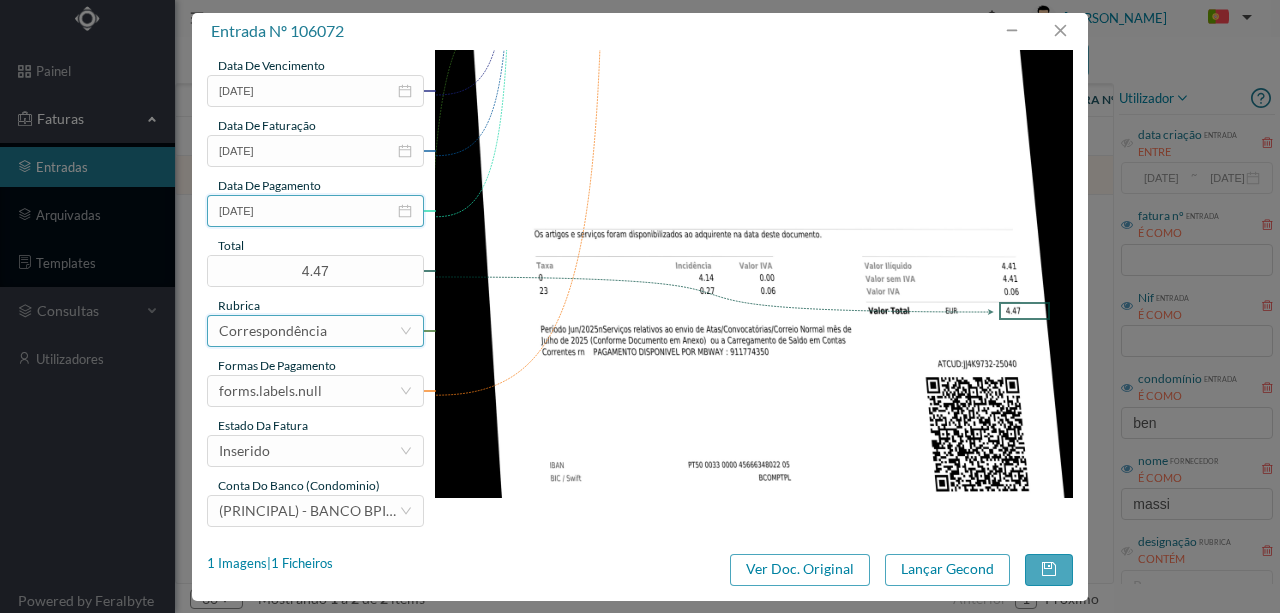 scroll, scrollTop: 473, scrollLeft: 0, axis: vertical 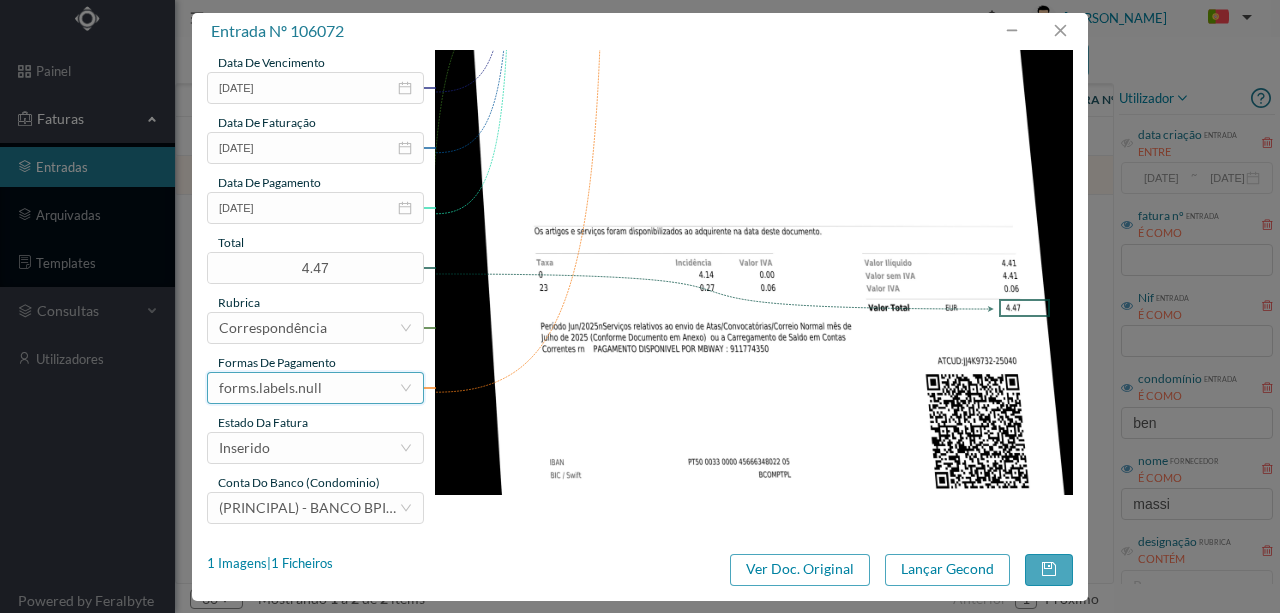 click on "forms.labels.null" at bounding box center [270, 388] 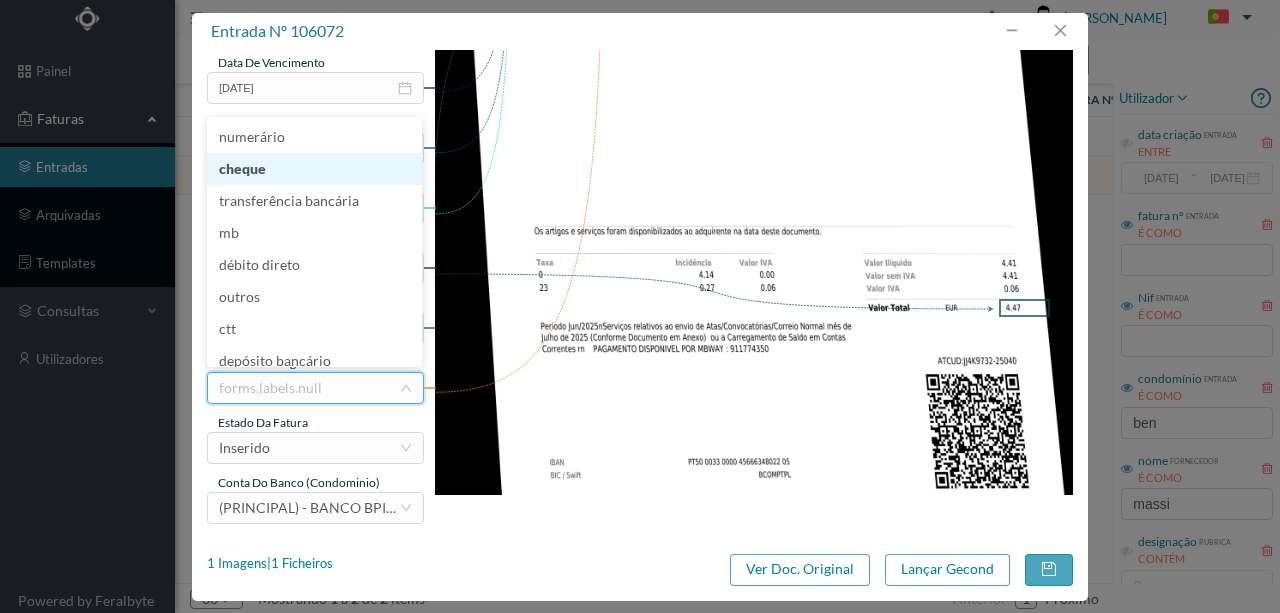 click on "cheque" at bounding box center [314, 169] 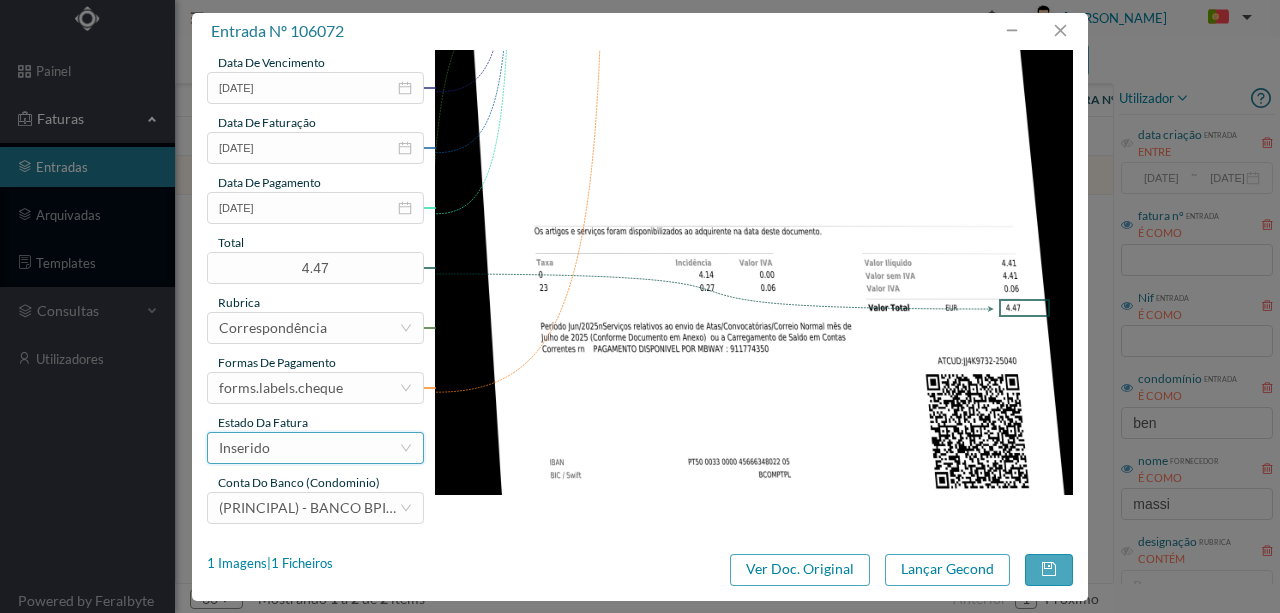 click on "Inserido" at bounding box center [309, 448] 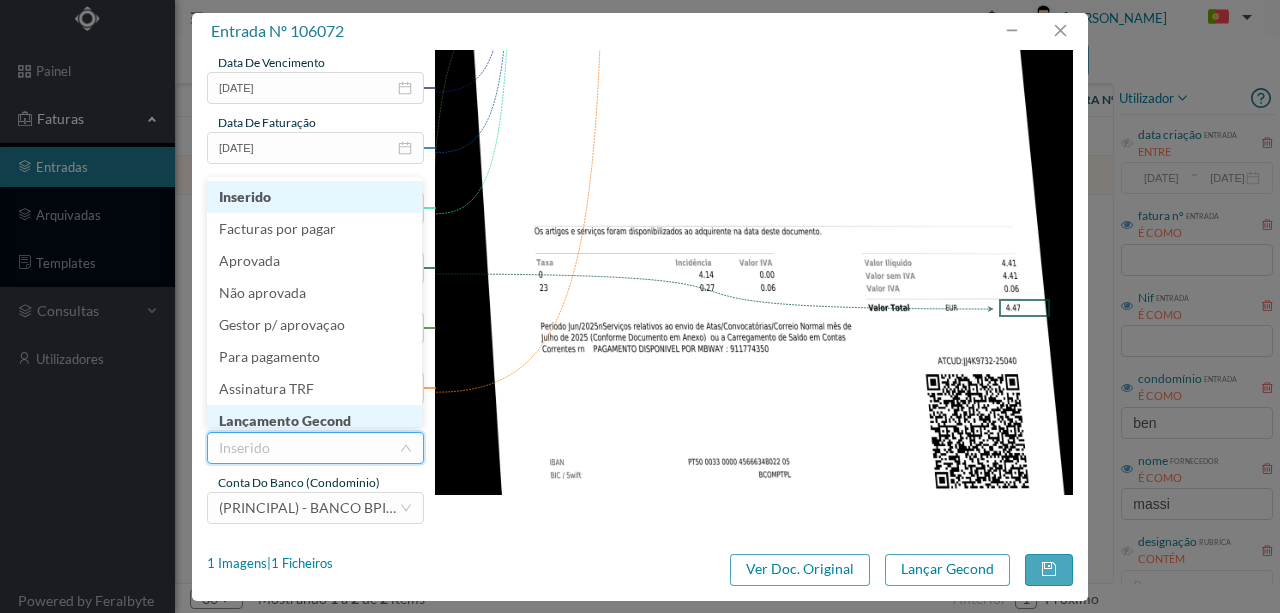scroll, scrollTop: 10, scrollLeft: 0, axis: vertical 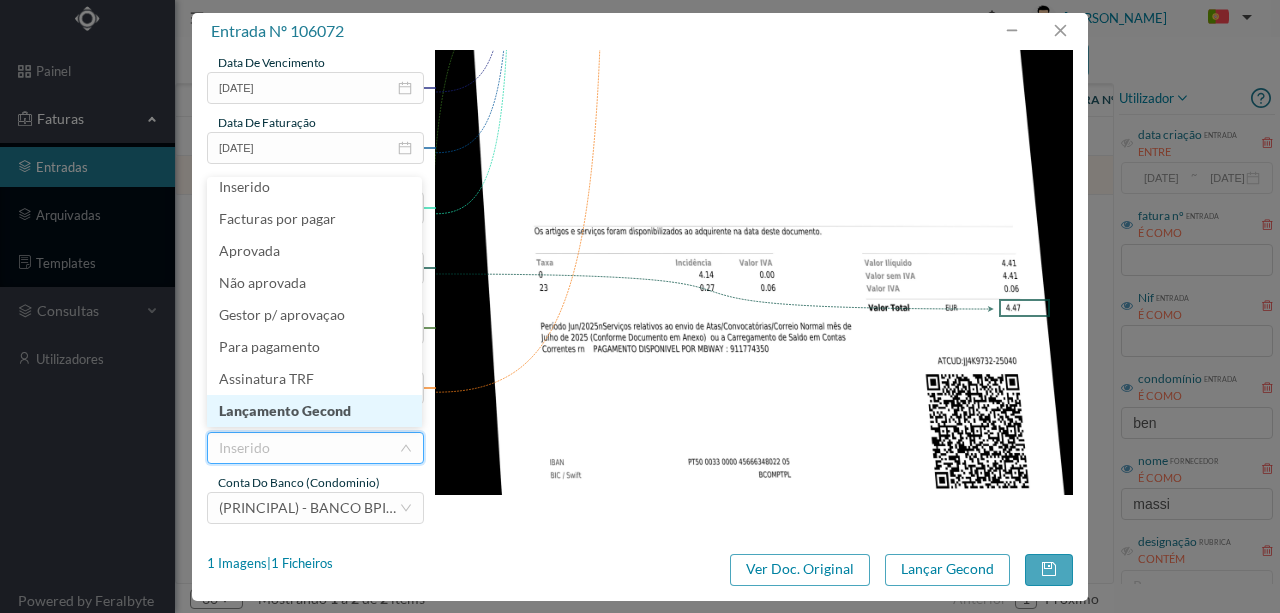click on "Lançamento Gecond" at bounding box center (314, 411) 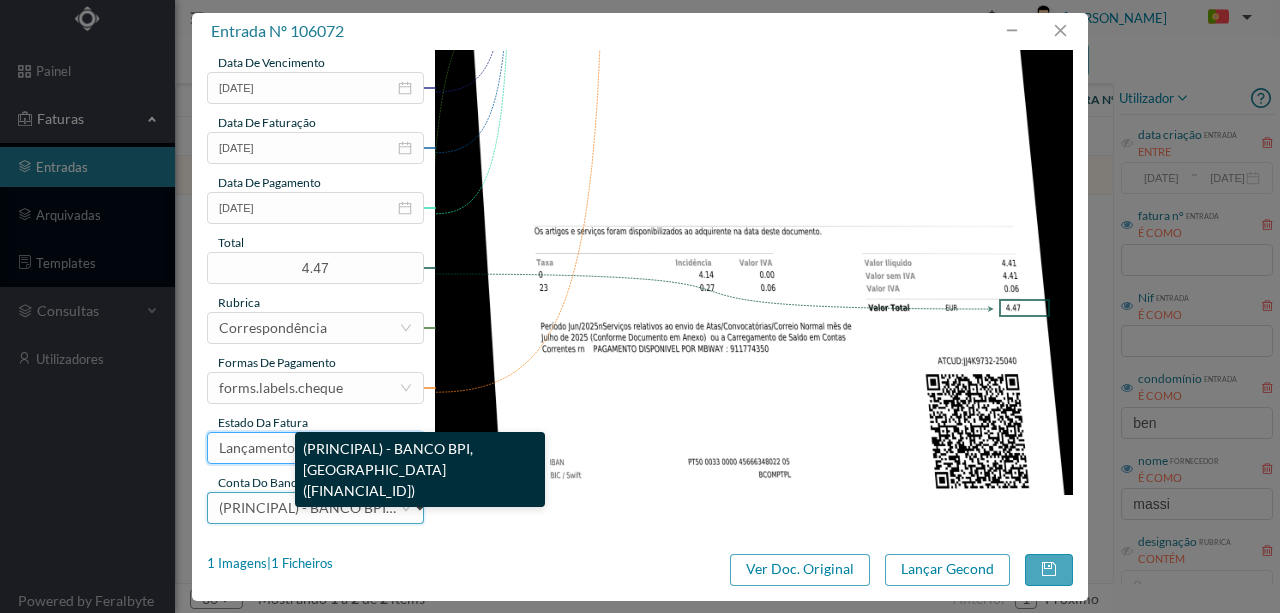 click on "(PRINCIPAL) - BANCO BPI, [GEOGRAPHIC_DATA] ([FINANCIAL_ID])" at bounding box center [434, 507] 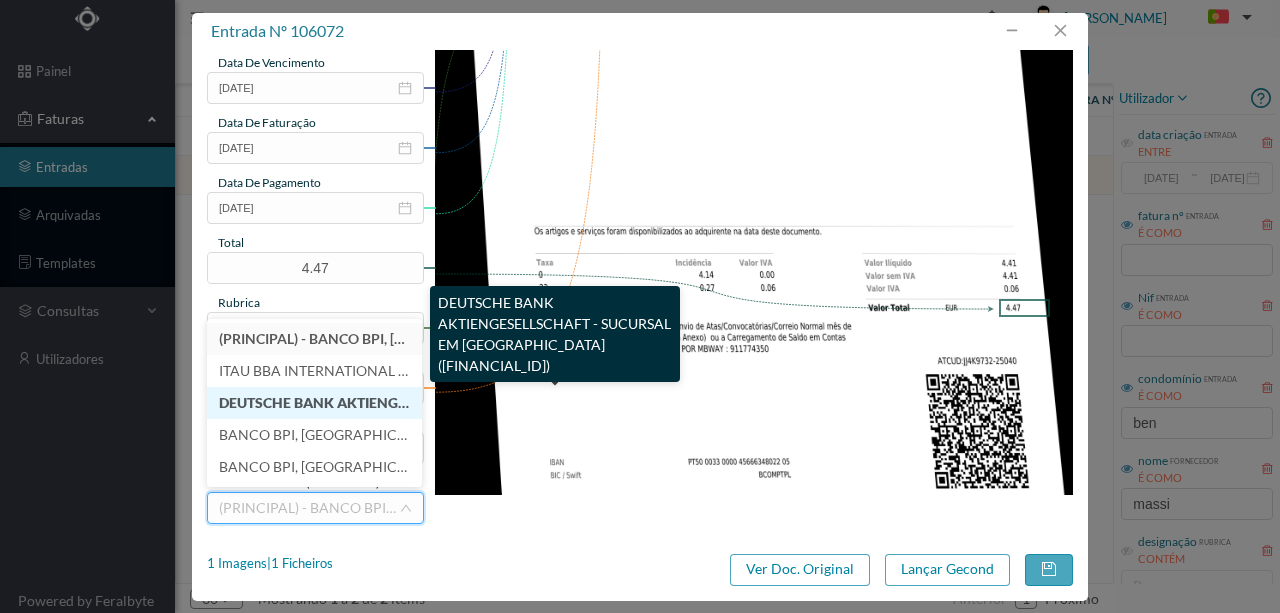 click on "DEUTSCHE BANK AKTIENGESELLSCHAFT - SUCURSAL EM [GEOGRAPHIC_DATA] ([FINANCIAL_ID])" at bounding box center [536, 402] 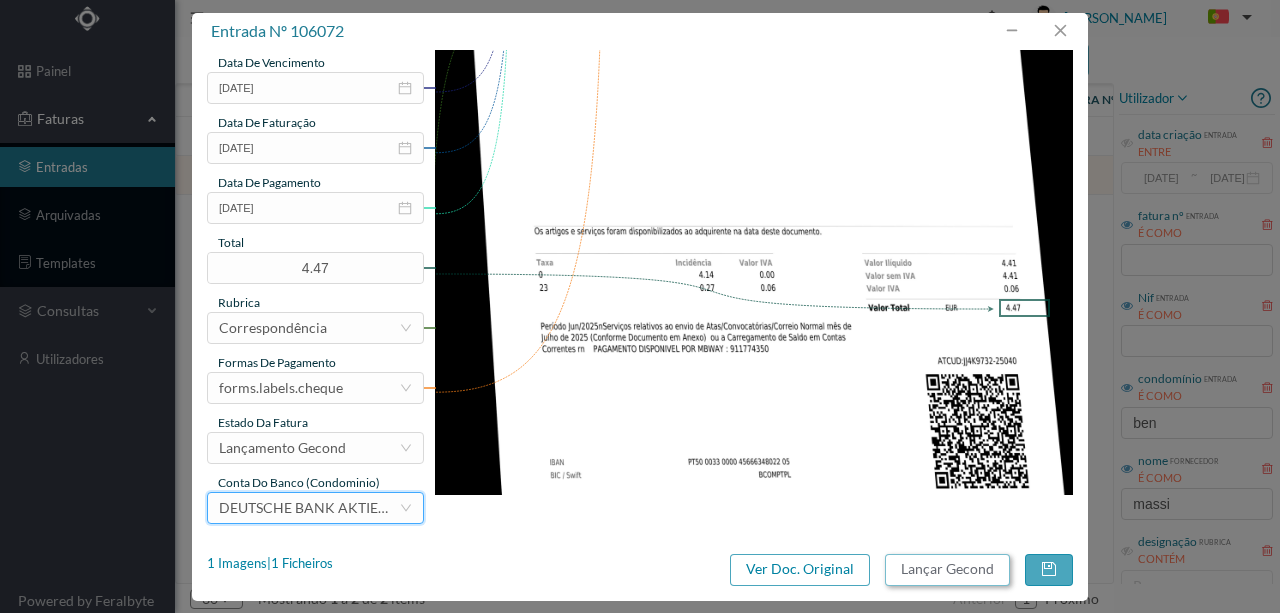 click on "Lançar Gecond" at bounding box center [947, 570] 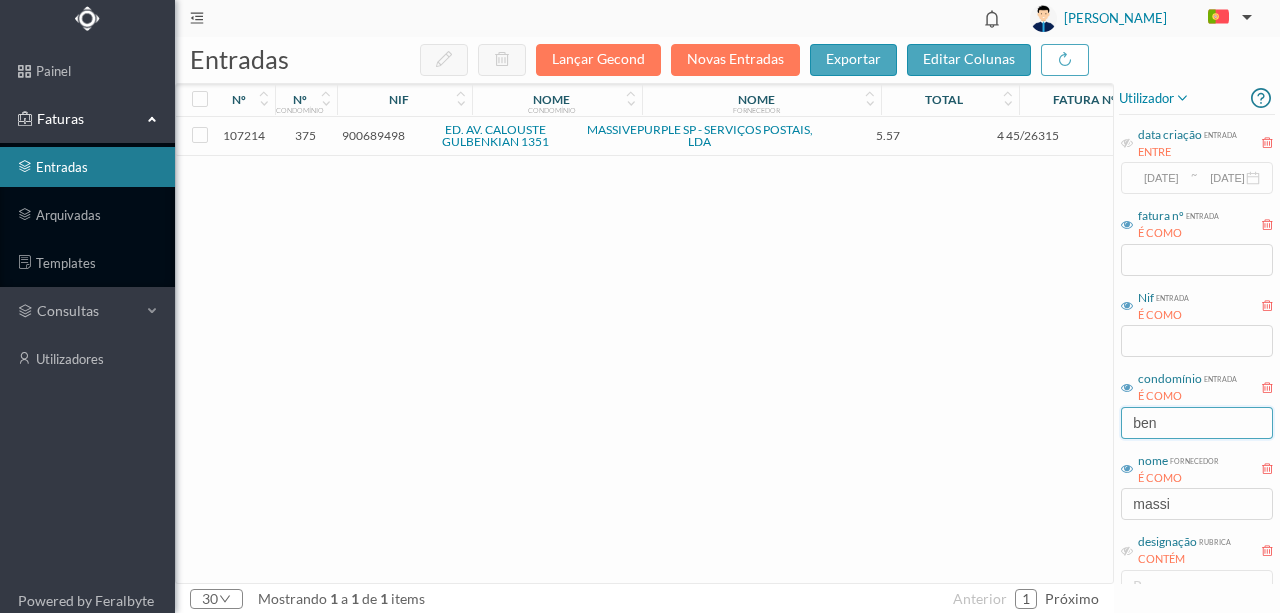 drag, startPoint x: 1189, startPoint y: 428, endPoint x: 1106, endPoint y: 433, distance: 83.15047 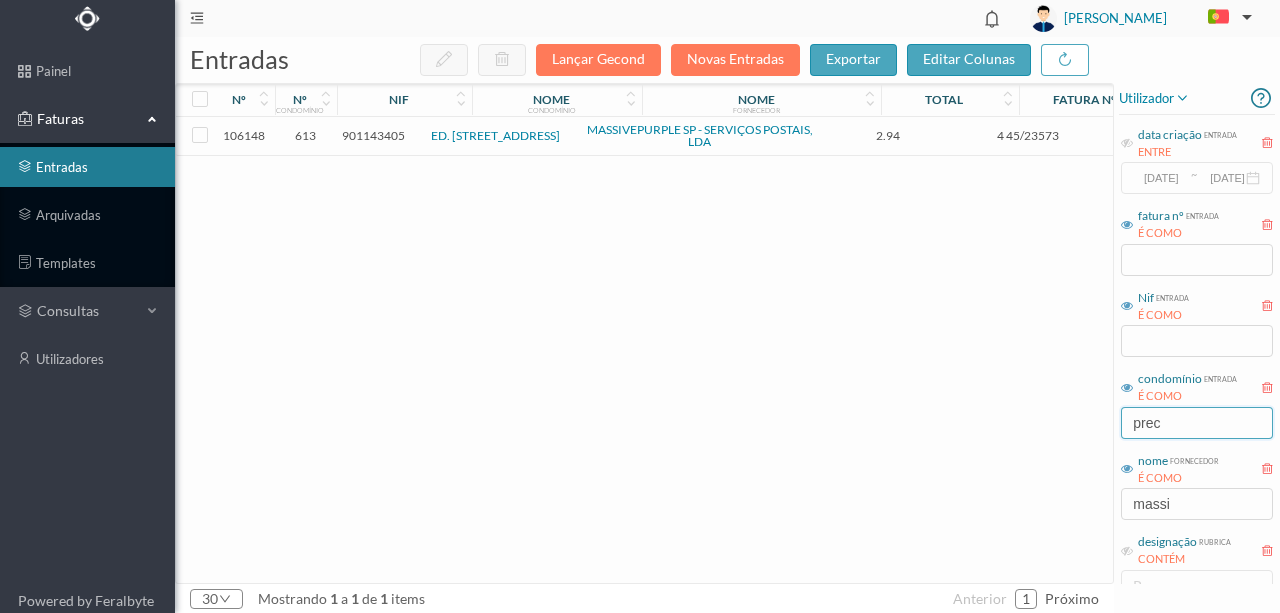 type on "prec" 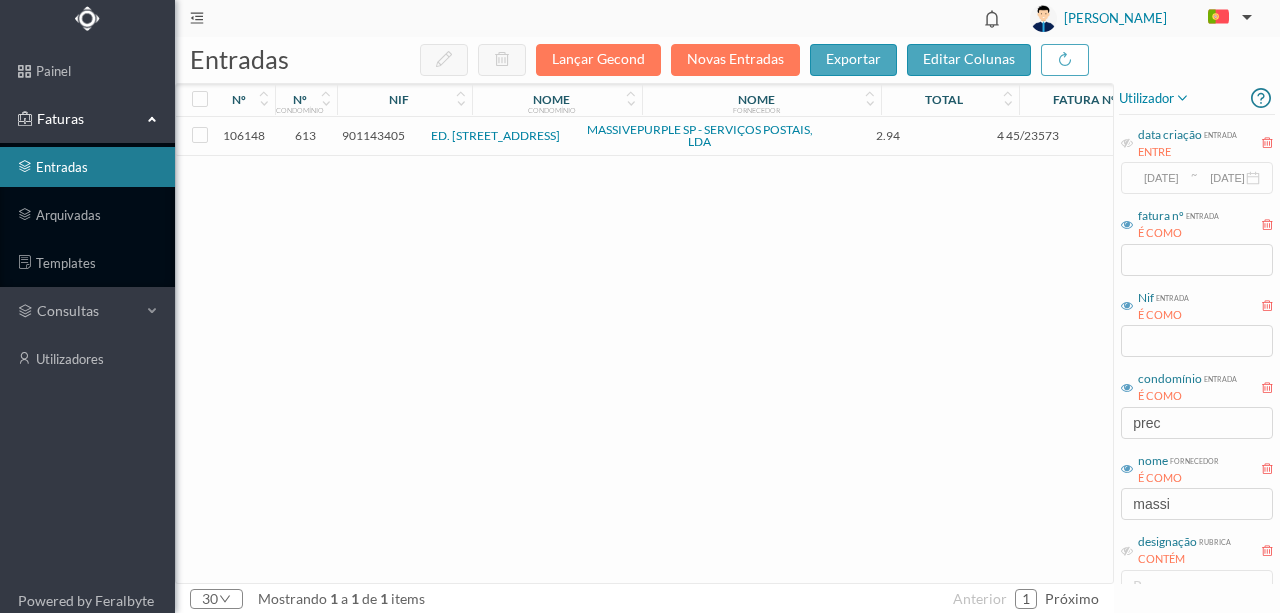 click on "901143405" at bounding box center (373, 135) 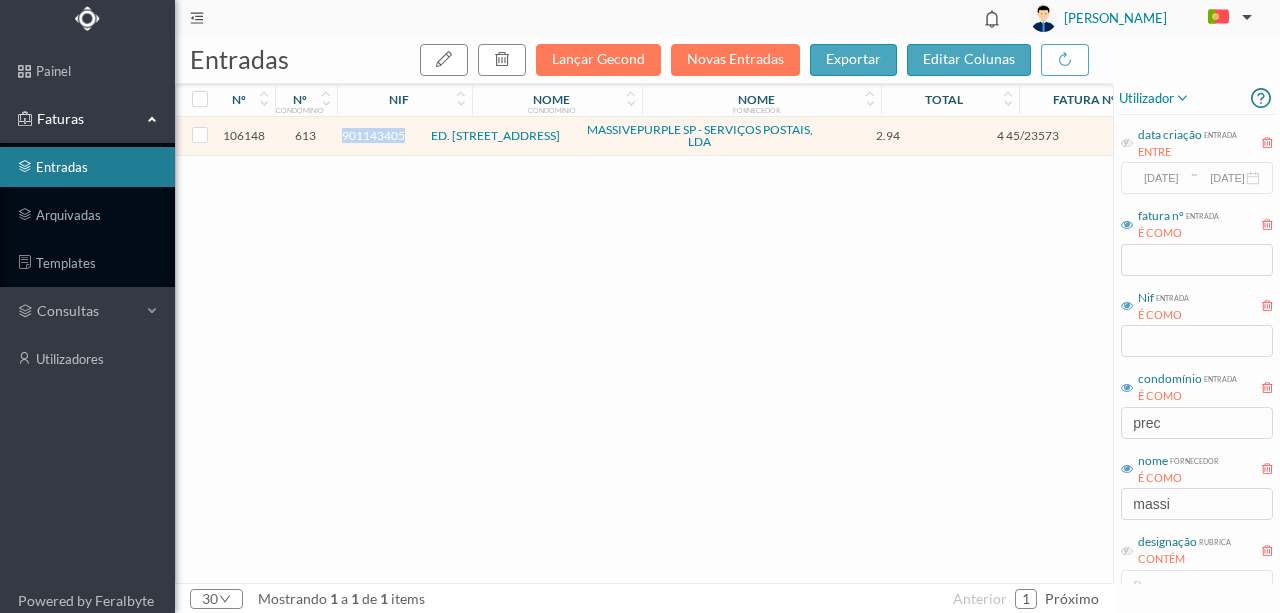 click on "901143405" at bounding box center [373, 135] 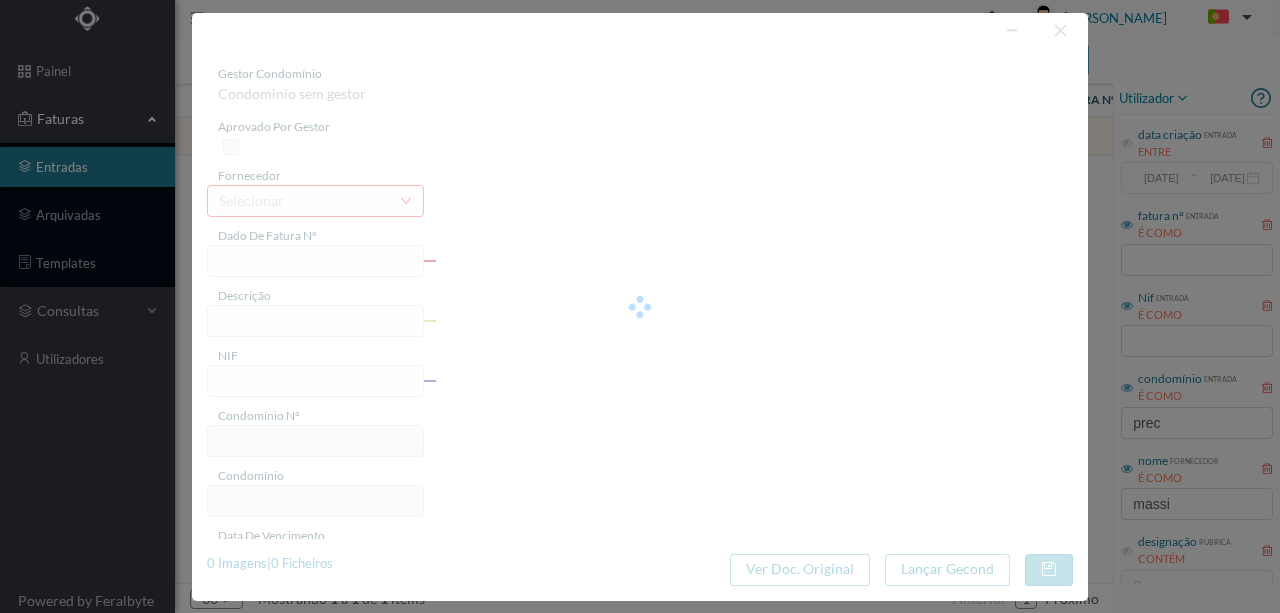 type on "4 45/23573" 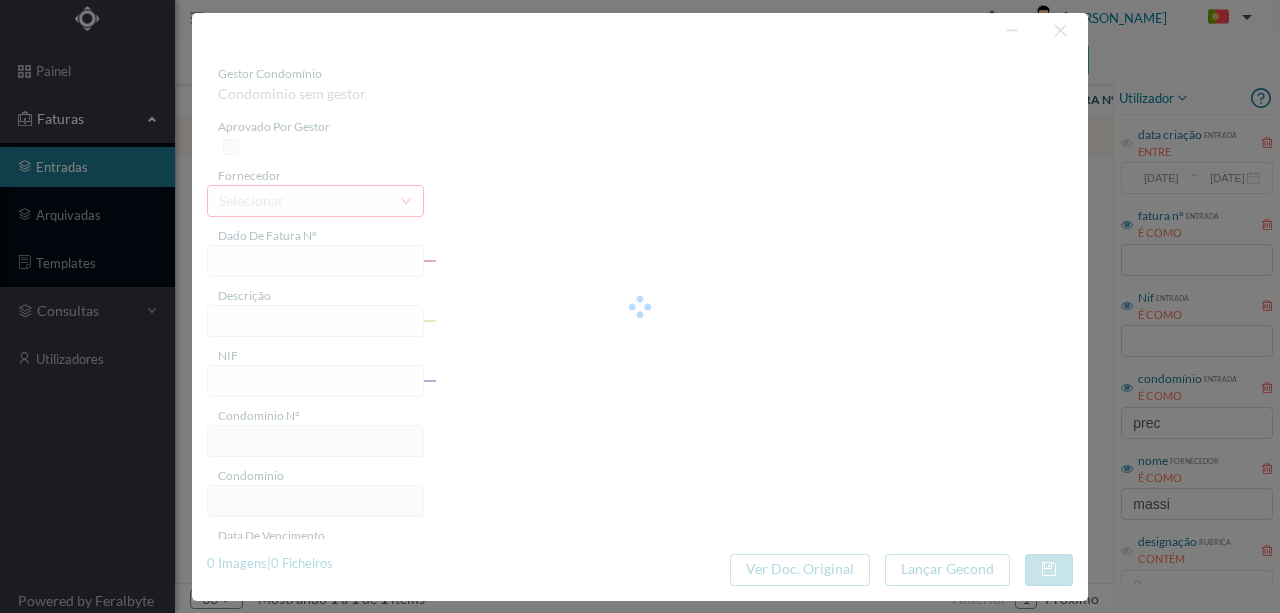 type on "Serviço [PERSON_NAME] e op" 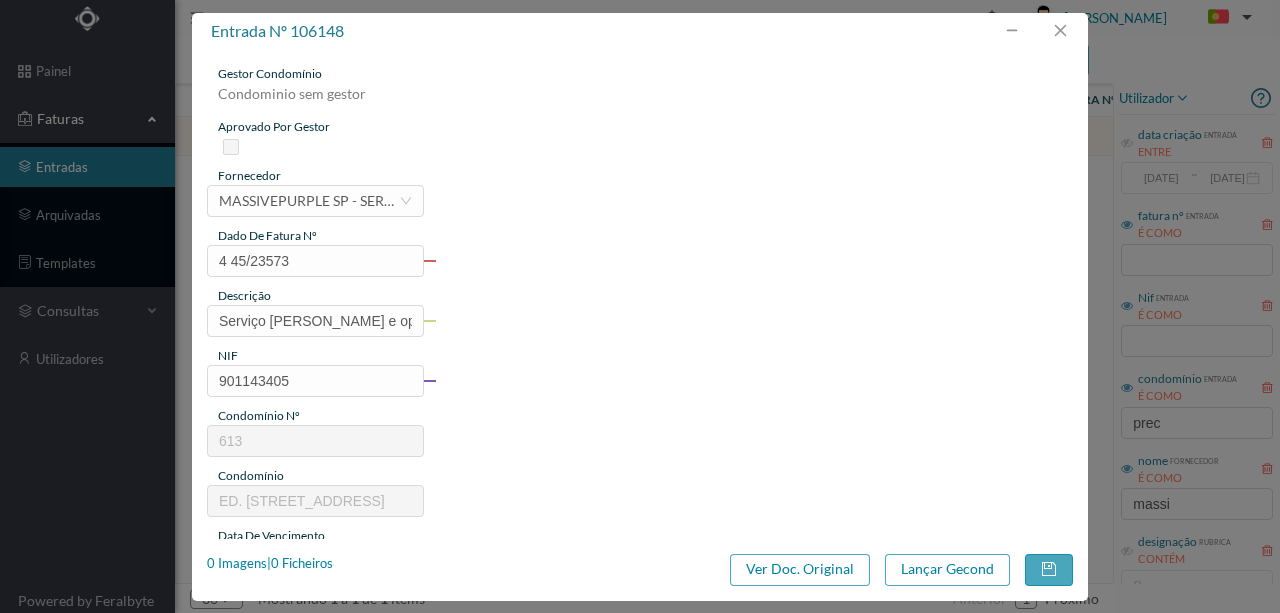 type on "613" 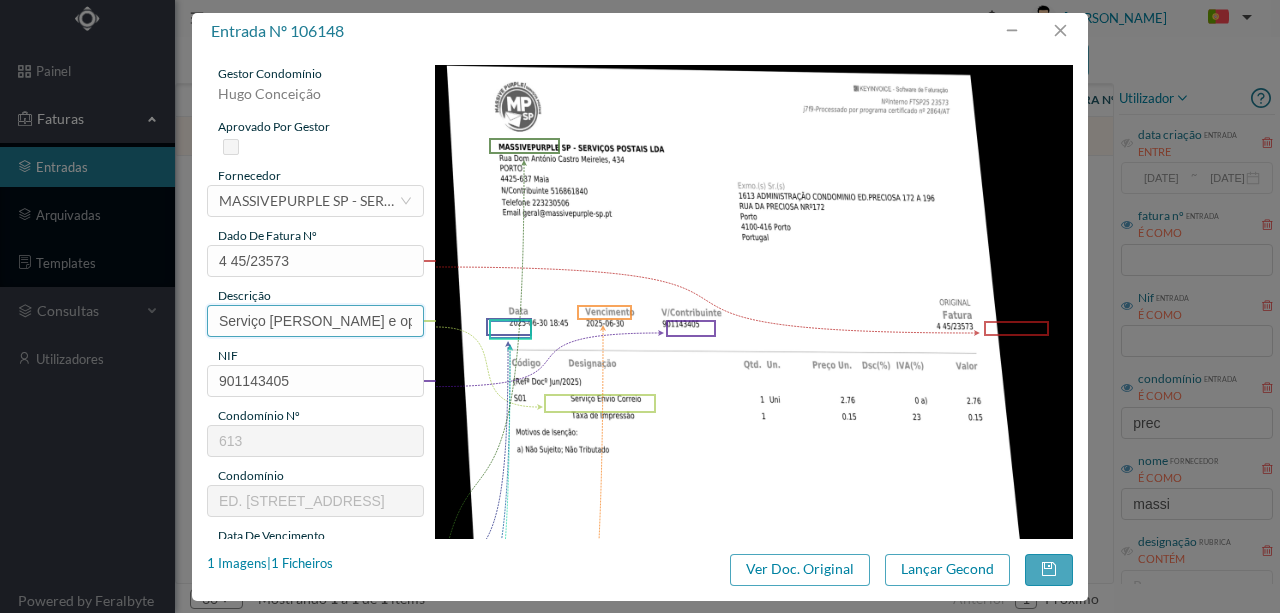 click on "Serviço [PERSON_NAME] e op" at bounding box center [315, 321] 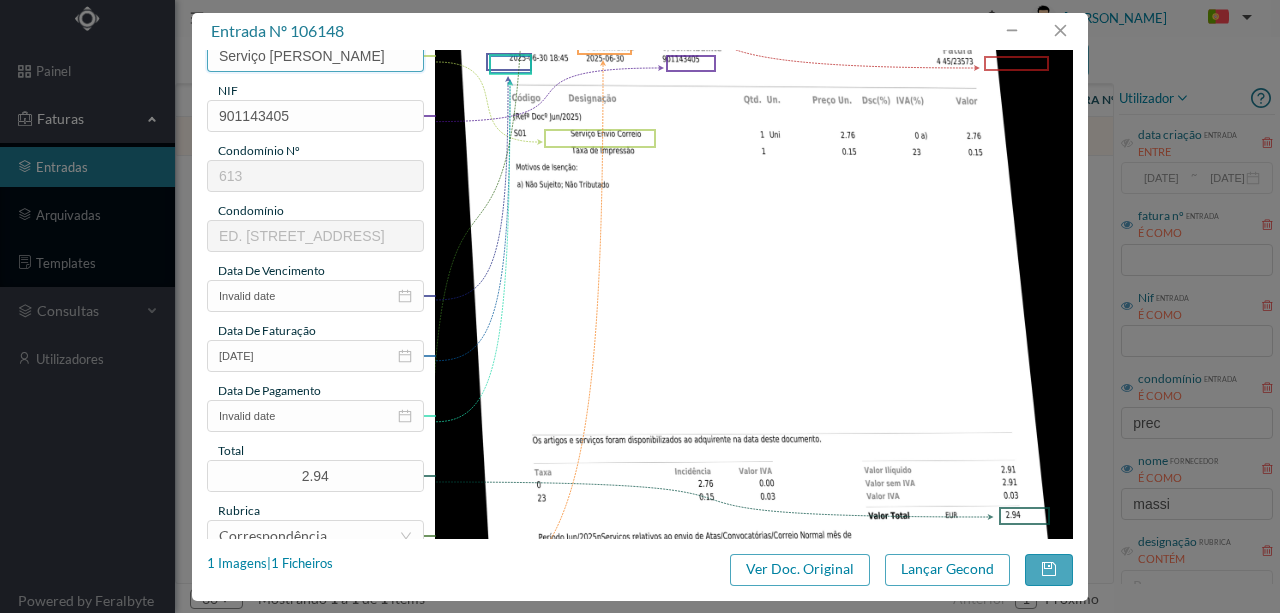 scroll, scrollTop: 266, scrollLeft: 0, axis: vertical 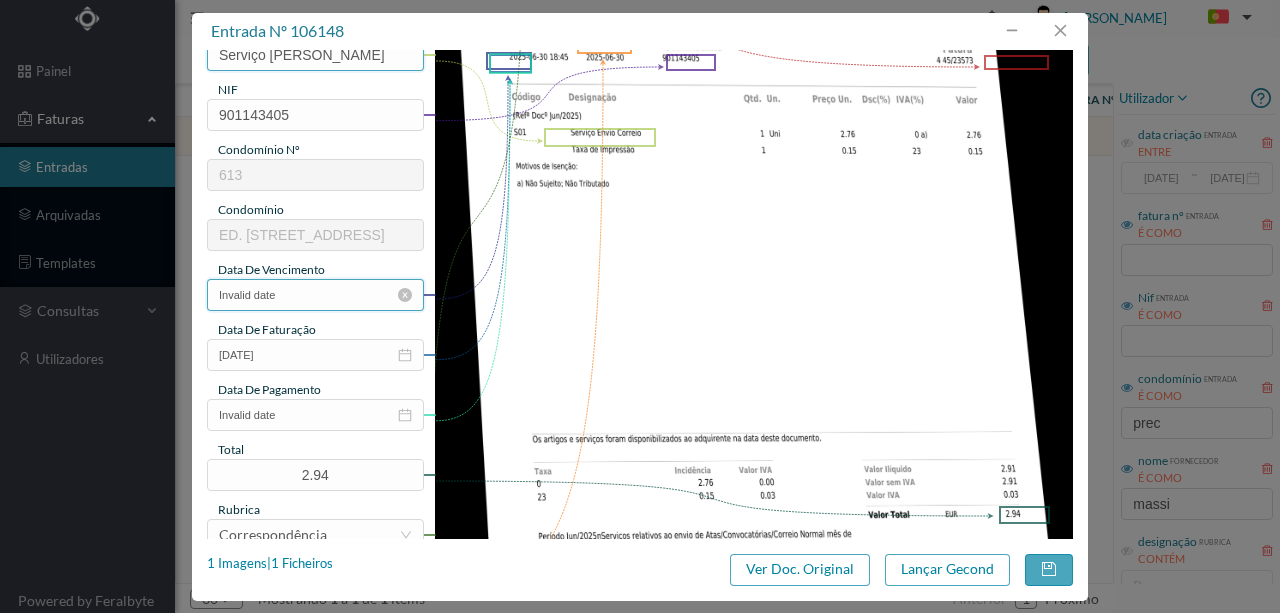 type on "Serviço [PERSON_NAME]" 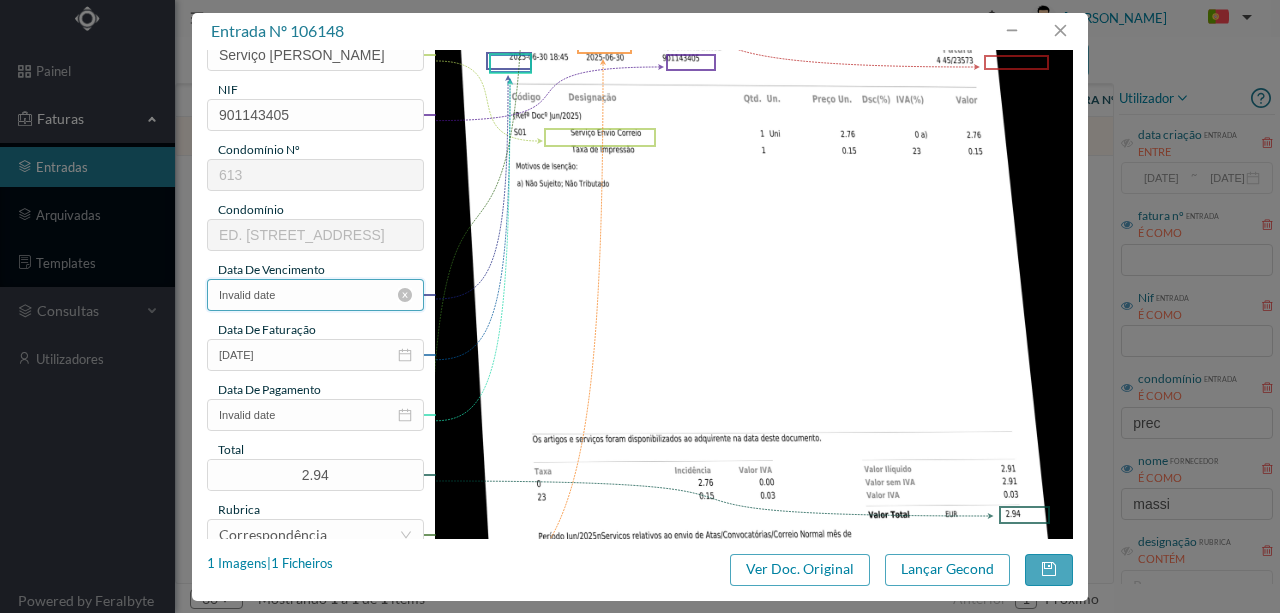 click on "Invalid date" at bounding box center (315, 295) 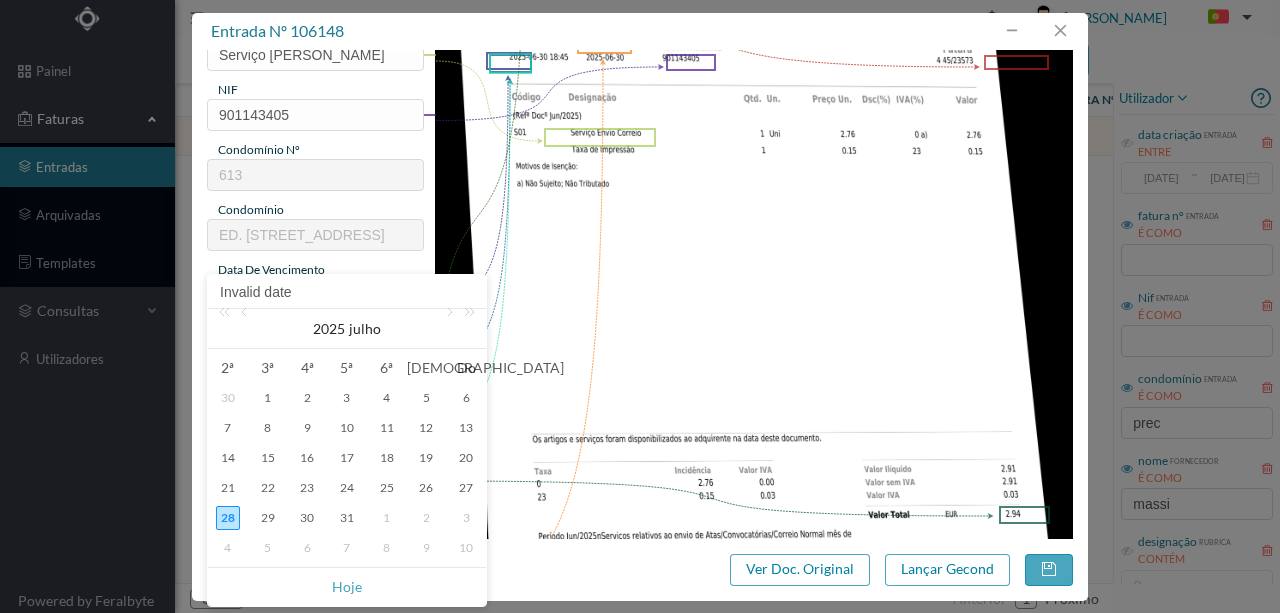drag, startPoint x: 345, startPoint y: 592, endPoint x: 356, endPoint y: 430, distance: 162.37303 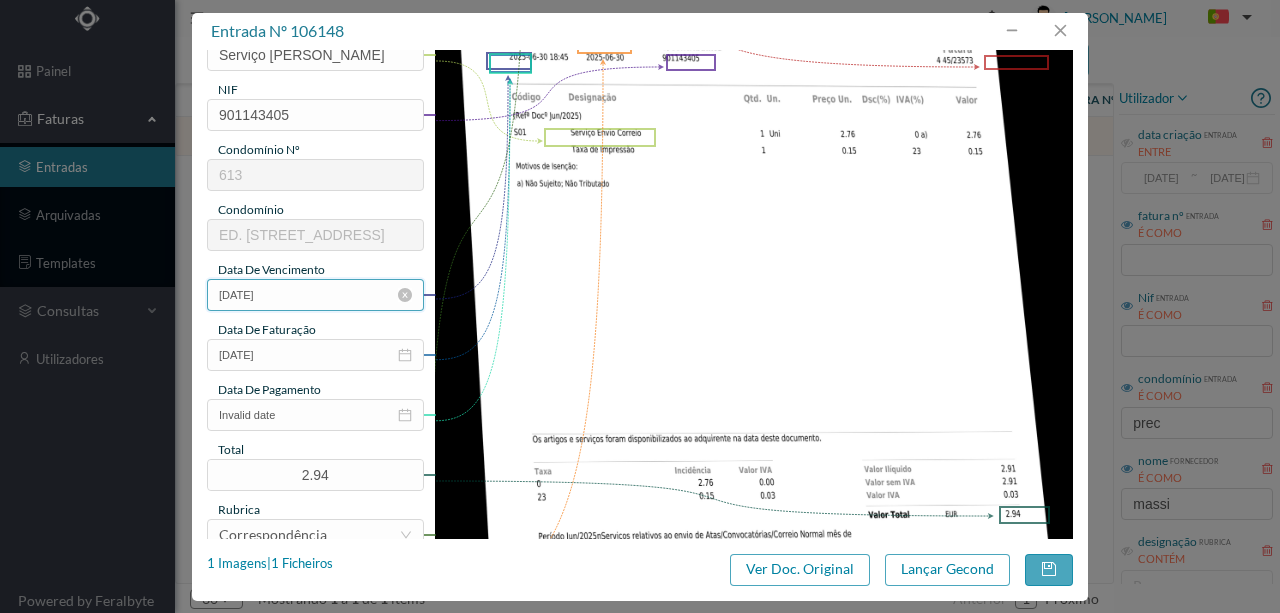 click on "[DATE]" at bounding box center [315, 295] 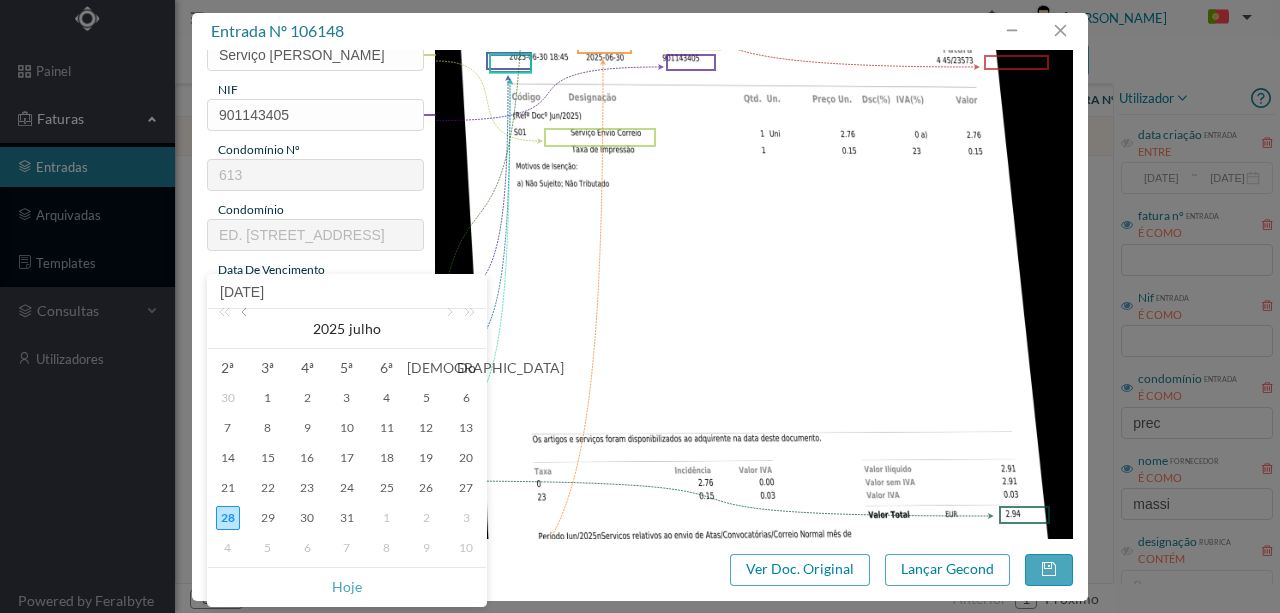 click at bounding box center [246, 329] 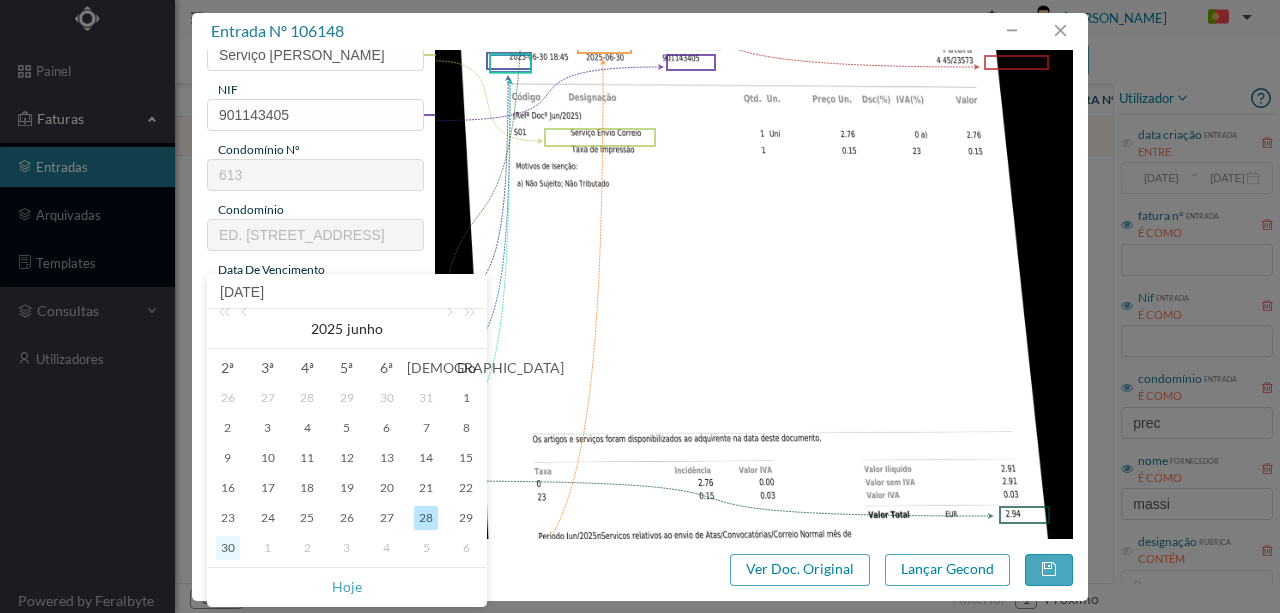 click on "30" at bounding box center [228, 548] 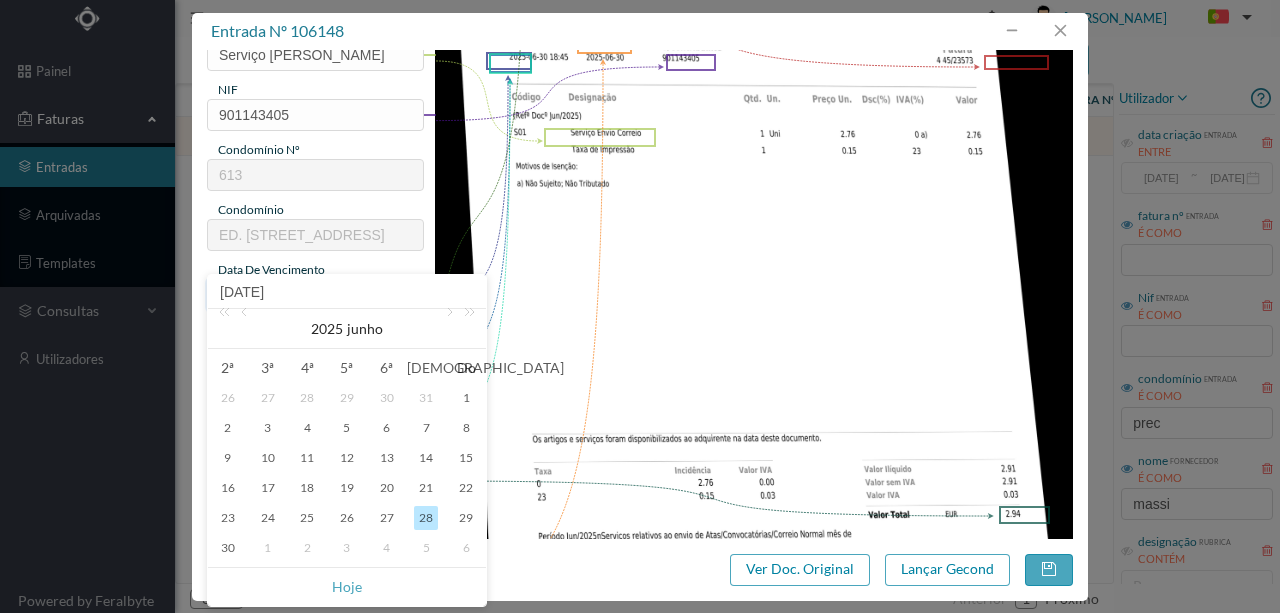 type on "[DATE]" 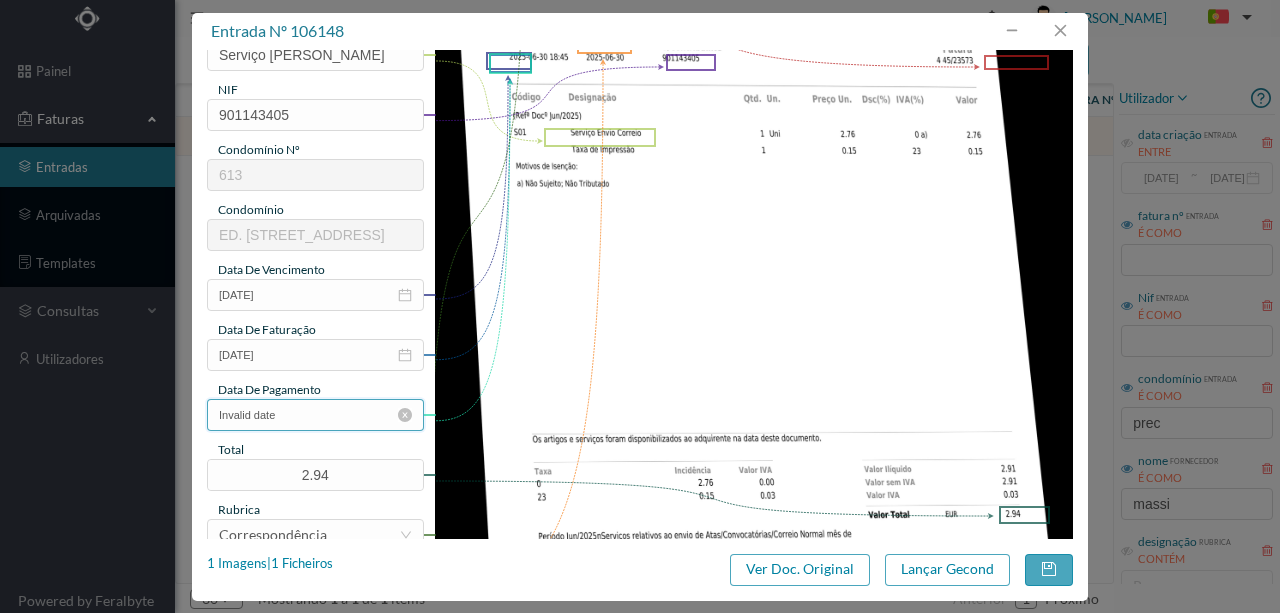click on "Invalid date" at bounding box center [315, 415] 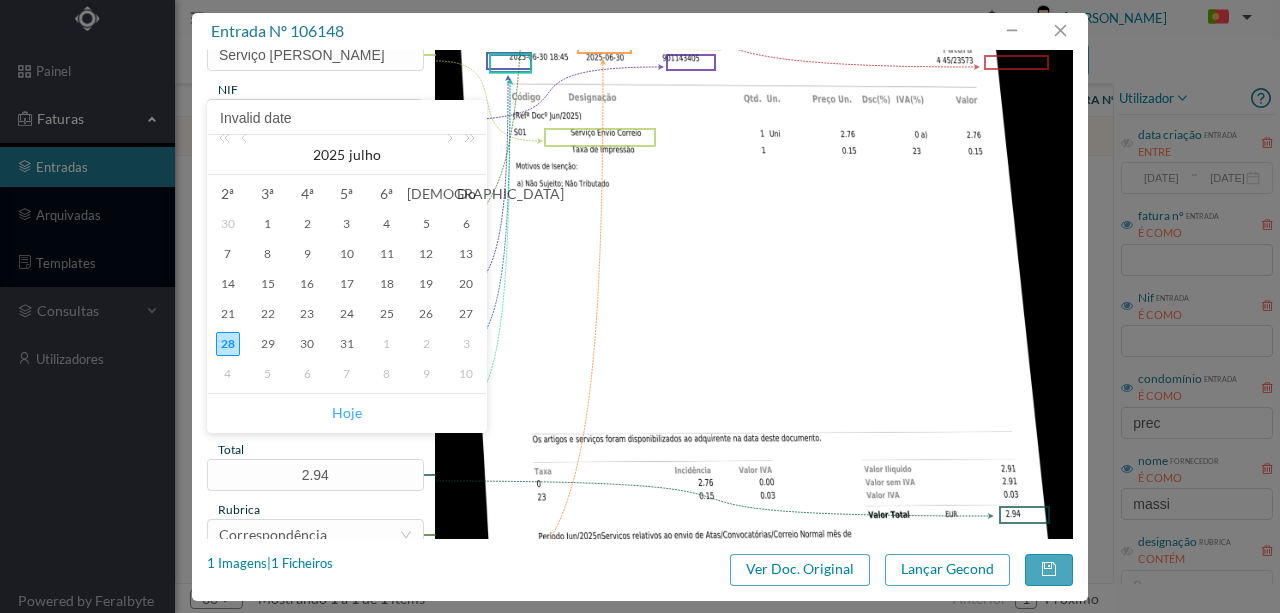 click on "Hoje" at bounding box center (347, 413) 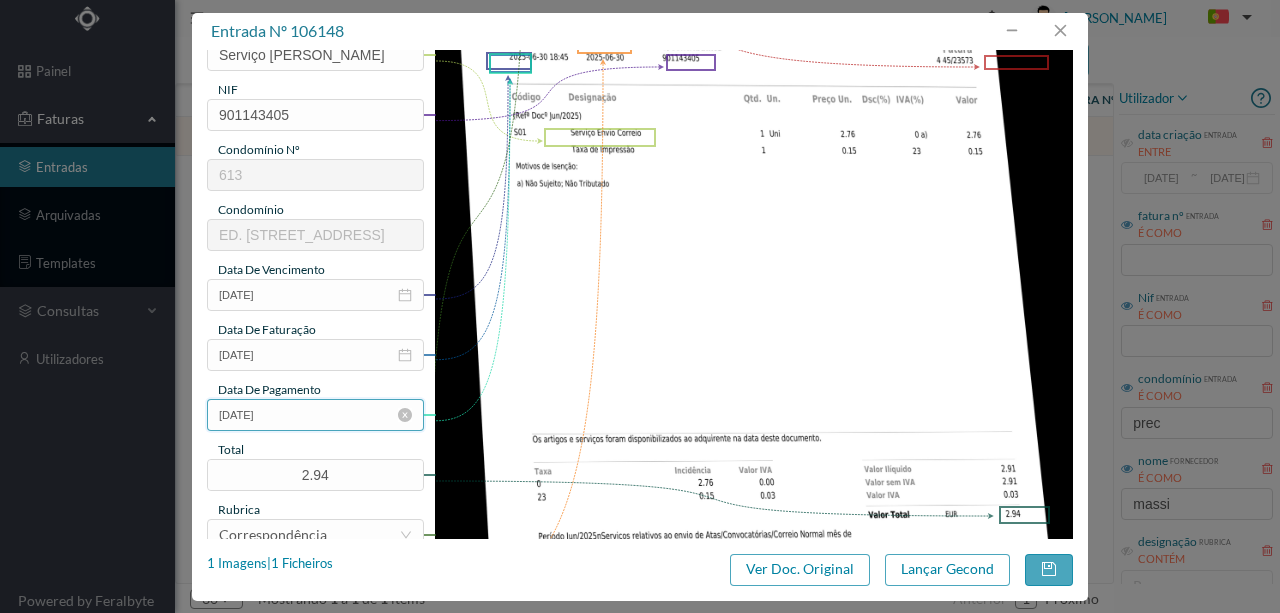 click on "[DATE]" at bounding box center [315, 415] 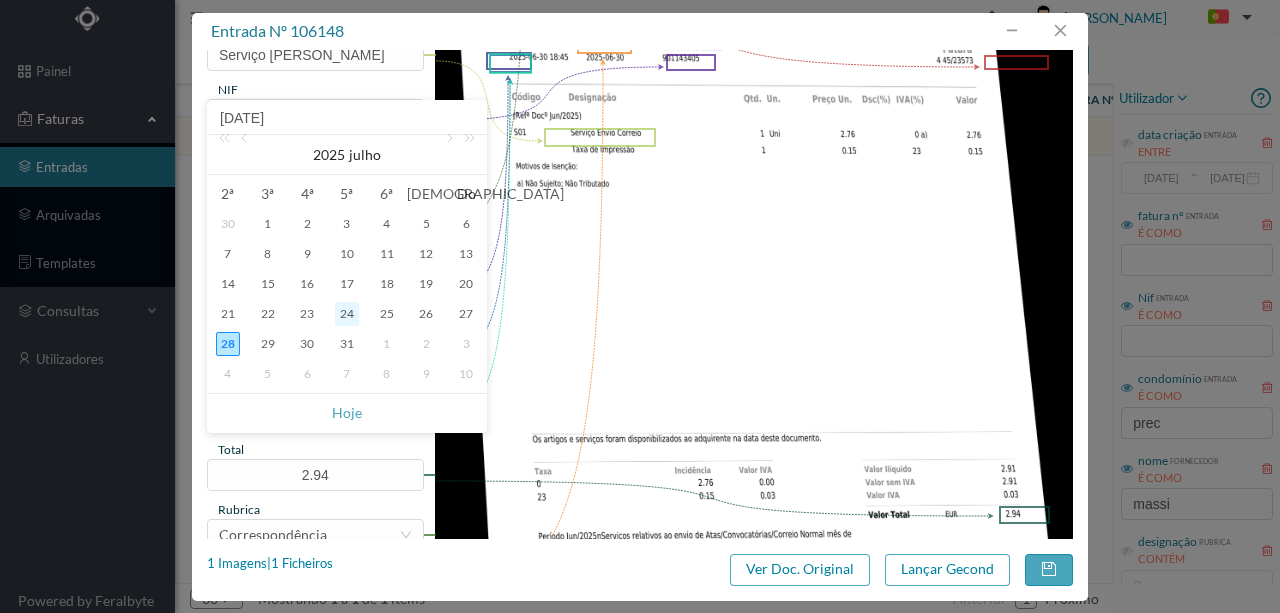 click on "24" at bounding box center [347, 314] 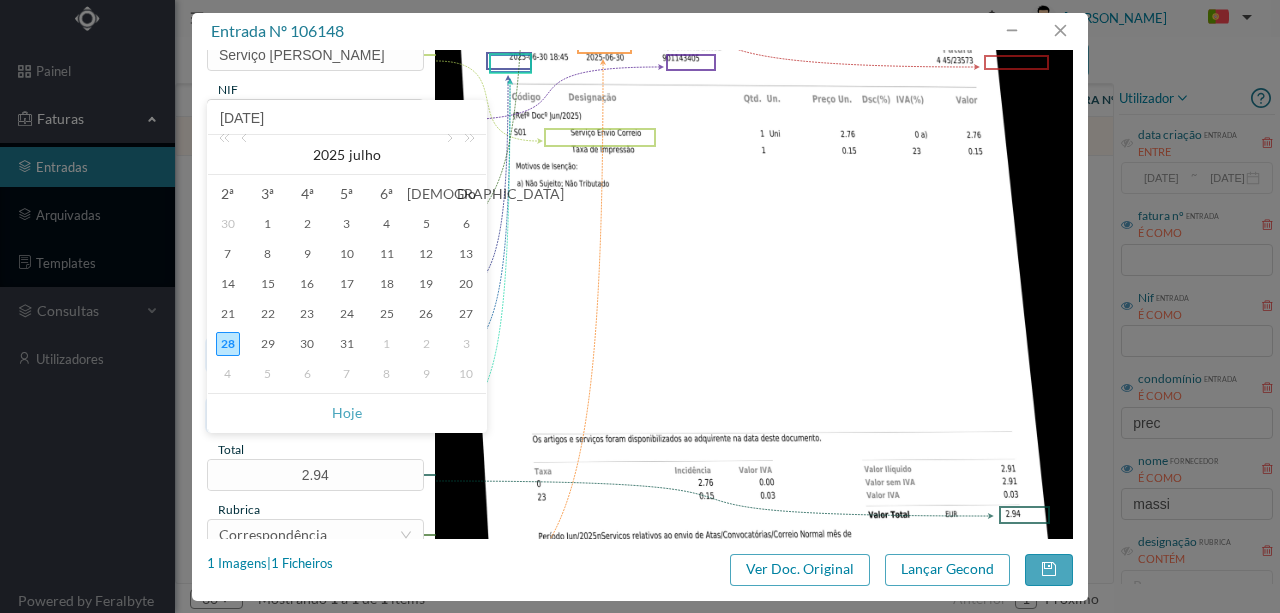 type on "[DATE]" 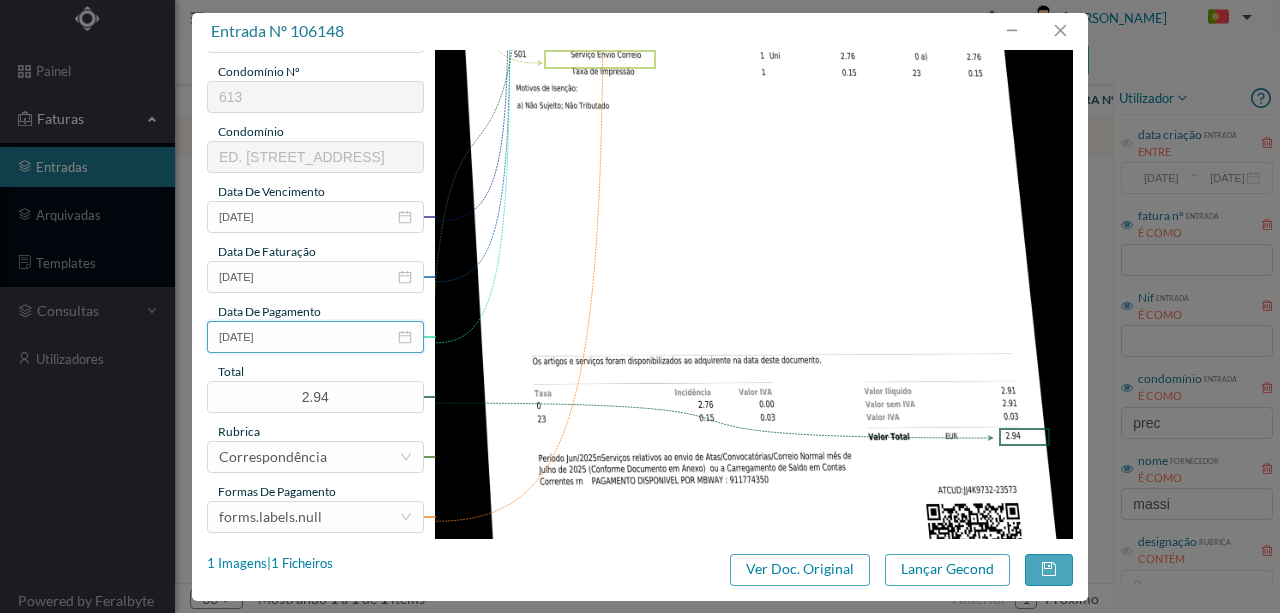 scroll, scrollTop: 473, scrollLeft: 0, axis: vertical 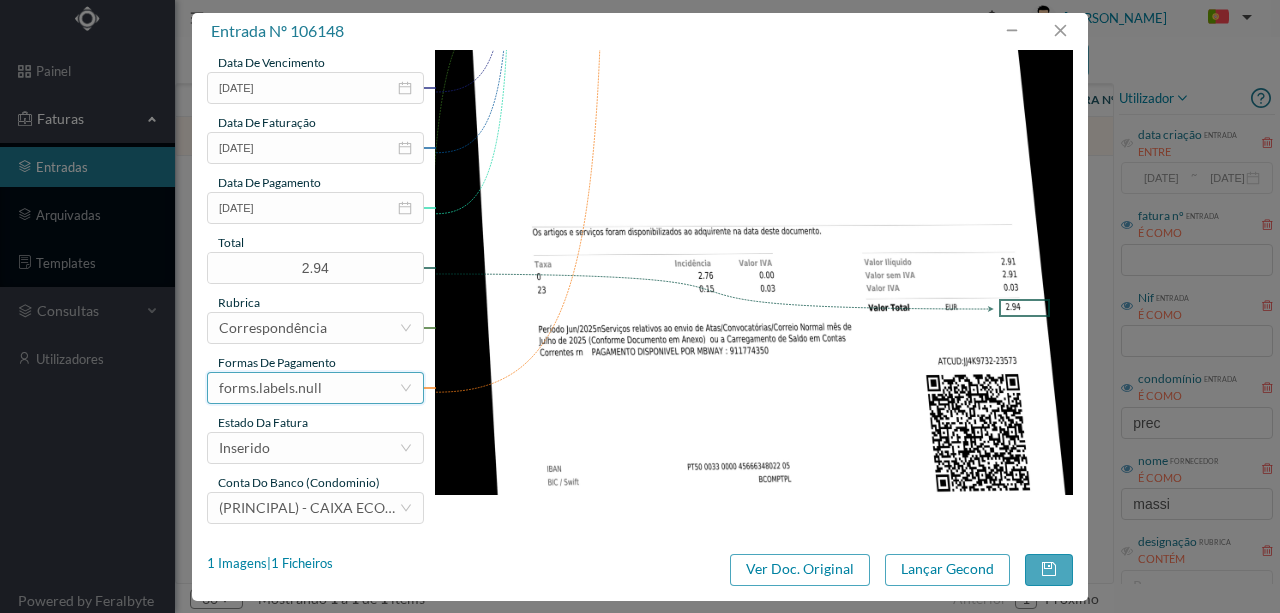 click on "forms.labels.null" at bounding box center (270, 388) 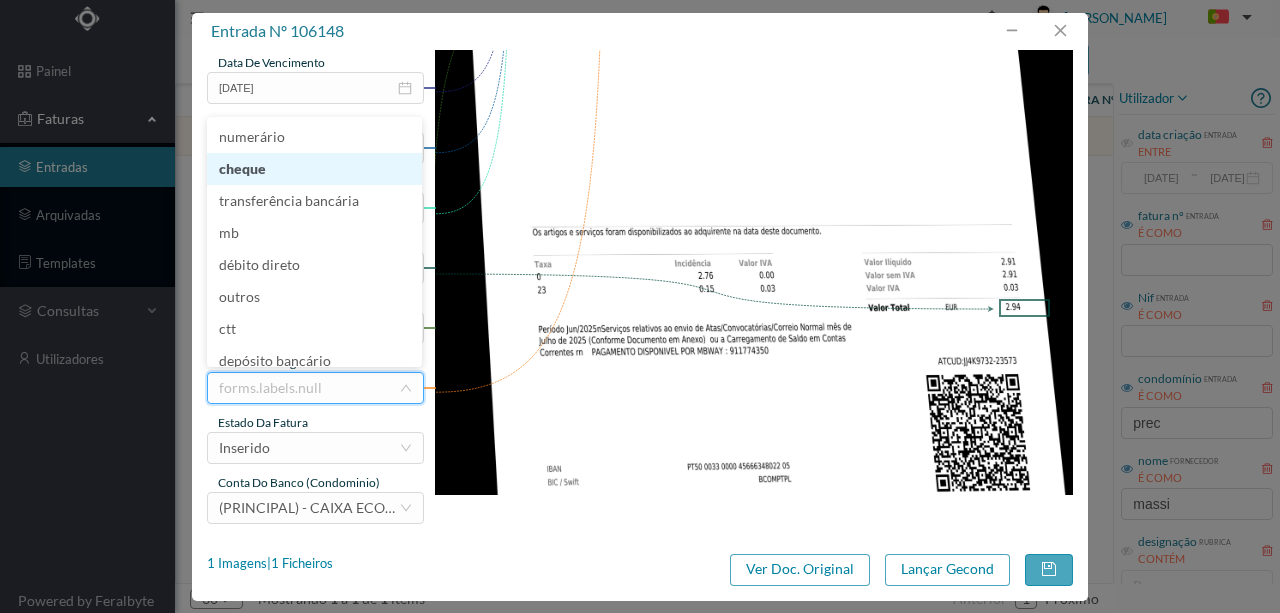 click on "cheque" at bounding box center [314, 169] 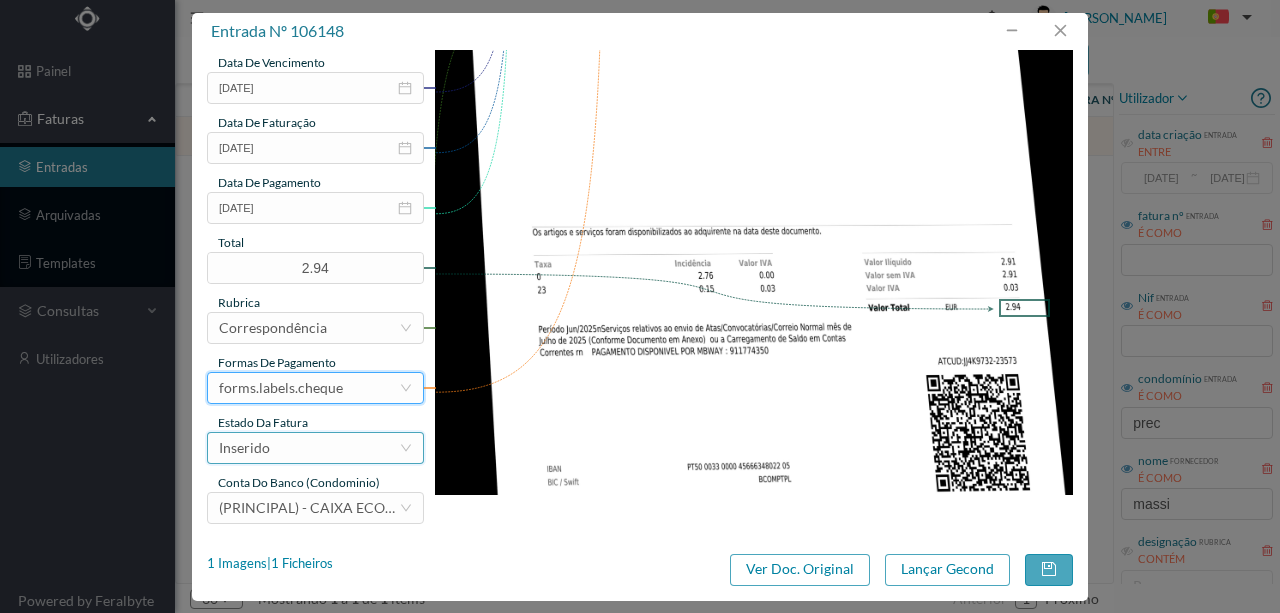 click on "Inserido" at bounding box center [309, 448] 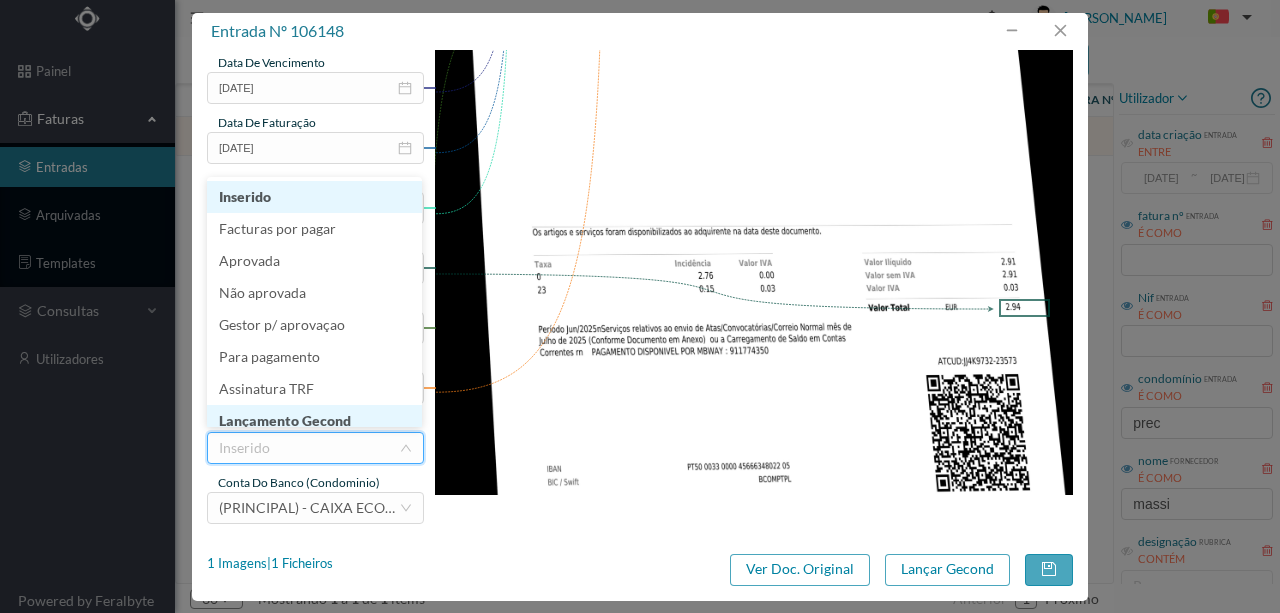 scroll, scrollTop: 10, scrollLeft: 0, axis: vertical 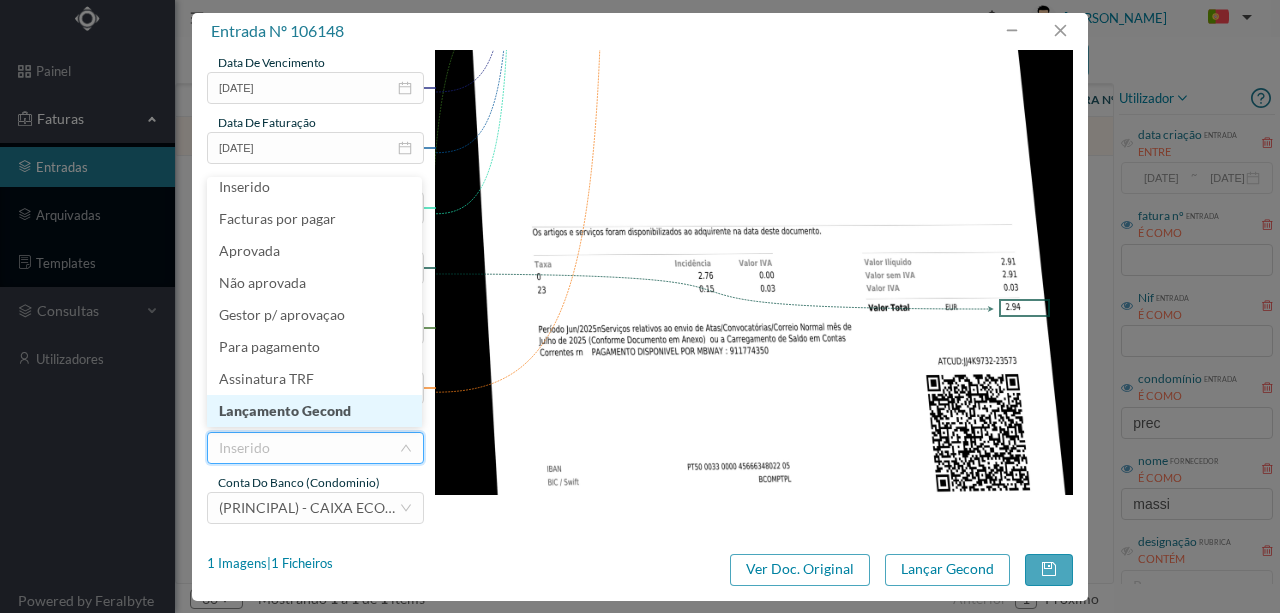 click on "Lançamento Gecond" at bounding box center [314, 411] 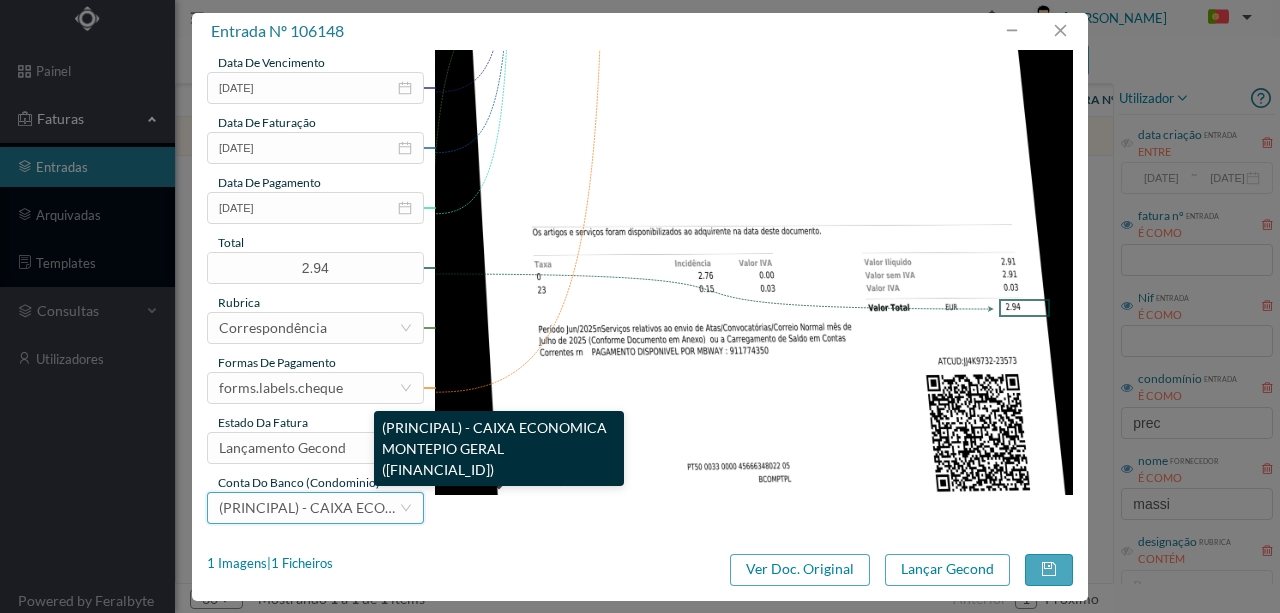 click on "(PRINCIPAL) - CAIXA ECONOMICA MONTEPIO GERAL ([FINANCIAL_ID])" at bounding box center [451, 507] 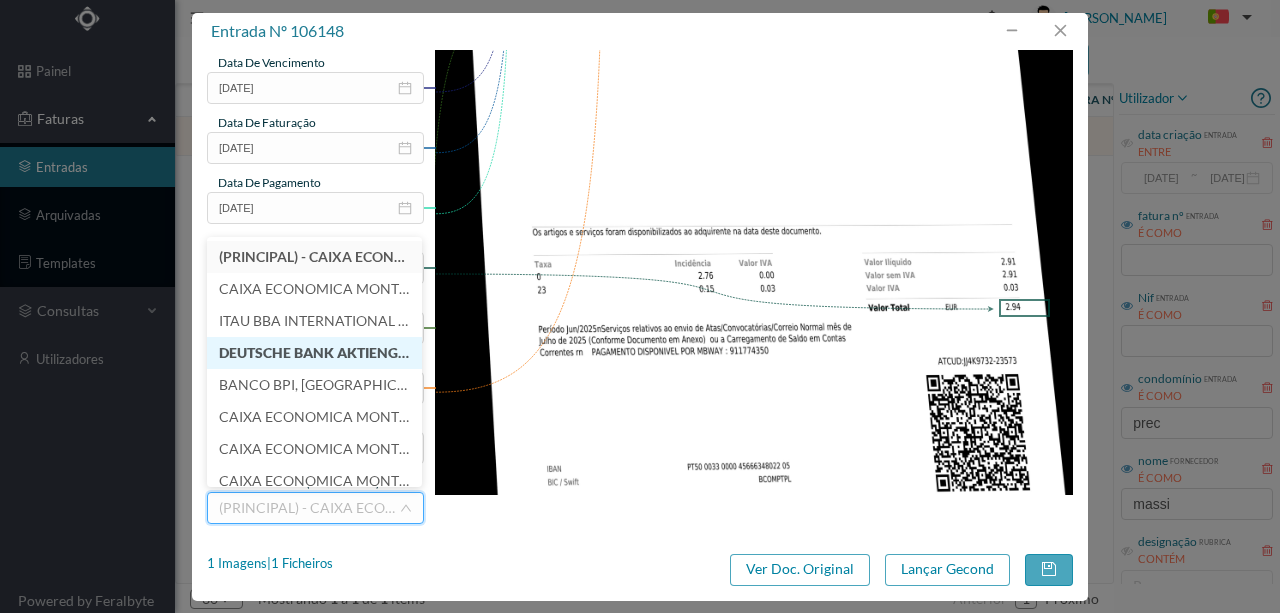 scroll, scrollTop: 4, scrollLeft: 0, axis: vertical 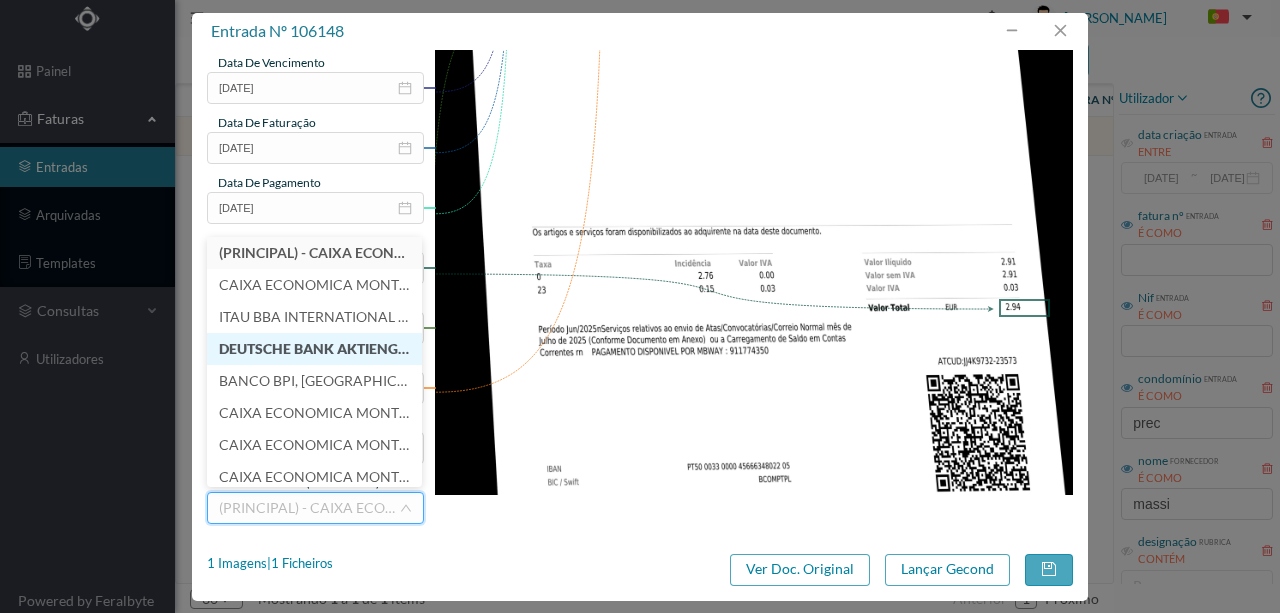 click on "DEUTSCHE BANK AKTIENGESELLSCHAFT - SUCURSAL EM [GEOGRAPHIC_DATA] (PT50 004300000000000061300)" at bounding box center (587, 348) 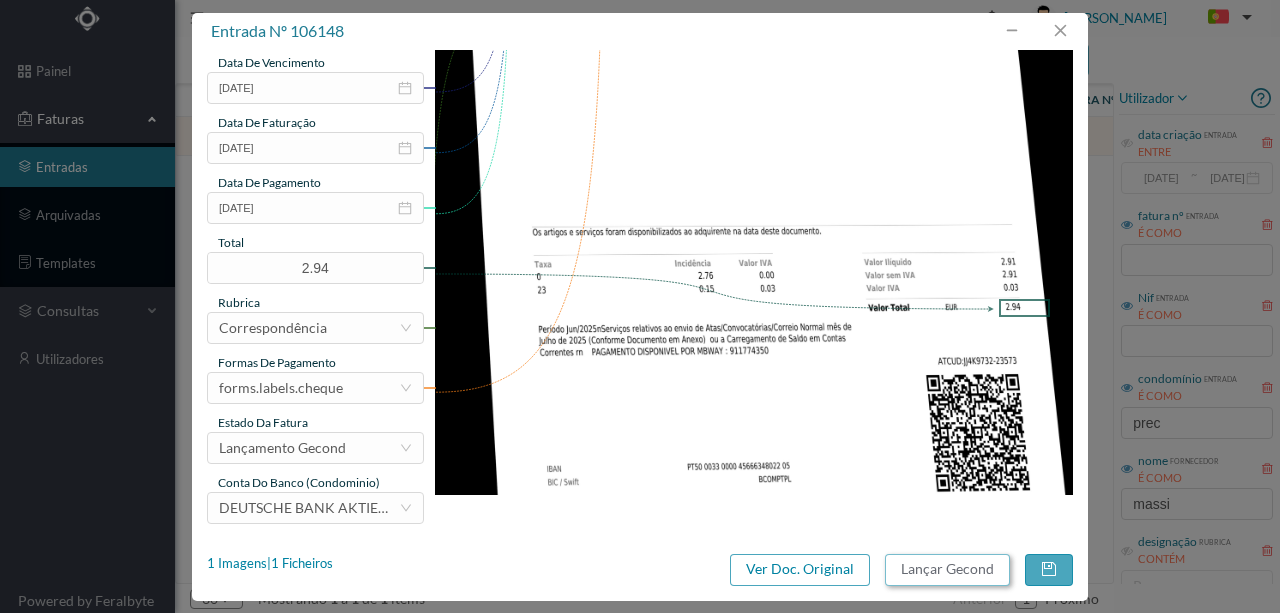 click on "Lançar Gecond" at bounding box center [947, 570] 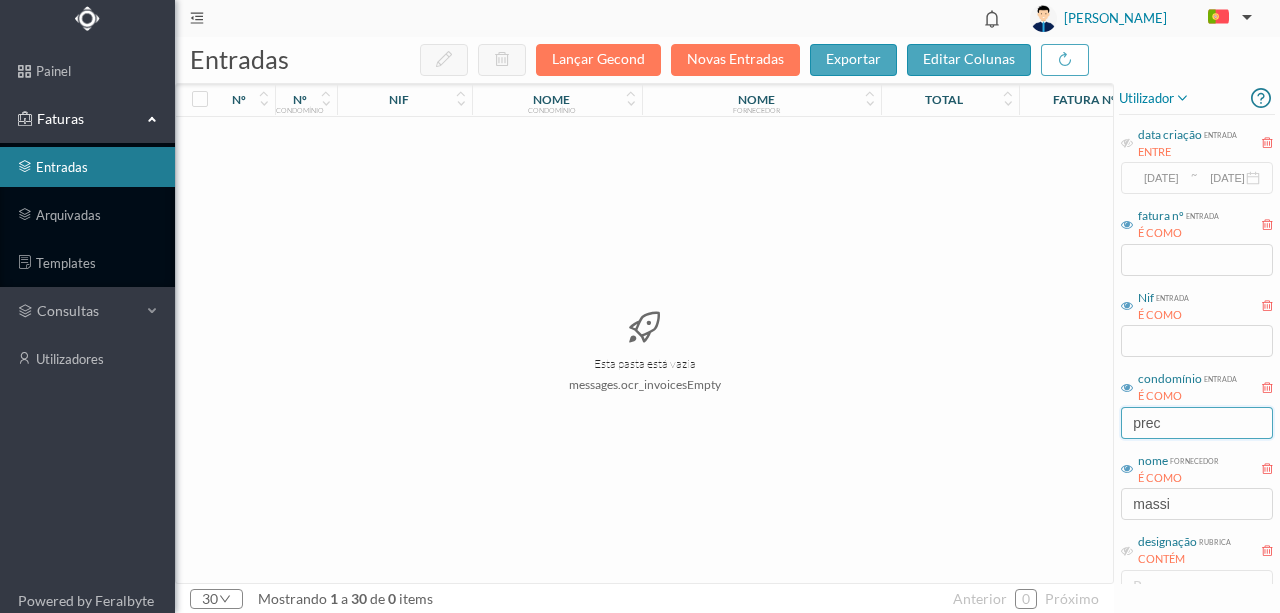 drag, startPoint x: 1186, startPoint y: 427, endPoint x: 1098, endPoint y: 435, distance: 88.362885 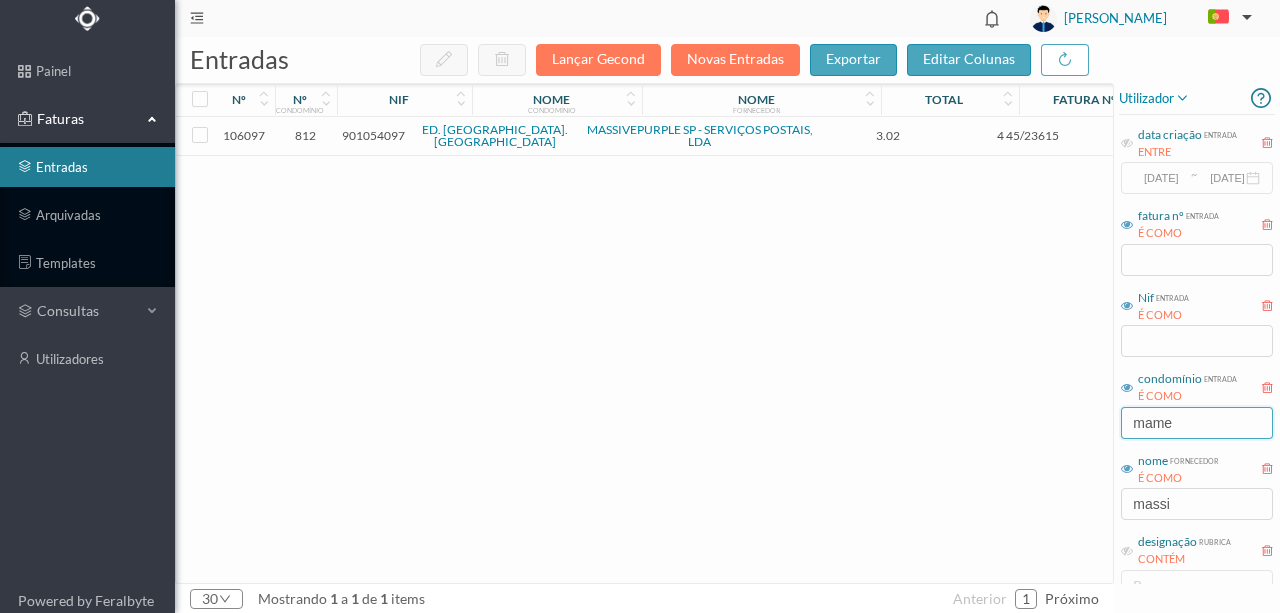 type on "mame" 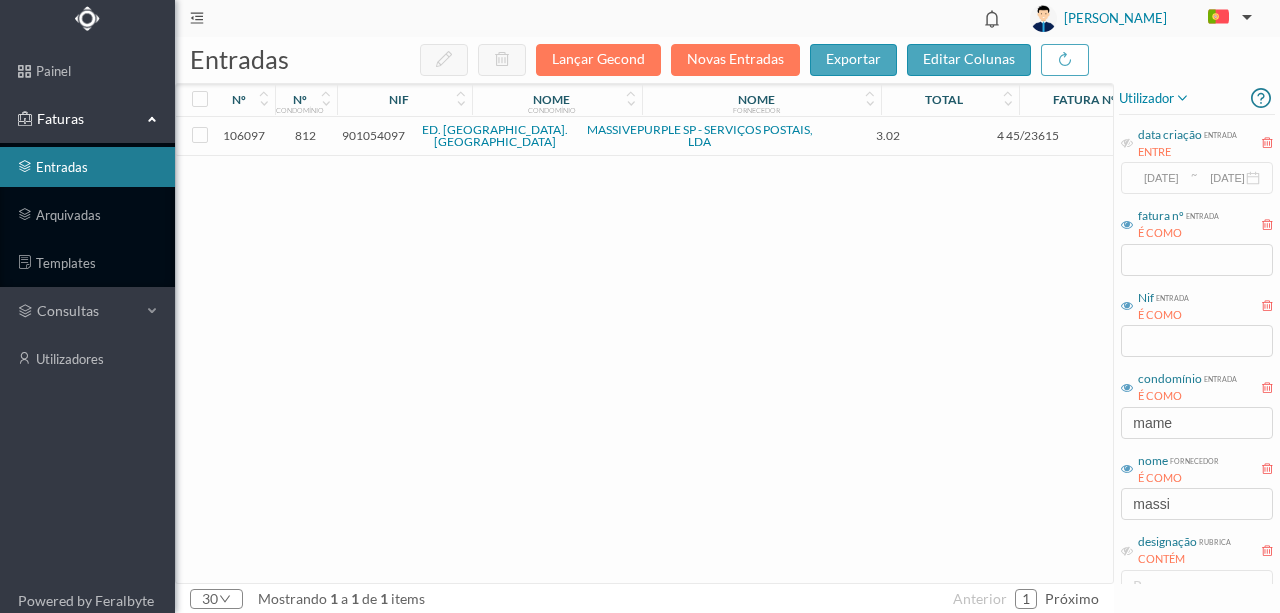 click on "901054097" at bounding box center (373, 135) 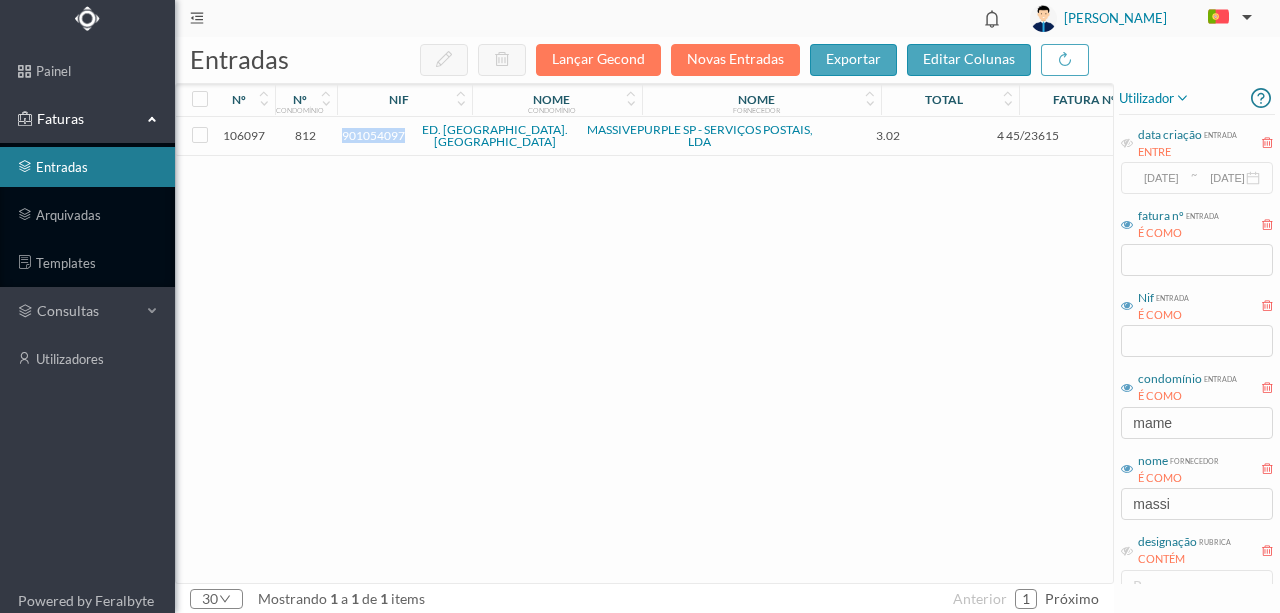 click on "901054097" at bounding box center [373, 135] 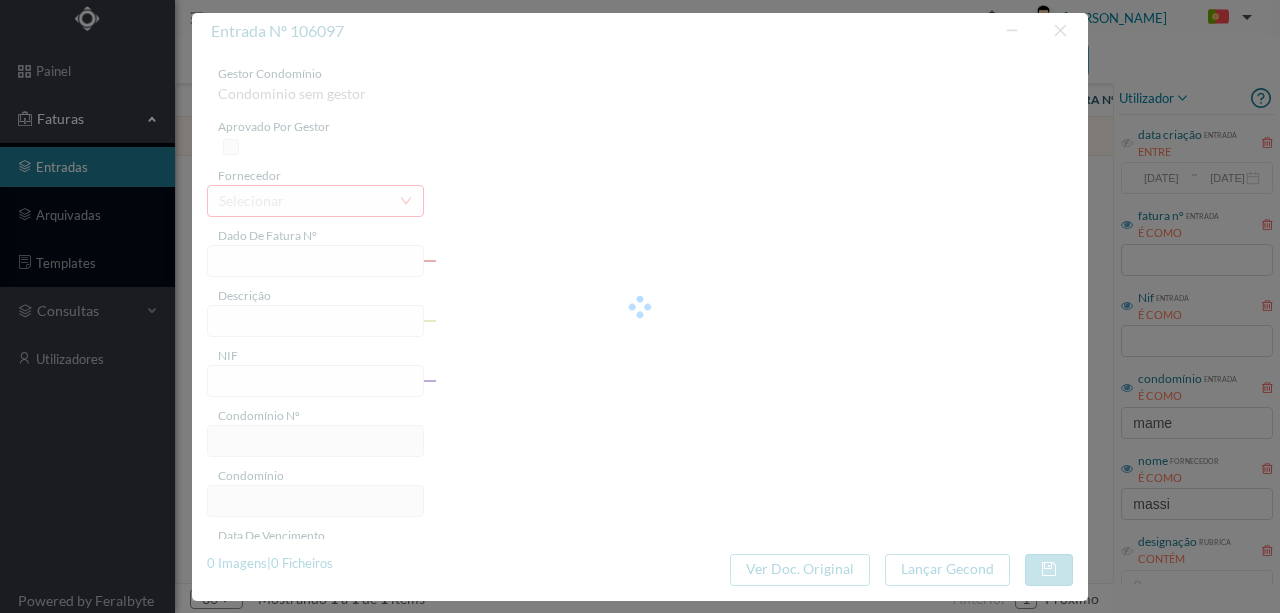 type on "4 45/23615" 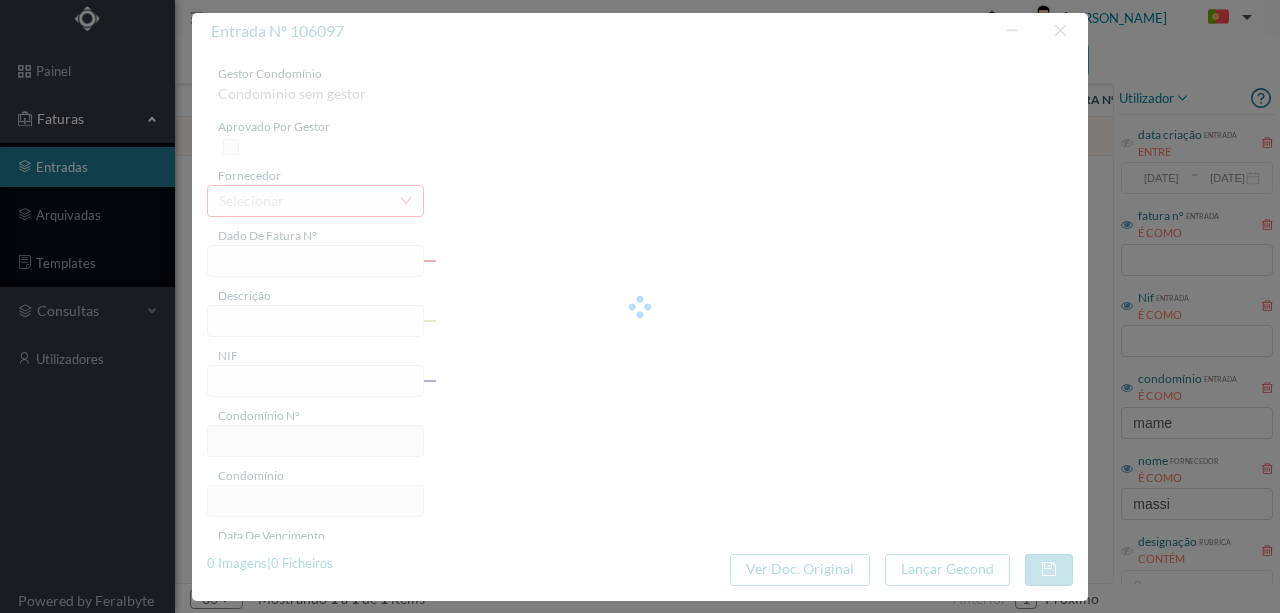 type on "Serviço [PERSON_NAME]" 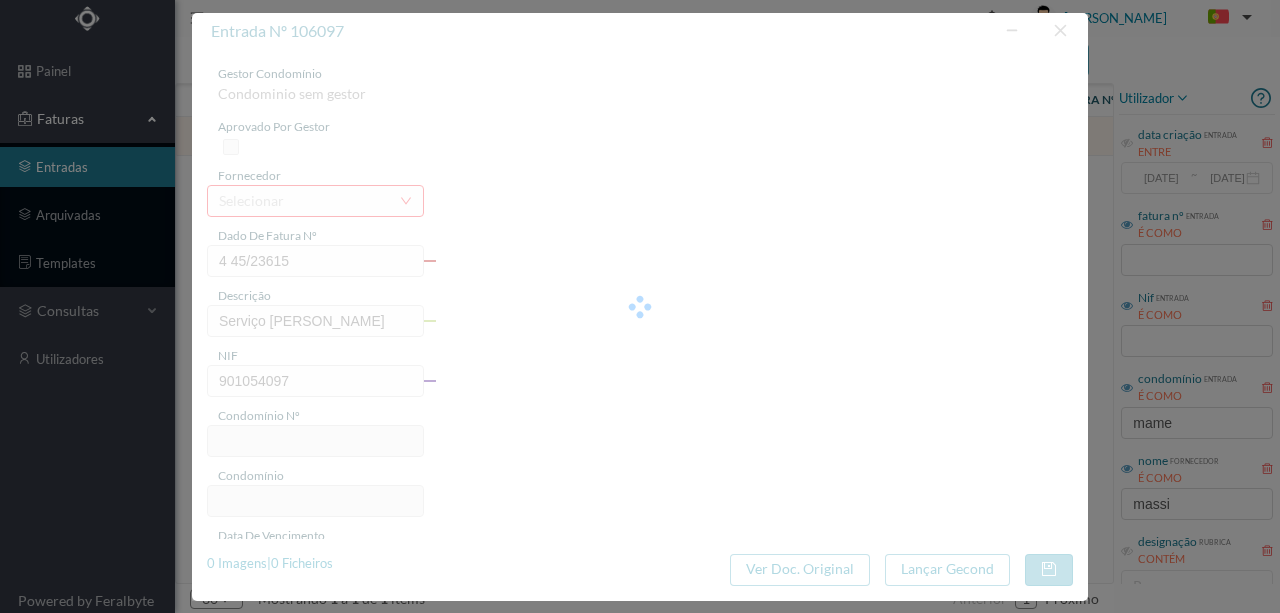 type on "812" 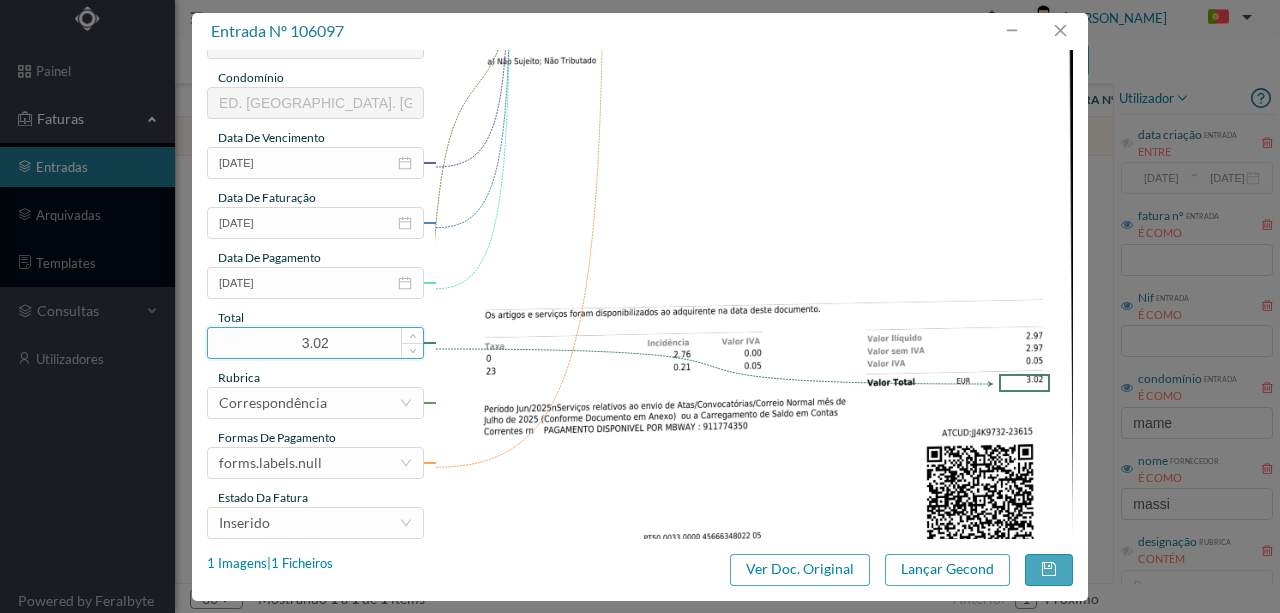 scroll, scrollTop: 400, scrollLeft: 0, axis: vertical 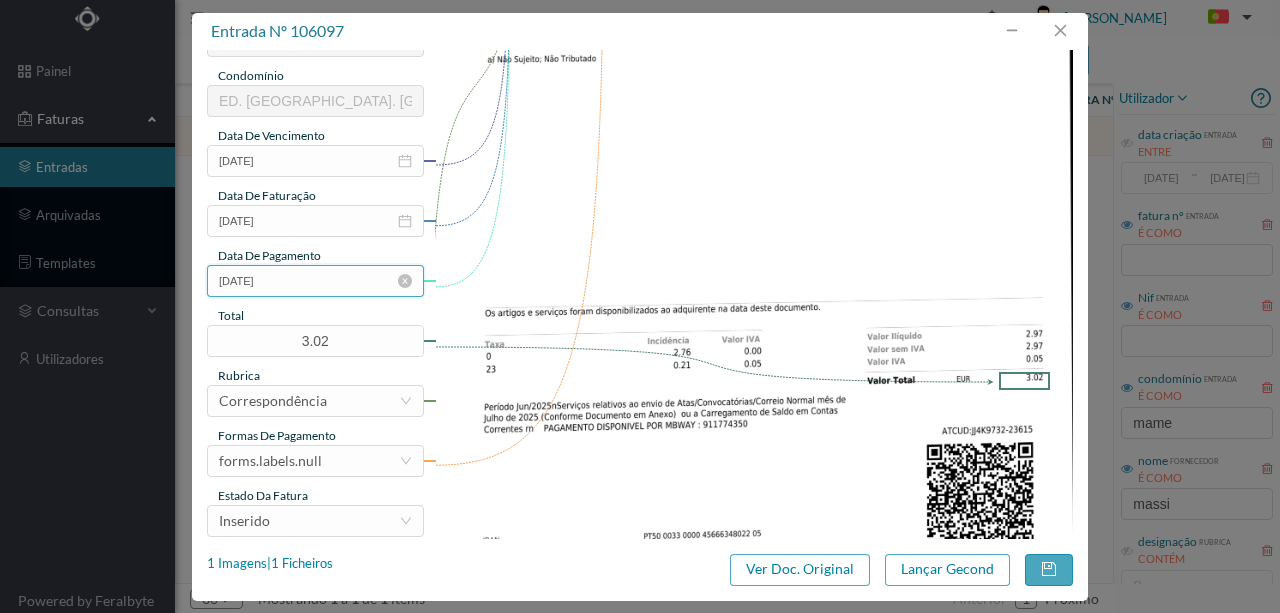 click on "[DATE]" at bounding box center (315, 281) 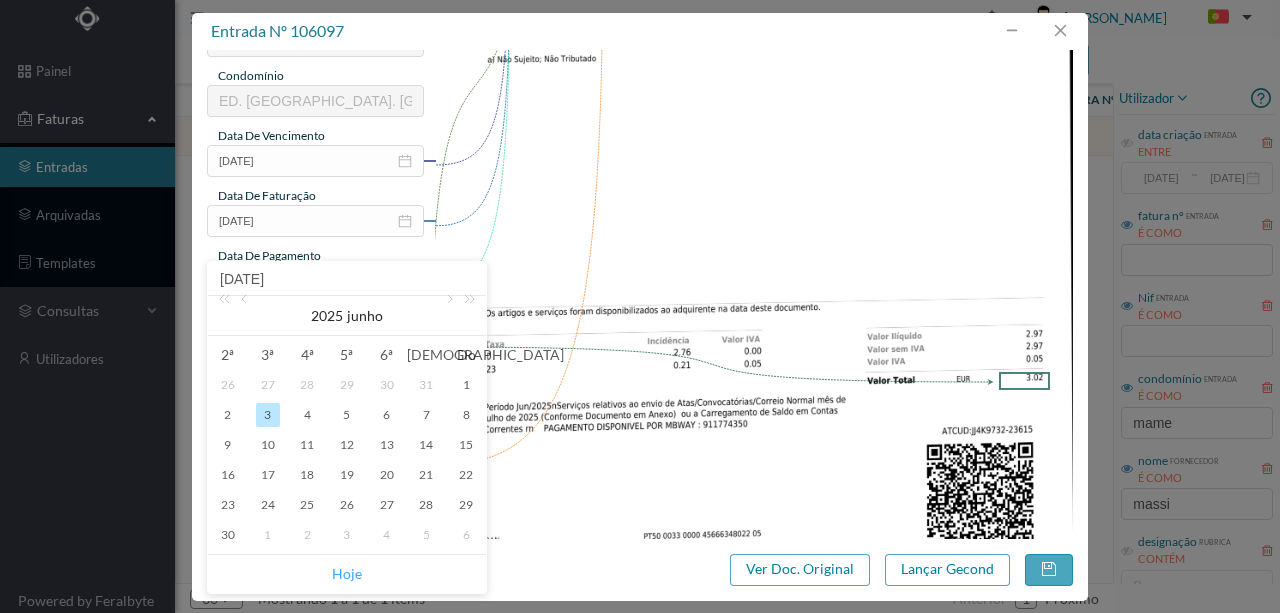 click on "Hoje" at bounding box center [347, 574] 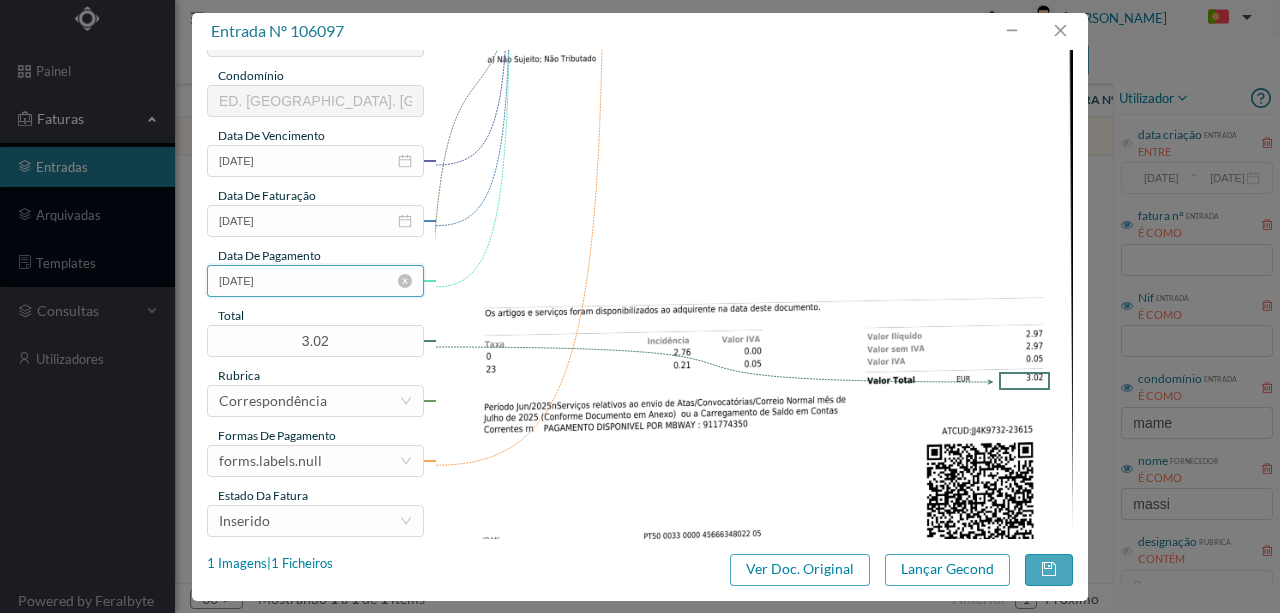 click on "[DATE]" at bounding box center [315, 281] 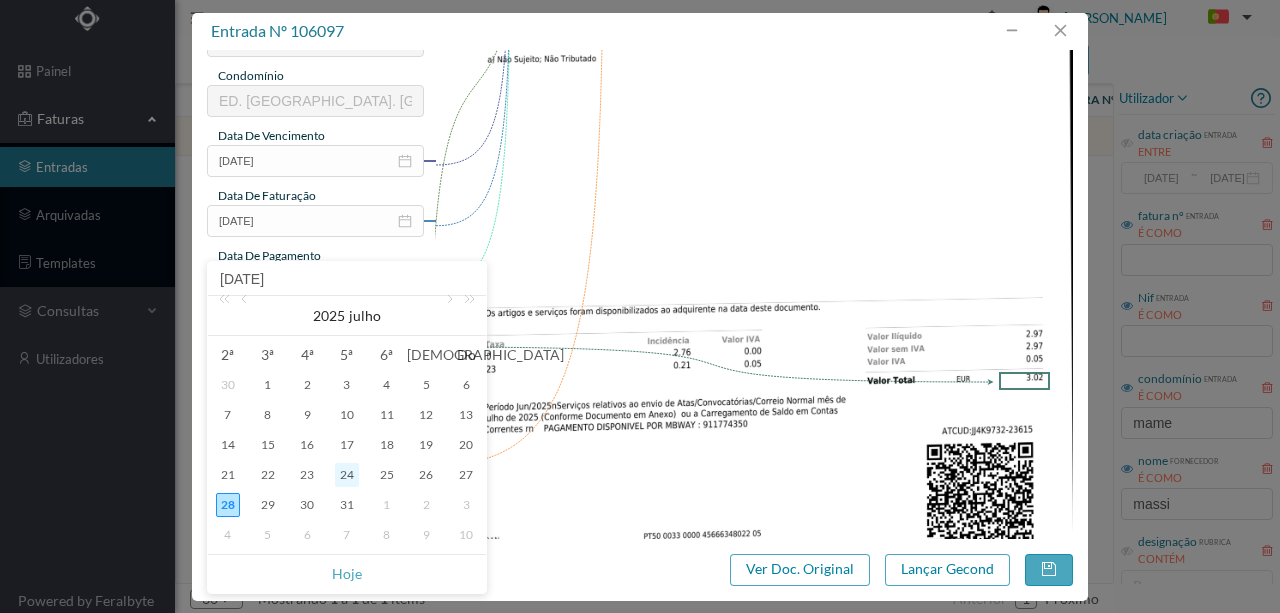 click on "24" at bounding box center [347, 475] 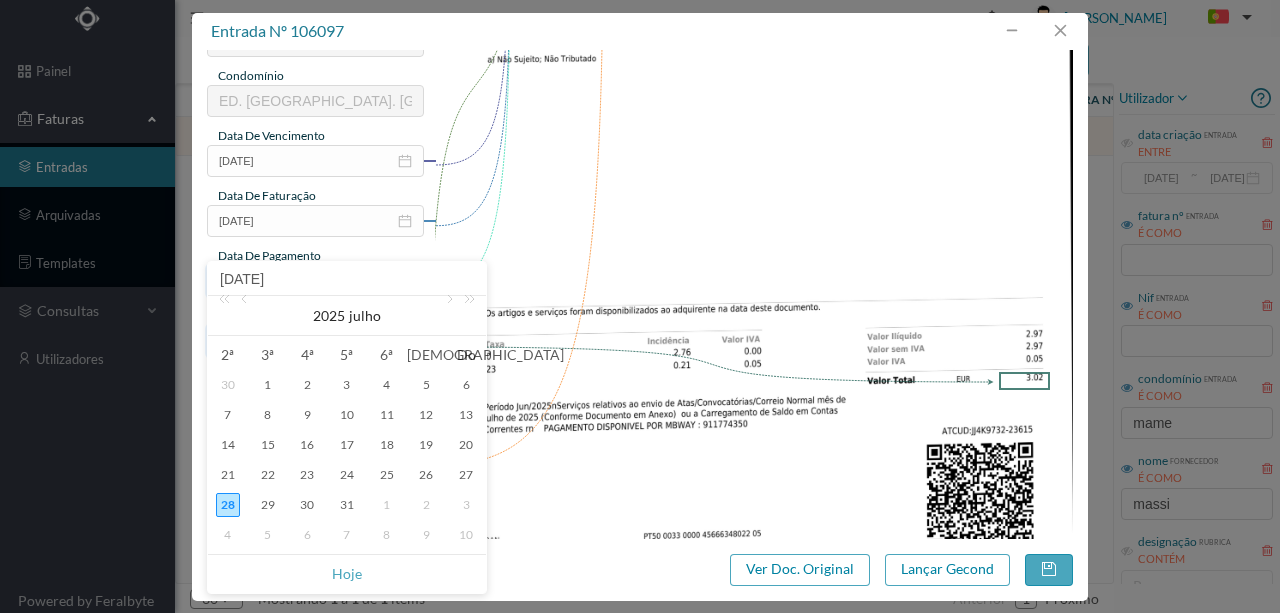 type on "[DATE]" 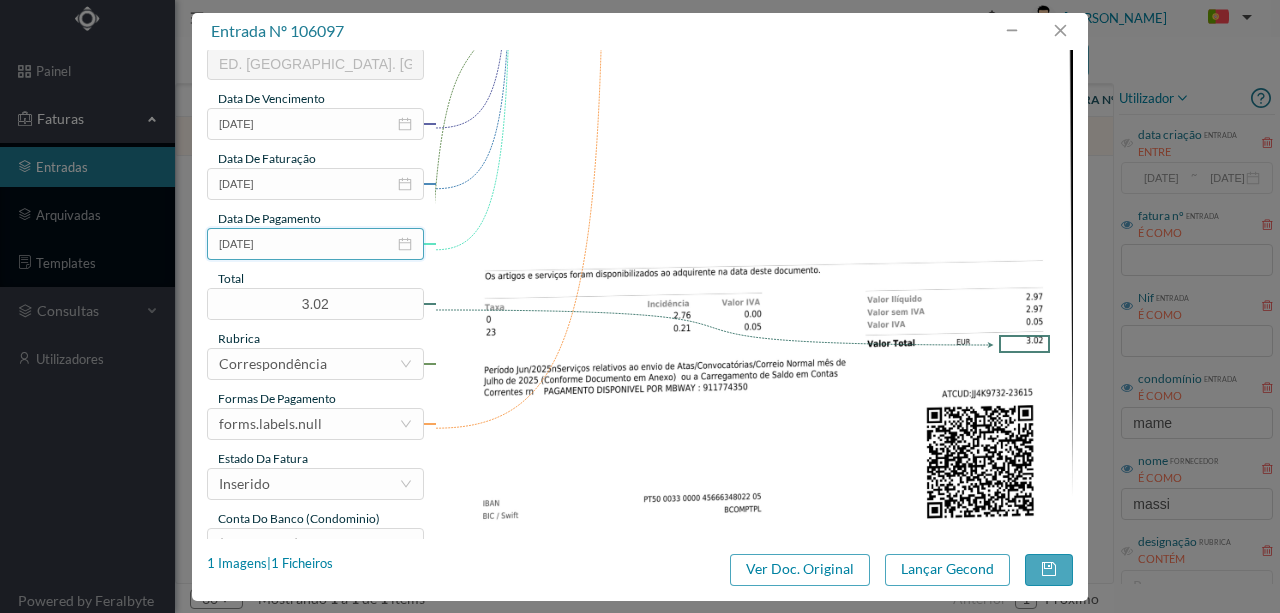 scroll, scrollTop: 473, scrollLeft: 0, axis: vertical 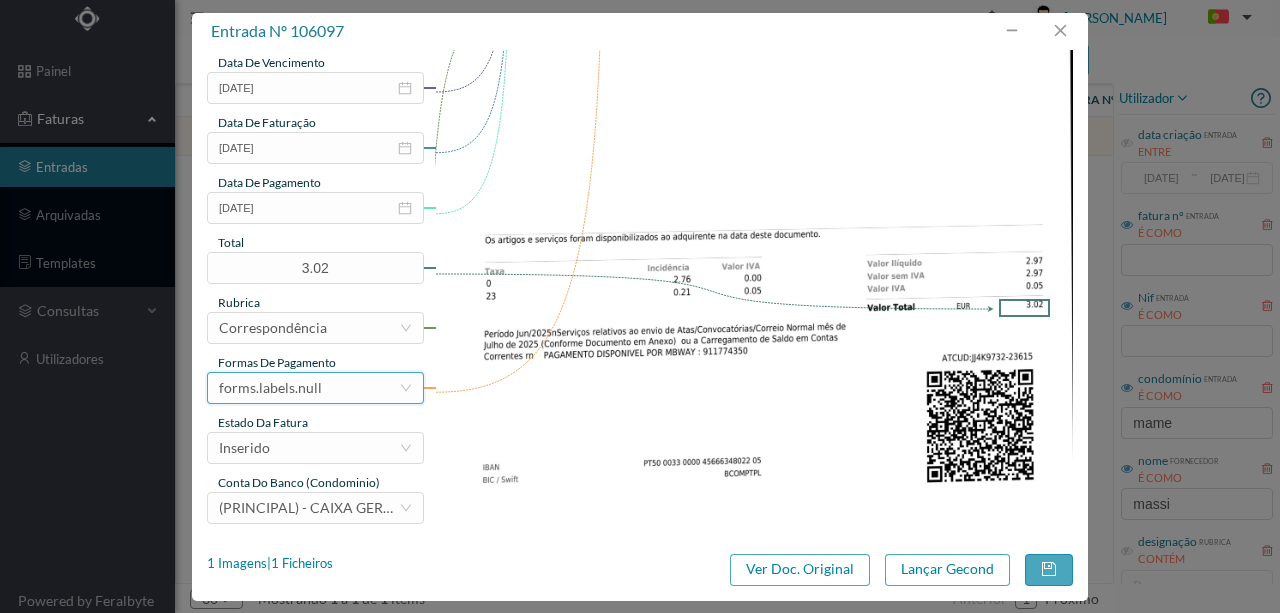 click on "forms.labels.null" at bounding box center [270, 388] 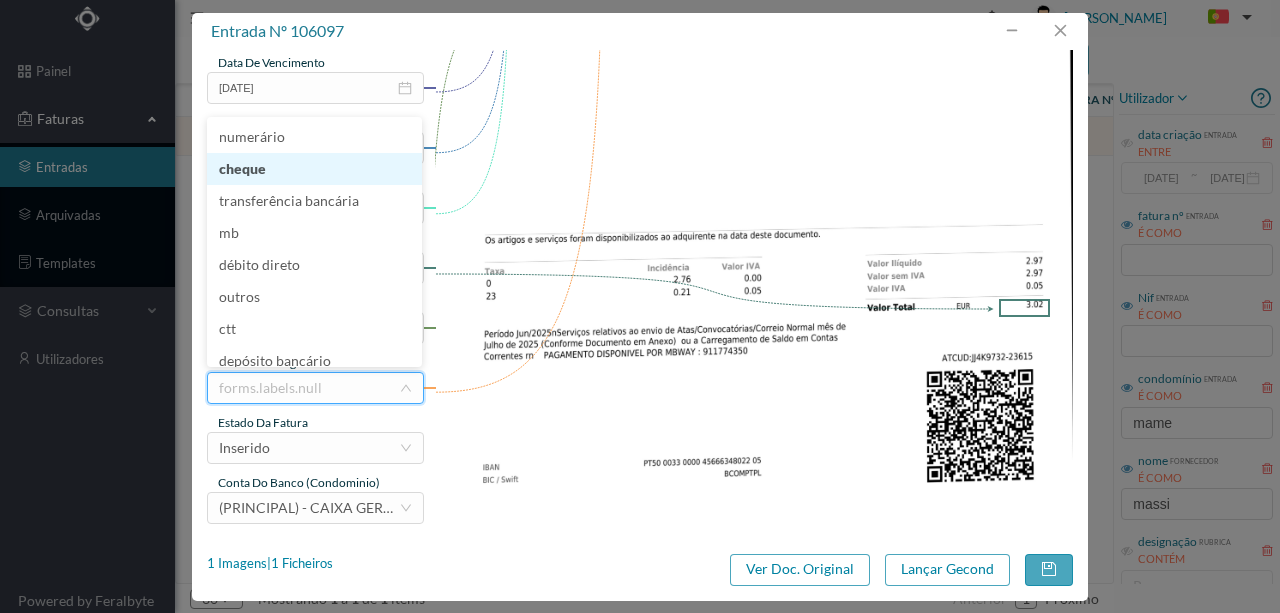 click on "cheque" at bounding box center [314, 169] 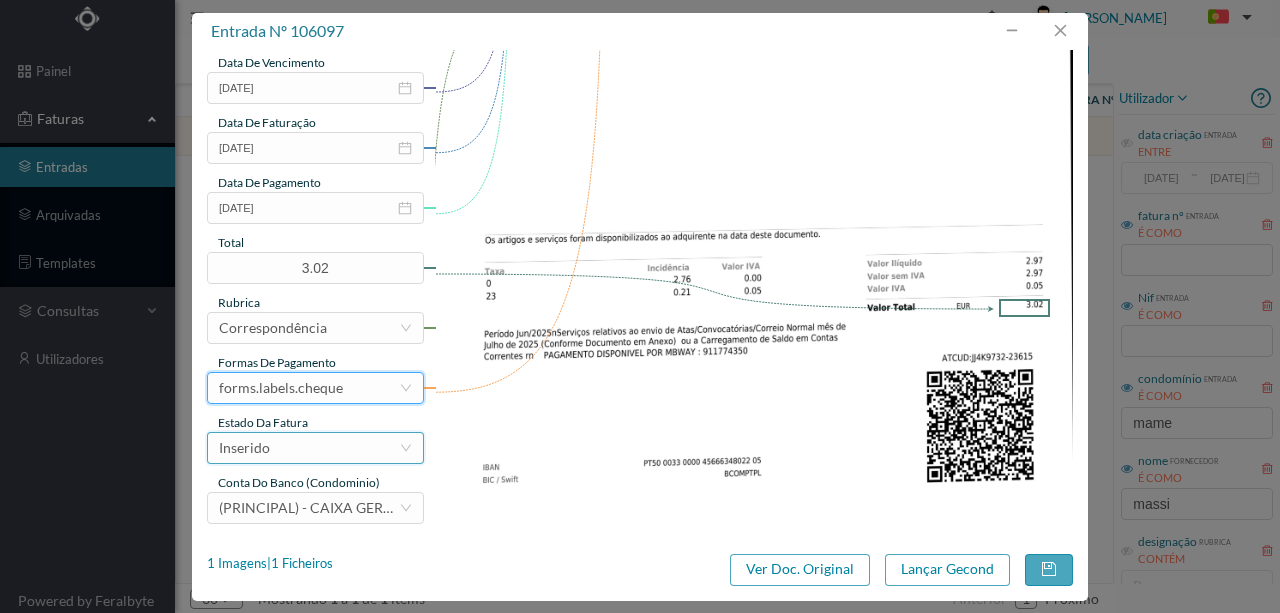 click on "Inserido" at bounding box center (309, 448) 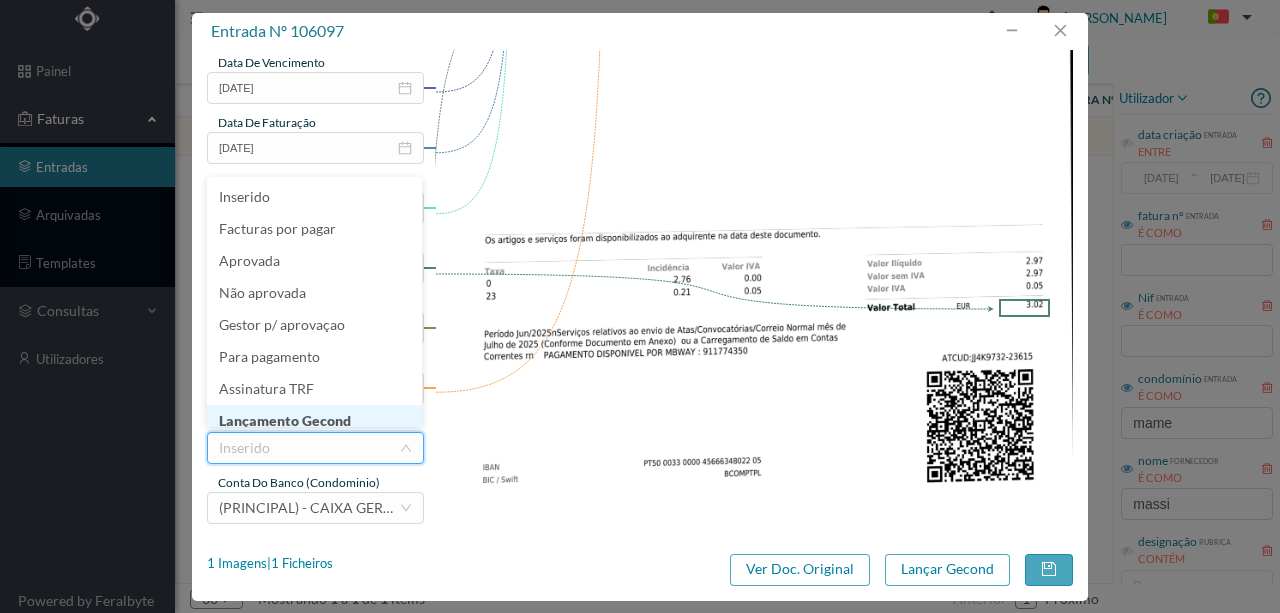 scroll, scrollTop: 10, scrollLeft: 0, axis: vertical 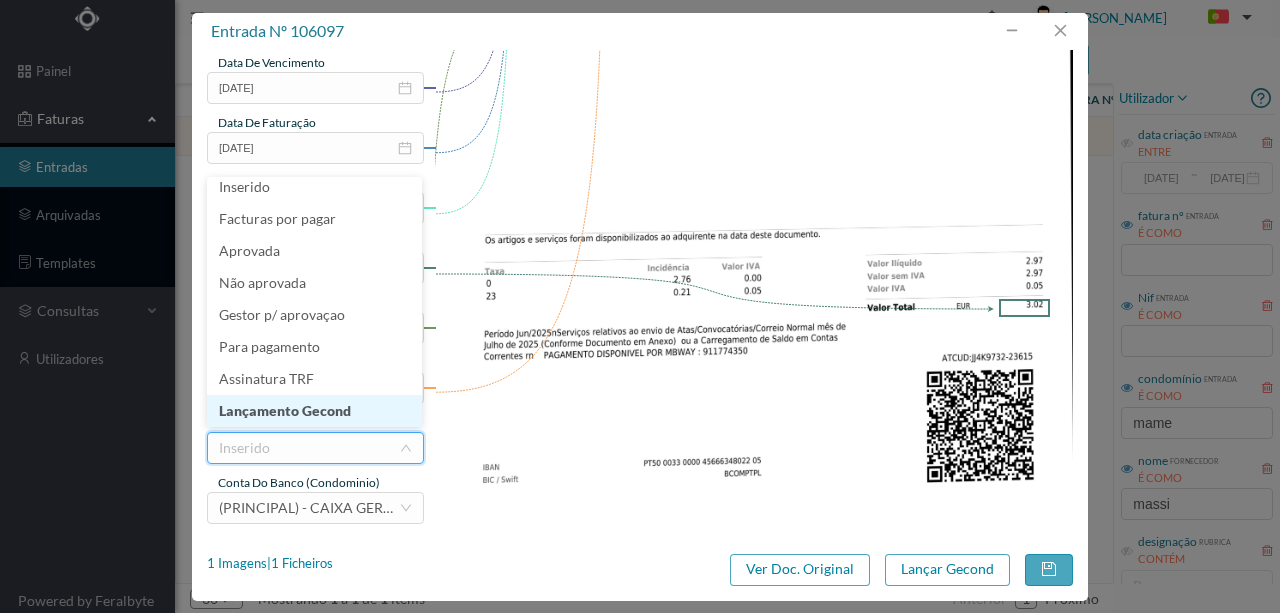 click on "Lançamento Gecond" at bounding box center [314, 411] 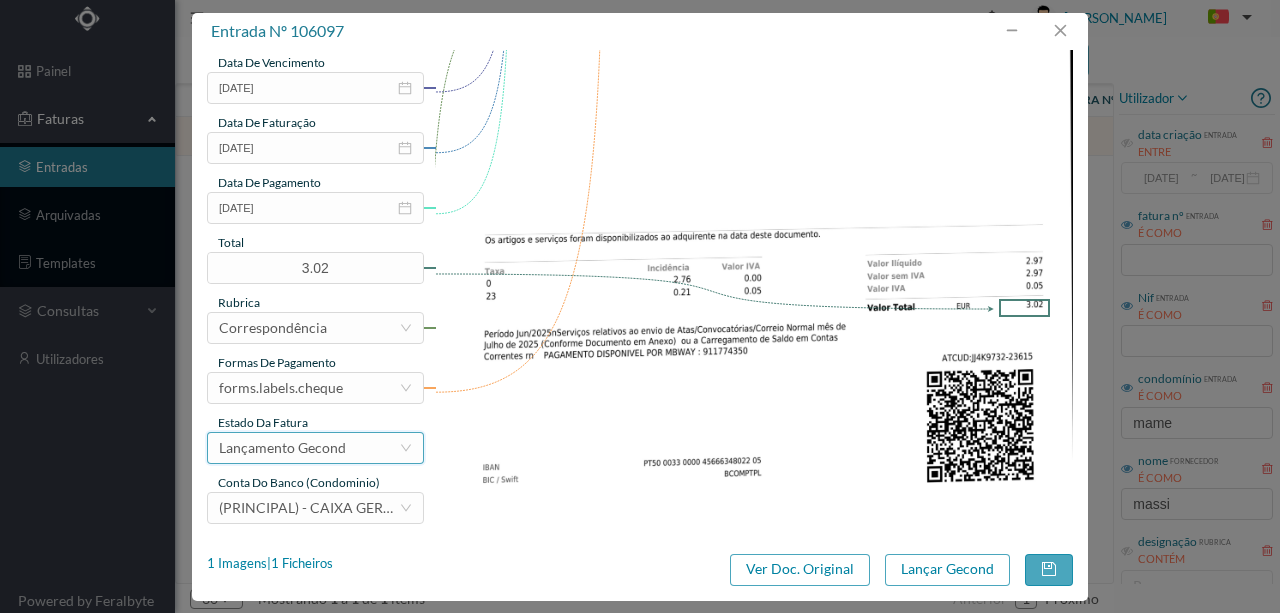 click on "Lançamento Gecond" at bounding box center [282, 448] 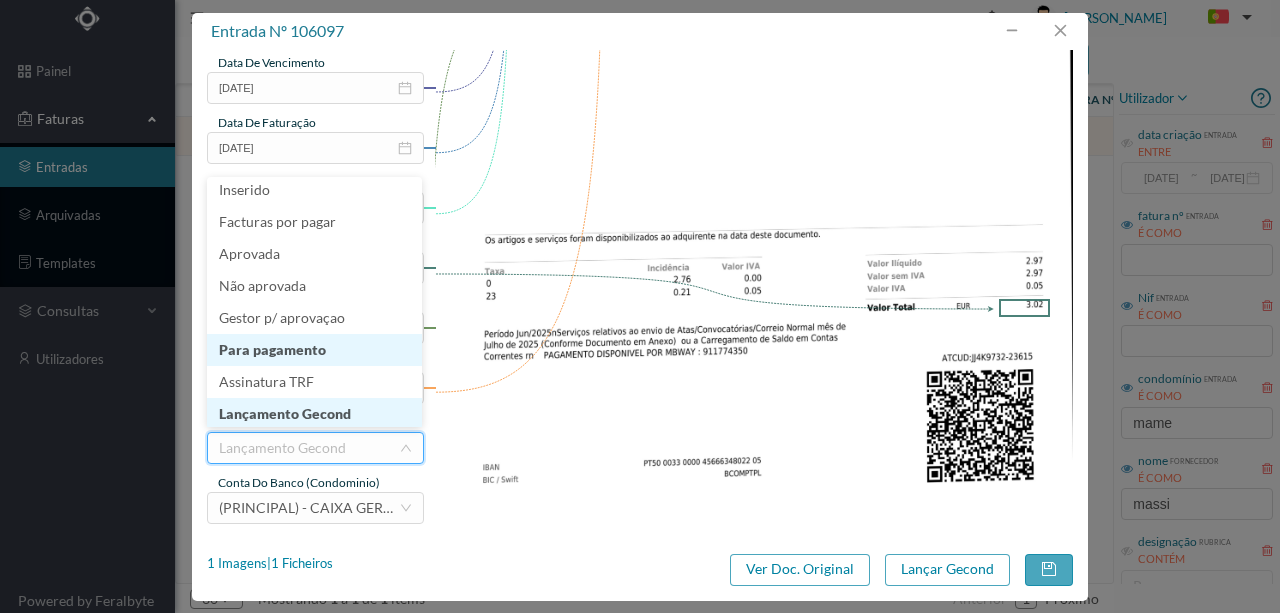 scroll, scrollTop: 10, scrollLeft: 0, axis: vertical 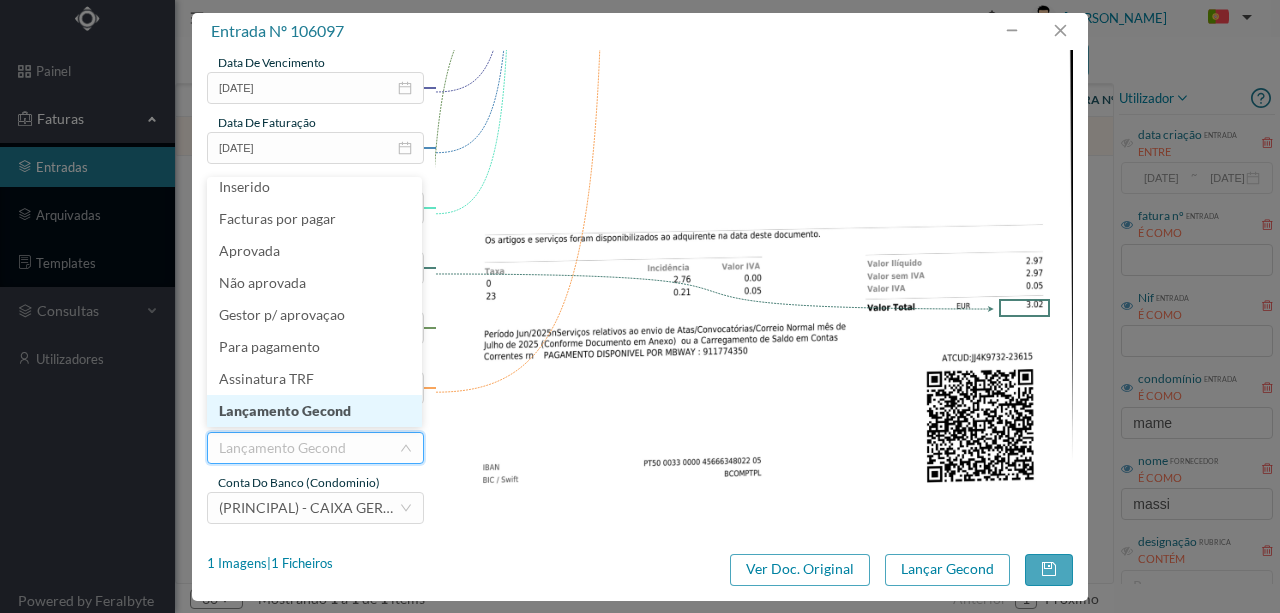 click on "Lançamento Gecond" at bounding box center [314, 411] 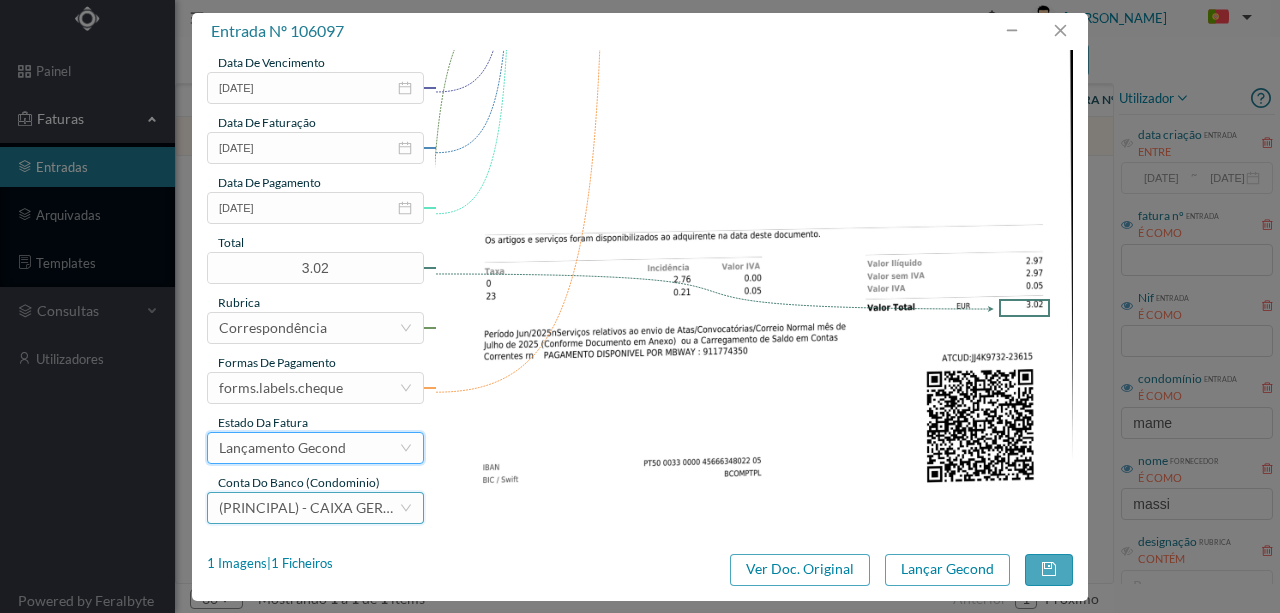 click on "(PRINCIPAL) - CAIXA GERAL DE DEPÓSITOS ([FINANCIAL_ID])" at bounding box center [417, 507] 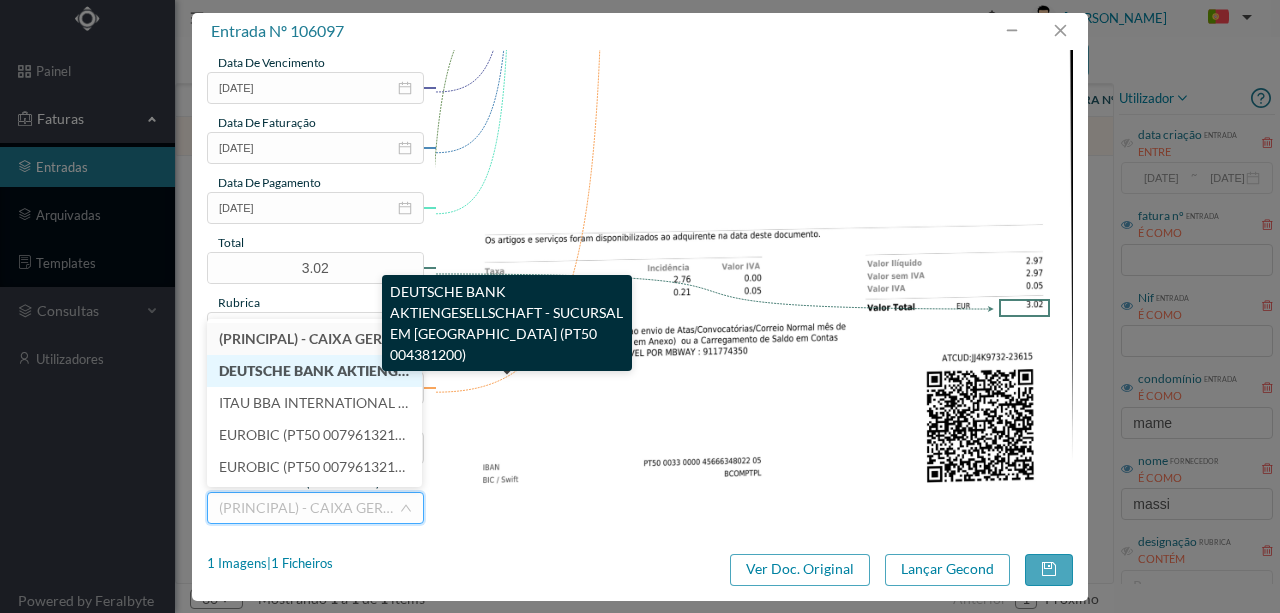 click on "DEUTSCHE BANK AKTIENGESELLSCHAFT - SUCURSAL EM [GEOGRAPHIC_DATA] (PT50 004381200)" at bounding box center [539, 370] 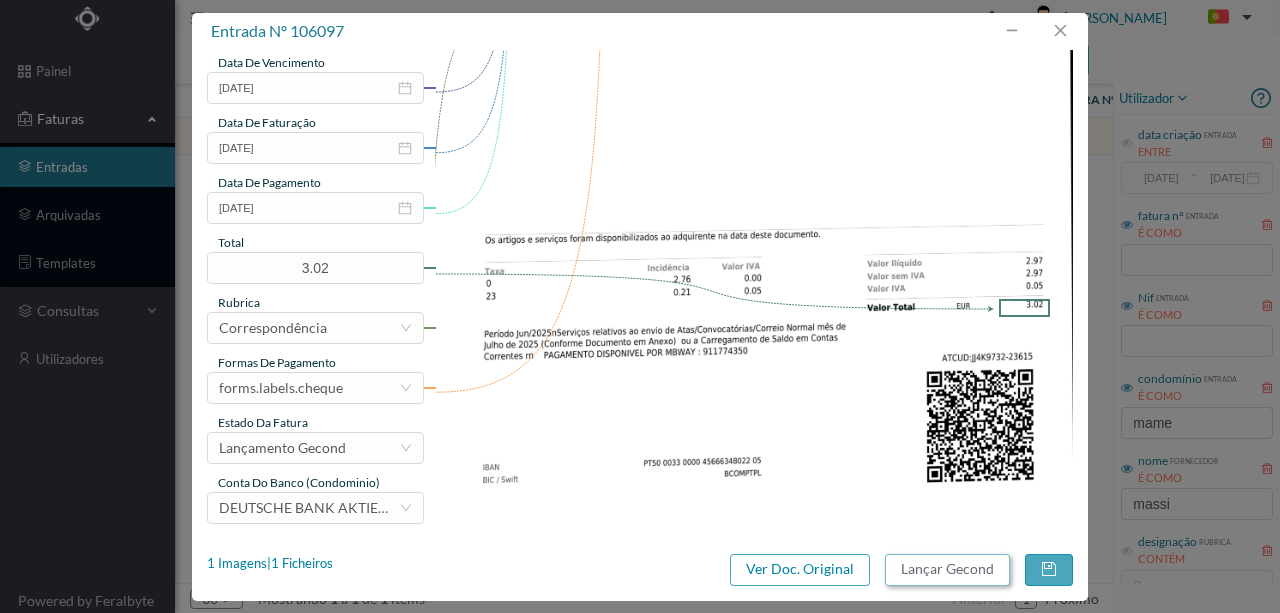 click on "Lançar Gecond" at bounding box center [947, 570] 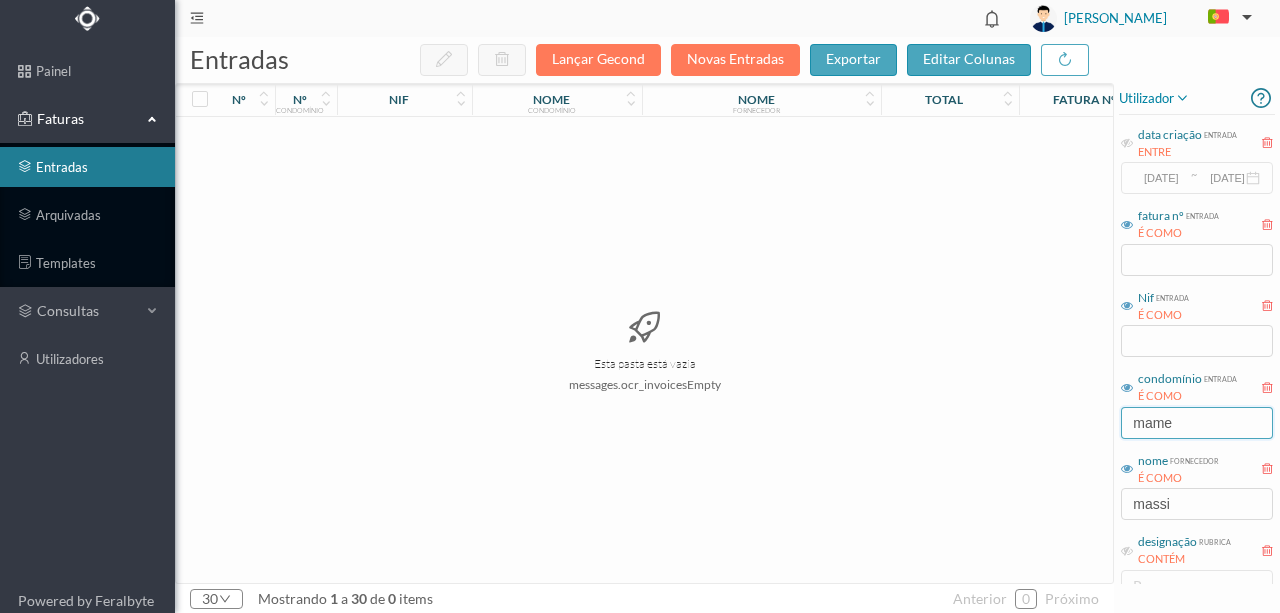 drag, startPoint x: 1196, startPoint y: 427, endPoint x: 1019, endPoint y: 412, distance: 177.63446 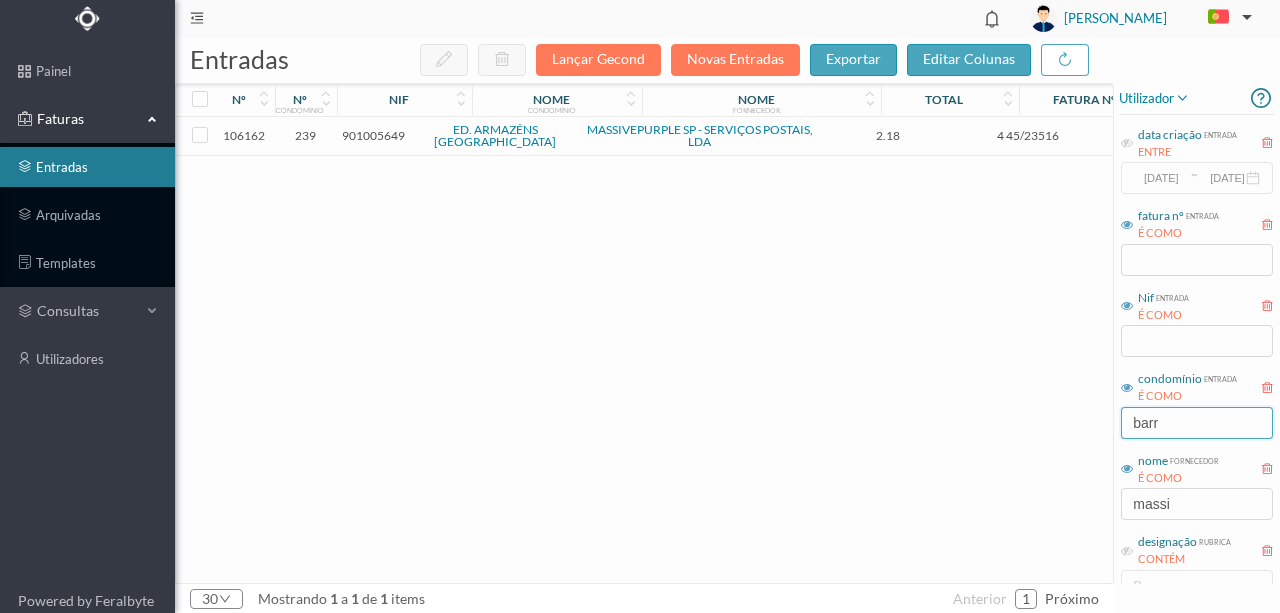type on "barr" 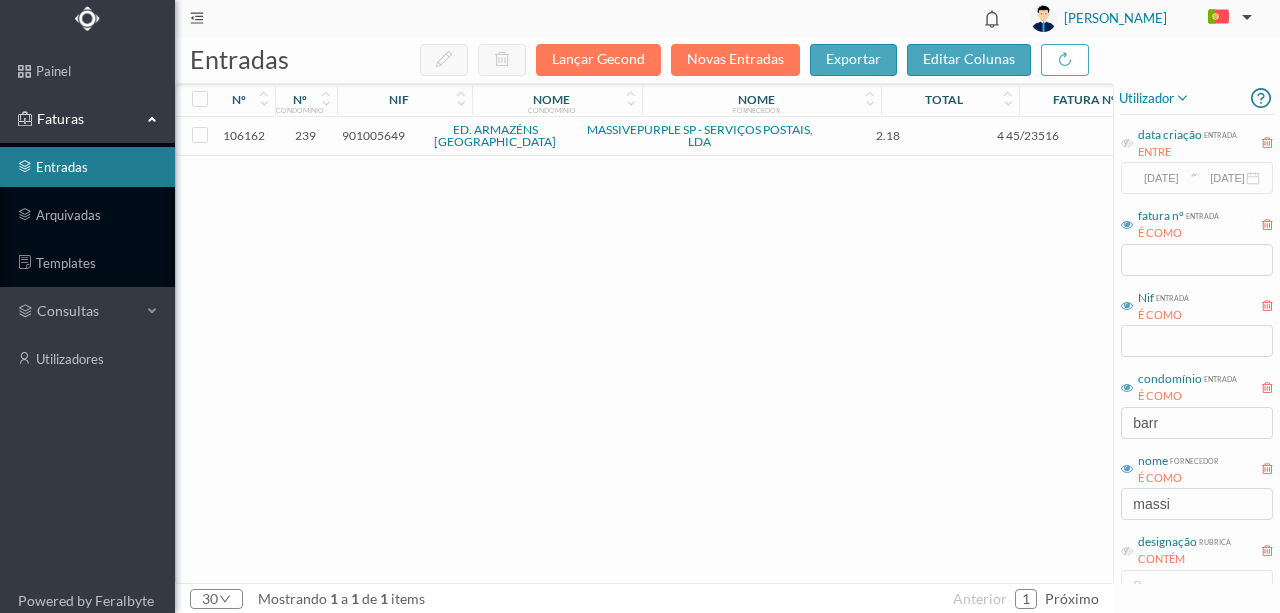 click on "901005649" at bounding box center (373, 135) 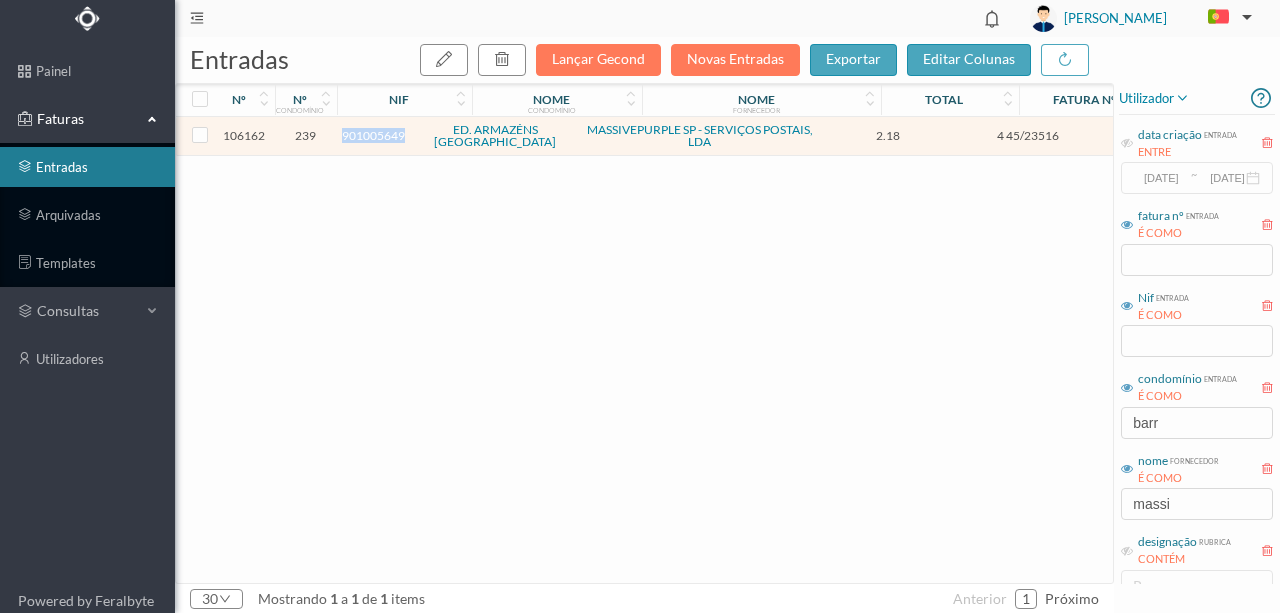 click on "901005649" at bounding box center [373, 135] 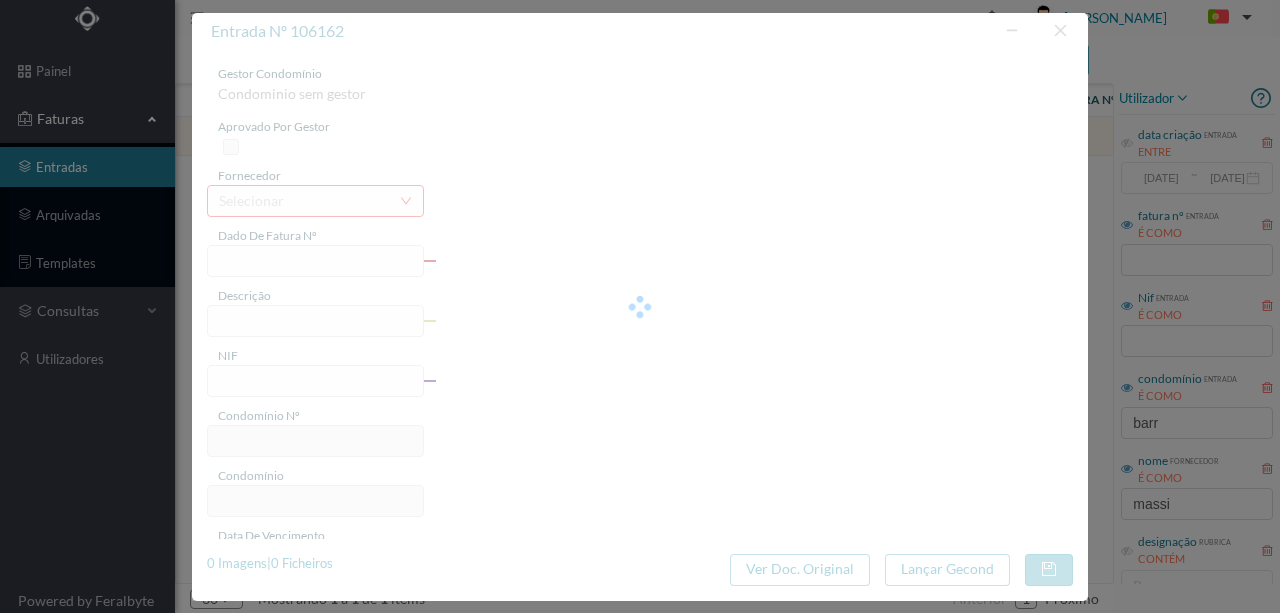 type on "4 45/23516" 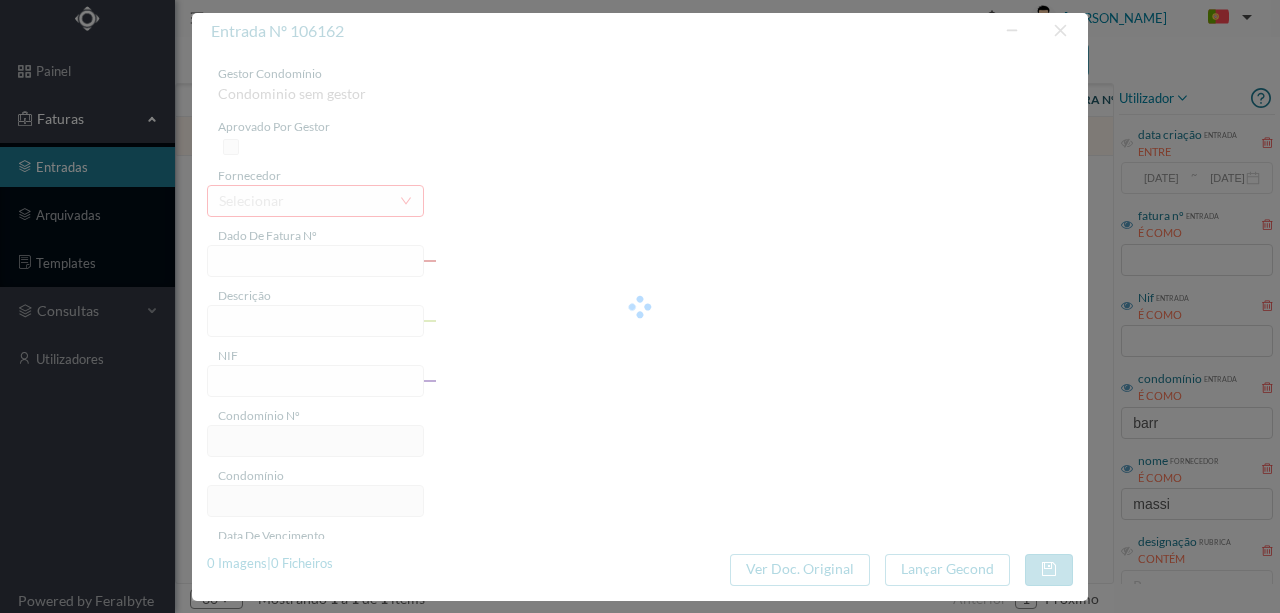 type 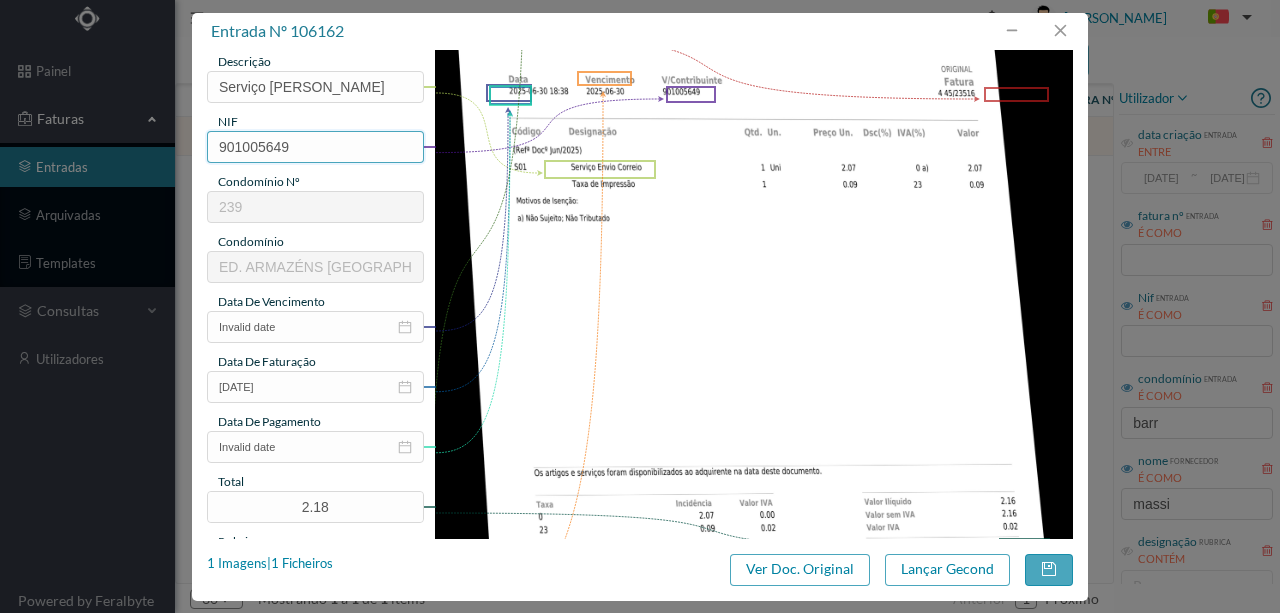 scroll, scrollTop: 266, scrollLeft: 0, axis: vertical 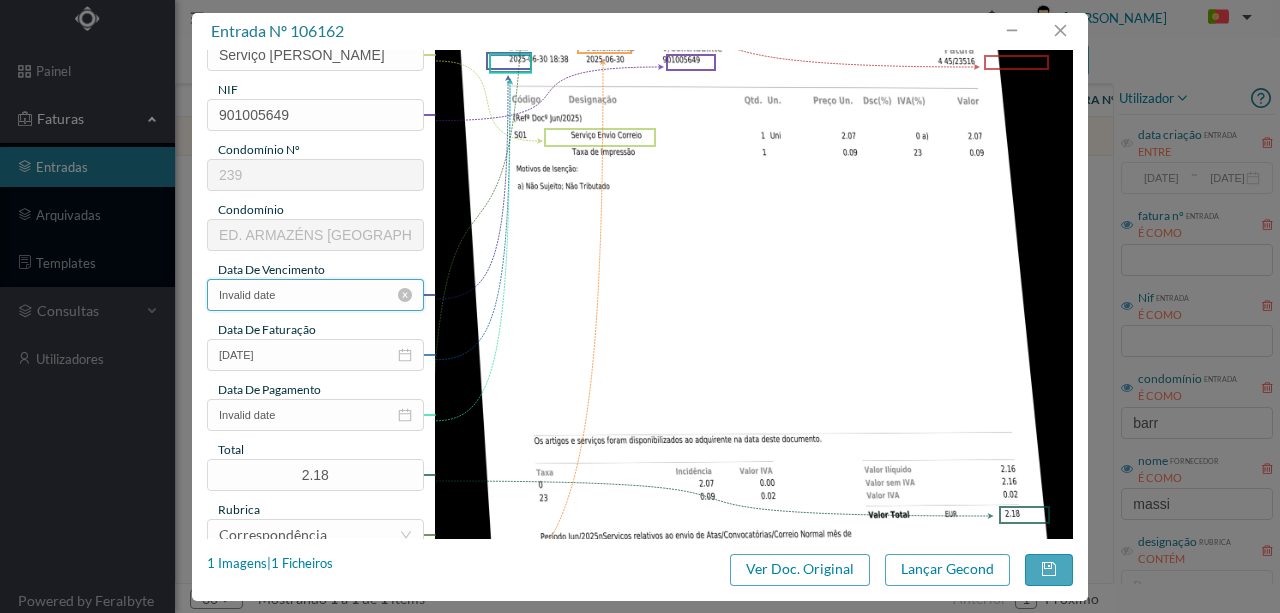 click on "Invalid date" at bounding box center (315, 295) 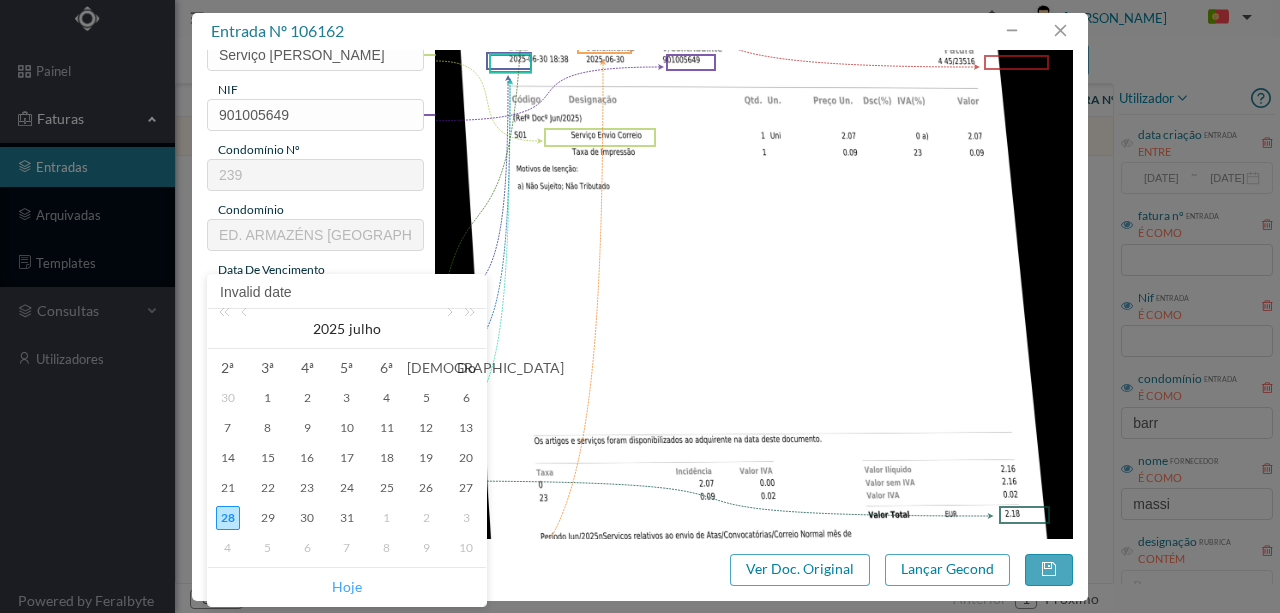 click on "Hoje" at bounding box center (347, 587) 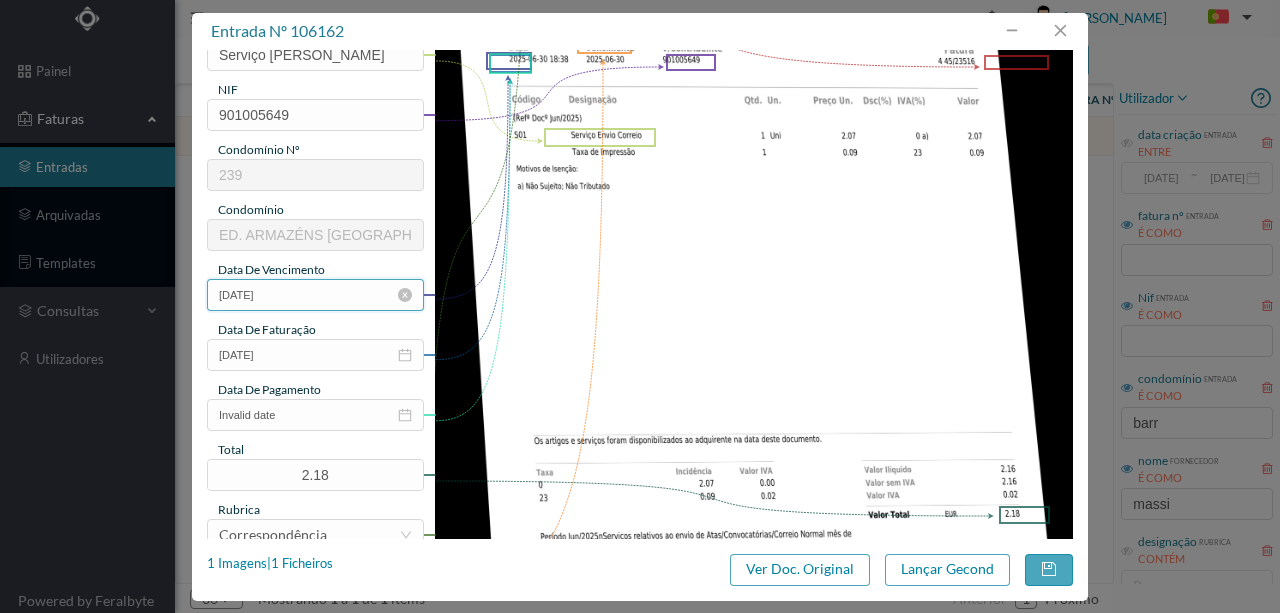 click on "[DATE]" at bounding box center (315, 295) 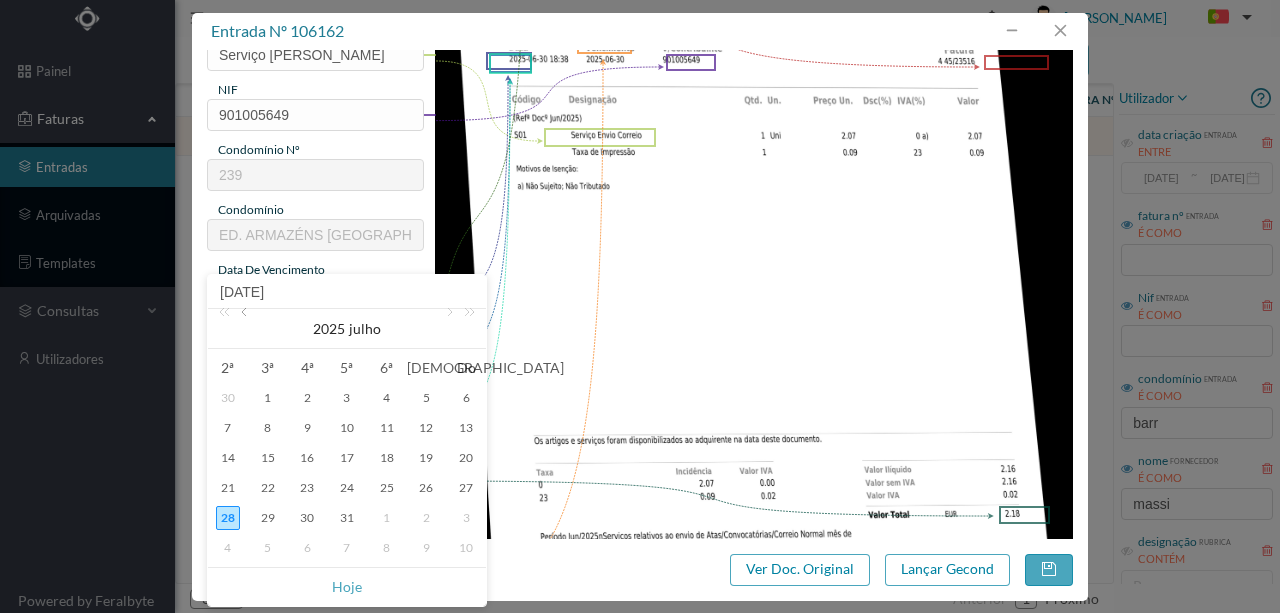 click at bounding box center [246, 329] 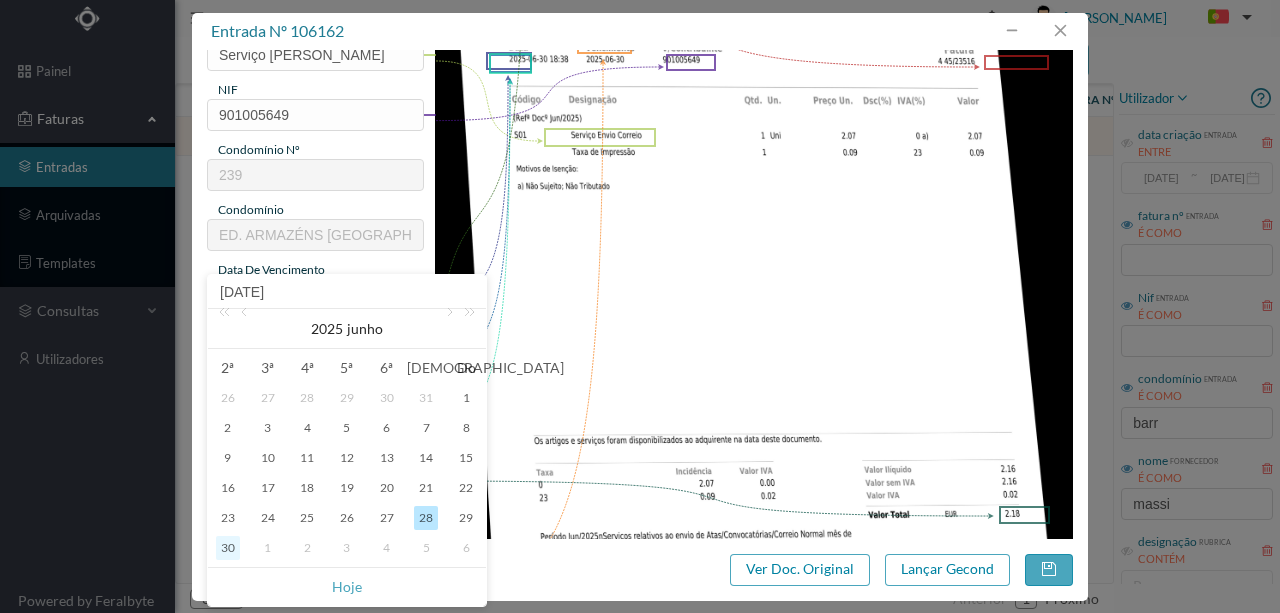 click on "30" at bounding box center [228, 548] 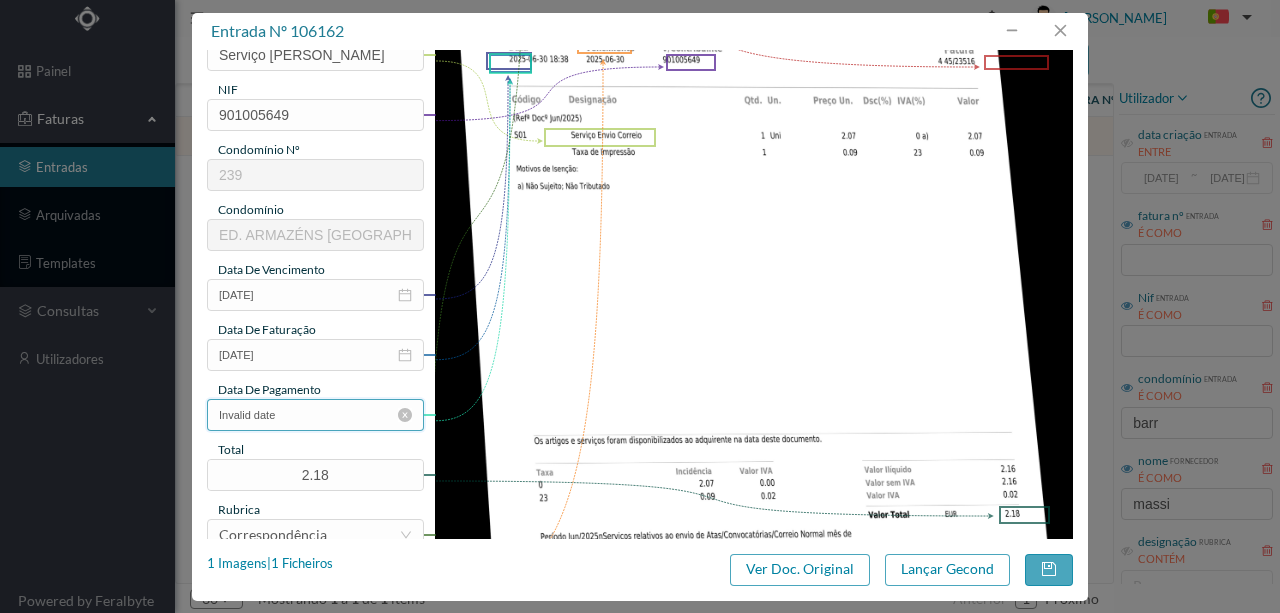 click on "Invalid date" at bounding box center [315, 415] 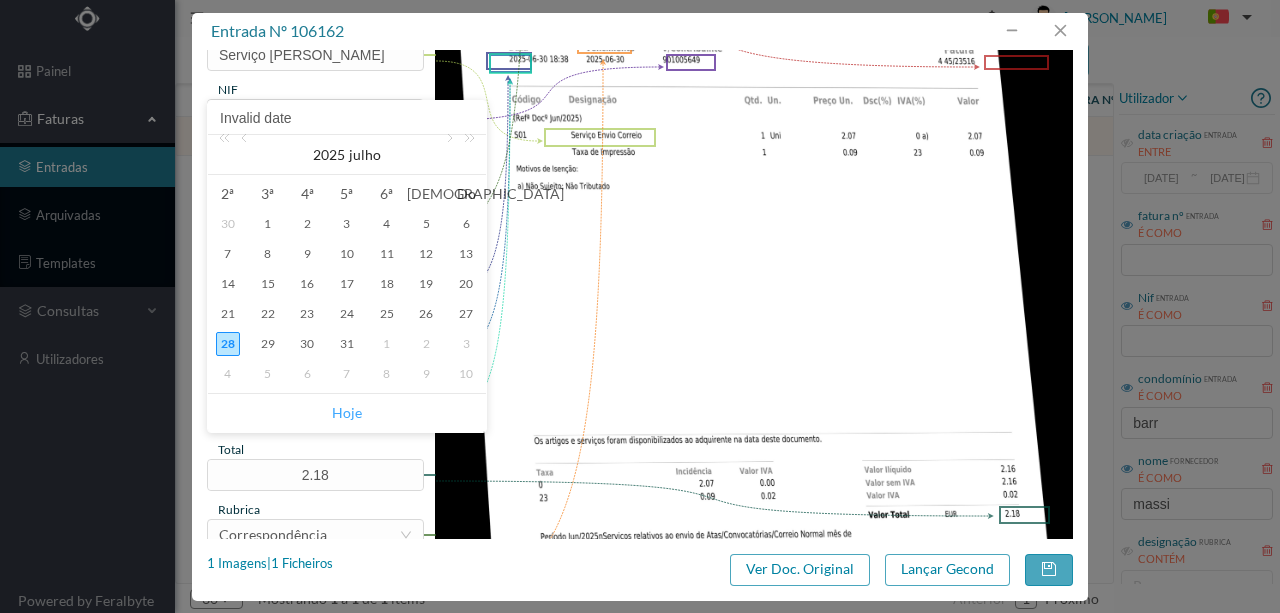 click on "Hoje" at bounding box center [347, 413] 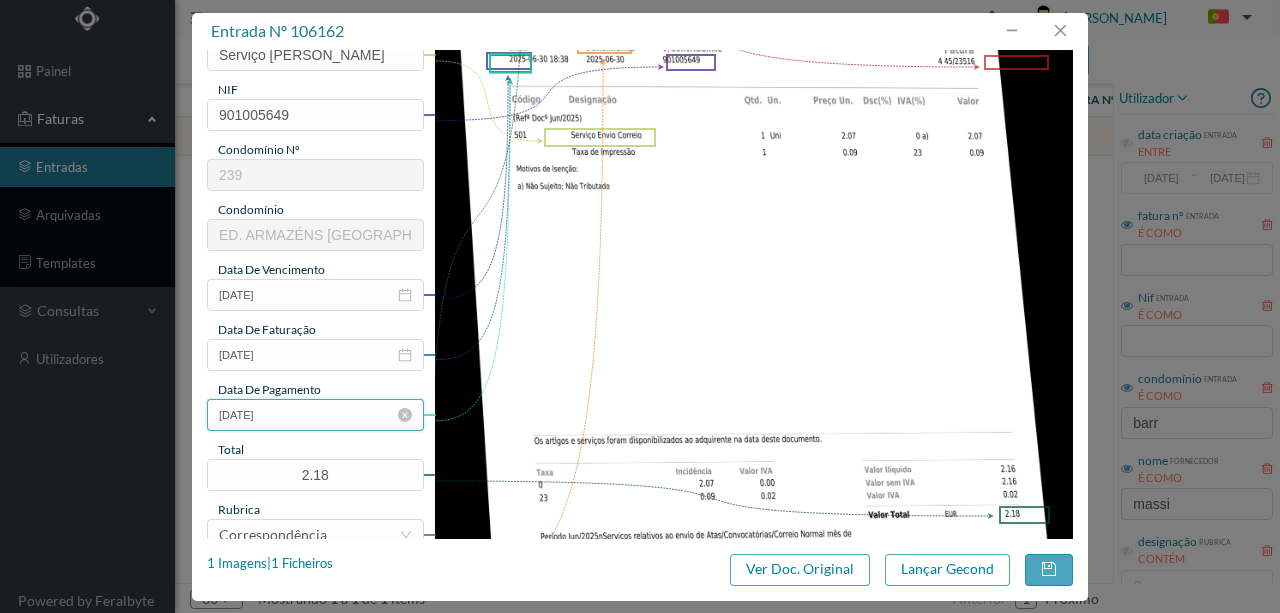 click on "[DATE]" at bounding box center [315, 415] 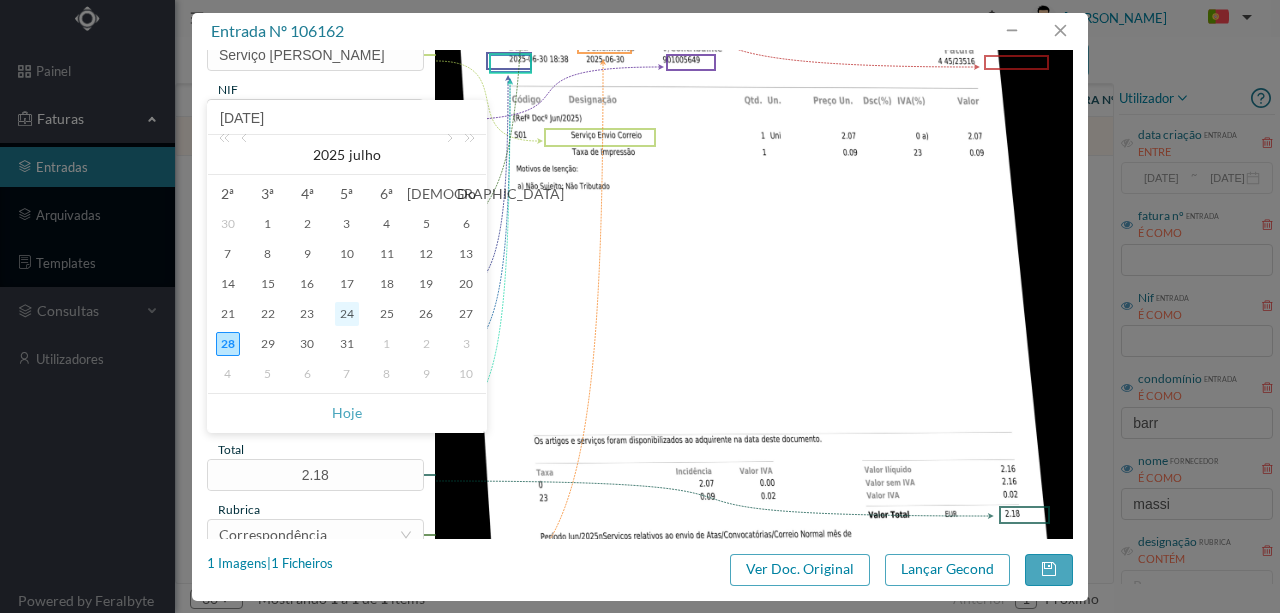 click on "24" at bounding box center (347, 314) 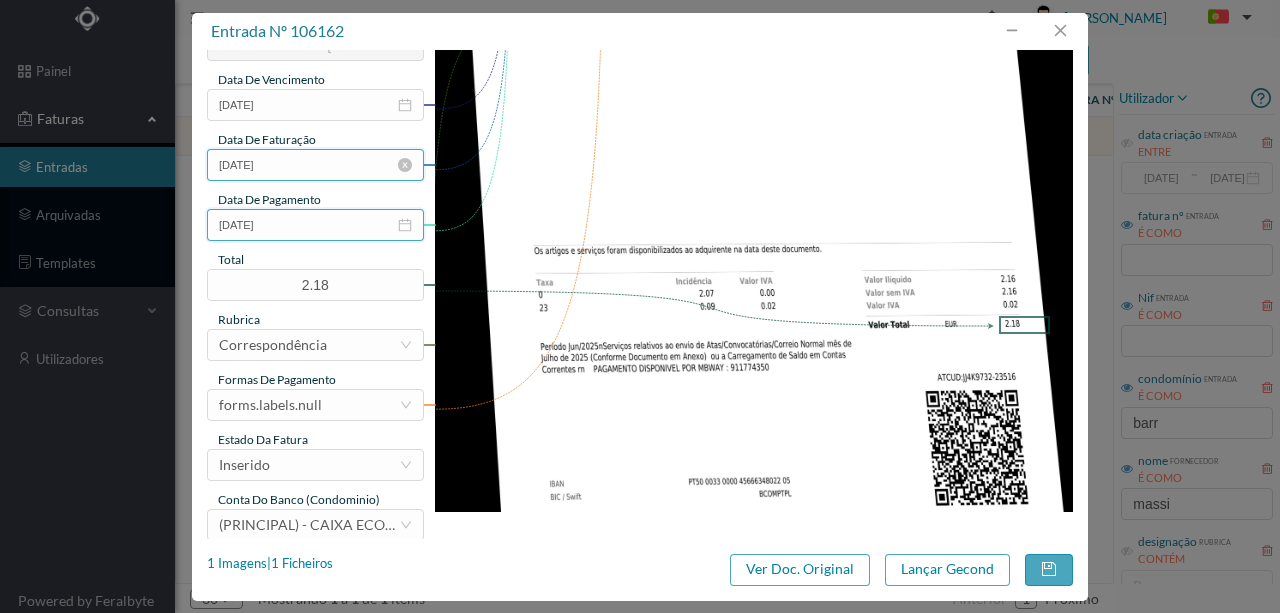 scroll, scrollTop: 473, scrollLeft: 0, axis: vertical 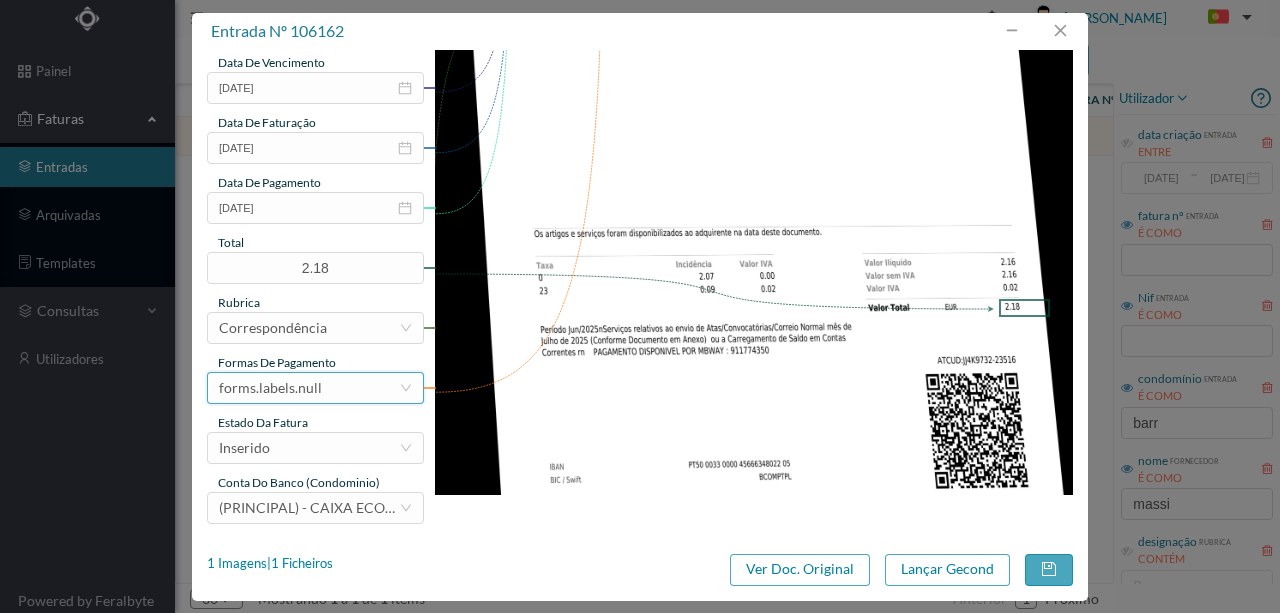 click on "forms.labels.null" at bounding box center [270, 388] 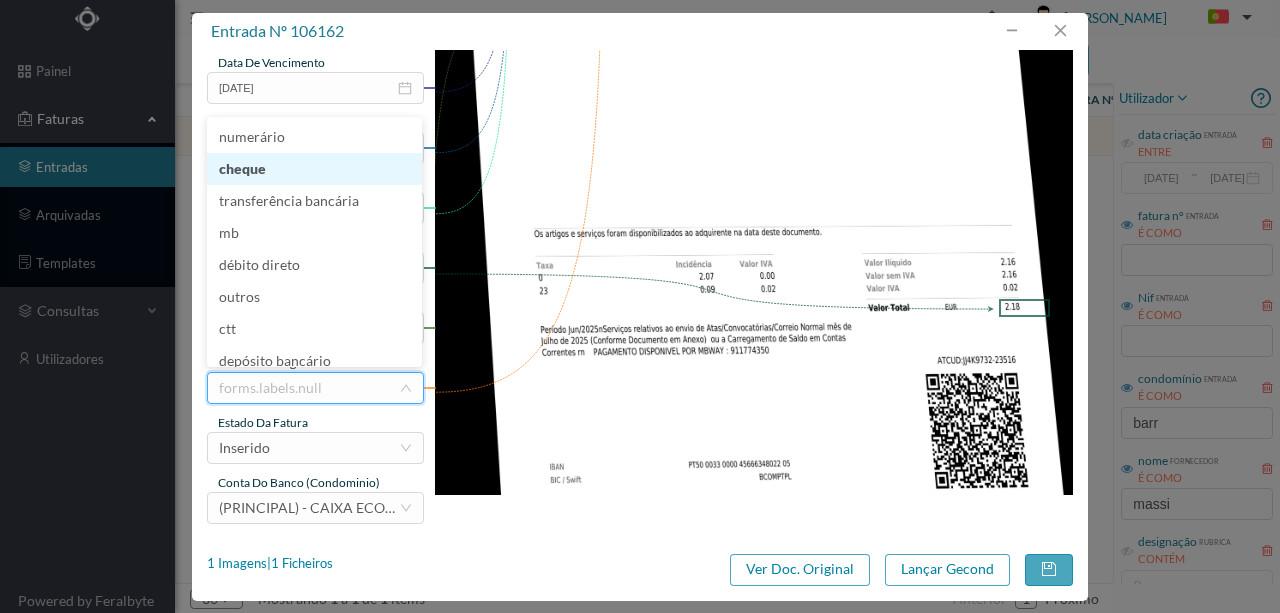 click on "cheque" at bounding box center (314, 169) 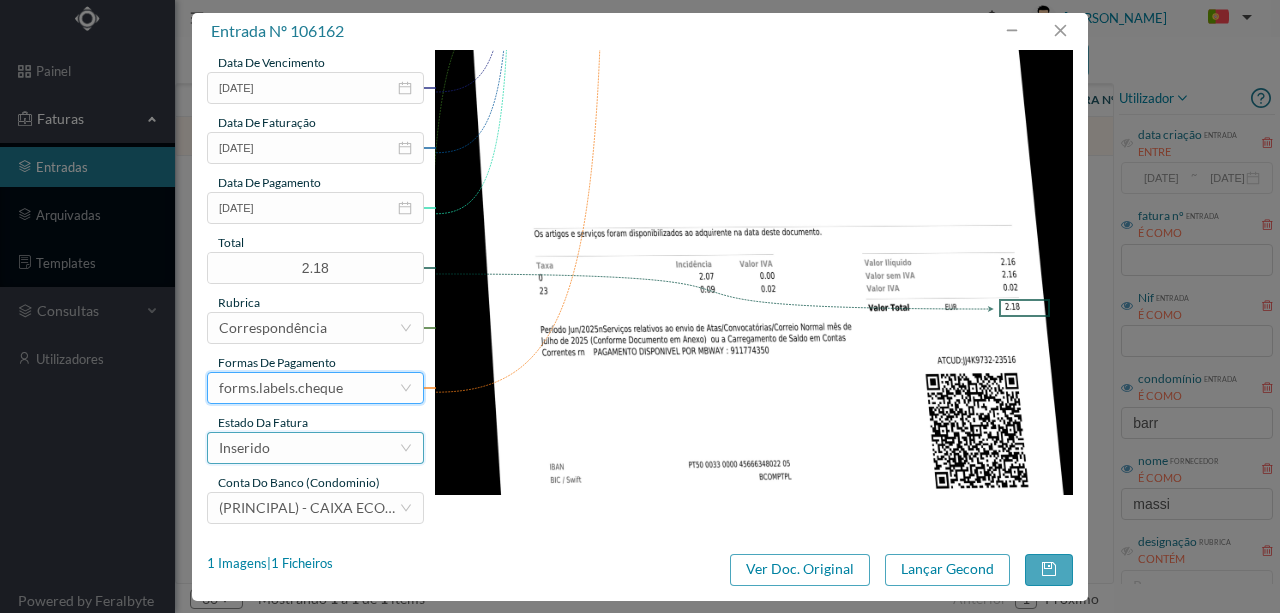 click on "Inserido" at bounding box center (309, 448) 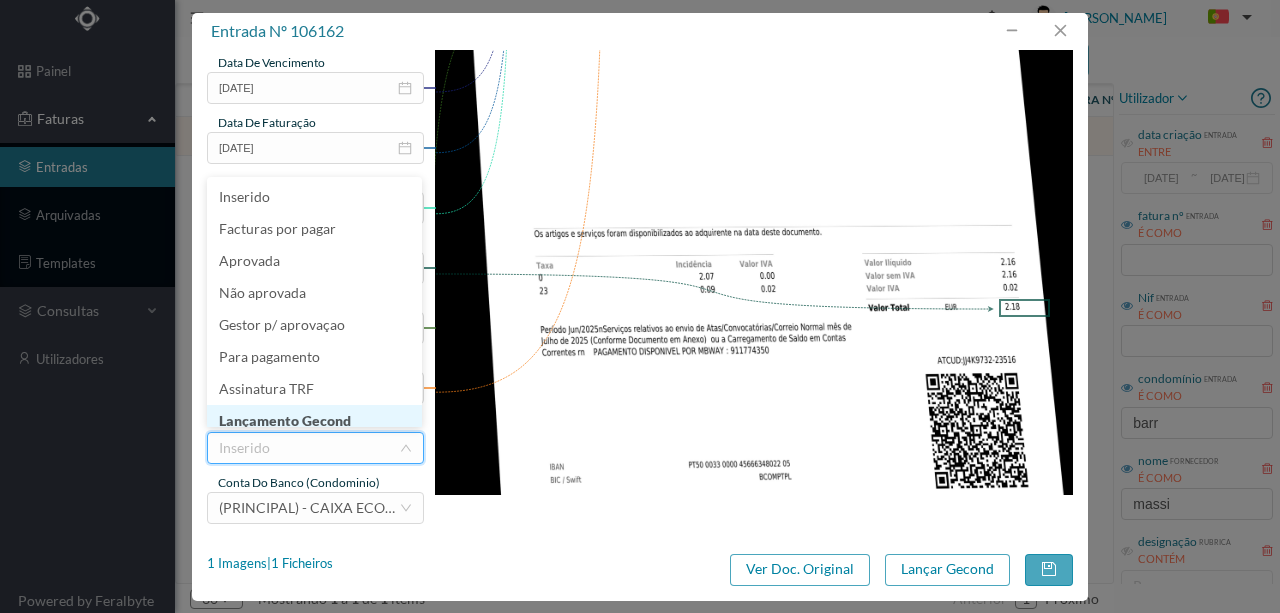 scroll, scrollTop: 10, scrollLeft: 0, axis: vertical 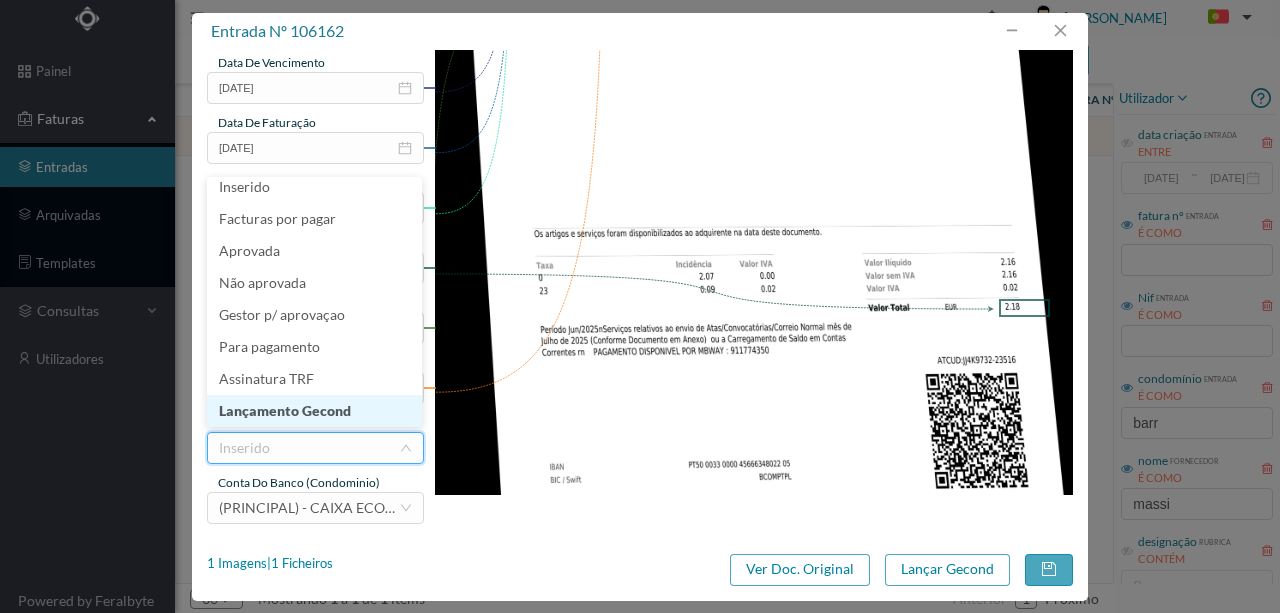 click on "Lançamento Gecond" at bounding box center [314, 411] 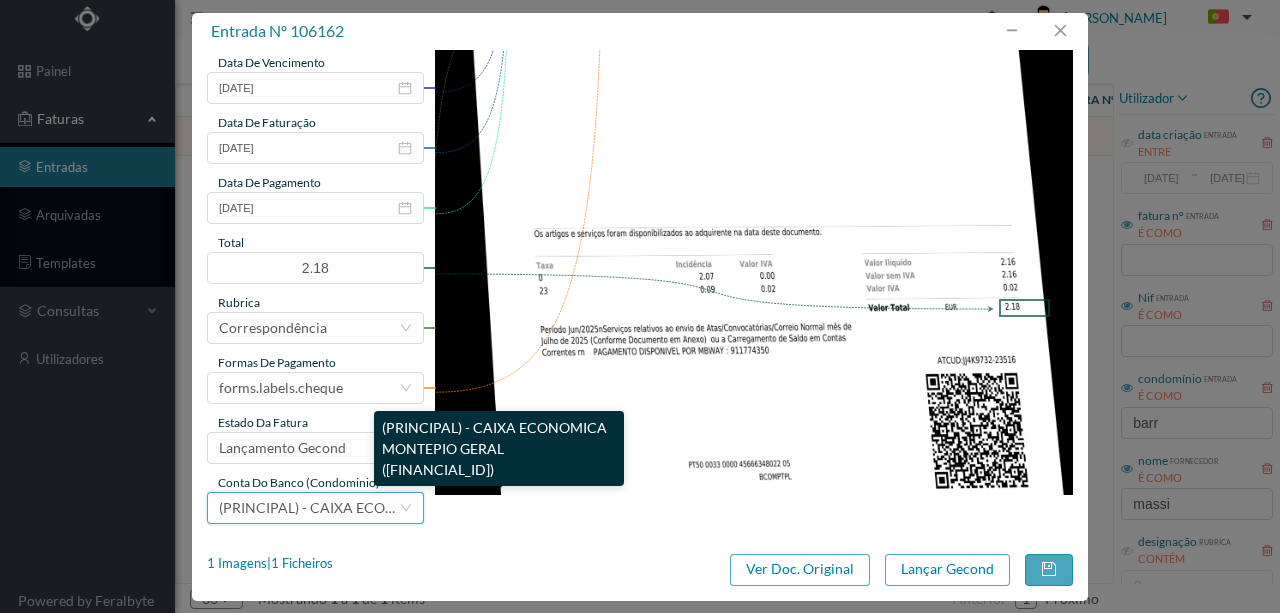 click on "(PRINCIPAL) - CAIXA ECONOMICA MONTEPIO GERAL ([FINANCIAL_ID])" at bounding box center (451, 507) 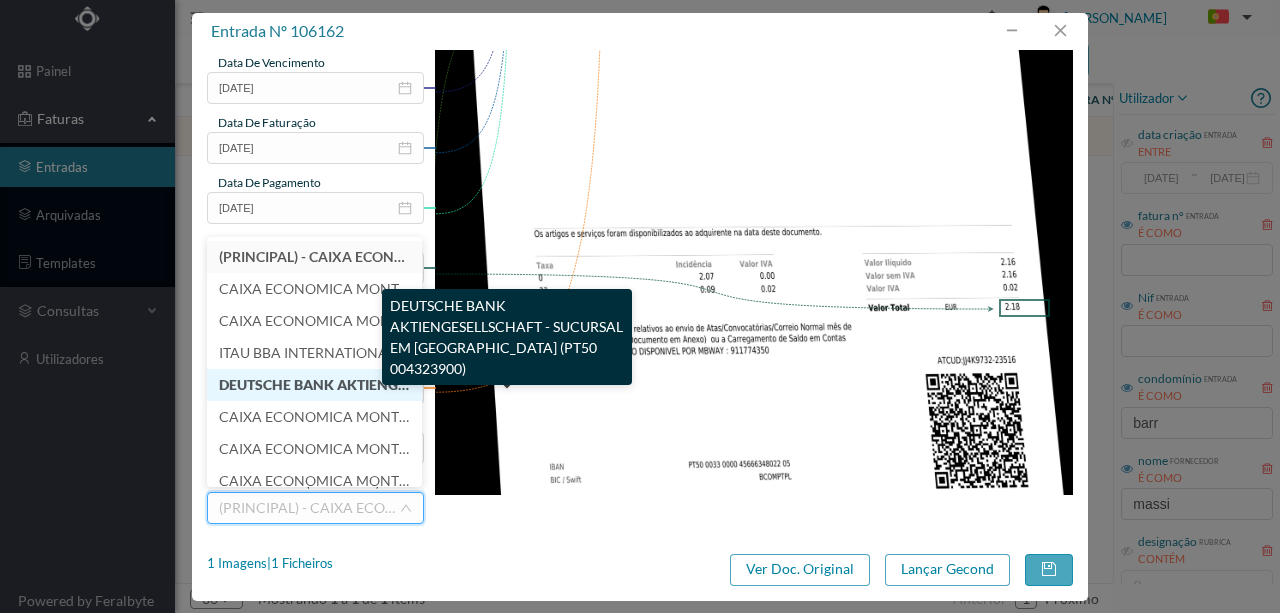 click on "DEUTSCHE BANK AKTIENGESELLSCHAFT - SUCURSAL EM [GEOGRAPHIC_DATA] (PT50 004323900)" at bounding box center [539, 384] 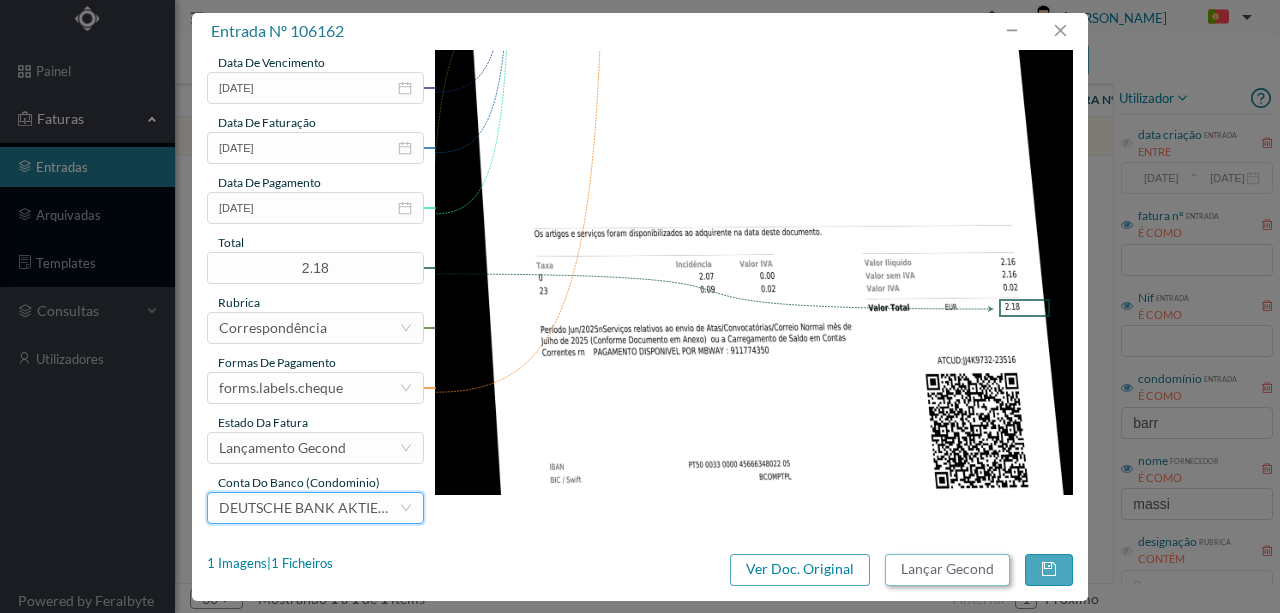 click on "Lançar Gecond" at bounding box center [947, 570] 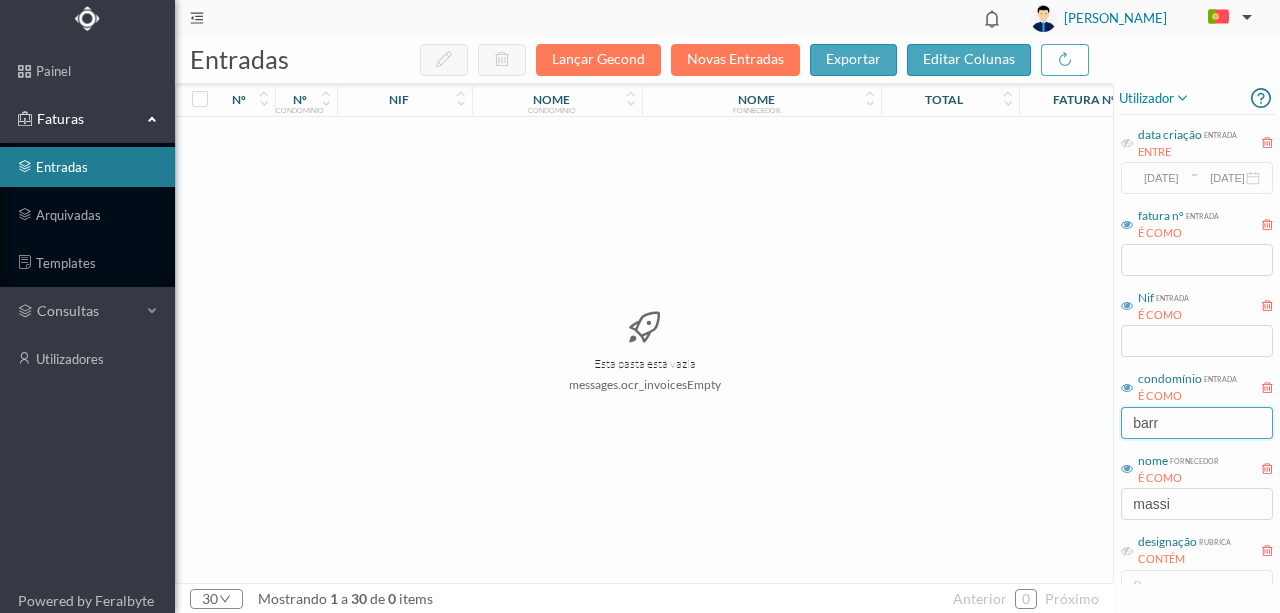 drag, startPoint x: 1164, startPoint y: 417, endPoint x: 1095, endPoint y: 420, distance: 69.065186 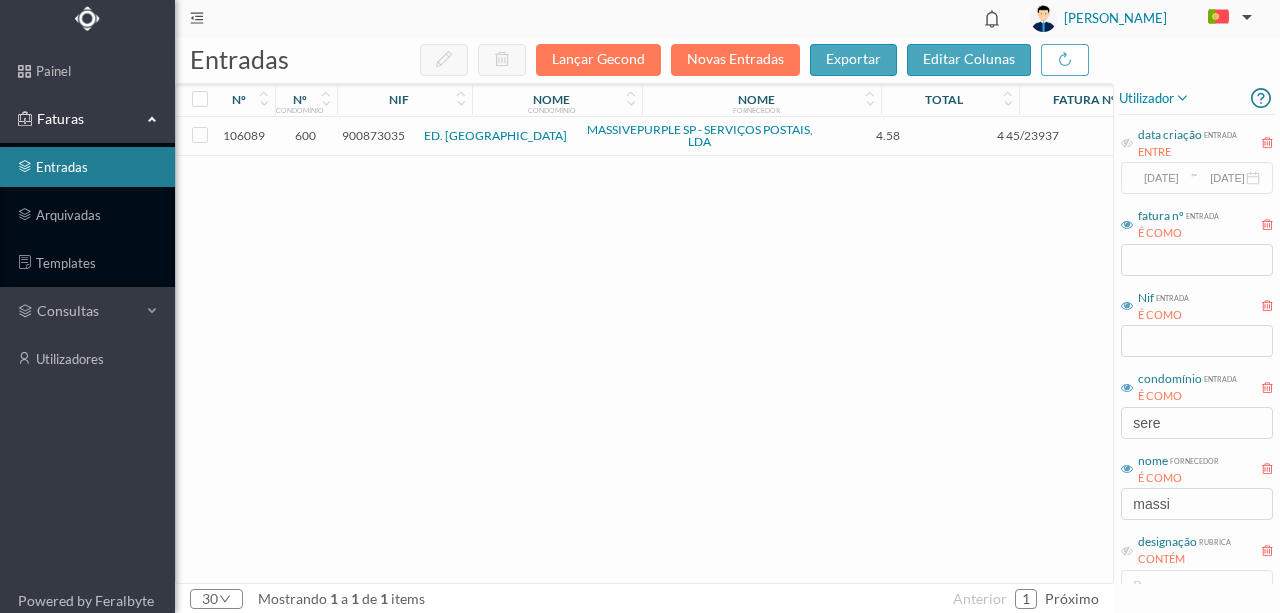 click on "900873035" at bounding box center [373, 135] 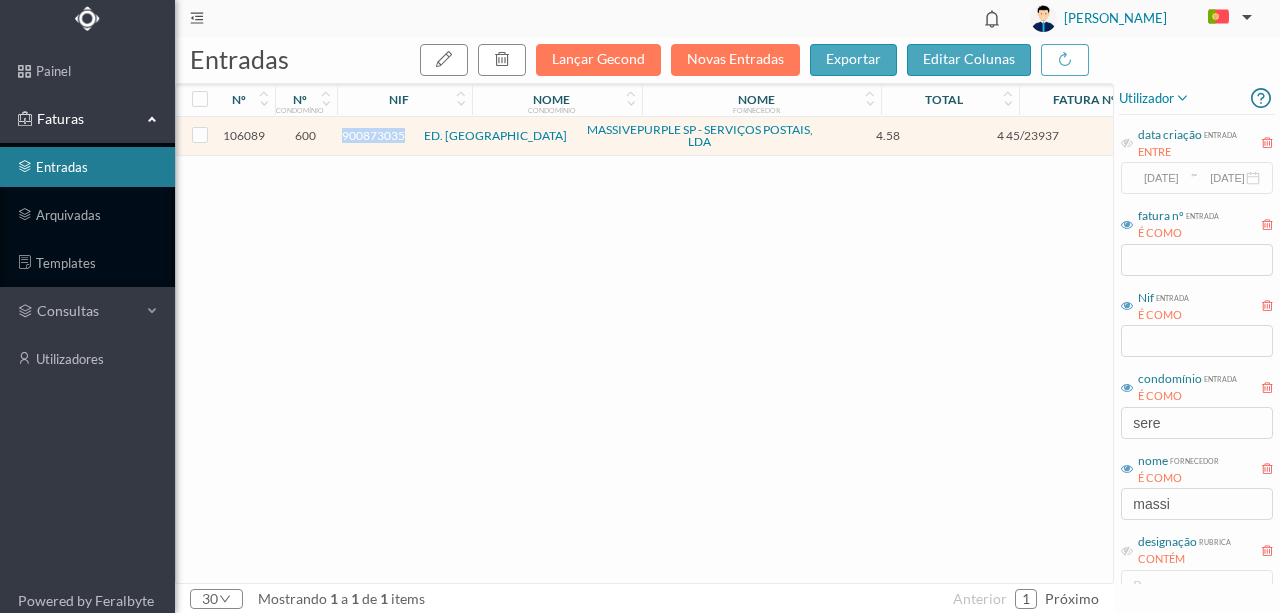 click on "900873035" at bounding box center (373, 135) 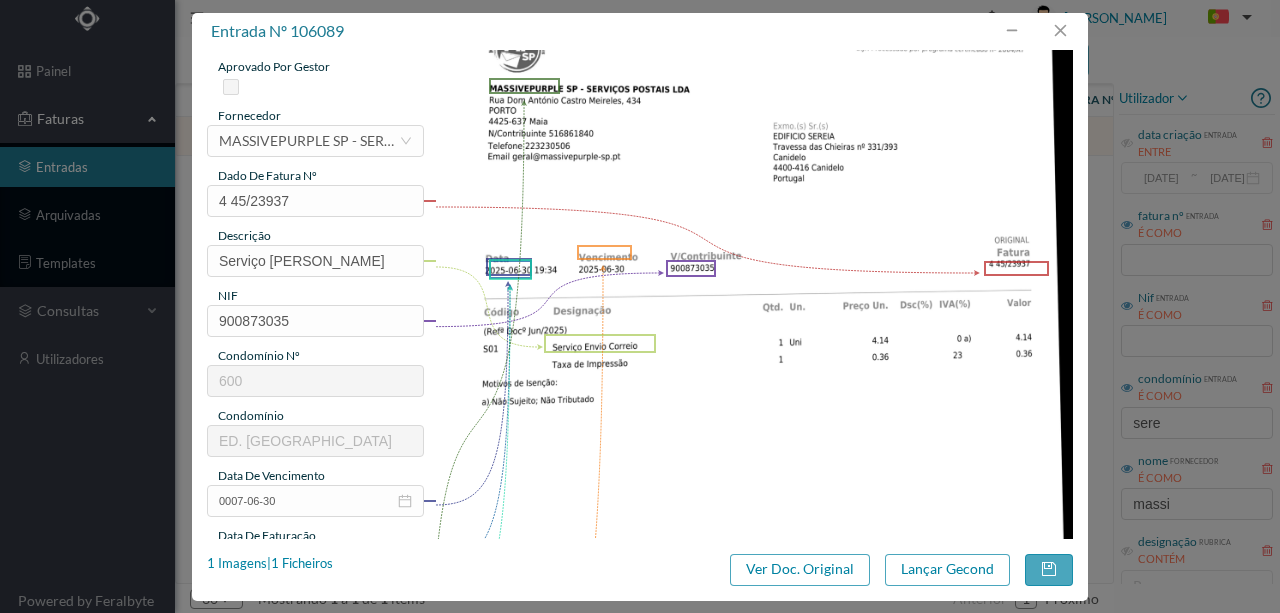 scroll, scrollTop: 266, scrollLeft: 0, axis: vertical 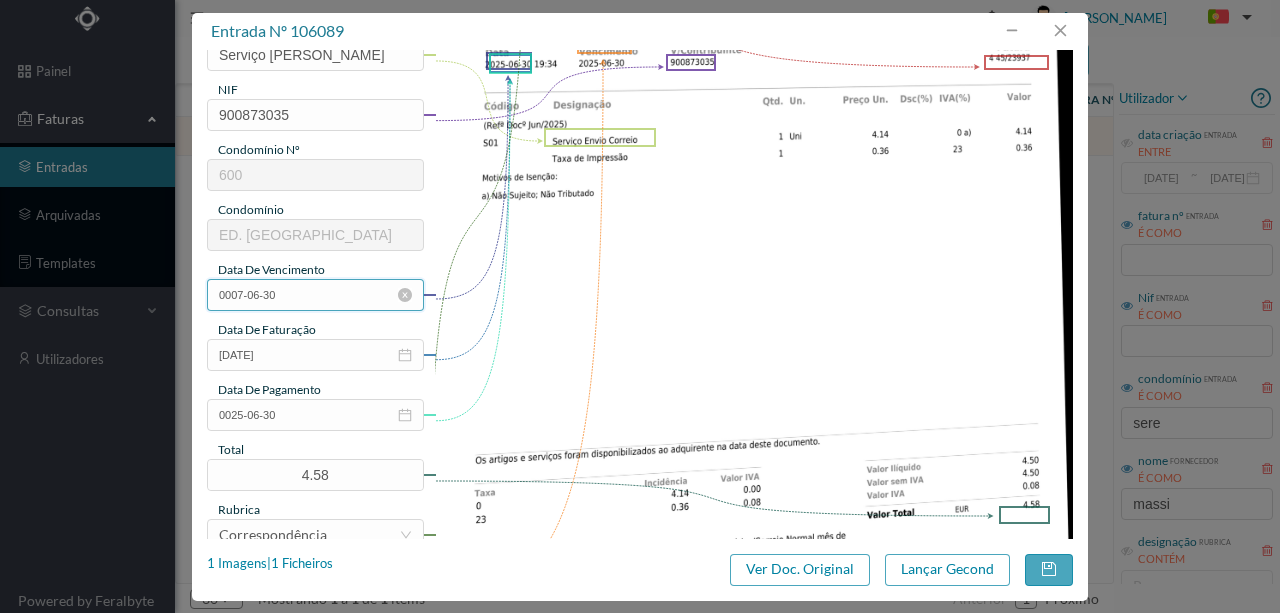 click on "0007-06-30" at bounding box center [315, 295] 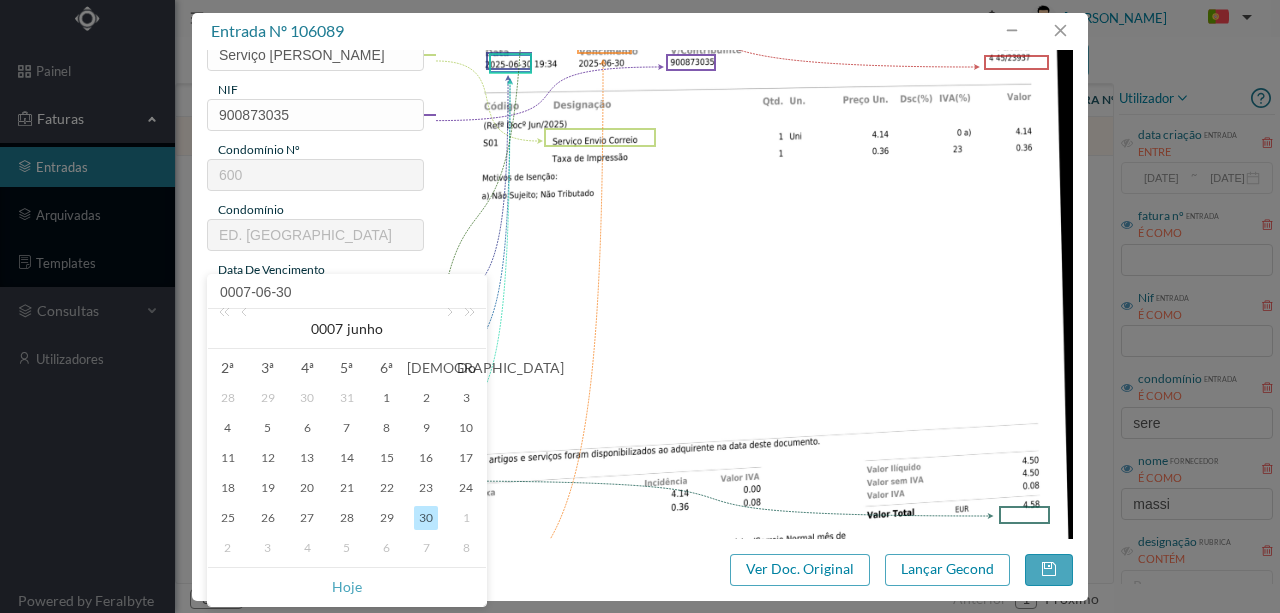 drag, startPoint x: 356, startPoint y: 588, endPoint x: 336, endPoint y: 449, distance: 140.43147 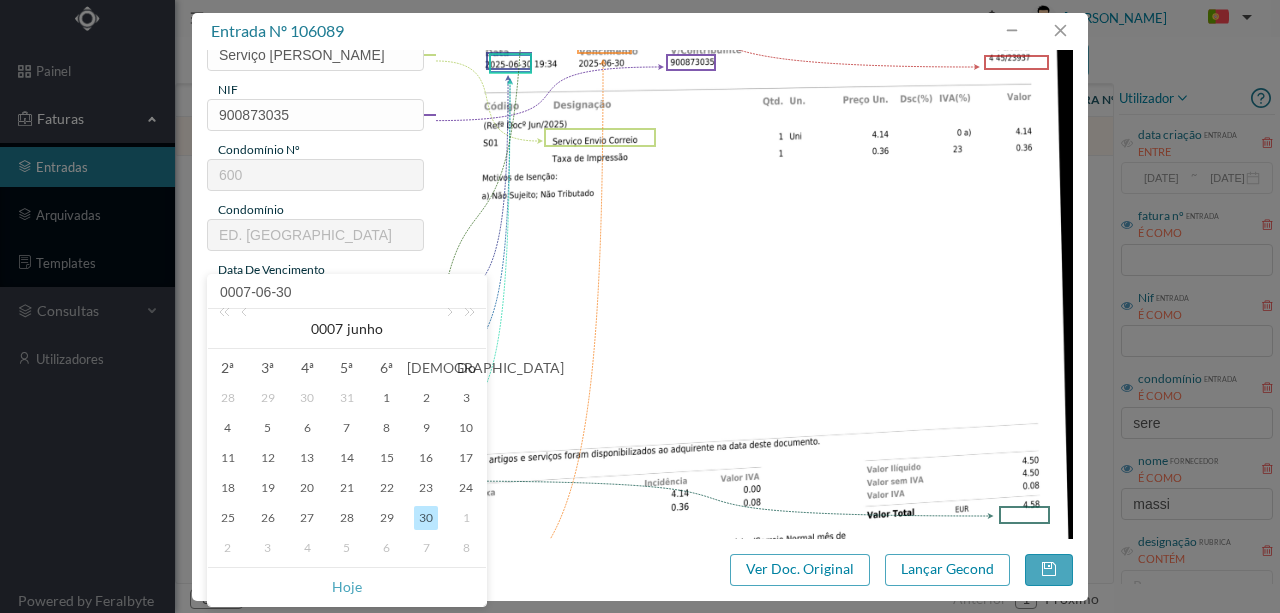 click on "Hoje" at bounding box center [347, 587] 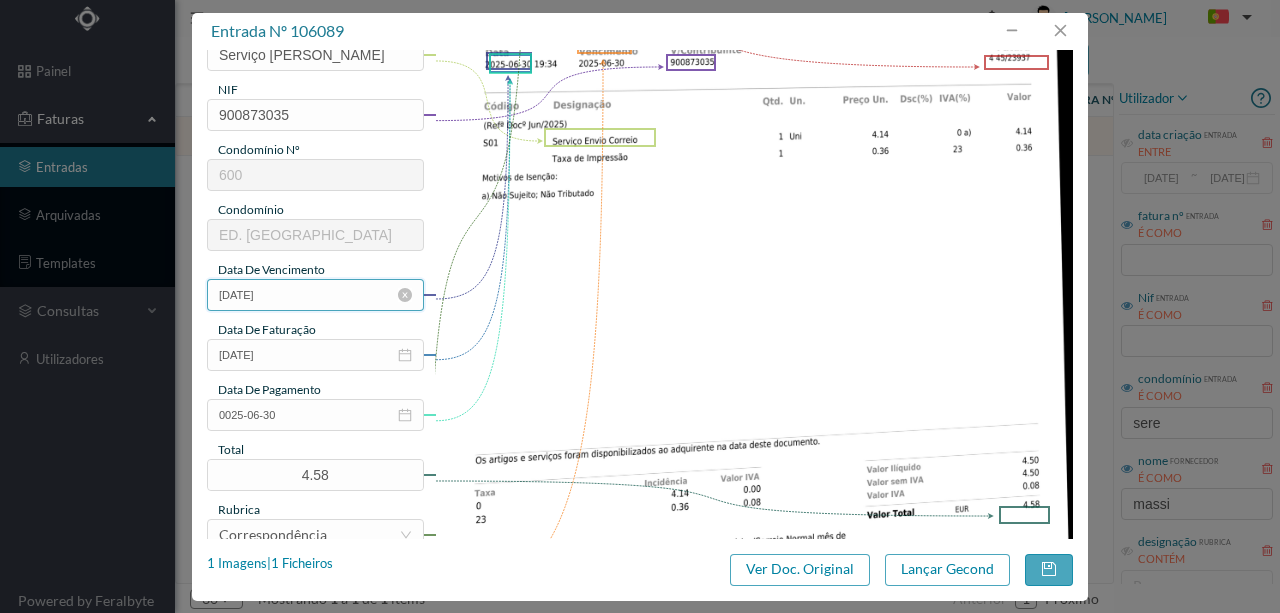 click on "[DATE]" at bounding box center (315, 295) 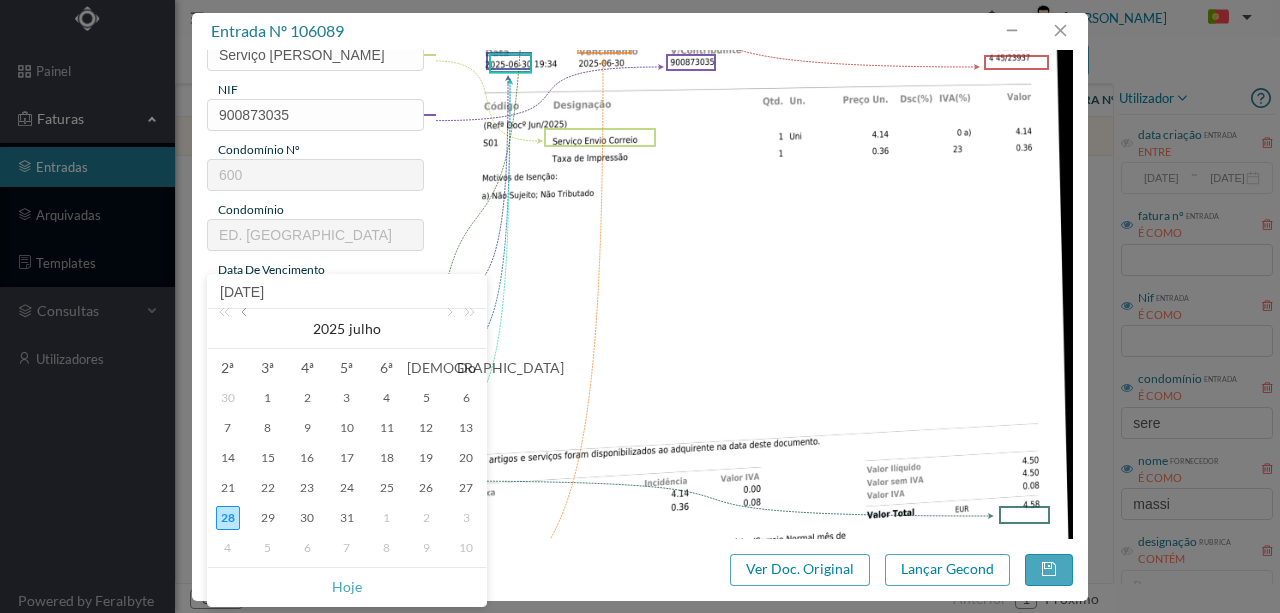click at bounding box center [246, 329] 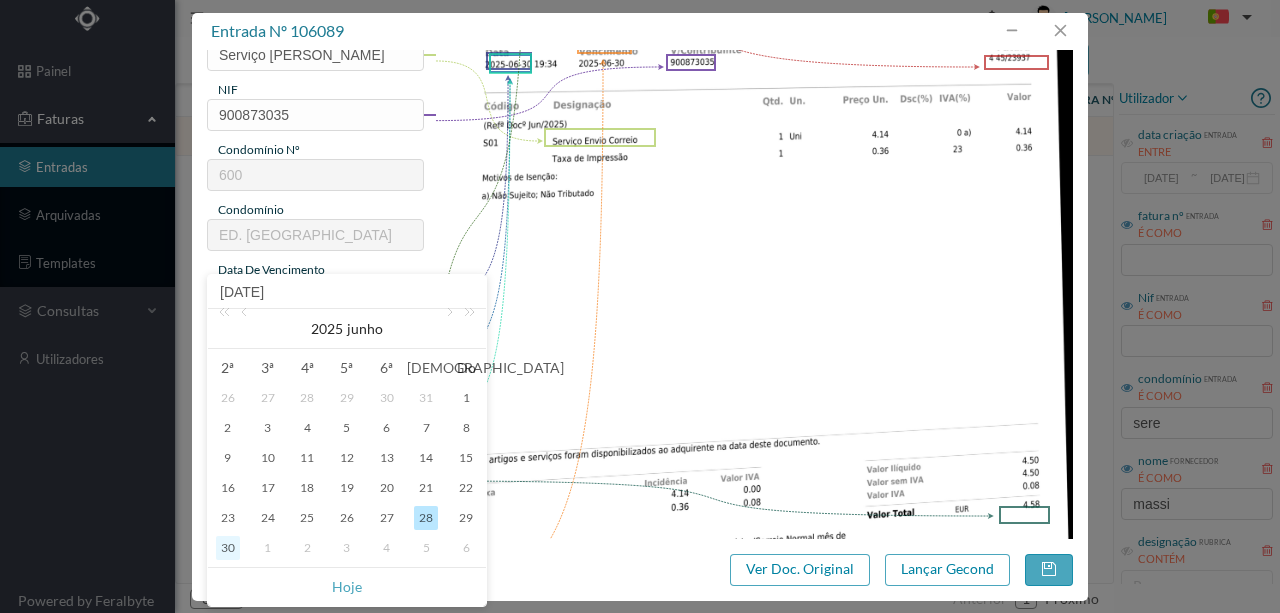 click on "30" at bounding box center [228, 548] 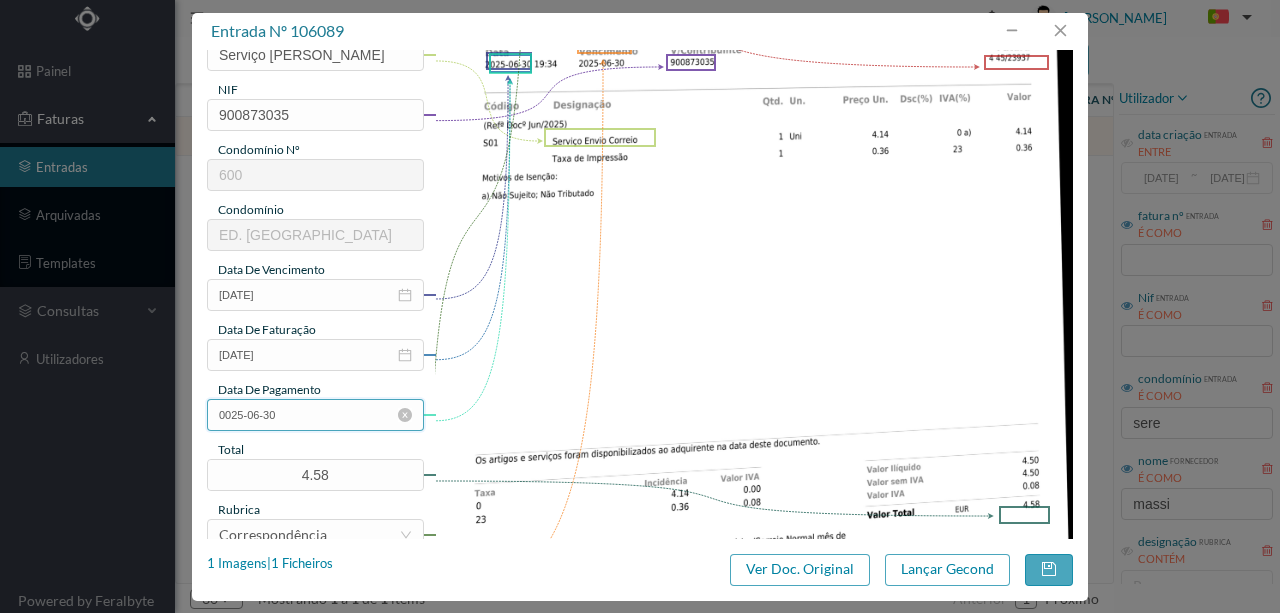 click on "0025-06-30" at bounding box center (315, 415) 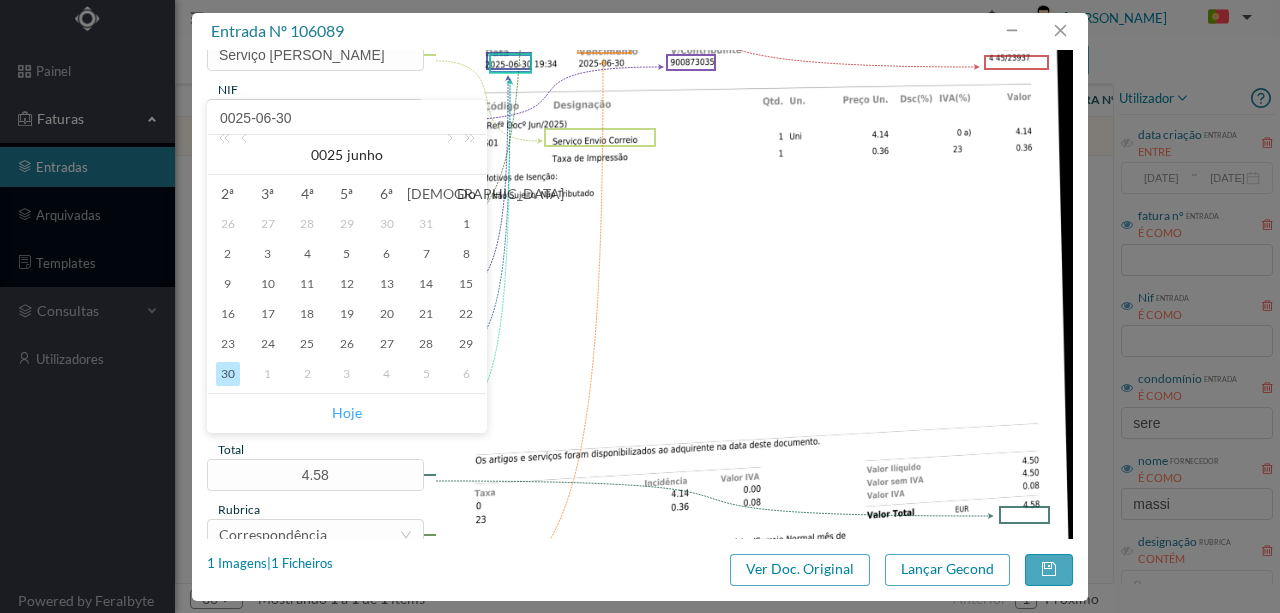 click on "Hoje" at bounding box center (347, 413) 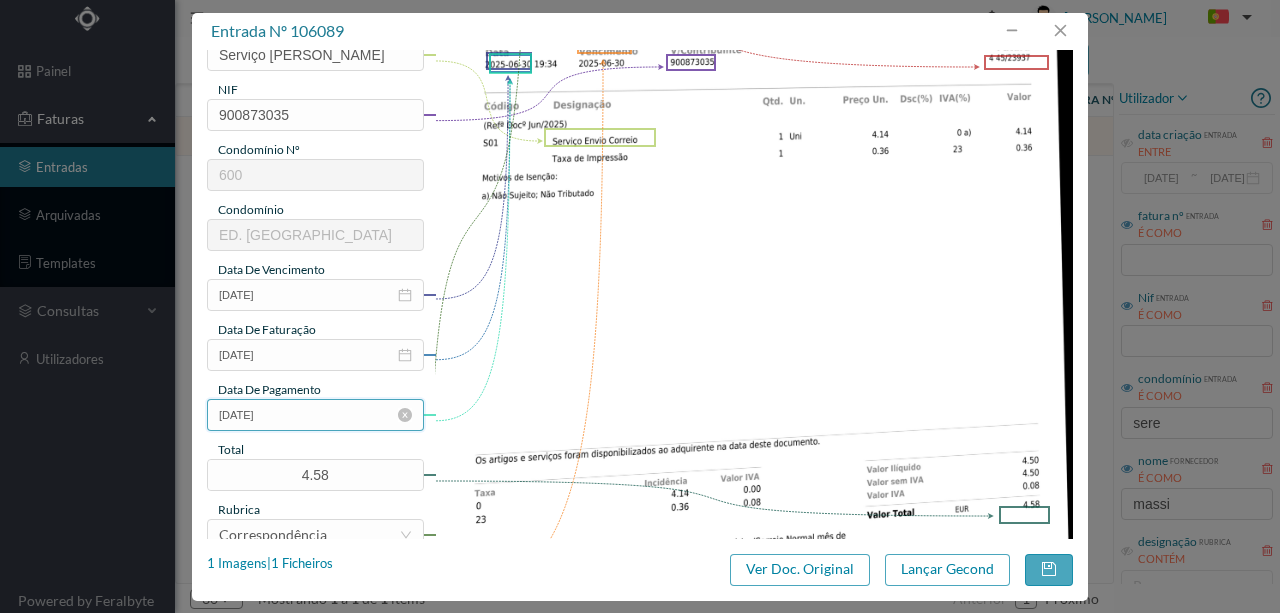 click on "[DATE]" at bounding box center [315, 415] 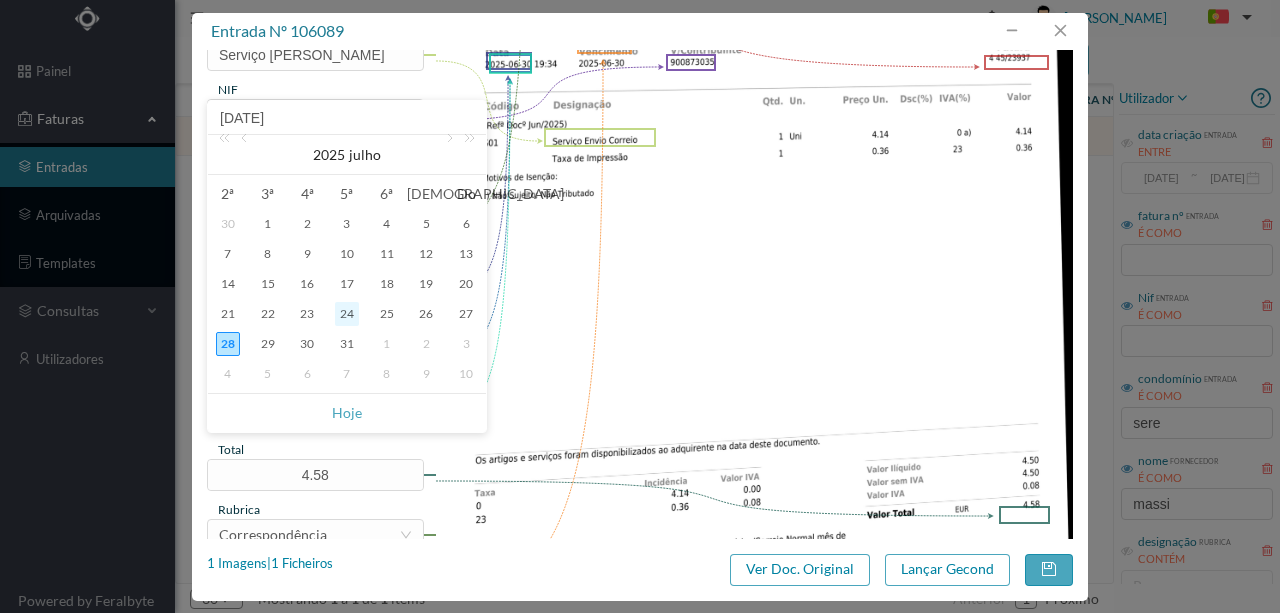 click on "24" at bounding box center (347, 314) 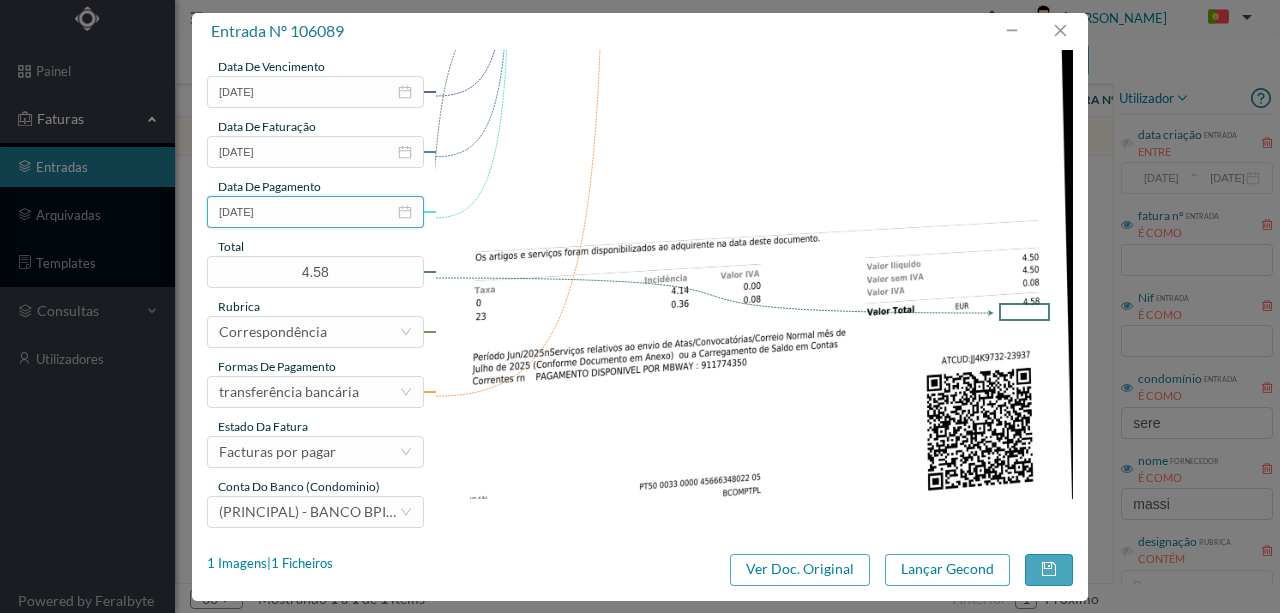 scroll, scrollTop: 473, scrollLeft: 0, axis: vertical 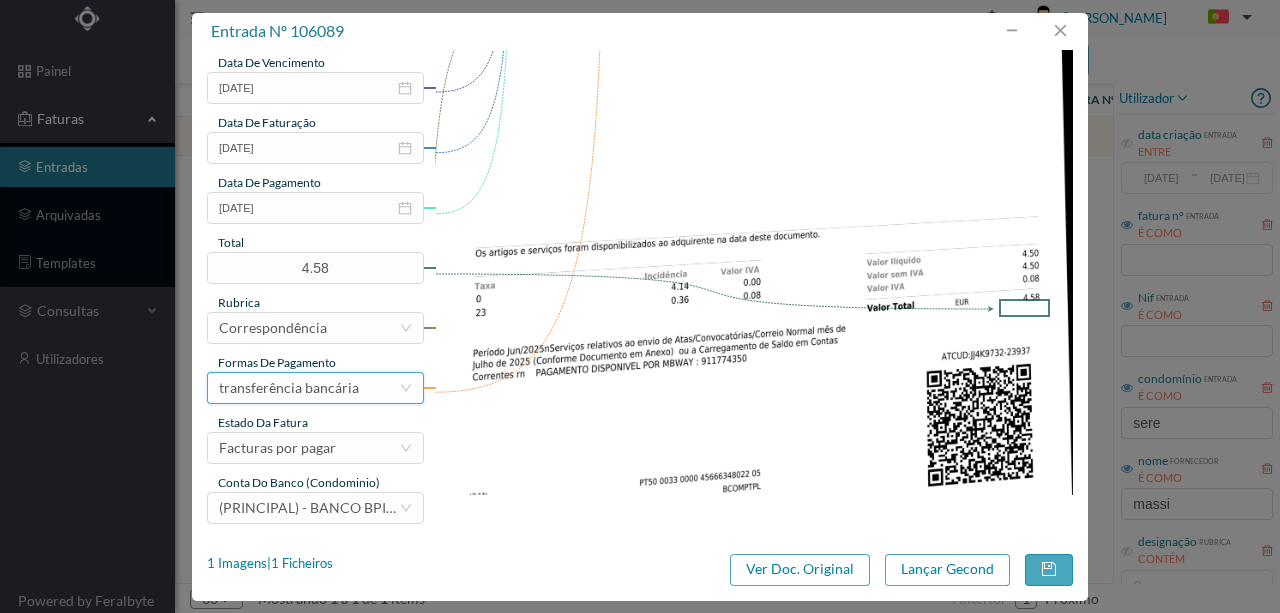 click on "transferência bancária" at bounding box center (289, 388) 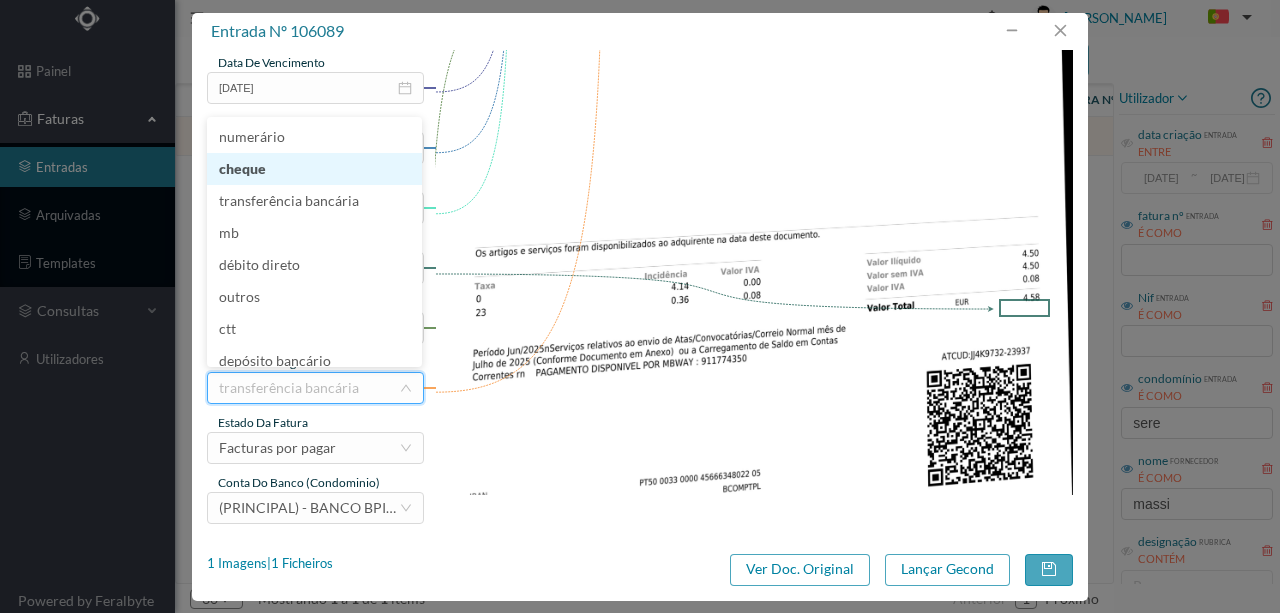 click on "cheque" at bounding box center (314, 169) 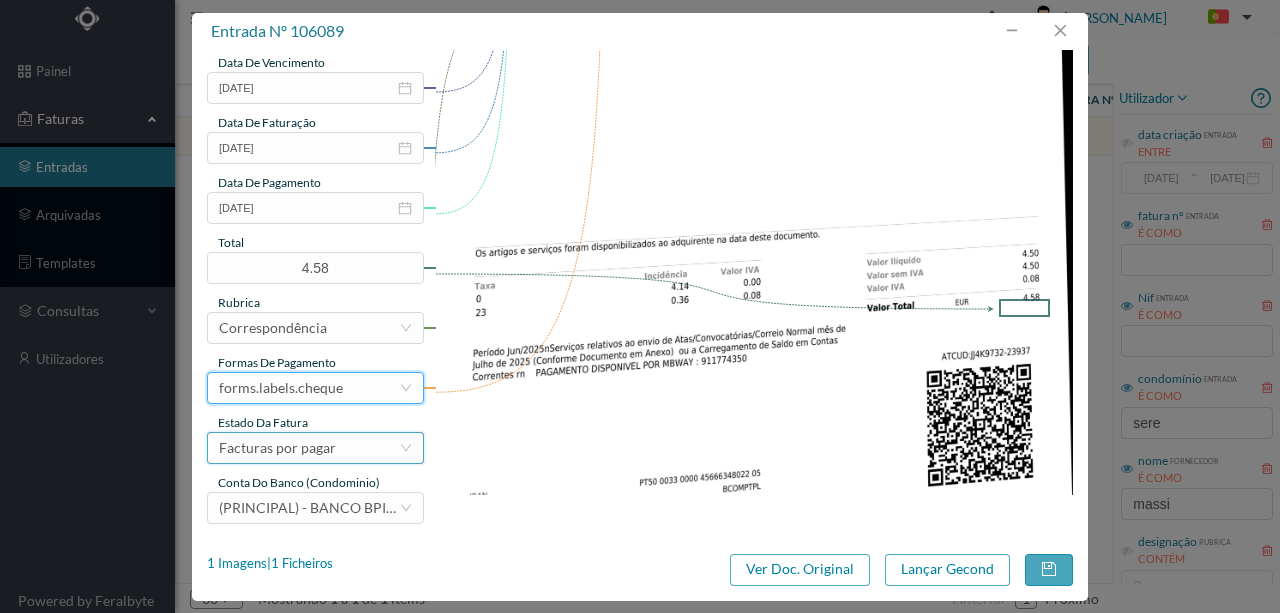 click on "Facturas por pagar" at bounding box center (277, 448) 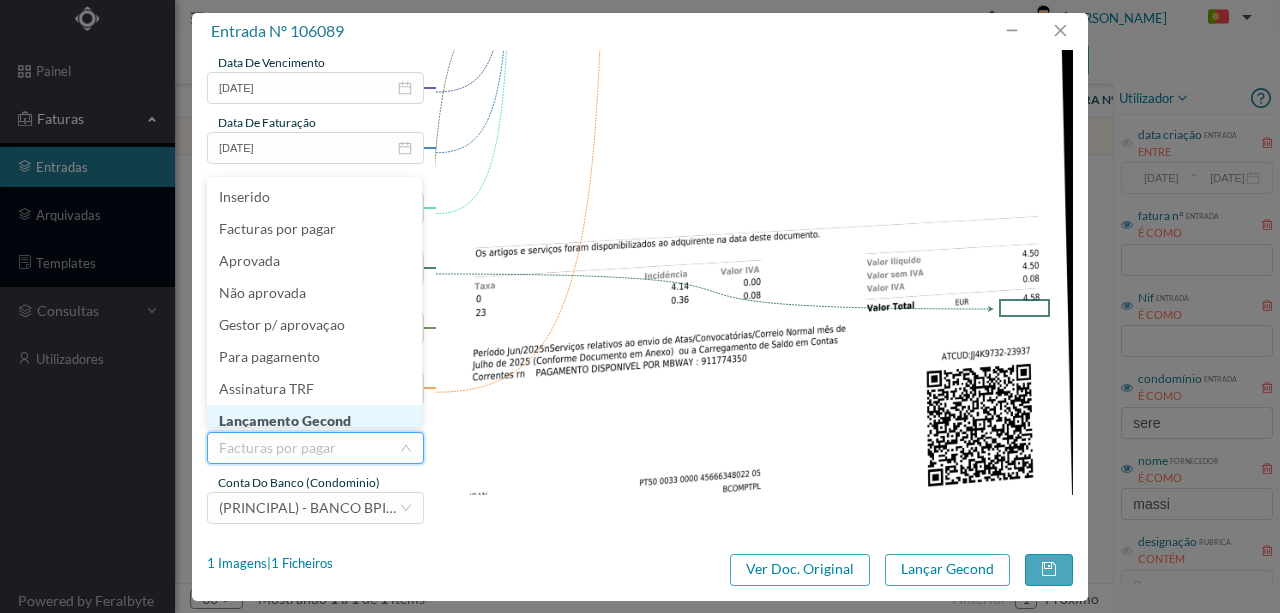 scroll, scrollTop: 10, scrollLeft: 0, axis: vertical 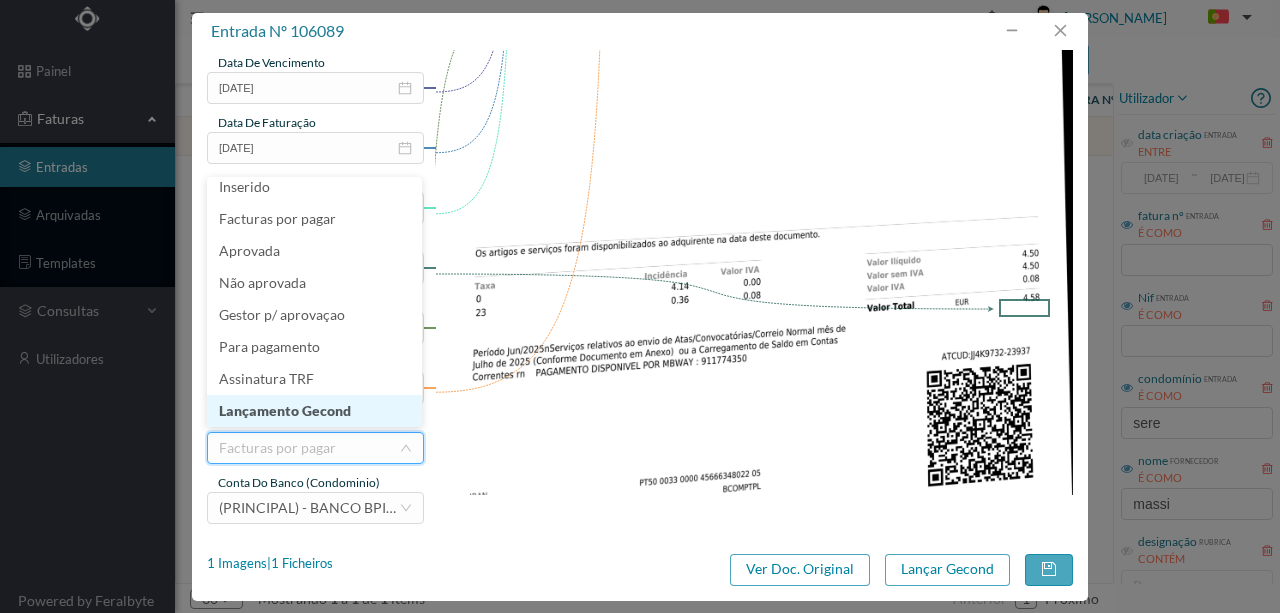 click on "Lançamento Gecond" at bounding box center (314, 411) 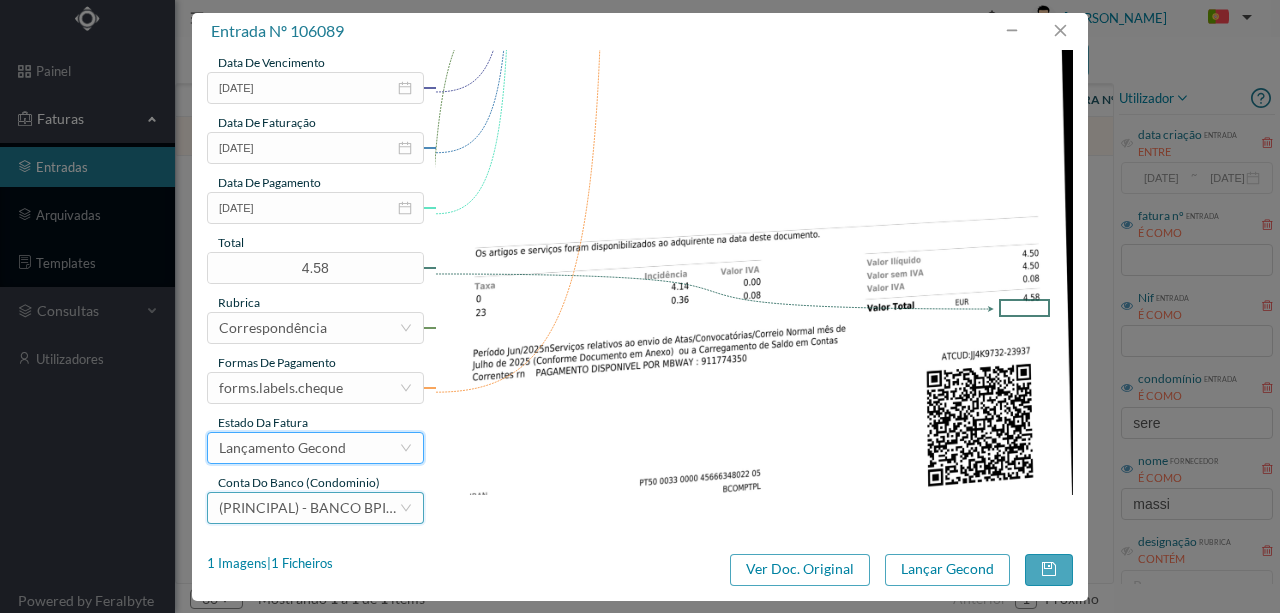 click on "(PRINCIPAL) - BANCO BPI, [GEOGRAPHIC_DATA] ([FINANCIAL_ID])" at bounding box center [434, 507] 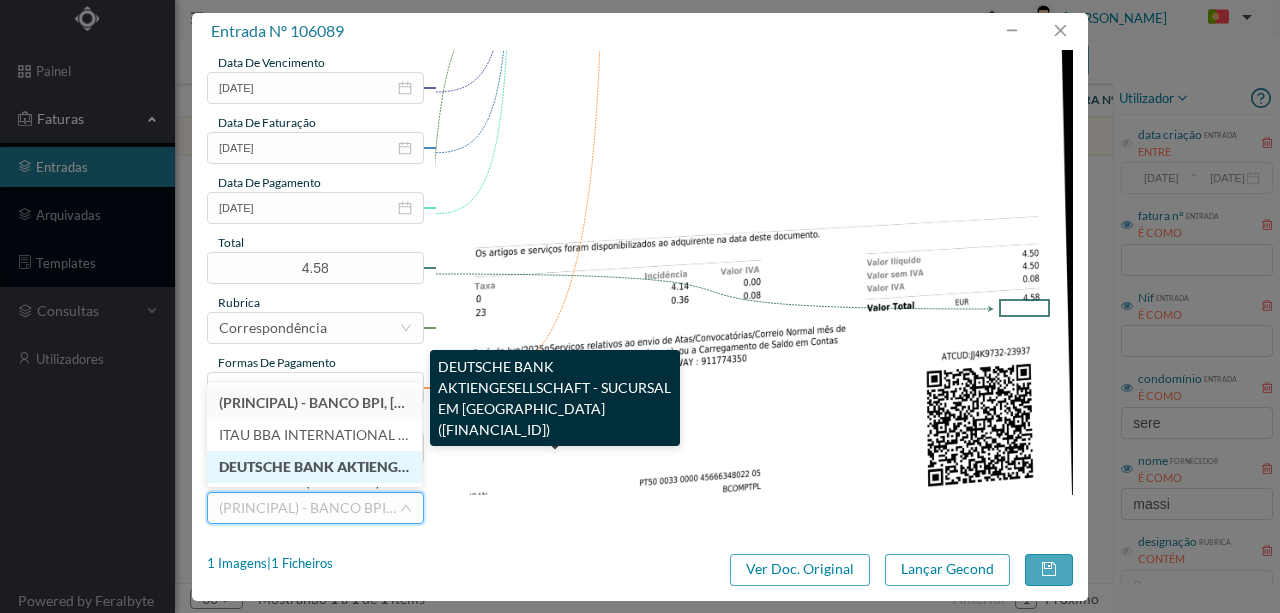 click on "DEUTSCHE BANK AKTIENGESELLSCHAFT - SUCURSAL EM [GEOGRAPHIC_DATA] ([FINANCIAL_ID])" at bounding box center [536, 466] 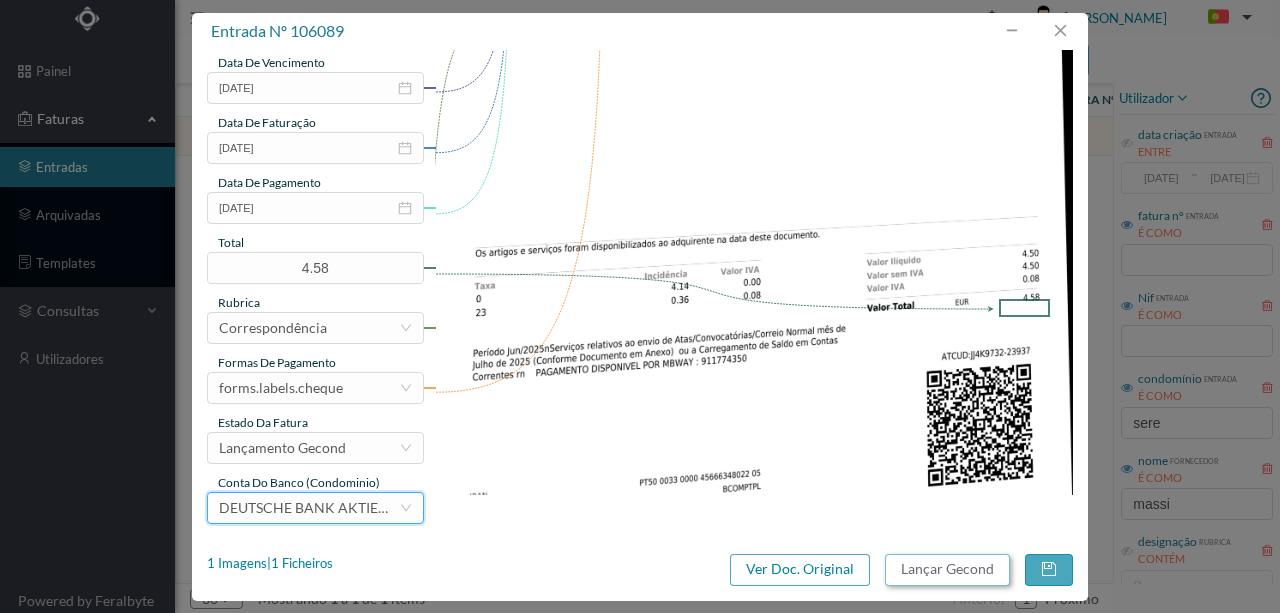 click on "Lançar Gecond" at bounding box center (947, 570) 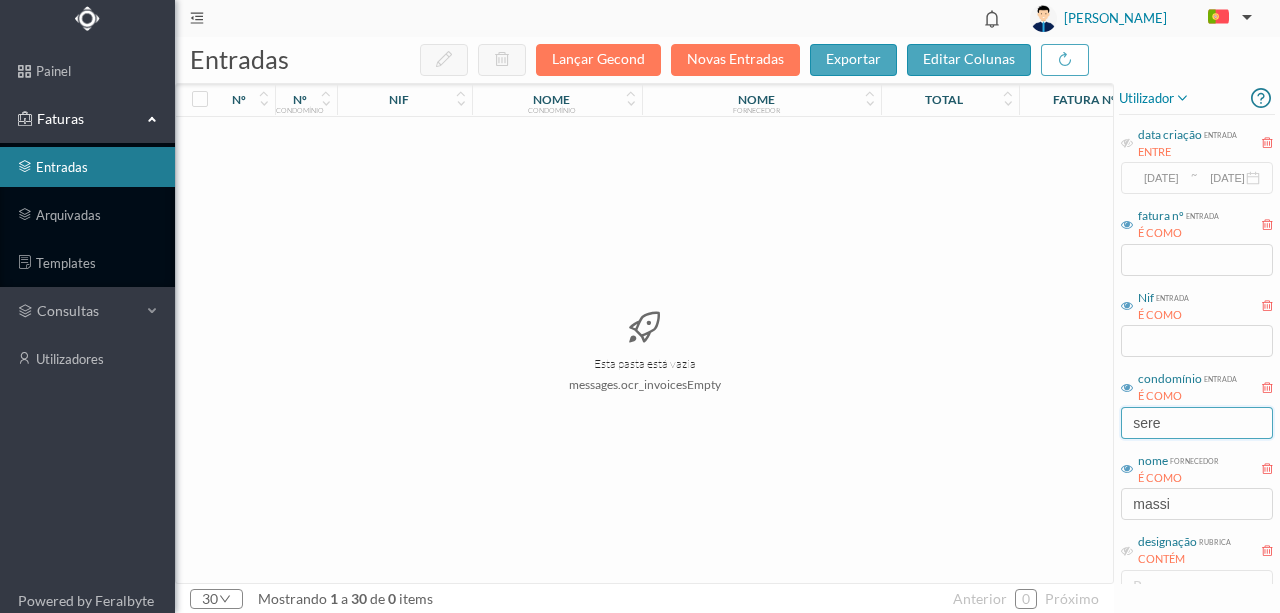 drag, startPoint x: 1184, startPoint y: 418, endPoint x: 1078, endPoint y: 419, distance: 106.004715 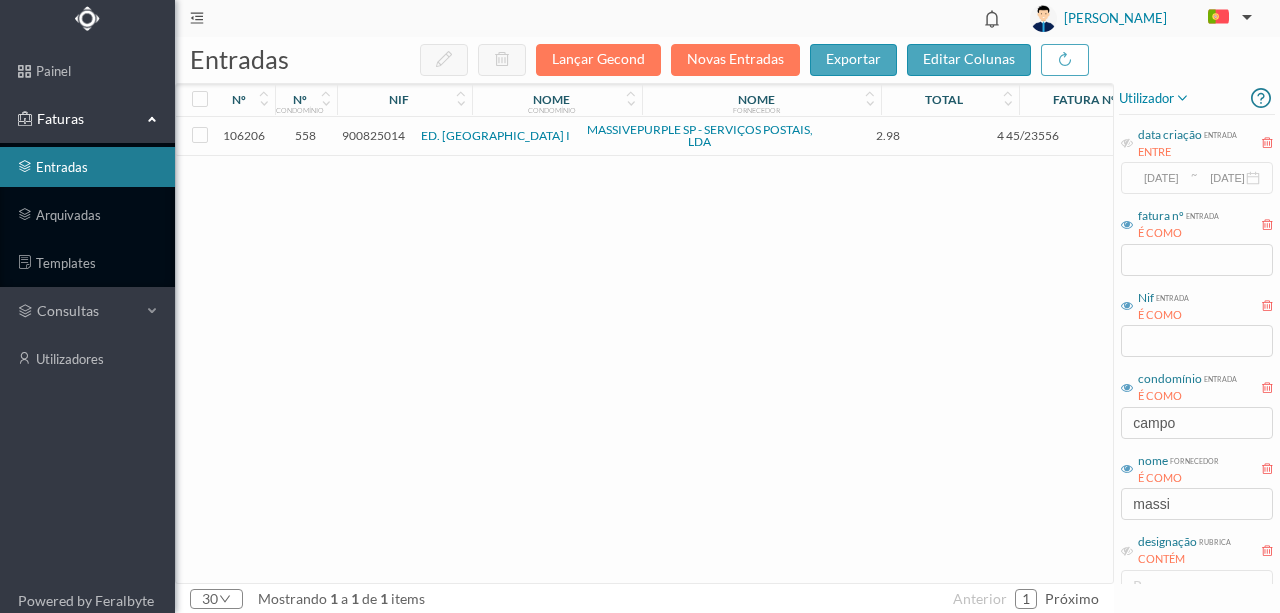 click on "900825014" at bounding box center [373, 135] 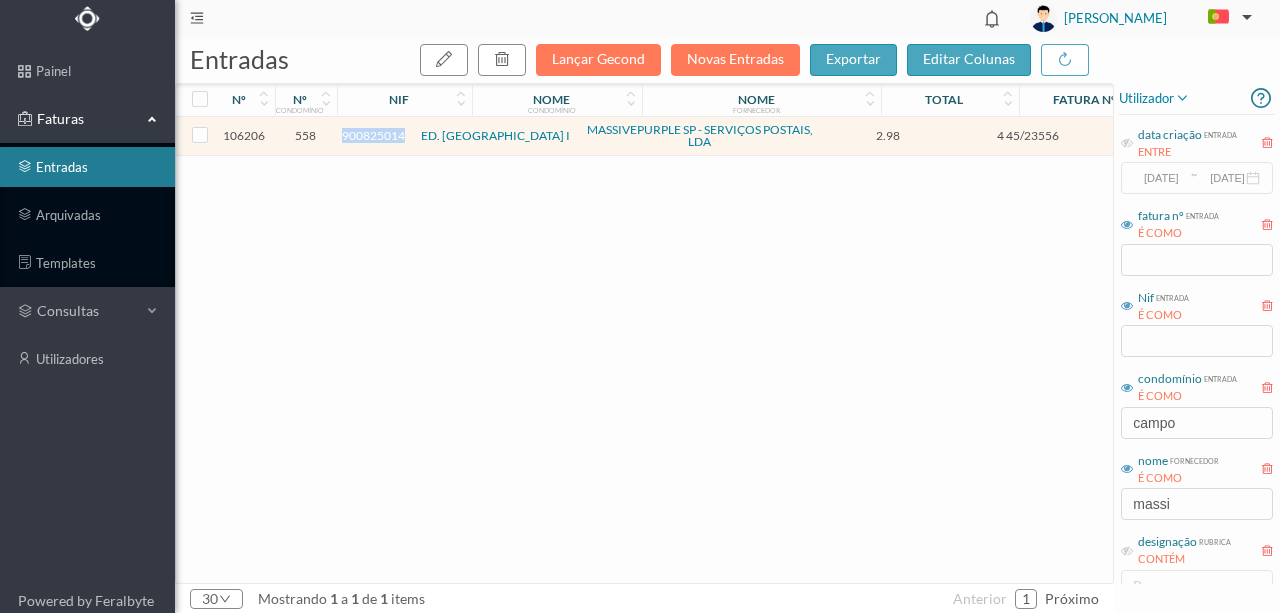 click on "900825014" at bounding box center (373, 135) 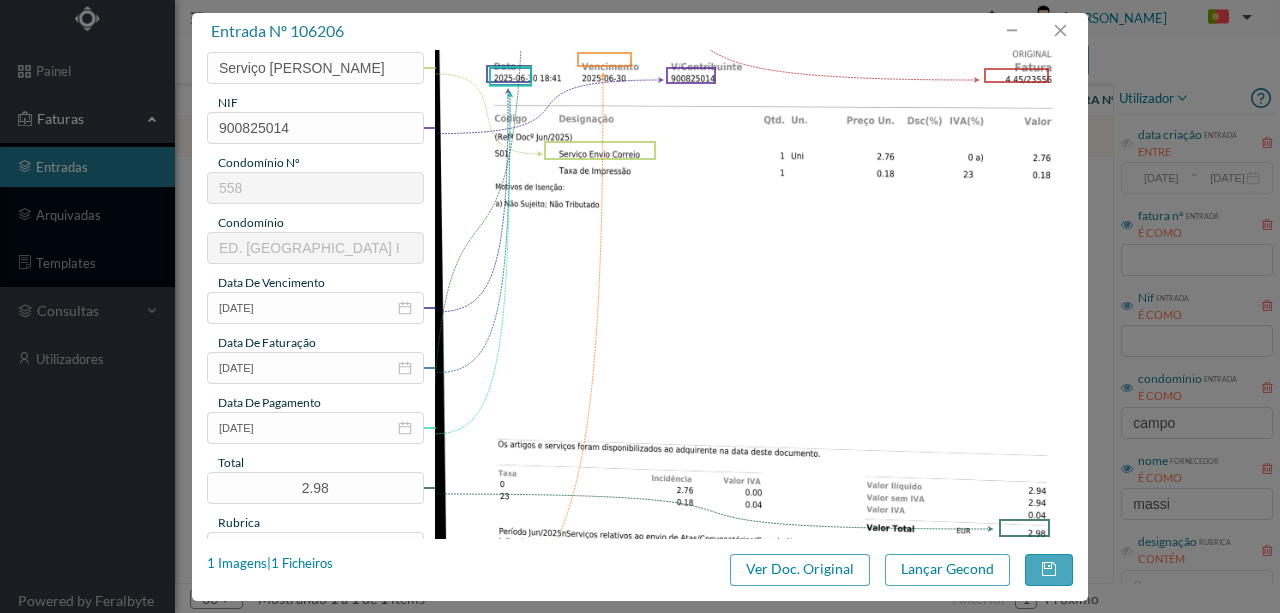 scroll, scrollTop: 333, scrollLeft: 0, axis: vertical 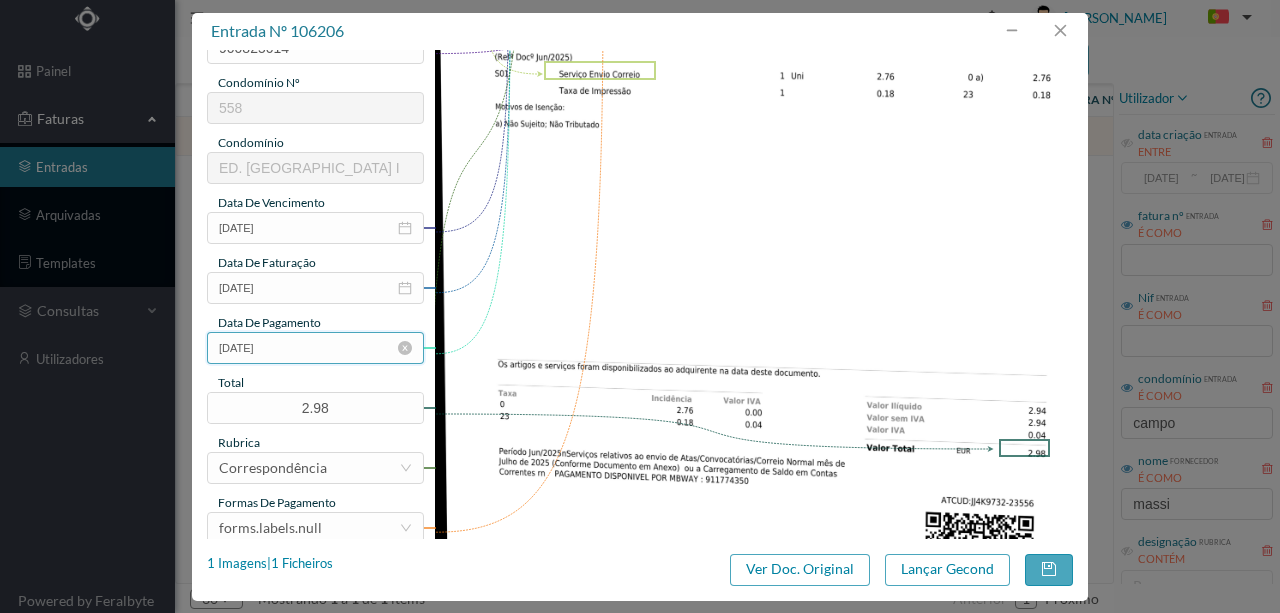 click on "[DATE]" at bounding box center (315, 348) 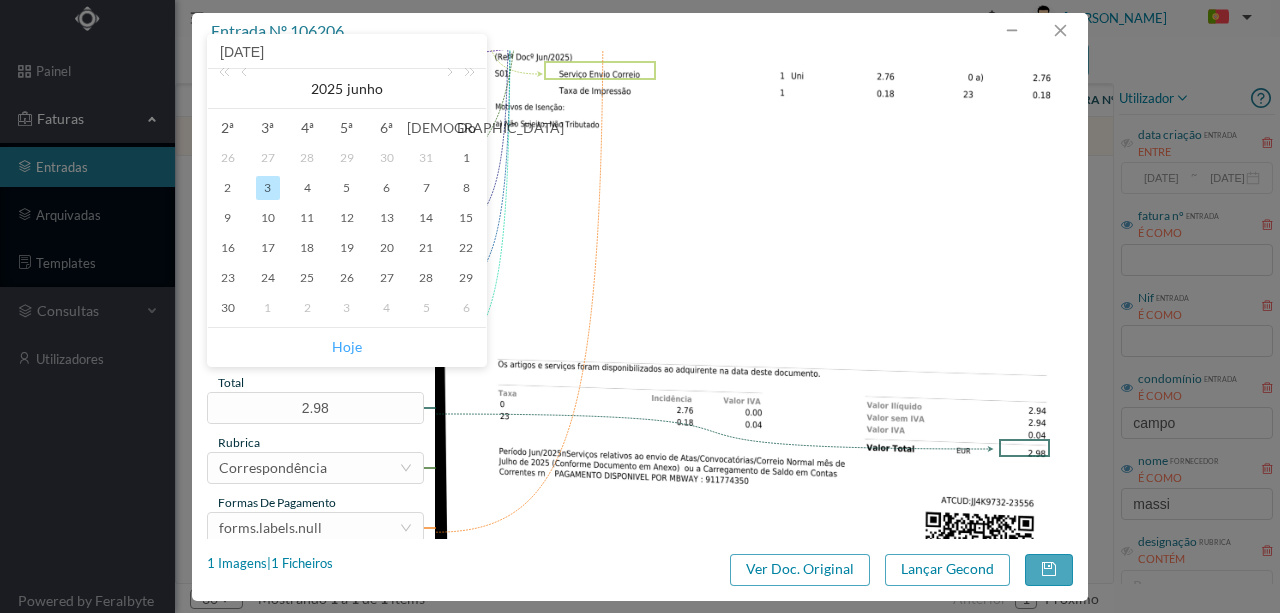 click on "Hoje" at bounding box center [347, 347] 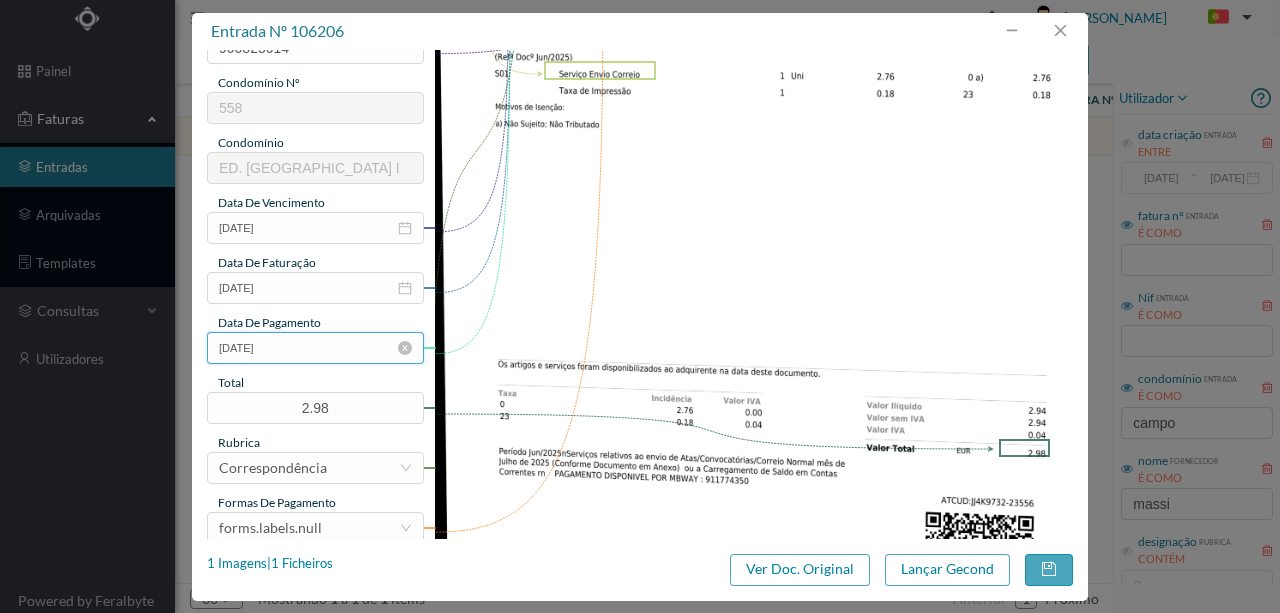 click on "[DATE]" at bounding box center [315, 348] 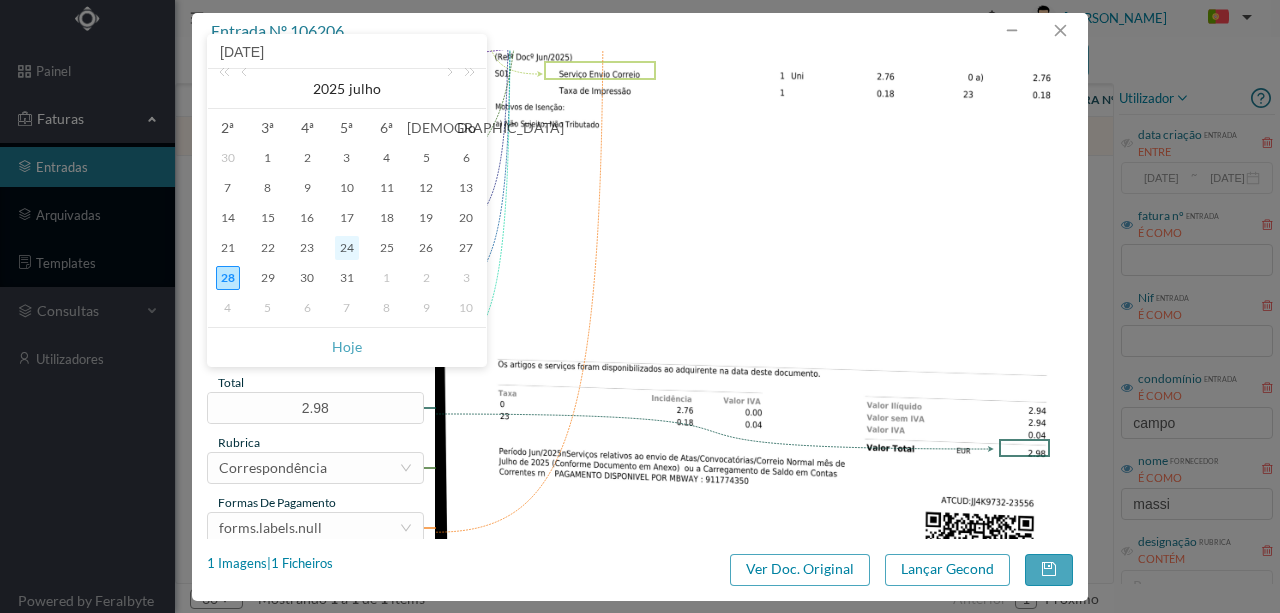 click on "24" at bounding box center [347, 248] 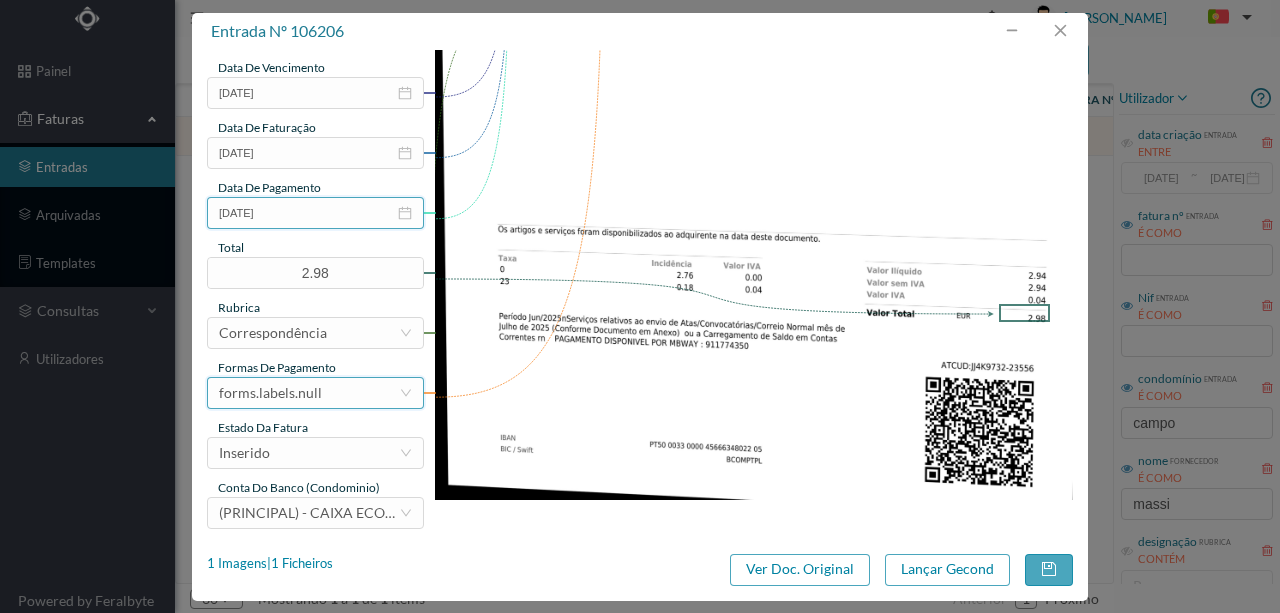 scroll, scrollTop: 473, scrollLeft: 0, axis: vertical 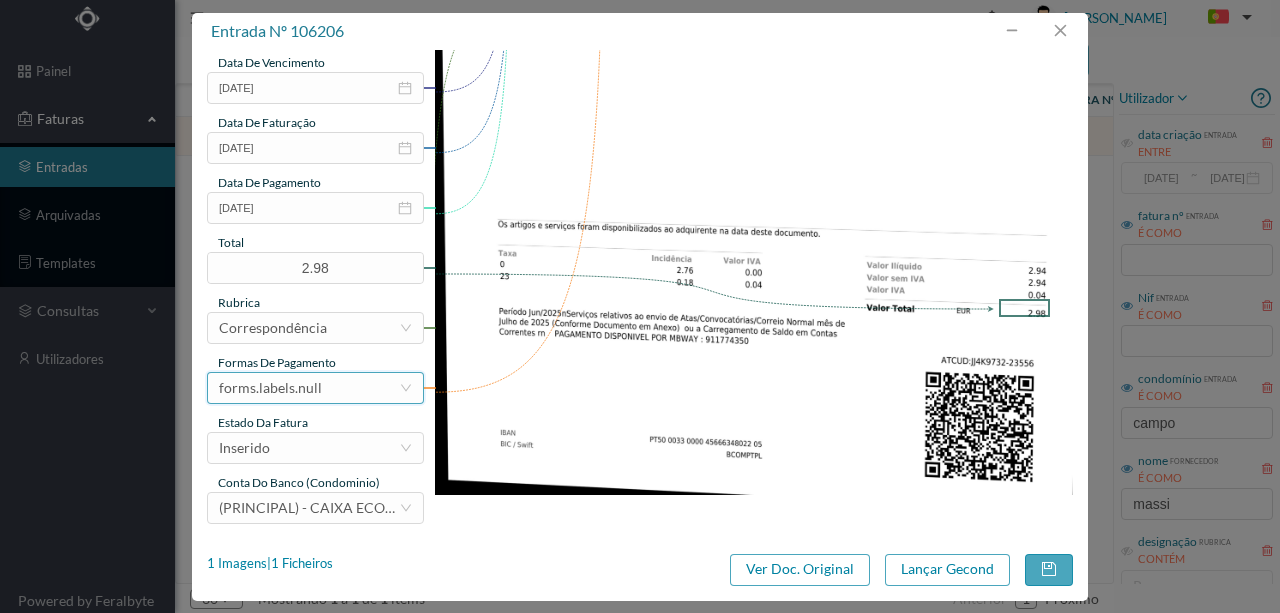 click on "forms.labels.null" at bounding box center [309, 388] 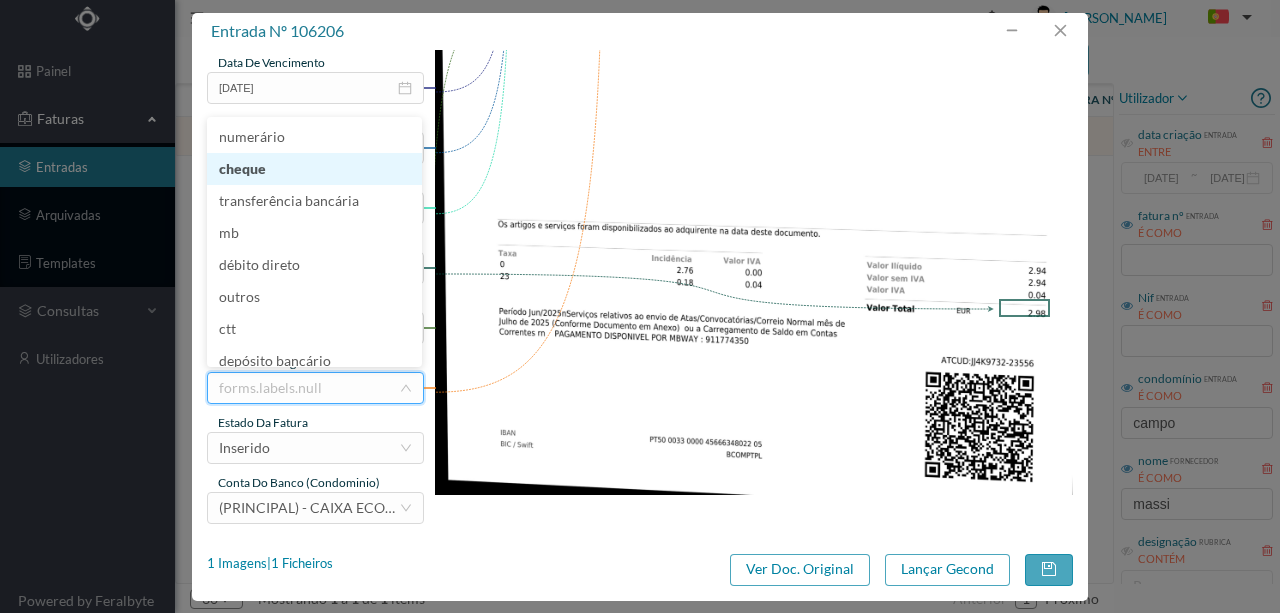 click on "cheque" at bounding box center [314, 169] 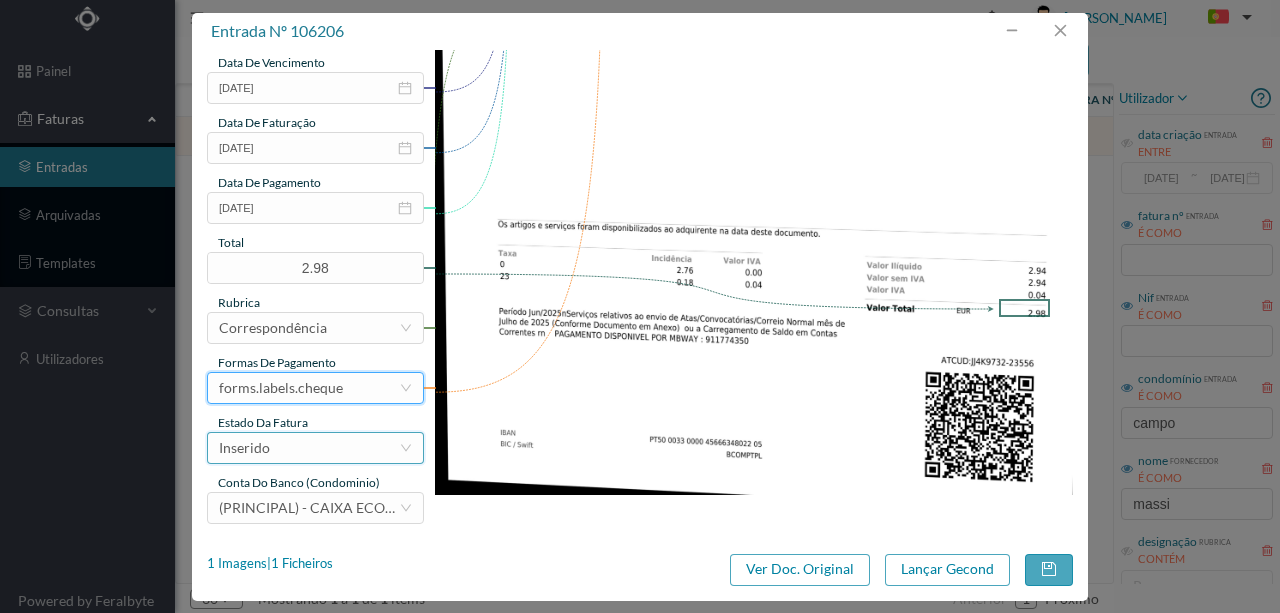 click on "Inserido" at bounding box center (309, 448) 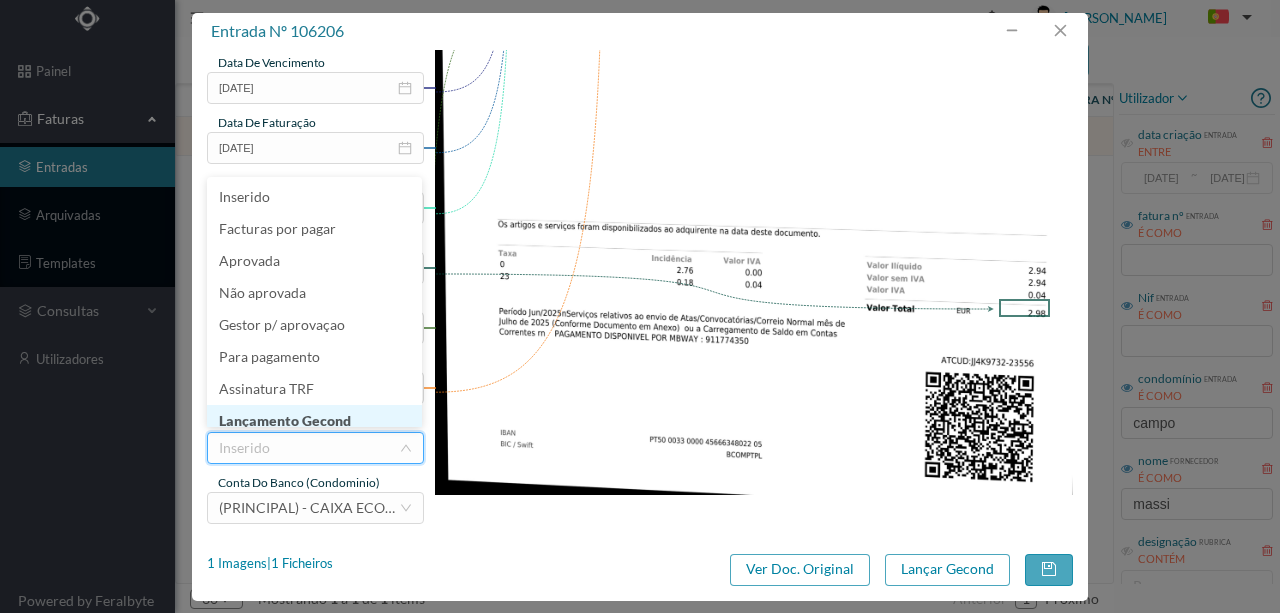 scroll, scrollTop: 10, scrollLeft: 0, axis: vertical 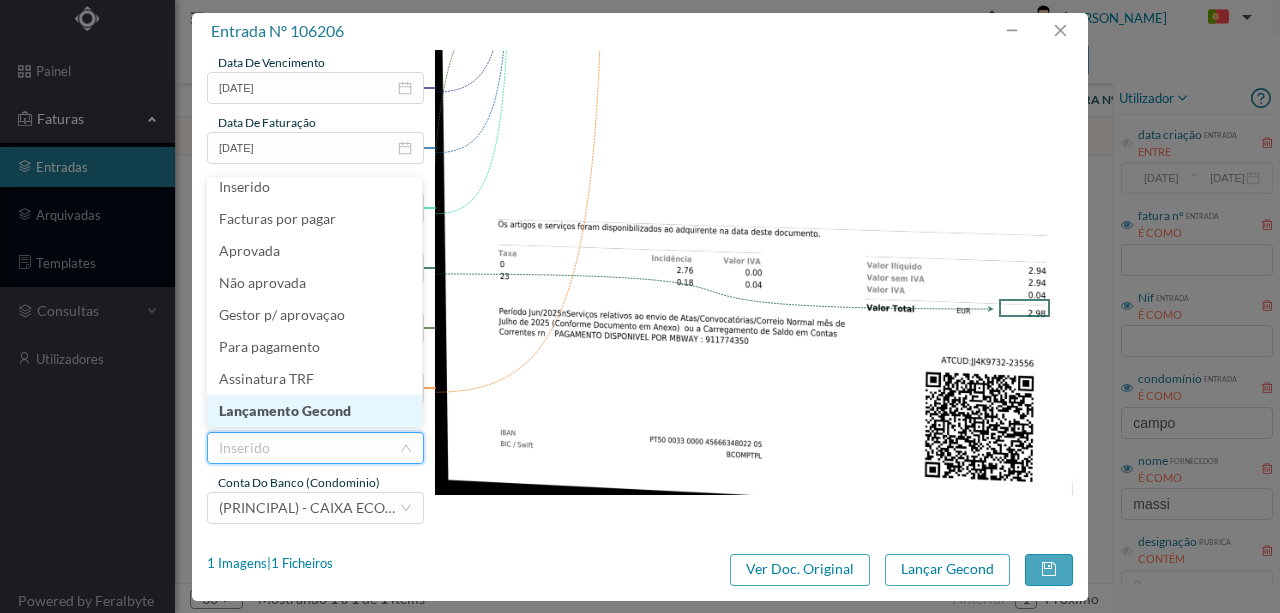 click on "Lançamento Gecond" at bounding box center (314, 411) 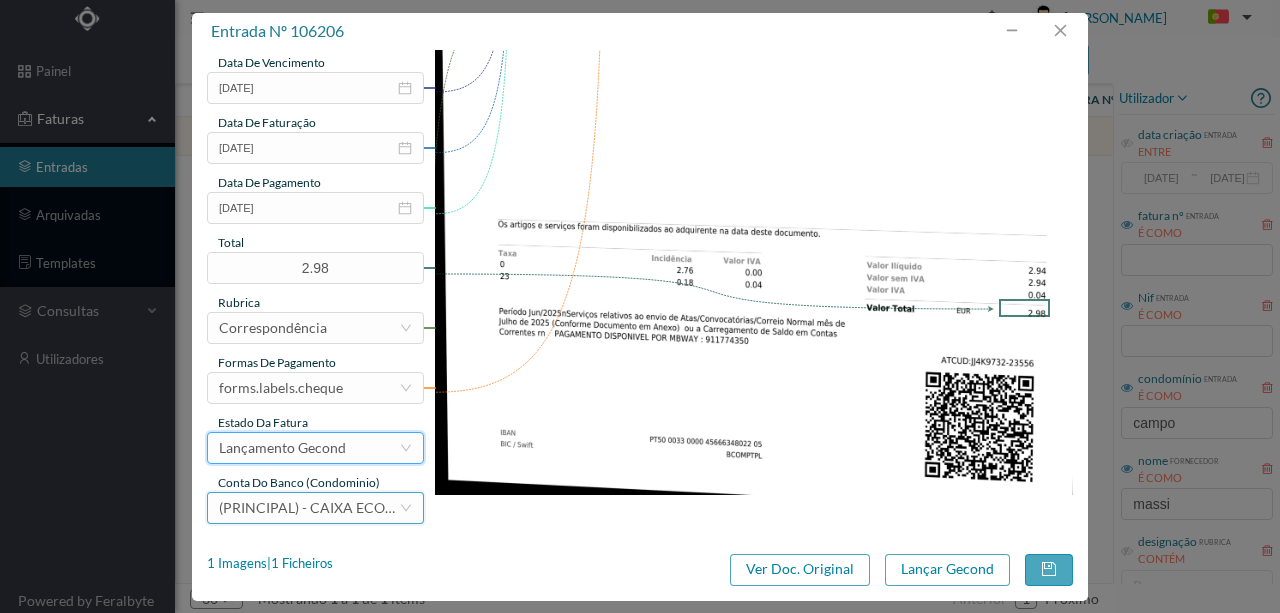 click on "(PRINCIPAL) - CAIXA ECONOMICA MONTEPIO GERAL ([FINANCIAL_ID])" at bounding box center [451, 507] 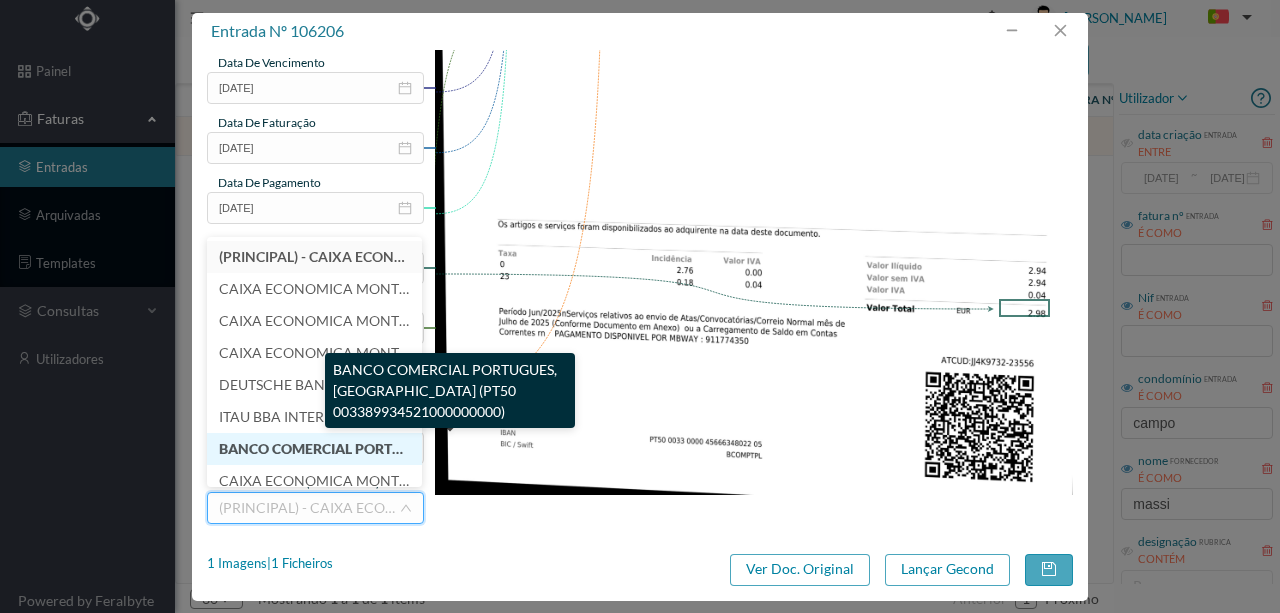 scroll, scrollTop: 10, scrollLeft: 0, axis: vertical 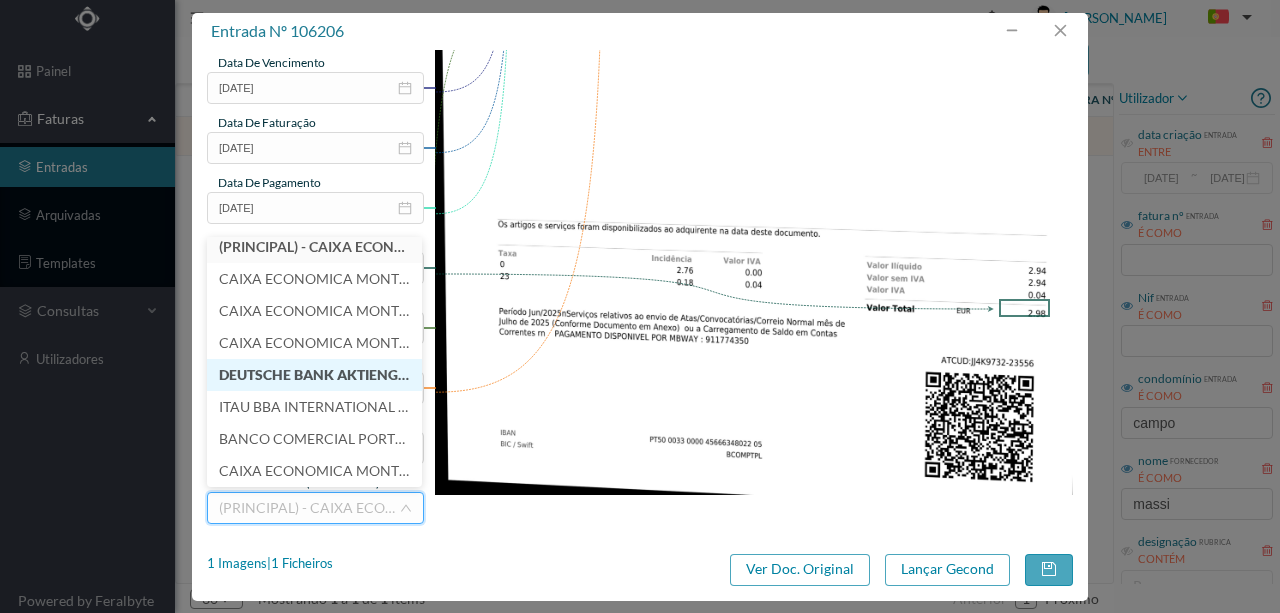 click on "DEUTSCHE BANK AKTIENGESELLSCHAFT - SUCURSAL EM [GEOGRAPHIC_DATA] (PT50 004300000000000055800)" at bounding box center [587, 374] 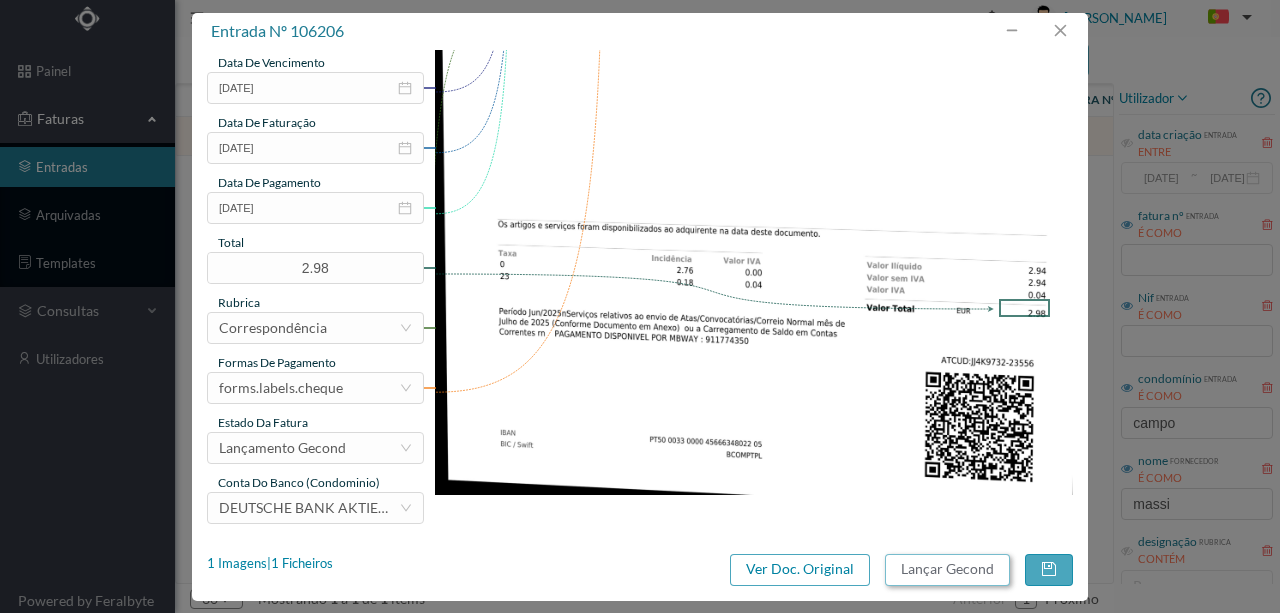 click on "Lançar Gecond" at bounding box center (947, 570) 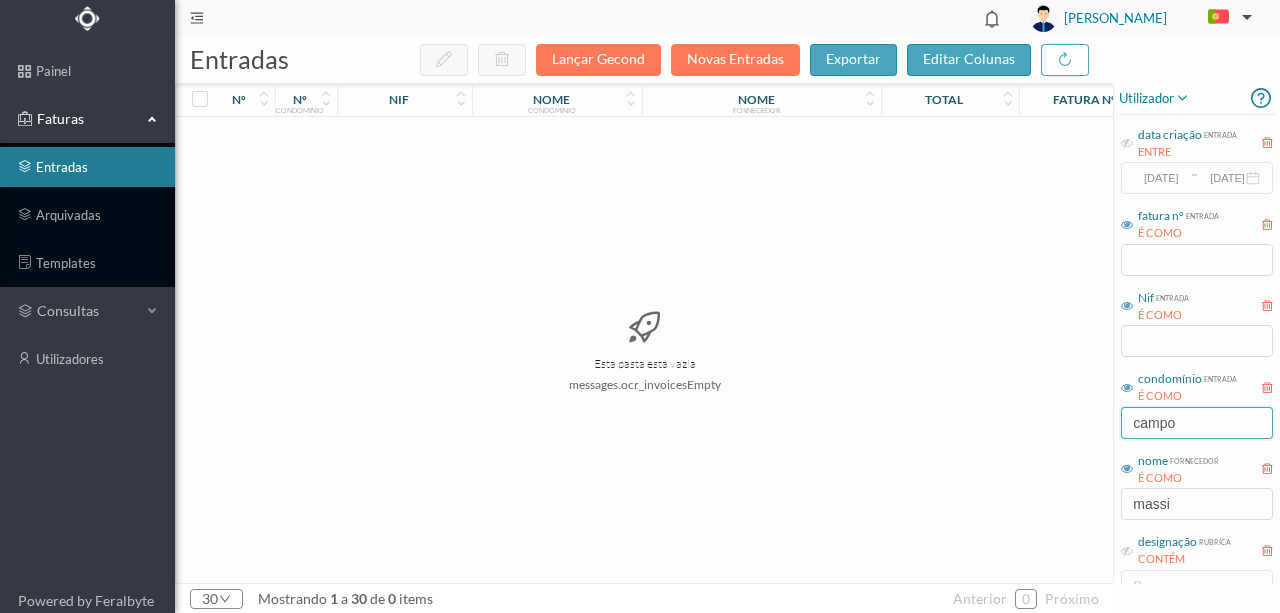 drag, startPoint x: 1209, startPoint y: 420, endPoint x: 977, endPoint y: 399, distance: 232.94849 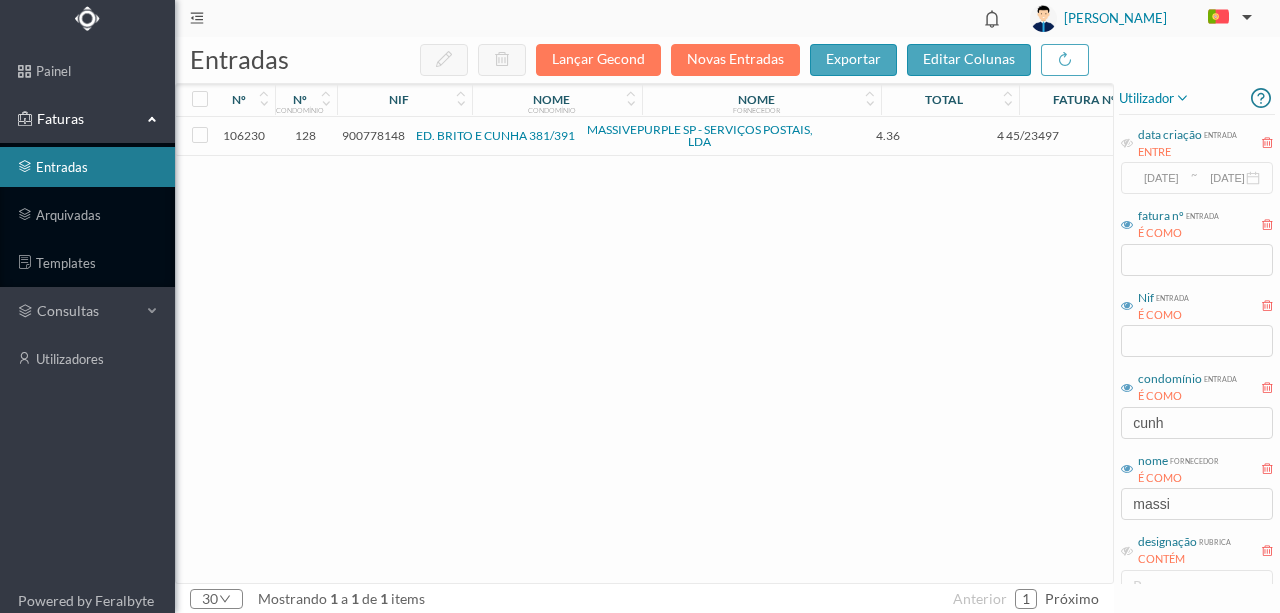 click on "900778148" at bounding box center [373, 135] 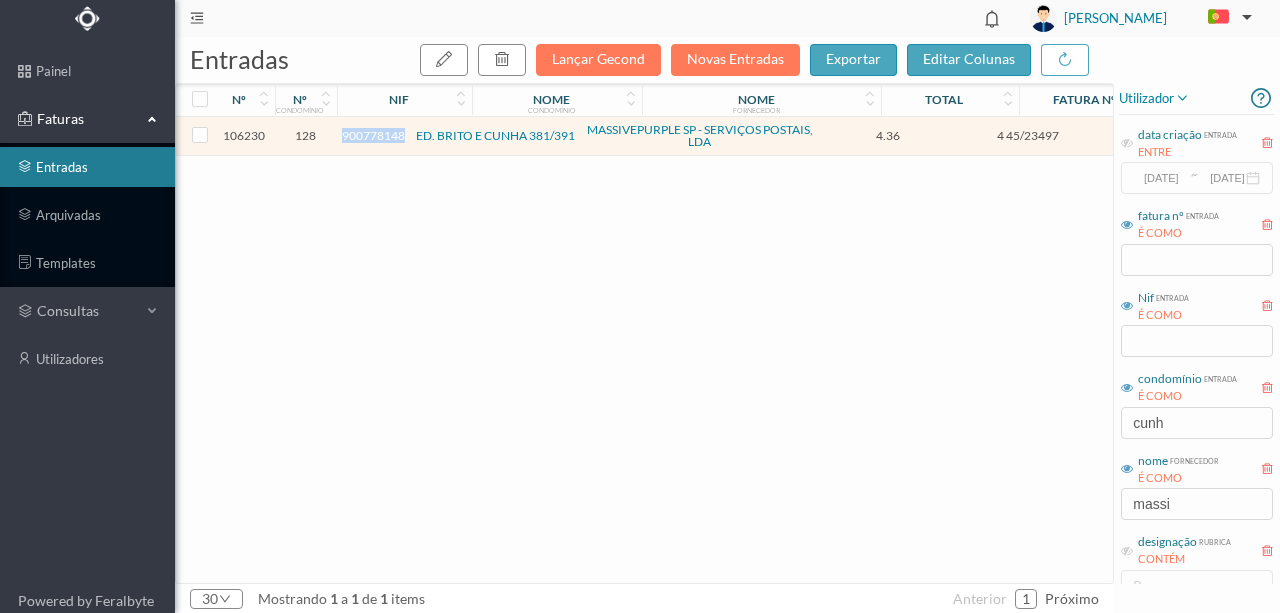 click on "900778148" at bounding box center [373, 135] 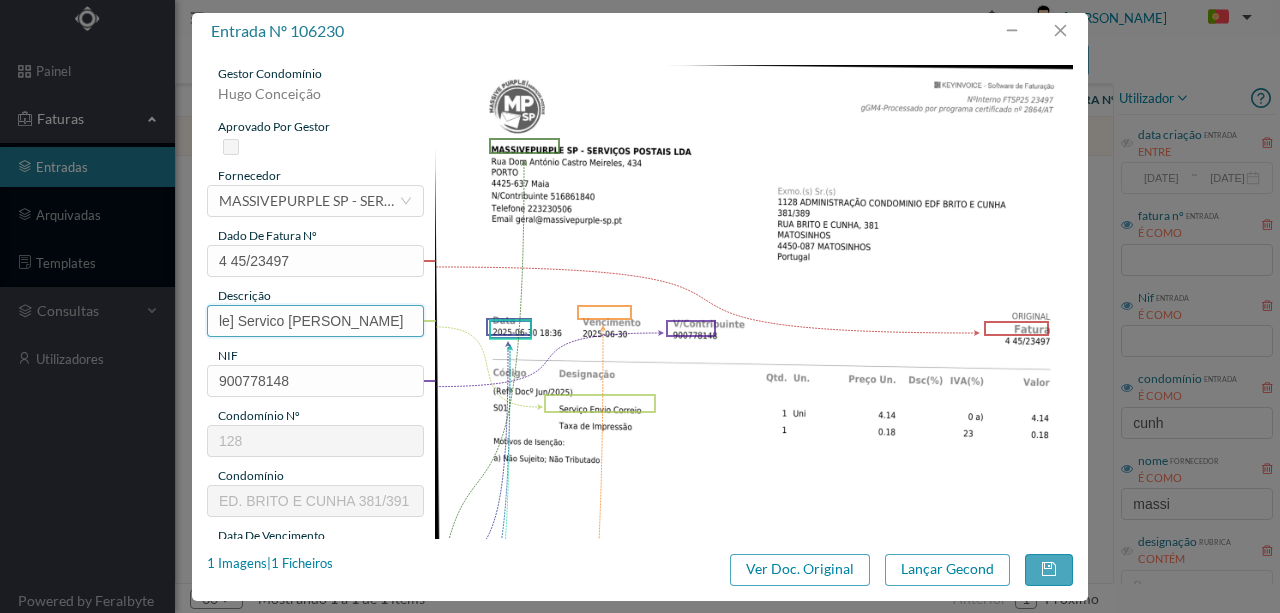 click on "le] Servico [PERSON_NAME]" at bounding box center [315, 321] 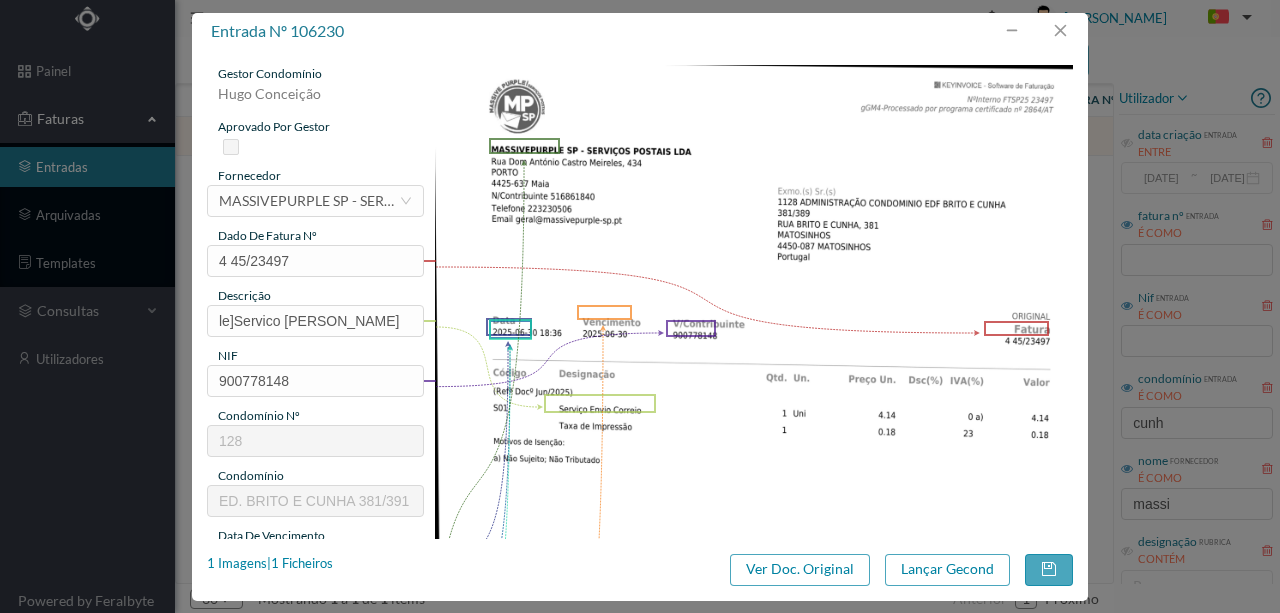scroll, scrollTop: 0, scrollLeft: 0, axis: both 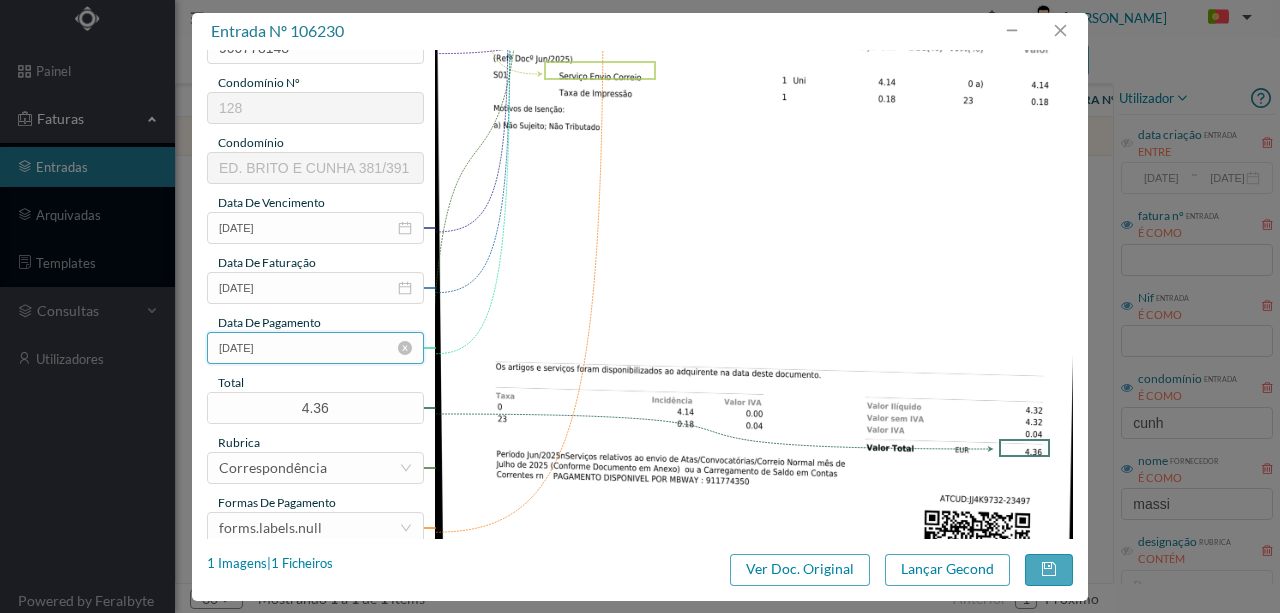 type on "Servico Envio Correio" 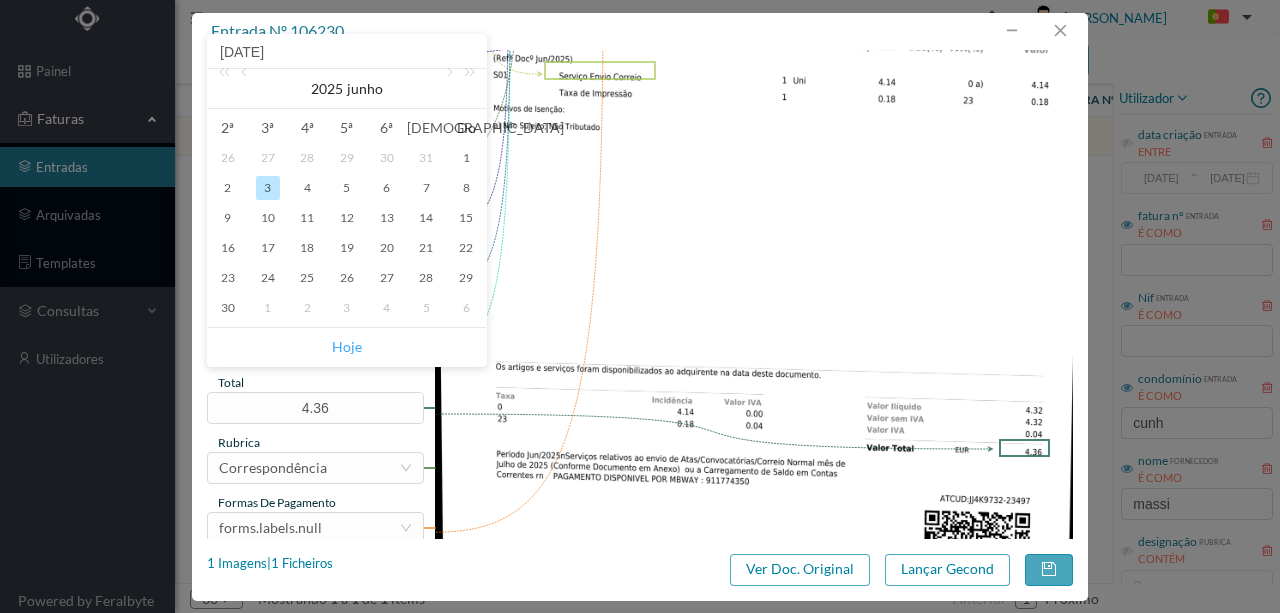 click on "Hoje" at bounding box center [347, 347] 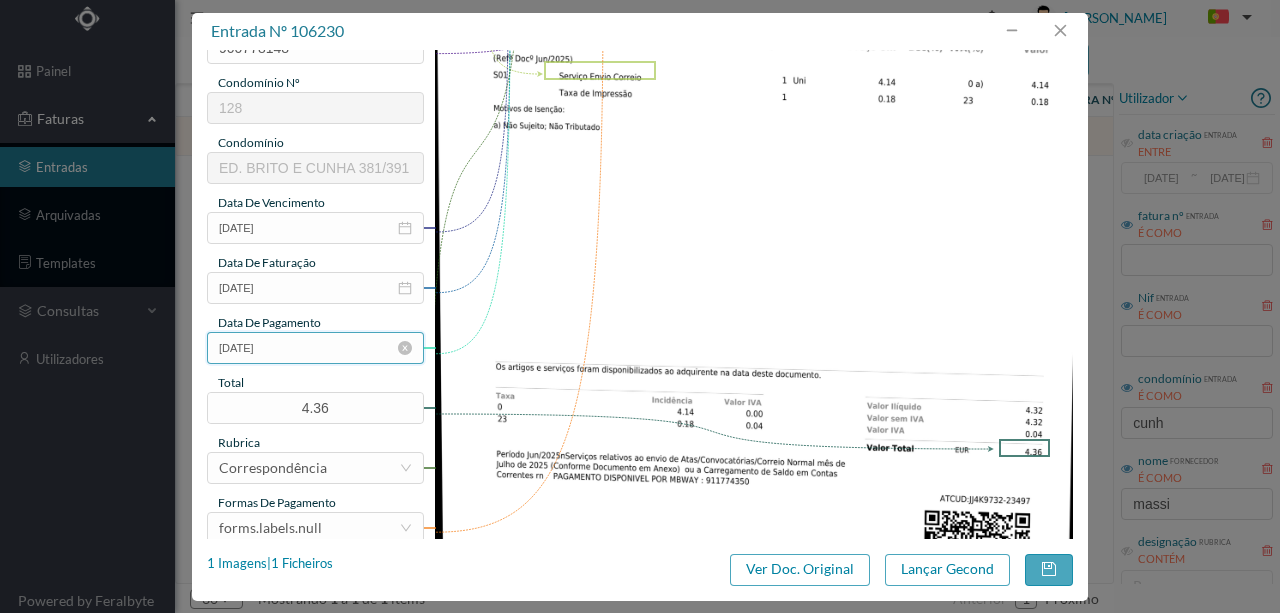 click on "[DATE]" at bounding box center [315, 348] 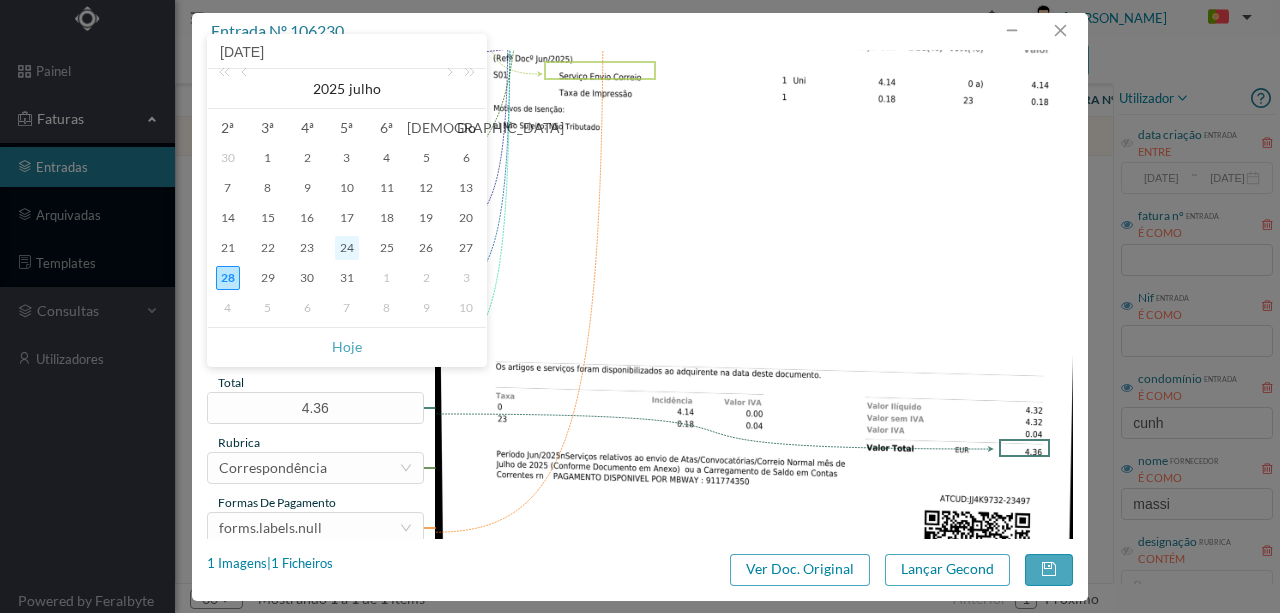 click on "24" at bounding box center [347, 248] 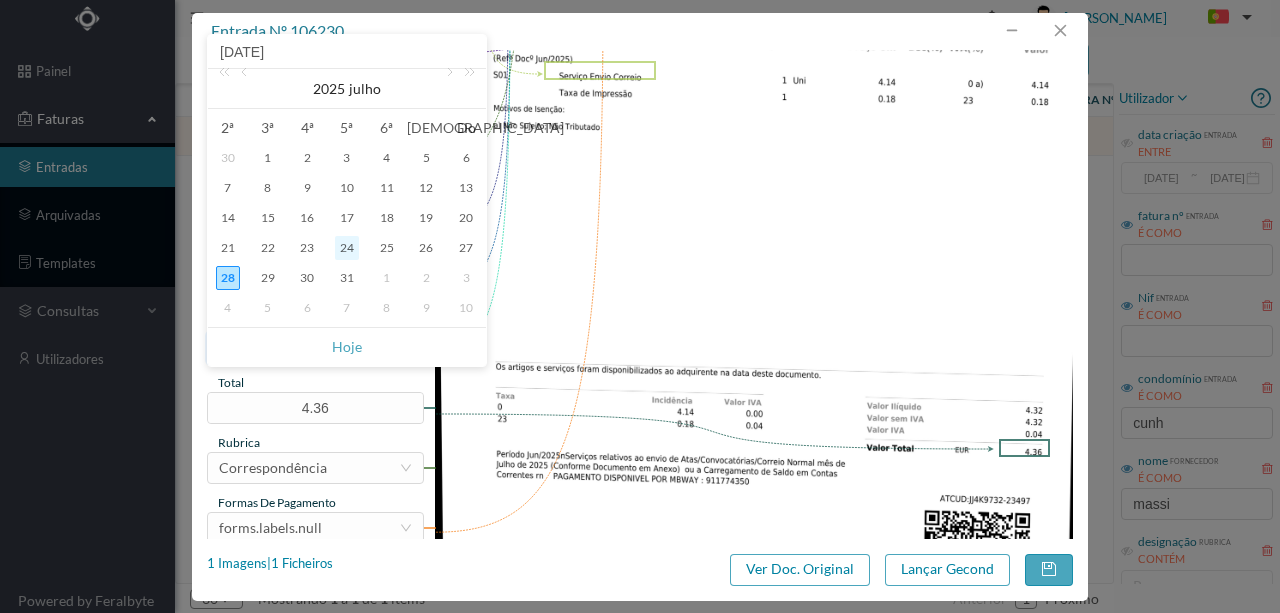 type on "[DATE]" 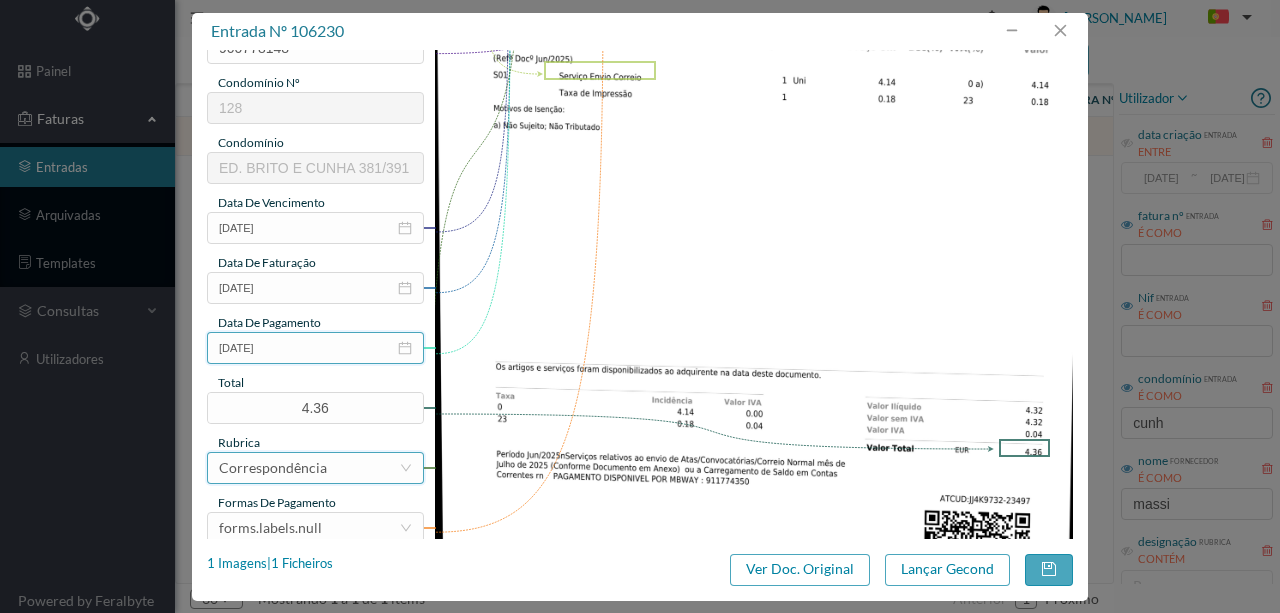 scroll, scrollTop: 473, scrollLeft: 0, axis: vertical 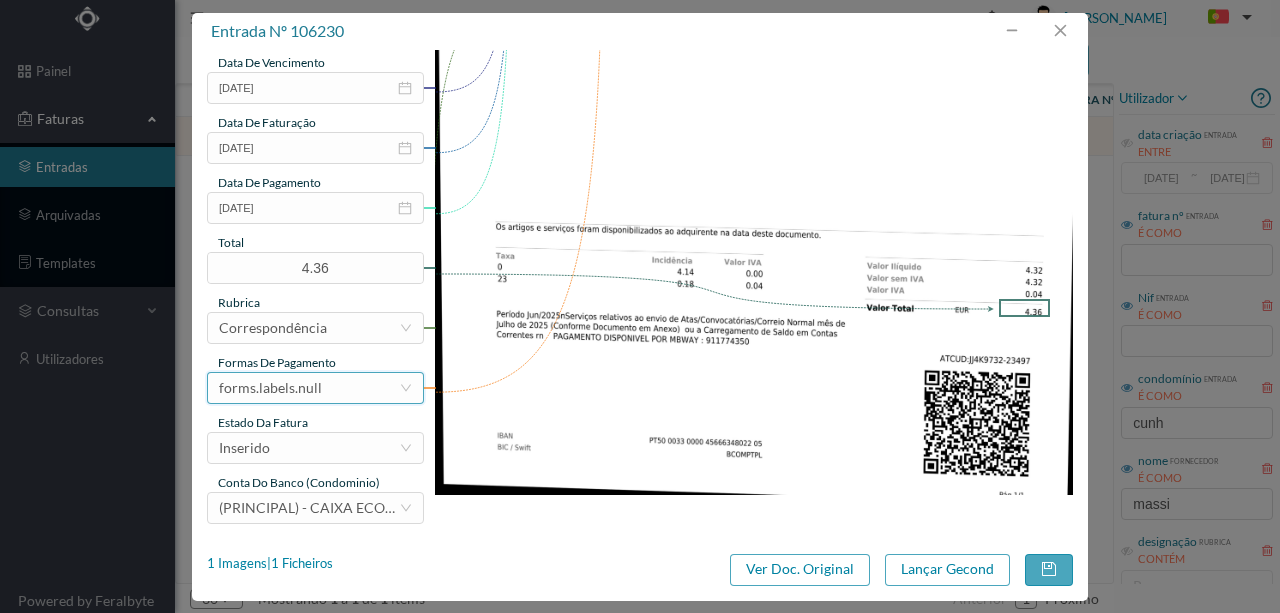 click on "forms.labels.null" at bounding box center [270, 388] 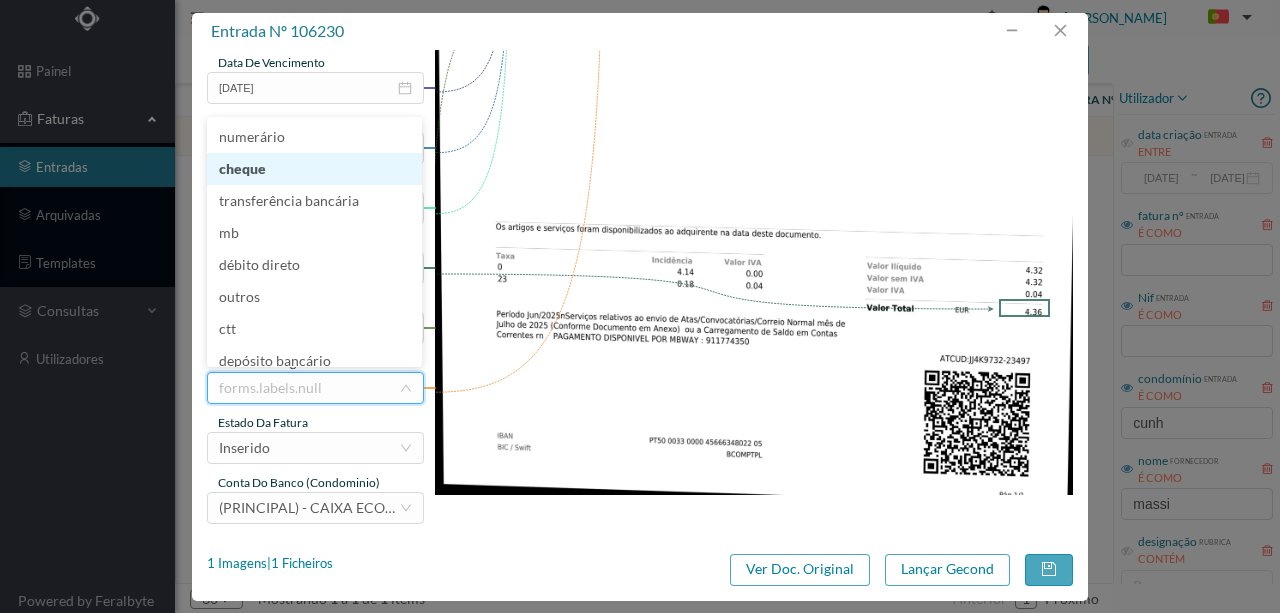 click on "cheque" at bounding box center (314, 169) 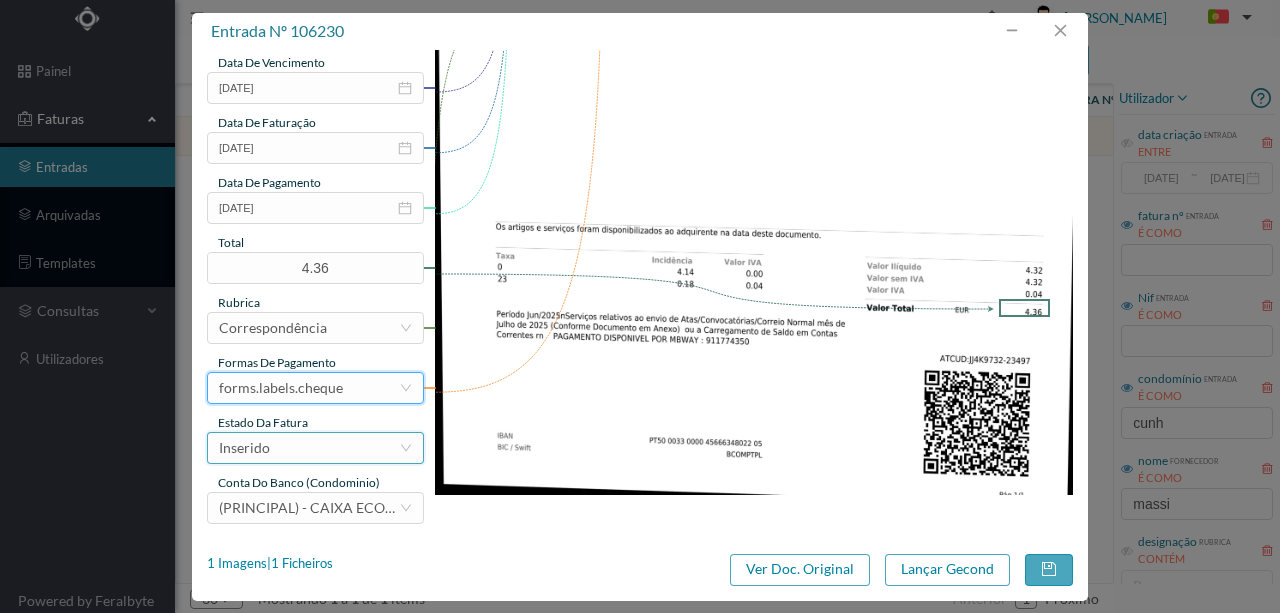 click on "Inserido" at bounding box center [309, 448] 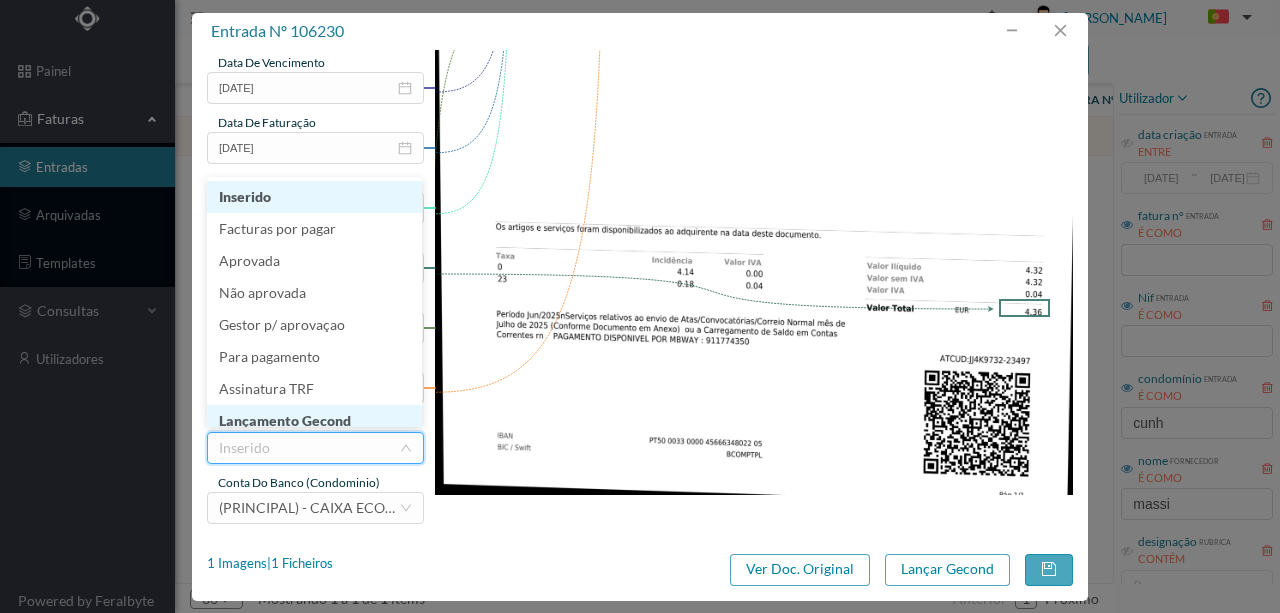 scroll, scrollTop: 10, scrollLeft: 0, axis: vertical 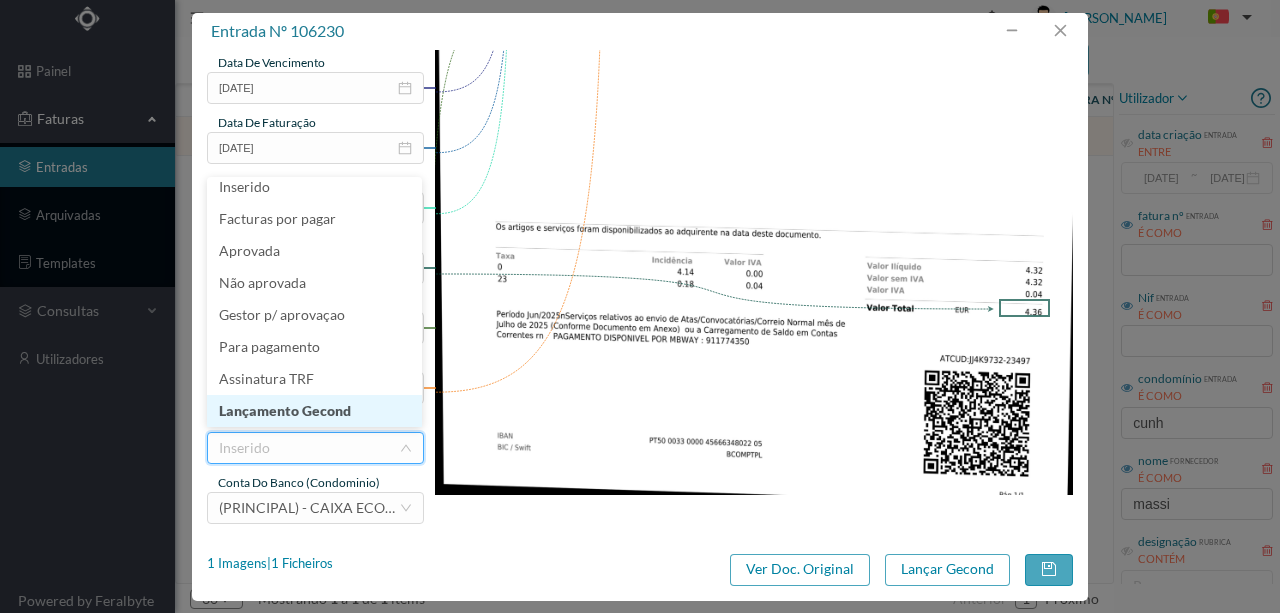 click on "Lançamento Gecond" at bounding box center (314, 411) 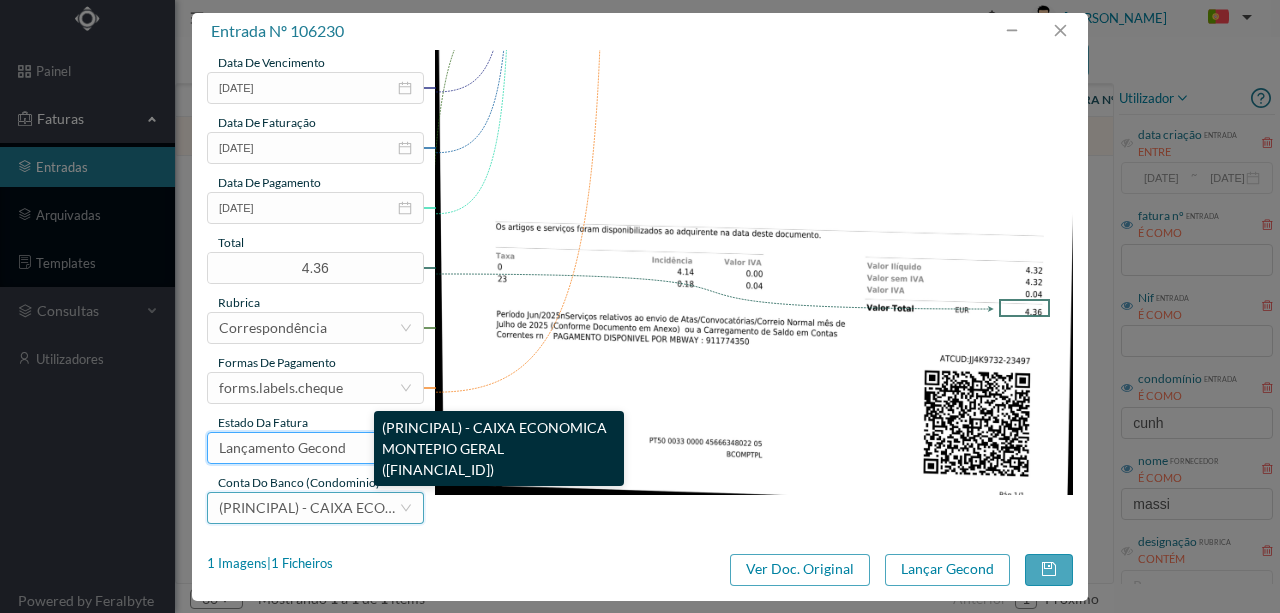 click on "(PRINCIPAL) - CAIXA ECONOMICA MONTEPIO GERAL ([FINANCIAL_ID])" at bounding box center (451, 507) 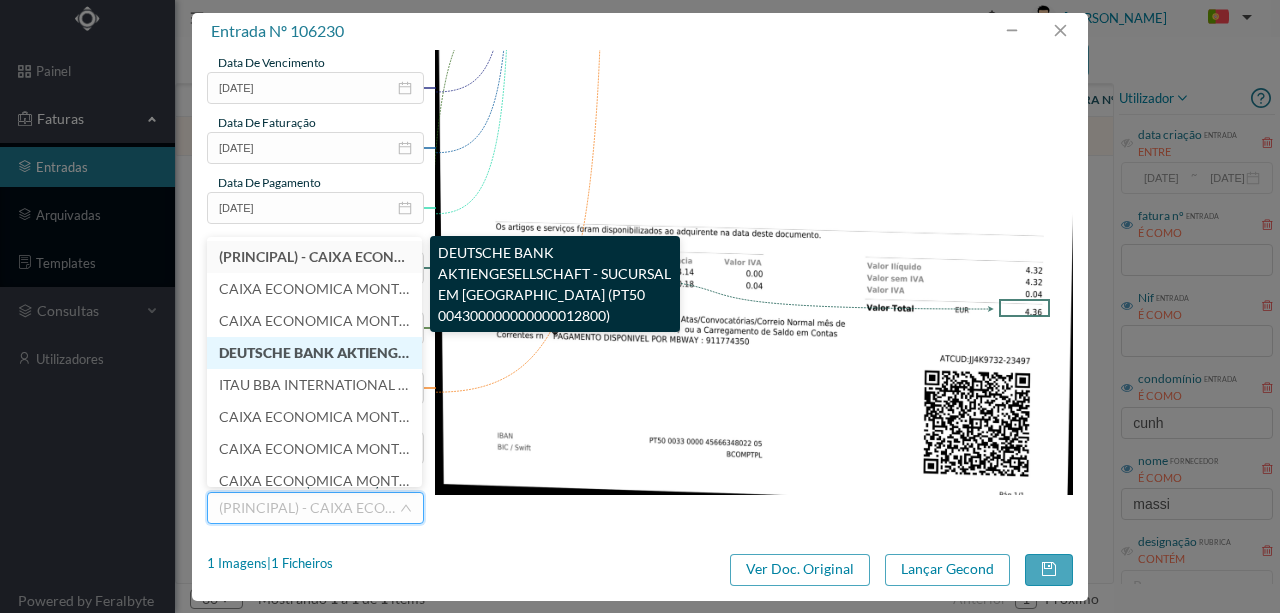 click on "DEUTSCHE BANK AKTIENGESELLSCHAFT - SUCURSAL EM PORTUGAL (PT50 004300000000000012800)" at bounding box center [587, 352] 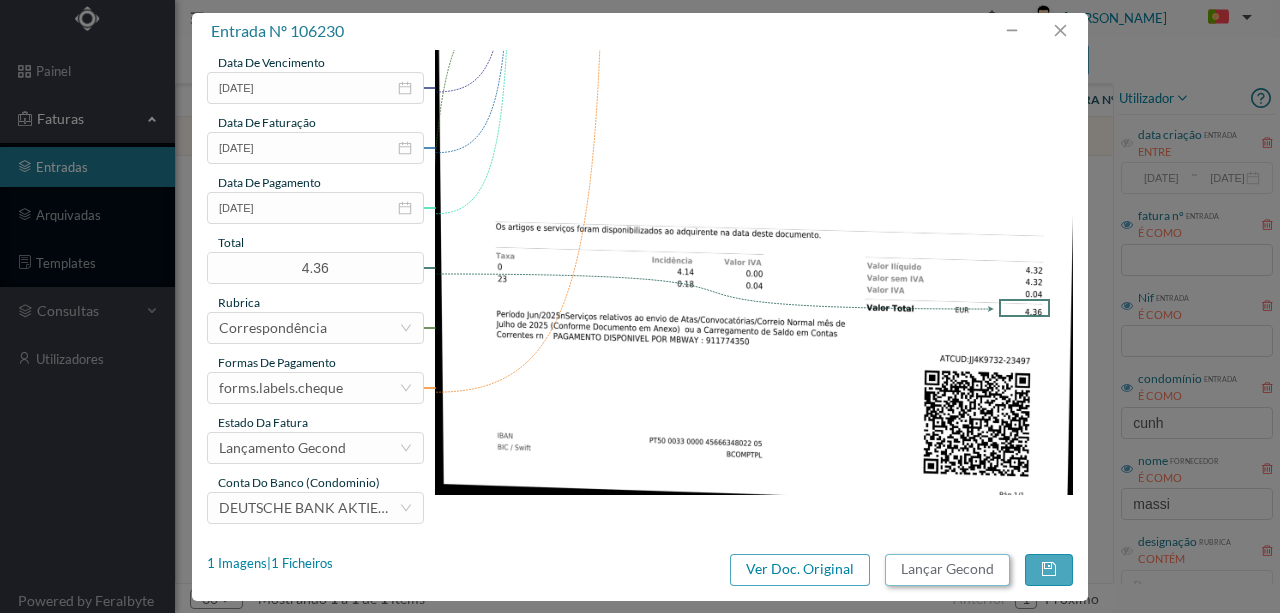 click on "Lançar Gecond" at bounding box center (947, 570) 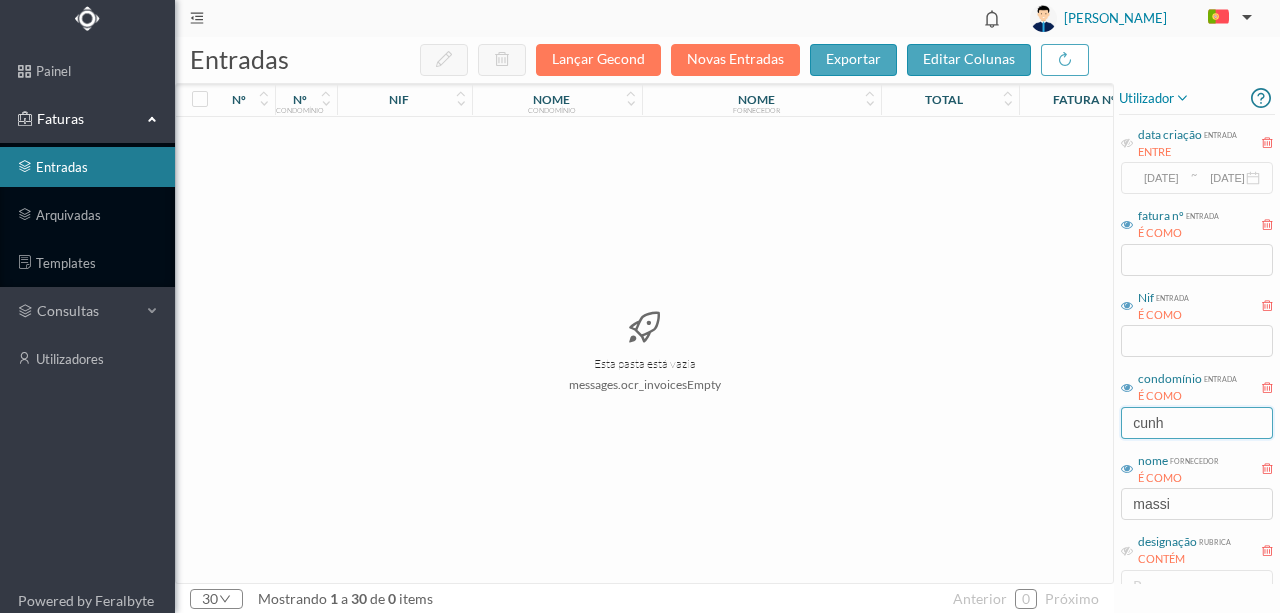 drag, startPoint x: 1177, startPoint y: 428, endPoint x: 988, endPoint y: 416, distance: 189.38057 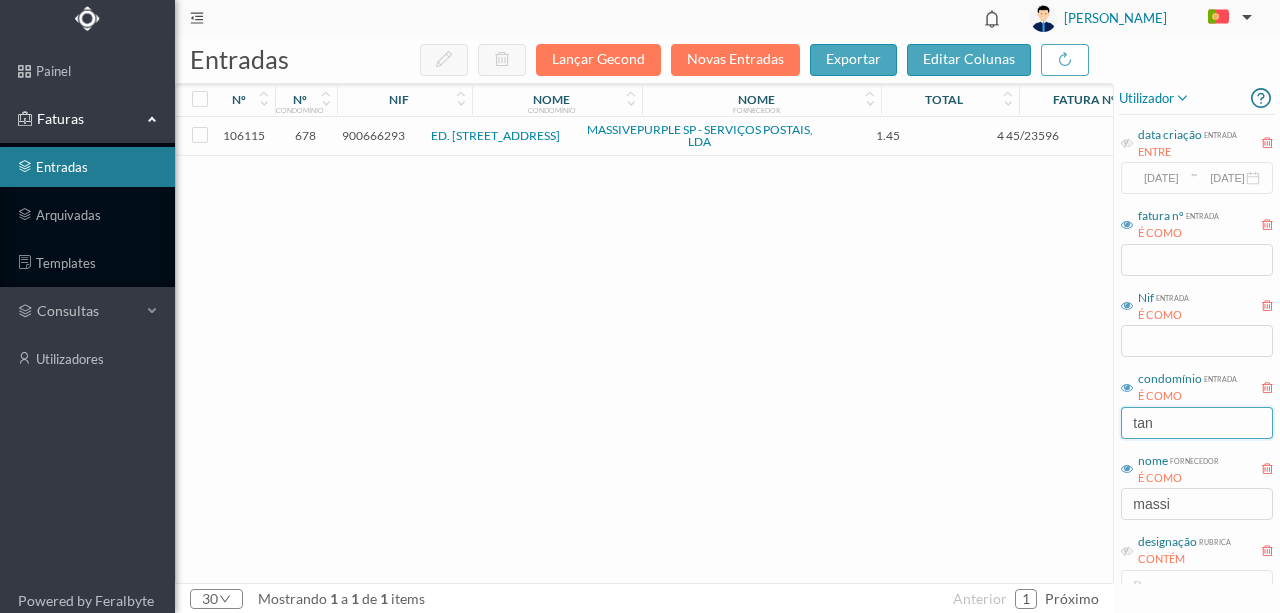 type on "tan" 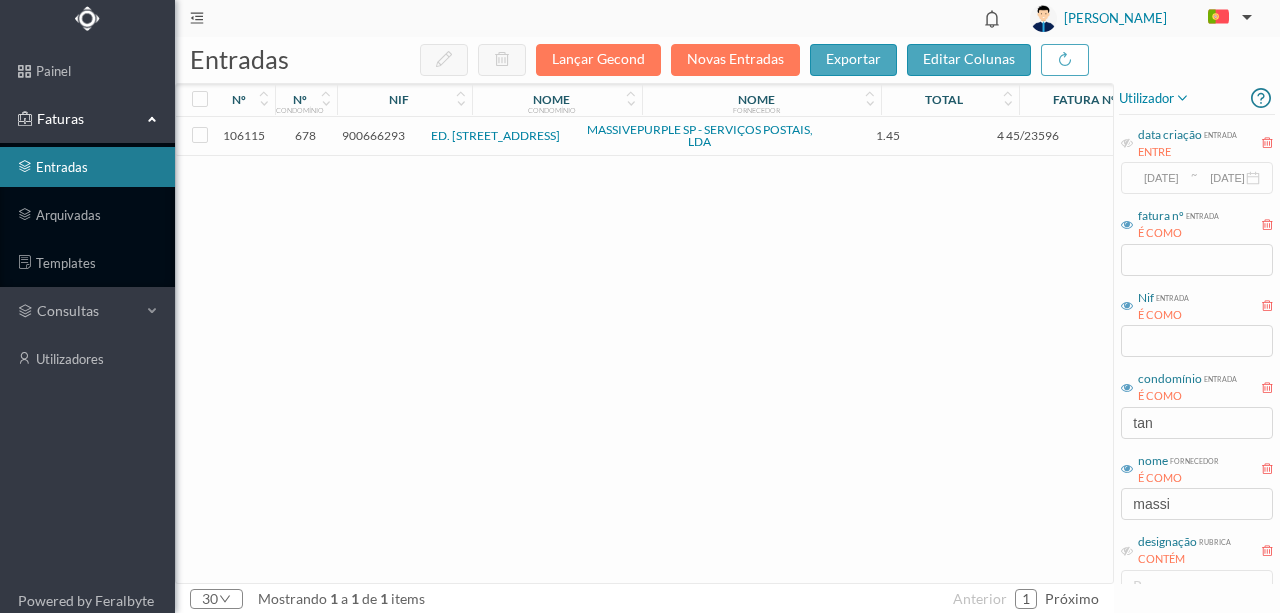 click on "900666293" at bounding box center (373, 135) 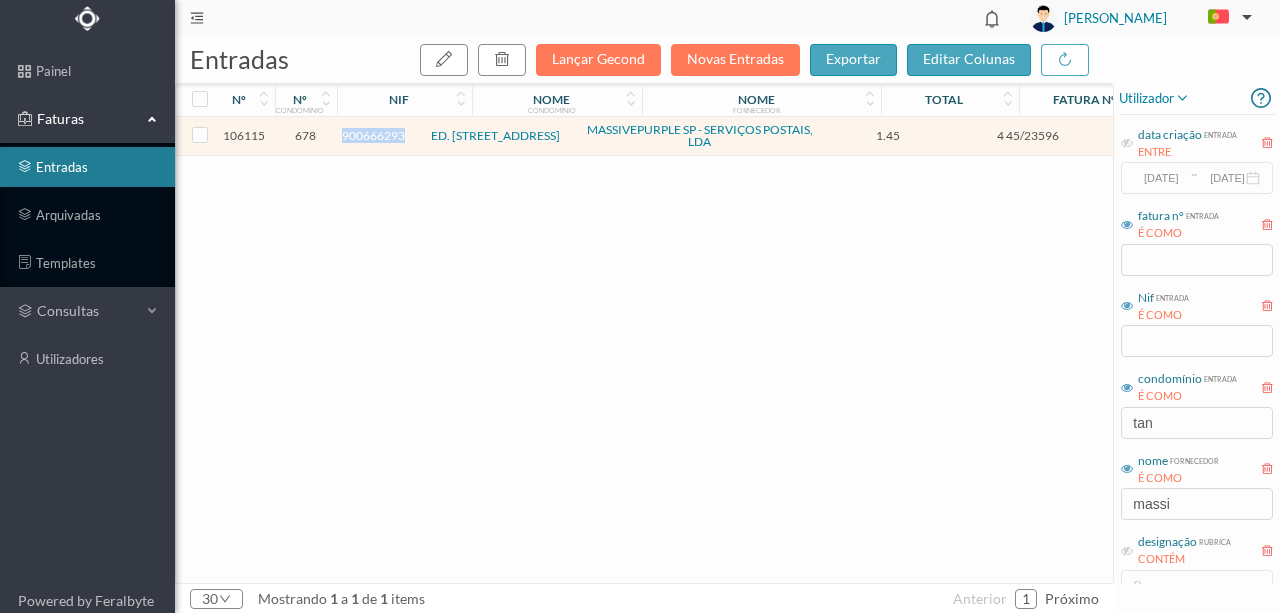 click on "900666293" at bounding box center [373, 135] 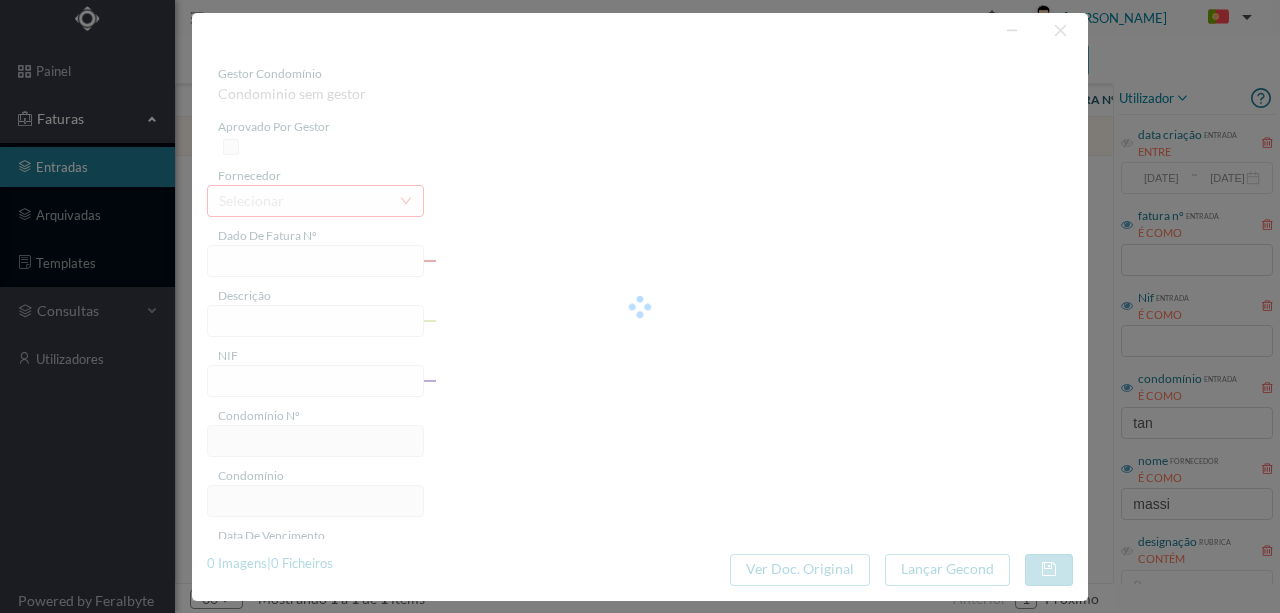 type on "4 45/23596" 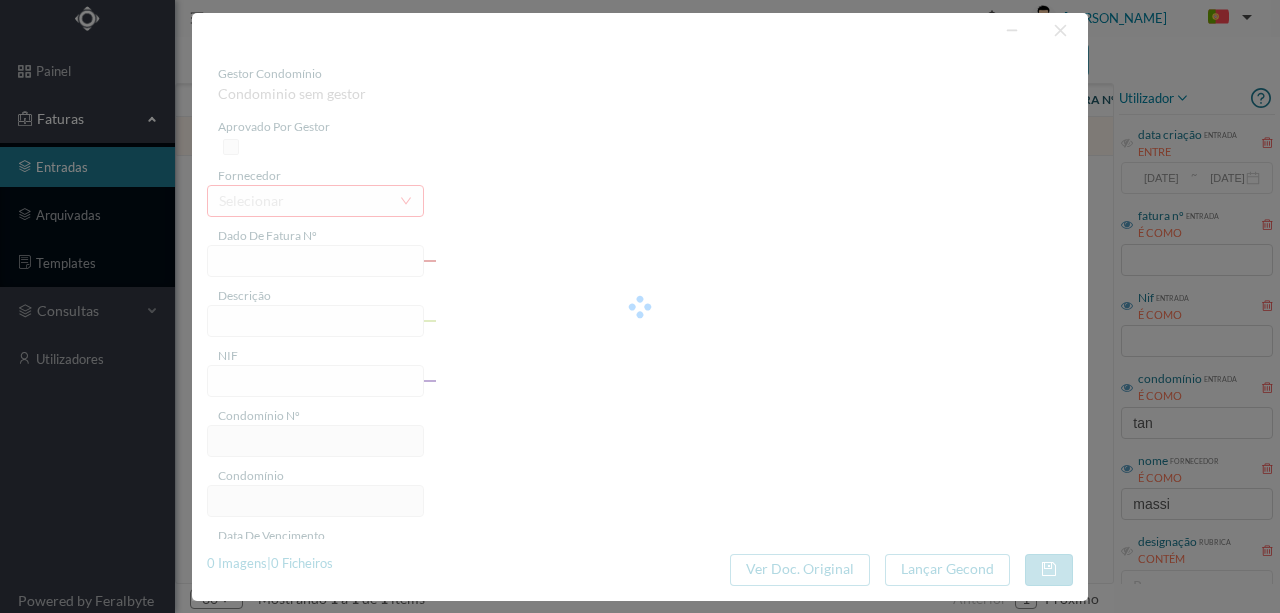 type on "Serviço [PERSON_NAME]" 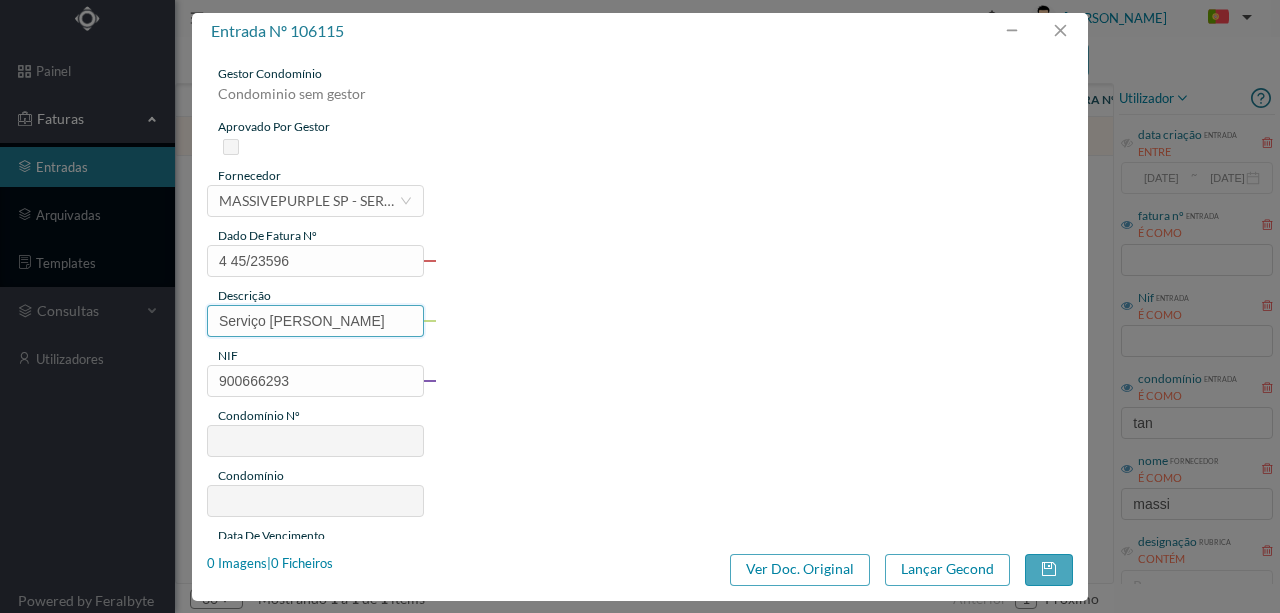 type on "678" 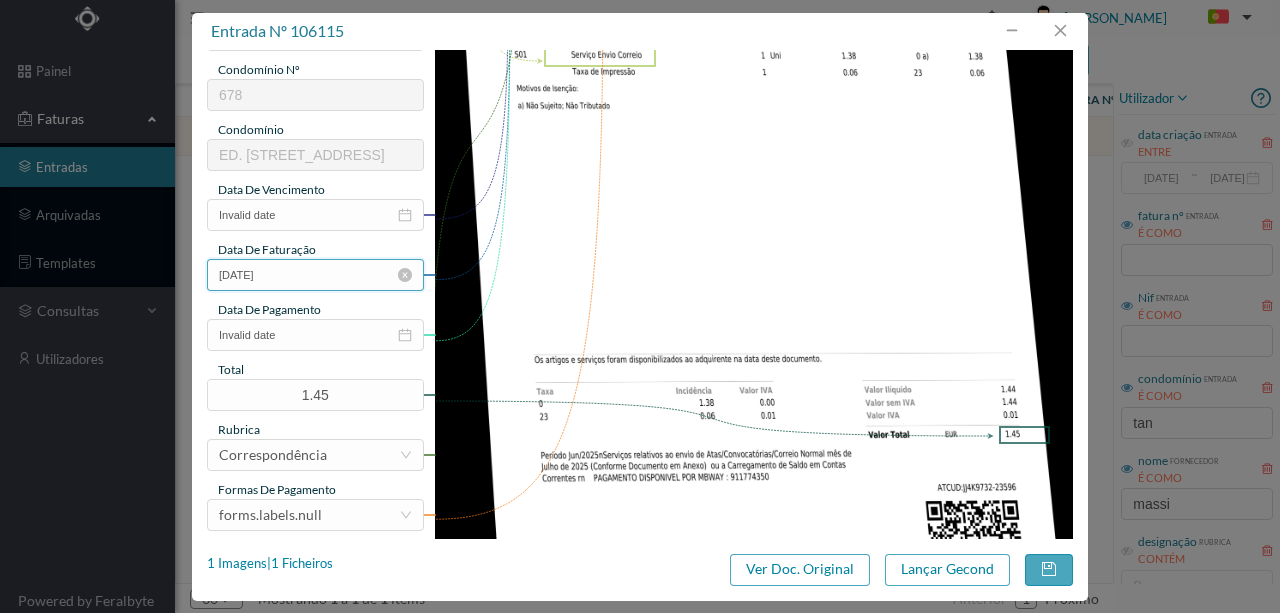 scroll, scrollTop: 400, scrollLeft: 0, axis: vertical 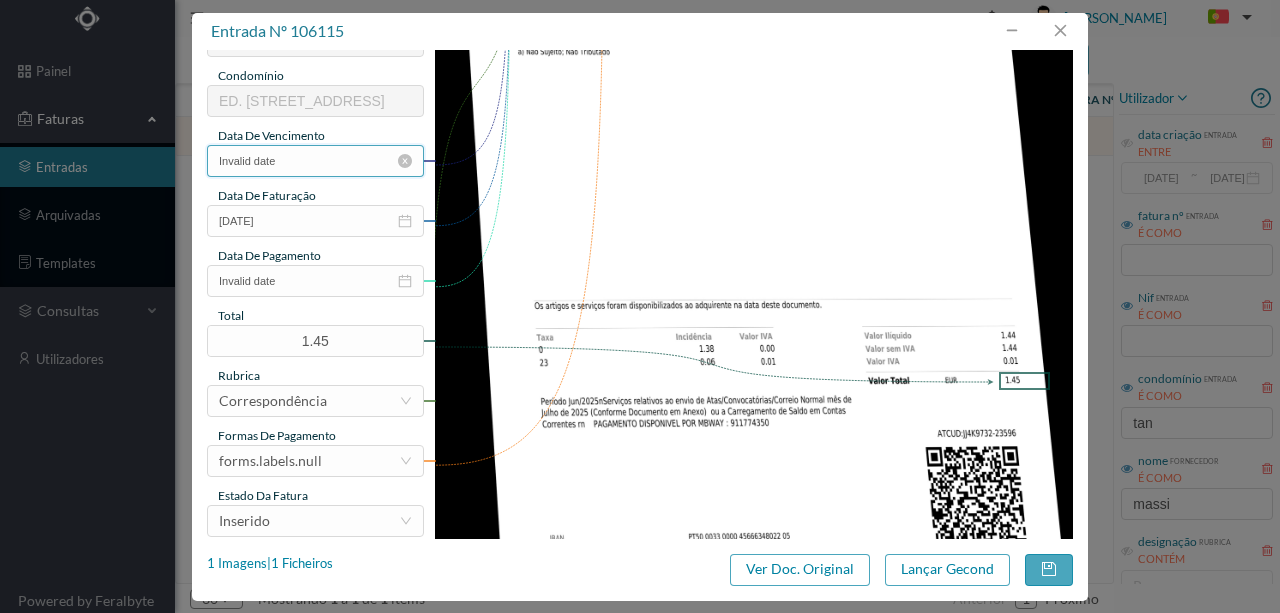 click on "Invalid date" at bounding box center [315, 161] 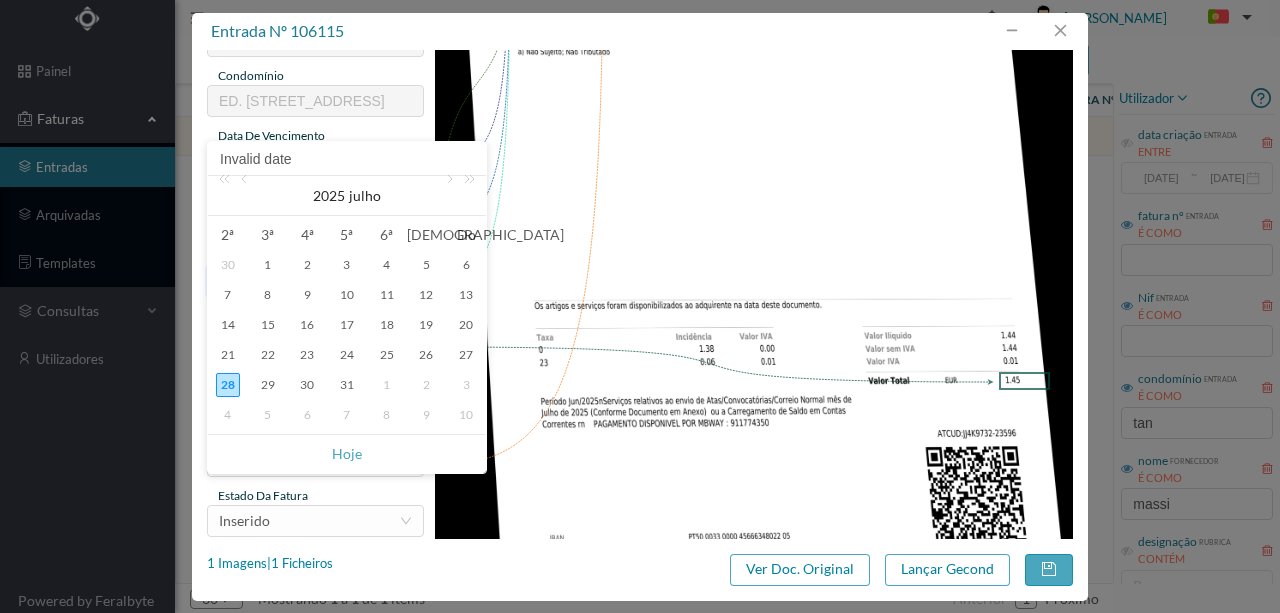 drag, startPoint x: 342, startPoint y: 451, endPoint x: 368, endPoint y: 264, distance: 188.79883 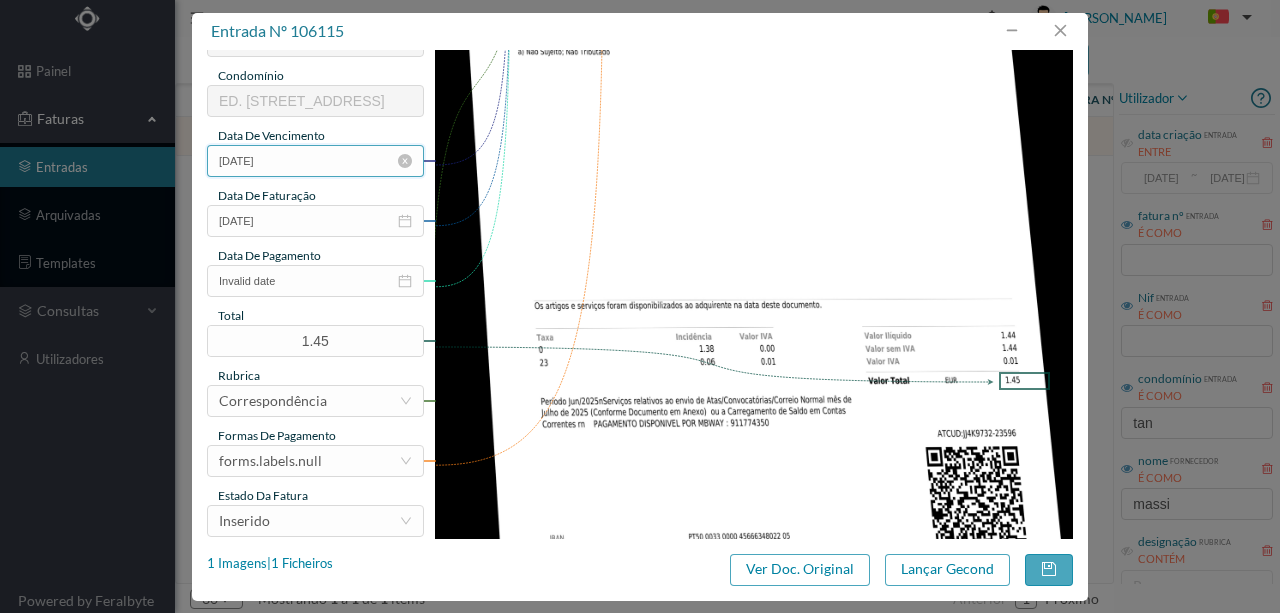 click on "[DATE]" at bounding box center [315, 161] 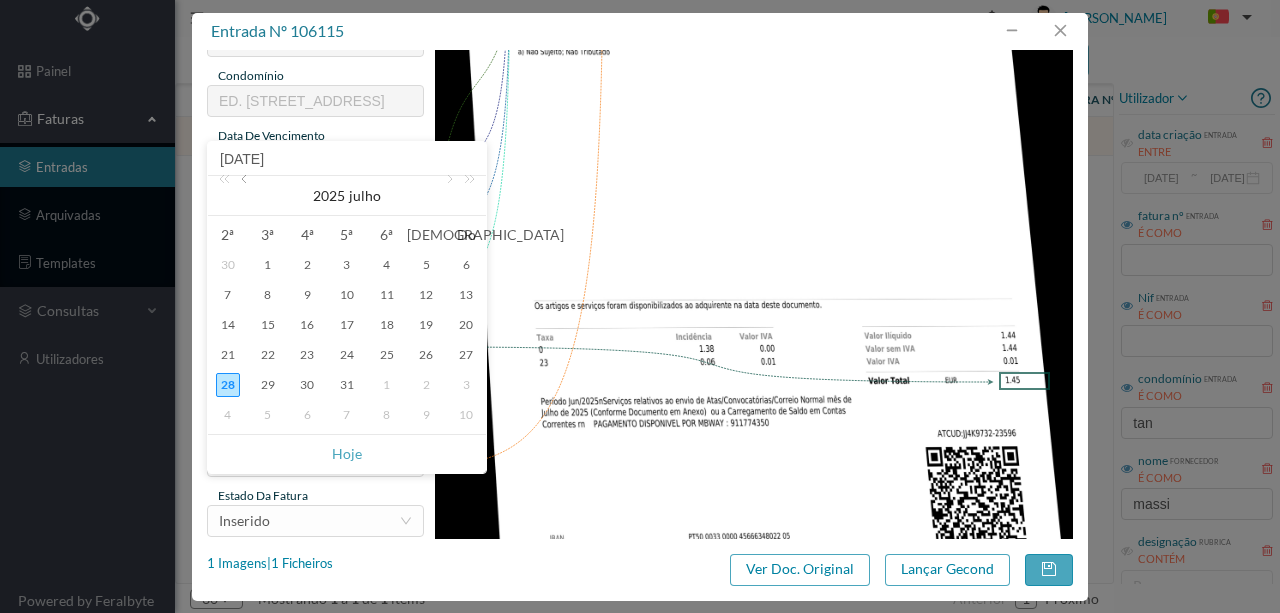 click at bounding box center [246, 196] 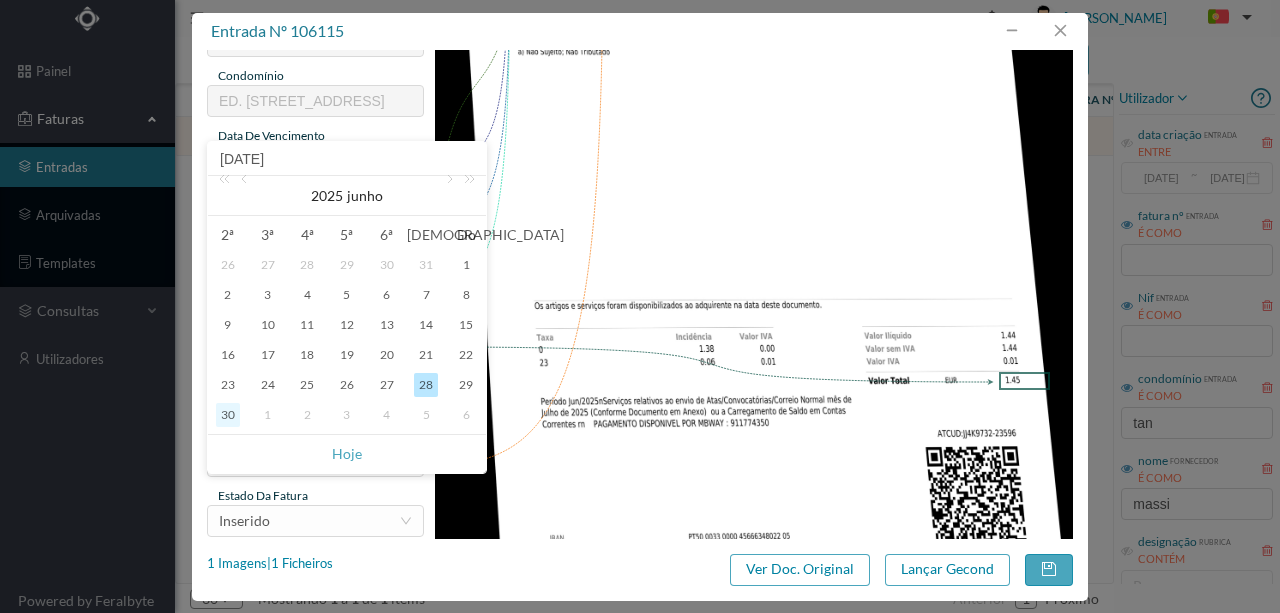click on "30" at bounding box center (228, 415) 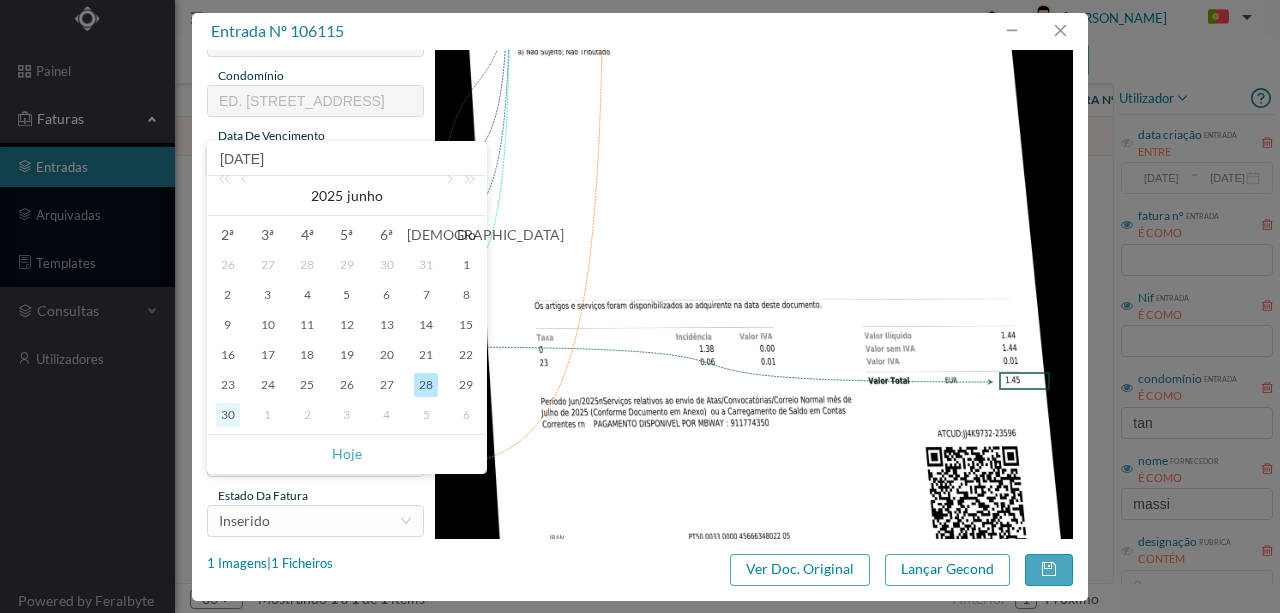 type on "[DATE]" 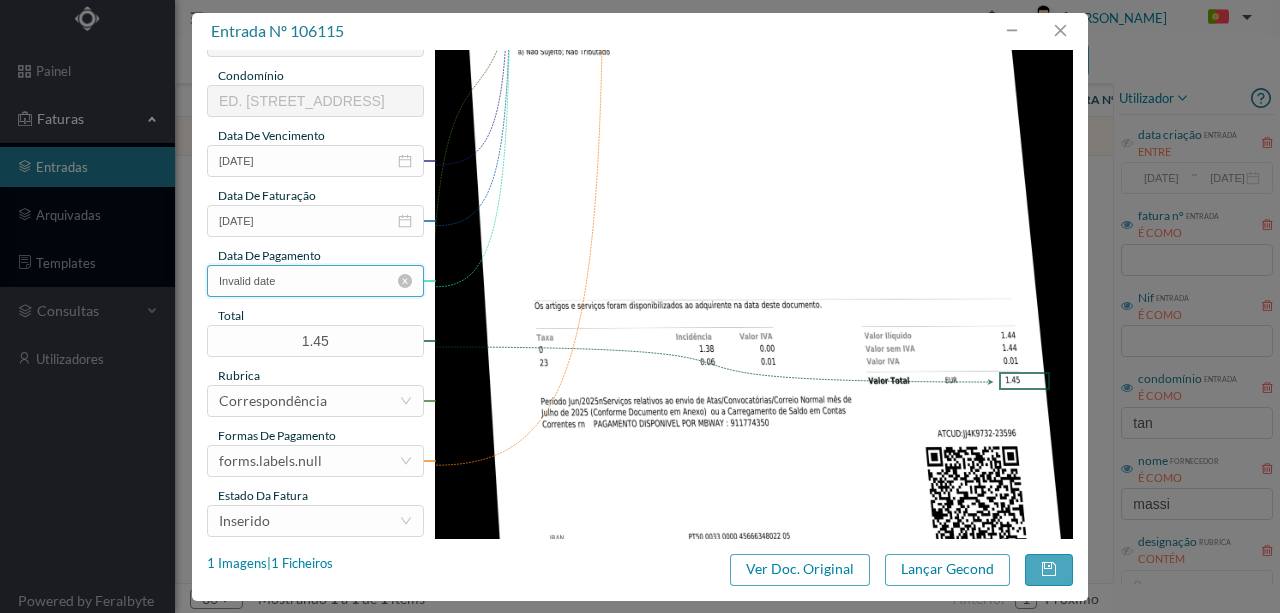 click on "Invalid date" at bounding box center (315, 281) 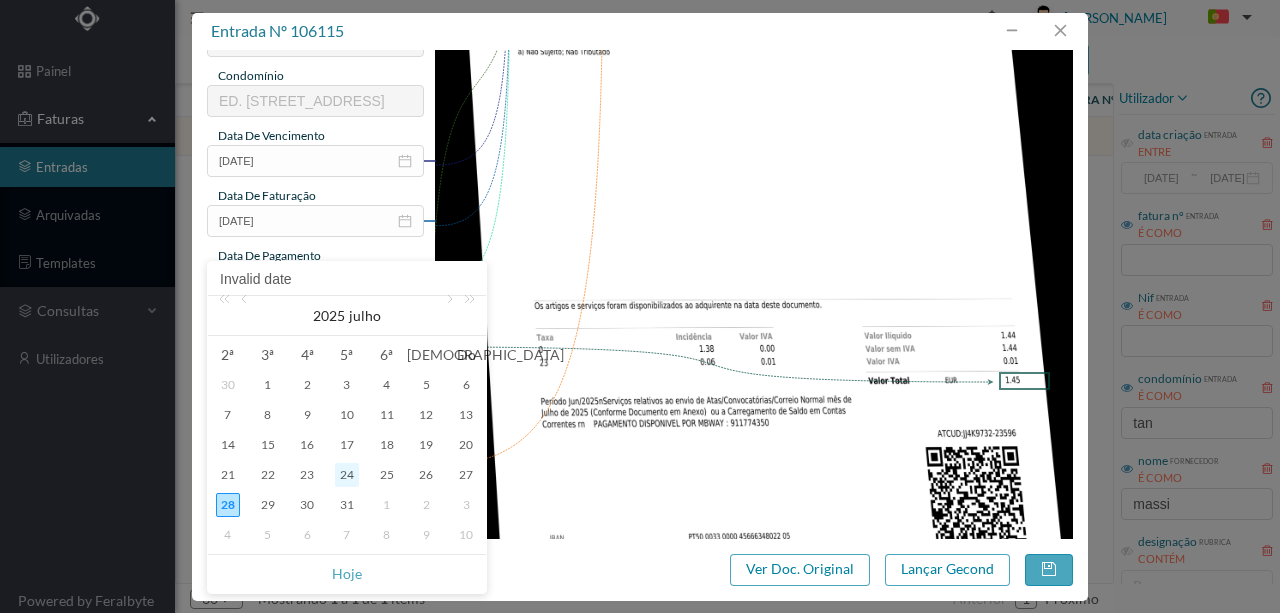 click on "24" at bounding box center (347, 475) 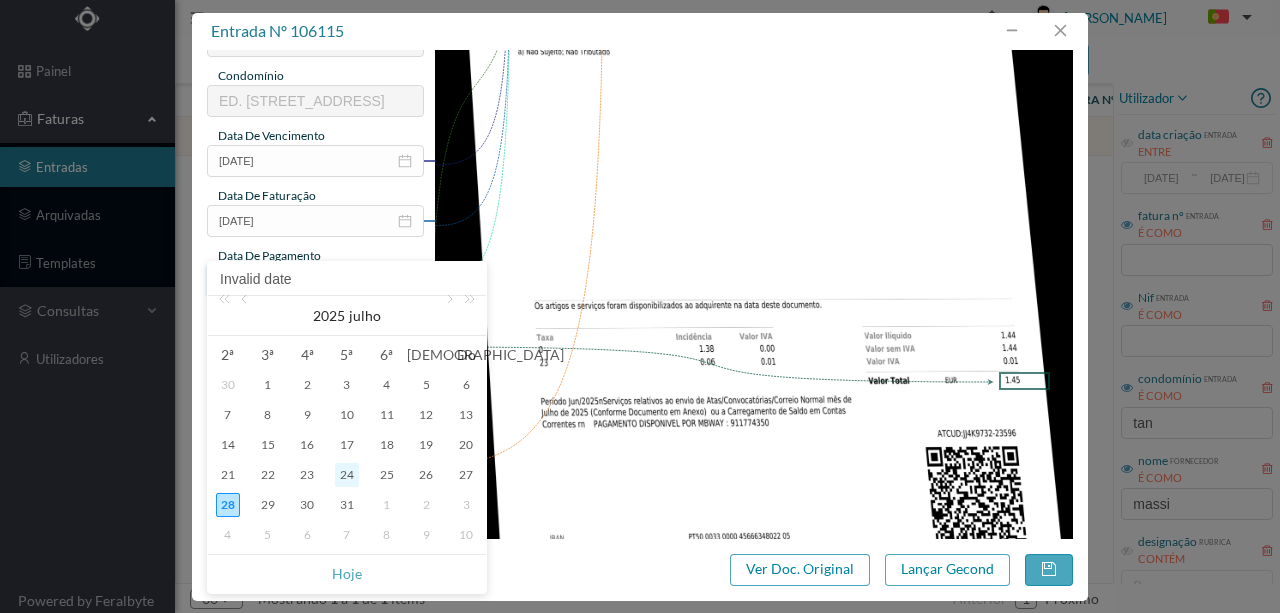 type on "[DATE]" 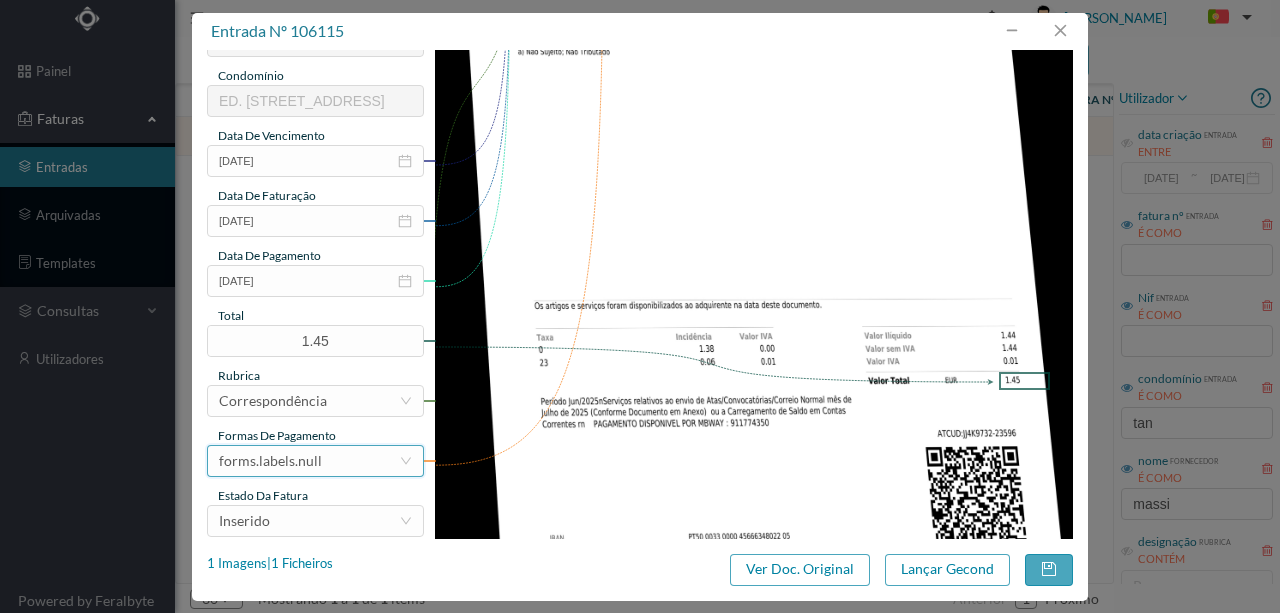 click on "forms.labels.null" at bounding box center [309, 461] 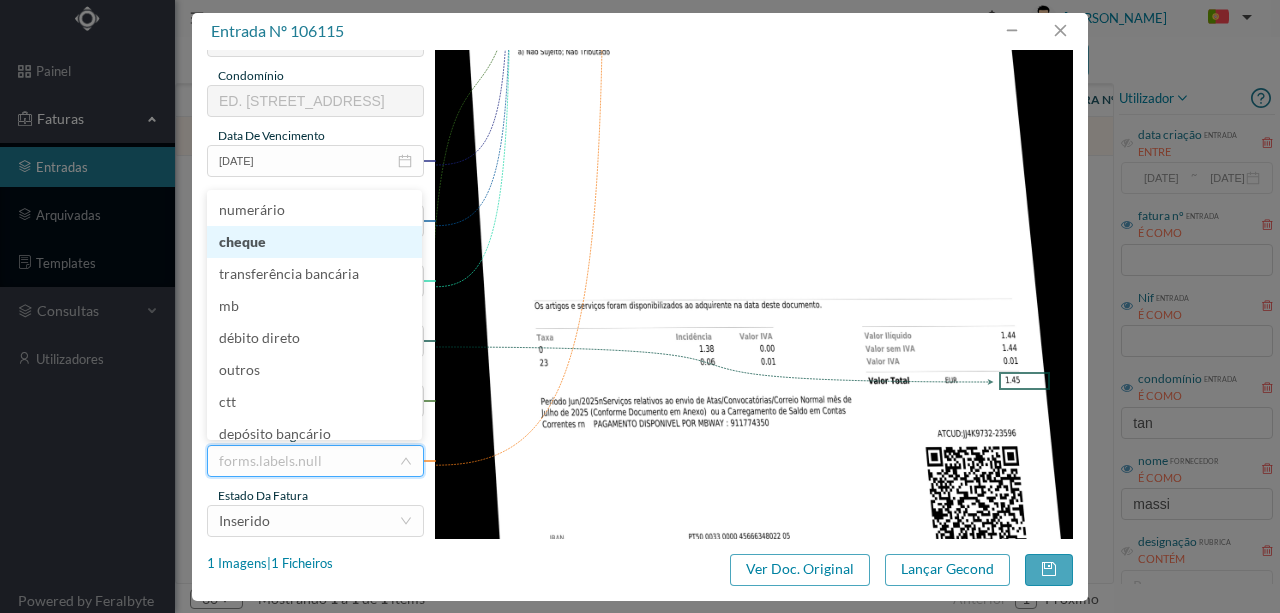 click on "cheque" at bounding box center (314, 242) 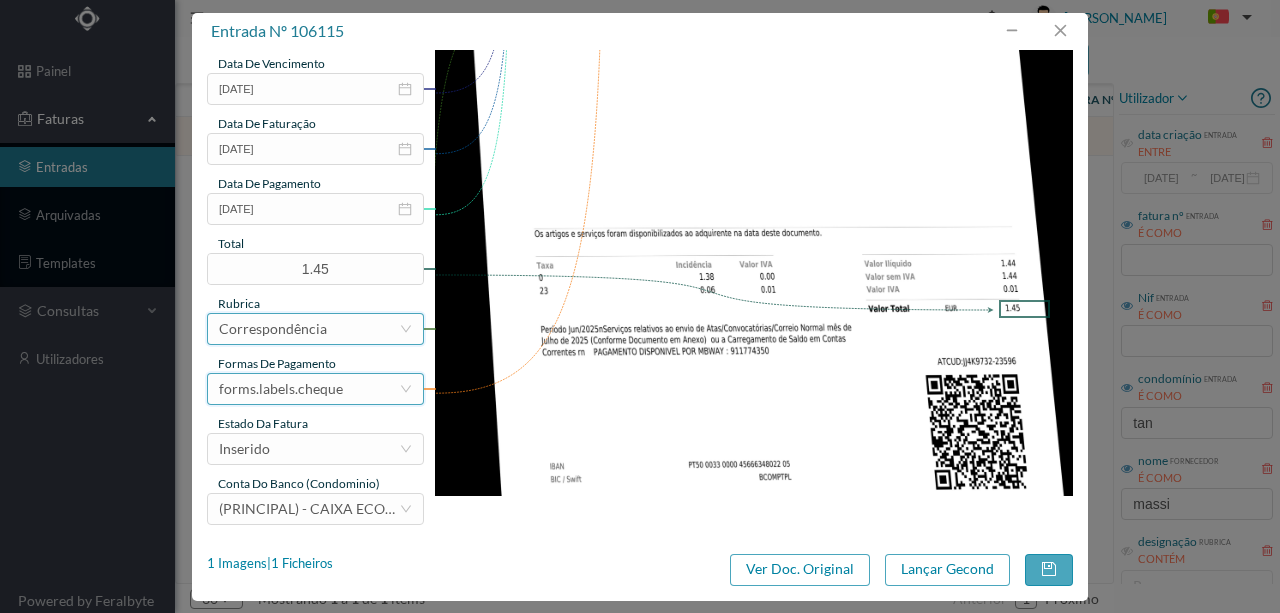 scroll, scrollTop: 473, scrollLeft: 0, axis: vertical 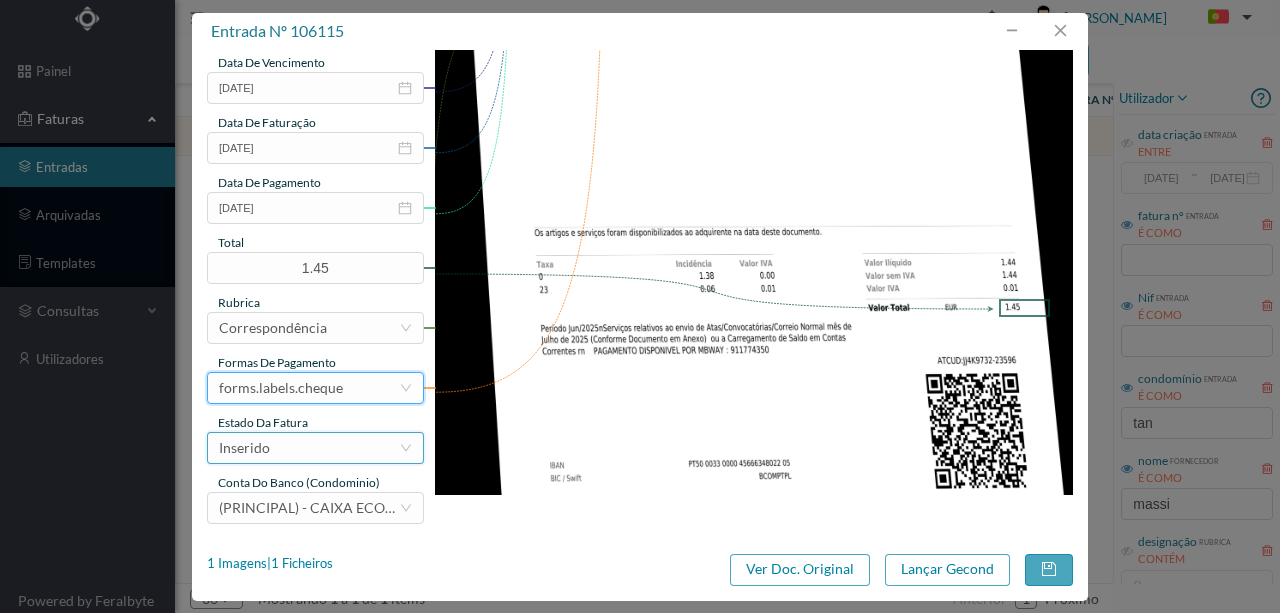 click on "Inserido" at bounding box center [309, 448] 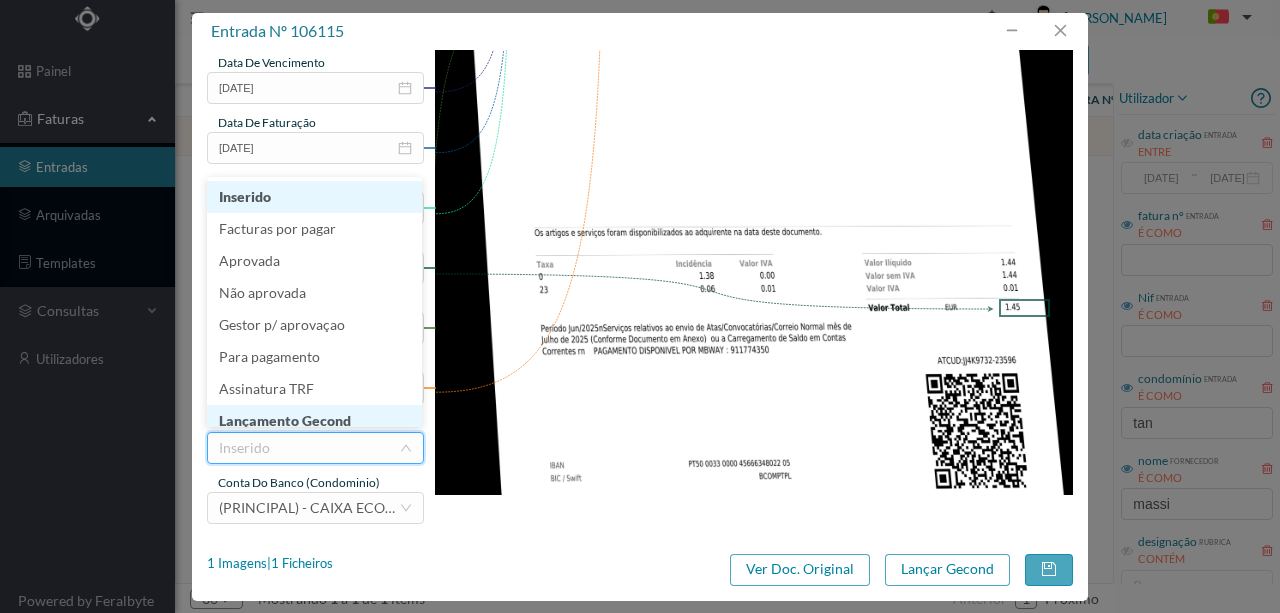 scroll, scrollTop: 10, scrollLeft: 0, axis: vertical 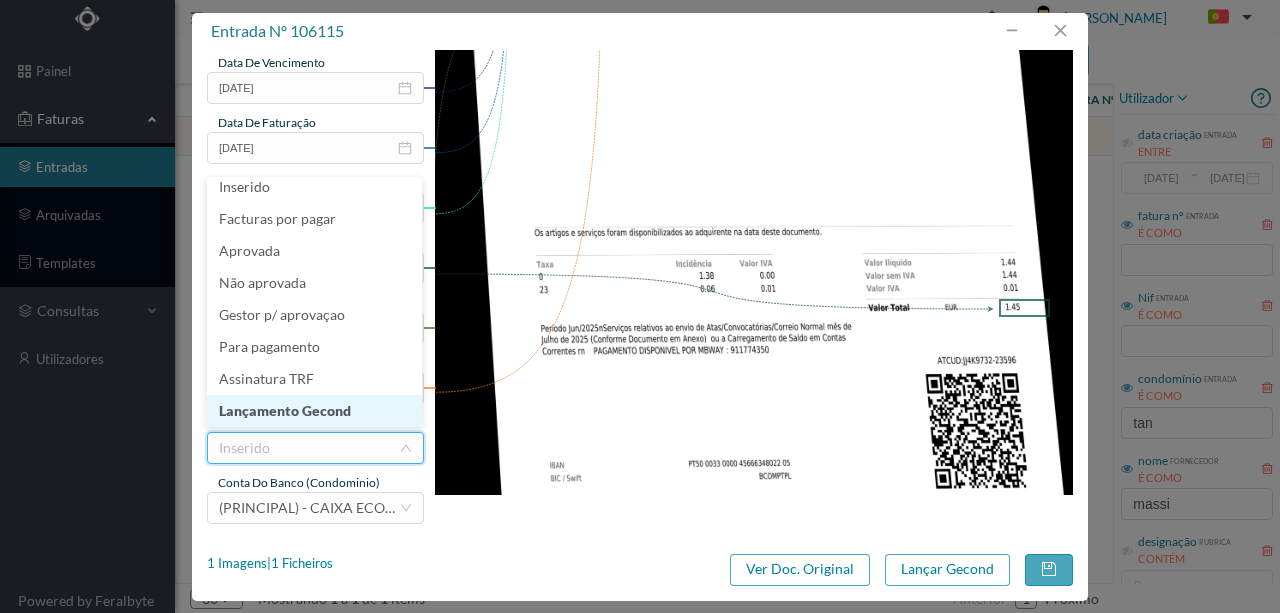 click on "Lançamento Gecond" at bounding box center [314, 411] 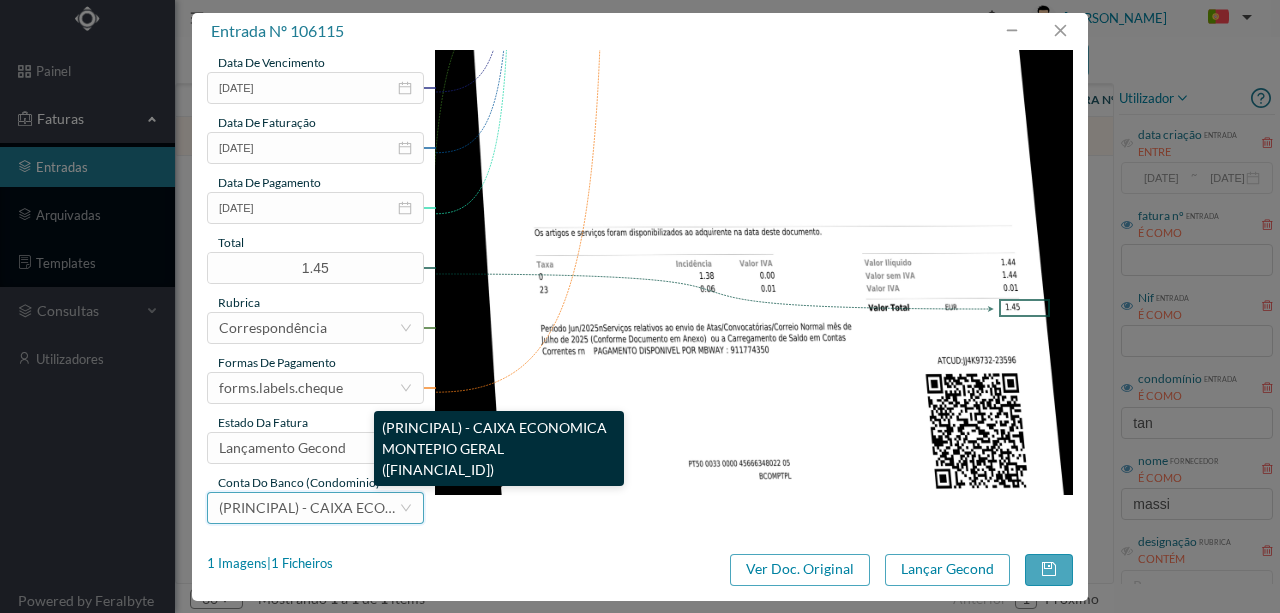 click on "(PRINCIPAL) - CAIXA ECONOMICA MONTEPIO GERAL (PT50 003600709910011795440)" at bounding box center (451, 507) 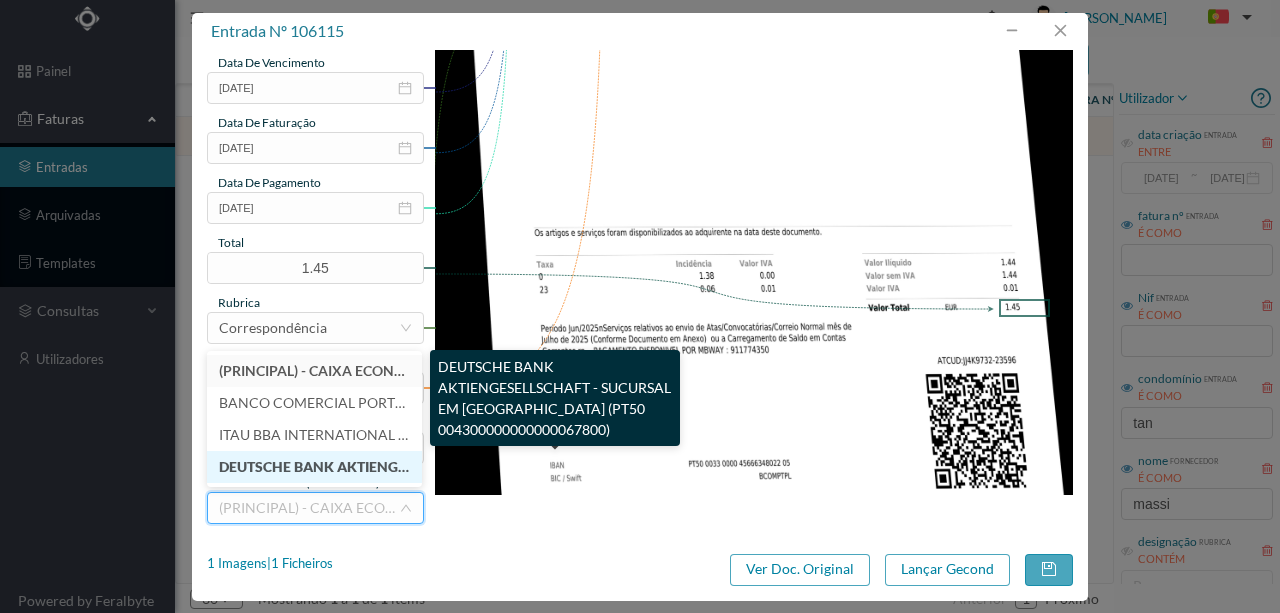 click on "DEUTSCHE BANK AKTIENGESELLSCHAFT - SUCURSAL EM PORTUGAL (PT50 004300000000000067800)" at bounding box center [587, 466] 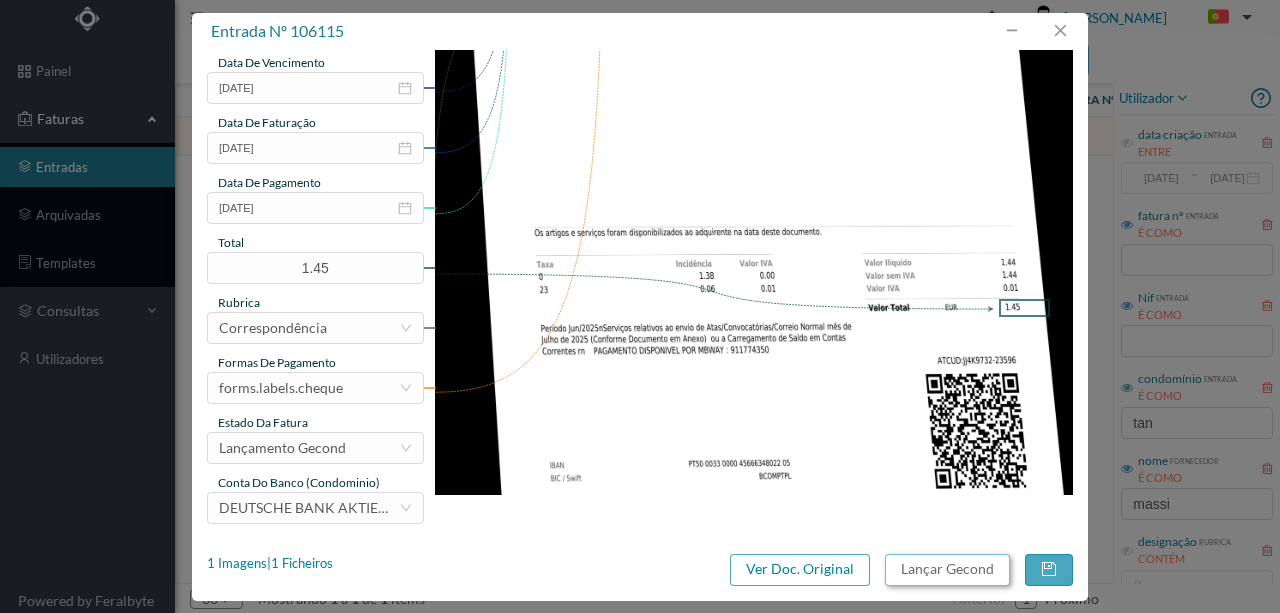 click on "Lançar Gecond" at bounding box center [947, 570] 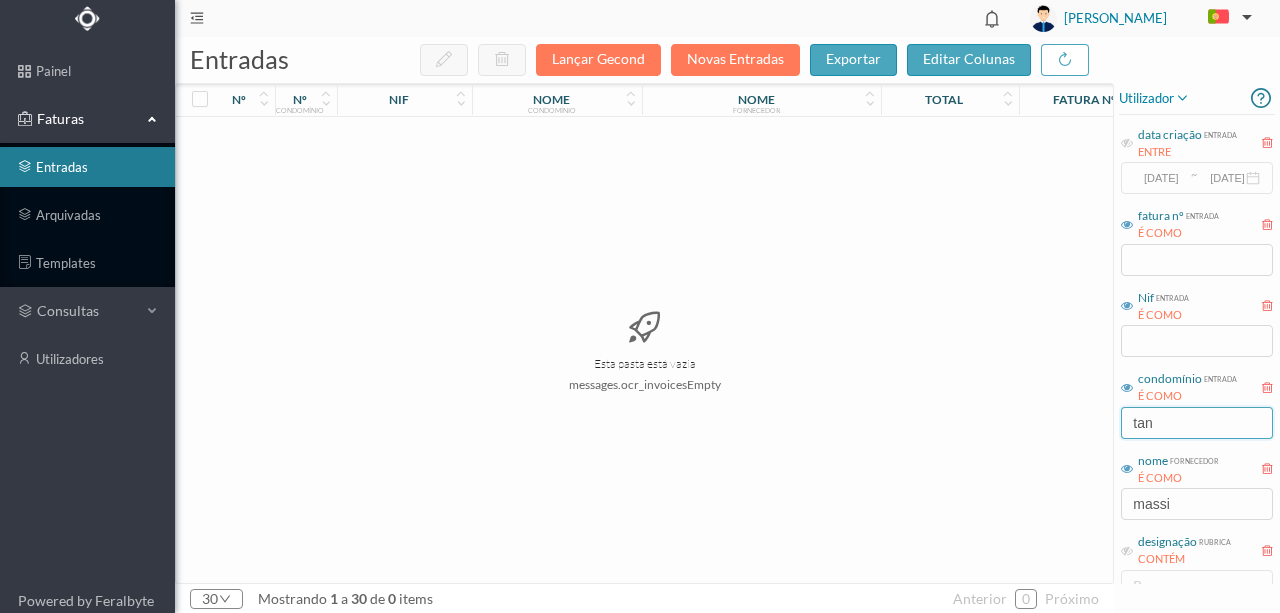drag, startPoint x: 1118, startPoint y: 428, endPoint x: 940, endPoint y: 413, distance: 178.6309 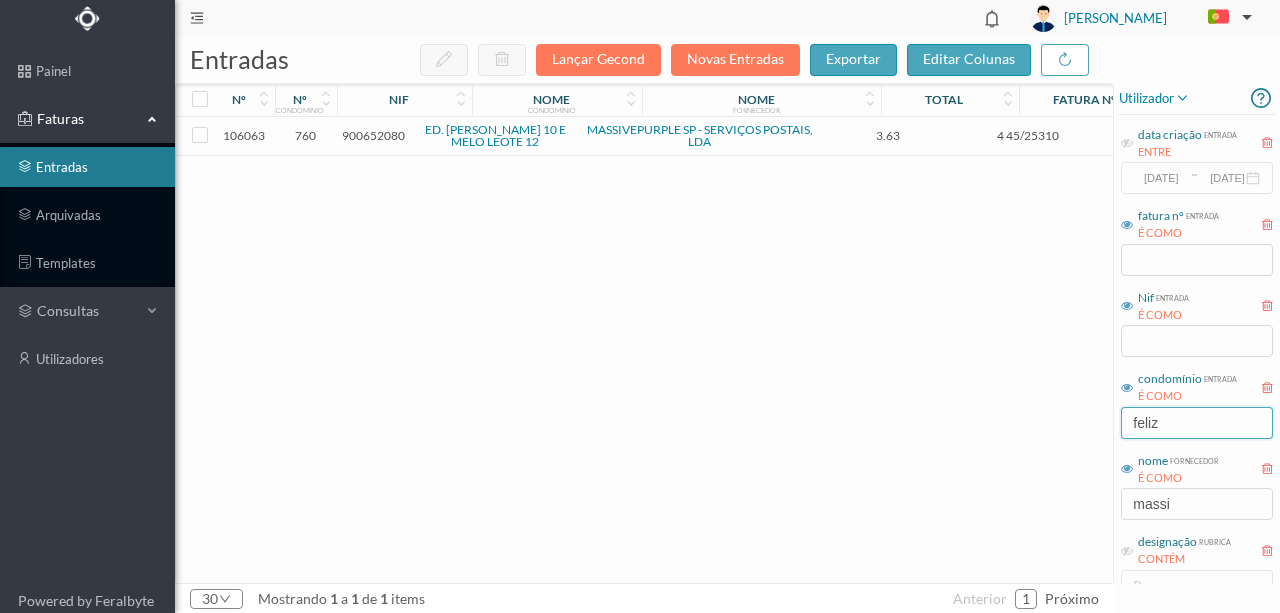 type on "feliz" 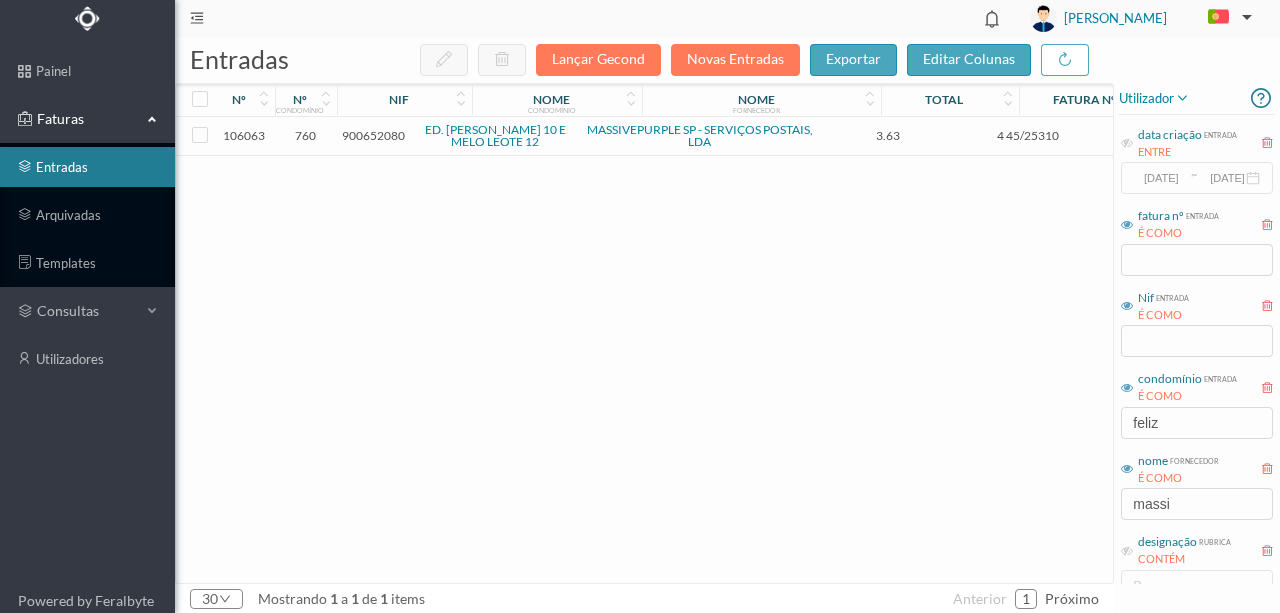 click on "900652080" at bounding box center (373, 135) 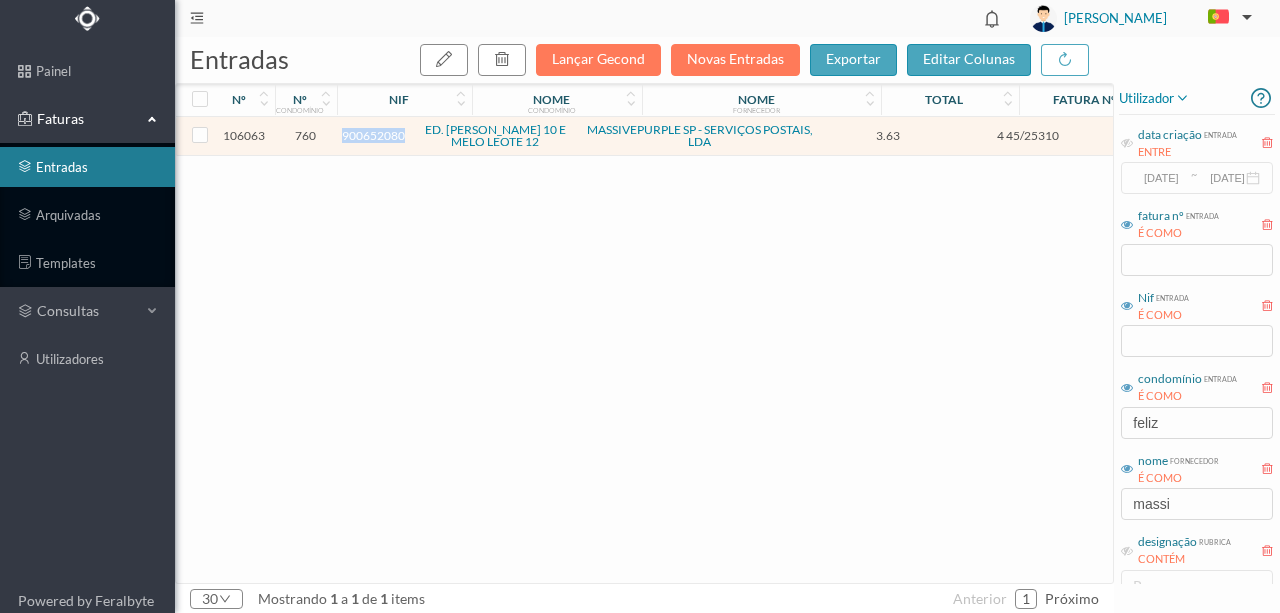 click on "900652080" at bounding box center (373, 135) 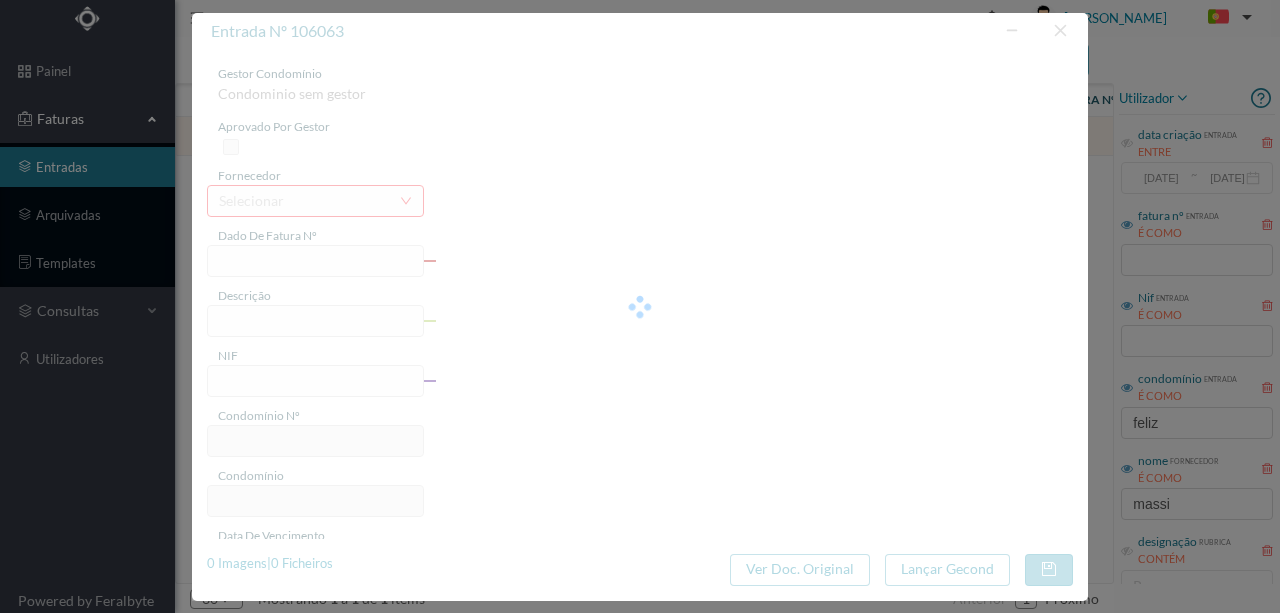 type on "4 45/25310" 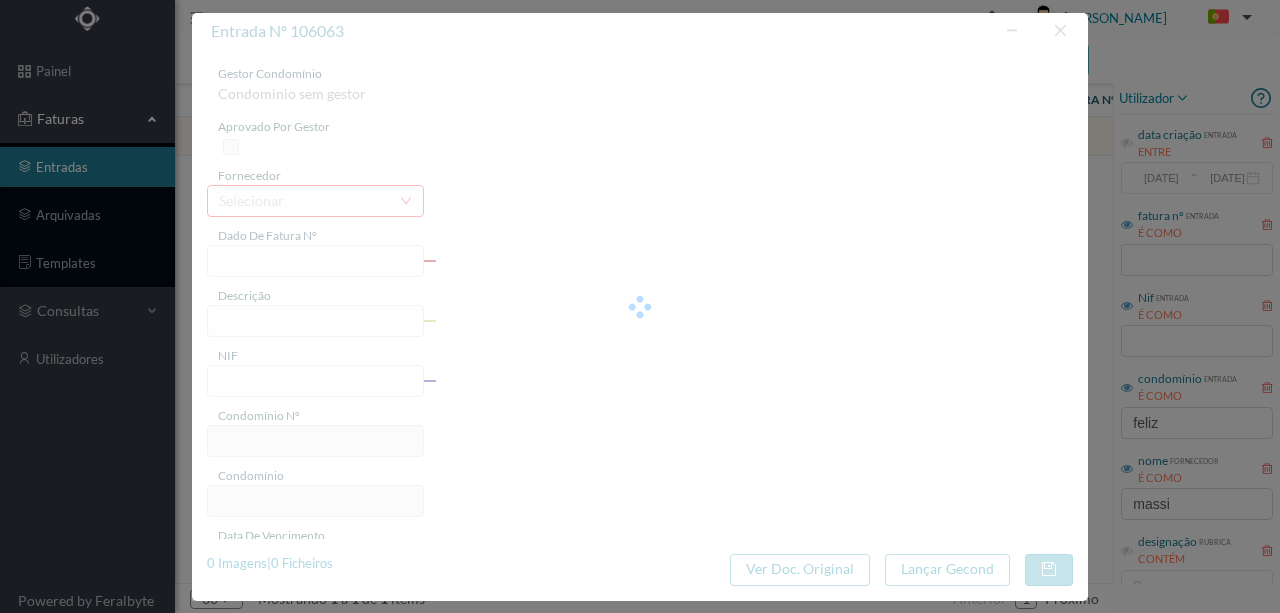 type on "Serviço [PERSON_NAME]" 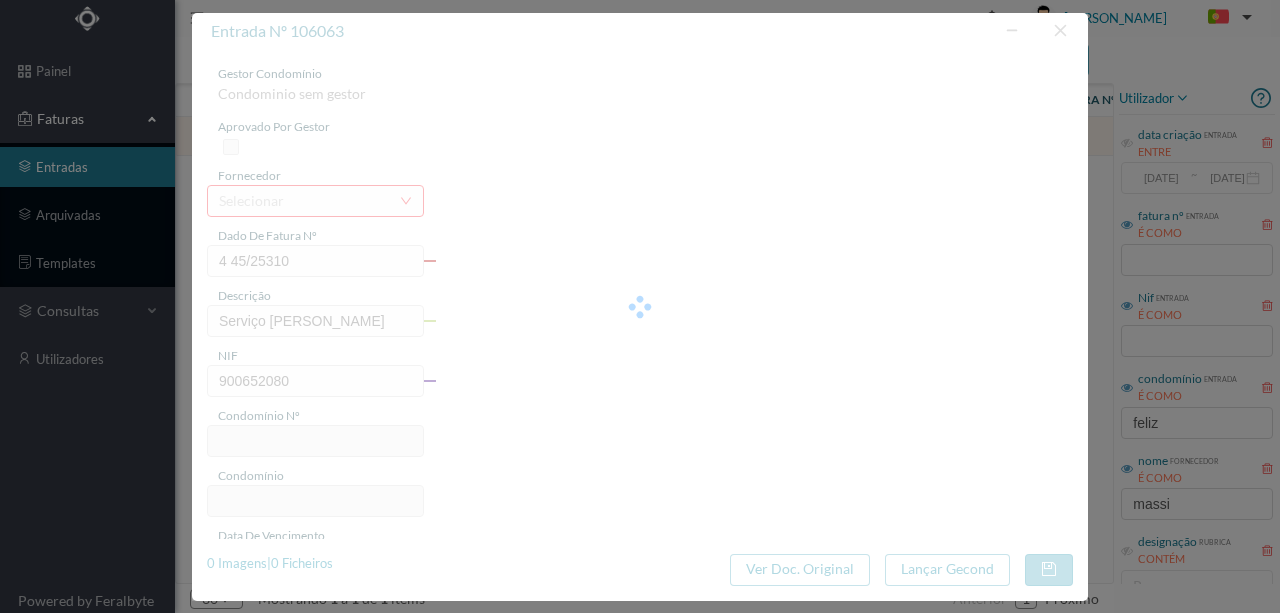 type on "760" 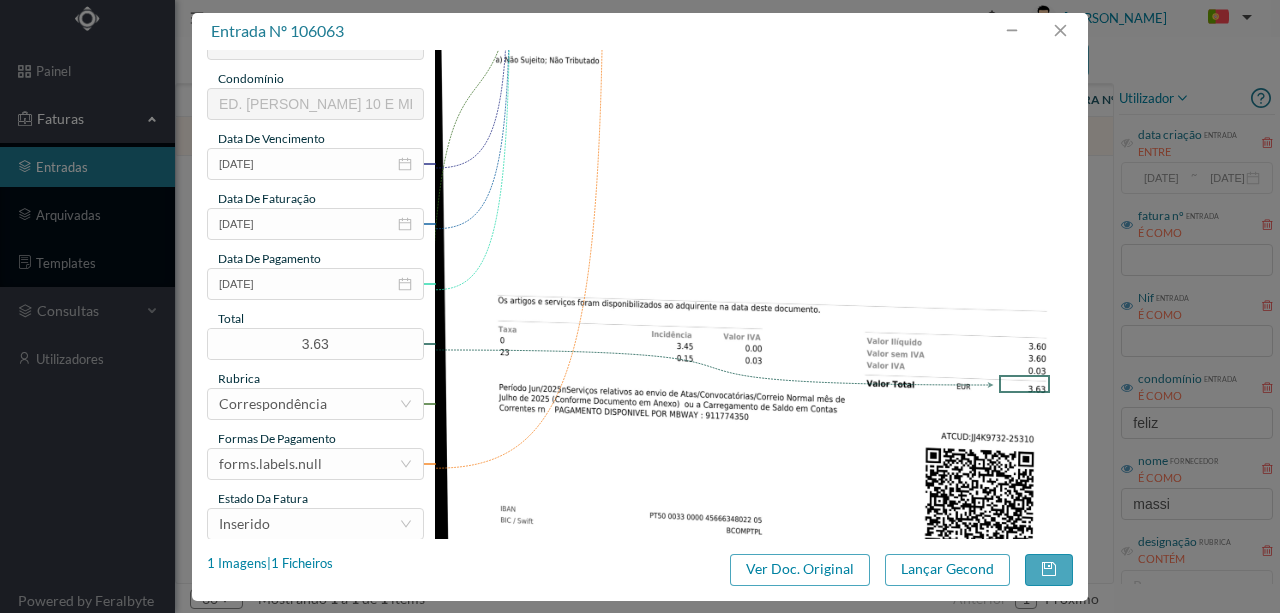 scroll, scrollTop: 400, scrollLeft: 0, axis: vertical 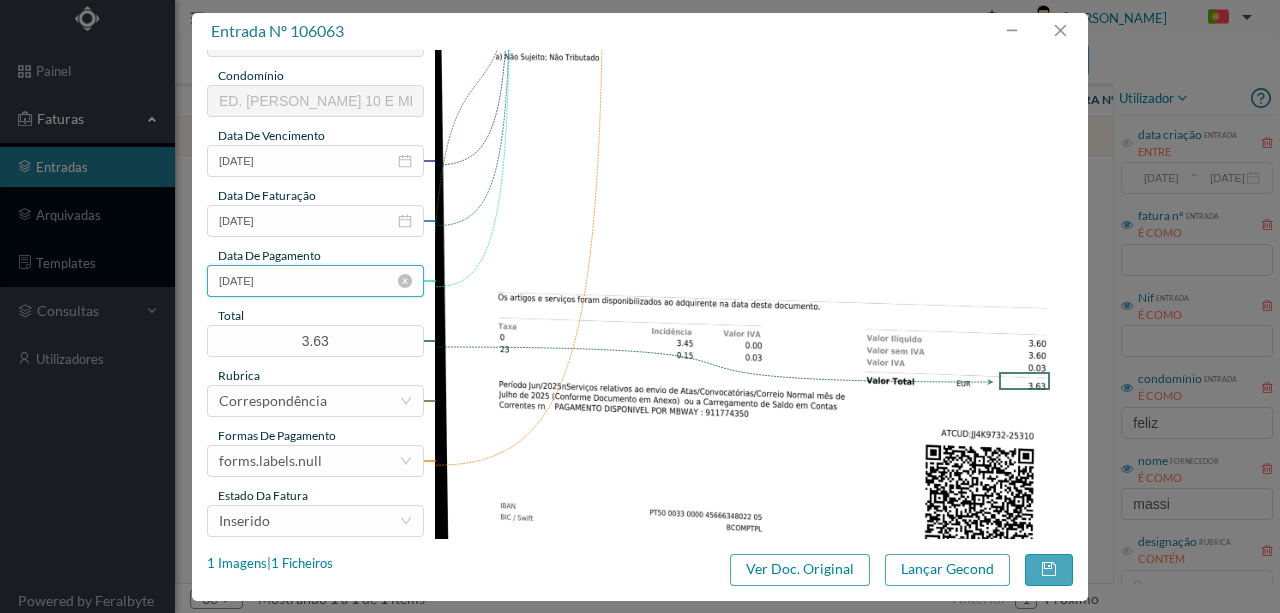 click on "[DATE]" at bounding box center (315, 281) 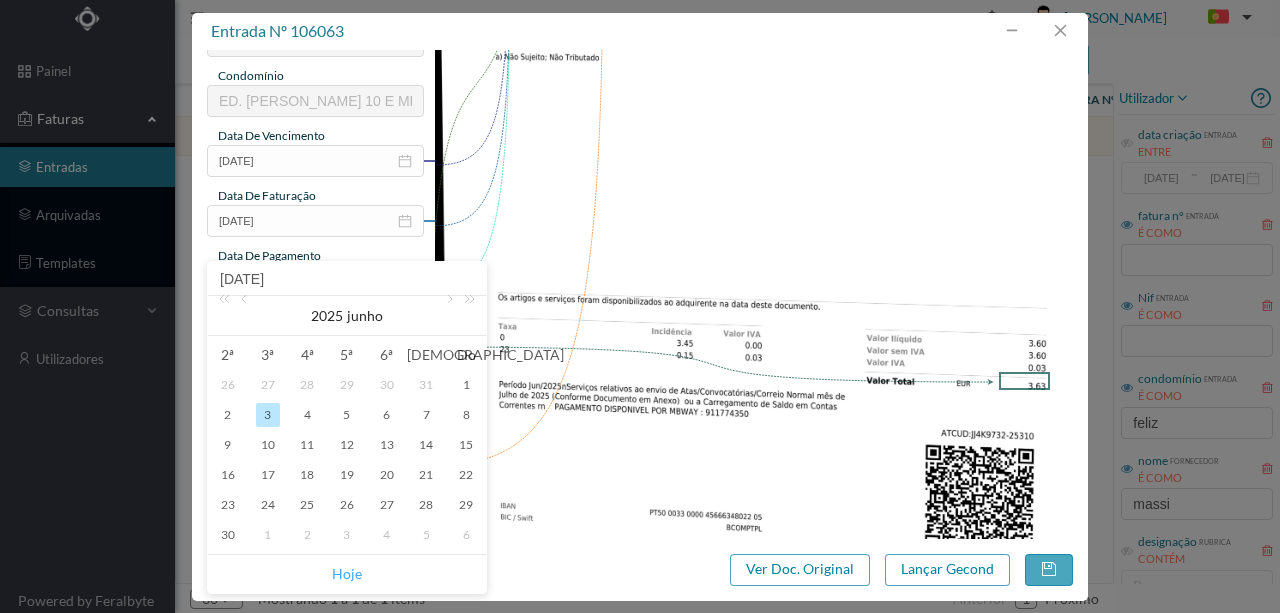 click on "Hoje" at bounding box center (347, 574) 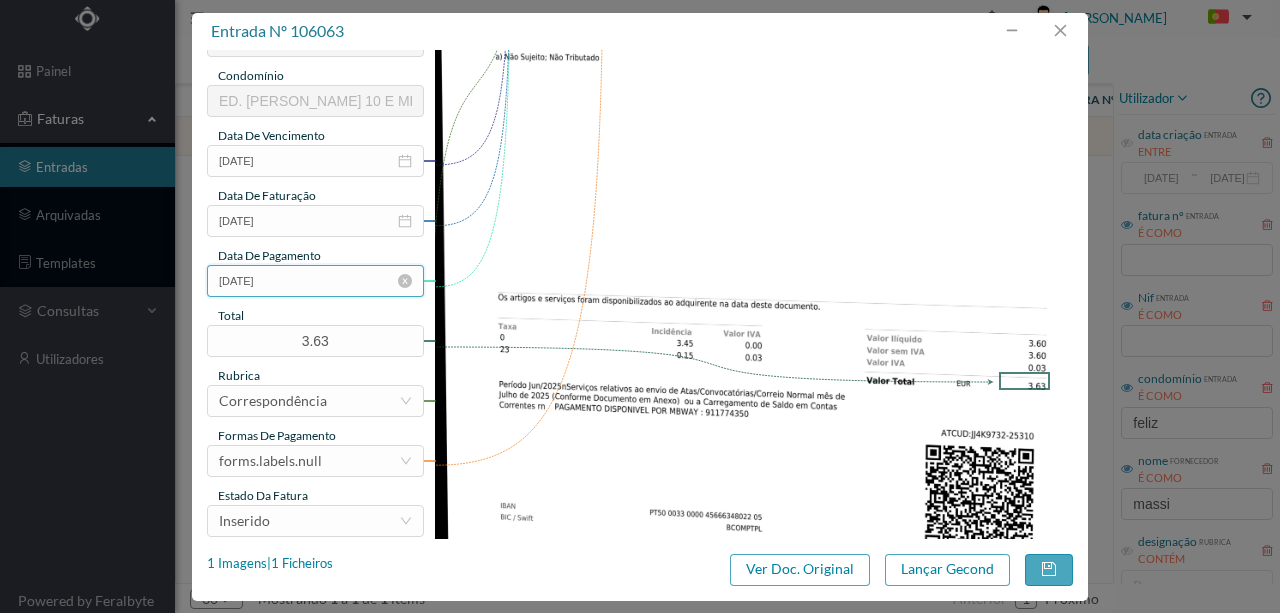 click on "[DATE]" at bounding box center (315, 281) 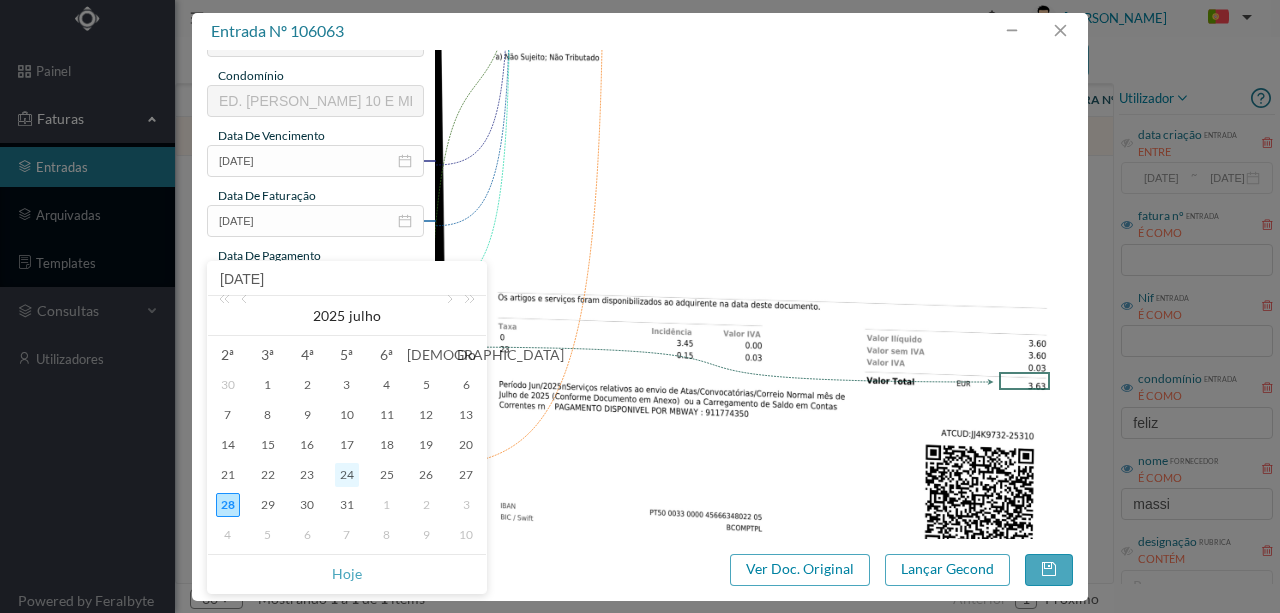 click on "24" at bounding box center [347, 475] 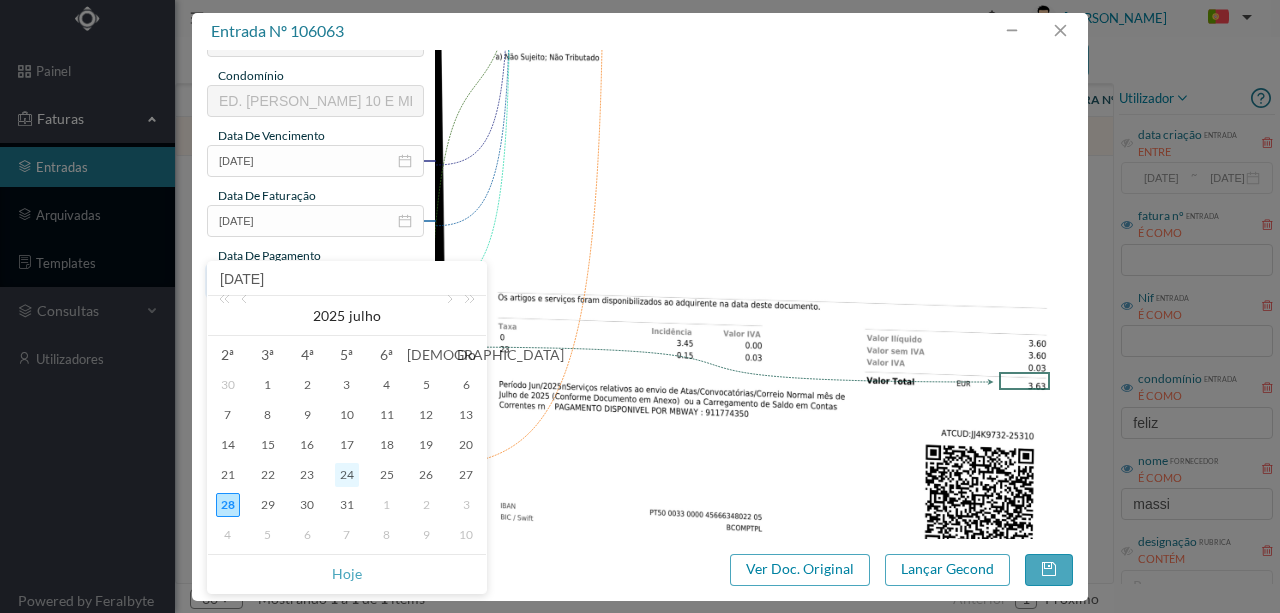 type on "[DATE]" 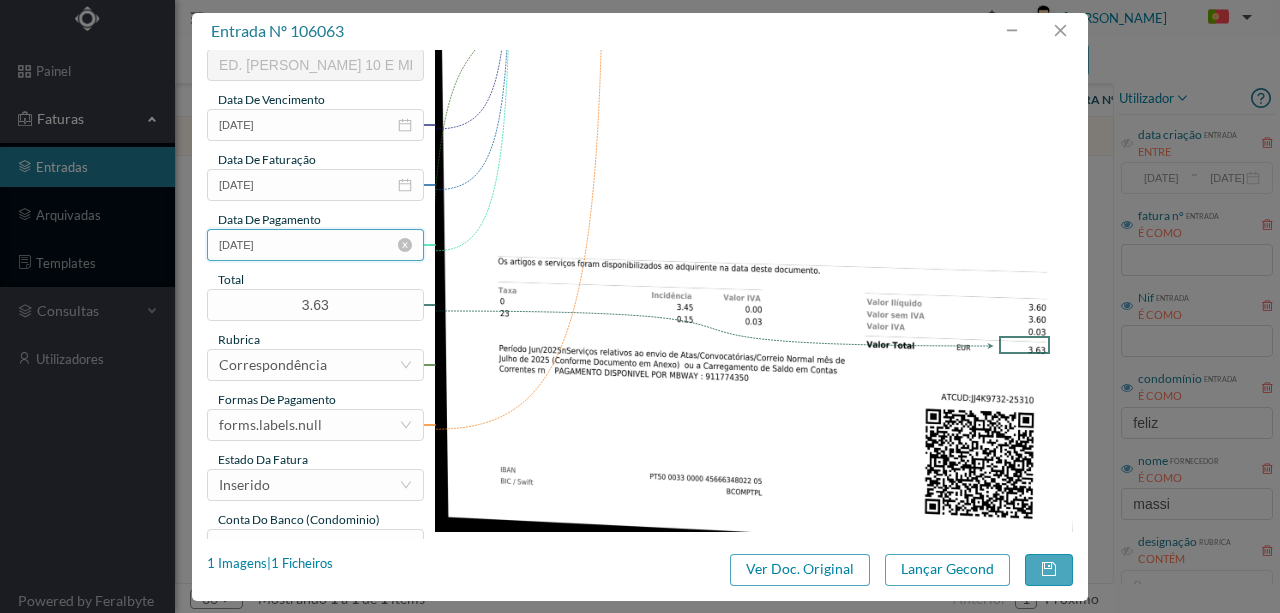 scroll, scrollTop: 473, scrollLeft: 0, axis: vertical 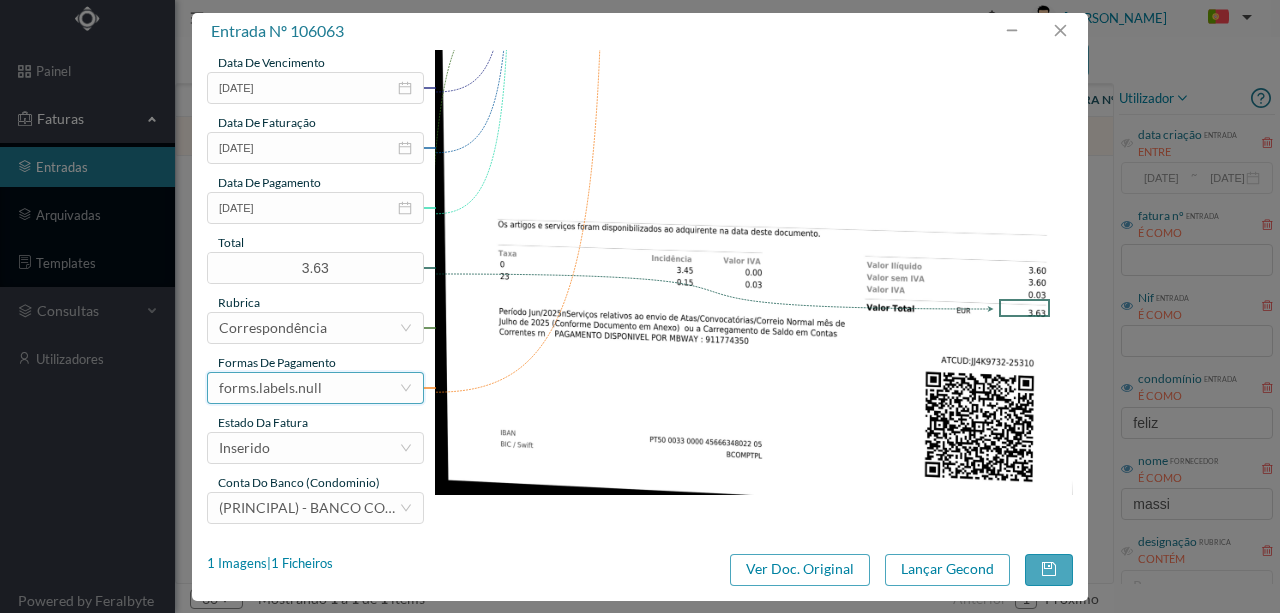 click on "forms.labels.null" at bounding box center (270, 388) 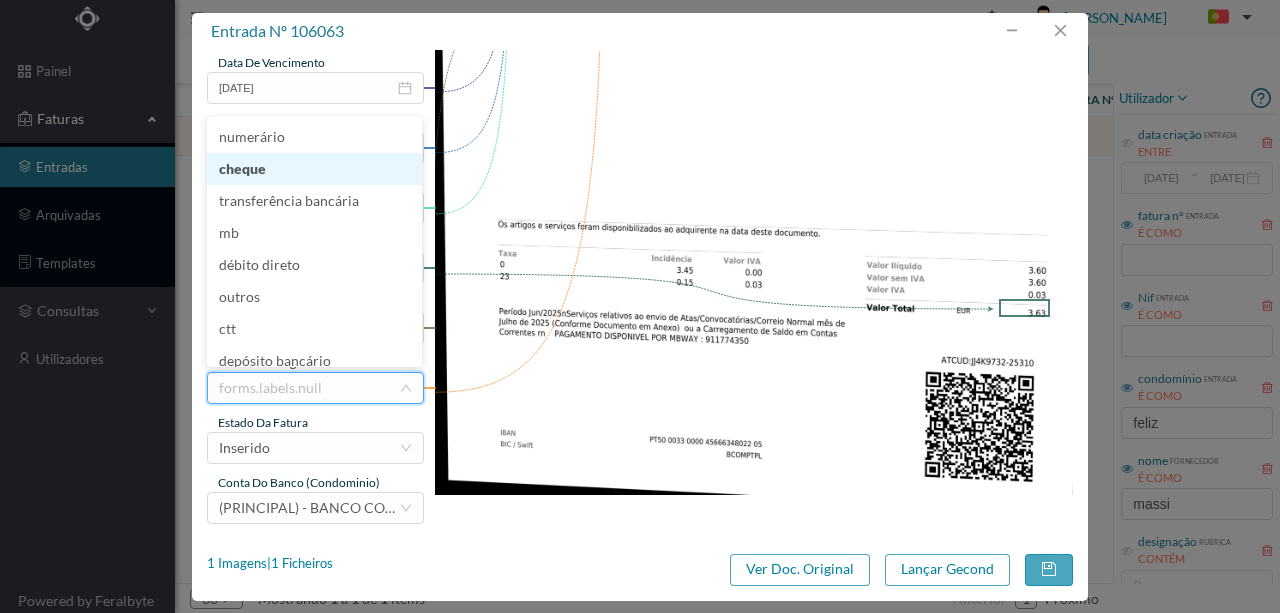 click on "cheque" at bounding box center [314, 169] 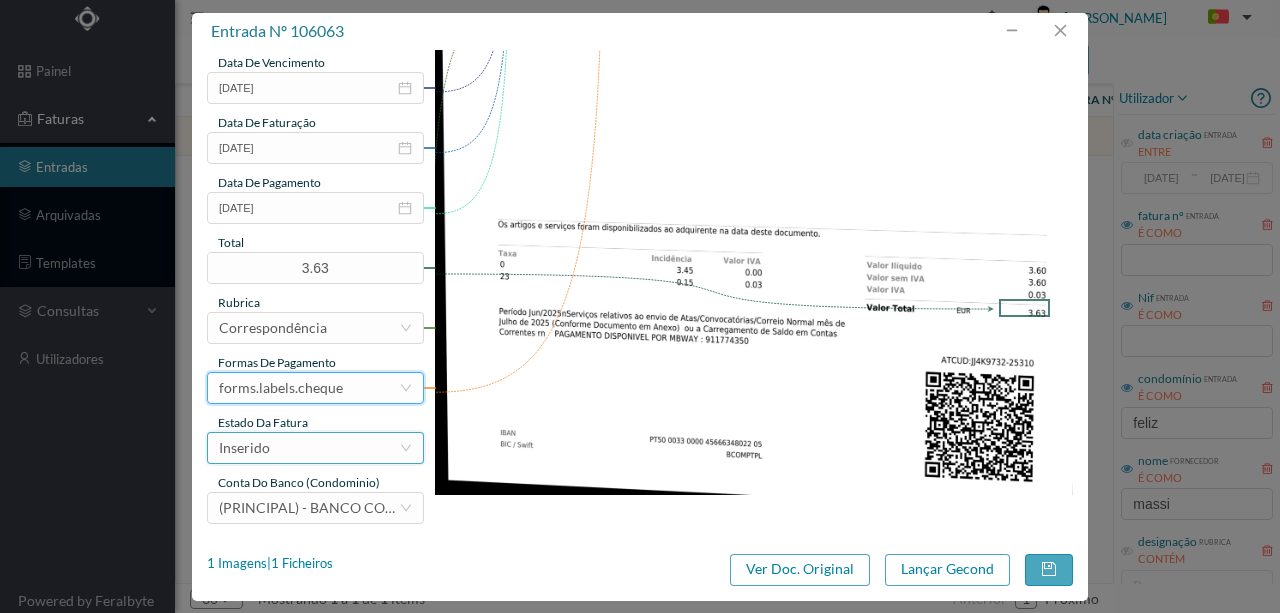 click on "Inserido" at bounding box center (309, 448) 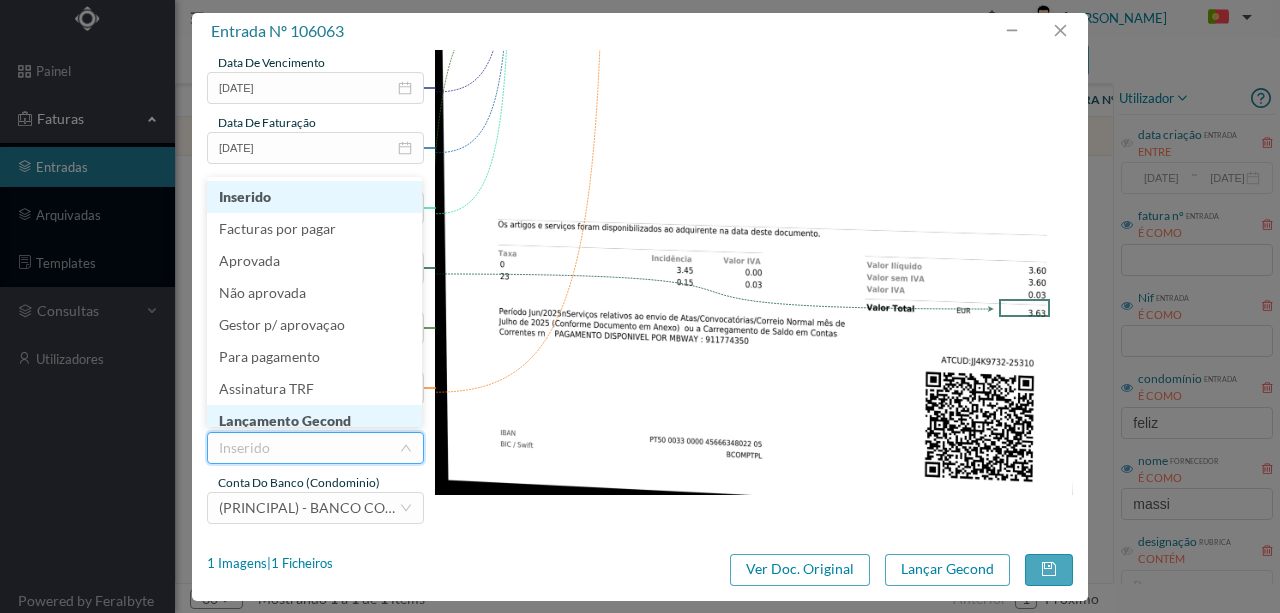 scroll, scrollTop: 10, scrollLeft: 0, axis: vertical 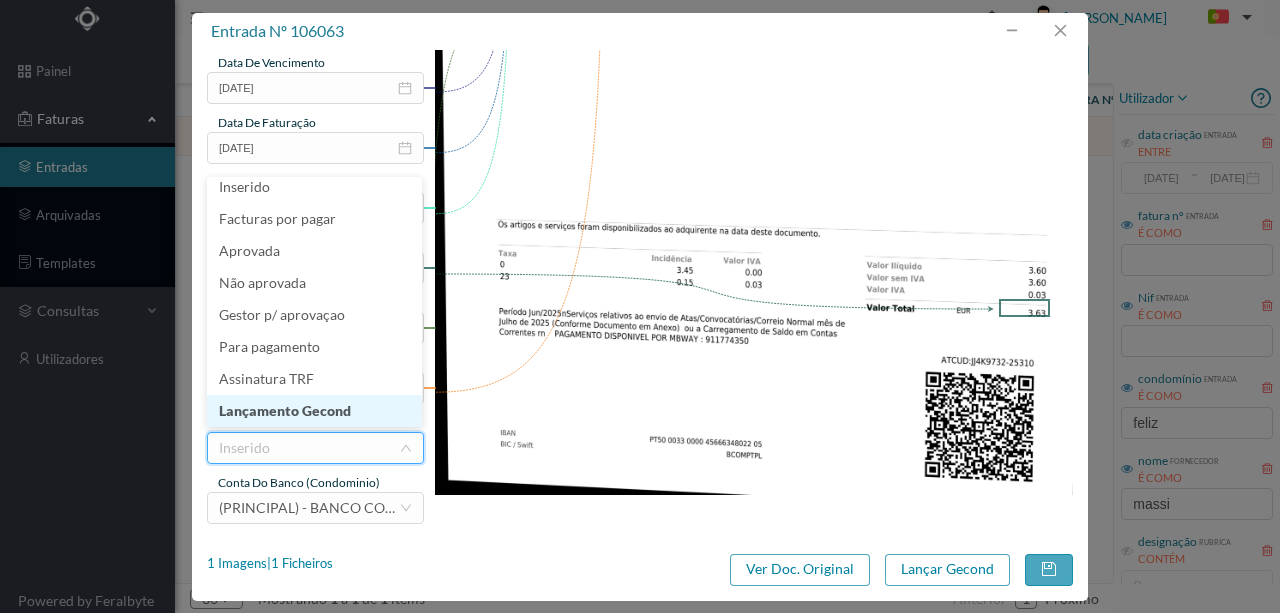 click on "Lançamento Gecond" at bounding box center (314, 411) 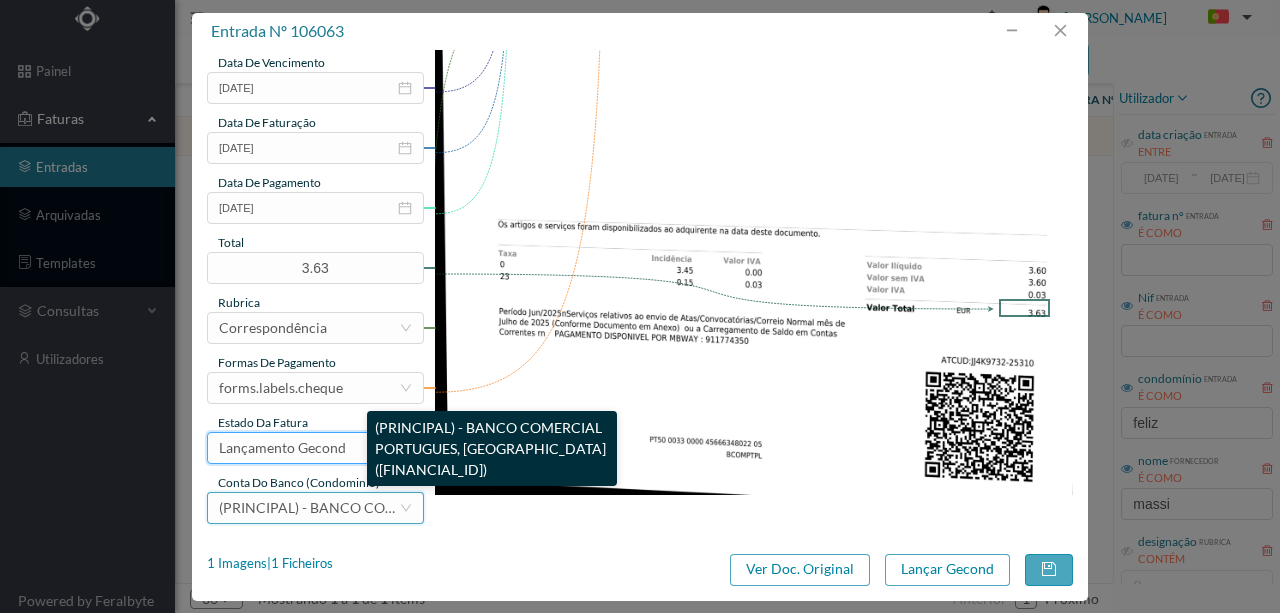 click on "(PRINCIPAL) - BANCO COMERCIAL PORTUGUES, SA (PT50 003300000025487710405)" at bounding box center (507, 507) 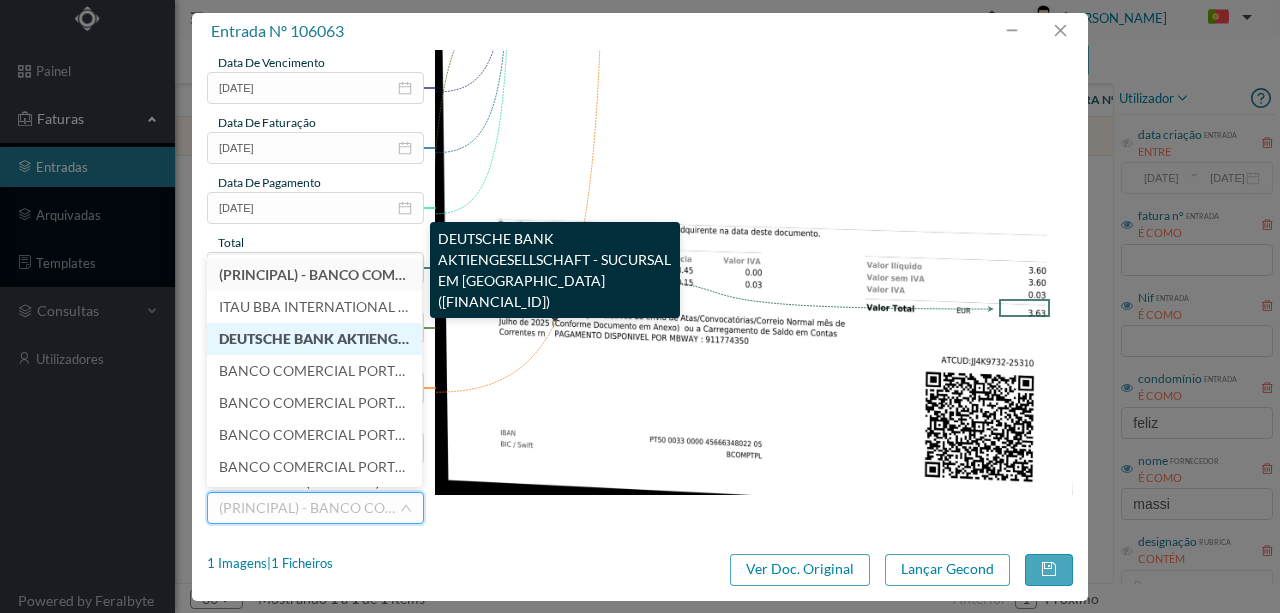click on "DEUTSCHE BANK AKTIENGESELLSCHAFT - SUCURSAL EM PORTUGAL (PT50 004300000000000076064)" at bounding box center [536, 338] 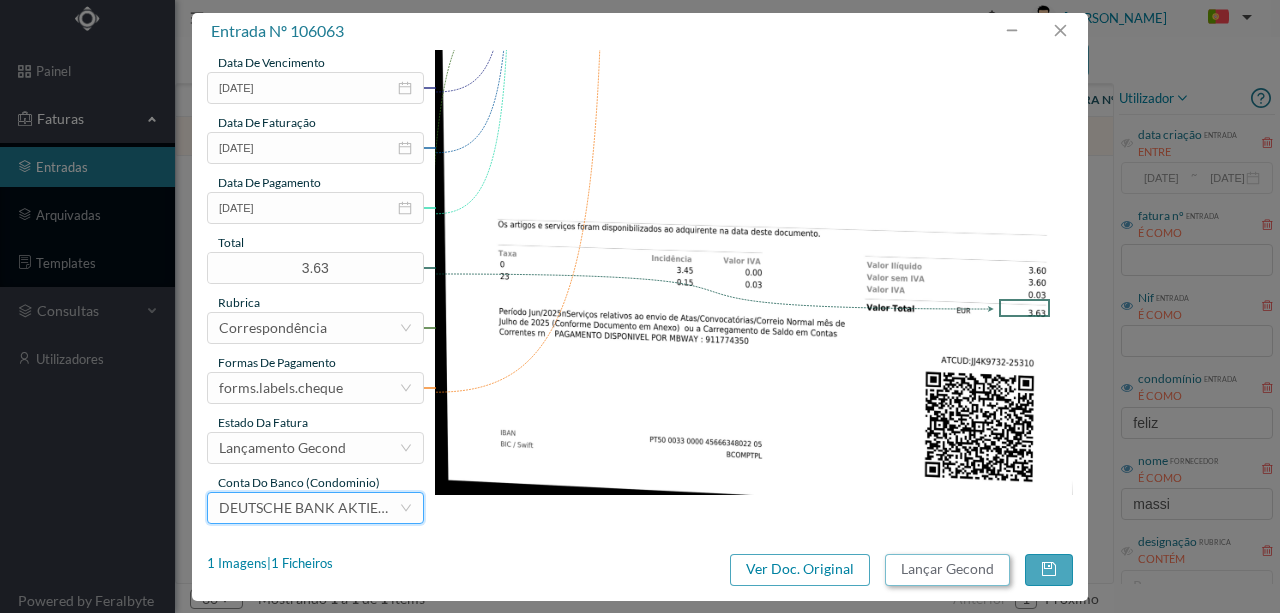 click on "Lançar Gecond" at bounding box center [947, 570] 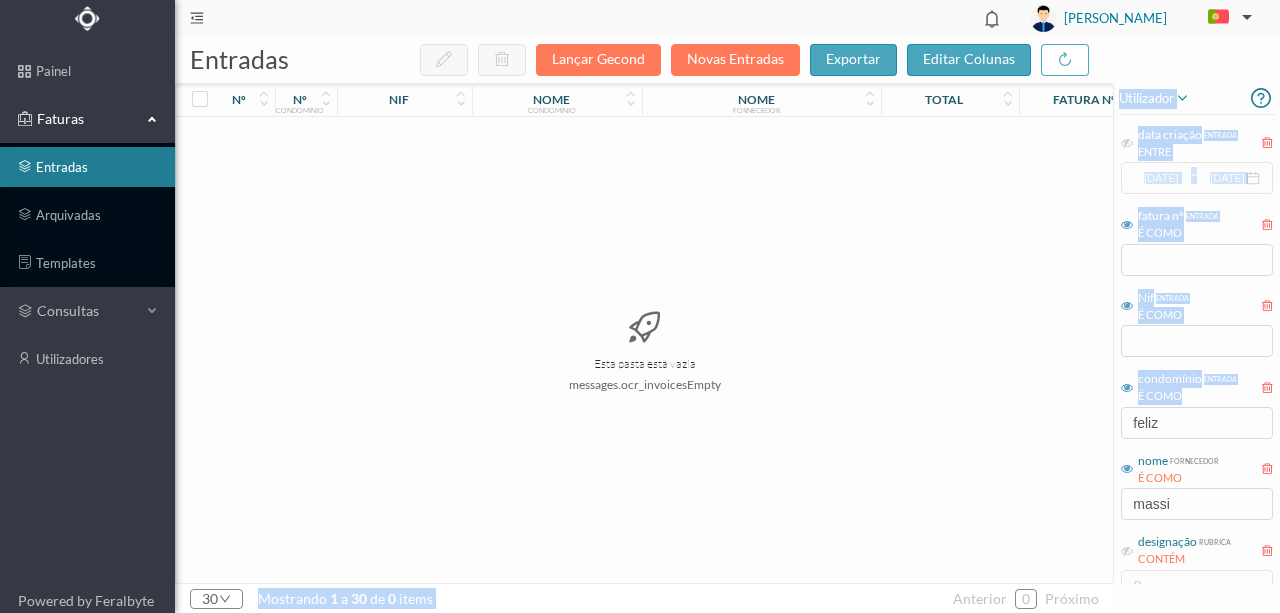 drag, startPoint x: 1192, startPoint y: 436, endPoint x: 1036, endPoint y: 419, distance: 156.92355 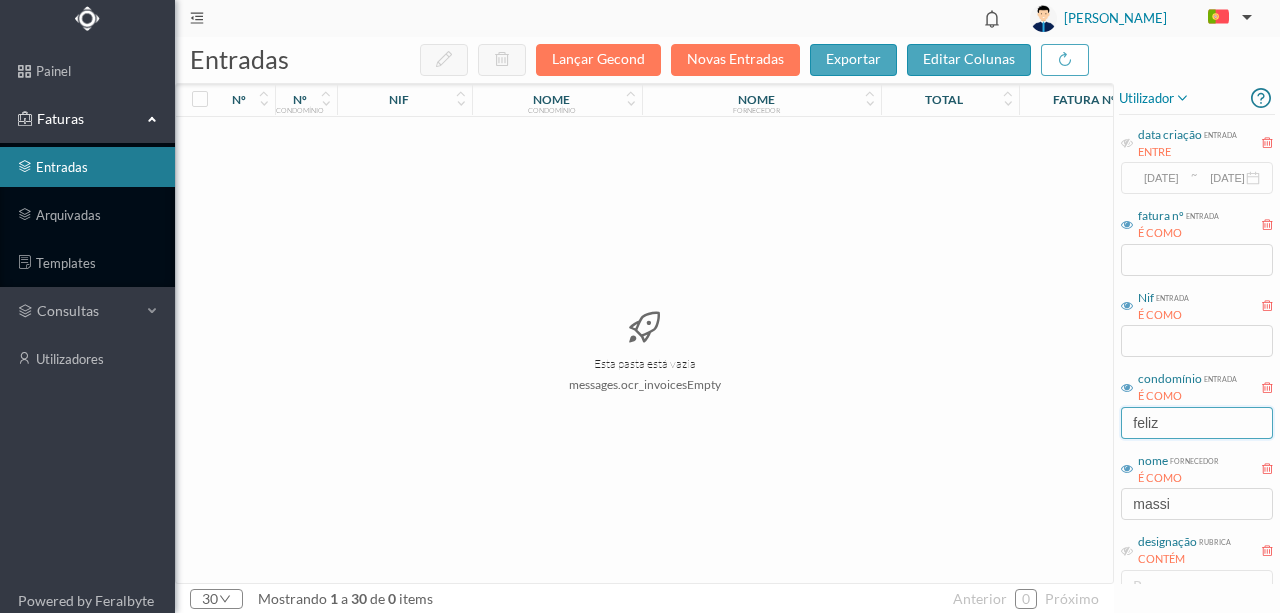 drag, startPoint x: 1190, startPoint y: 427, endPoint x: 1096, endPoint y: 410, distance: 95.524864 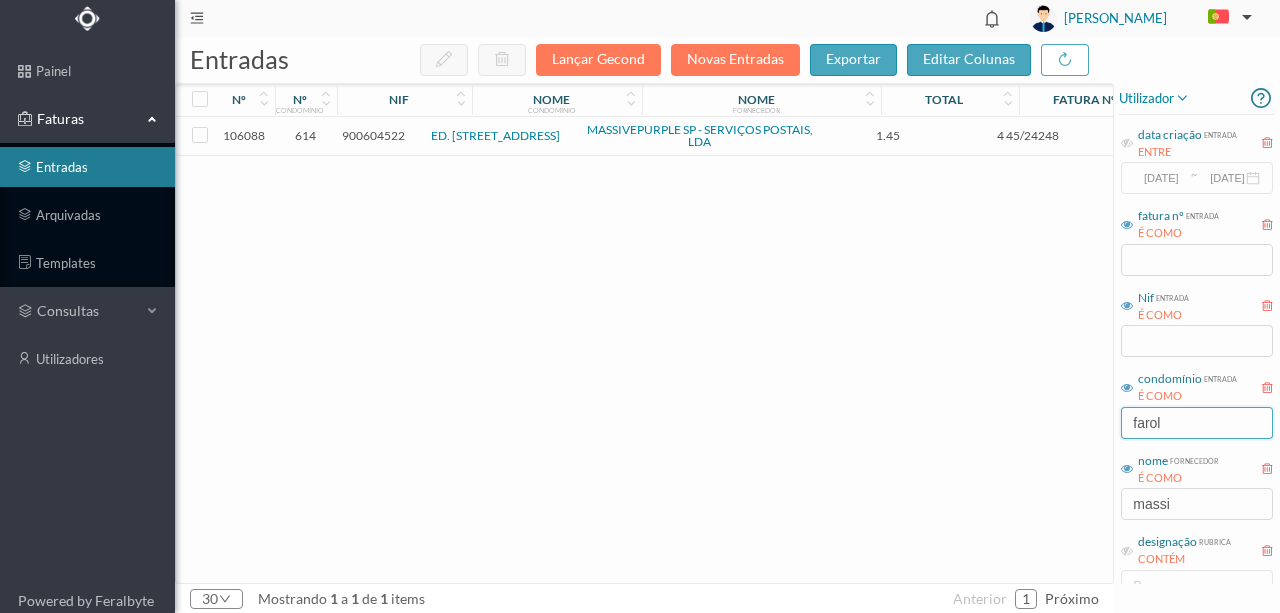 type on "farol" 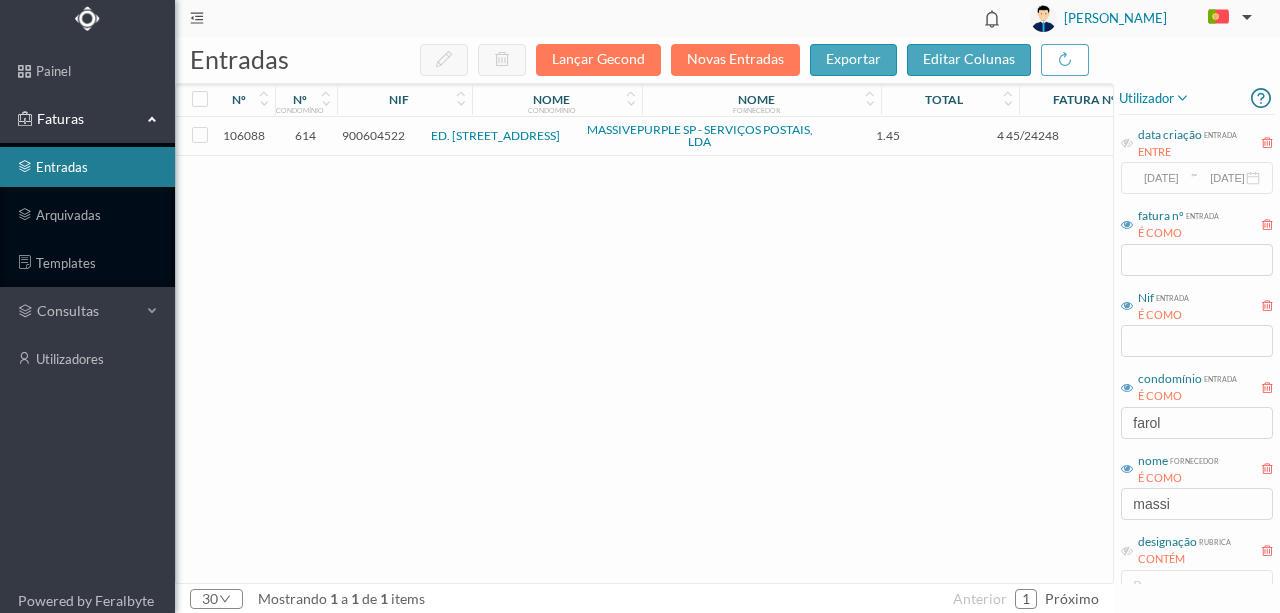 click on "900604522" at bounding box center (373, 135) 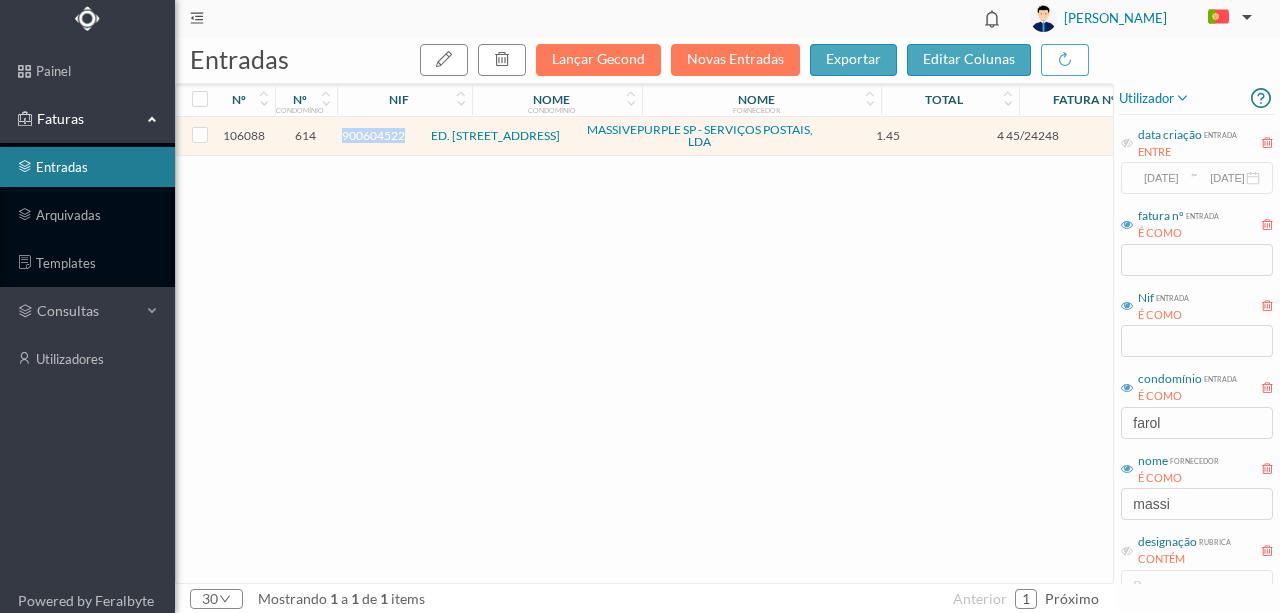 click on "900604522" at bounding box center (373, 135) 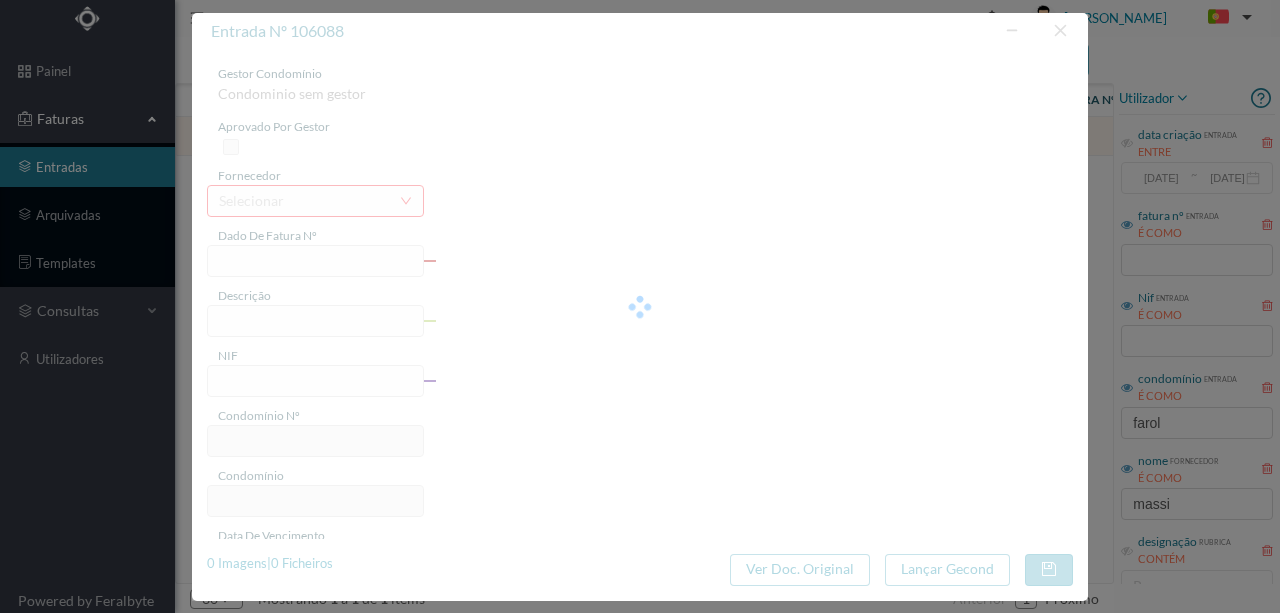 type on "4 45/24248" 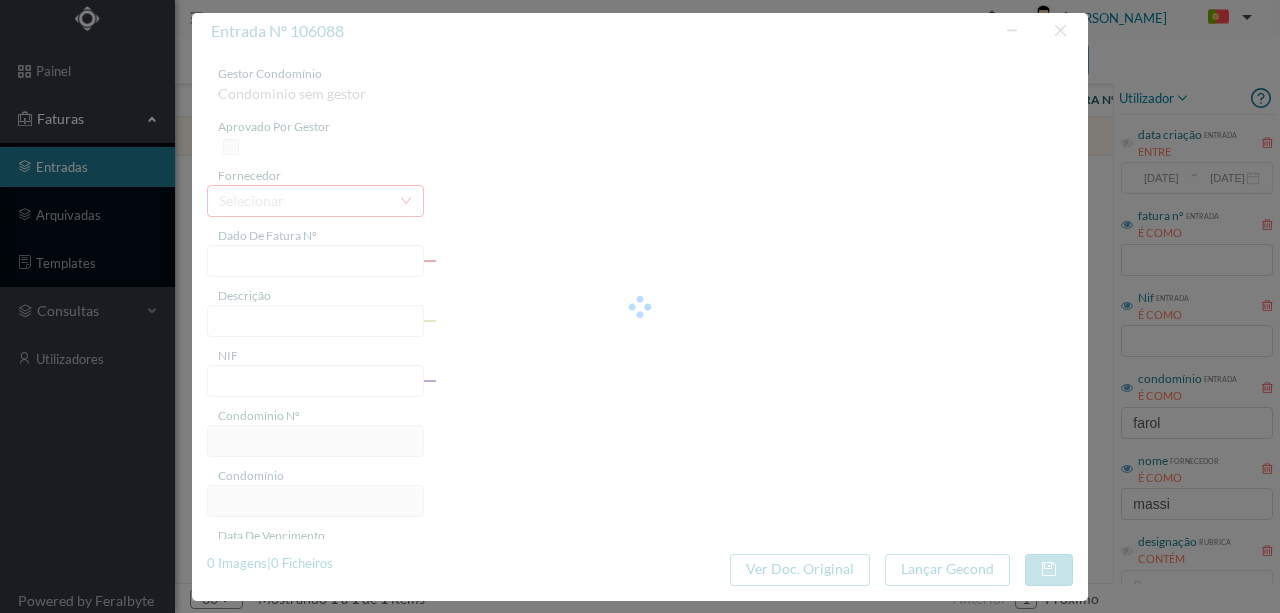 type on "Serviço [PERSON_NAME]" 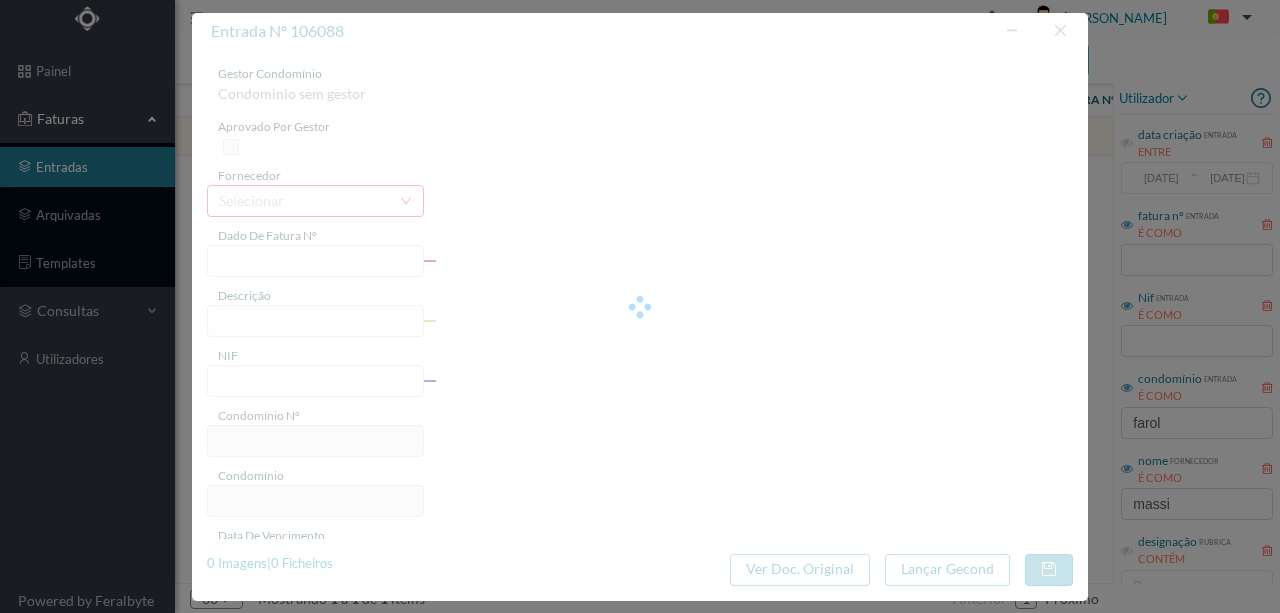 type on "900604522" 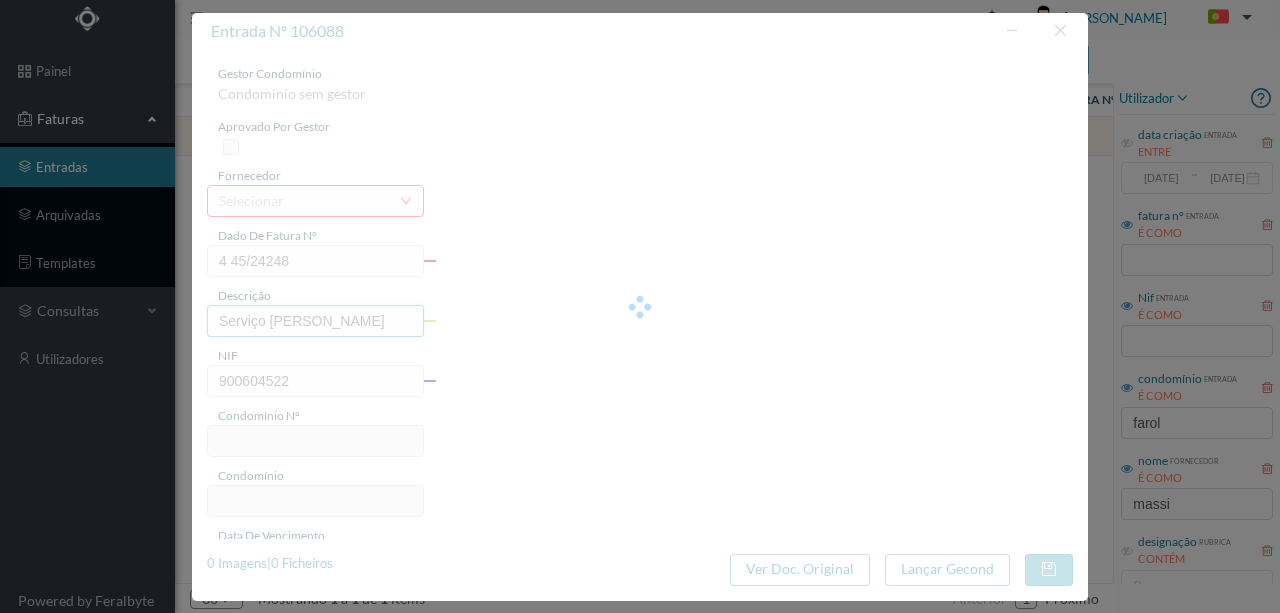 type on "614" 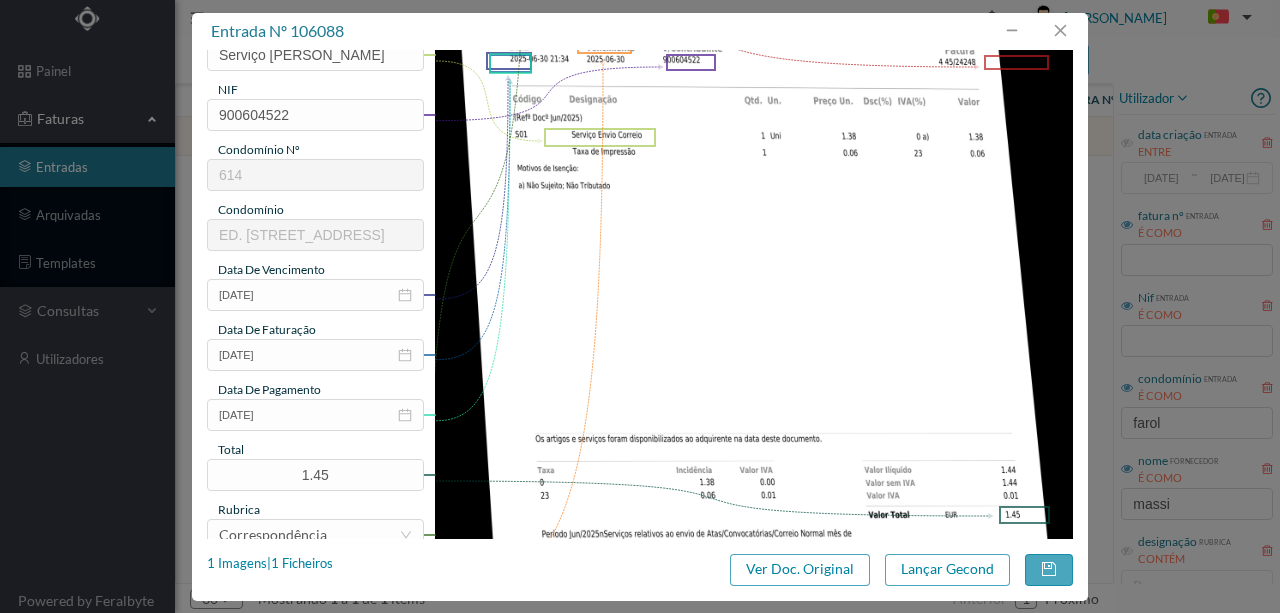 scroll, scrollTop: 400, scrollLeft: 0, axis: vertical 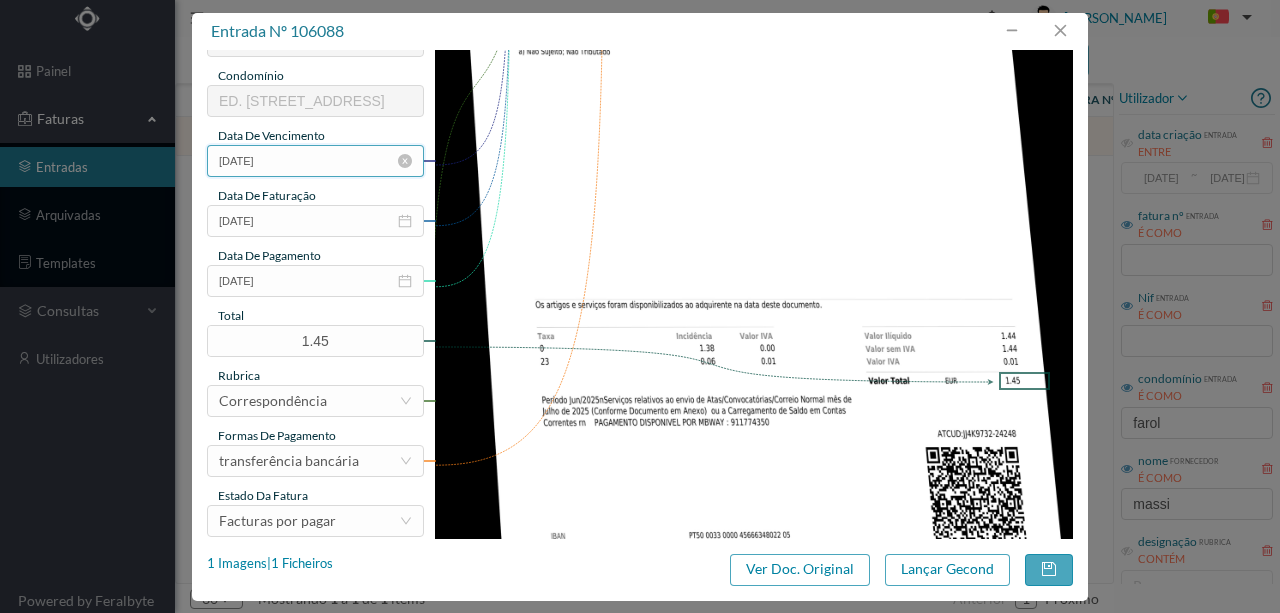 click on "[DATE]" at bounding box center (315, 161) 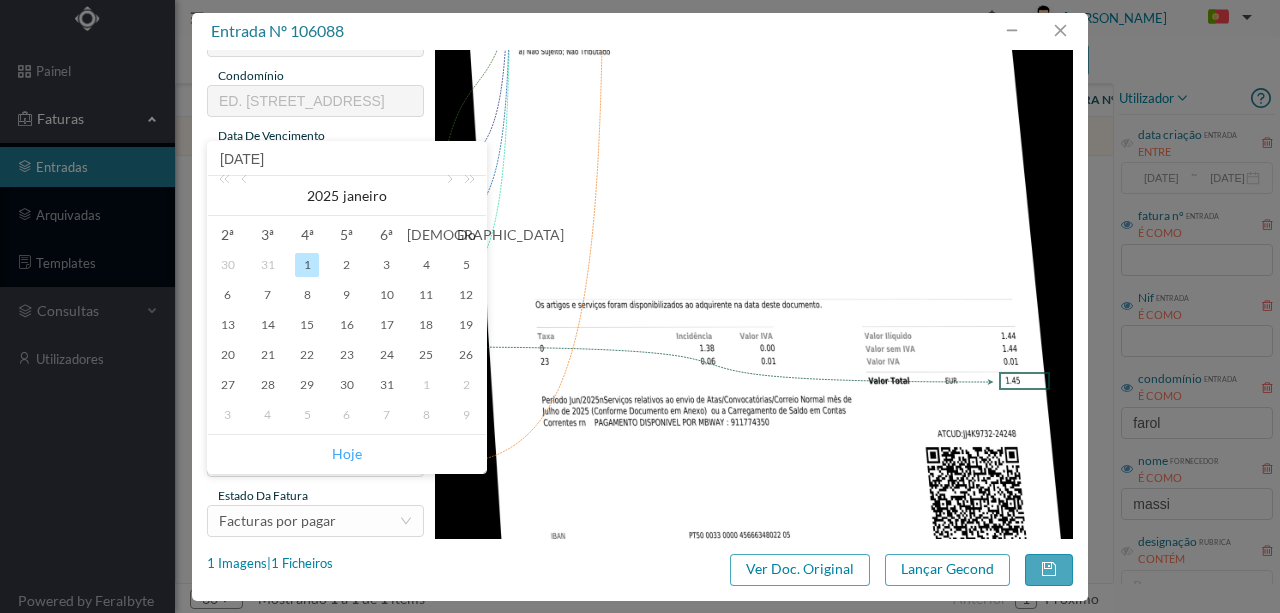 drag, startPoint x: 341, startPoint y: 456, endPoint x: 364, endPoint y: 388, distance: 71.7844 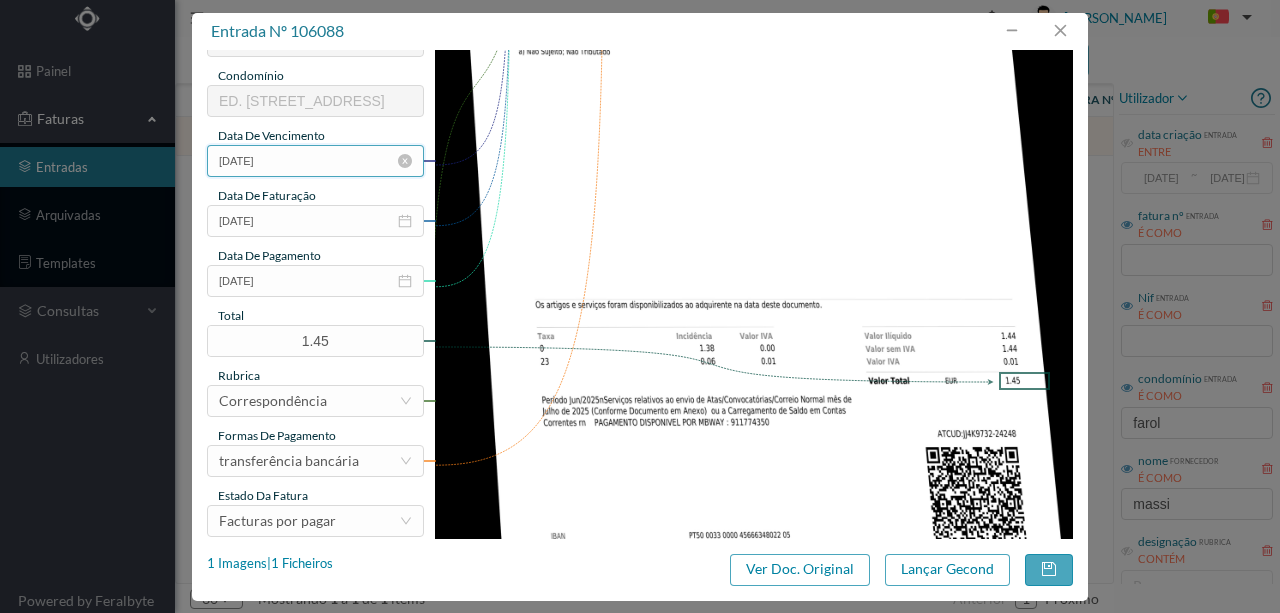 click on "[DATE]" at bounding box center [315, 161] 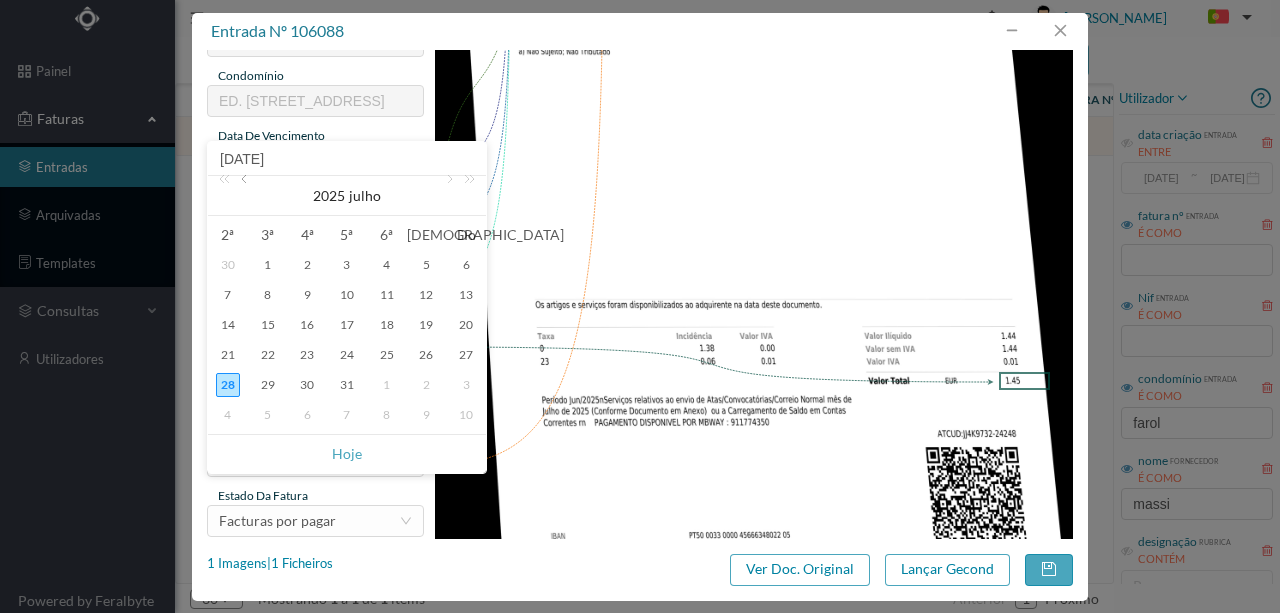 click at bounding box center (246, 196) 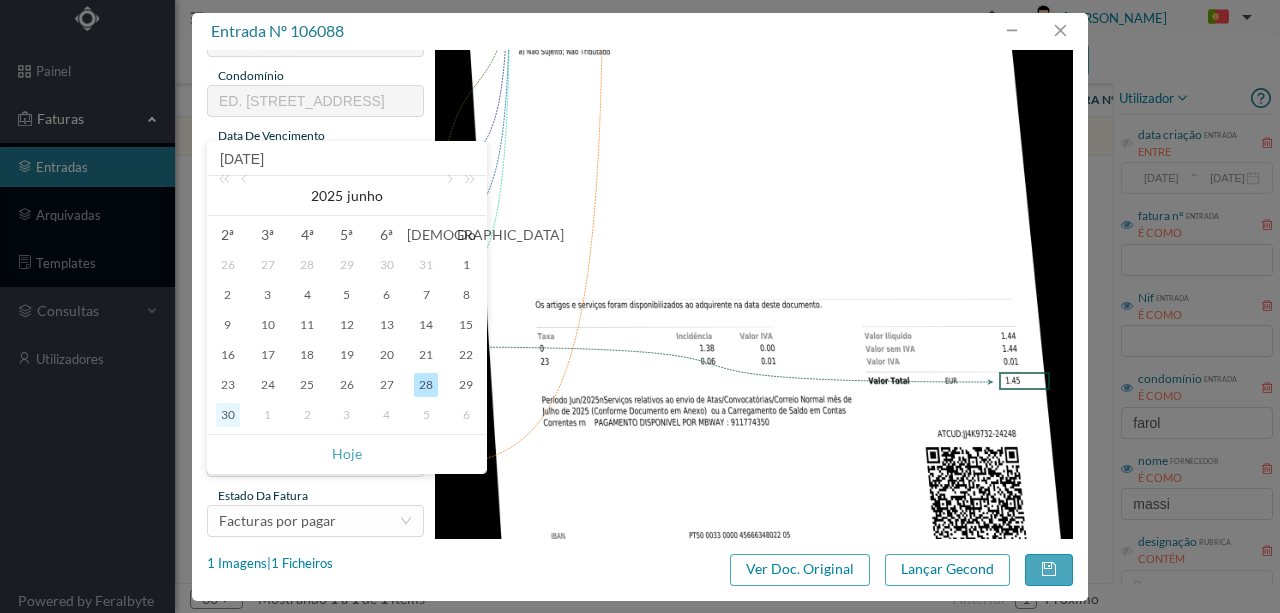 click on "30" at bounding box center (228, 415) 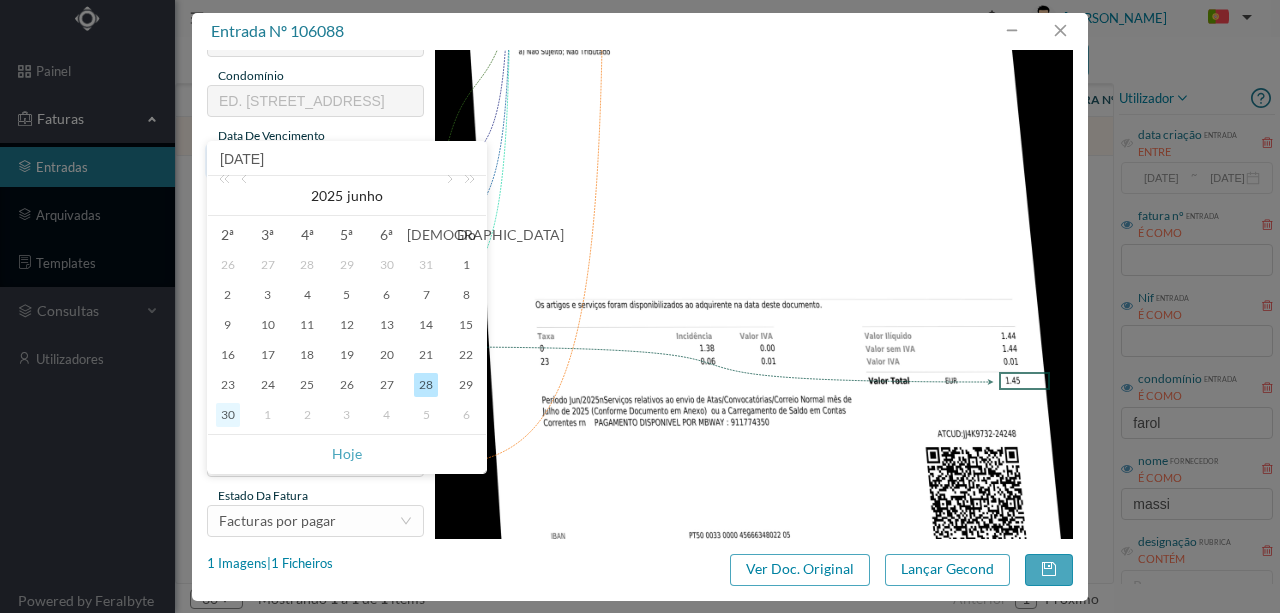 type on "[DATE]" 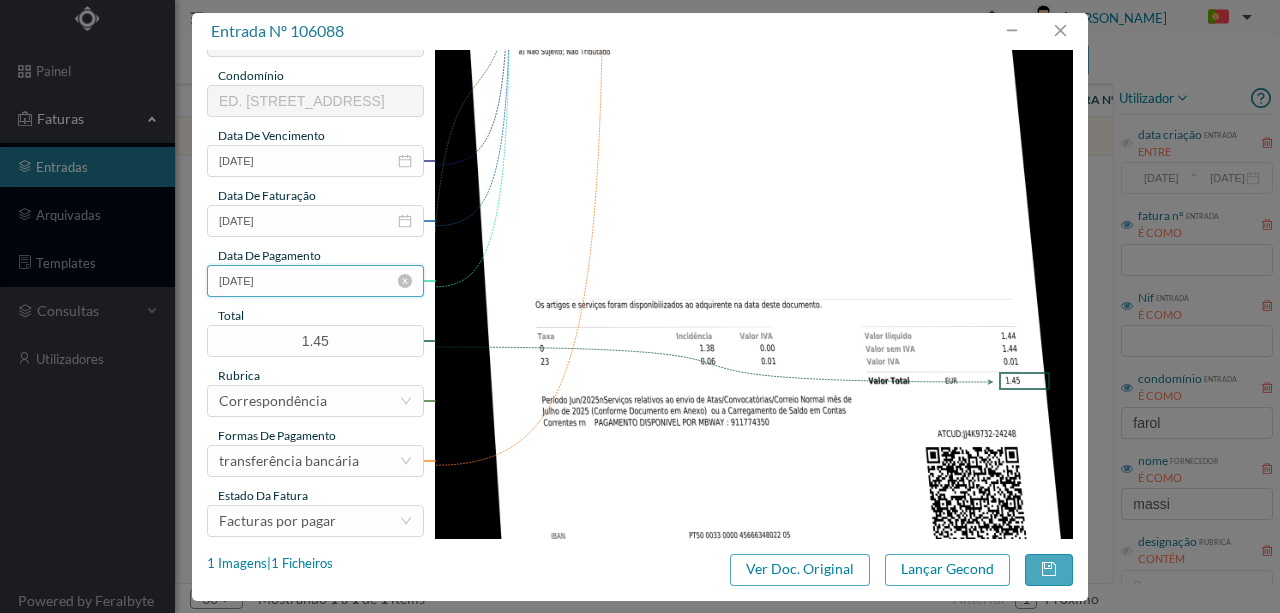 click on "[DATE]" at bounding box center [315, 281] 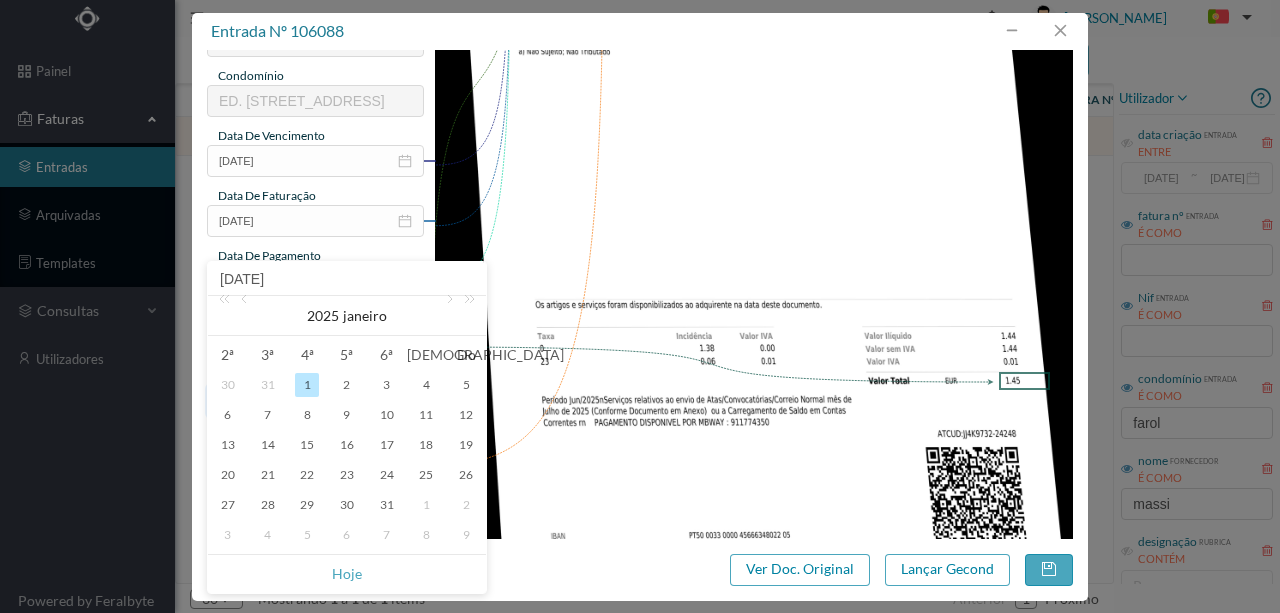 drag, startPoint x: 340, startPoint y: 567, endPoint x: 357, endPoint y: 393, distance: 174.82849 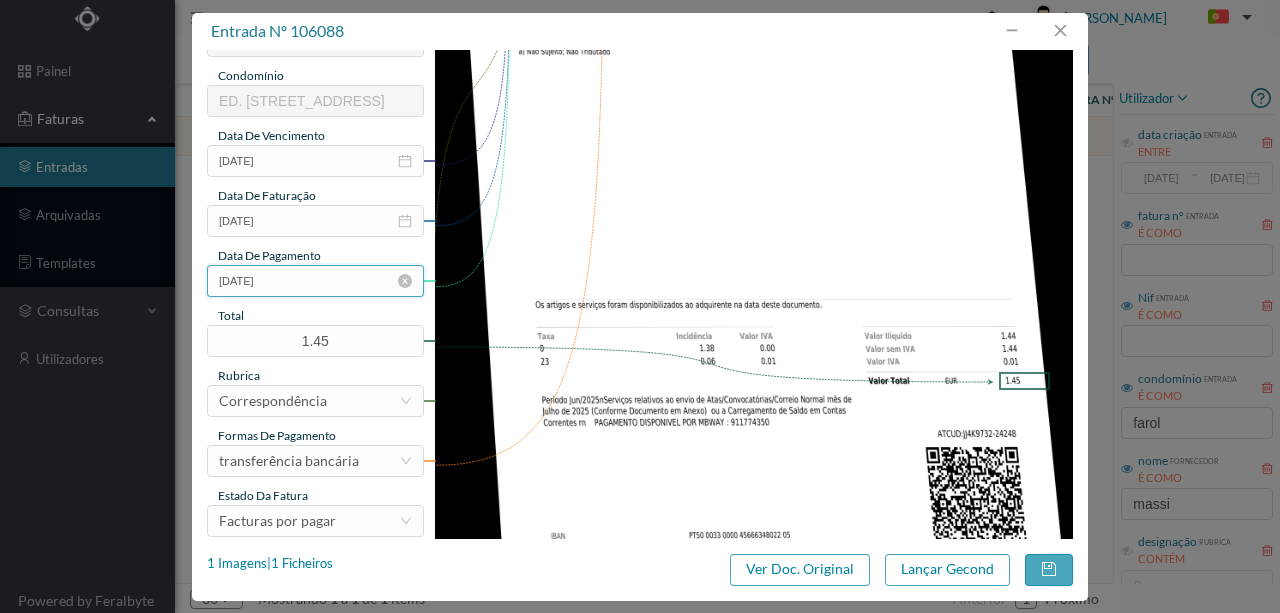 click on "[DATE]" at bounding box center [315, 281] 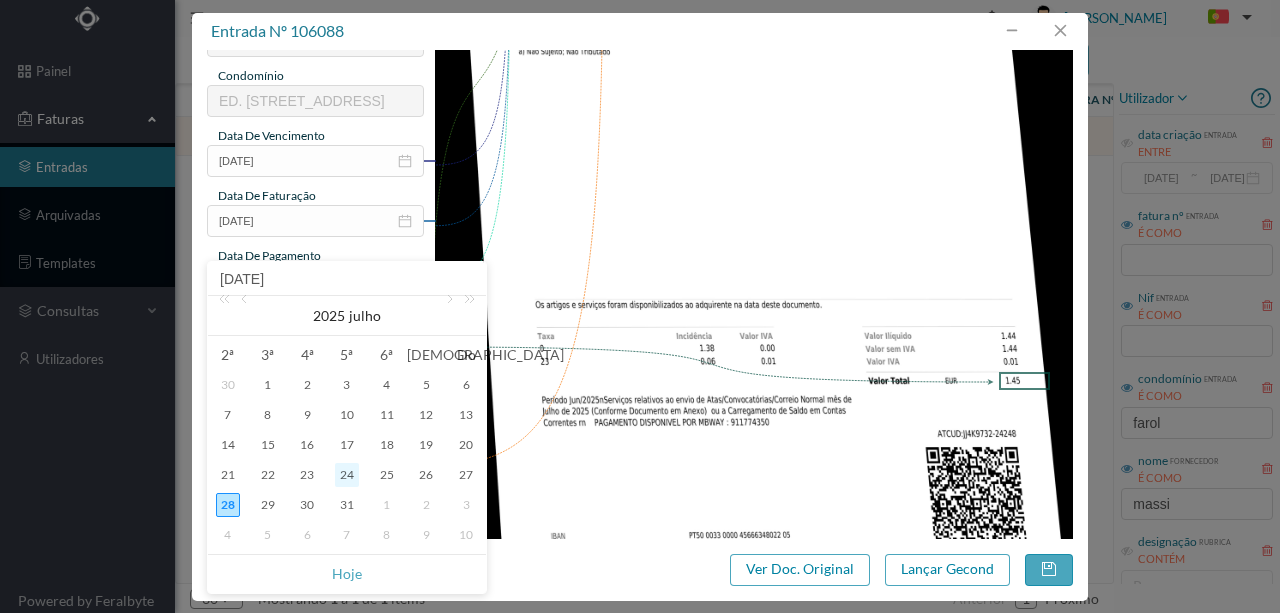 click on "24" at bounding box center (347, 475) 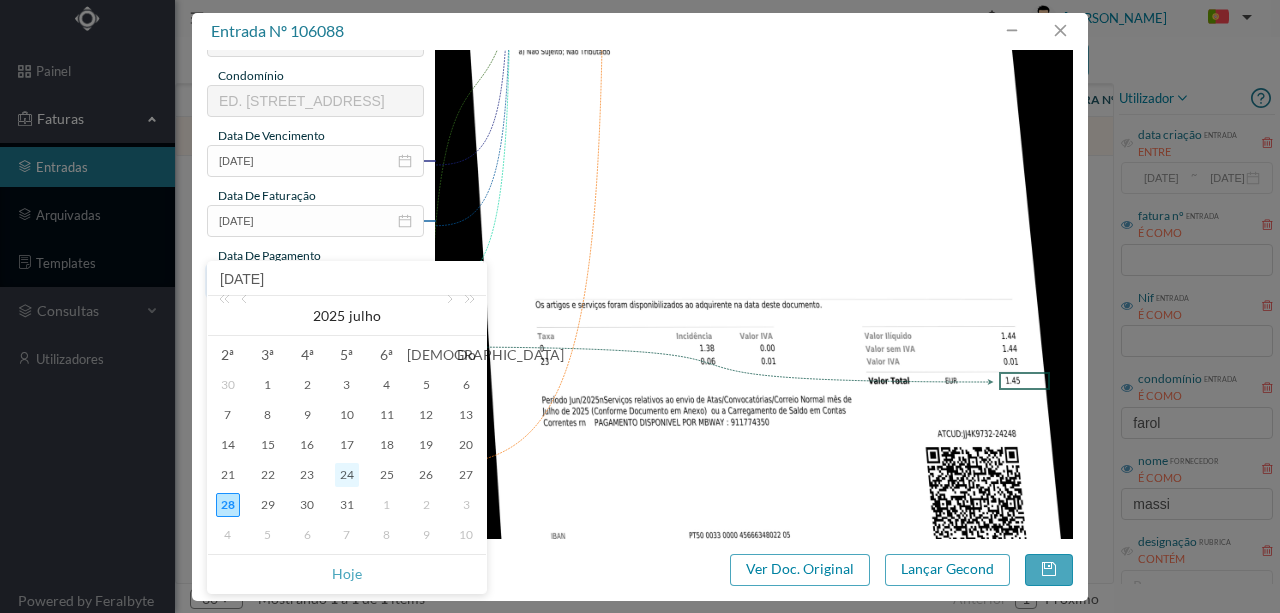 type on "[DATE]" 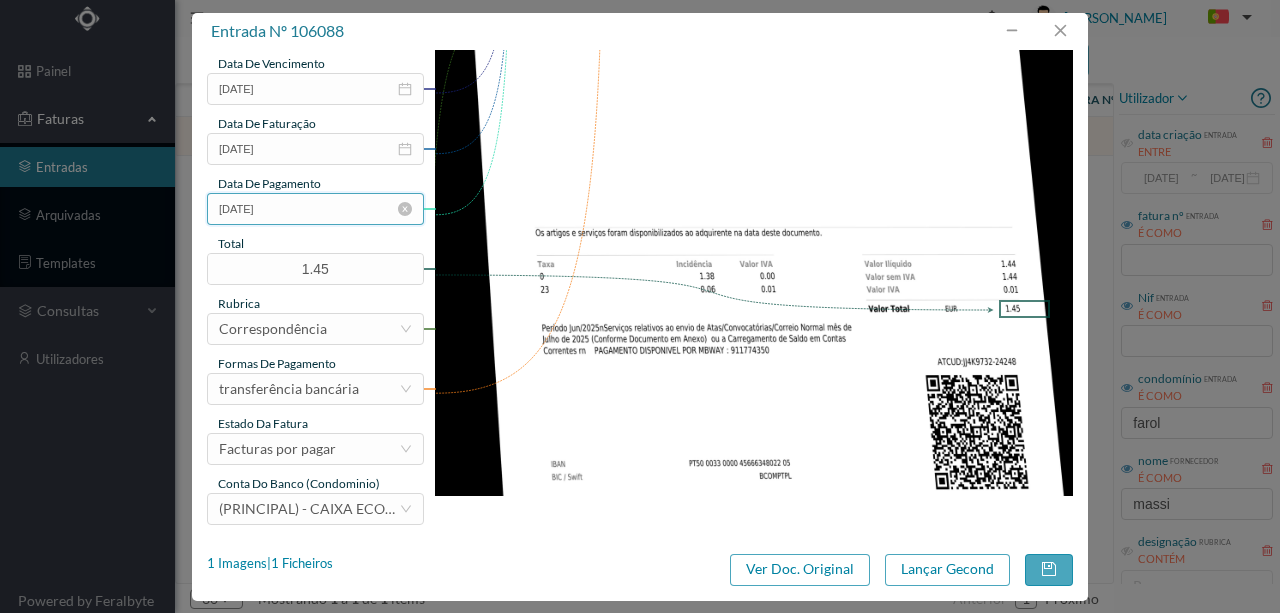 scroll, scrollTop: 473, scrollLeft: 0, axis: vertical 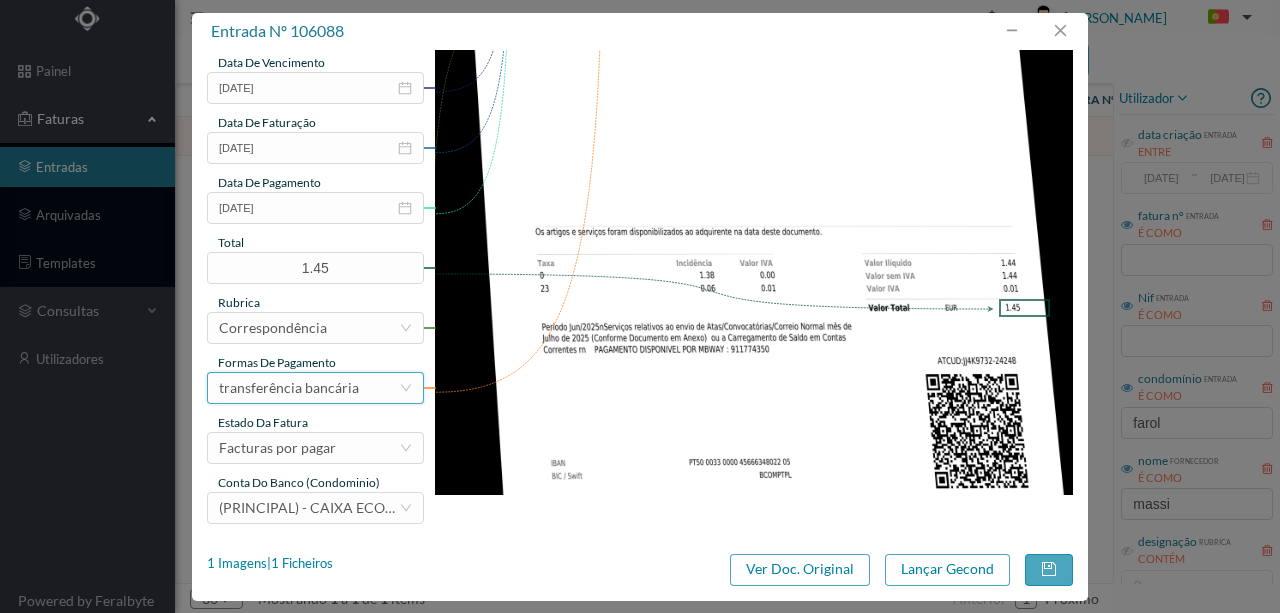 click on "transferência bancária" at bounding box center (289, 388) 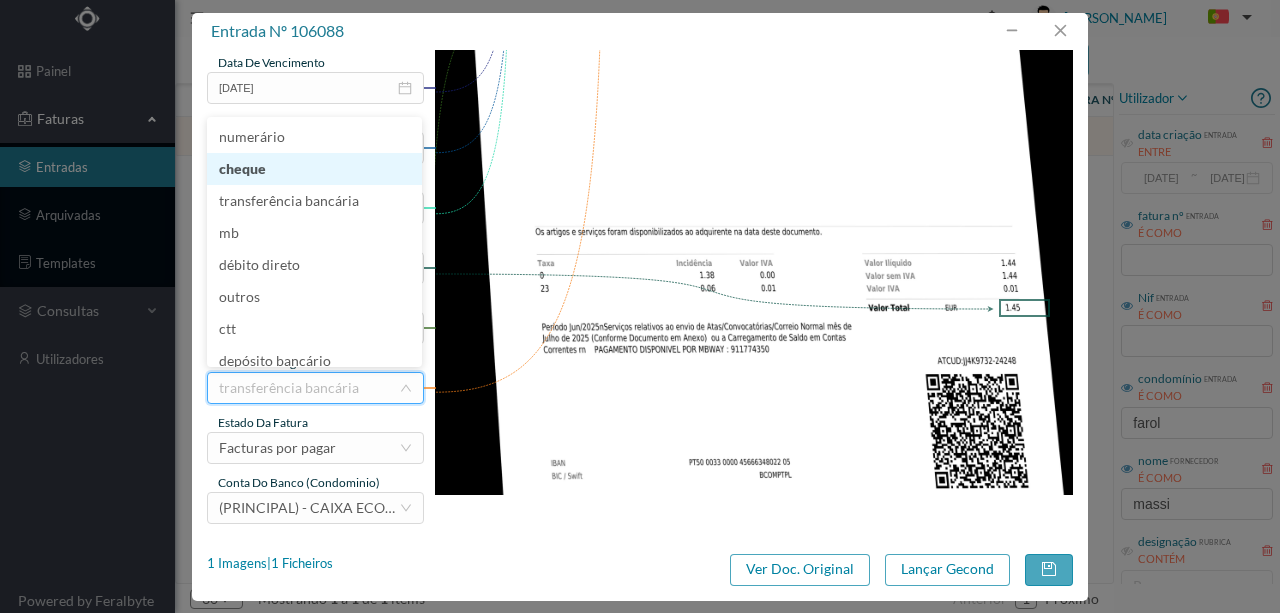 click on "cheque" at bounding box center [314, 169] 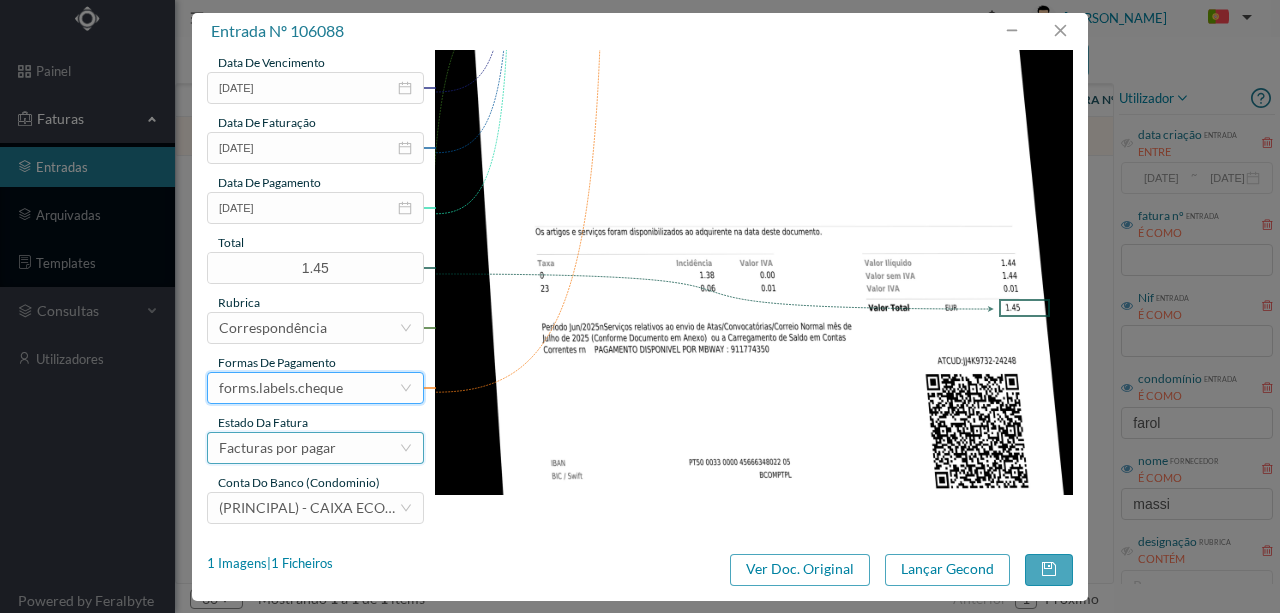 click on "Facturas por pagar" at bounding box center (277, 448) 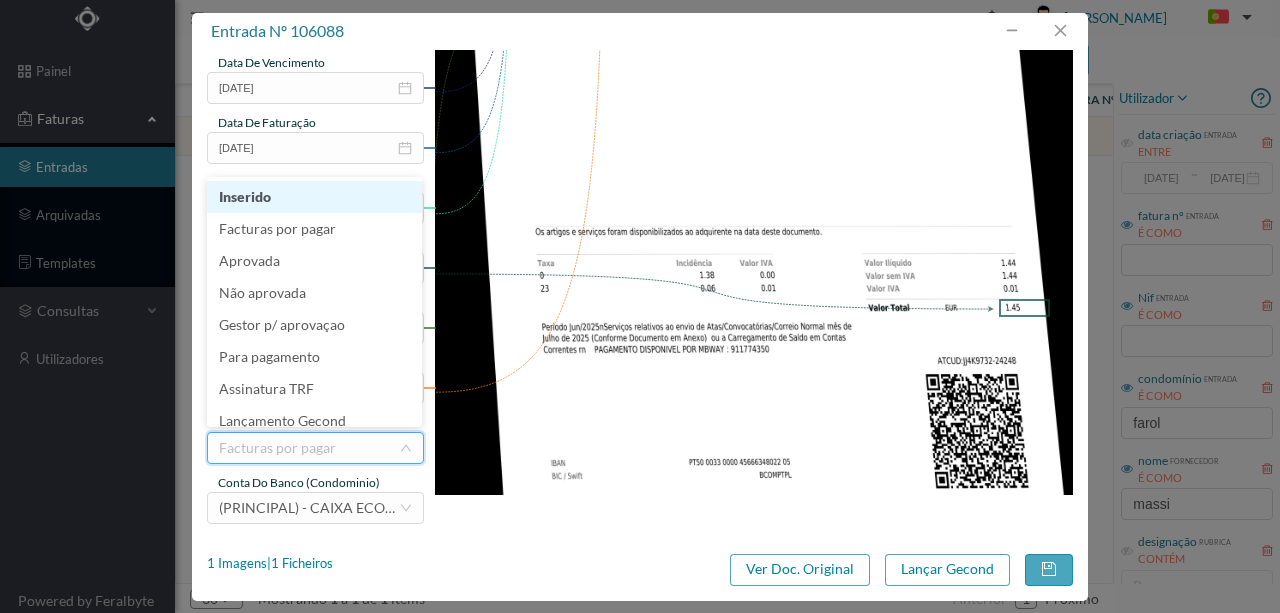 scroll, scrollTop: 10, scrollLeft: 0, axis: vertical 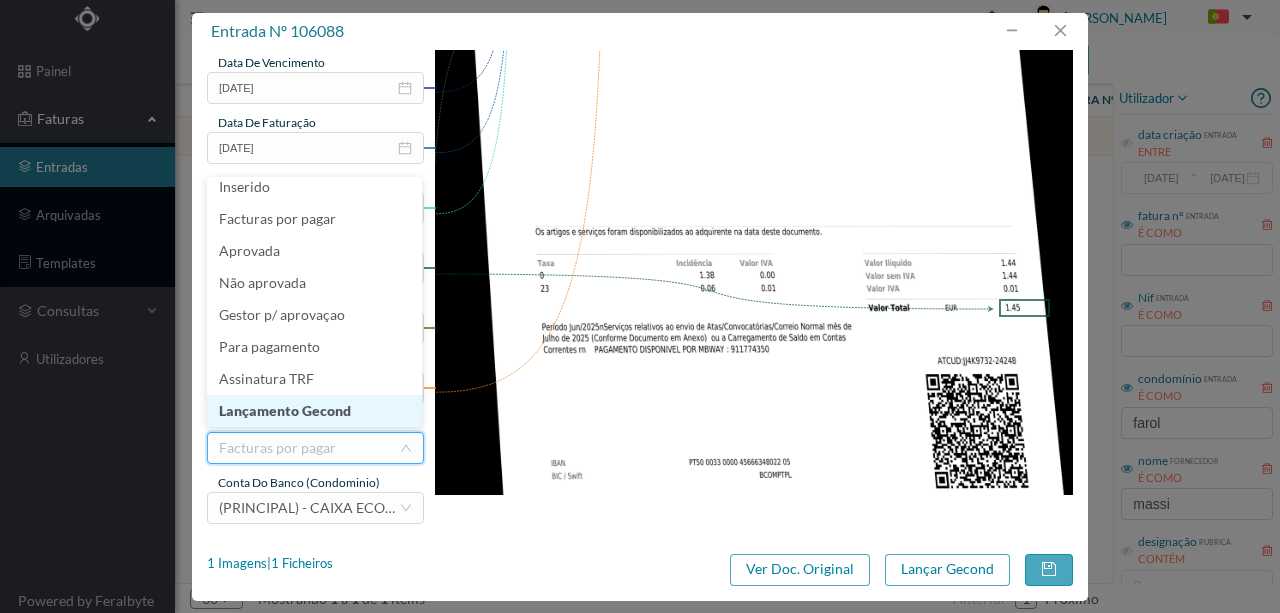 click on "Lançamento Gecond" at bounding box center (314, 411) 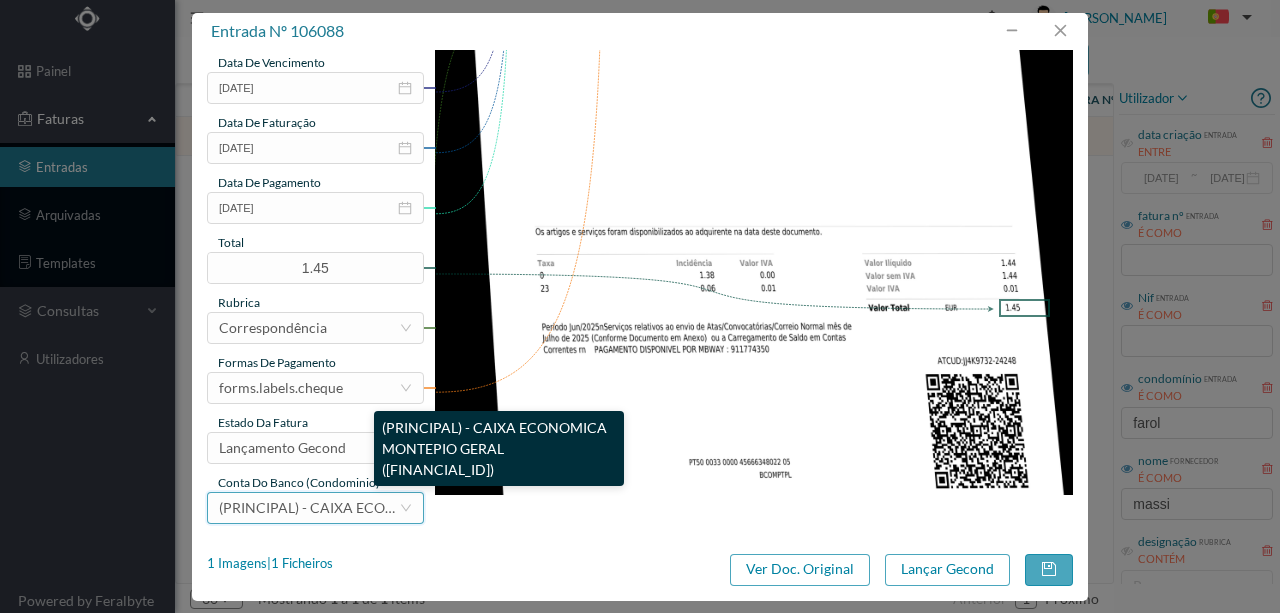 click on "(PRINCIPAL) - CAIXA ECONOMICA MONTEPIO GERAL (PT50 003600709910012135231)" at bounding box center (451, 507) 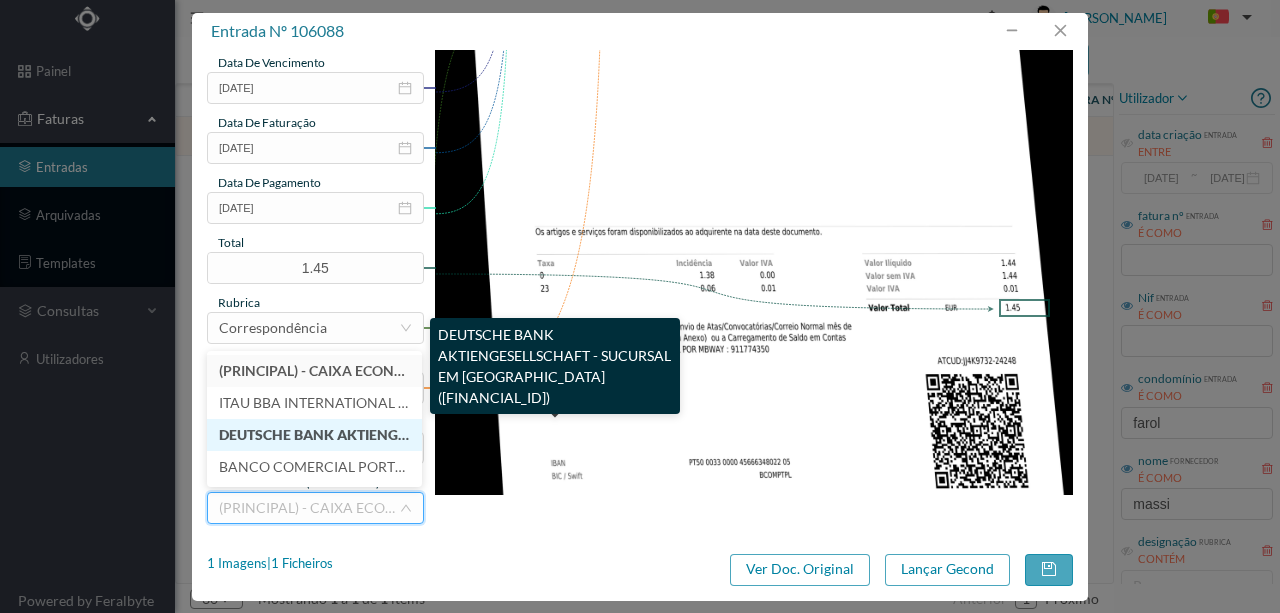 click on "DEUTSCHE BANK AKTIENGESELLSCHAFT - SUCURSAL EM PORTUGAL (PT50 004300000000000061417)" at bounding box center (536, 434) 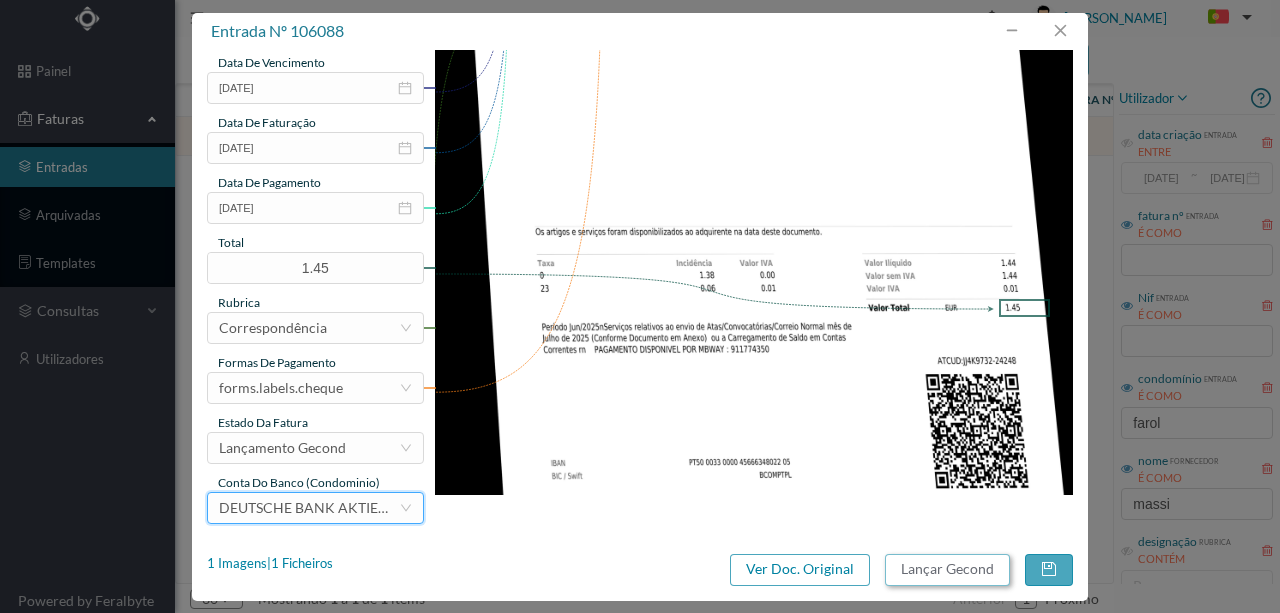 click on "Lançar Gecond" at bounding box center (947, 570) 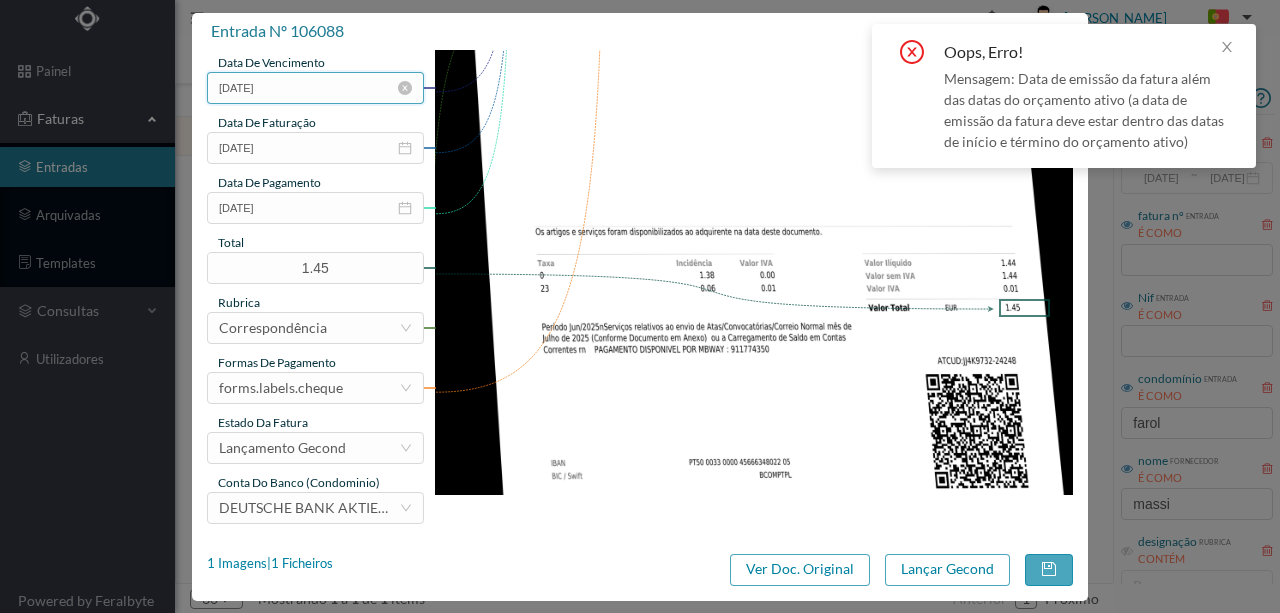 click on "[DATE]" at bounding box center (315, 88) 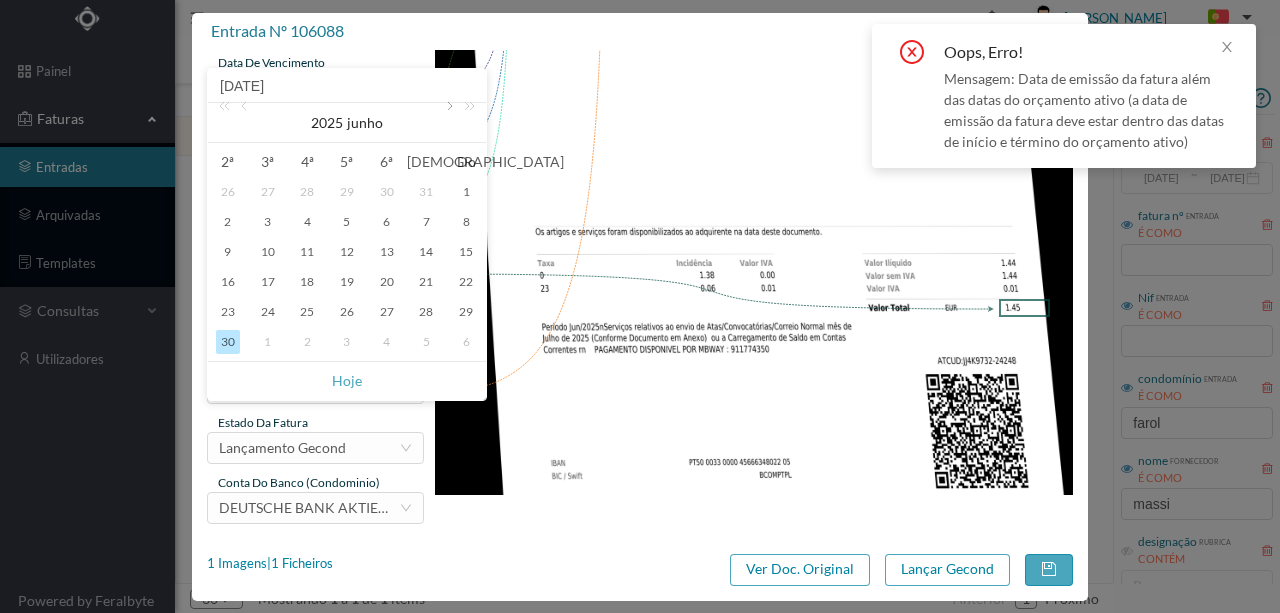 click at bounding box center [448, 123] 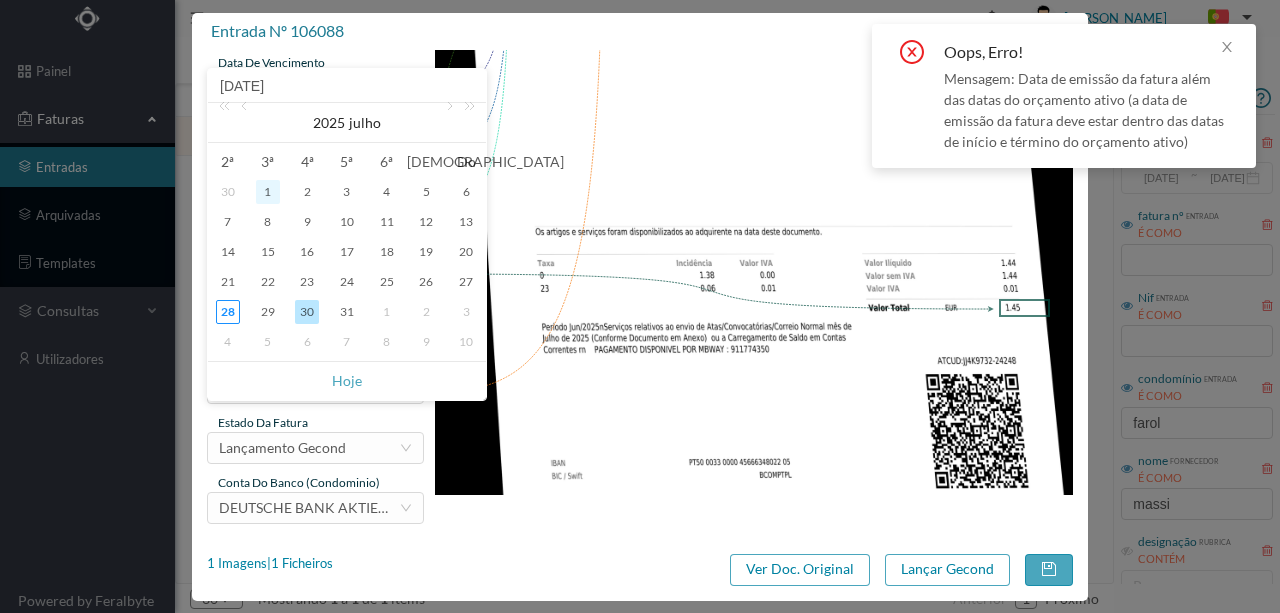 click on "1" at bounding box center (268, 192) 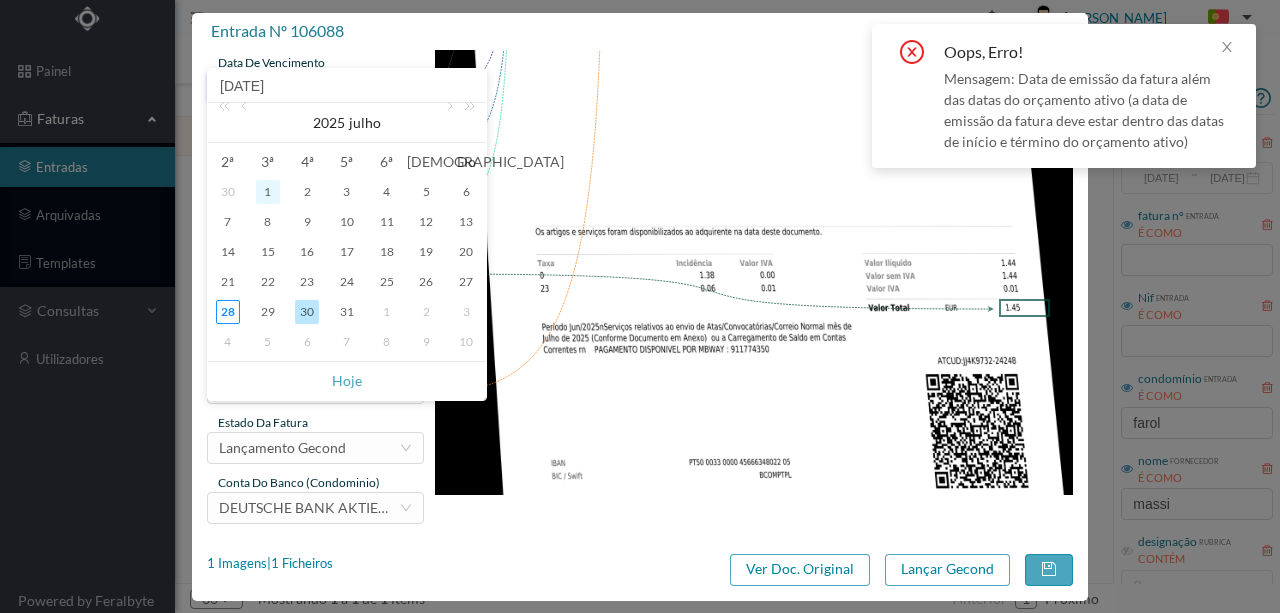 type on "[DATE]" 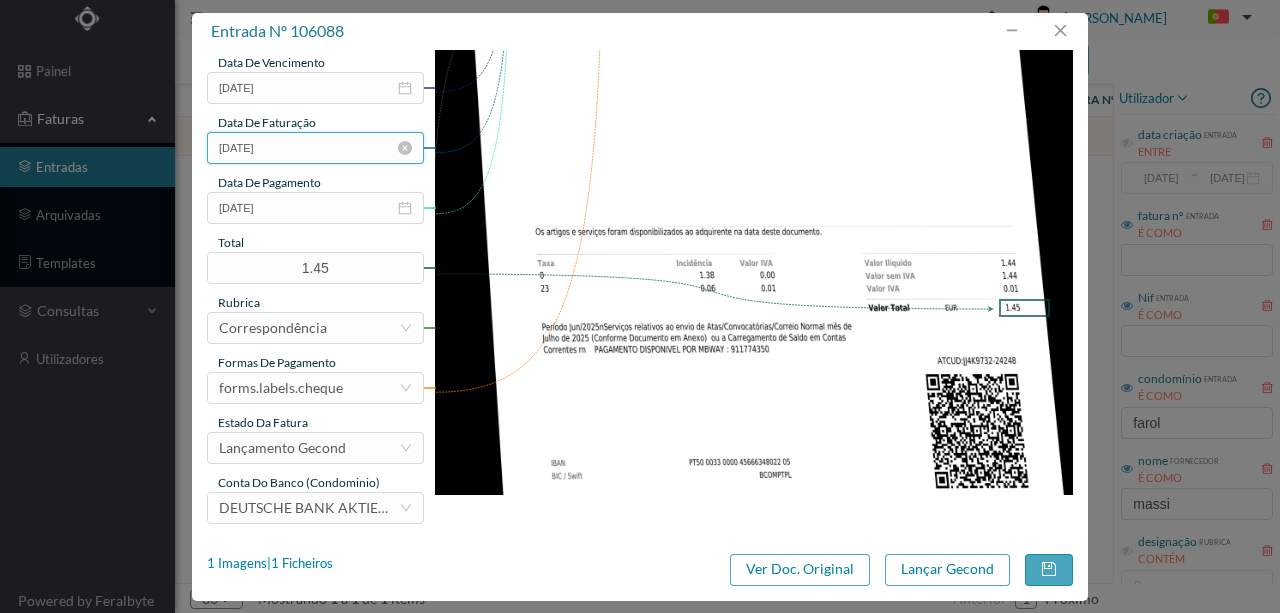 click on "[DATE]" at bounding box center [315, 148] 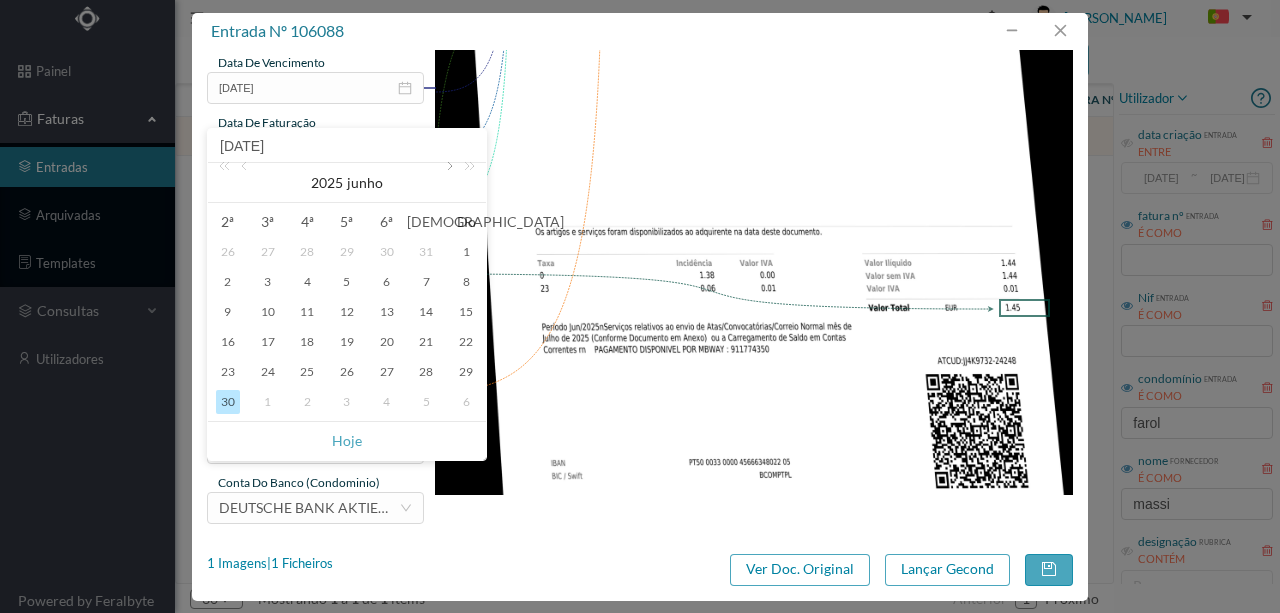 click at bounding box center [448, 183] 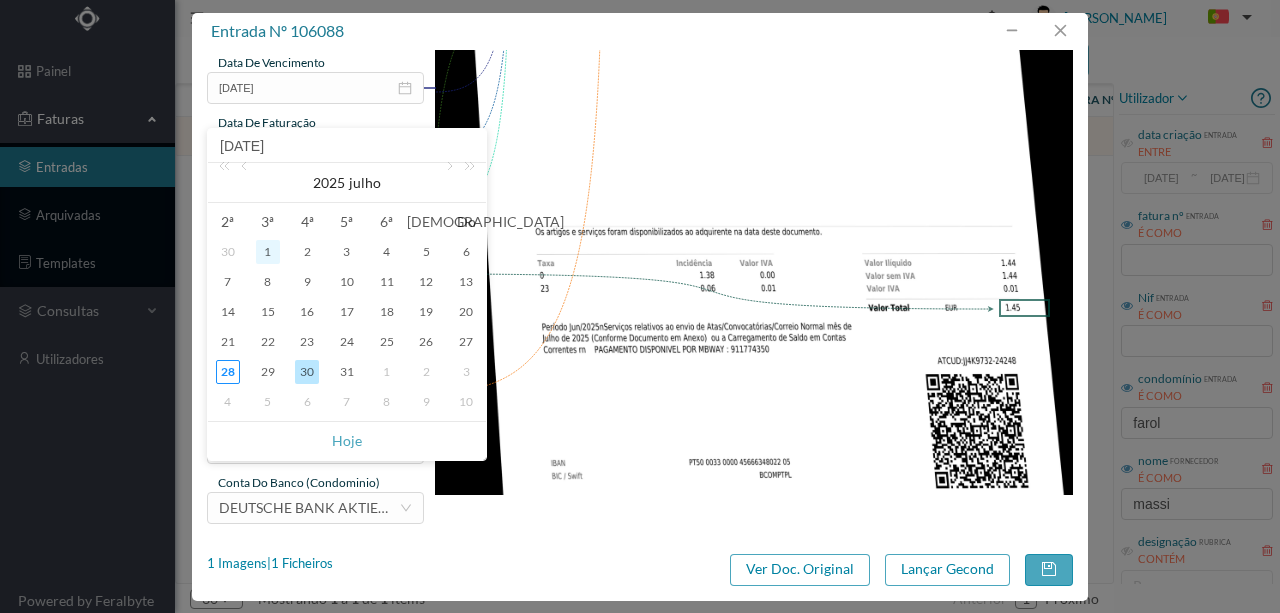 click on "1" at bounding box center (268, 252) 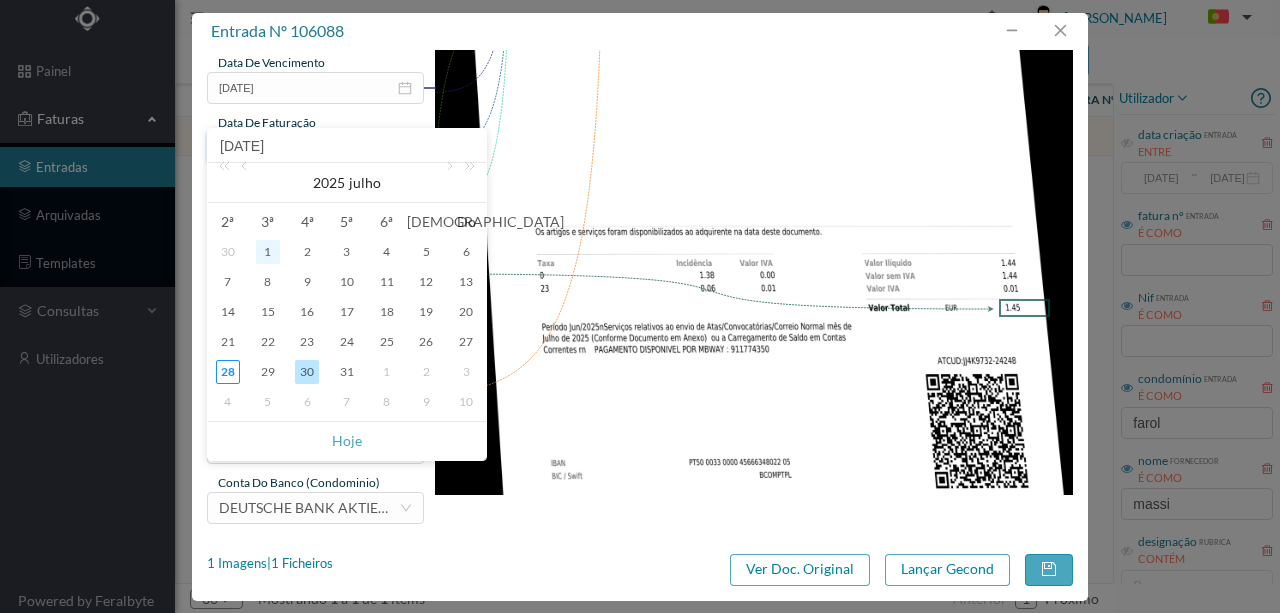 type on "[DATE]" 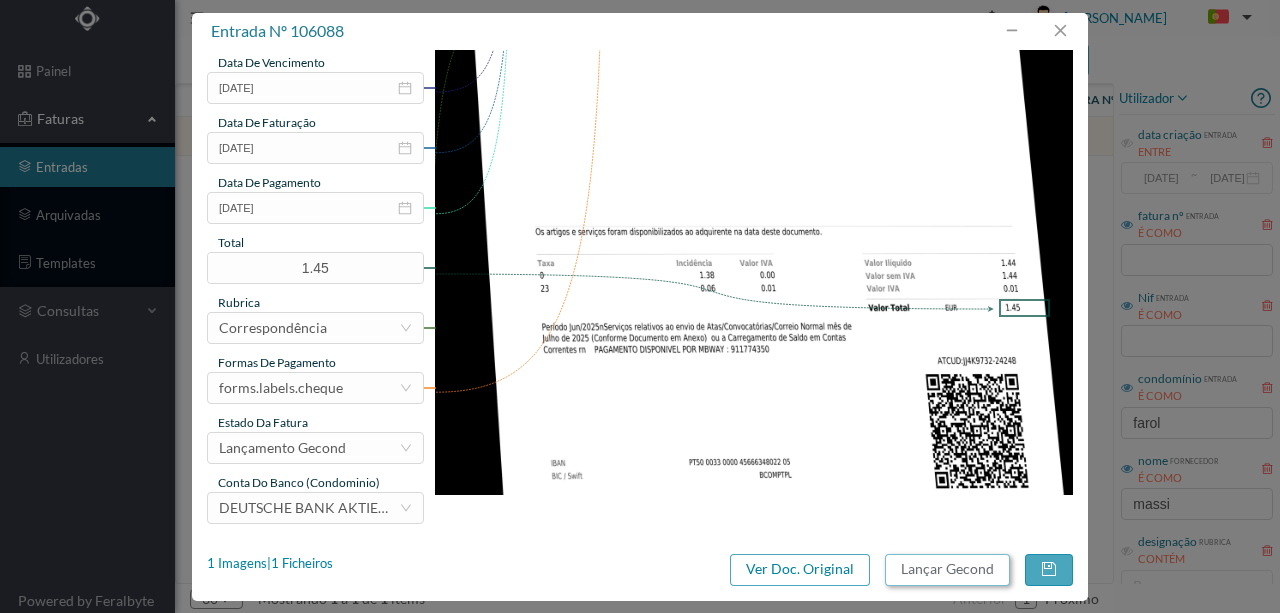 click on "Lançar Gecond" at bounding box center (947, 570) 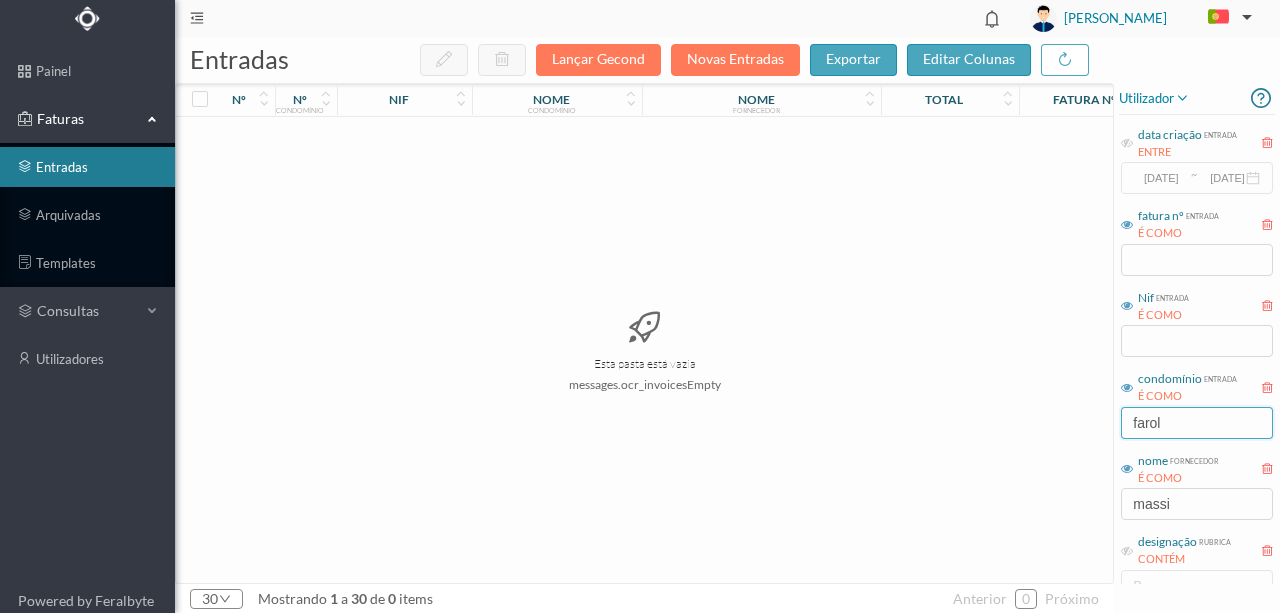 drag, startPoint x: 1191, startPoint y: 411, endPoint x: 888, endPoint y: 356, distance: 307.9513 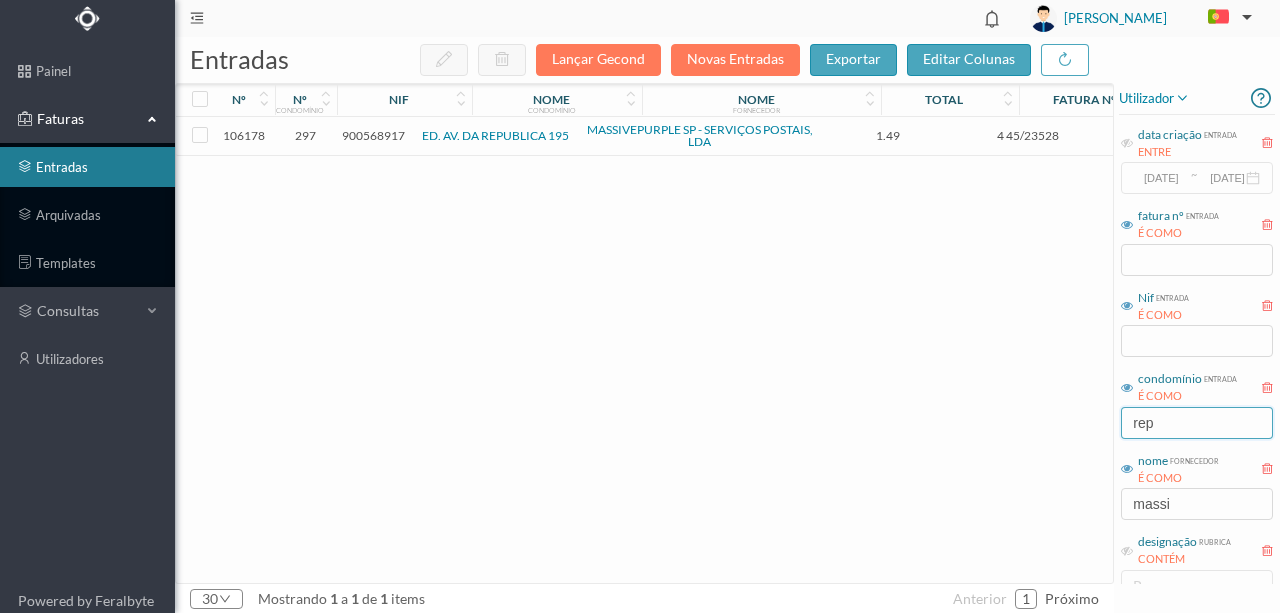 type on "rep" 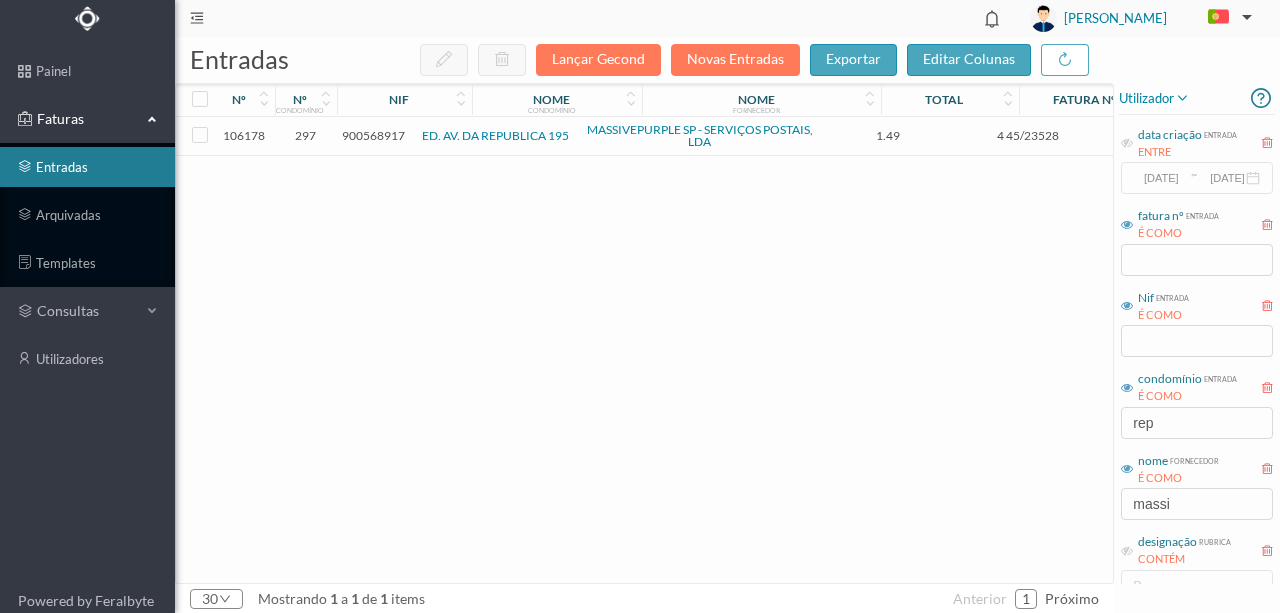 click on "900568917" at bounding box center [373, 135] 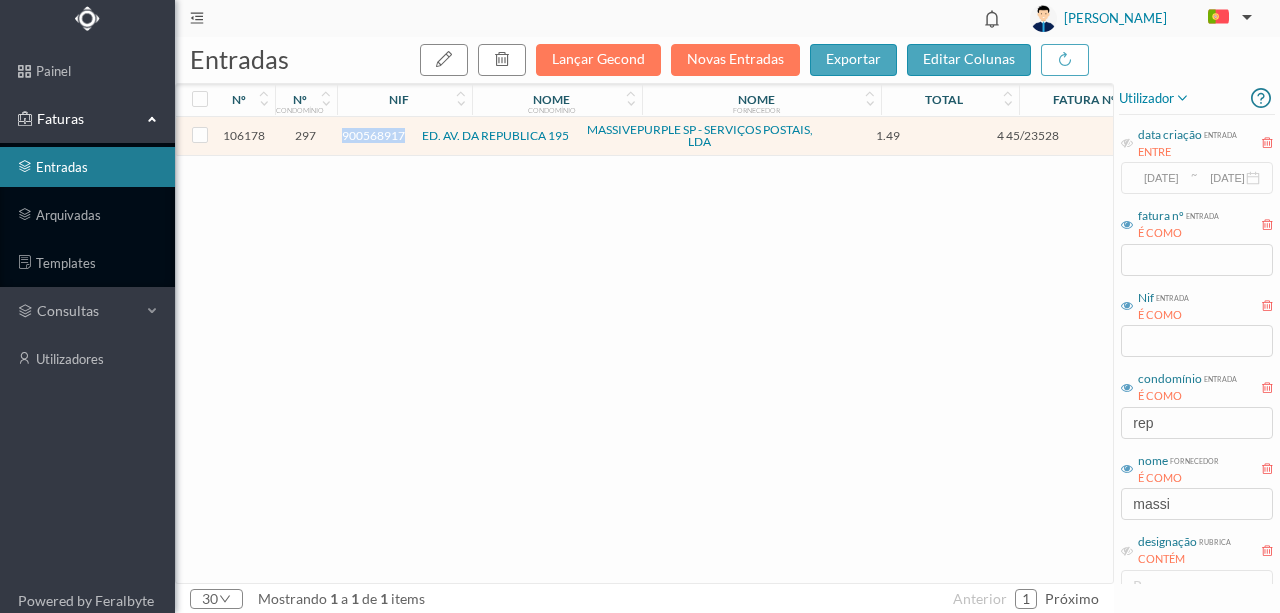 click on "900568917" at bounding box center (373, 135) 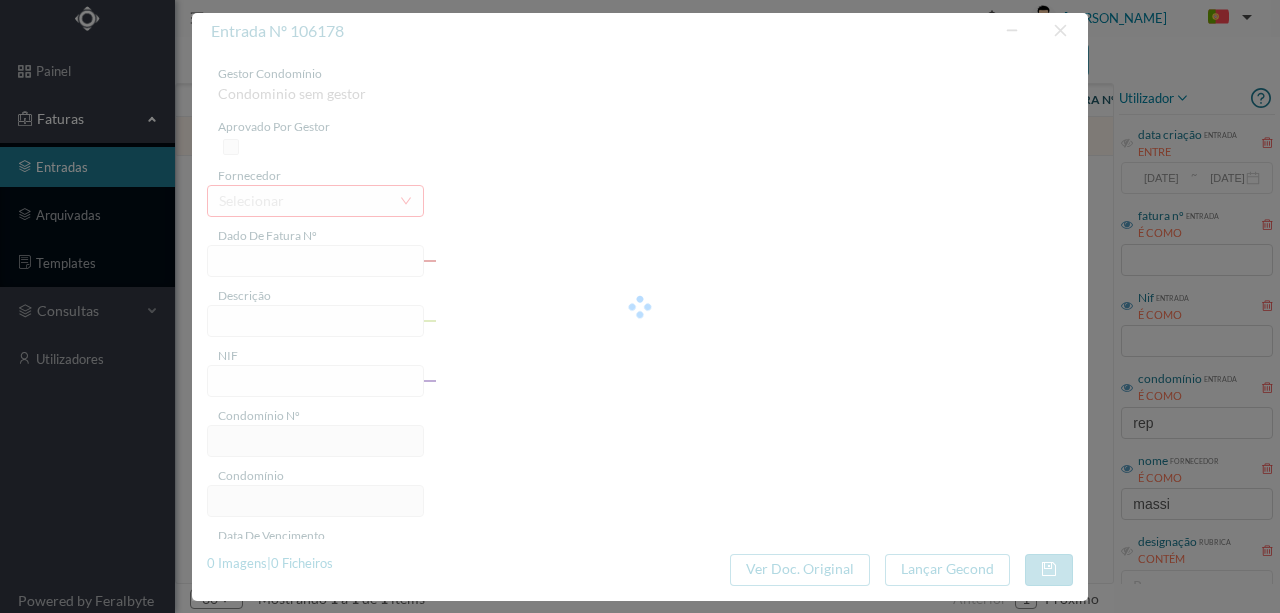 type on "4 45/23528" 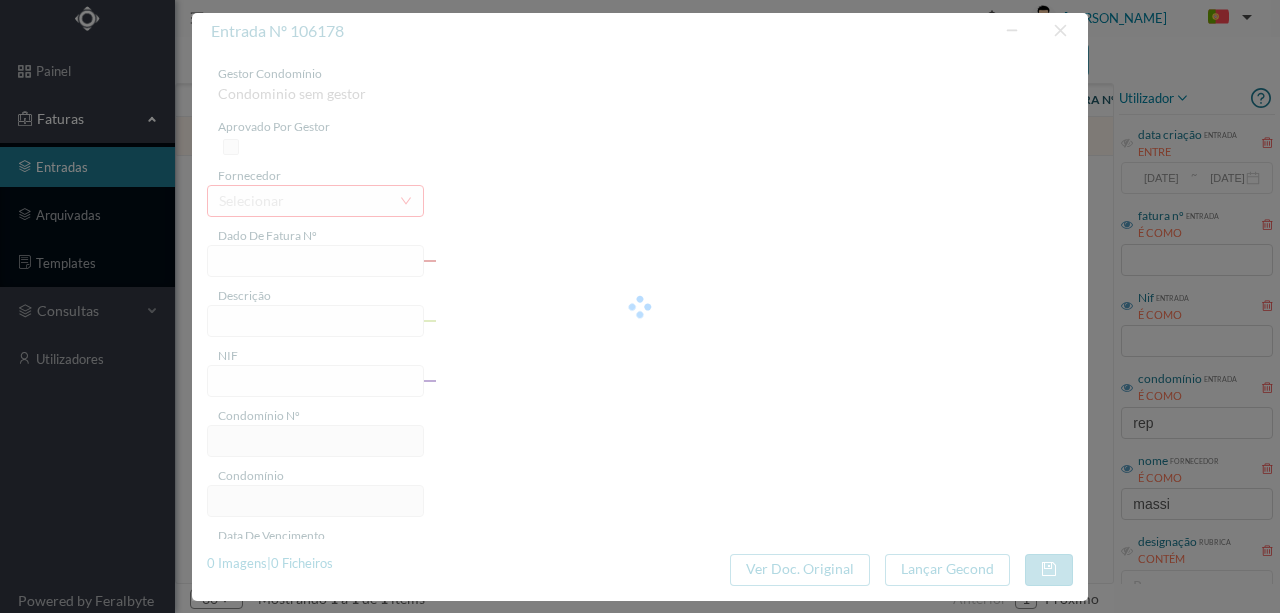 type on "Serviço [PERSON_NAME]" 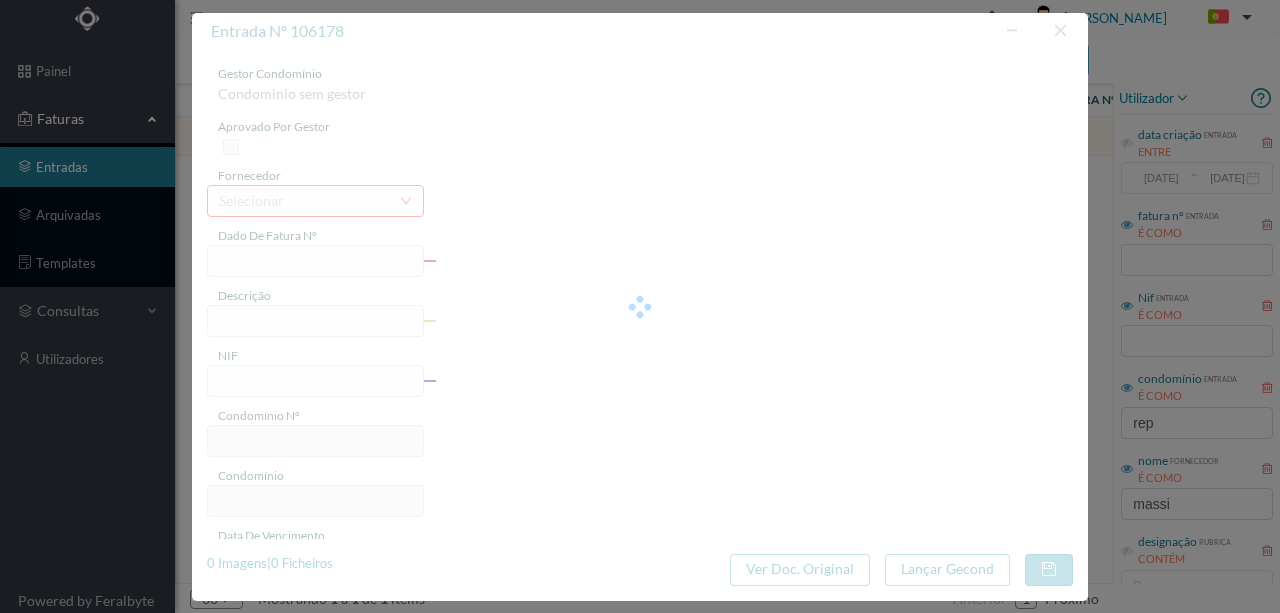type on "900568917" 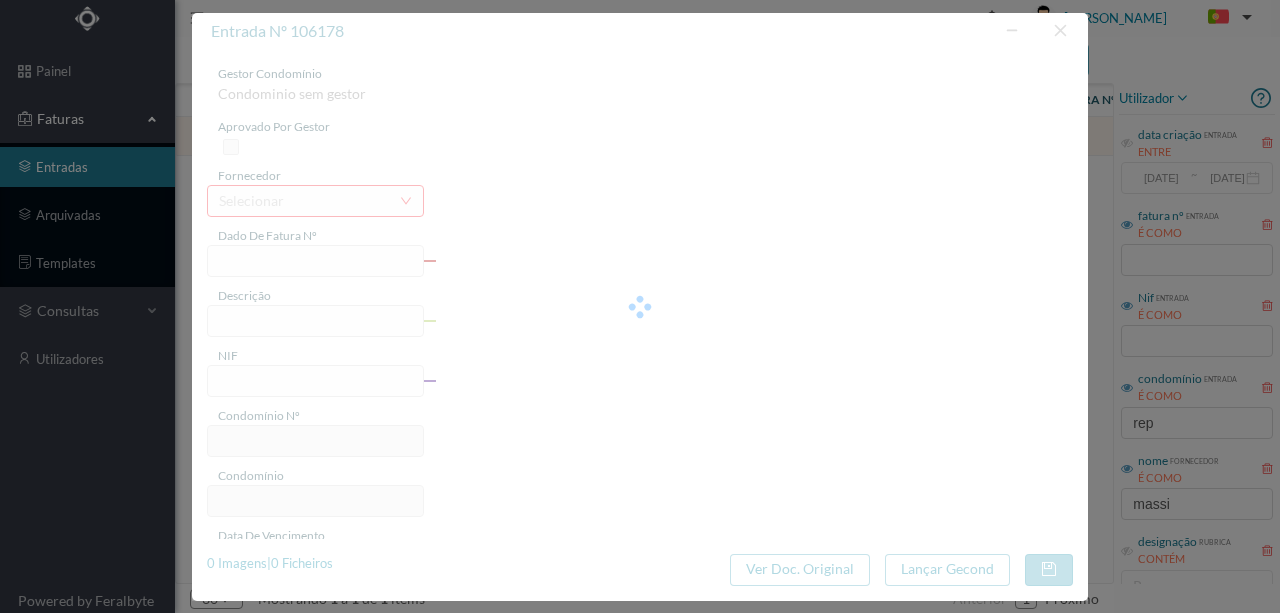 type on "[DATE]" 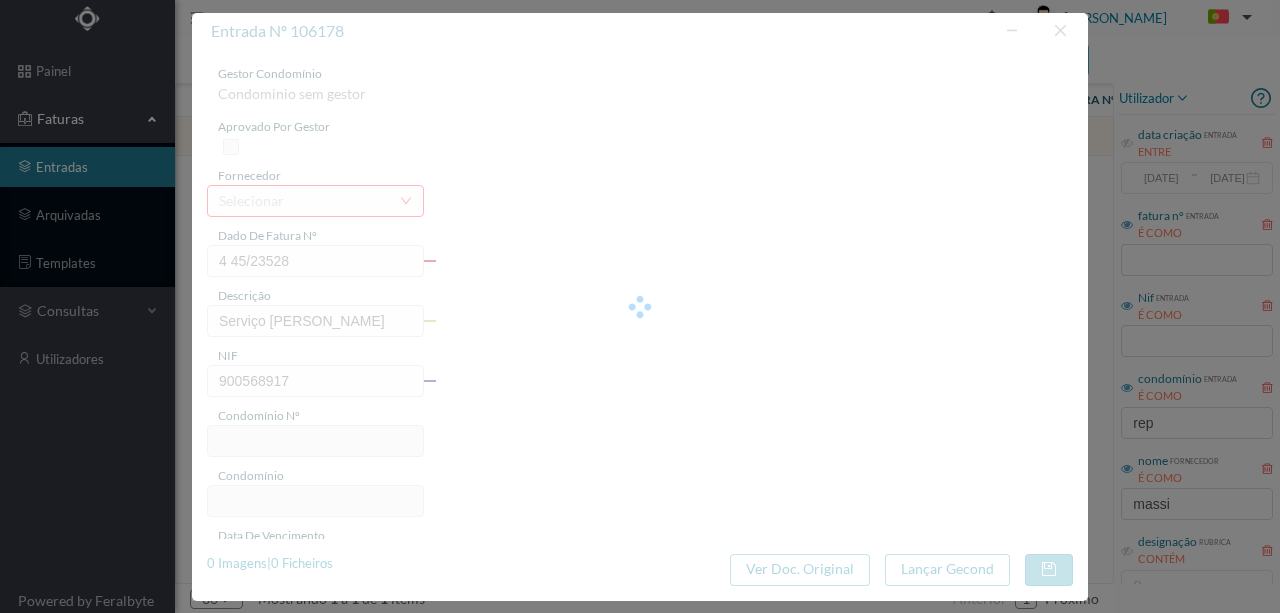 type on "297" 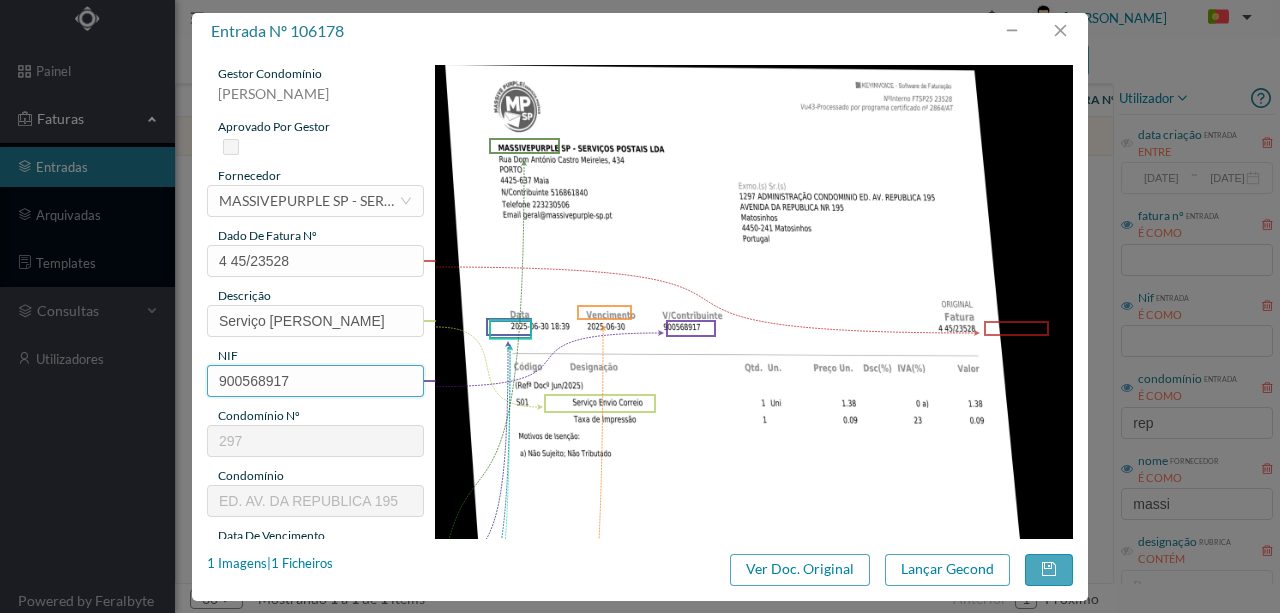 scroll, scrollTop: 200, scrollLeft: 0, axis: vertical 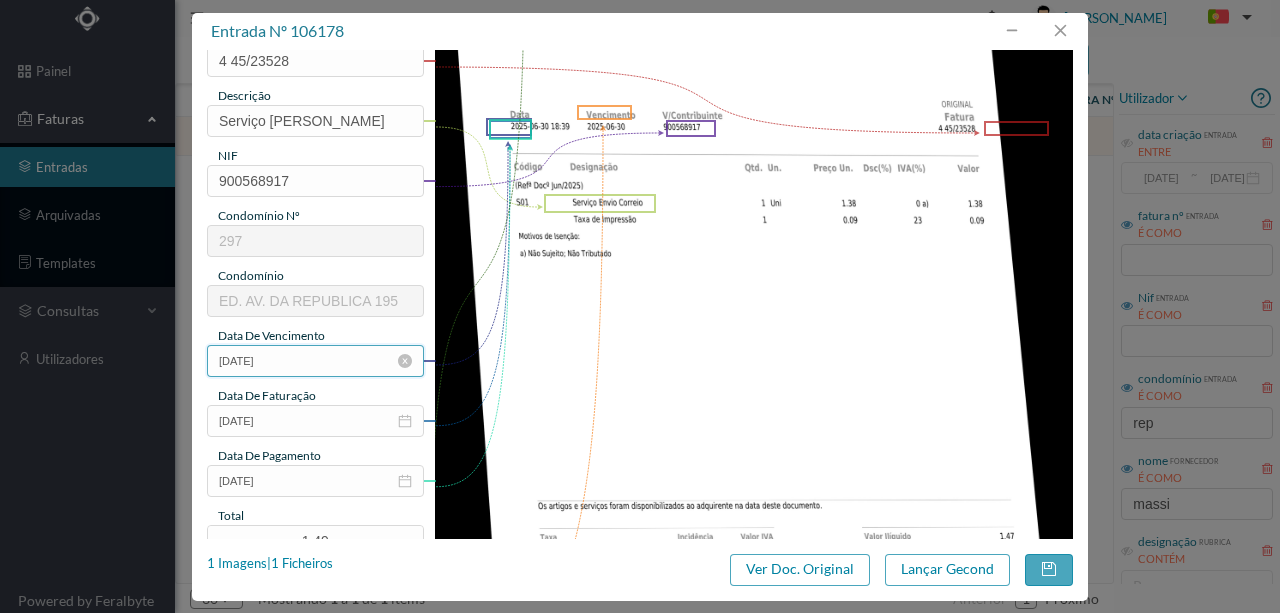click on "[DATE]" at bounding box center [315, 361] 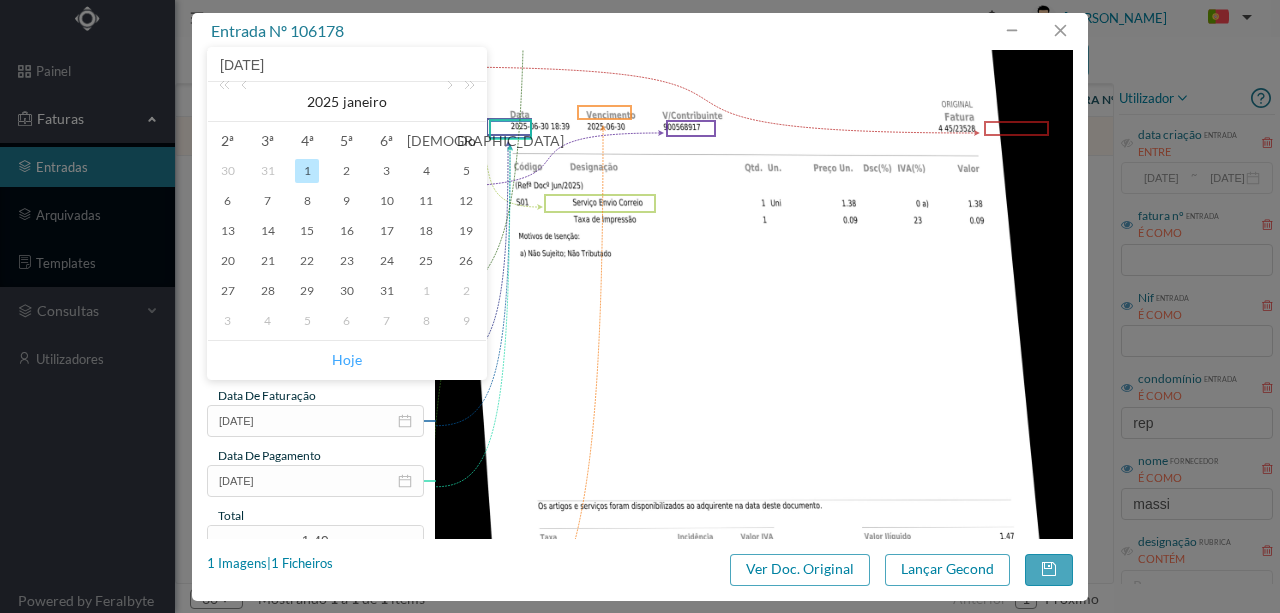 click on "Hoje" at bounding box center [347, 360] 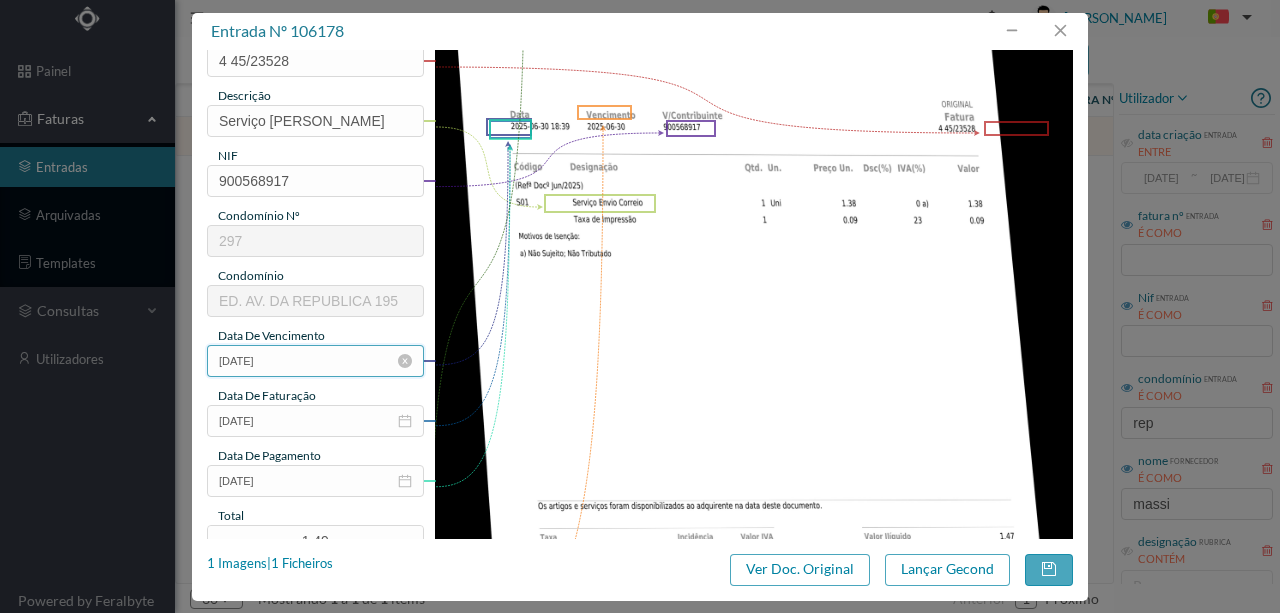 click on "[DATE]" at bounding box center [315, 361] 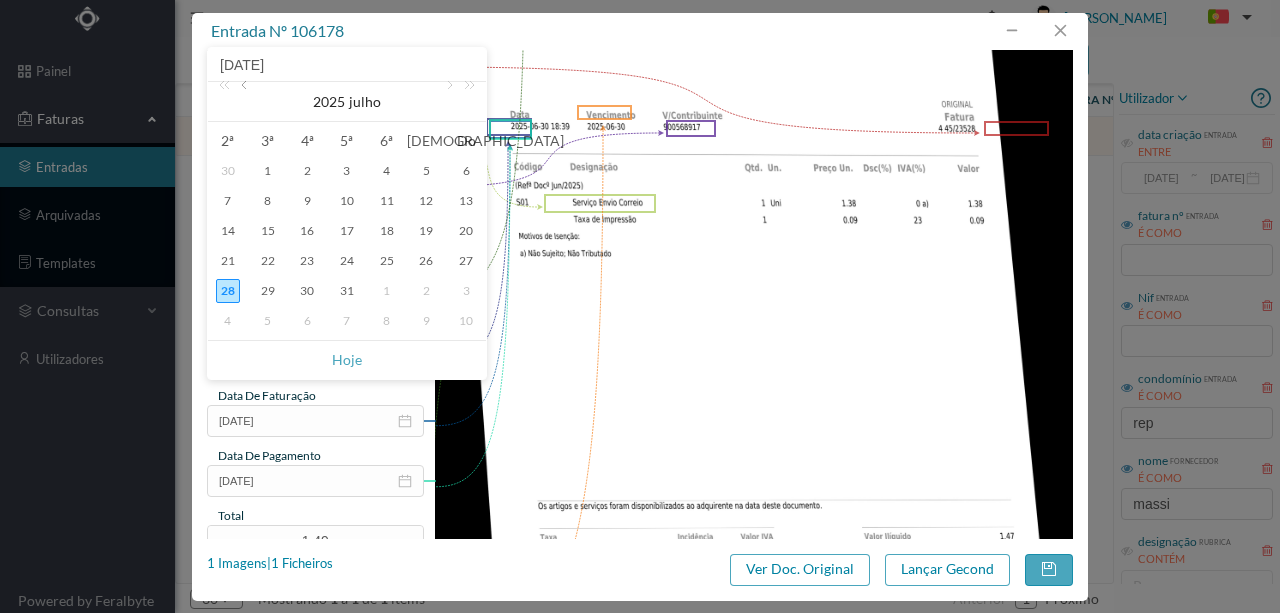 click at bounding box center (246, 102) 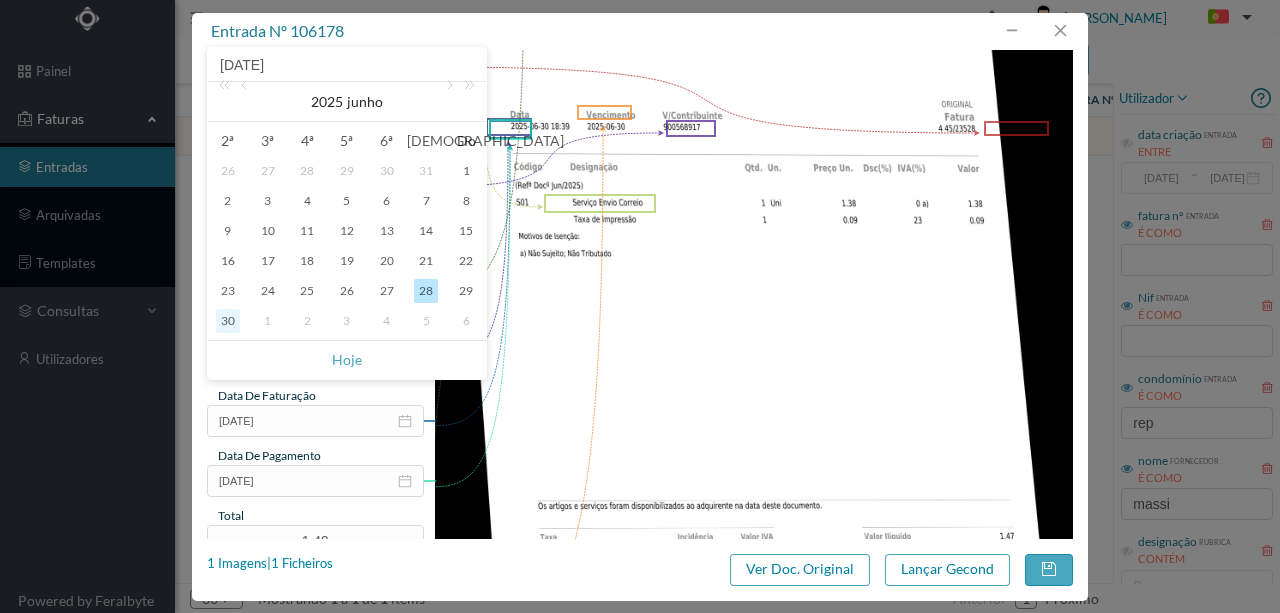 click on "30" at bounding box center [228, 321] 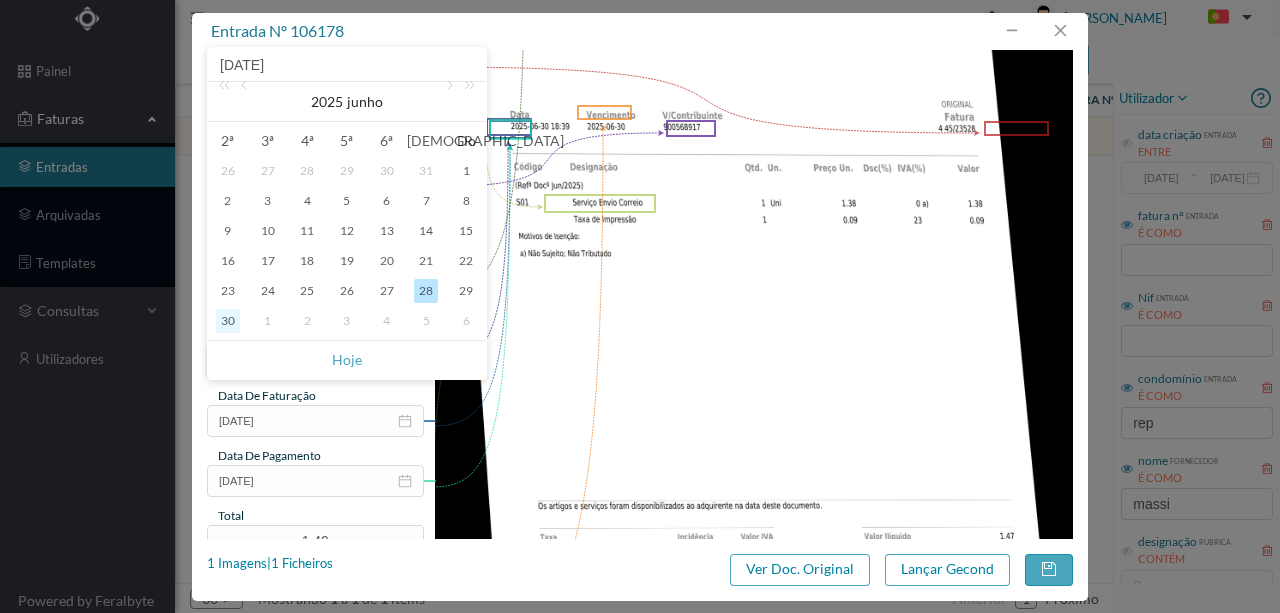 type on "[DATE]" 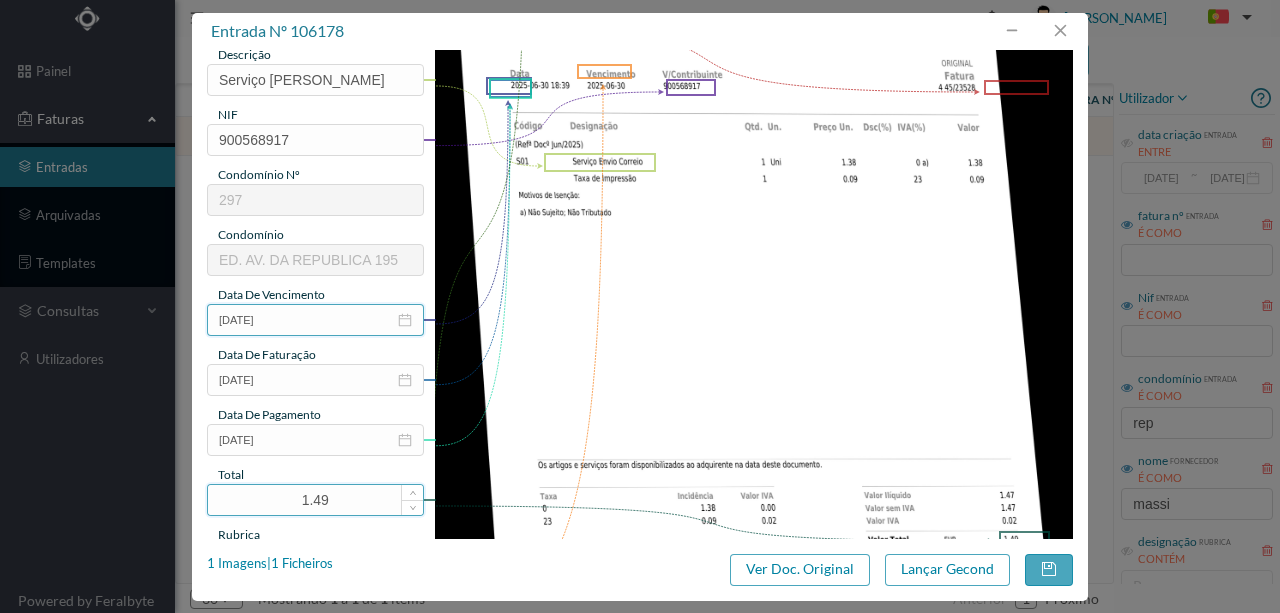 scroll, scrollTop: 400, scrollLeft: 0, axis: vertical 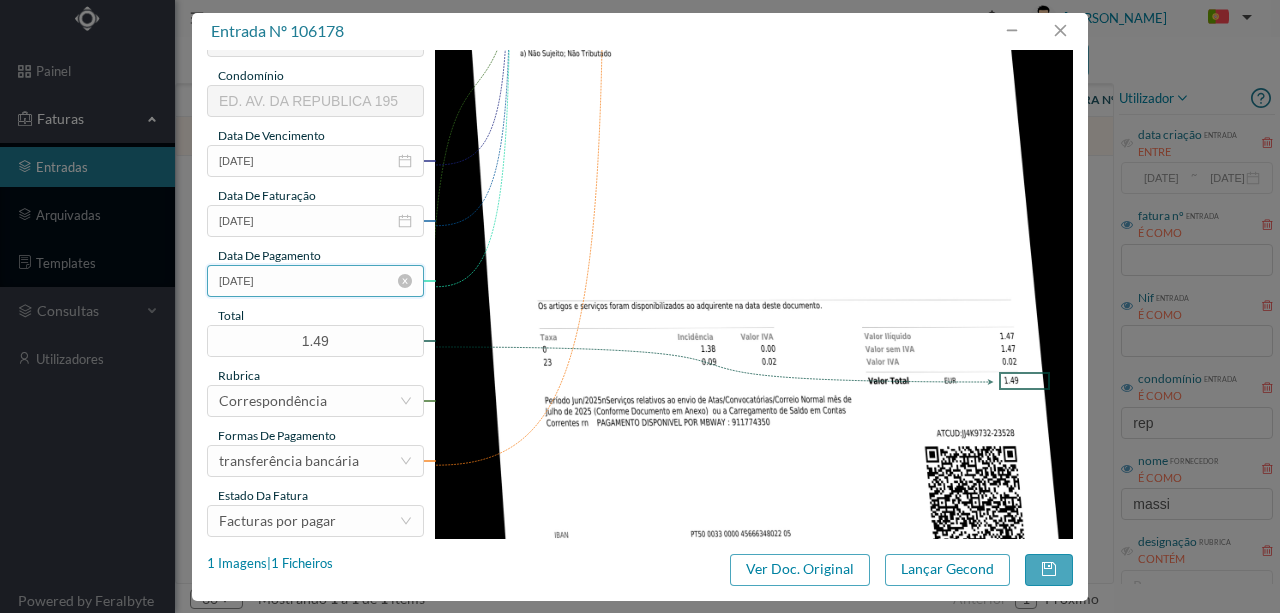 click on "[DATE]" at bounding box center [315, 281] 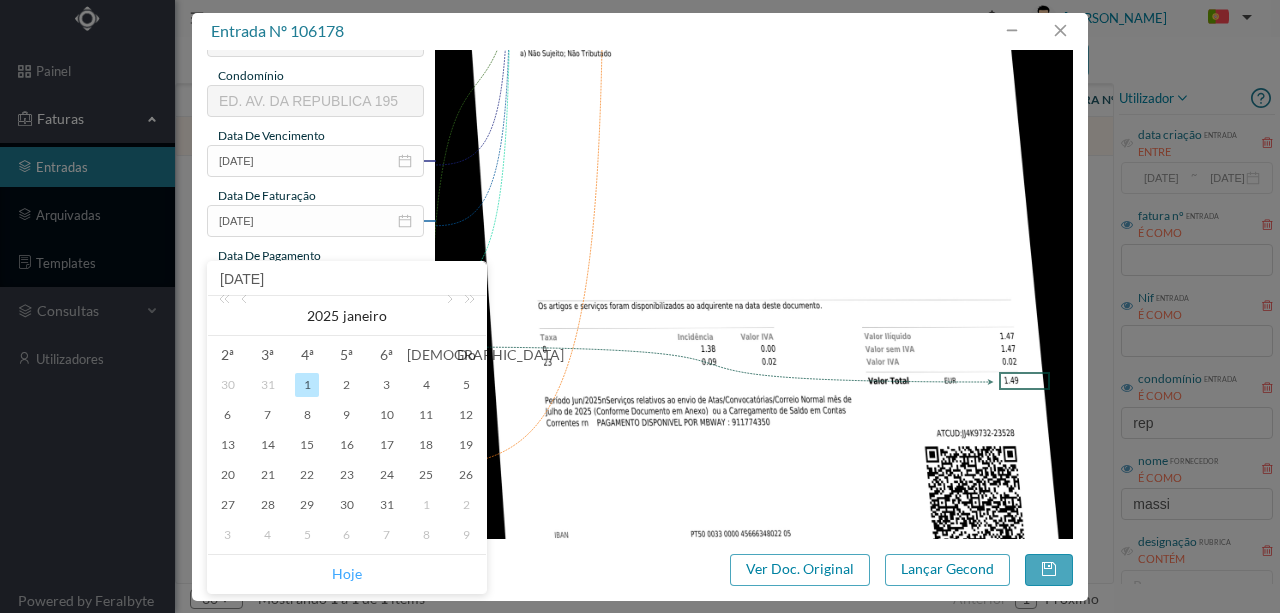 click on "Hoje" at bounding box center (347, 574) 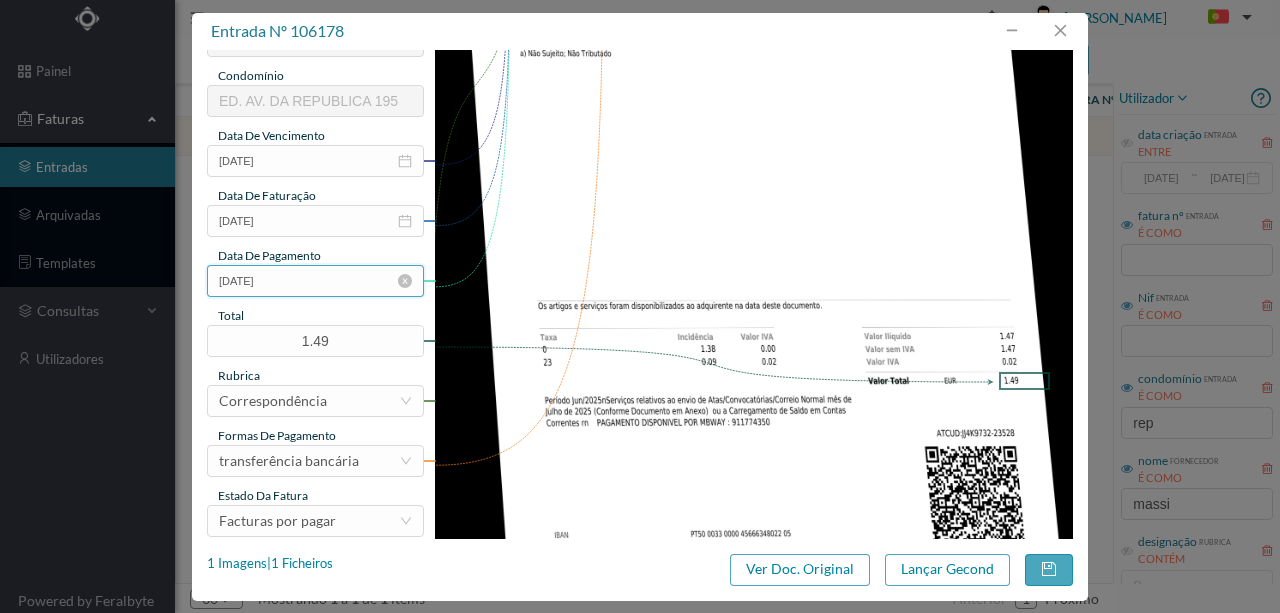 click on "[DATE]" at bounding box center (315, 281) 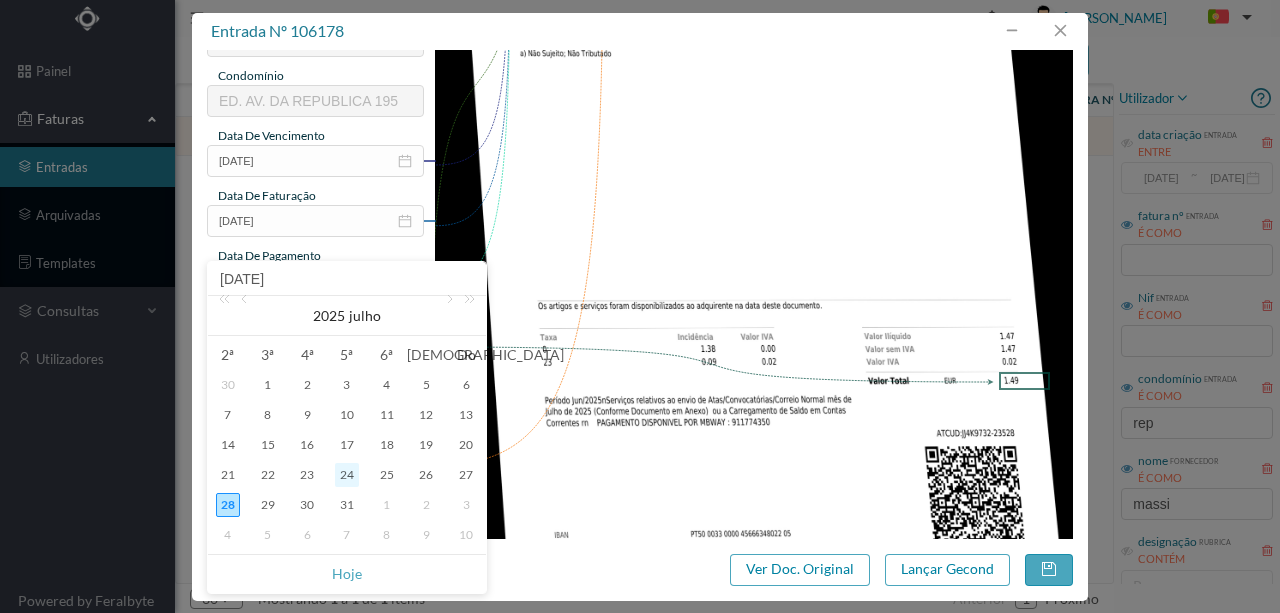 click on "24" at bounding box center (347, 475) 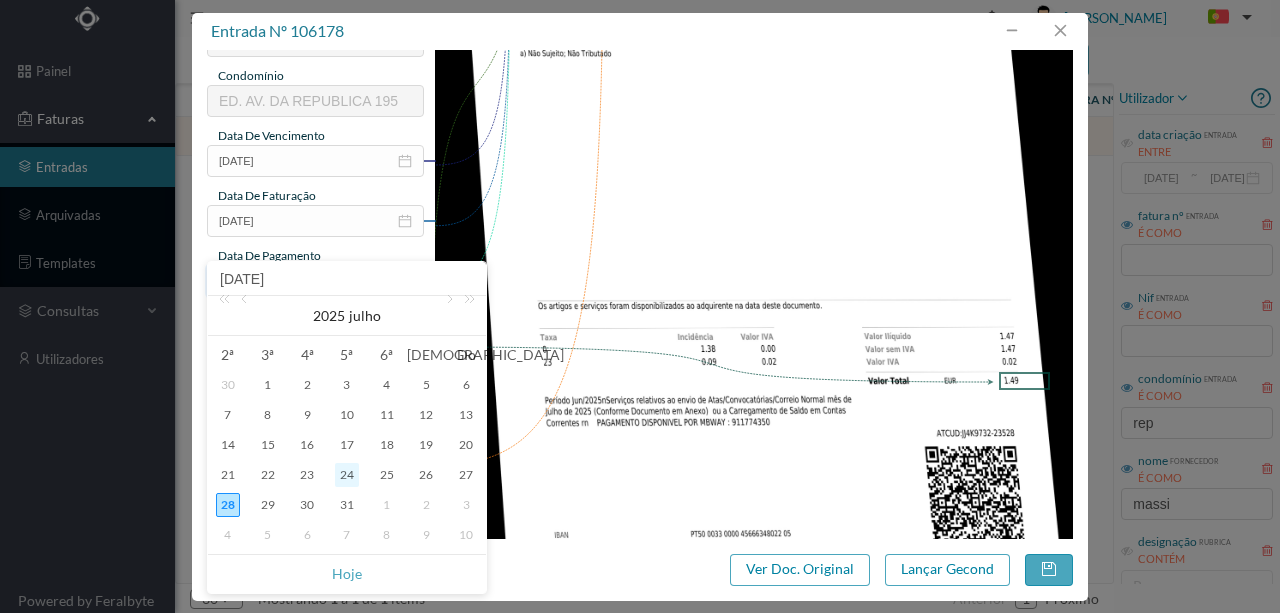 type on "[DATE]" 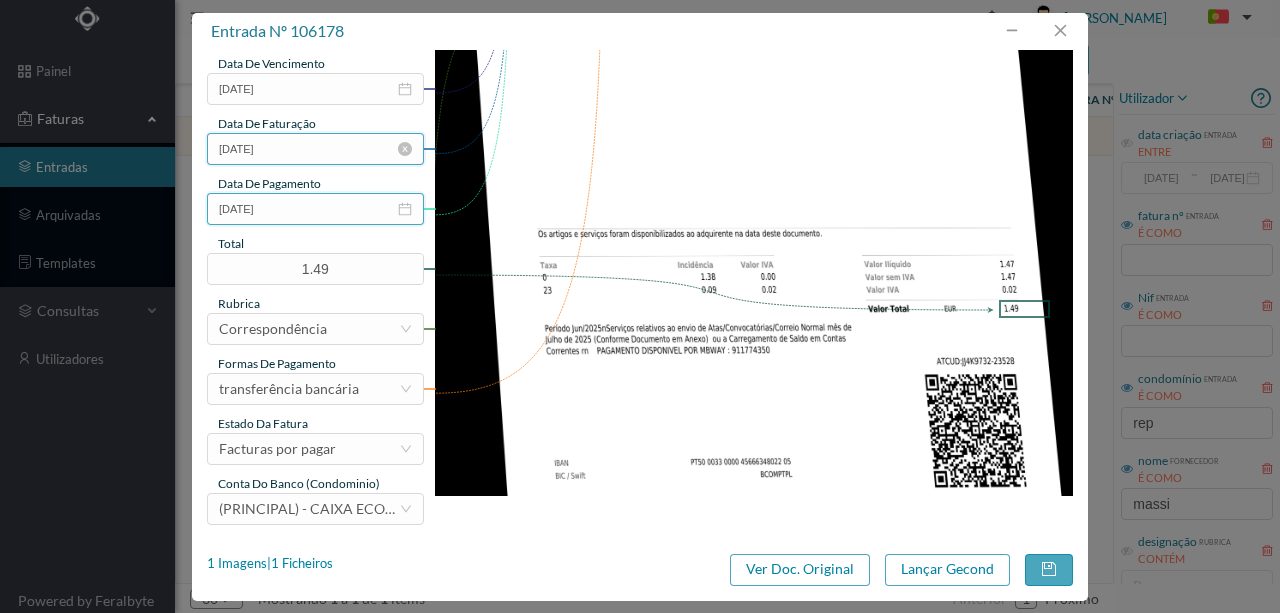 scroll, scrollTop: 473, scrollLeft: 0, axis: vertical 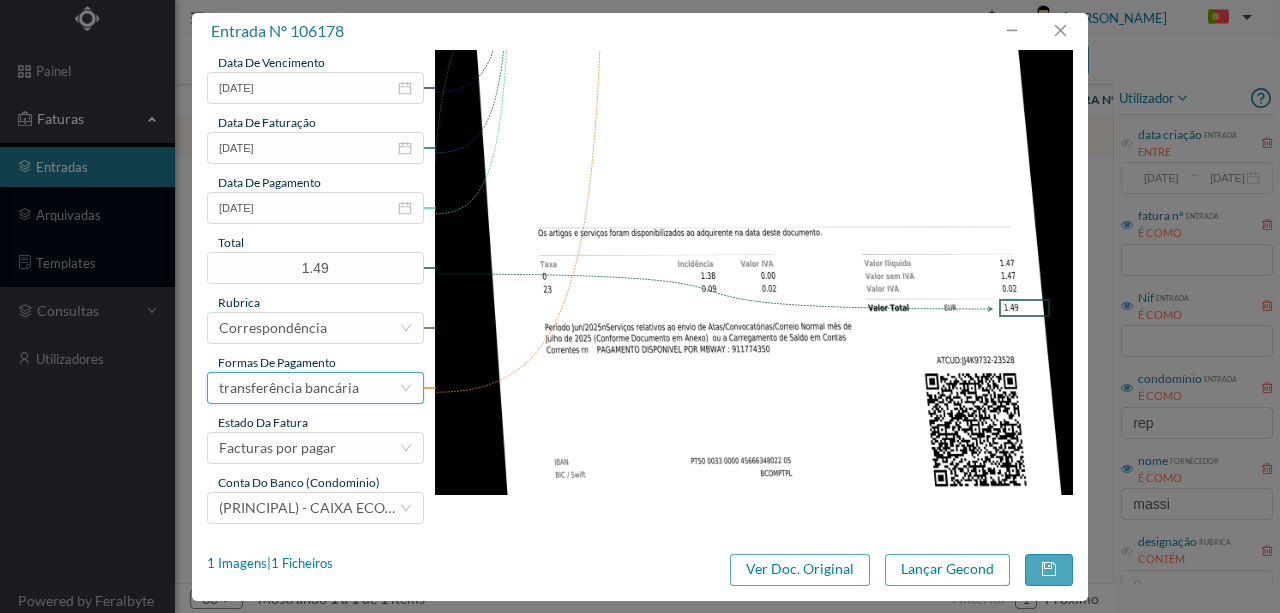 click on "transferência bancária" at bounding box center (289, 388) 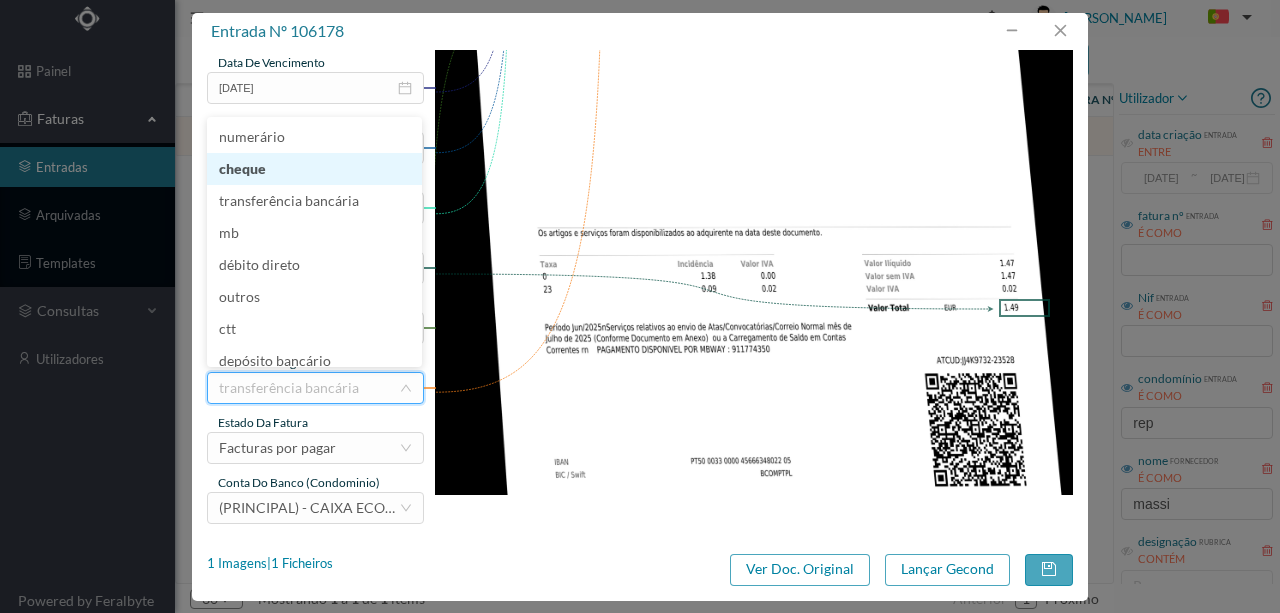 click on "cheque" at bounding box center (314, 169) 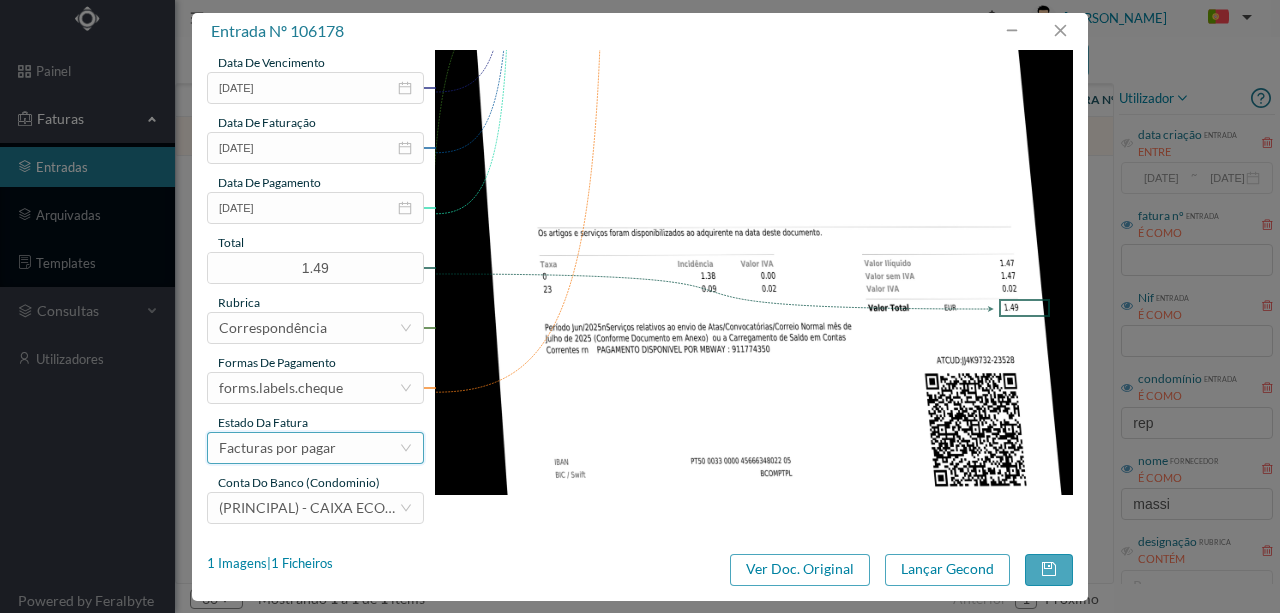 click on "Facturas por pagar" at bounding box center (277, 448) 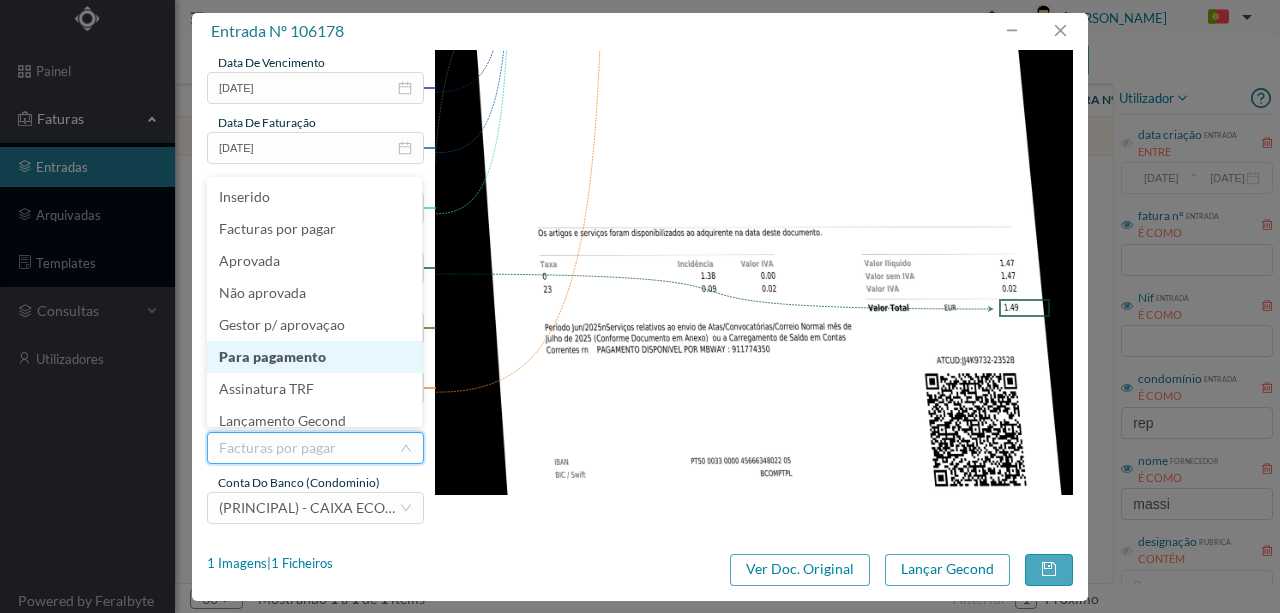 scroll, scrollTop: 10, scrollLeft: 0, axis: vertical 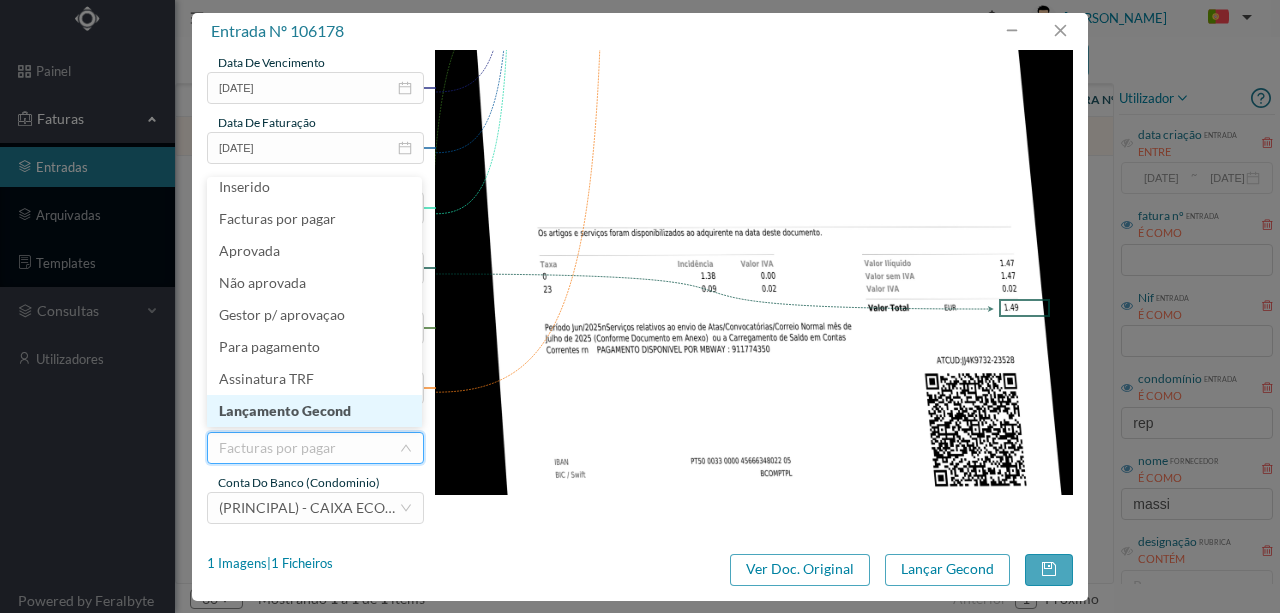 click on "Lançamento Gecond" at bounding box center (314, 411) 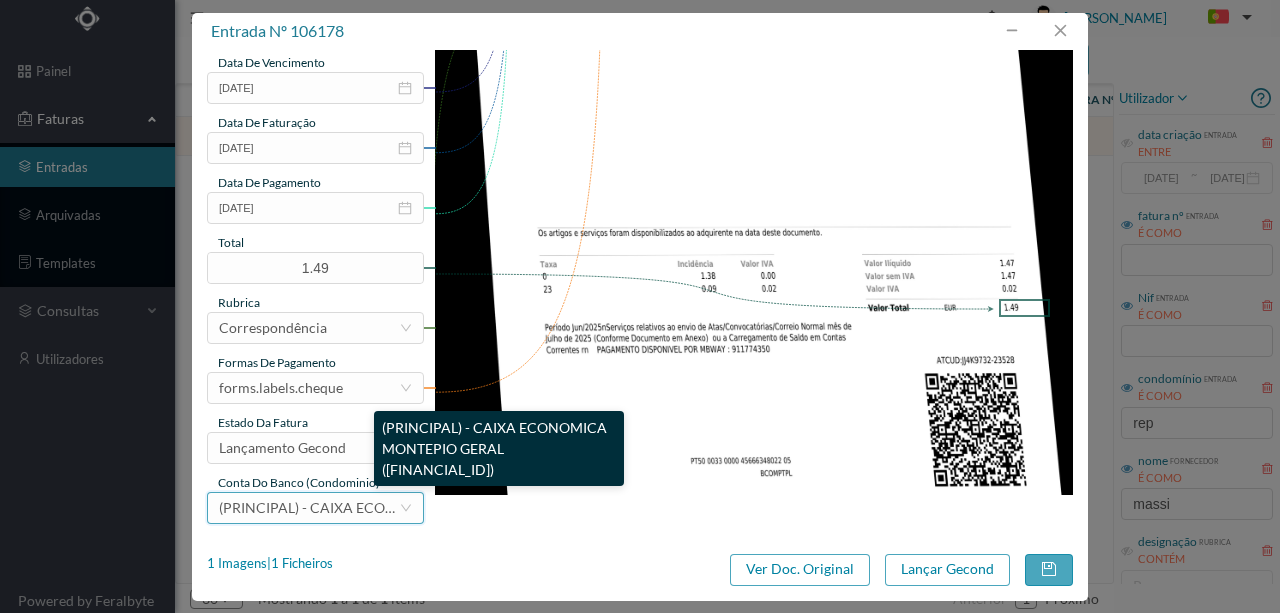 click on "(PRINCIPAL) - CAIXA ECONOMICA MONTEPIO GERAL (PT50 003600709910006358881)" at bounding box center (451, 507) 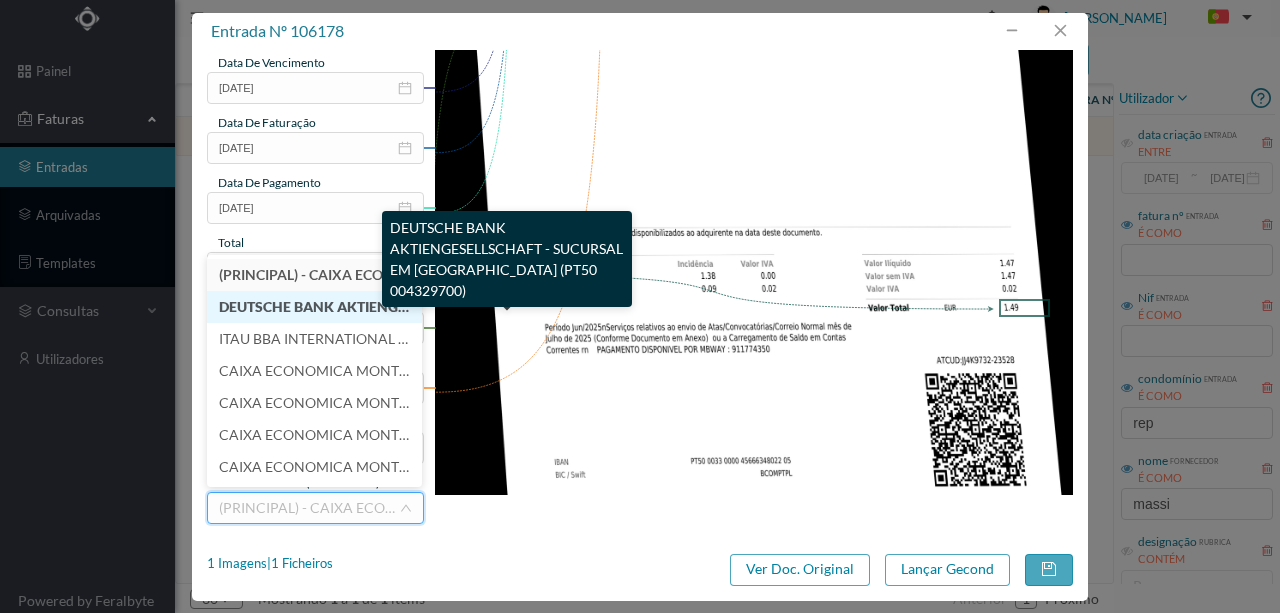 click on "DEUTSCHE BANK AKTIENGESELLSCHAFT - SUCURSAL EM PORTUGAL (PT50 004329700)" at bounding box center [539, 306] 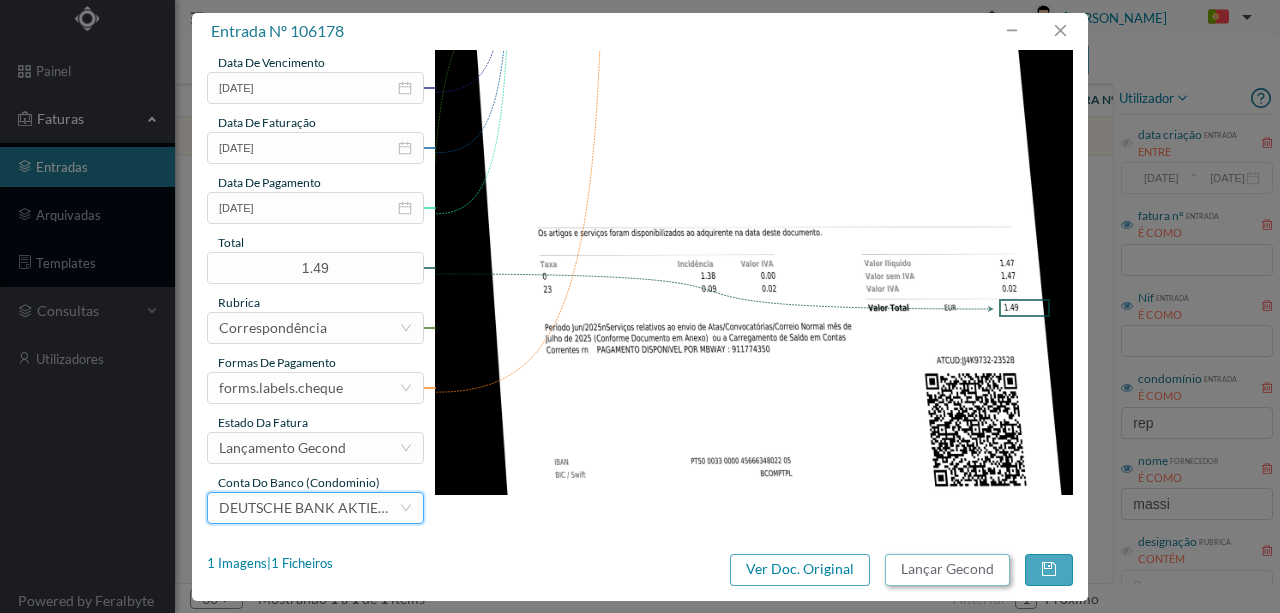 click on "Lançar Gecond" at bounding box center [947, 570] 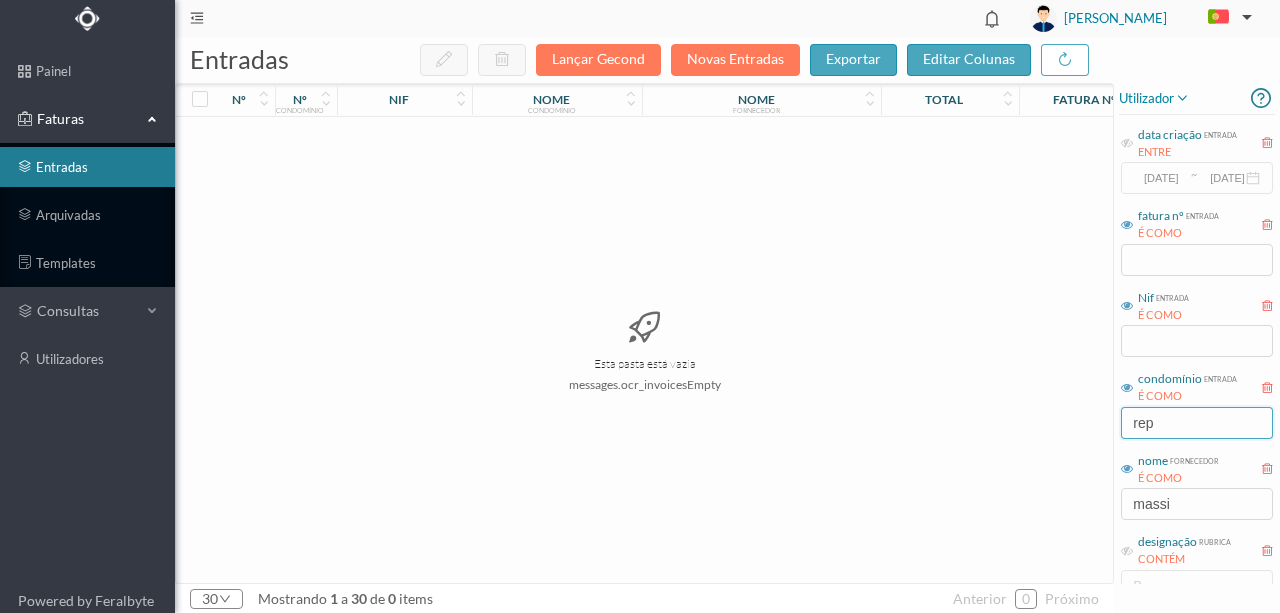 drag, startPoint x: 1180, startPoint y: 431, endPoint x: 968, endPoint y: 420, distance: 212.28519 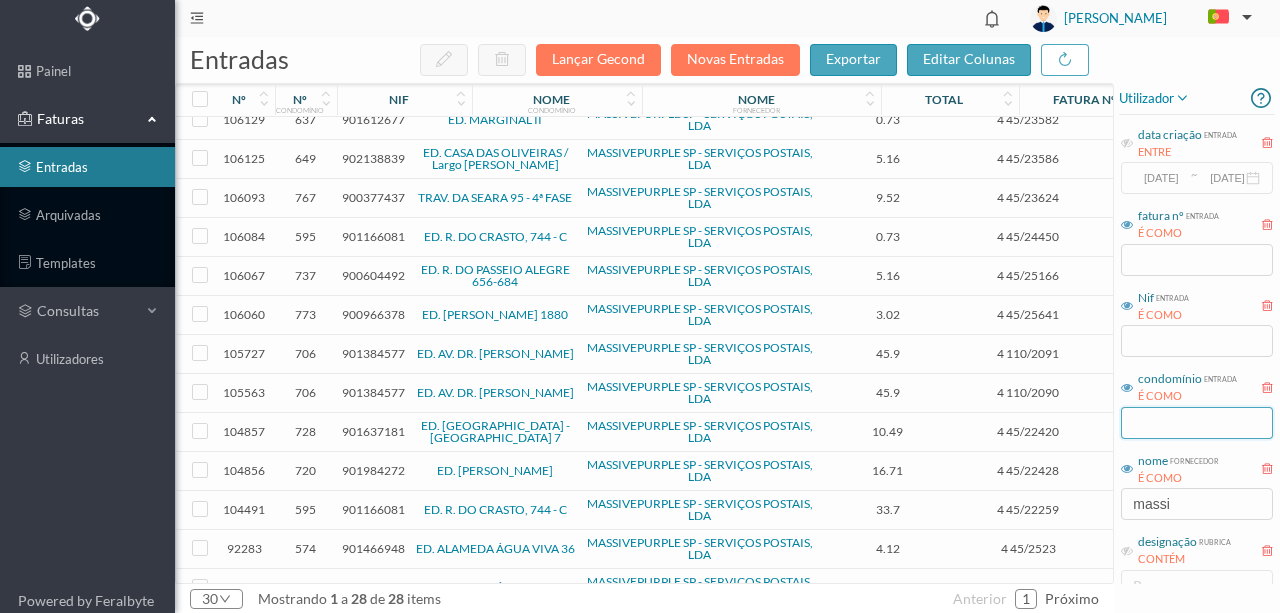 scroll, scrollTop: 422, scrollLeft: 0, axis: vertical 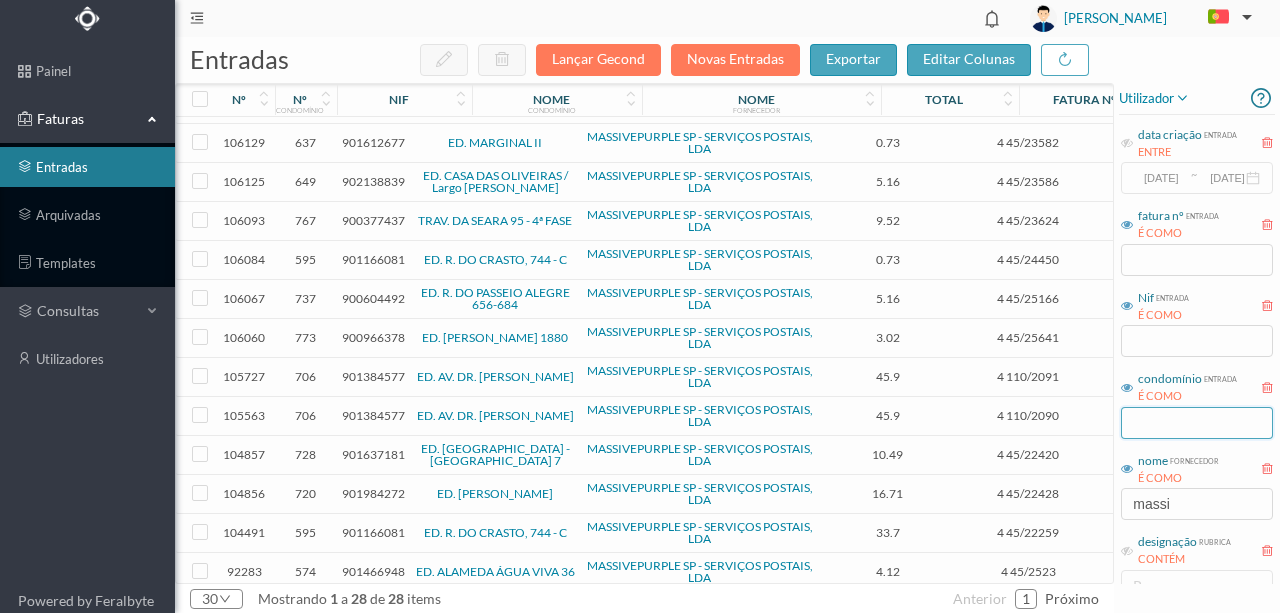 type 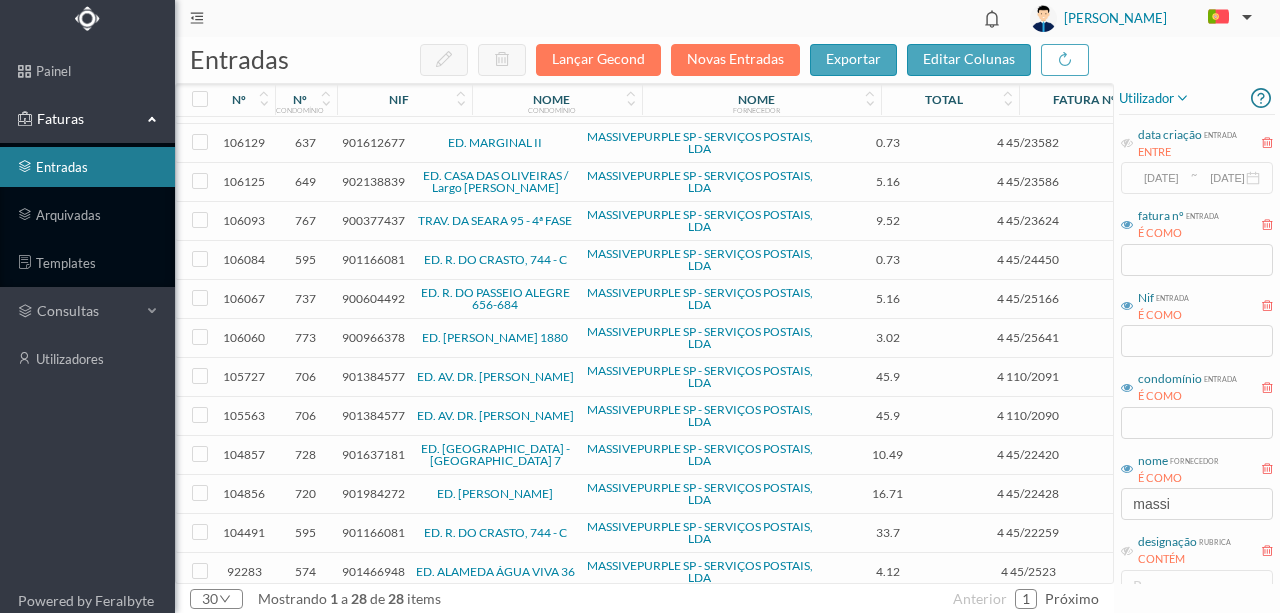 click on "ED. [PERSON_NAME]" at bounding box center (495, 493) 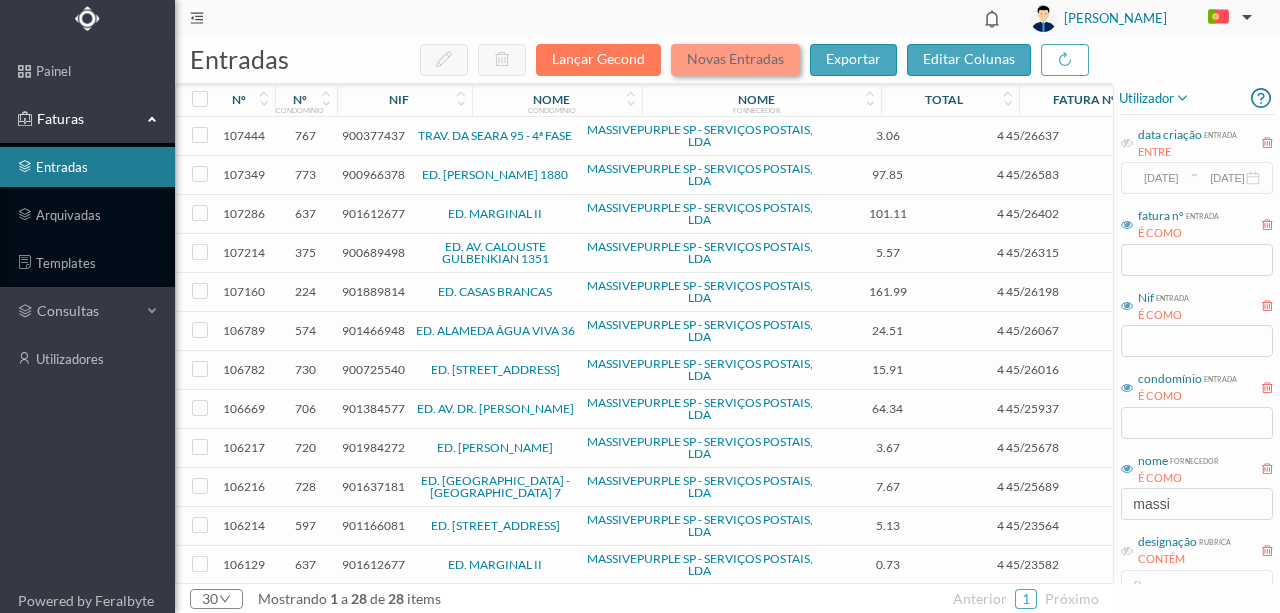 click on "Novas Entradas" at bounding box center (735, 60) 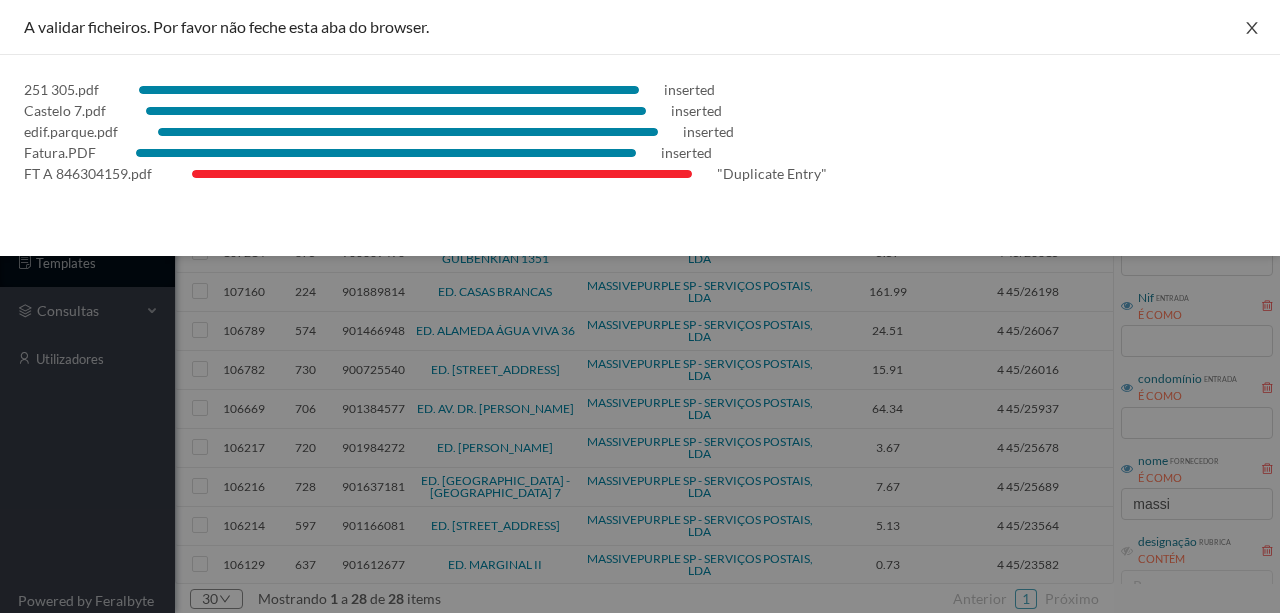 drag, startPoint x: 1260, startPoint y: 23, endPoint x: 1173, endPoint y: 166, distance: 167.38579 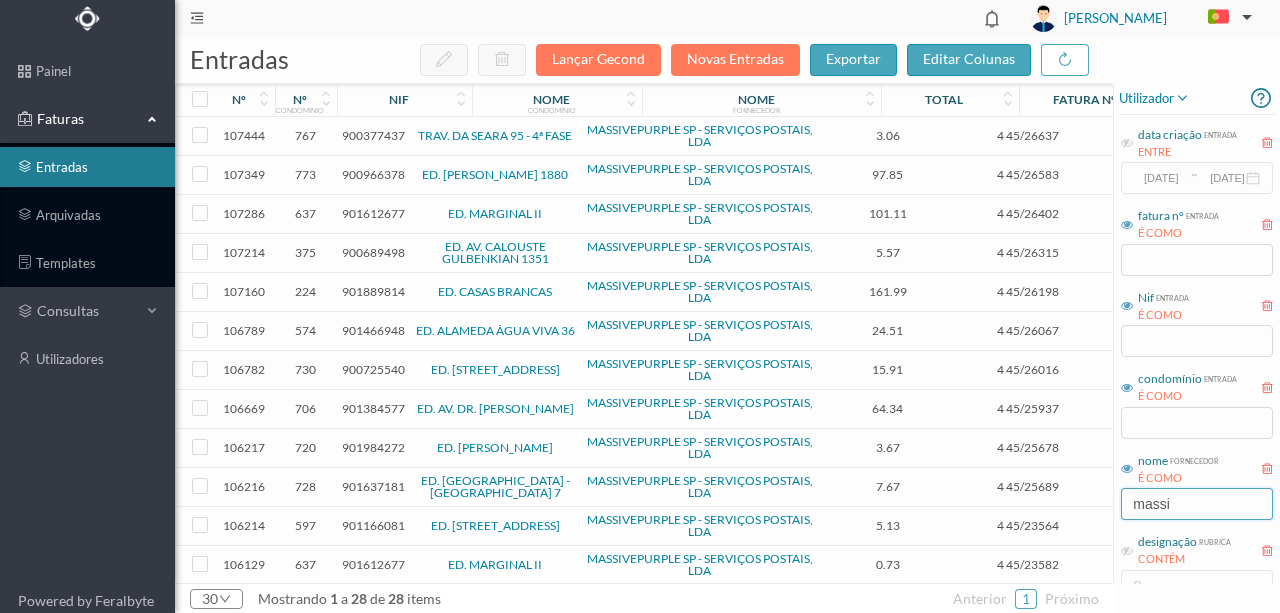 drag, startPoint x: 1196, startPoint y: 504, endPoint x: 1045, endPoint y: 510, distance: 151.11916 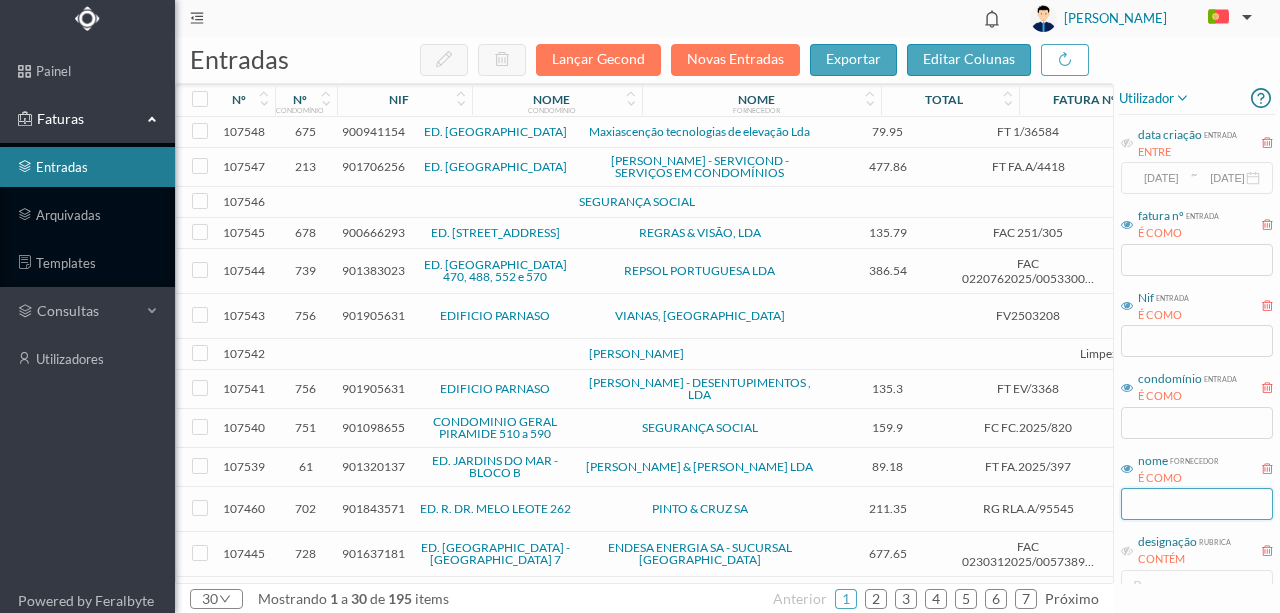 drag, startPoint x: 1146, startPoint y: 497, endPoint x: 1163, endPoint y: 482, distance: 22.671568 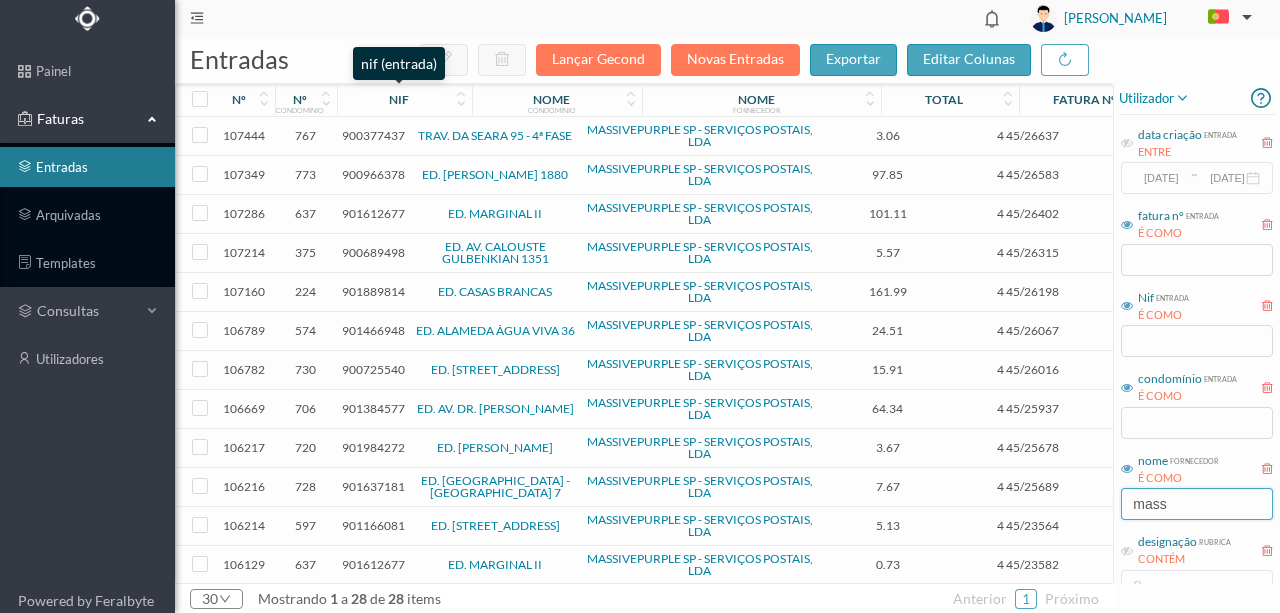 type on "mass" 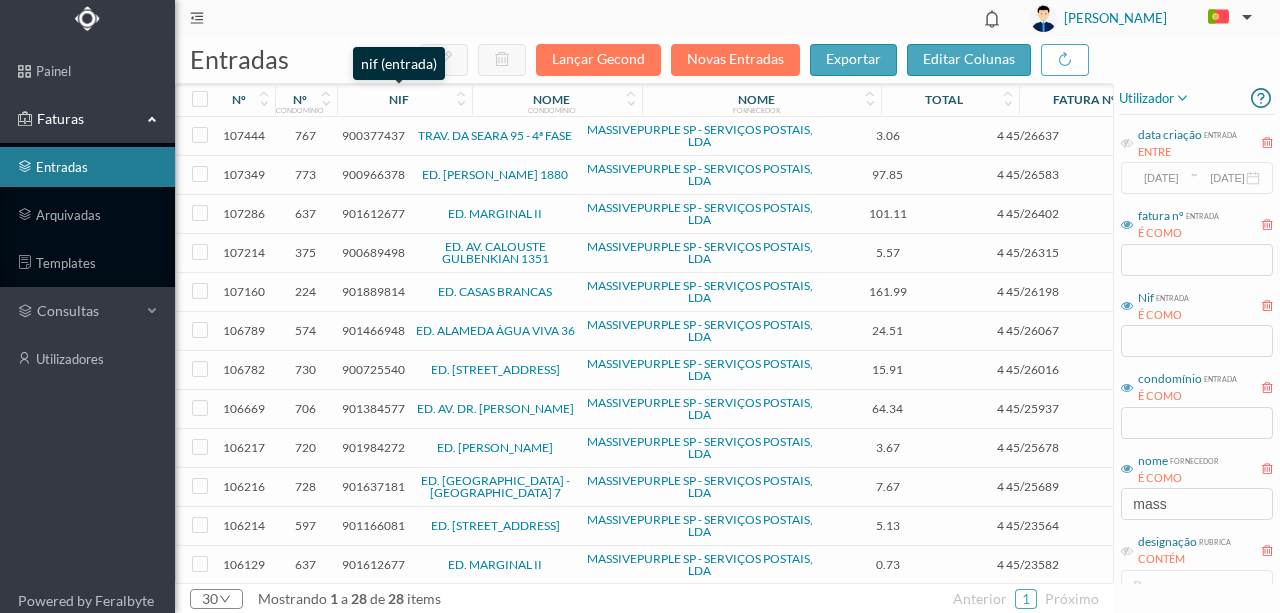 click on "nif" at bounding box center [399, 99] 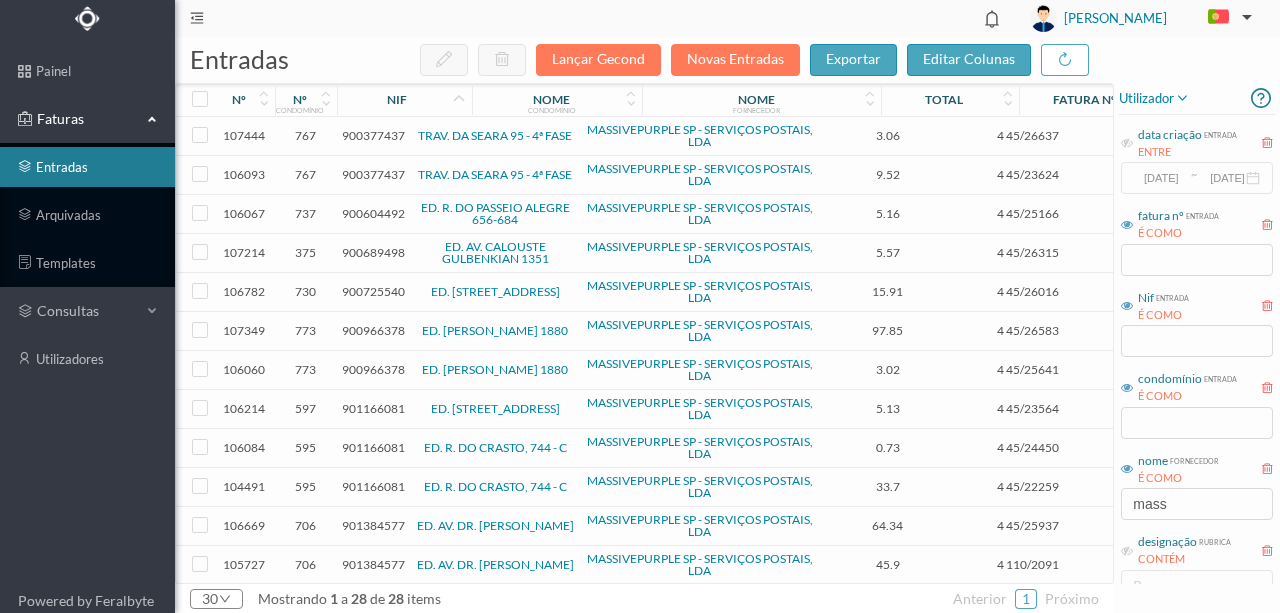click on "900604492" at bounding box center (373, 213) 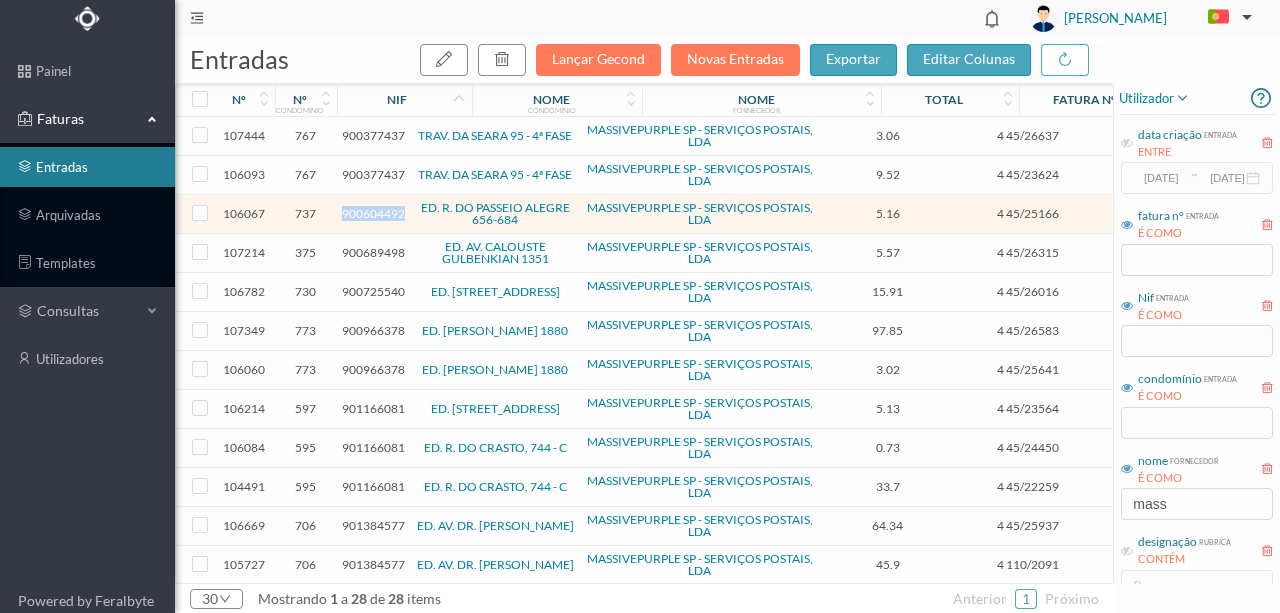 click on "900604492" at bounding box center [373, 213] 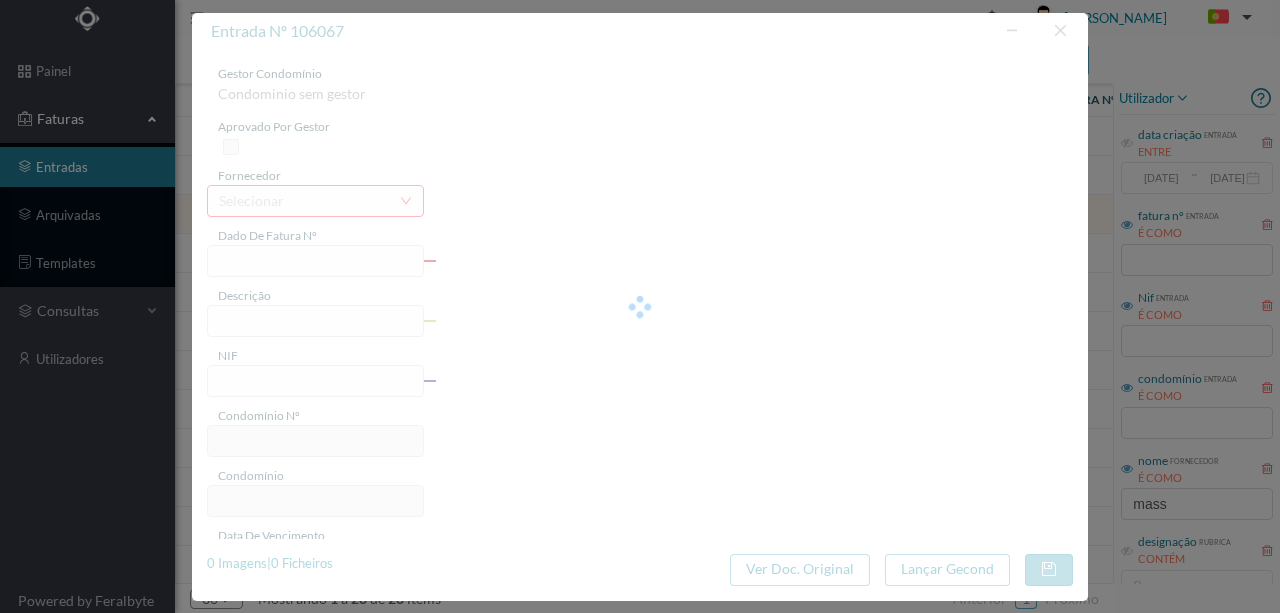 type on "4 45/25166" 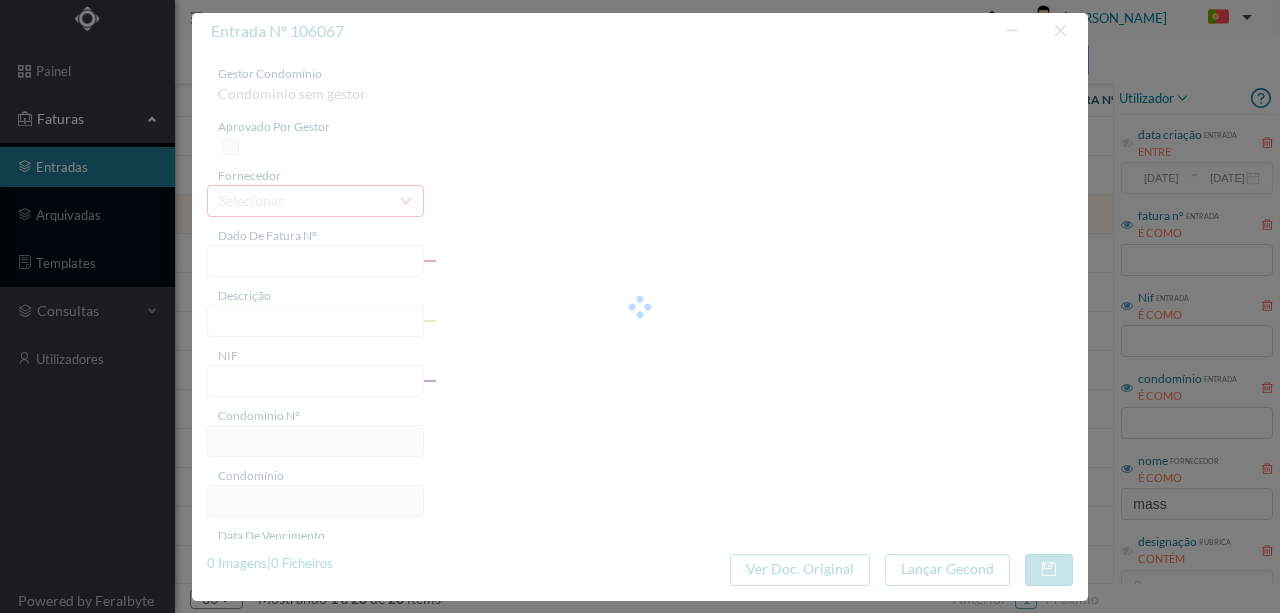 type on "Taxa de Impressão" 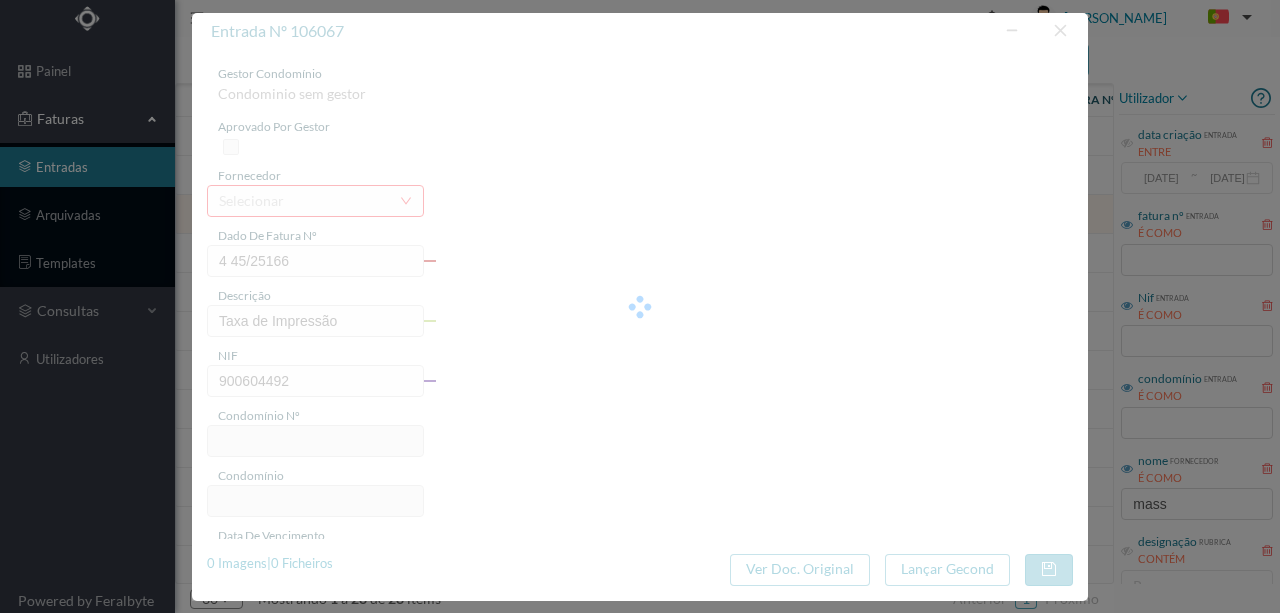 type on "737" 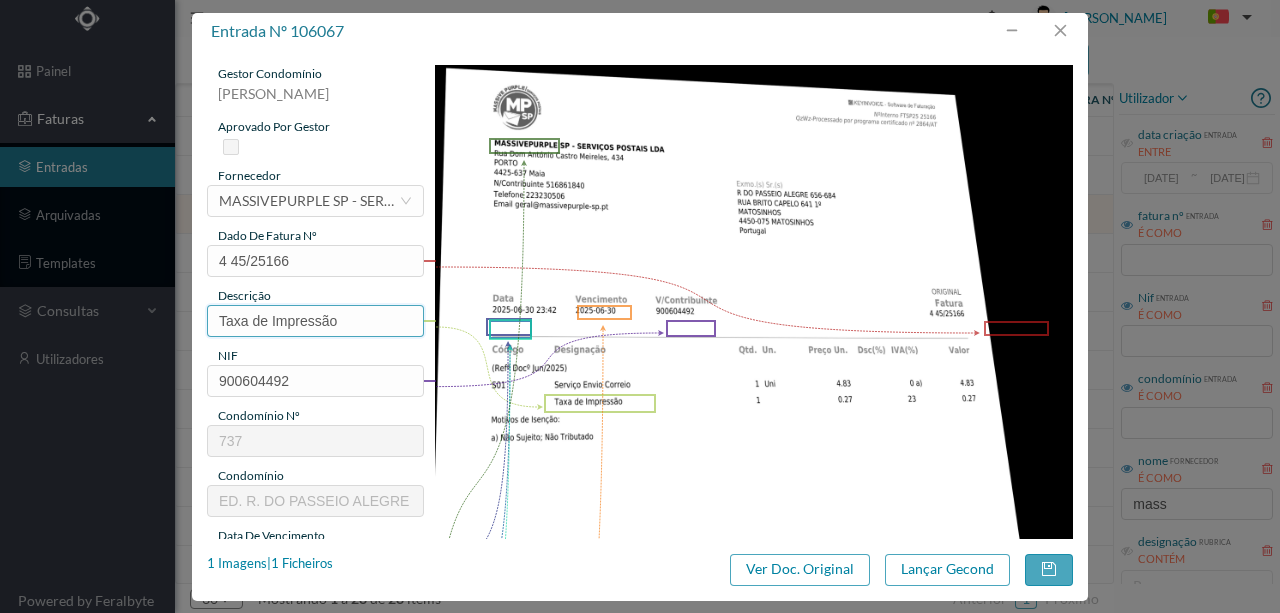 drag, startPoint x: 350, startPoint y: 318, endPoint x: 229, endPoint y: 318, distance: 121 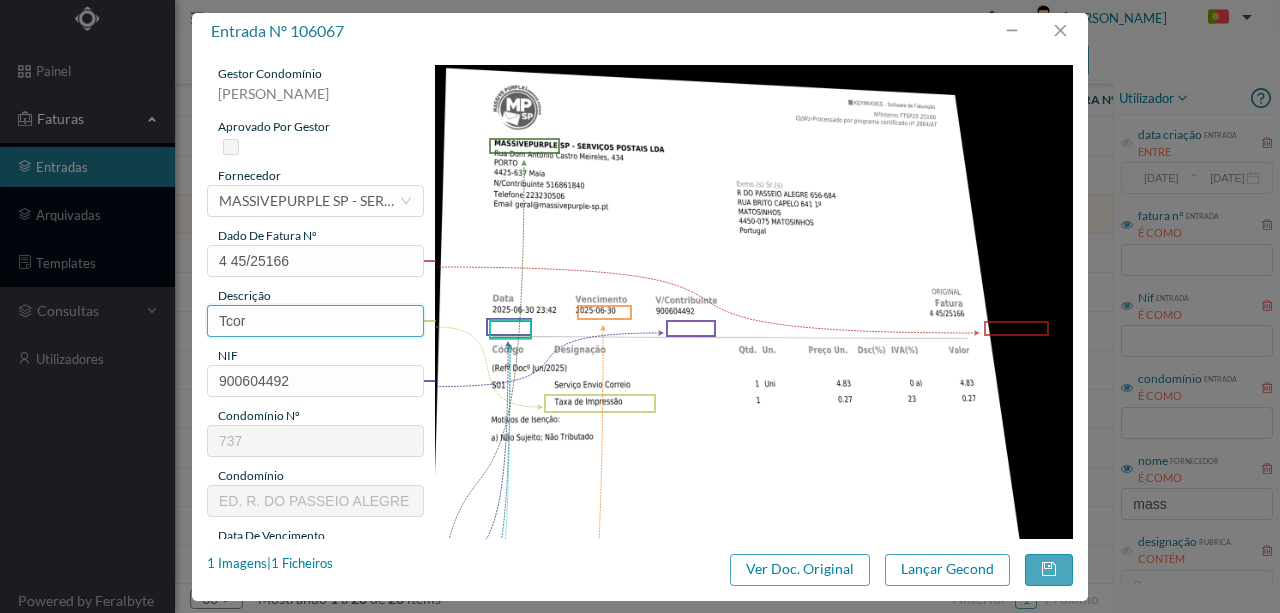 drag, startPoint x: 254, startPoint y: 320, endPoint x: 207, endPoint y: 320, distance: 47 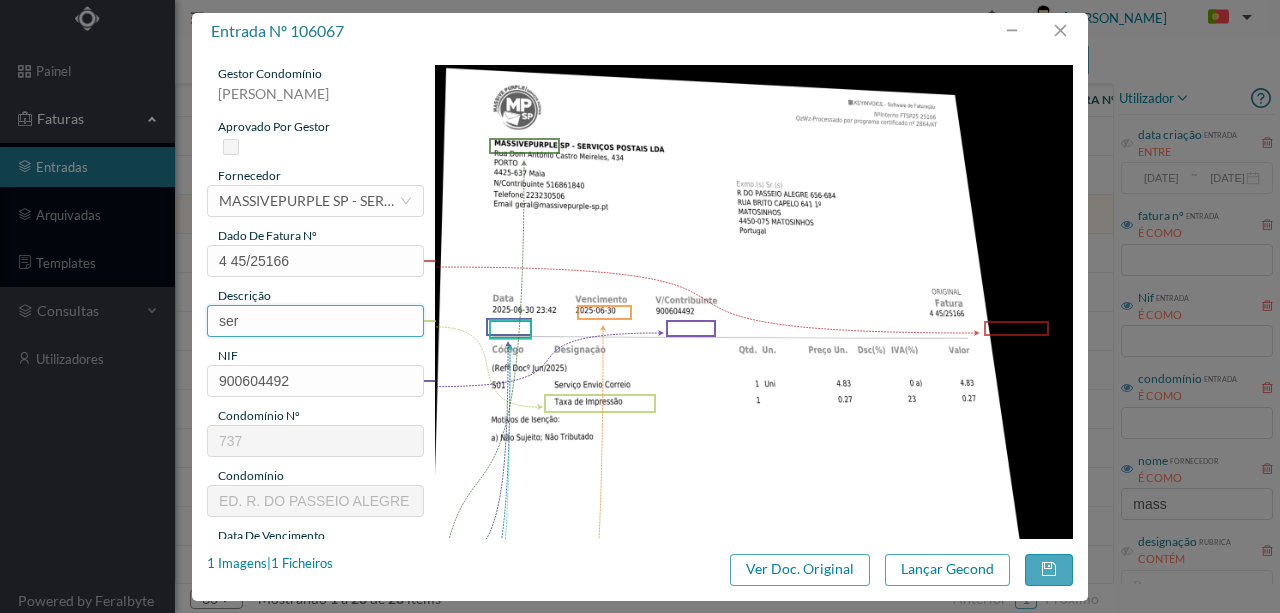type on "Serviço [PERSON_NAME]" 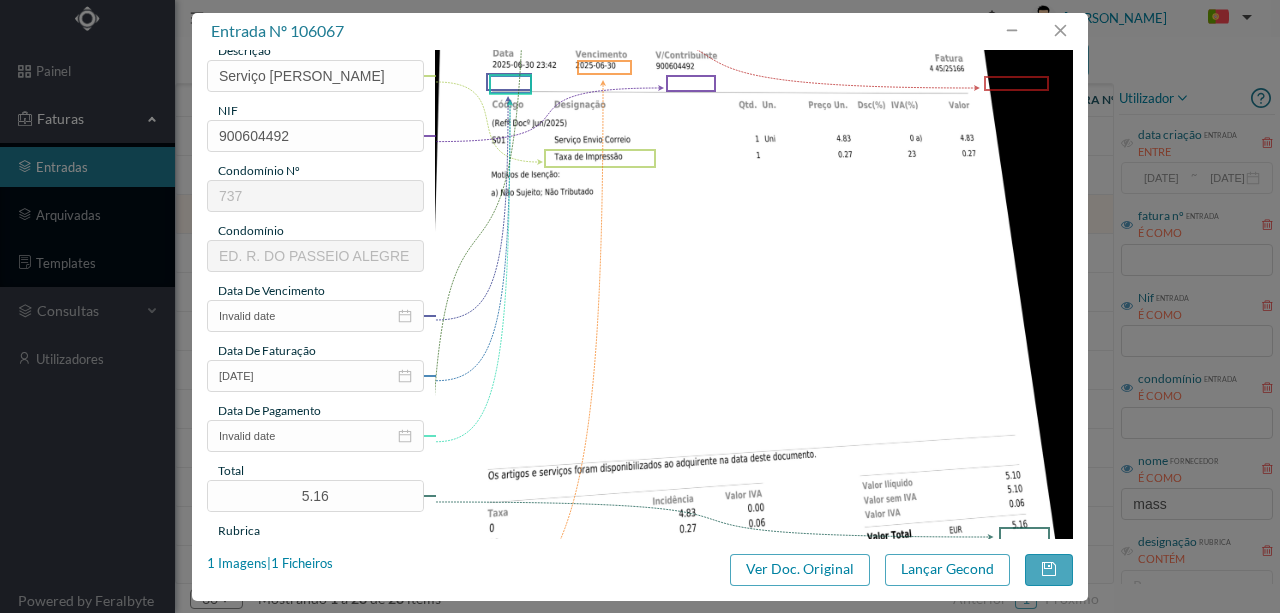 scroll, scrollTop: 266, scrollLeft: 0, axis: vertical 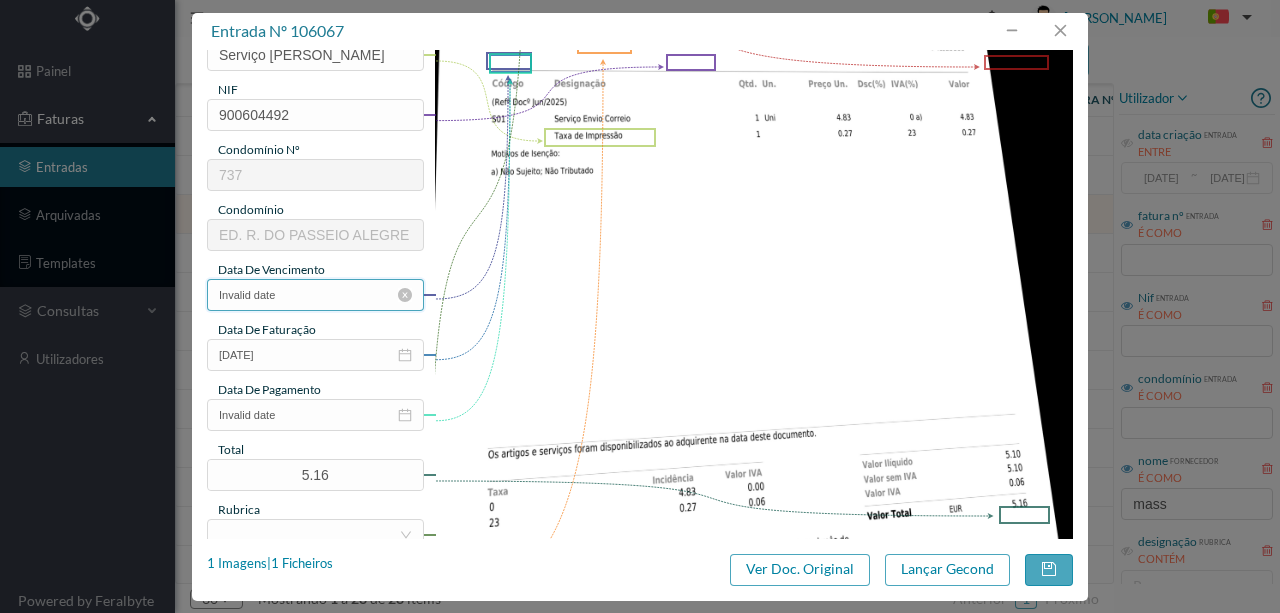 click on "Invalid date" at bounding box center [315, 295] 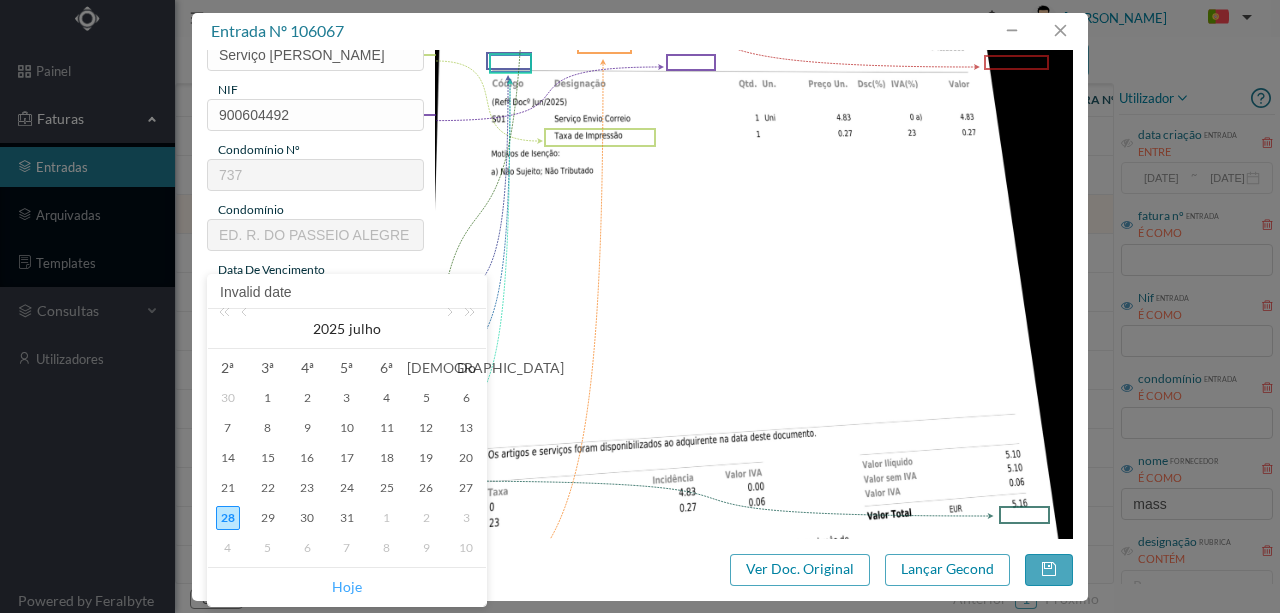 click on "Hoje" at bounding box center (347, 587) 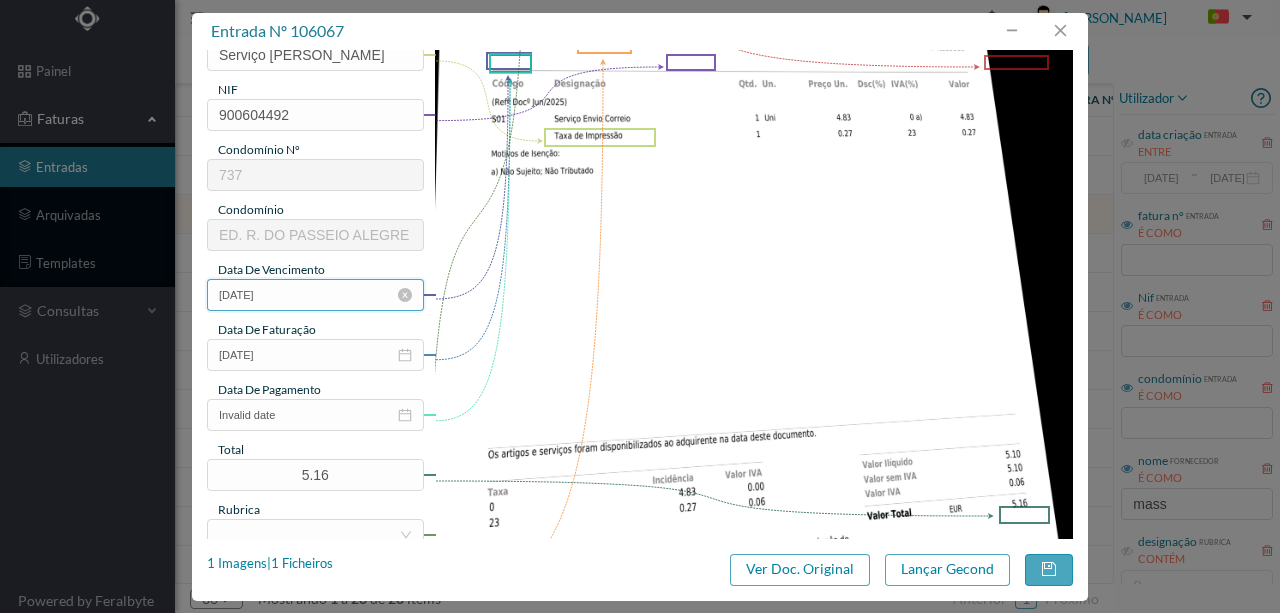 click on "[DATE]" at bounding box center (315, 295) 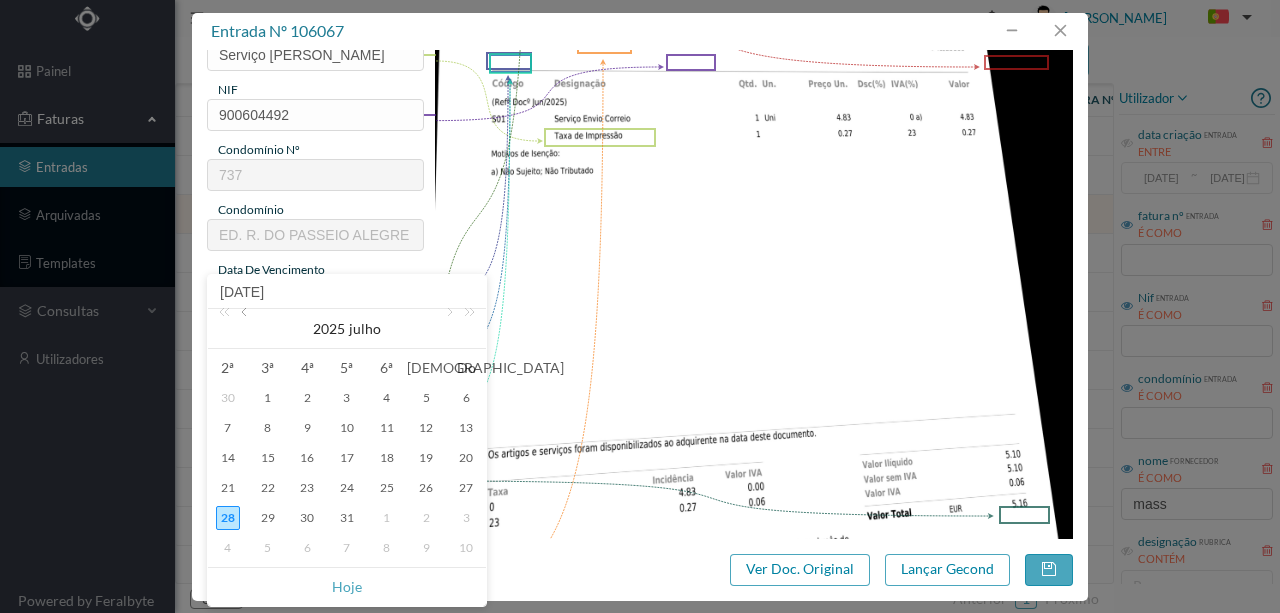 click at bounding box center [246, 329] 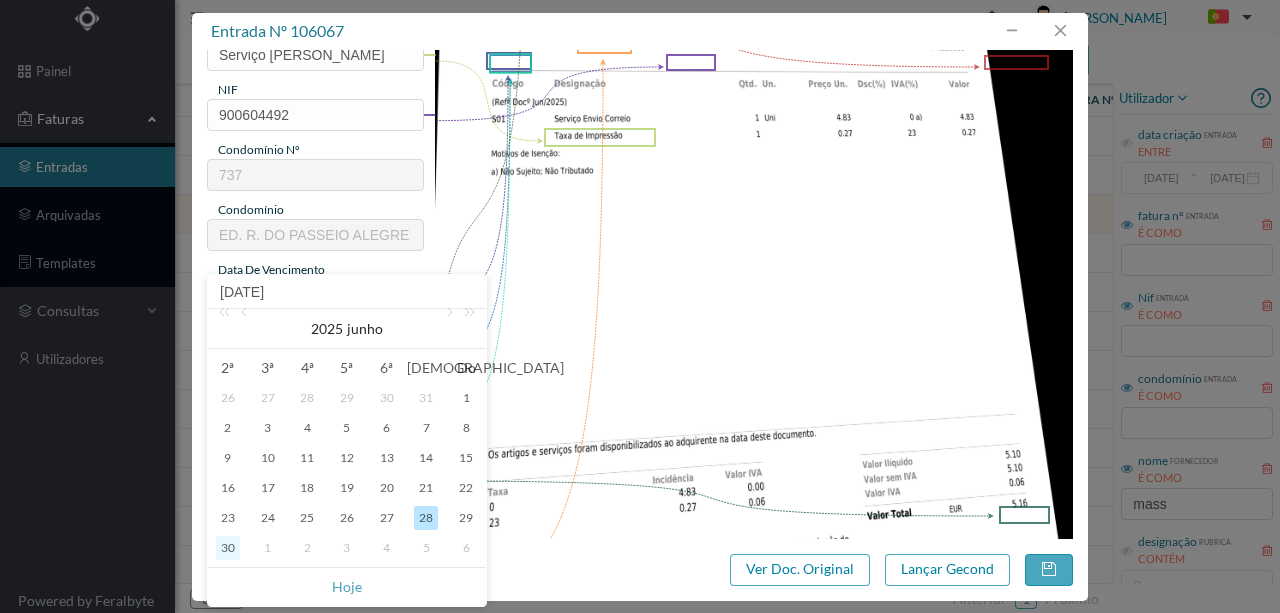 click on "30" at bounding box center (228, 548) 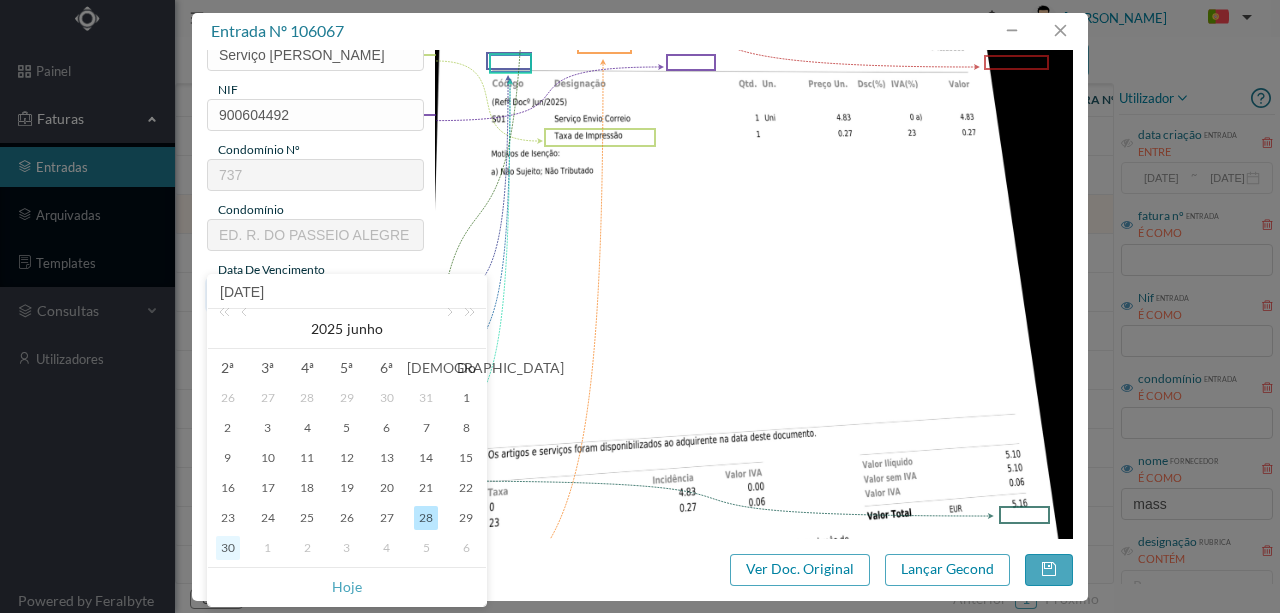 type on "[DATE]" 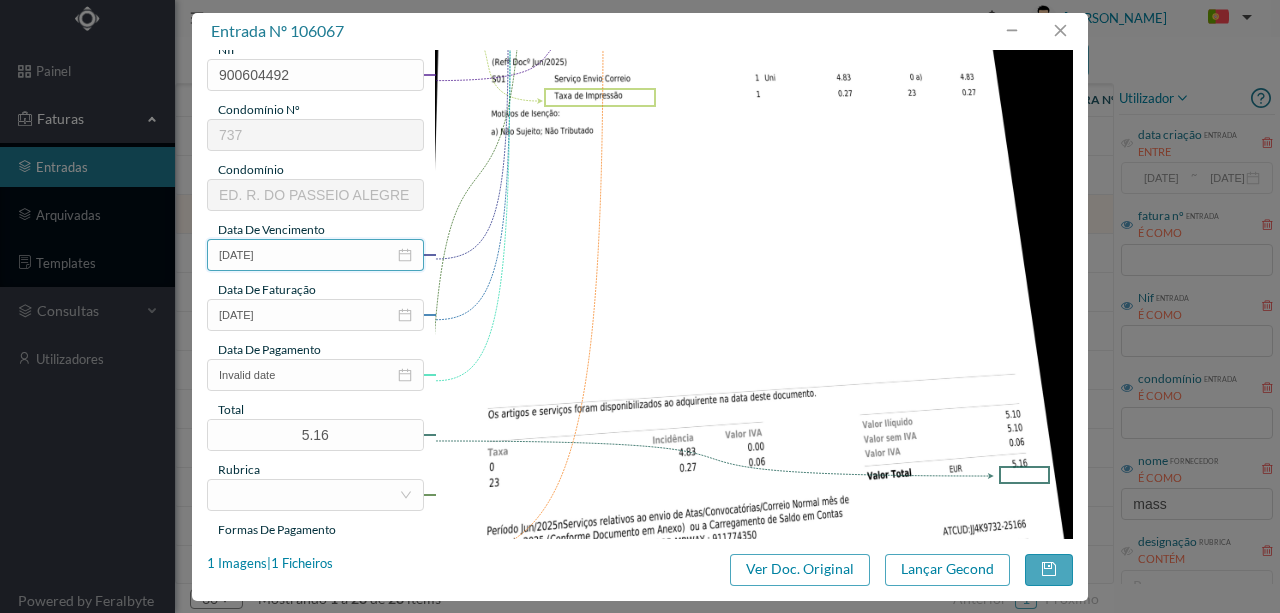 scroll, scrollTop: 400, scrollLeft: 0, axis: vertical 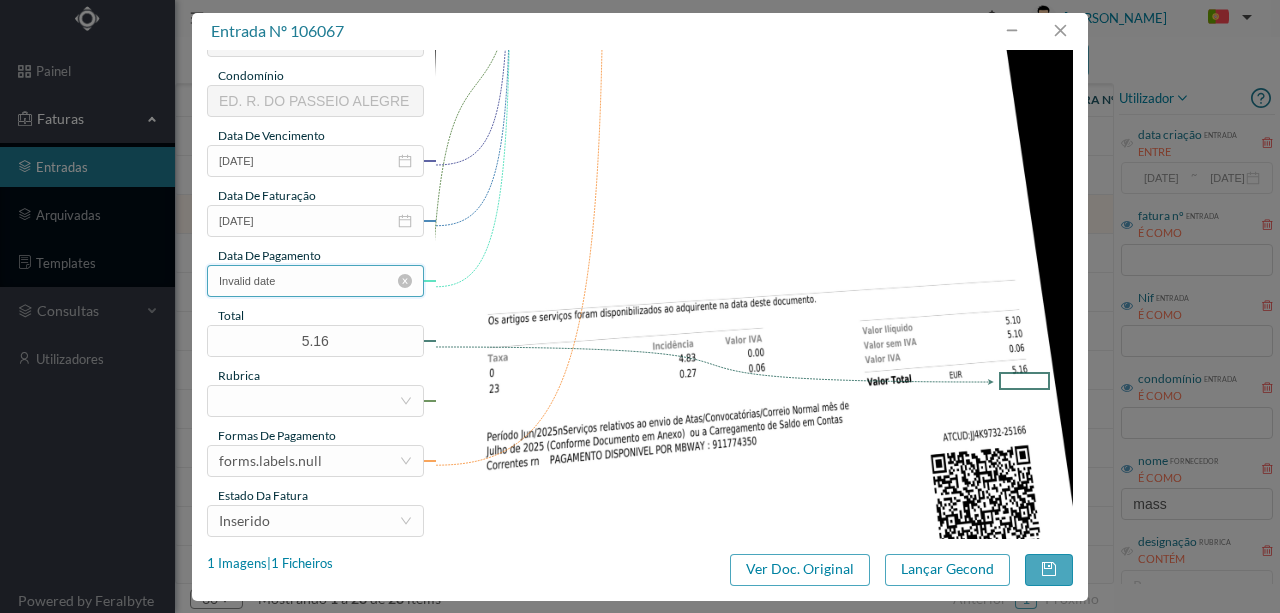 click on "Invalid date" at bounding box center (315, 281) 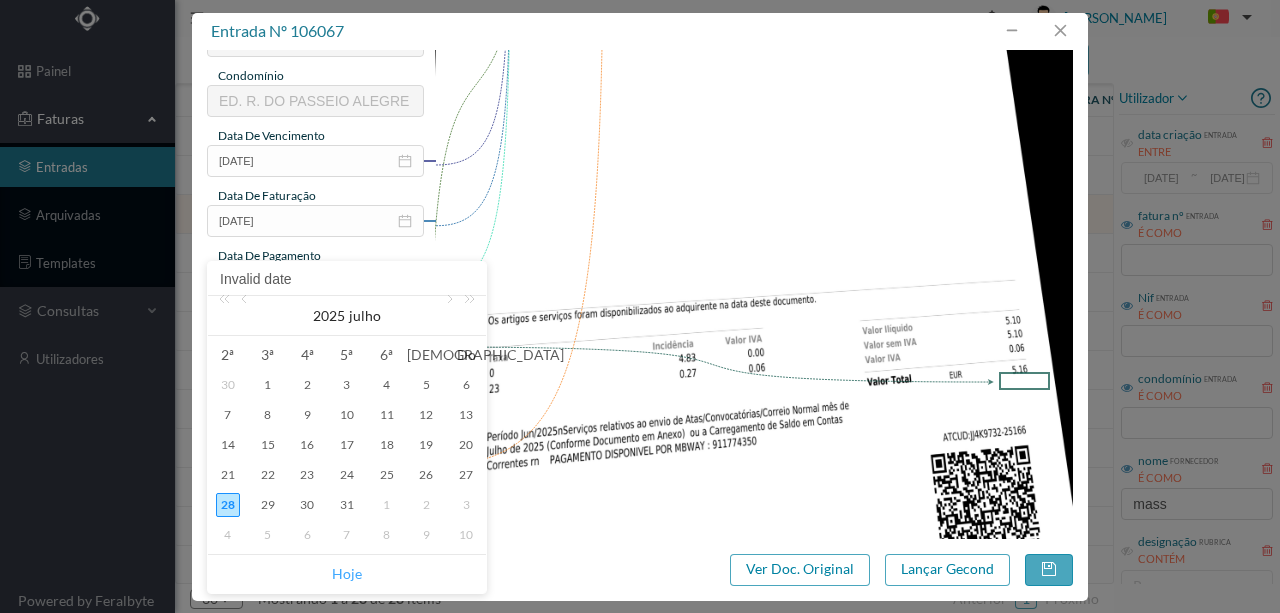 click on "Hoje" at bounding box center [347, 574] 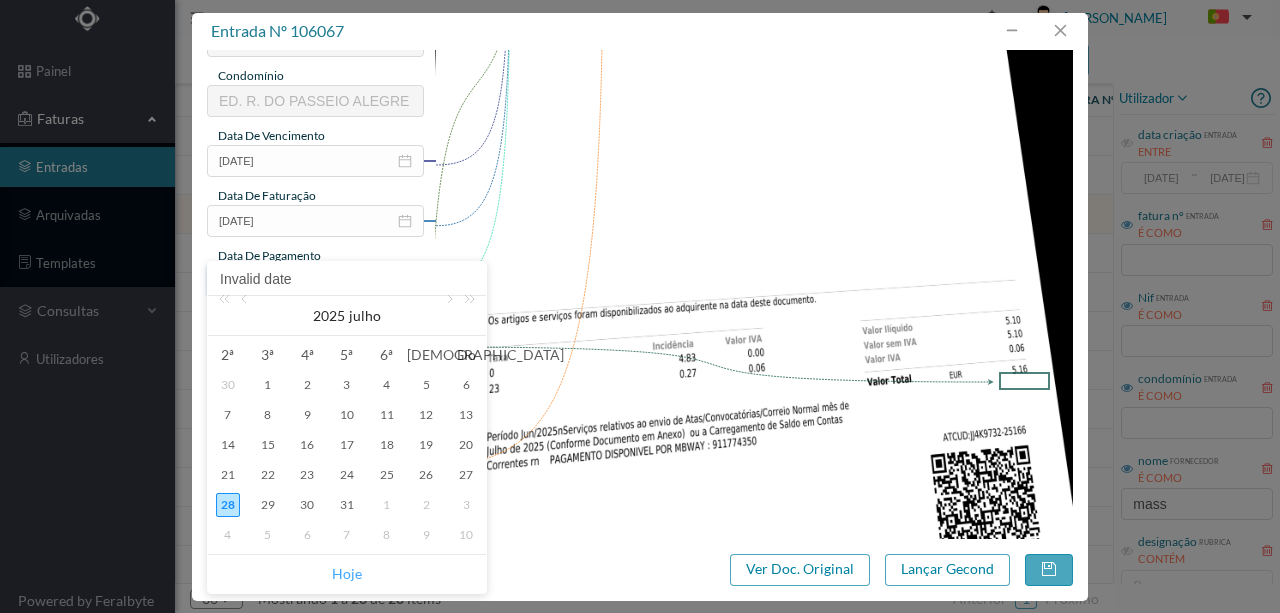 type on "[DATE]" 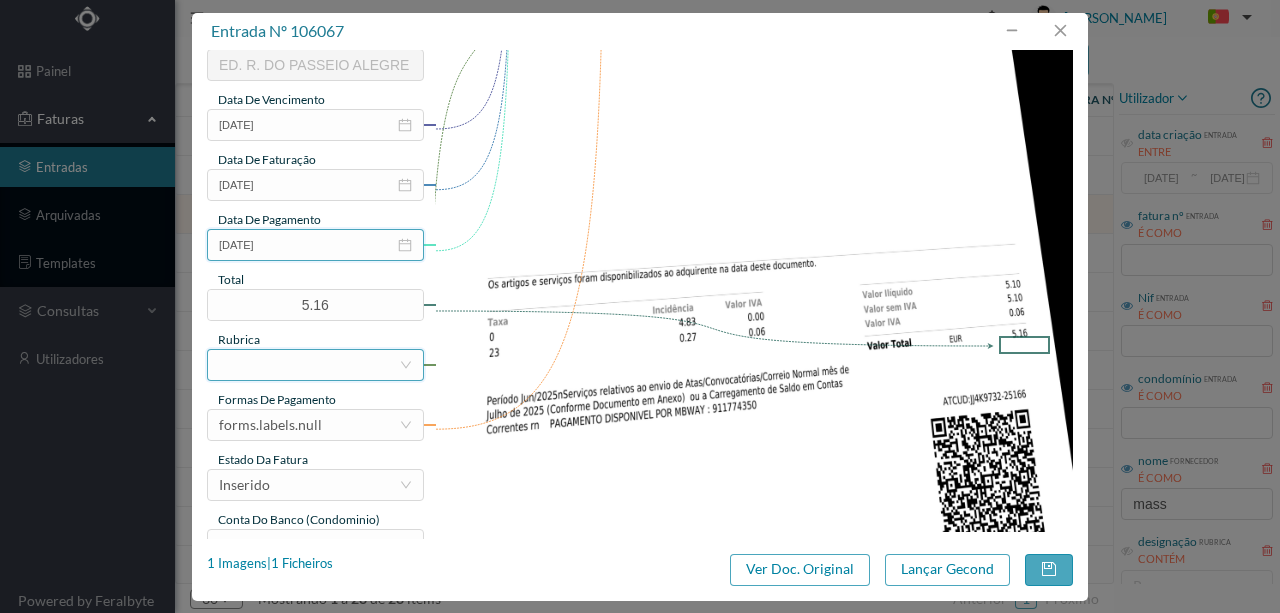 scroll, scrollTop: 473, scrollLeft: 0, axis: vertical 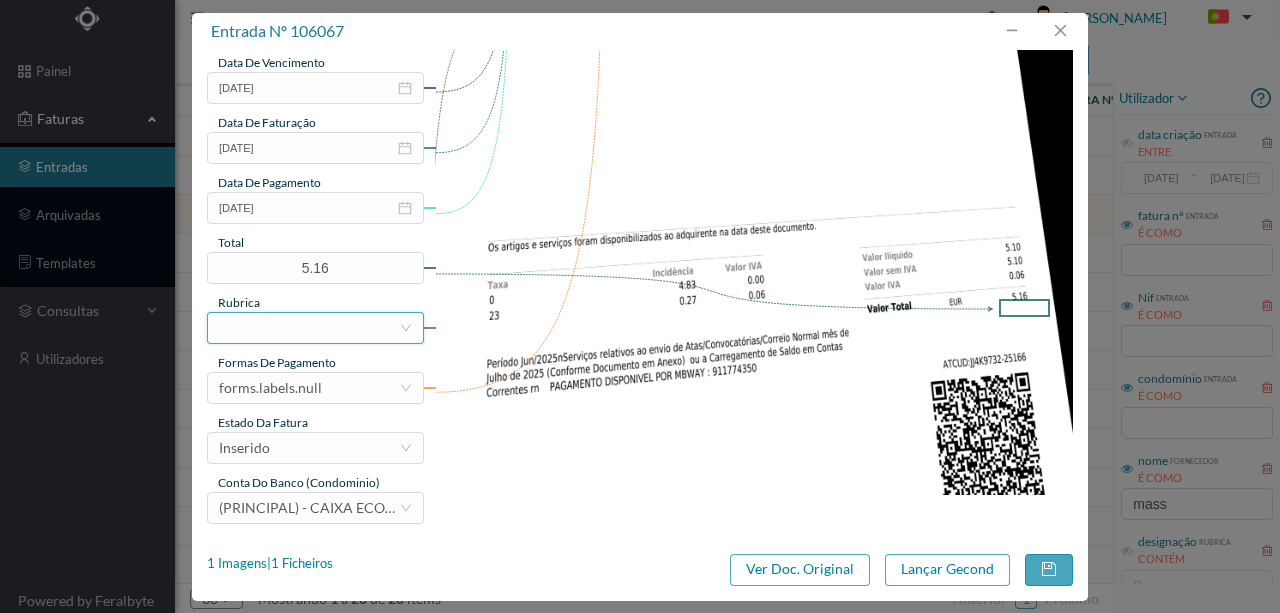 click at bounding box center [309, 328] 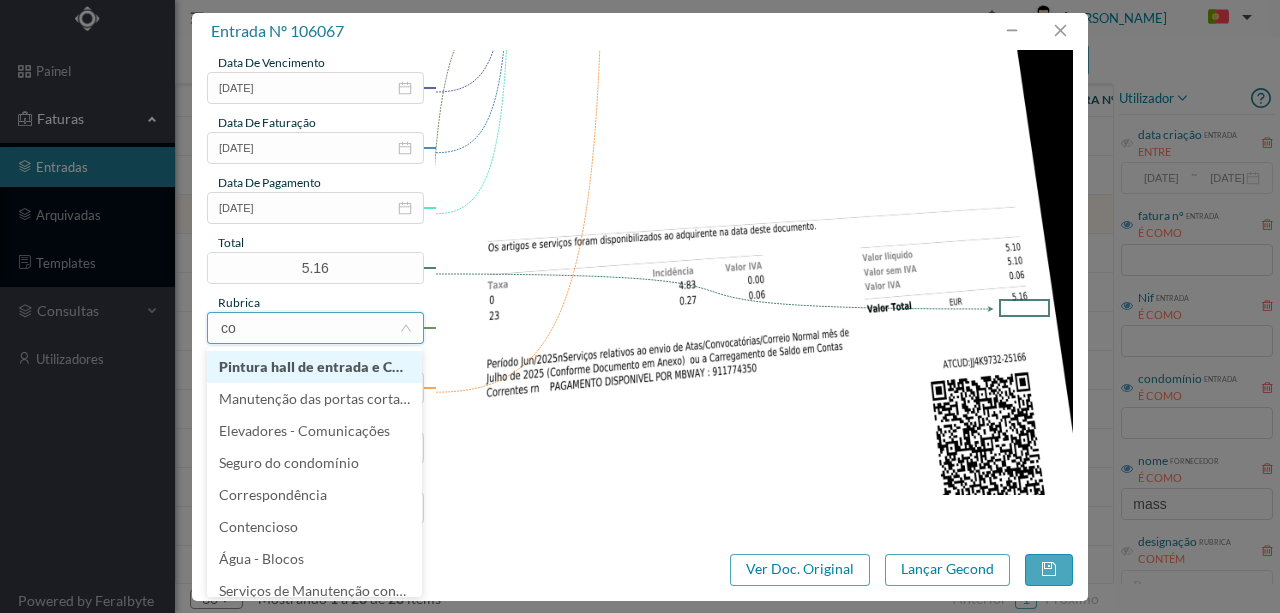 type on "cor" 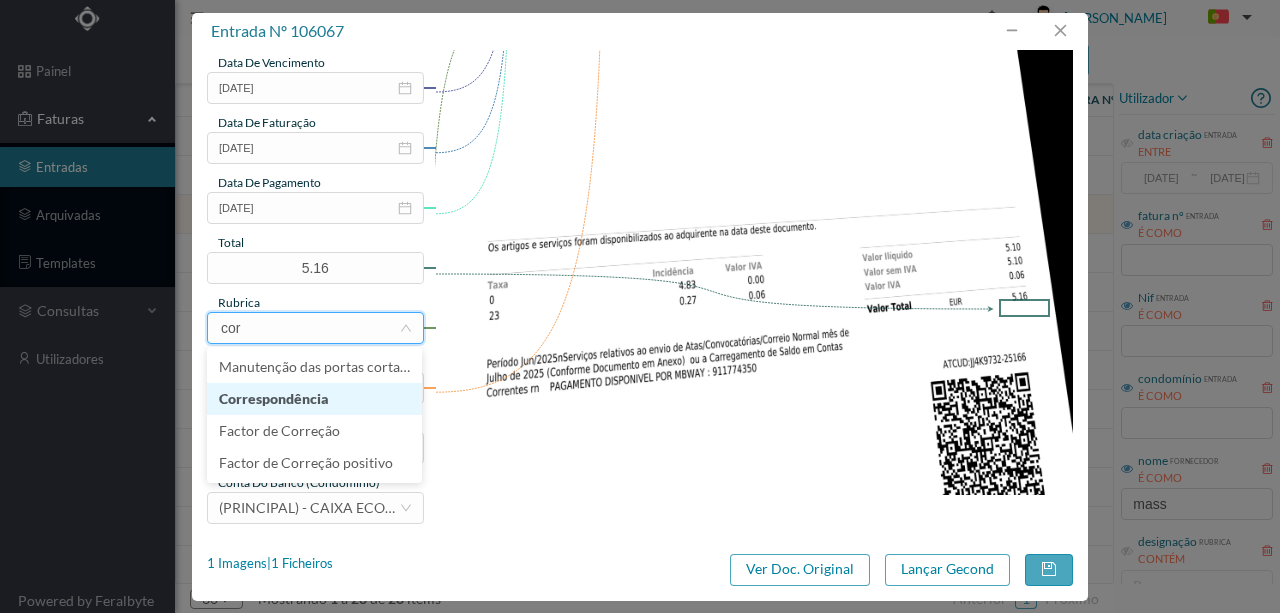click on "Correspondência" at bounding box center [314, 399] 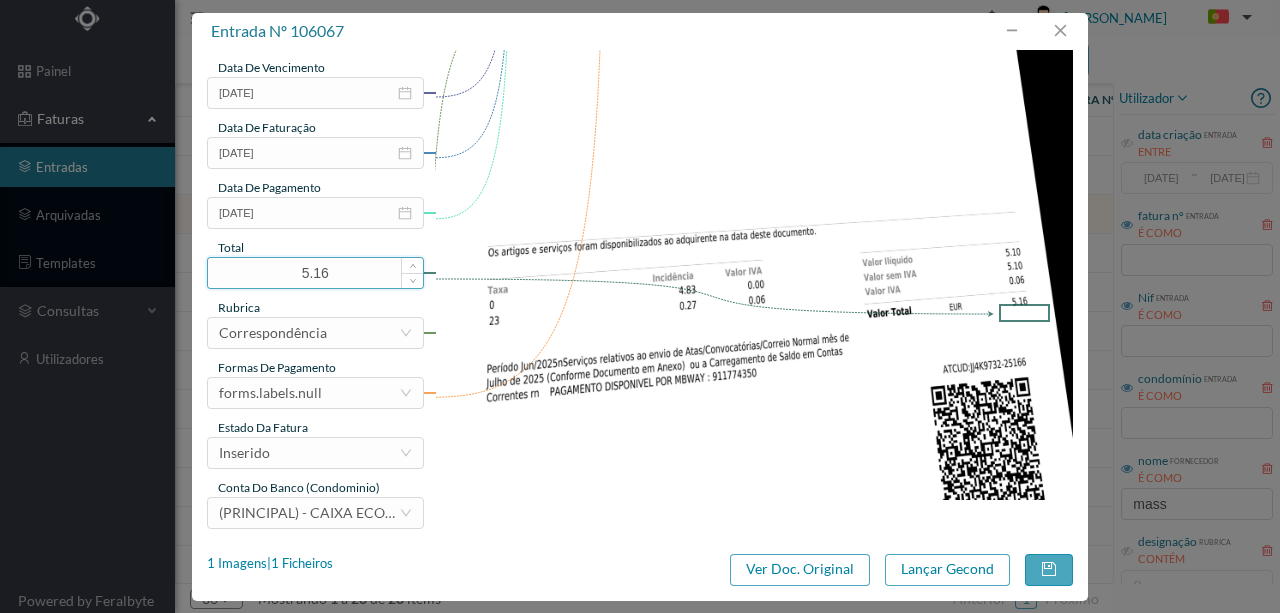 scroll, scrollTop: 473, scrollLeft: 0, axis: vertical 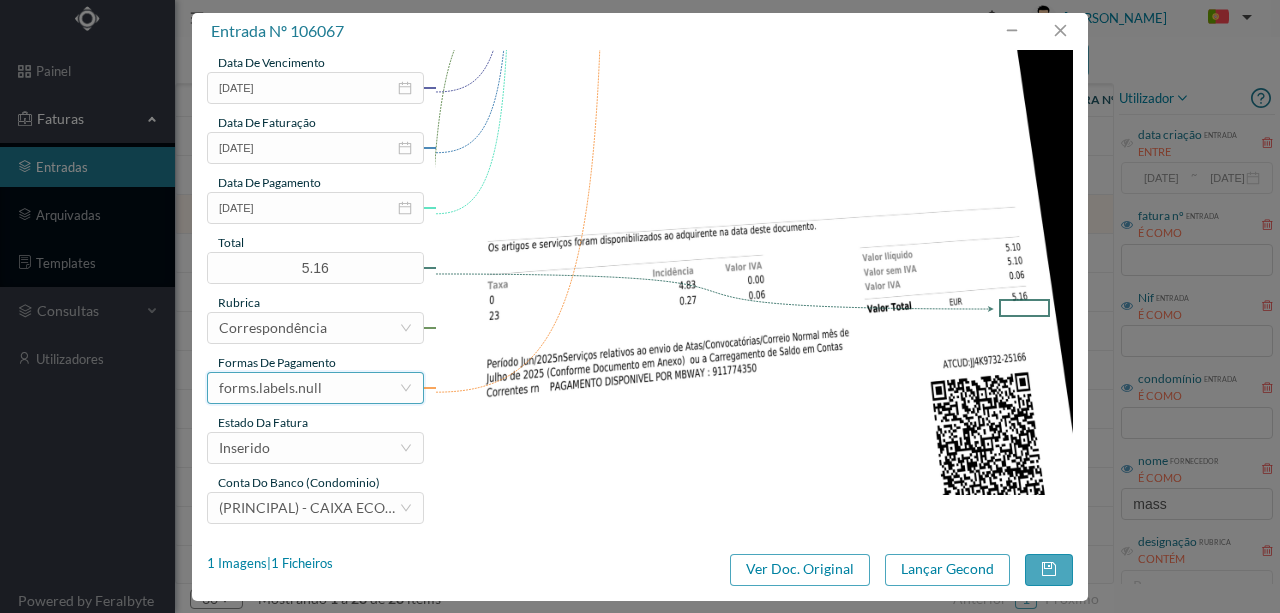 click on "forms.labels.null" at bounding box center (270, 388) 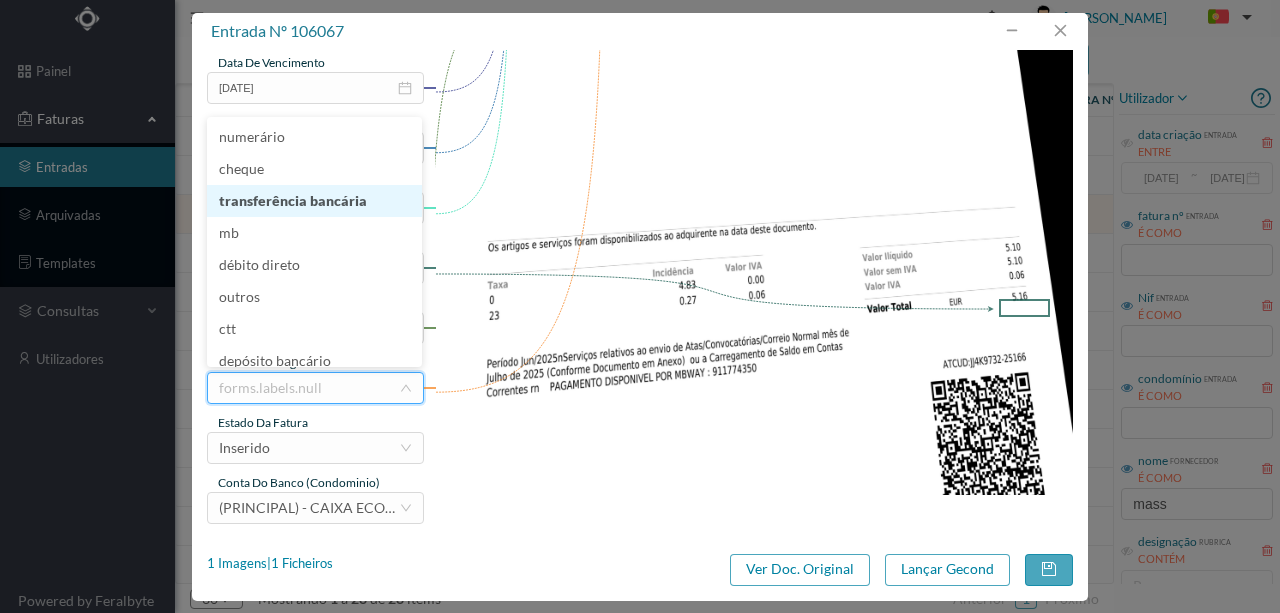 click on "transferência bancária" at bounding box center (314, 201) 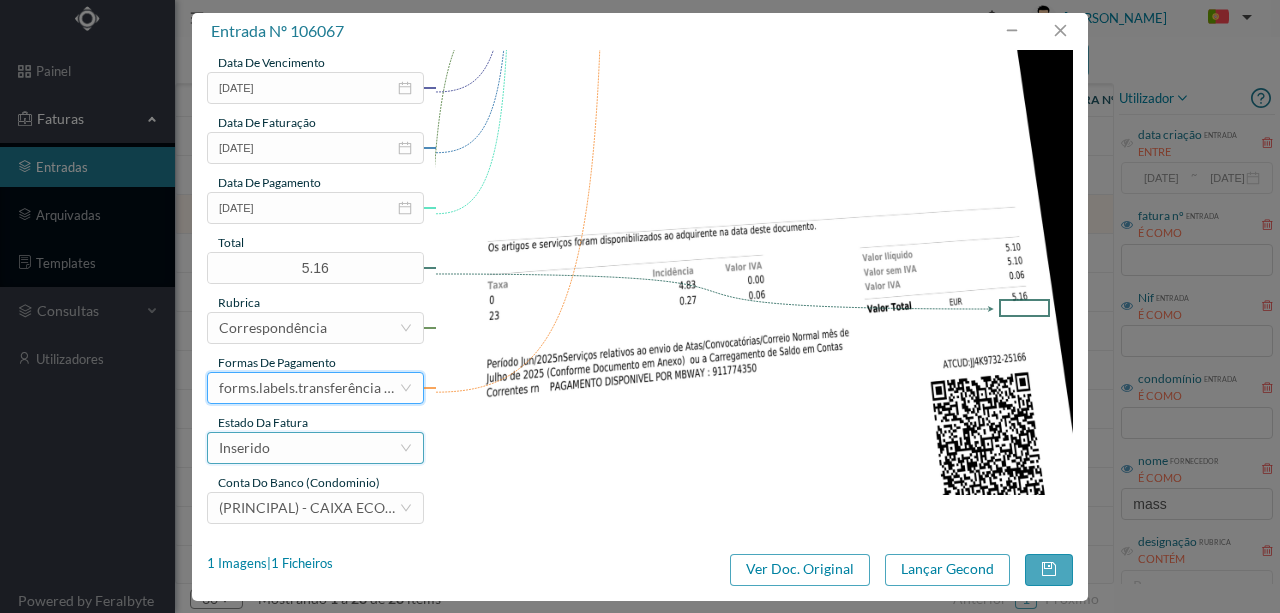click on "Inserido" at bounding box center (309, 448) 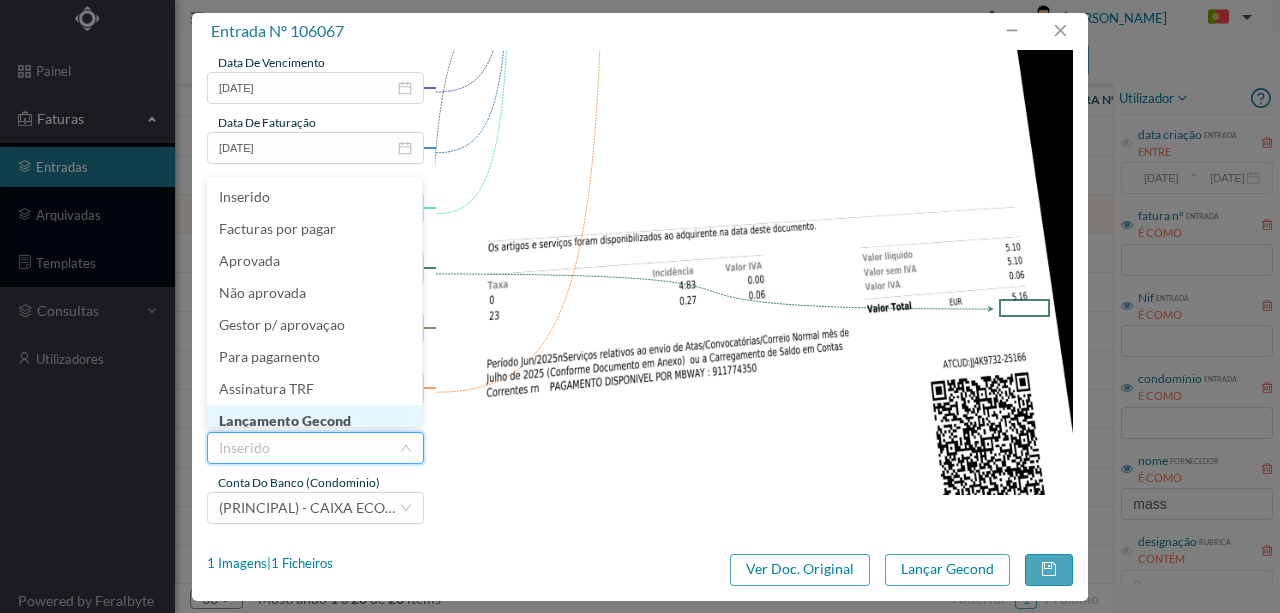 scroll, scrollTop: 10, scrollLeft: 0, axis: vertical 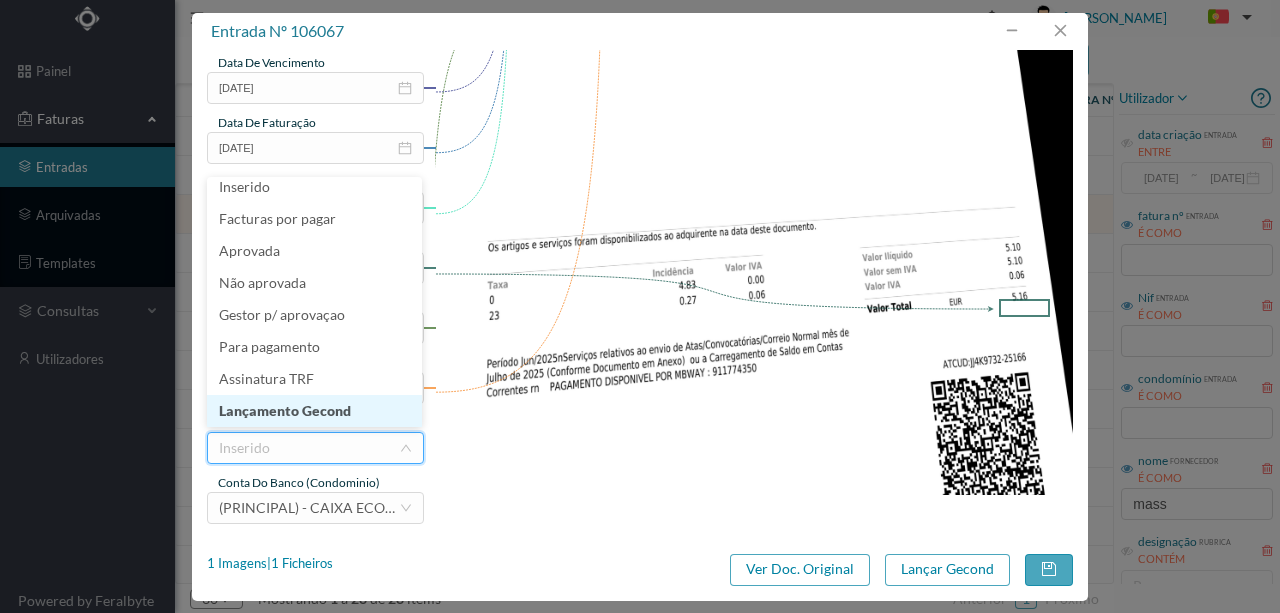 click on "Lançamento Gecond" at bounding box center [314, 411] 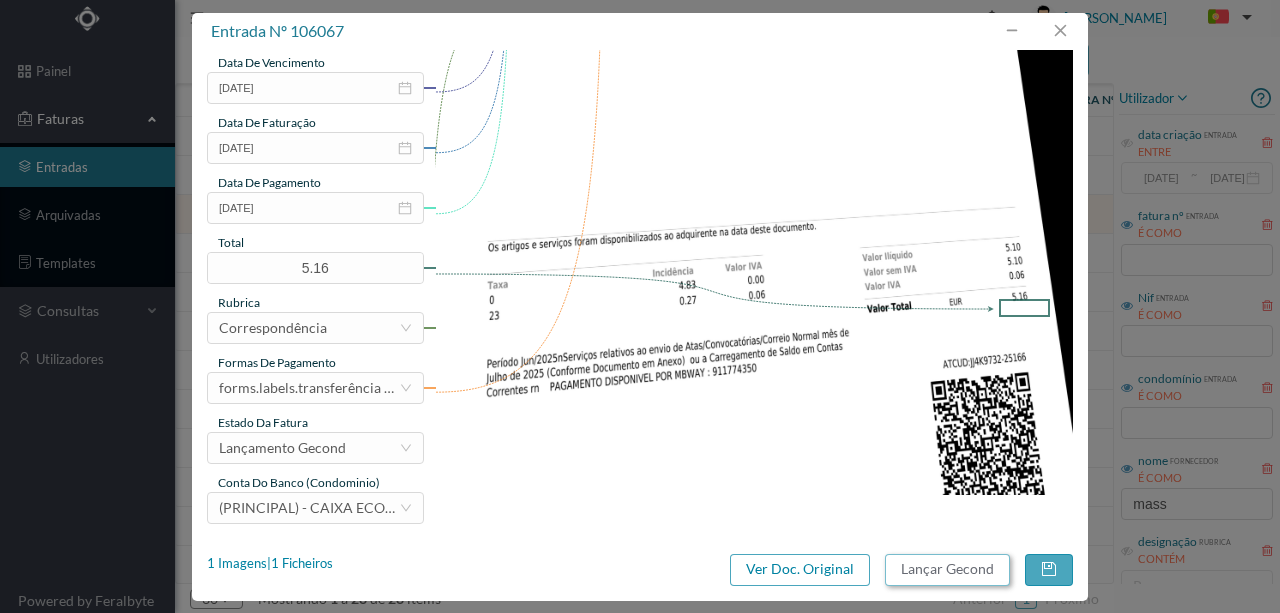 click on "Lançar Gecond" at bounding box center [947, 570] 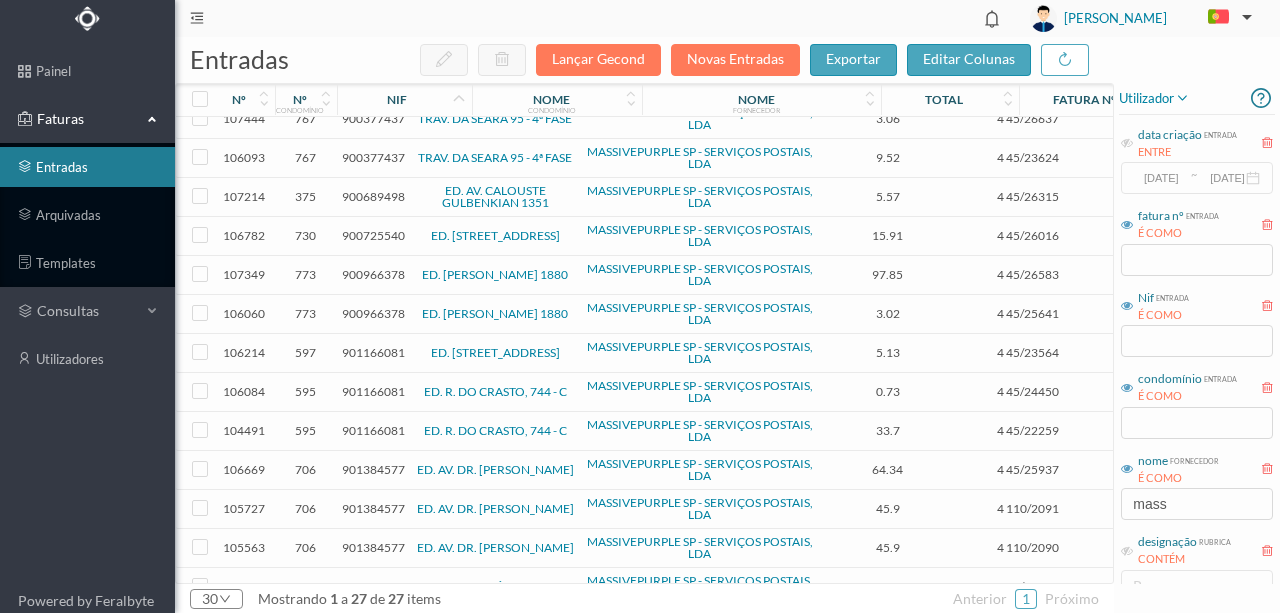 scroll, scrollTop: 0, scrollLeft: 0, axis: both 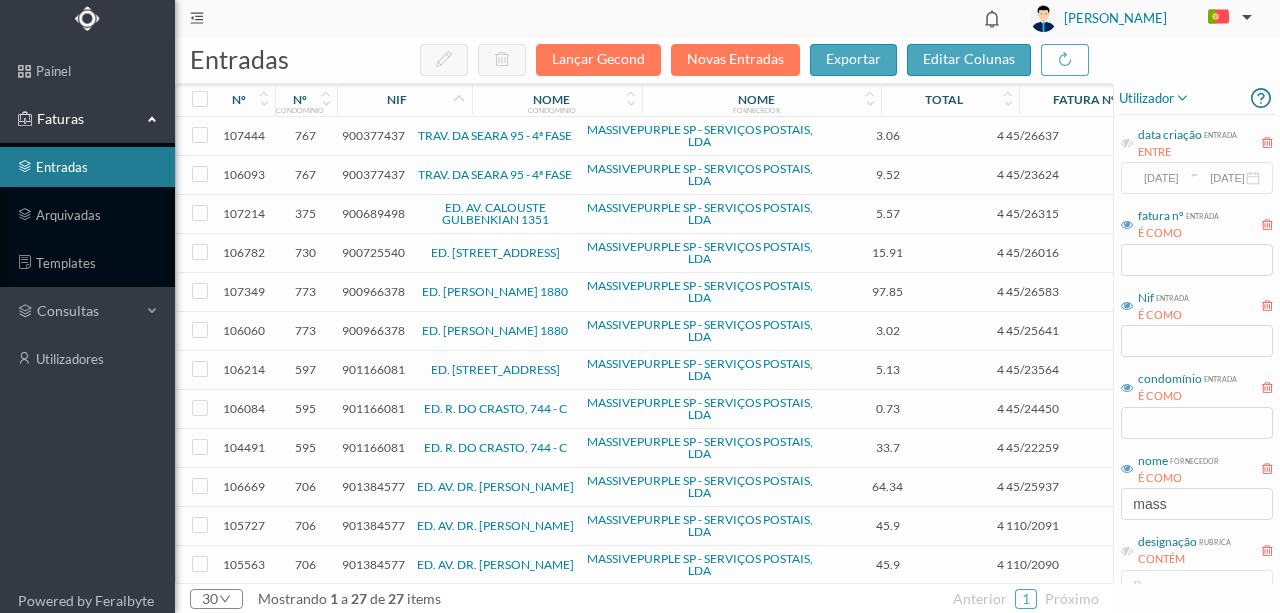 click on "900689498" at bounding box center [373, 213] 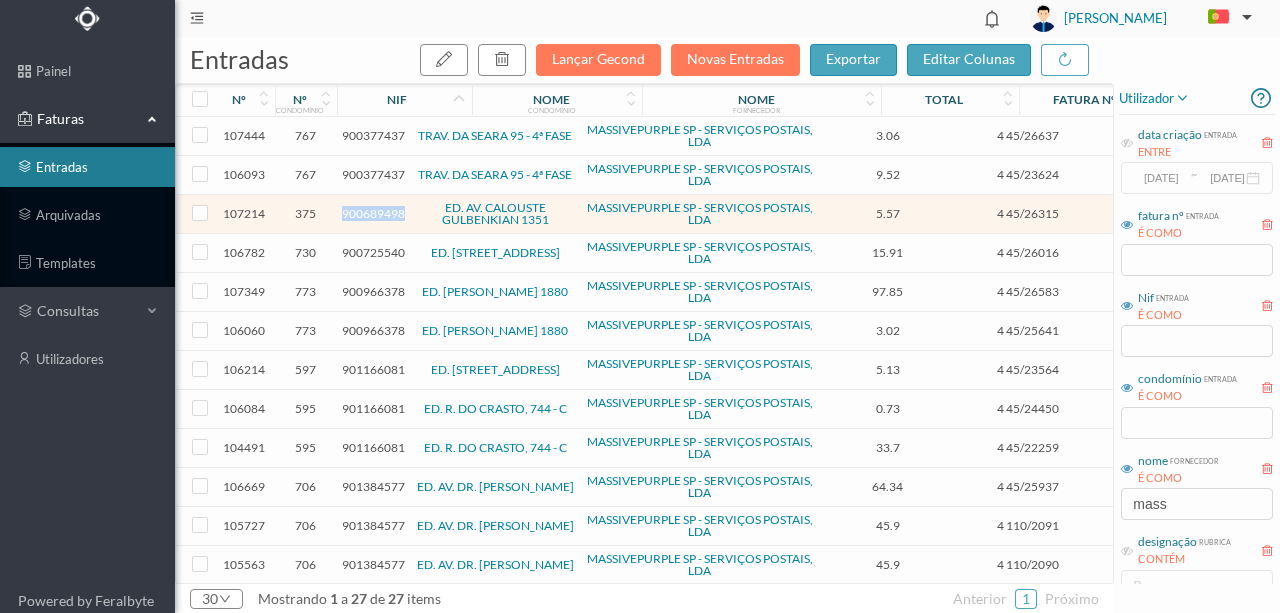 click on "900689498" at bounding box center (373, 213) 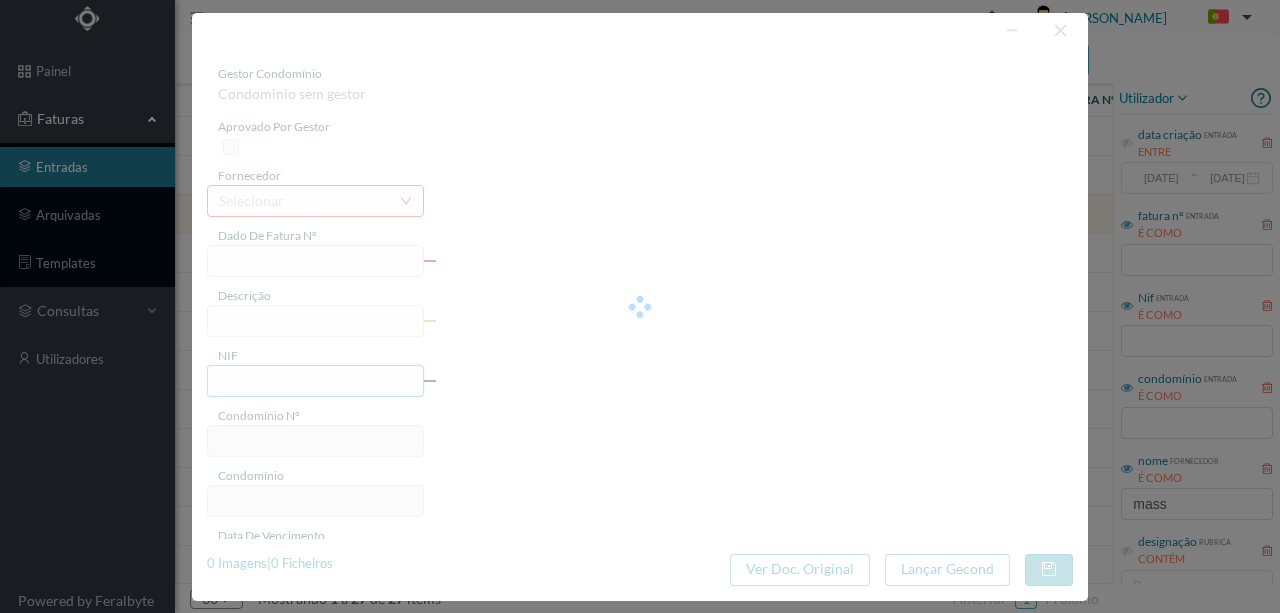 type on "4 45/26315" 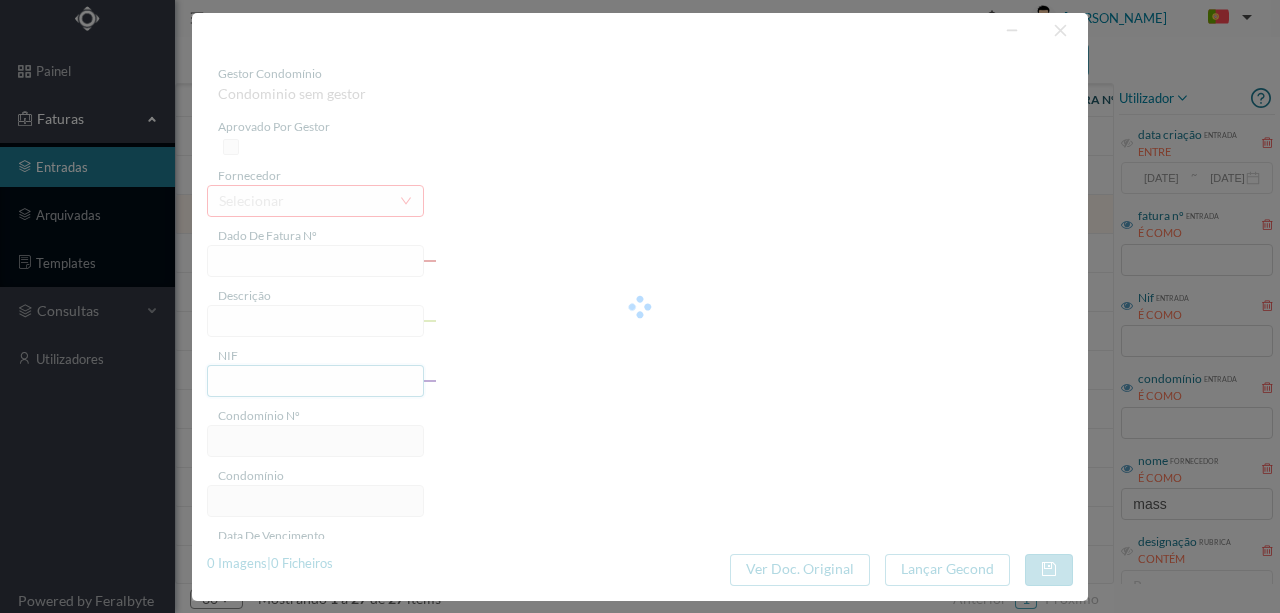 type on "Serviço [PERSON_NAME]" 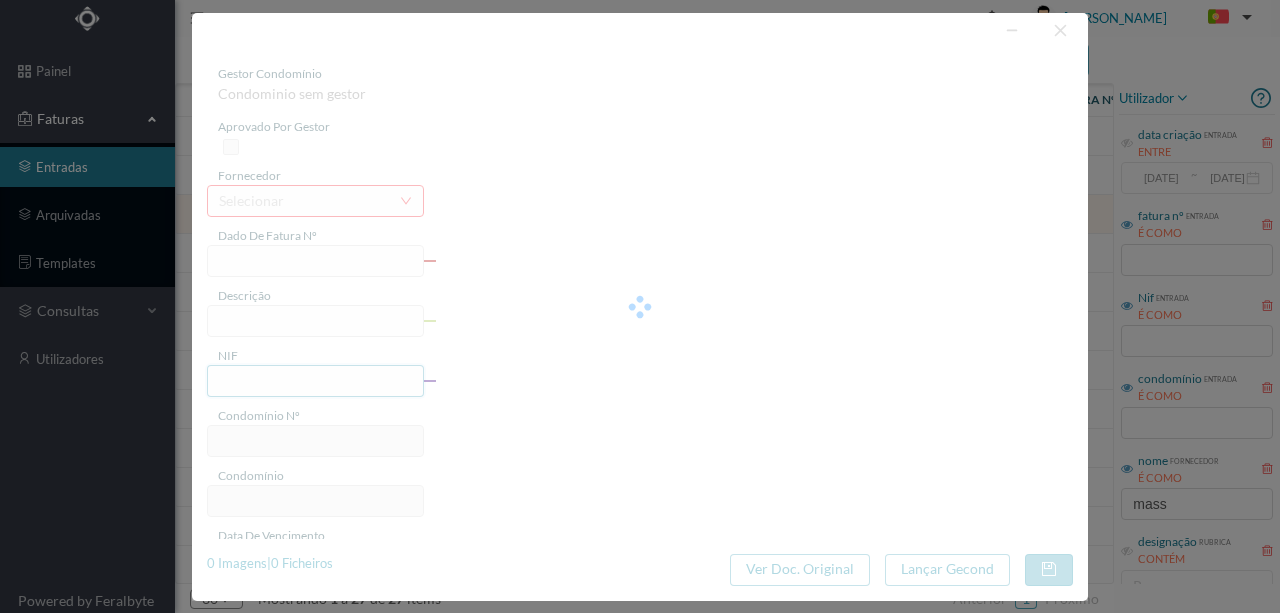 type on "5.57" 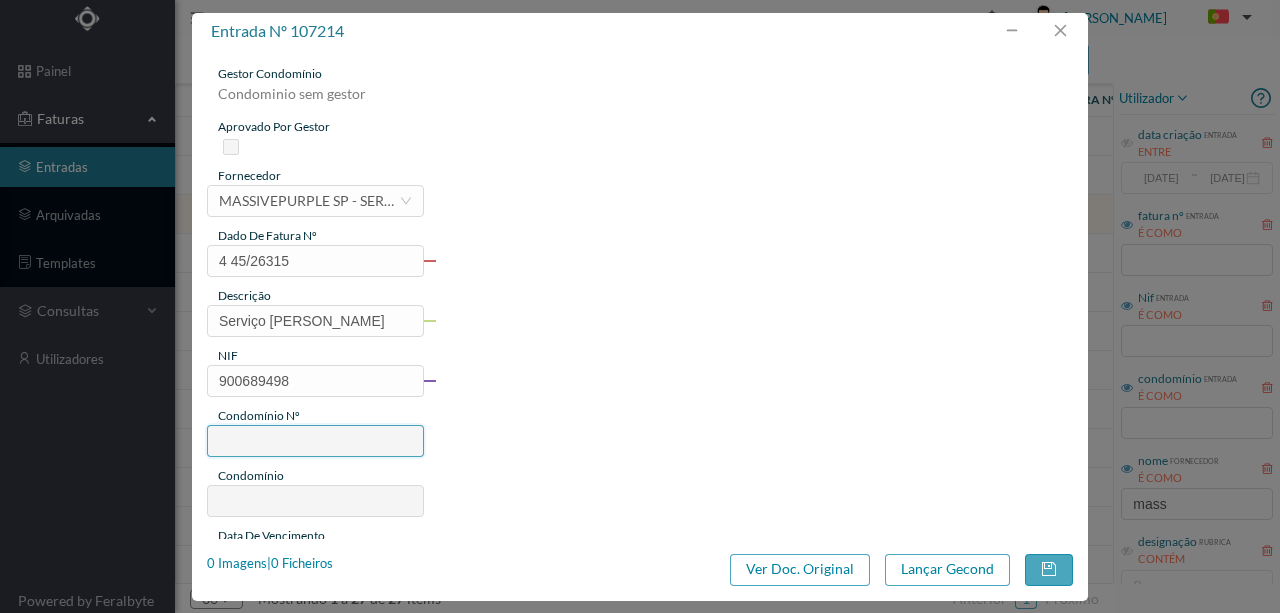 type on "375" 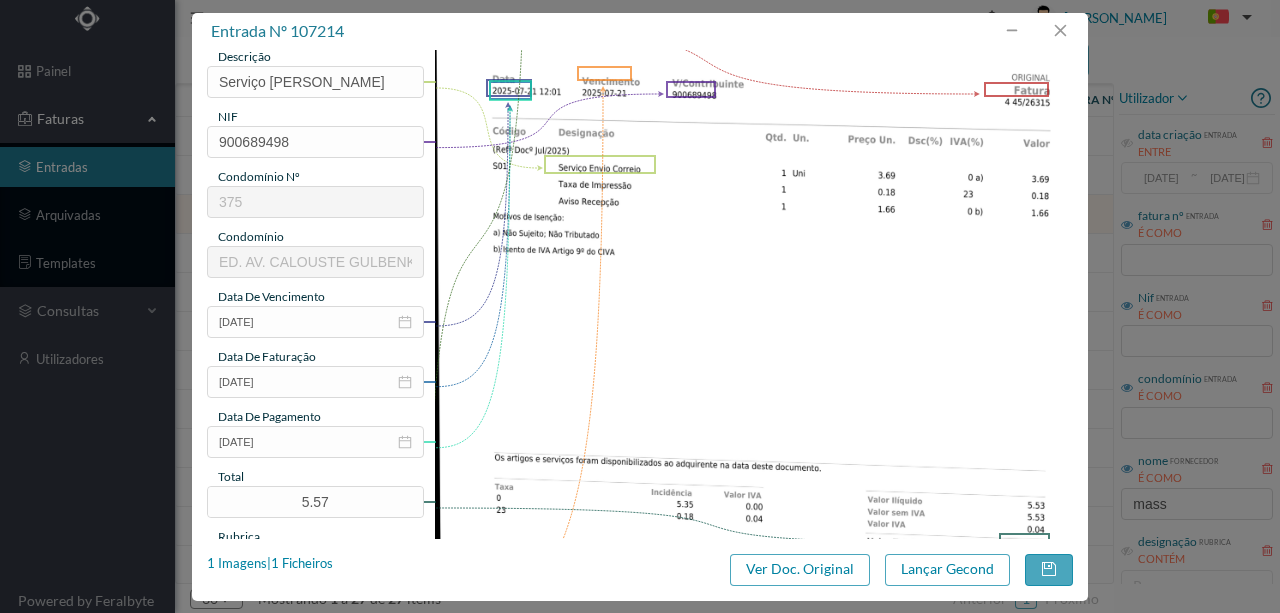 scroll, scrollTop: 266, scrollLeft: 0, axis: vertical 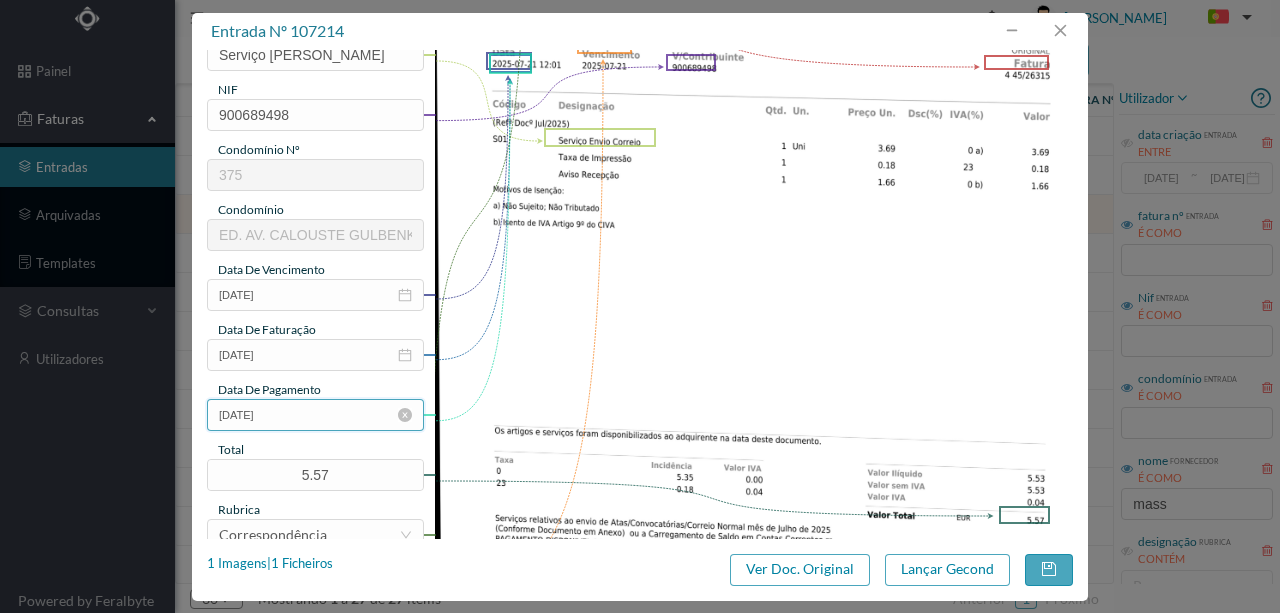 click on "2025-07-02" at bounding box center [315, 415] 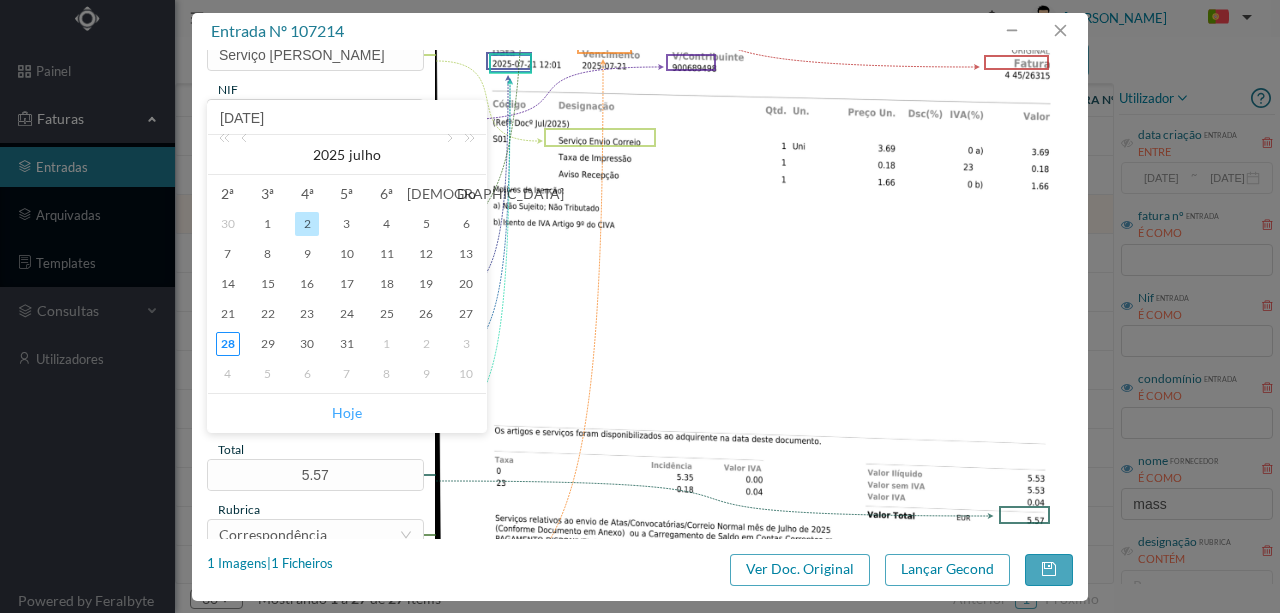 click on "Hoje" at bounding box center [347, 413] 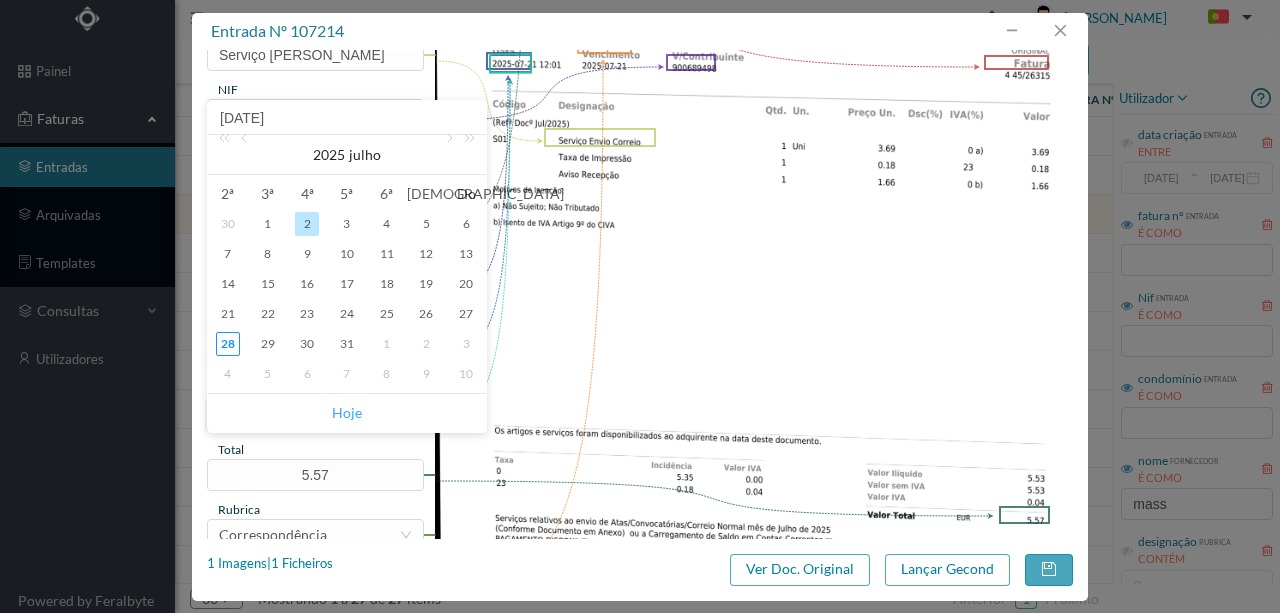 type on "[DATE]" 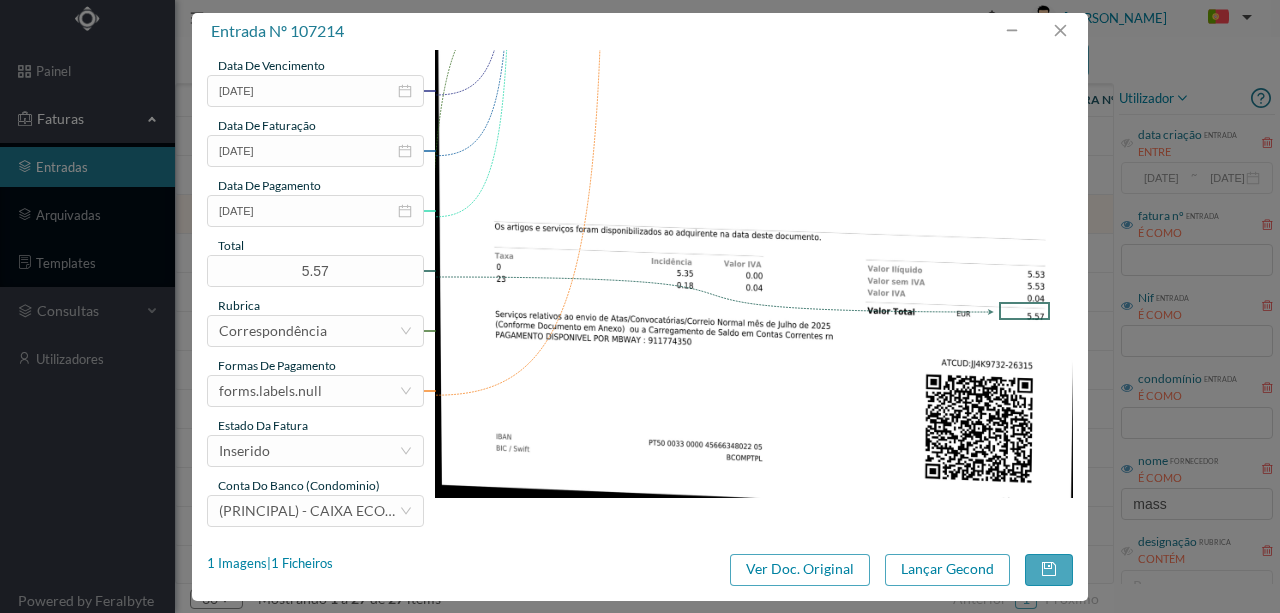 scroll, scrollTop: 473, scrollLeft: 0, axis: vertical 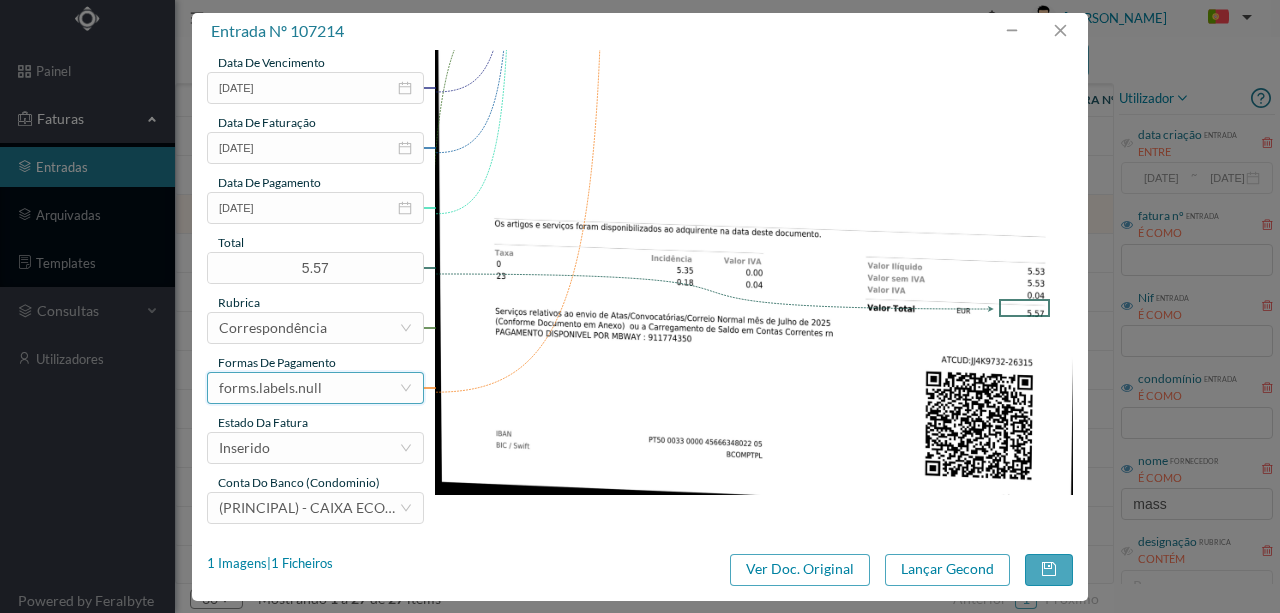 click on "forms.labels.null" at bounding box center [309, 388] 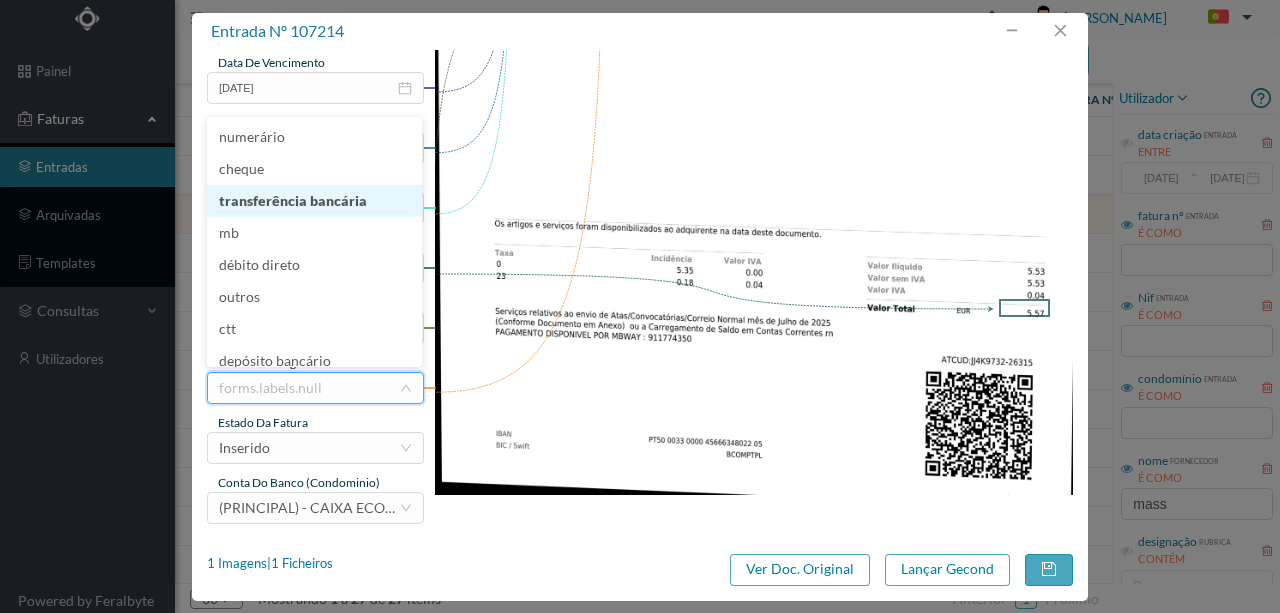 click on "transferência bancária" at bounding box center (314, 201) 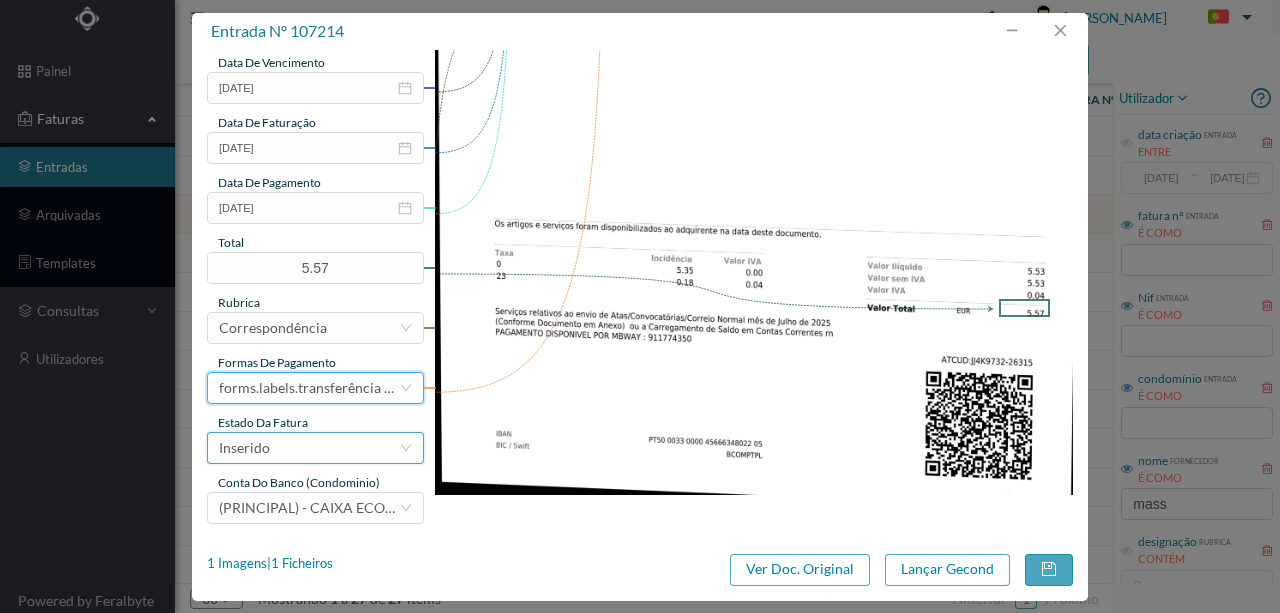 click on "Inserido" at bounding box center [309, 448] 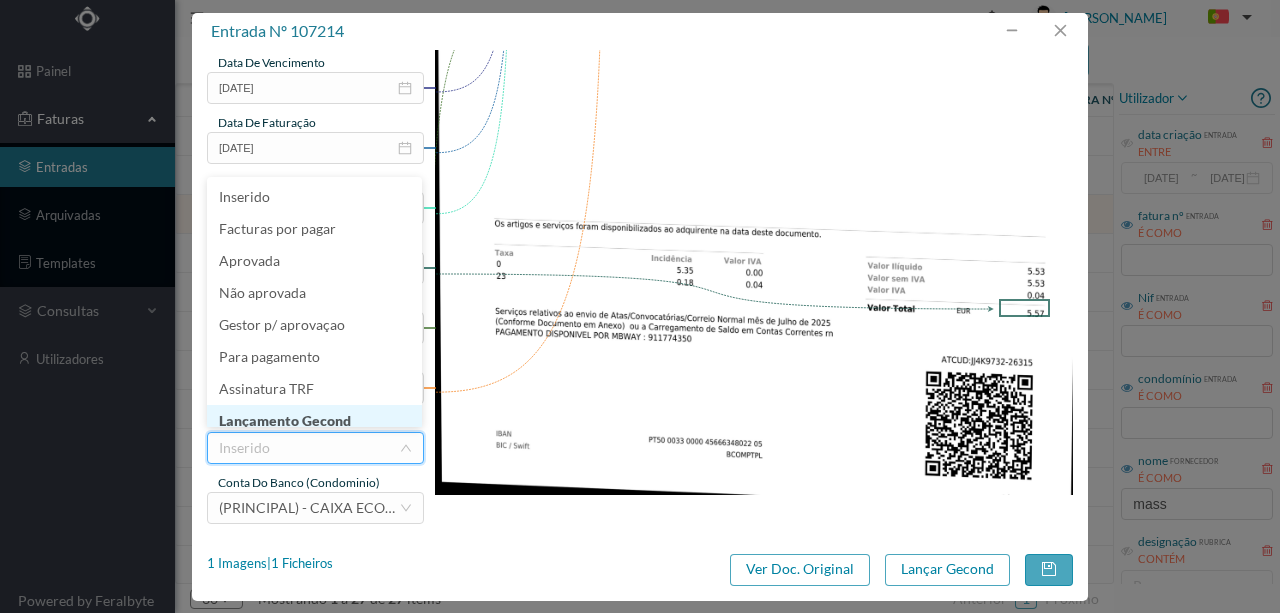 scroll, scrollTop: 10, scrollLeft: 0, axis: vertical 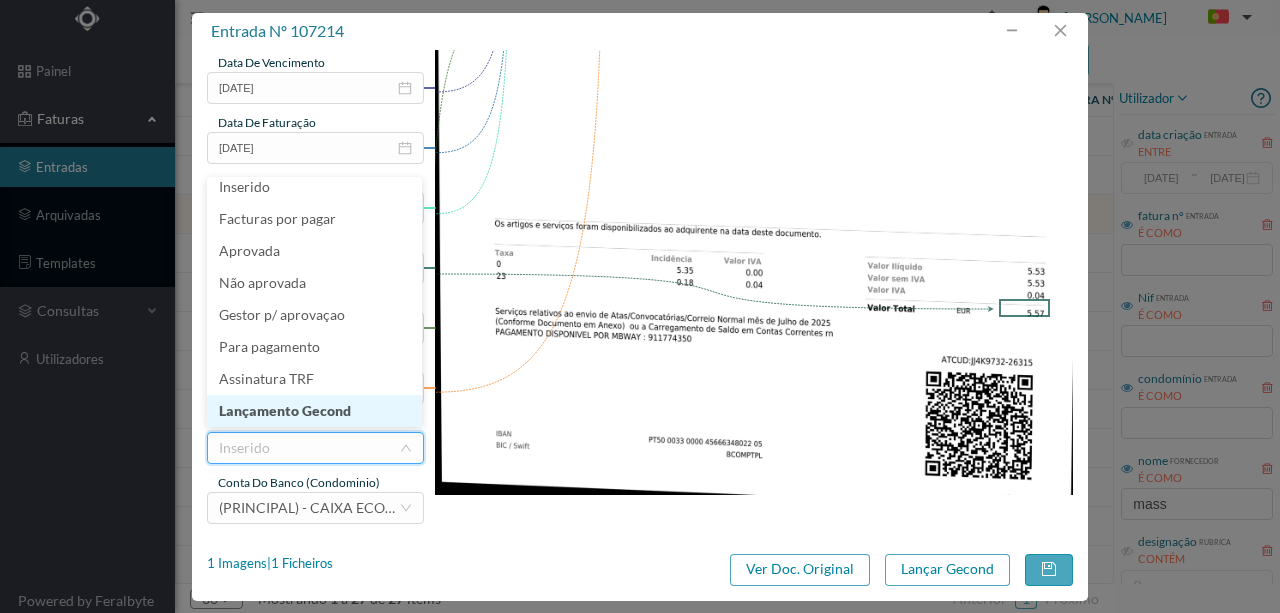 click on "Lançamento Gecond" at bounding box center [314, 411] 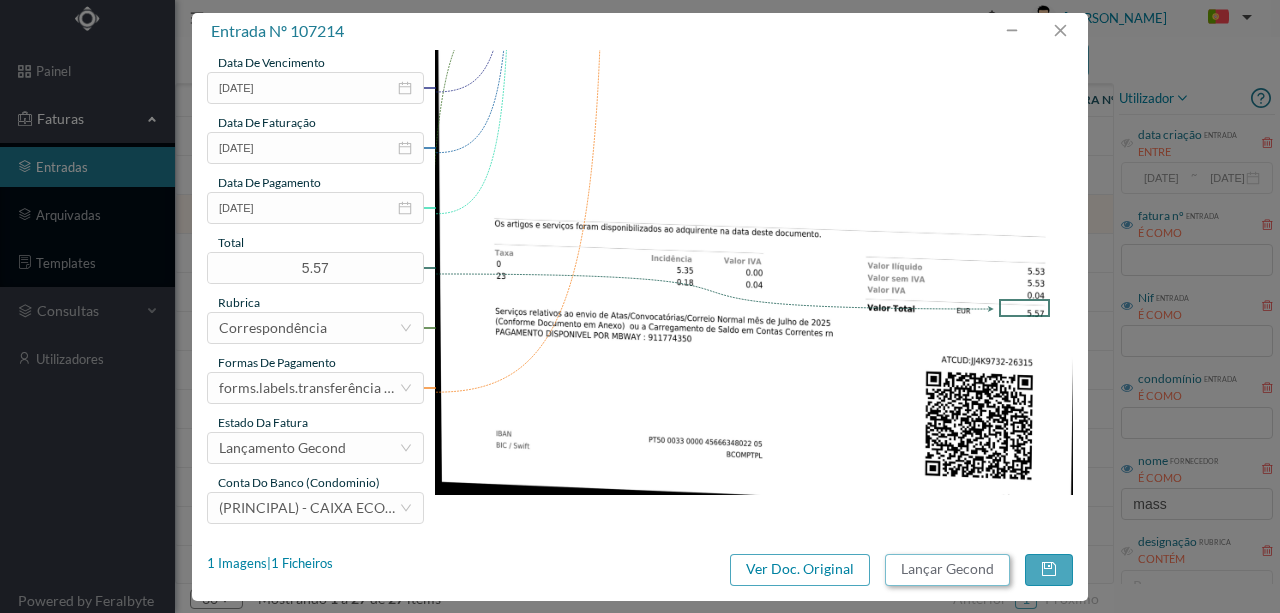 click on "Lançar Gecond" at bounding box center [947, 570] 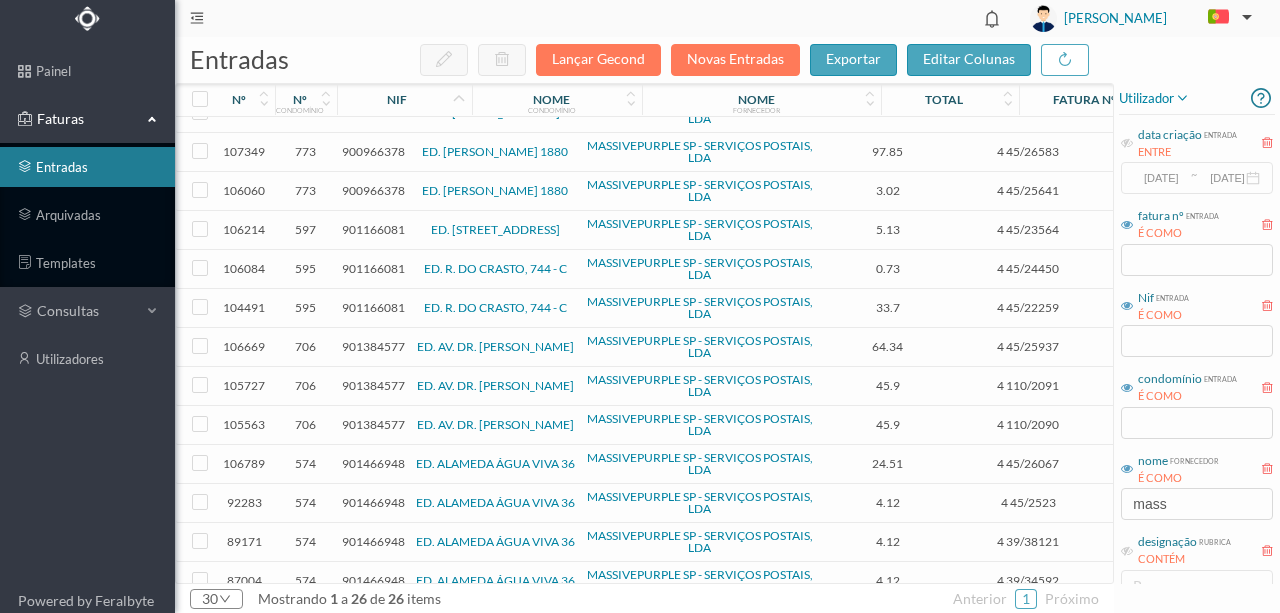 scroll, scrollTop: 133, scrollLeft: 0, axis: vertical 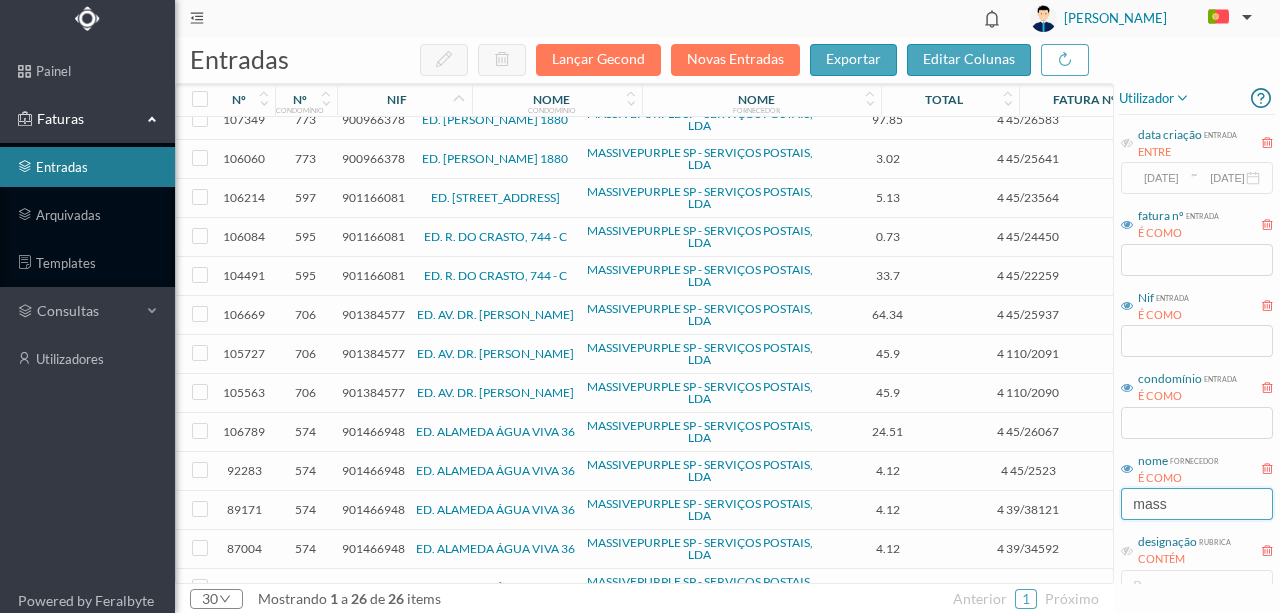 drag, startPoint x: 1186, startPoint y: 504, endPoint x: 1068, endPoint y: 503, distance: 118.004234 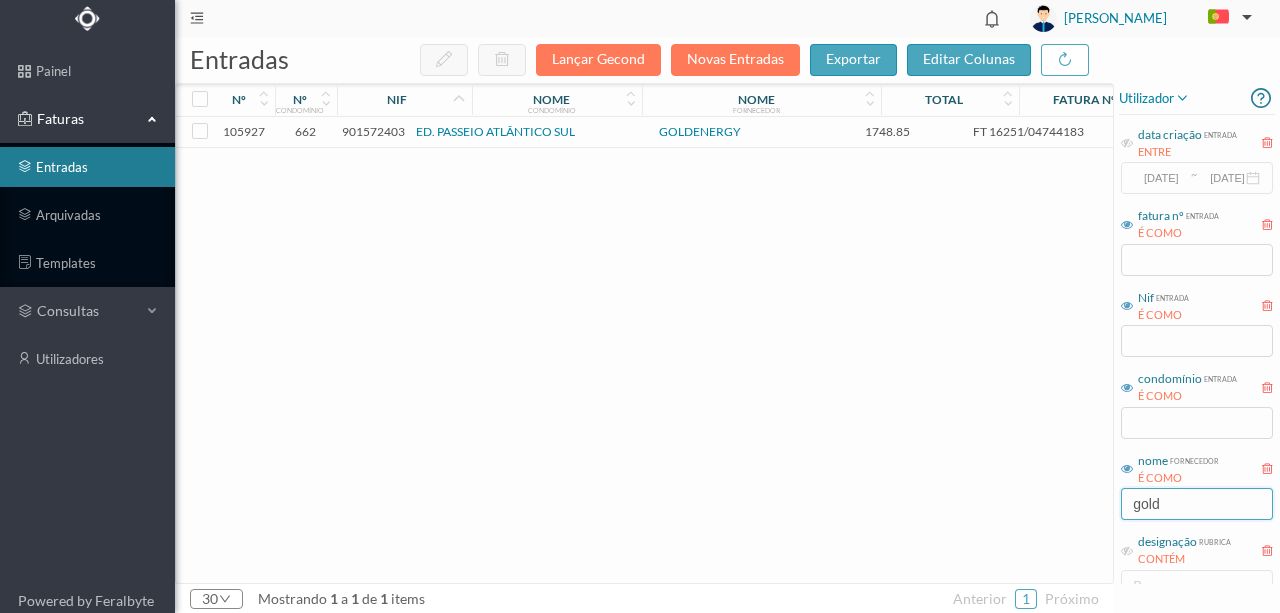scroll, scrollTop: 0, scrollLeft: 0, axis: both 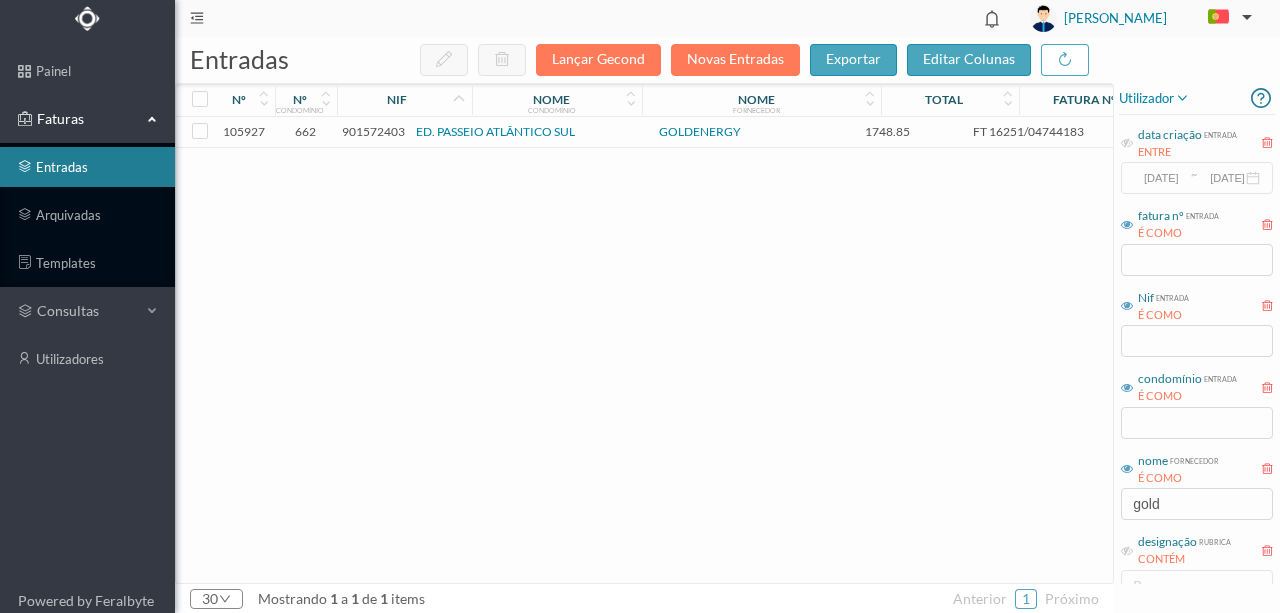 click on "901572403" at bounding box center [373, 131] 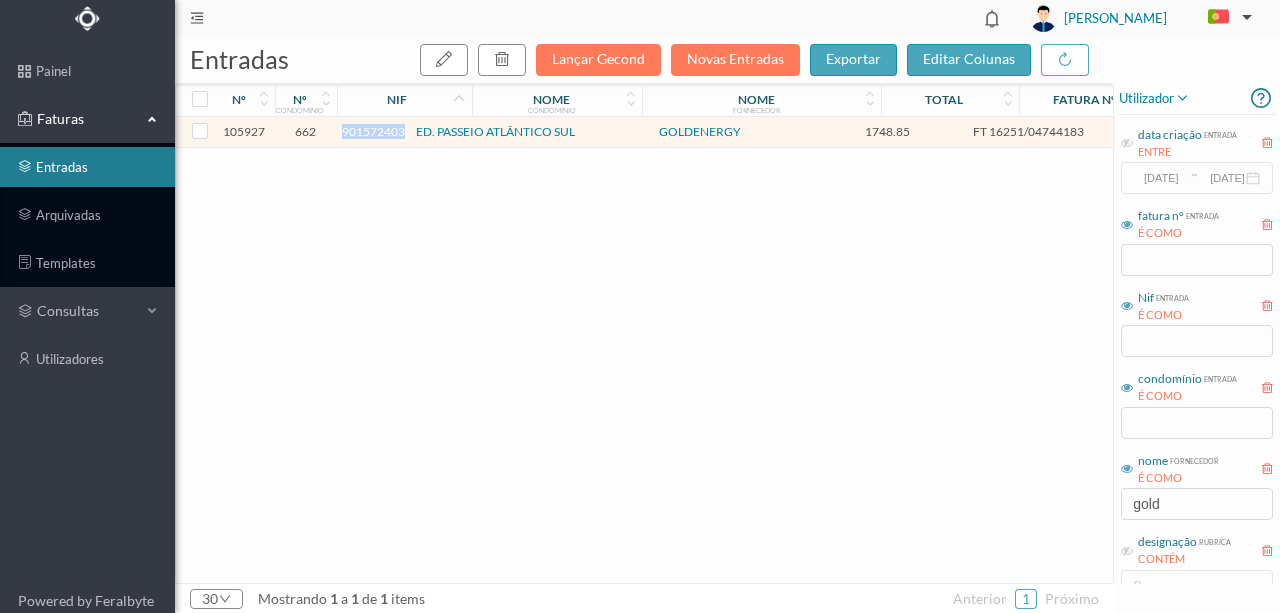 click on "901572403" at bounding box center [373, 131] 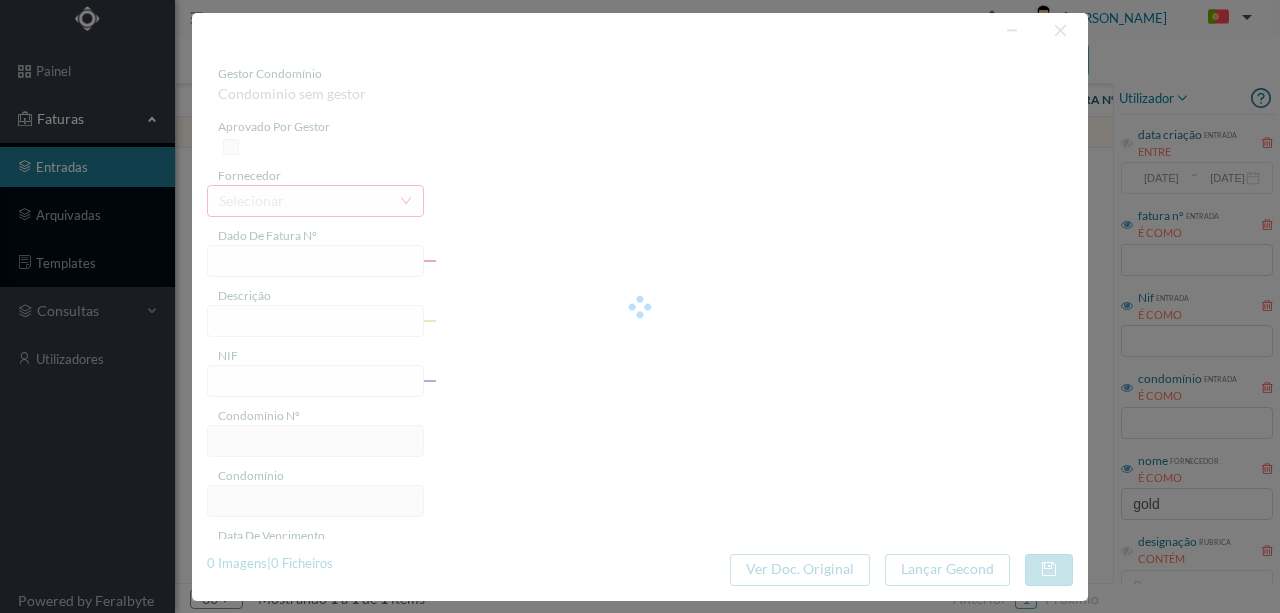 type on "FT 16251/04744183" 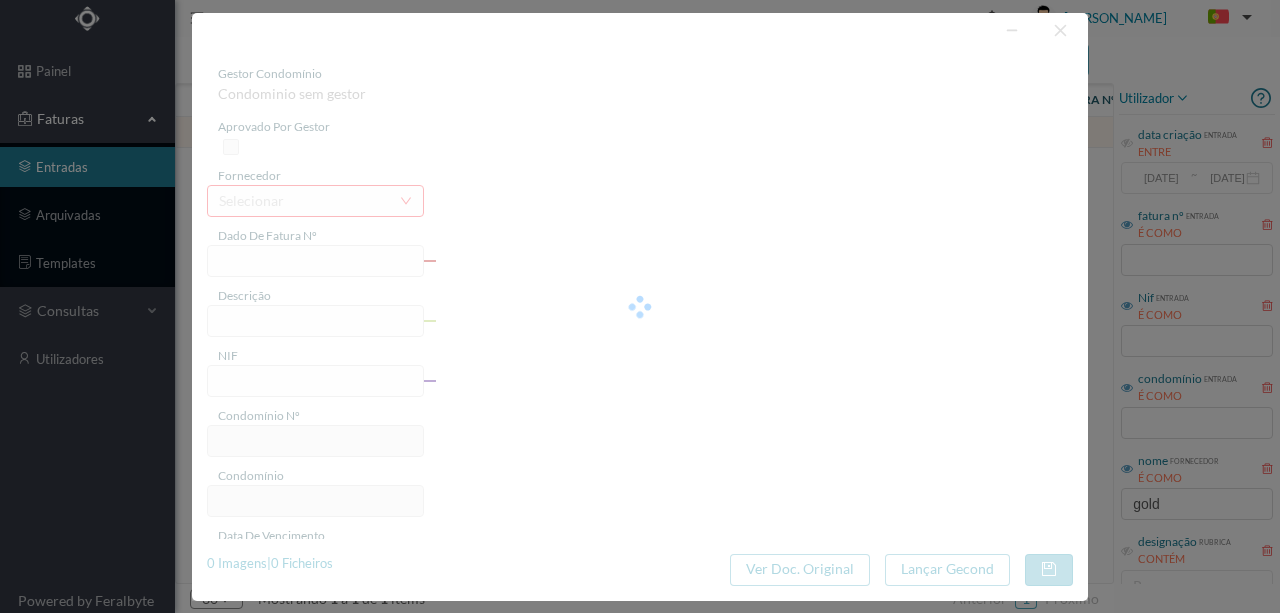 type on "Método de Fase Fatura Eletrónica: Sim Código Amigo: MGM1664412" 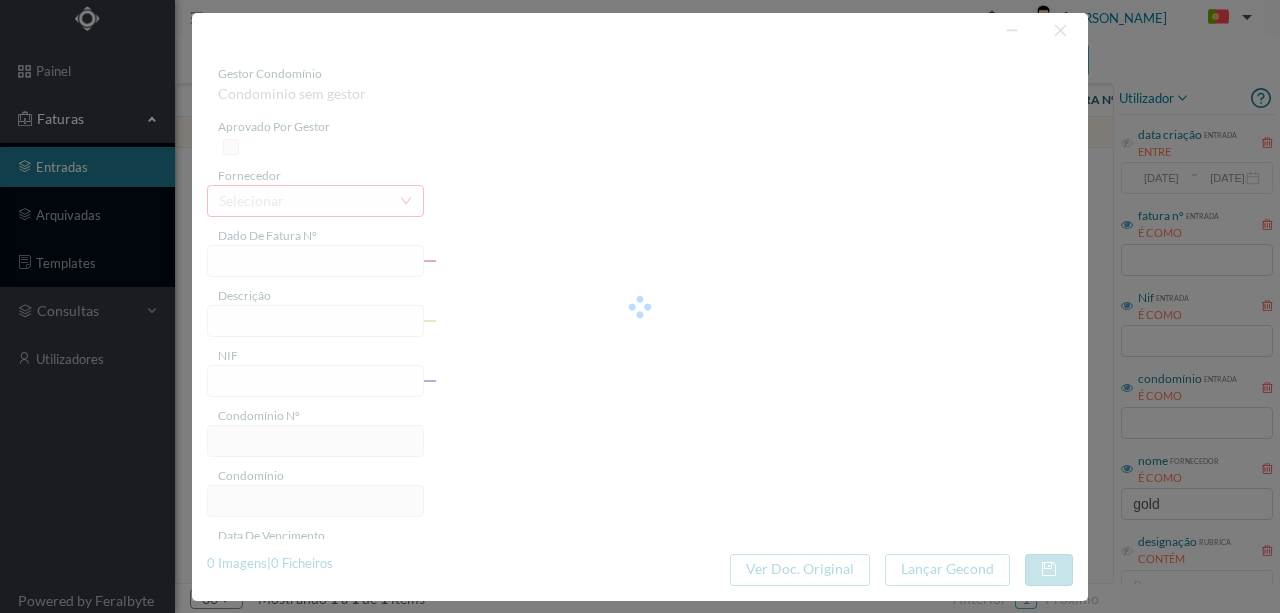 type on "Invalid date" 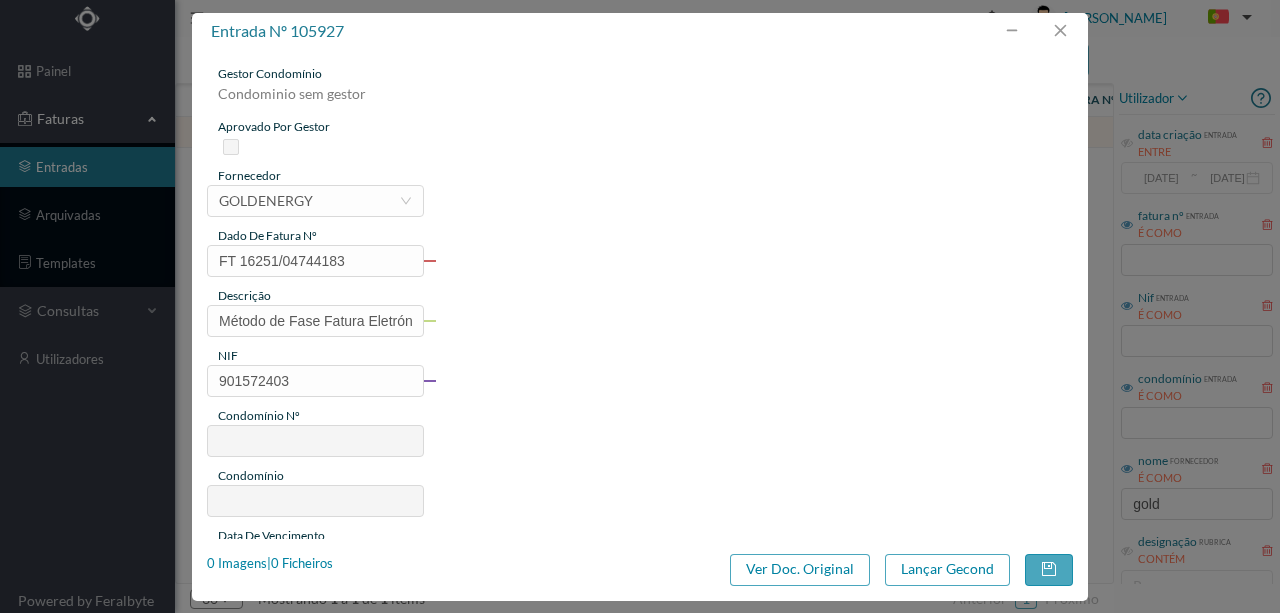 type on "662" 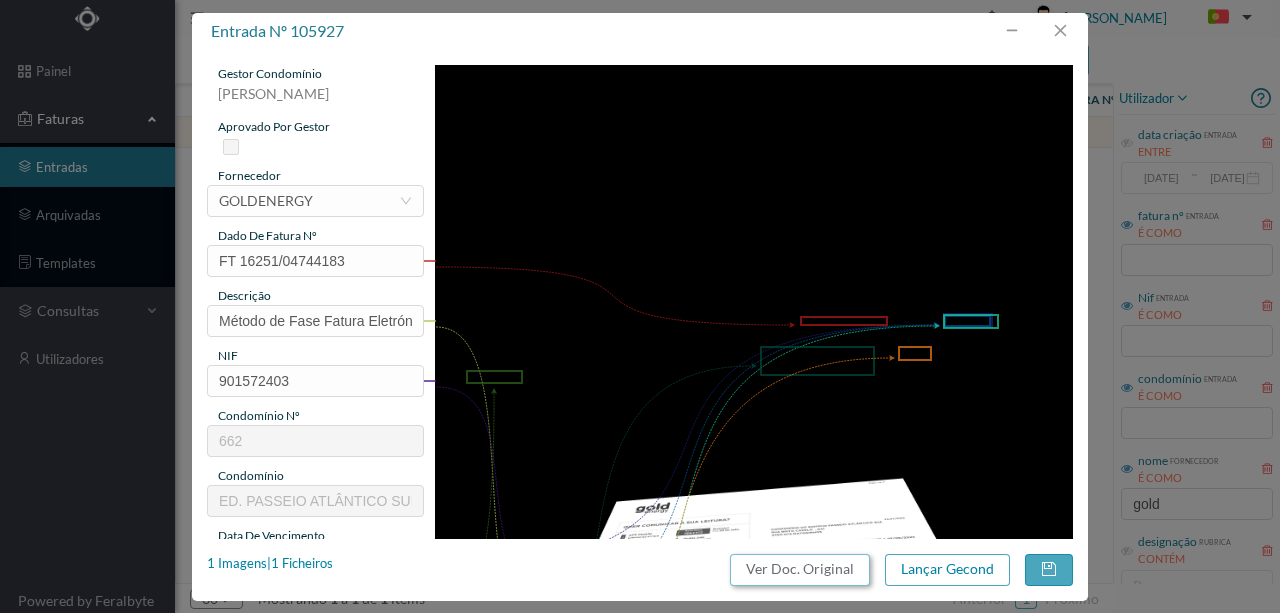 click on "Ver Doc. Original" at bounding box center [800, 570] 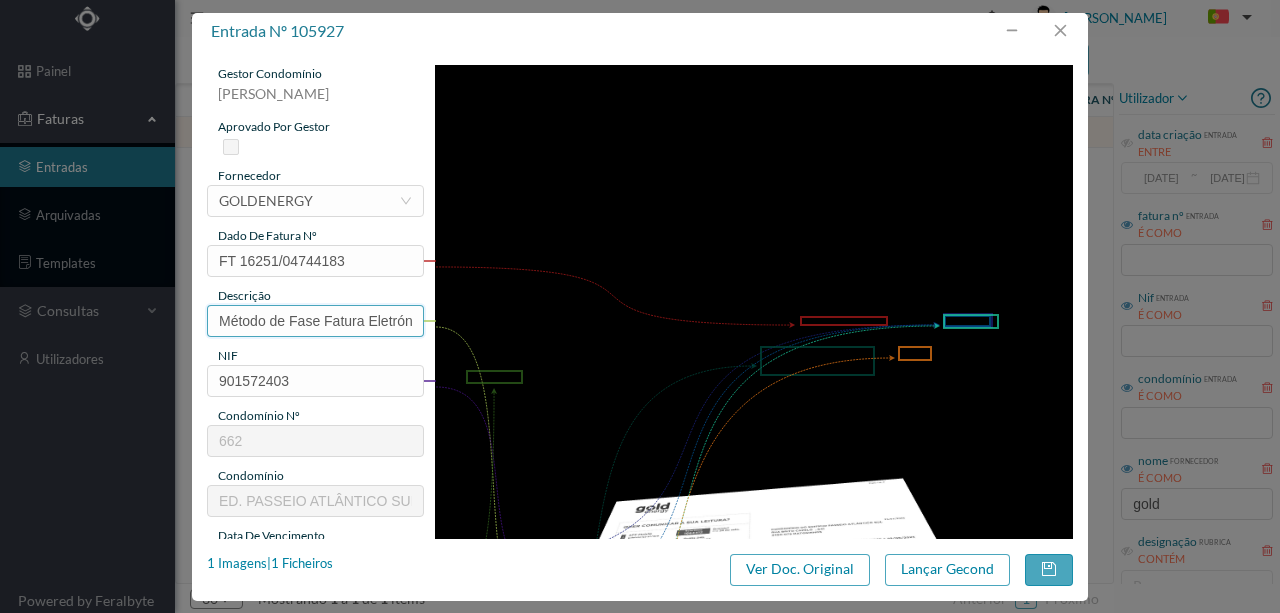 click on "Método de Fase Fatura Eletrónica: Sim Código Amigo: MGM1664412" at bounding box center [315, 321] 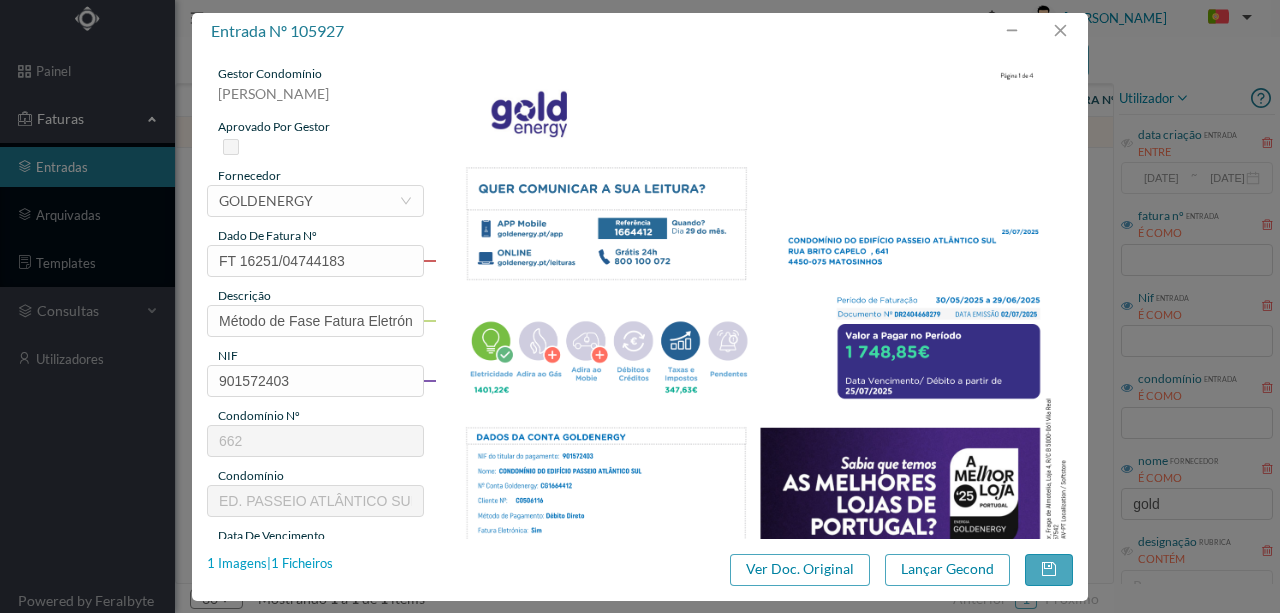 click on "1   Imagens  |  1   Ficheiros" at bounding box center [270, 564] 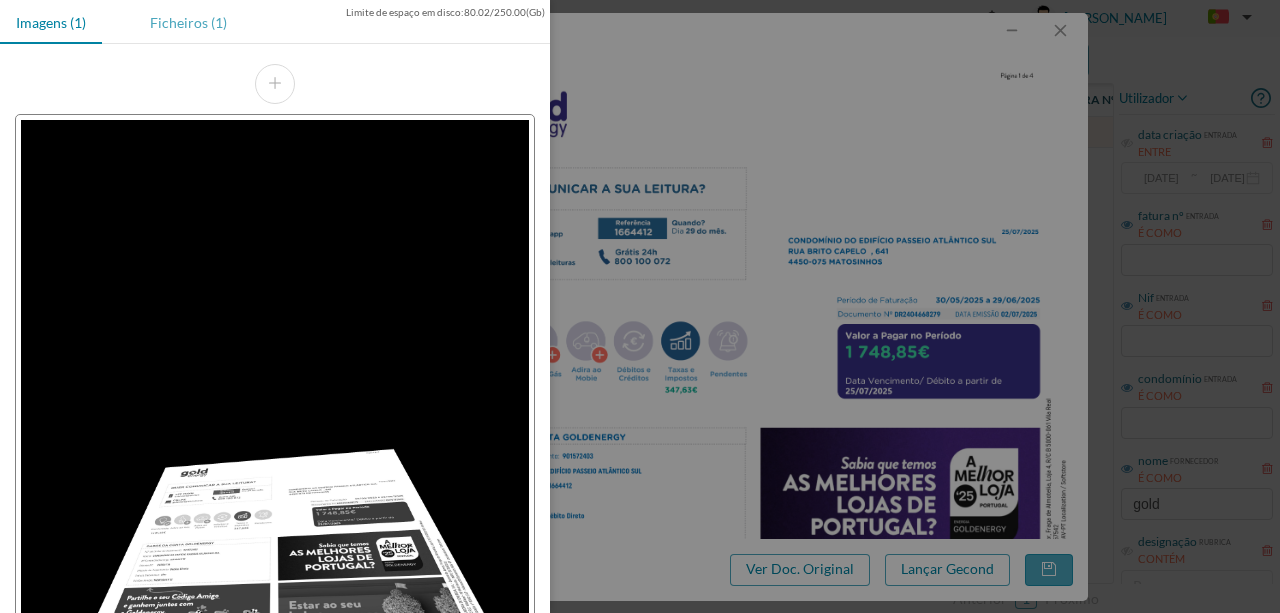 click on "Ficheiros (1)" at bounding box center [188, 22] 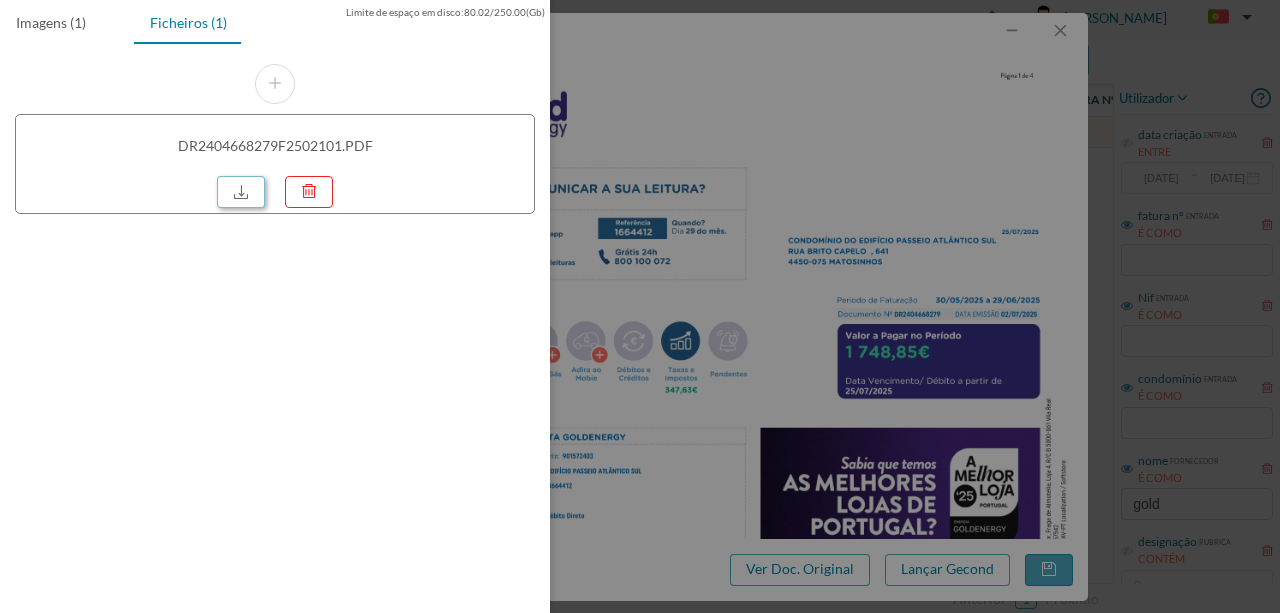 click at bounding box center [241, 192] 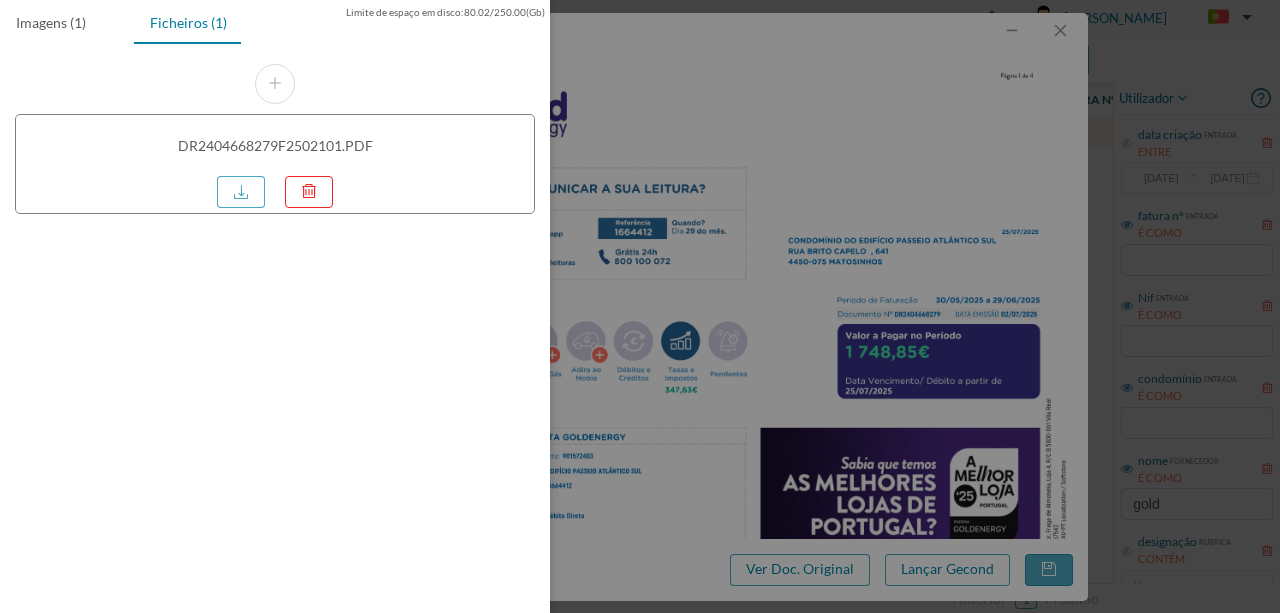 click at bounding box center (640, 306) 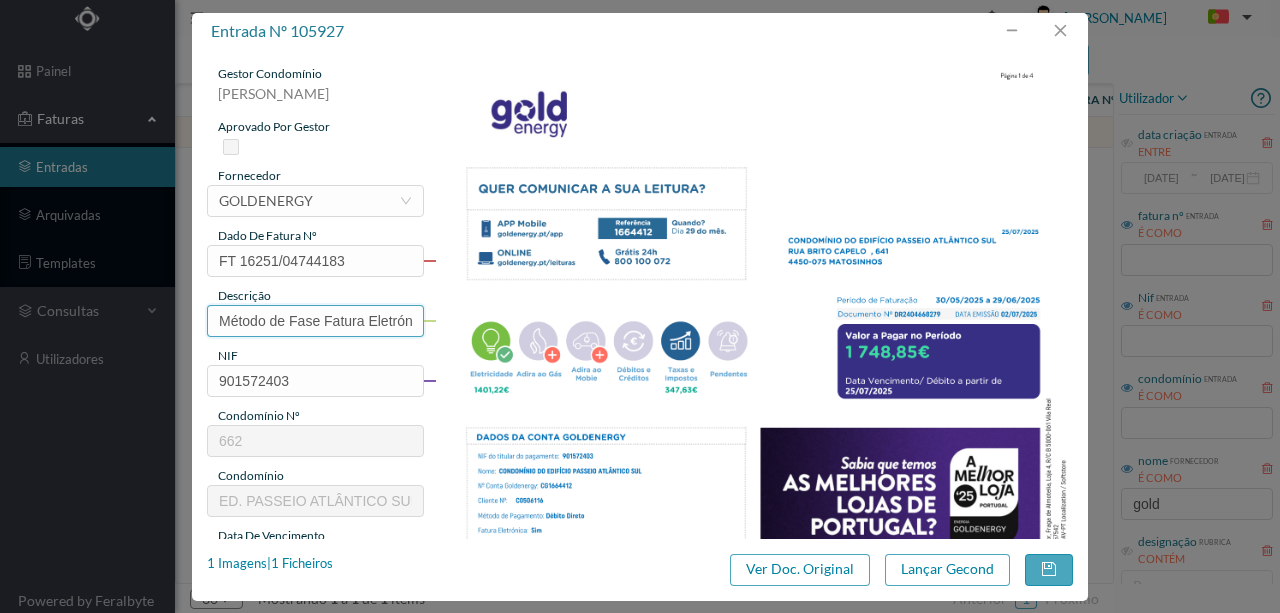 scroll, scrollTop: 0, scrollLeft: 239, axis: horizontal 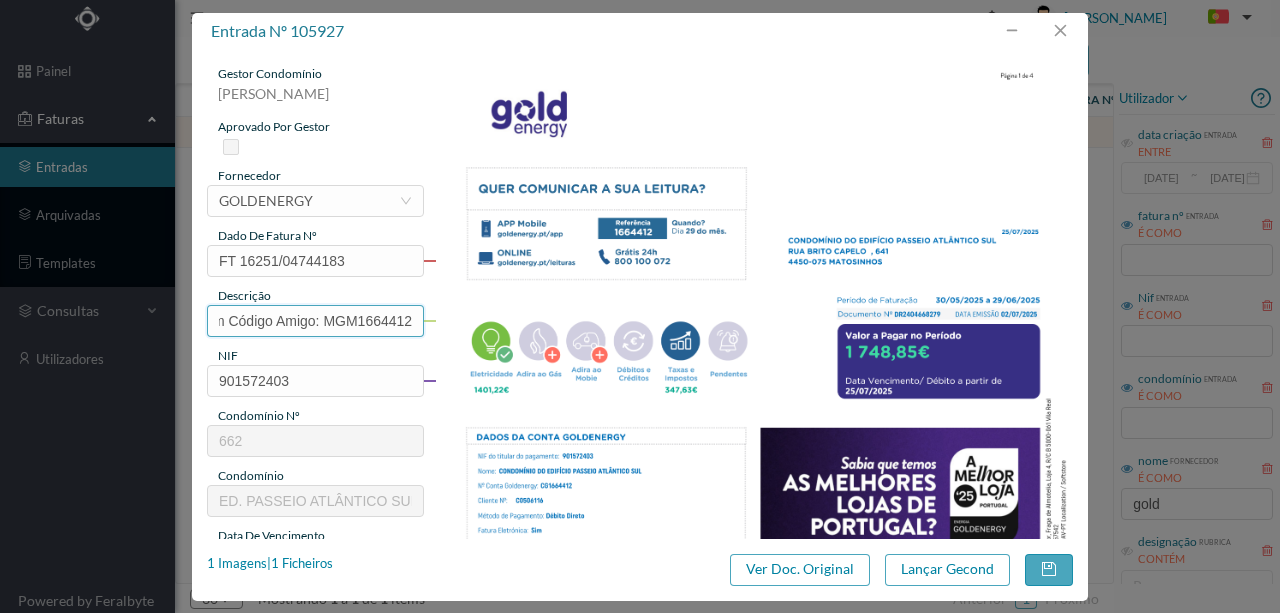 drag, startPoint x: 218, startPoint y: 317, endPoint x: 643, endPoint y: 310, distance: 425.05765 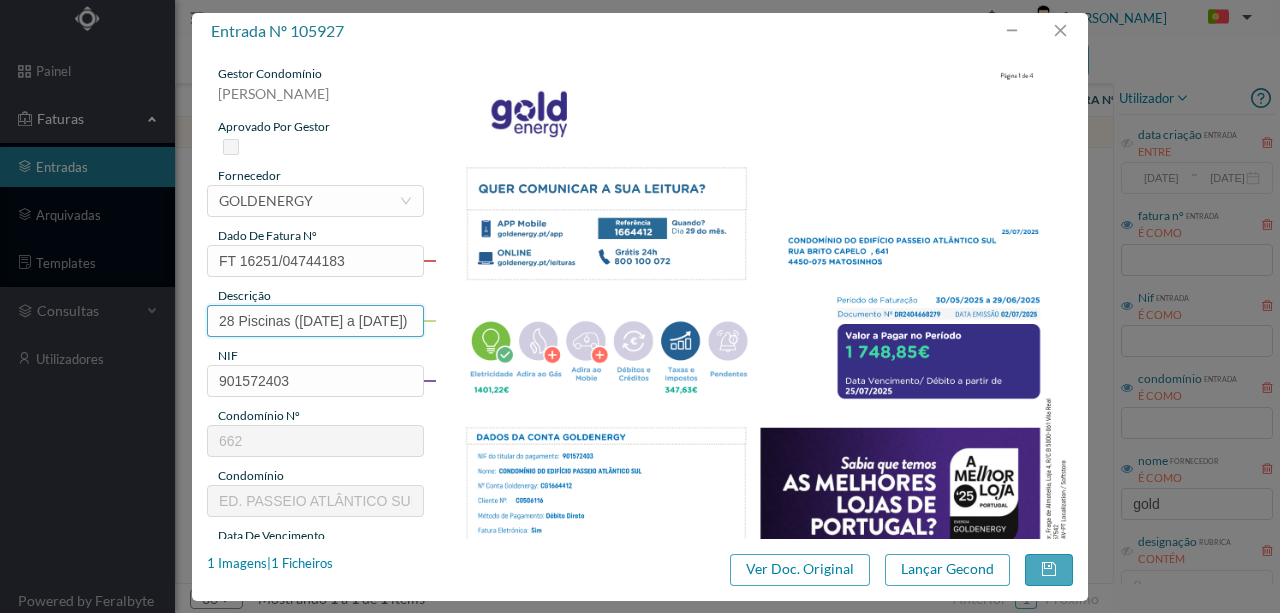scroll, scrollTop: 0, scrollLeft: 48, axis: horizontal 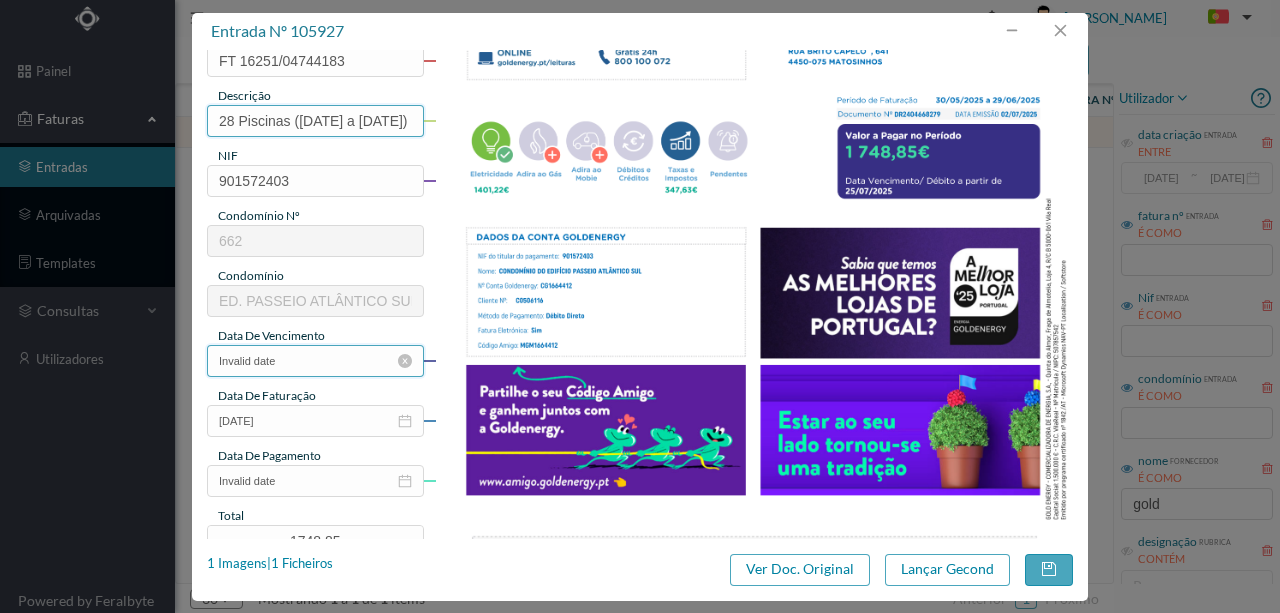 type on "28 Piscinas (30.05.2025 a 29.06.2025)" 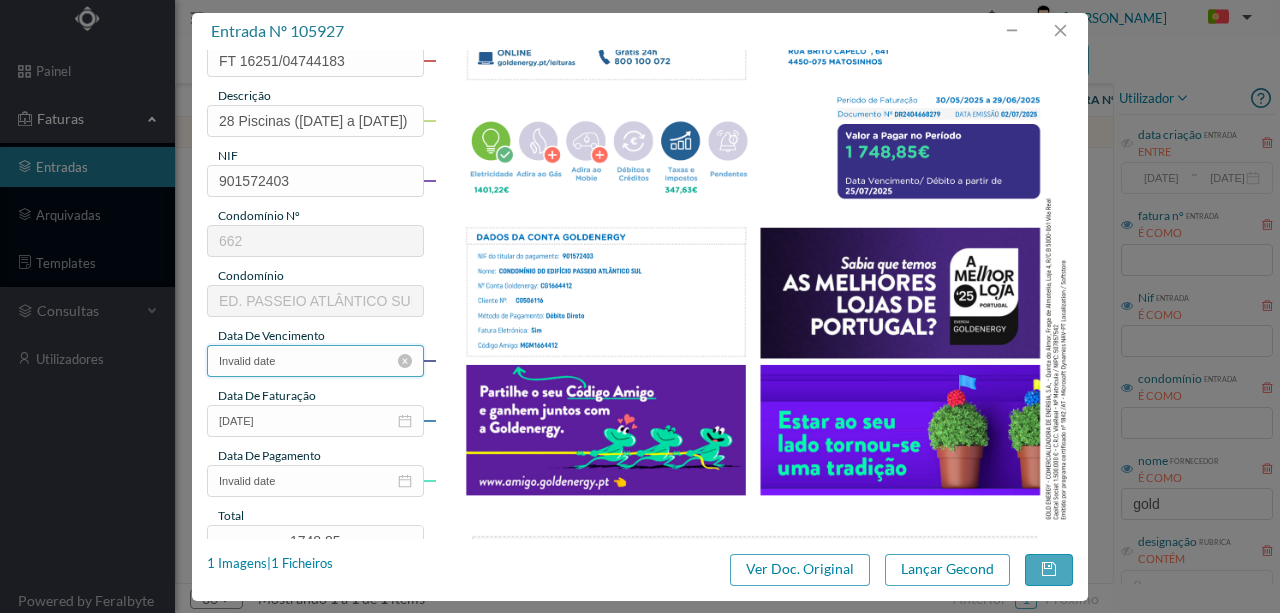 scroll, scrollTop: 0, scrollLeft: 0, axis: both 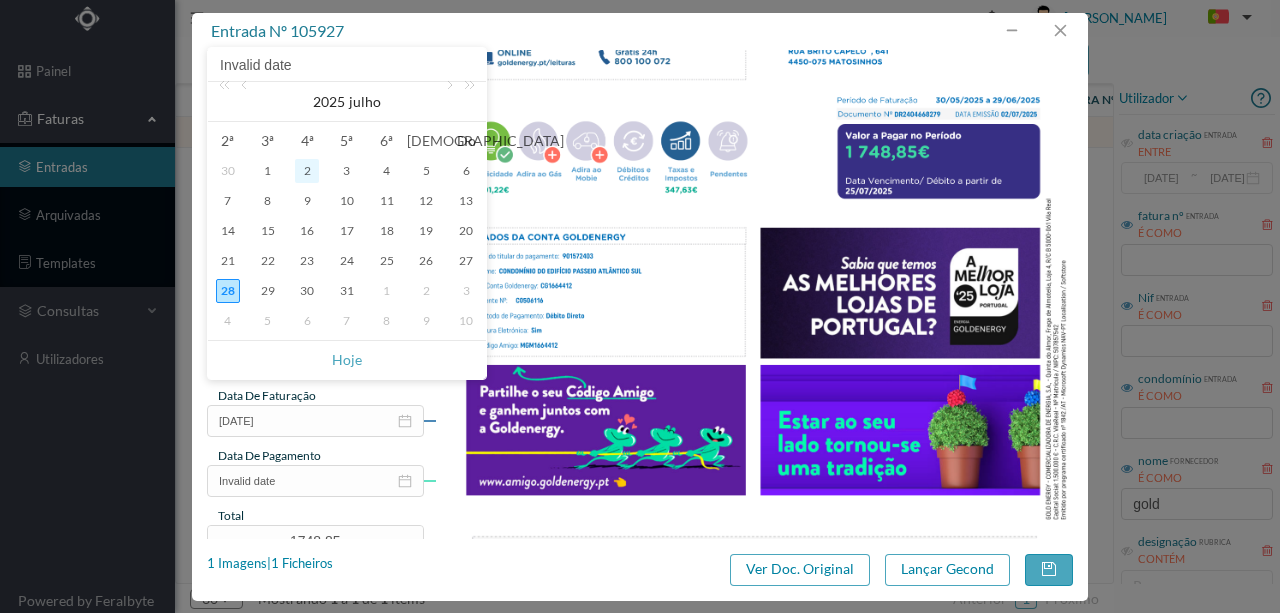 click on "2" at bounding box center (307, 171) 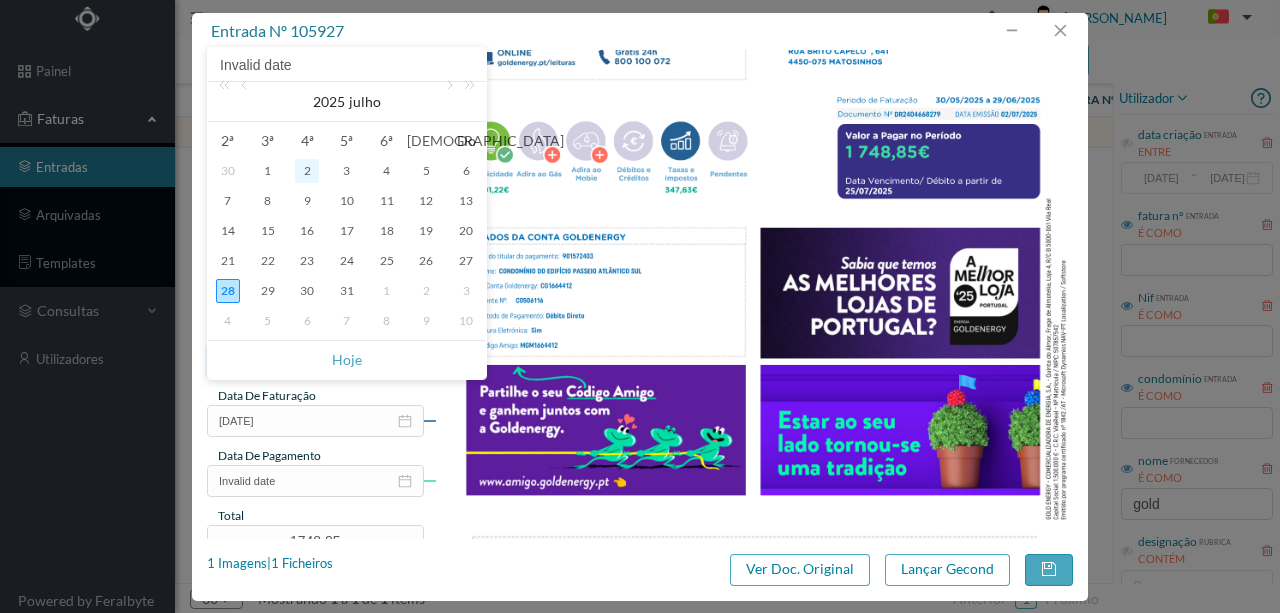 type on "02-07-2025" 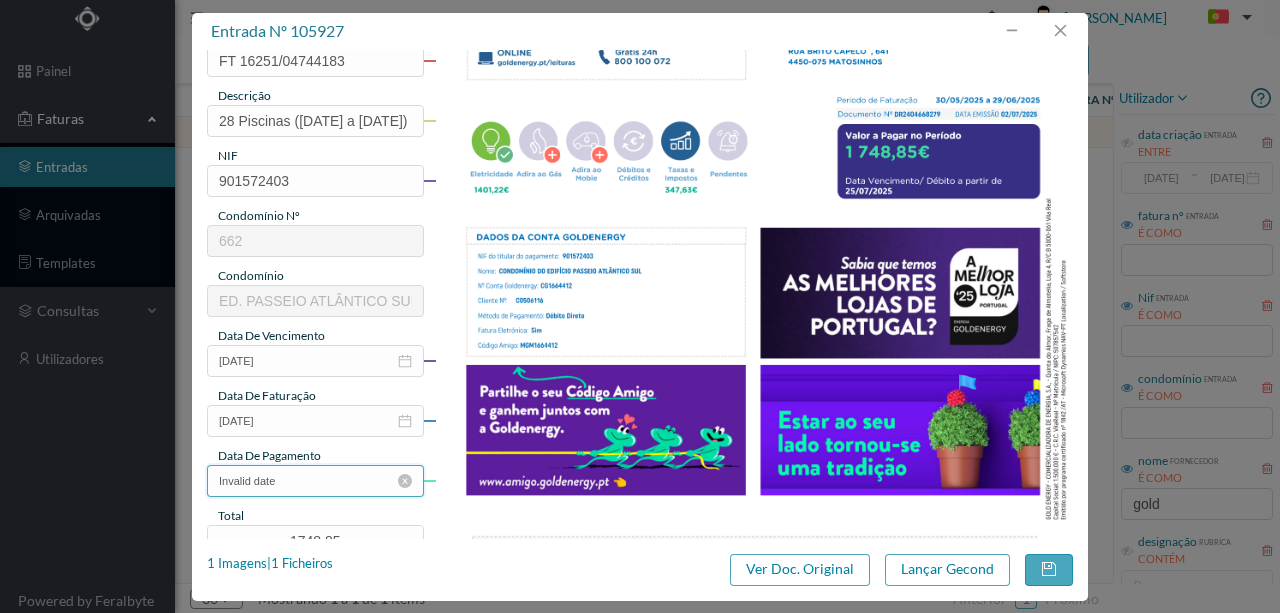 click on "Invalid date" at bounding box center (315, 481) 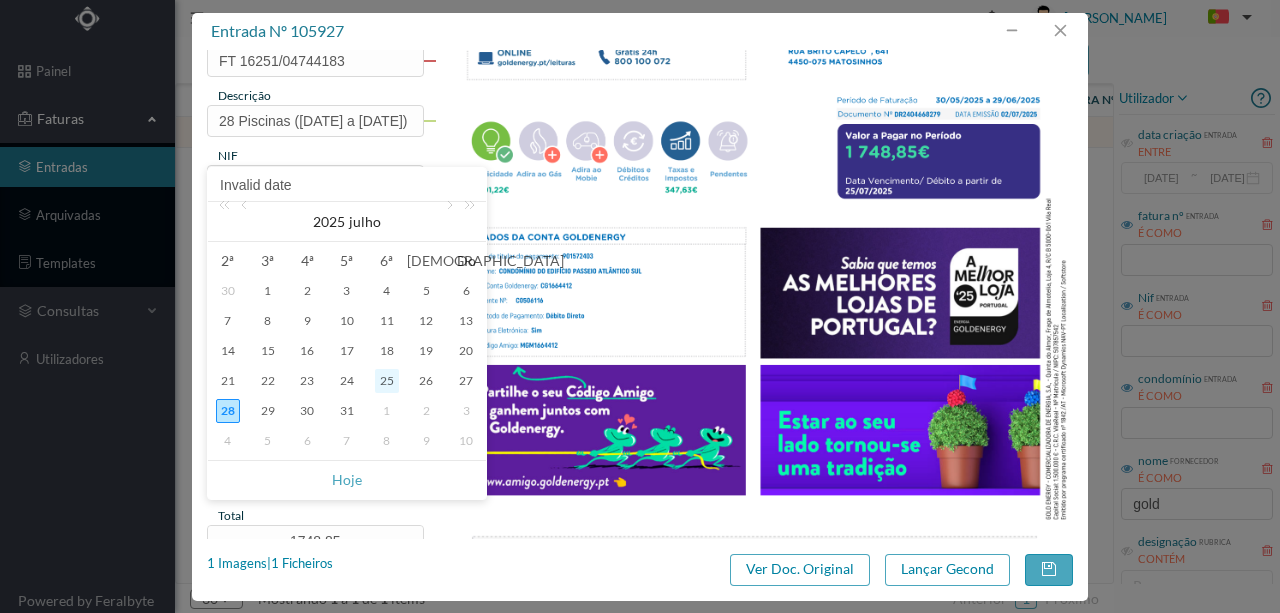 click on "25" at bounding box center (387, 381) 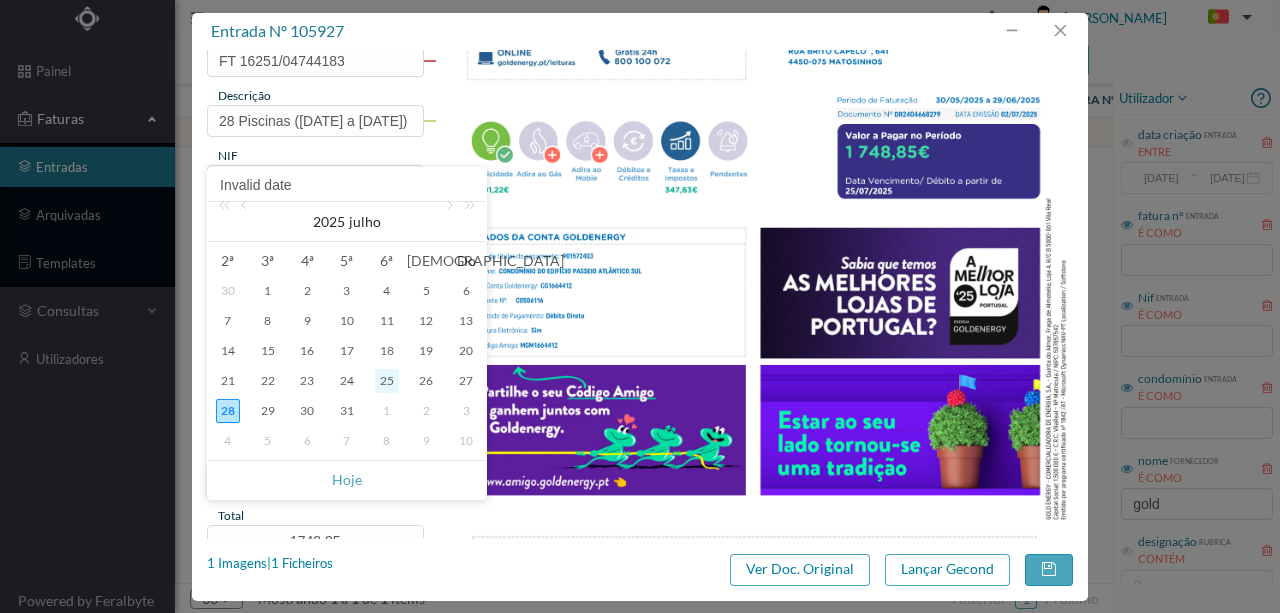 type on "25-07-2025" 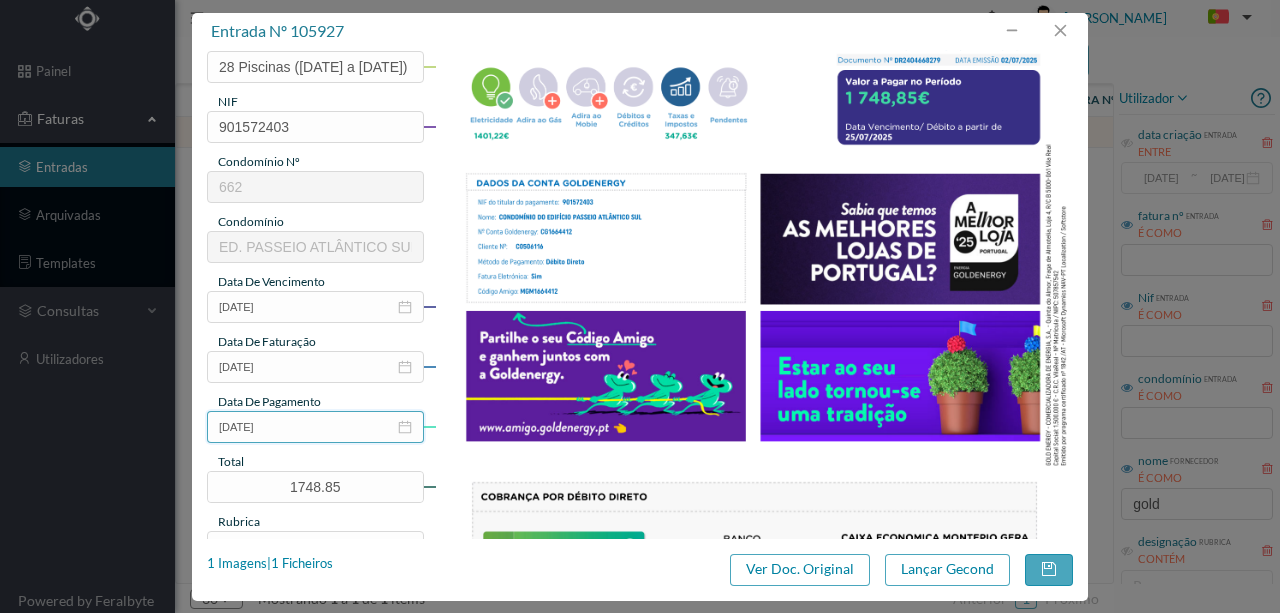 scroll, scrollTop: 400, scrollLeft: 0, axis: vertical 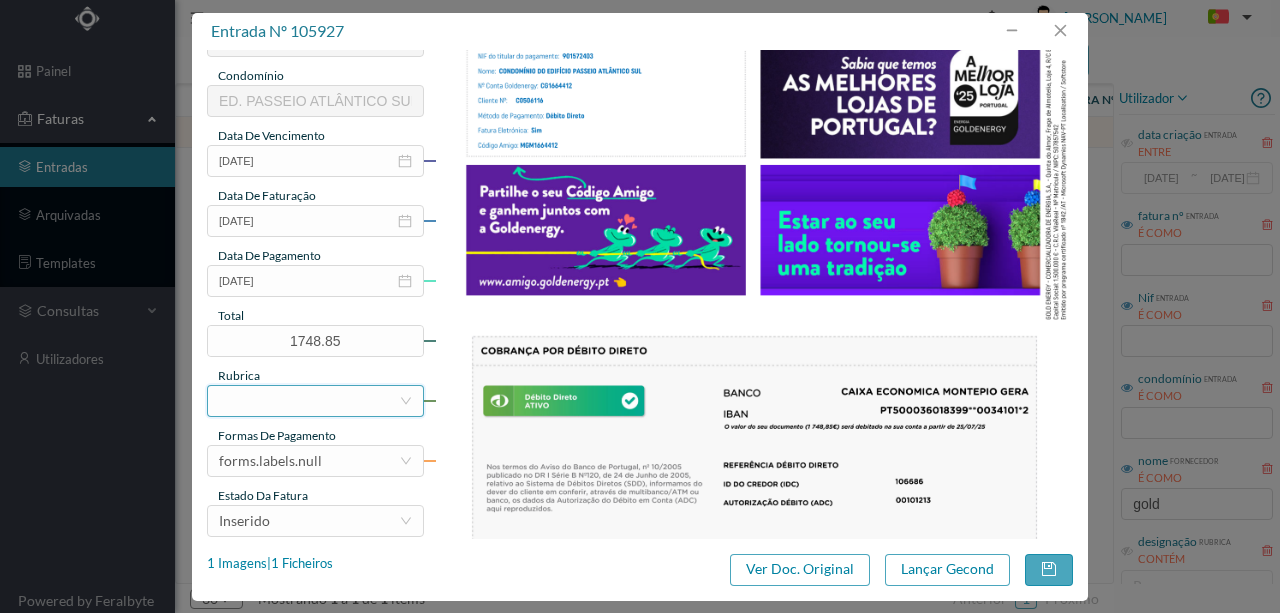 click at bounding box center (309, 401) 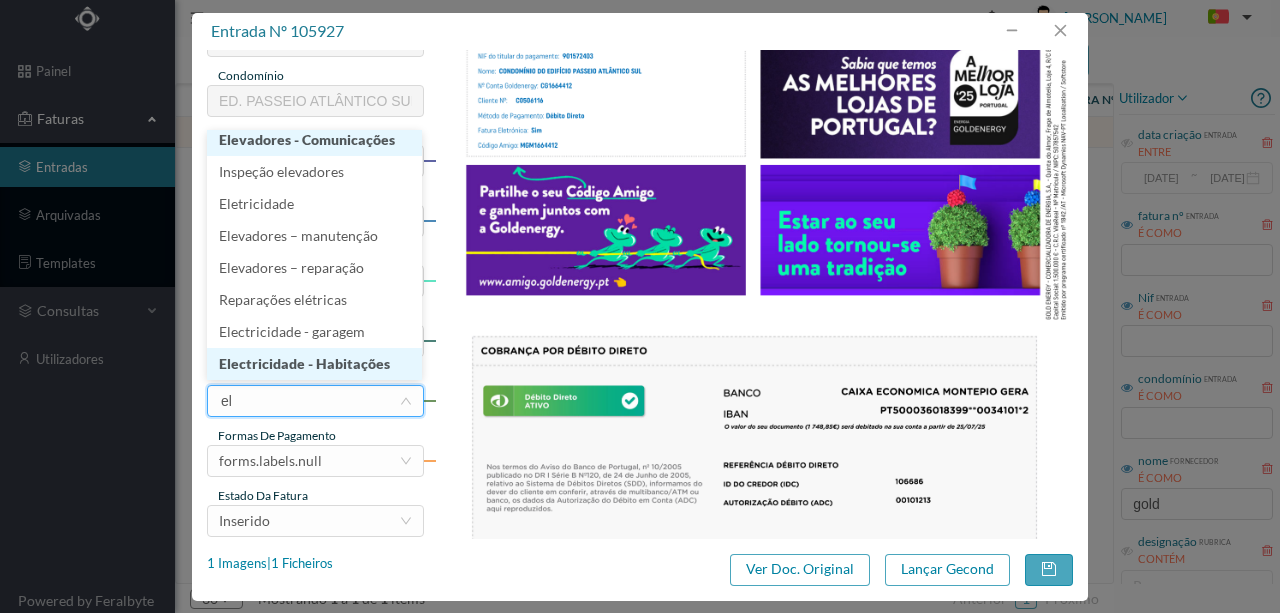 type on "ele" 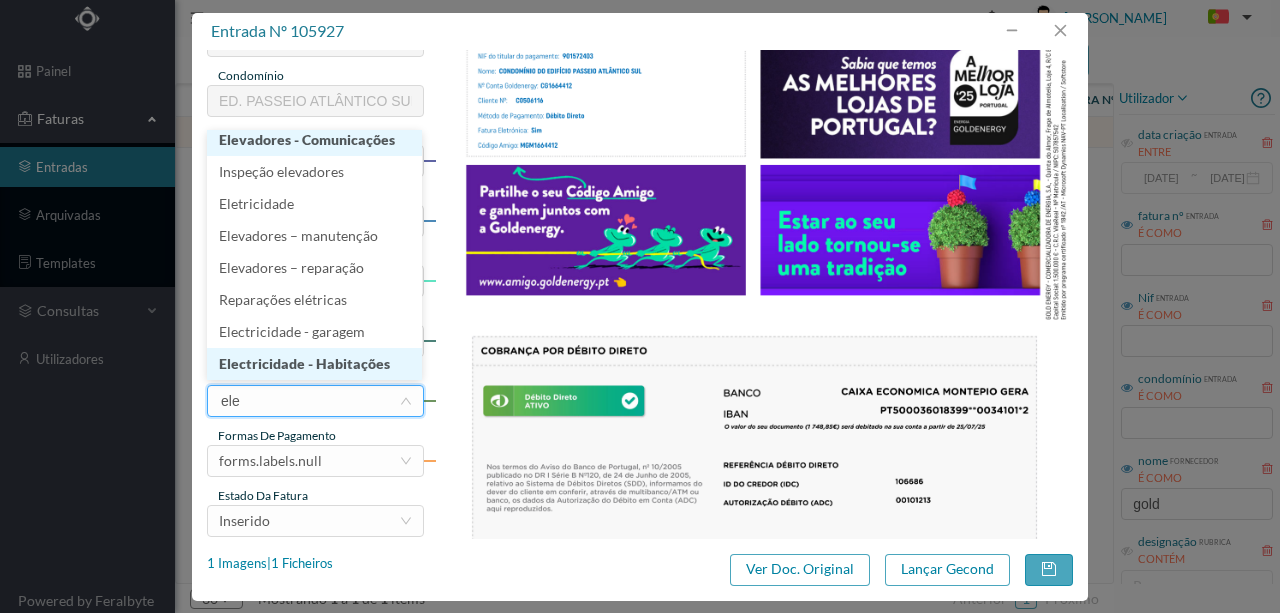 scroll, scrollTop: 10, scrollLeft: 0, axis: vertical 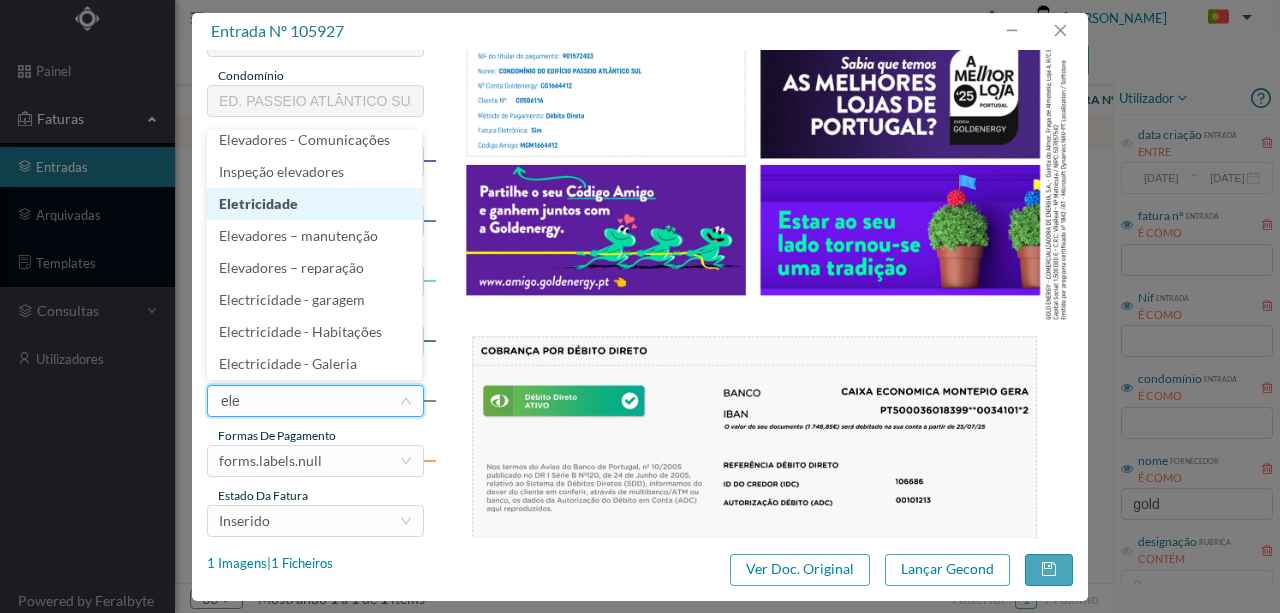 click on "Eletricidade" at bounding box center (314, 204) 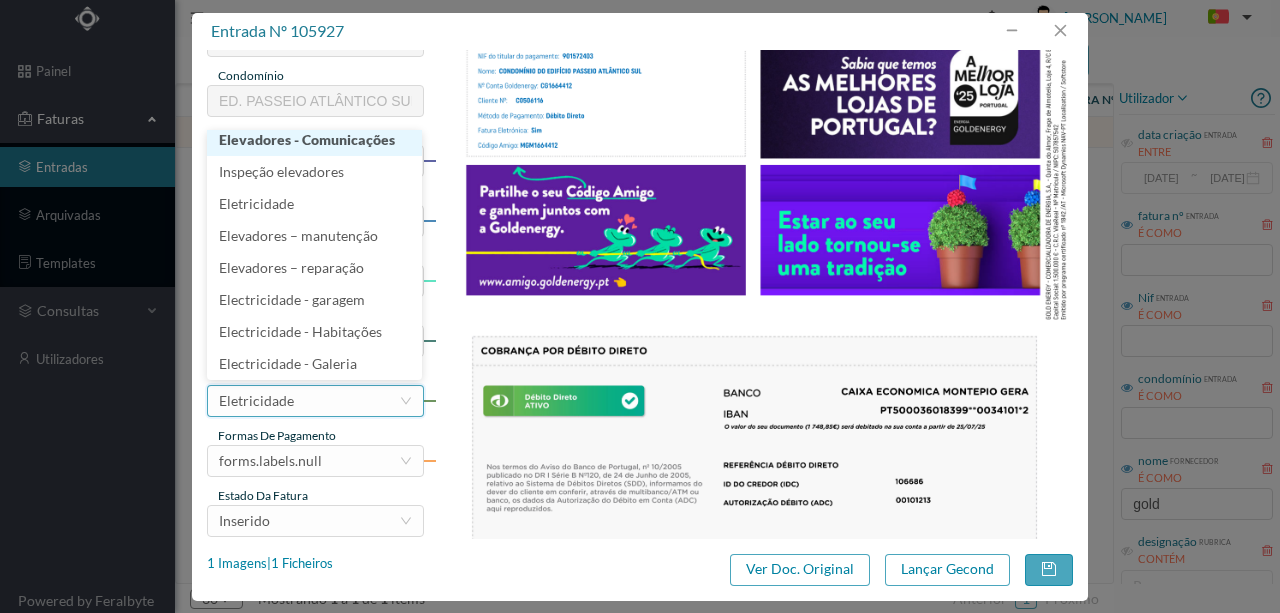 scroll, scrollTop: 4, scrollLeft: 0, axis: vertical 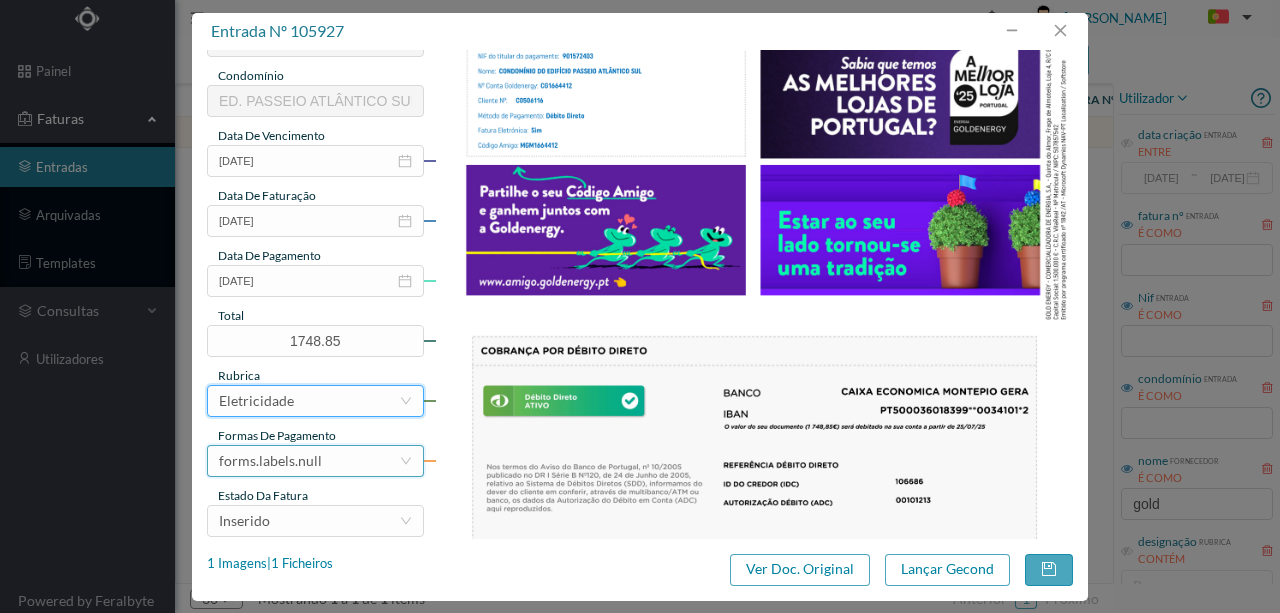click on "forms.labels.null" at bounding box center (309, 461) 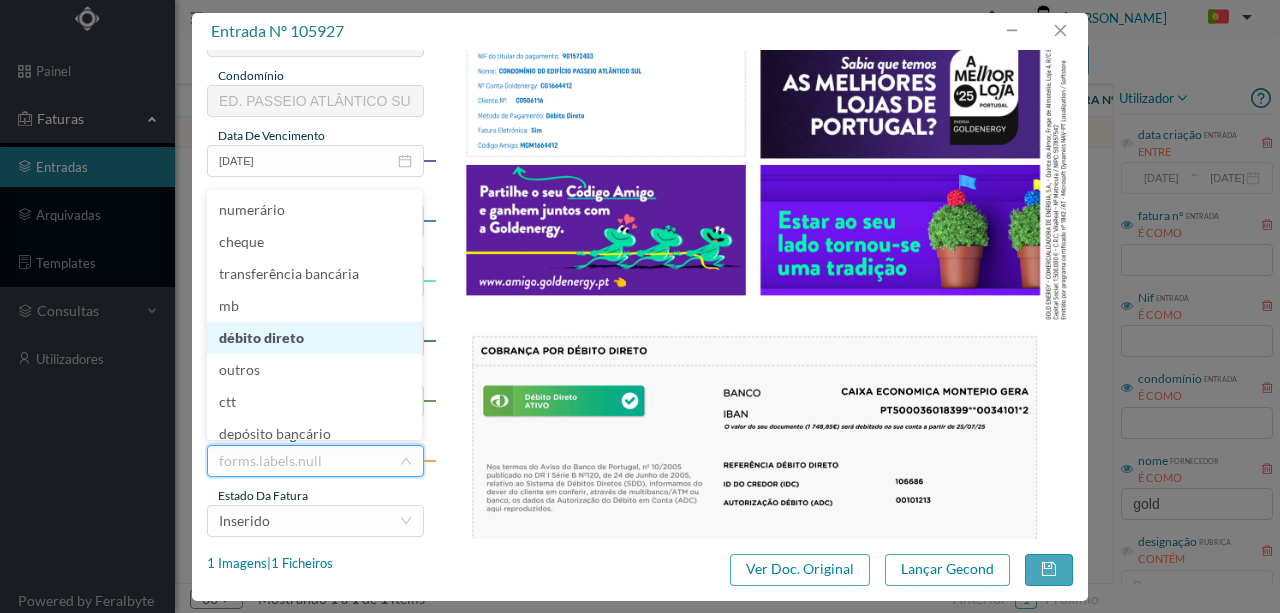 click on "débito direto" at bounding box center [314, 338] 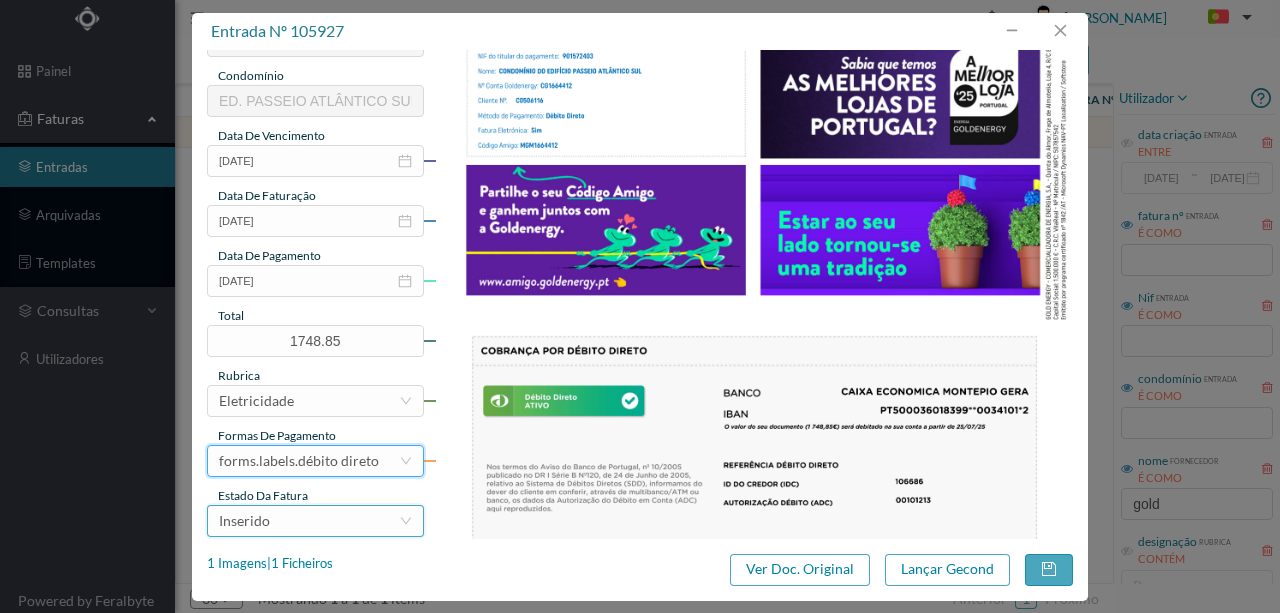 click on "Inserido" at bounding box center [309, 521] 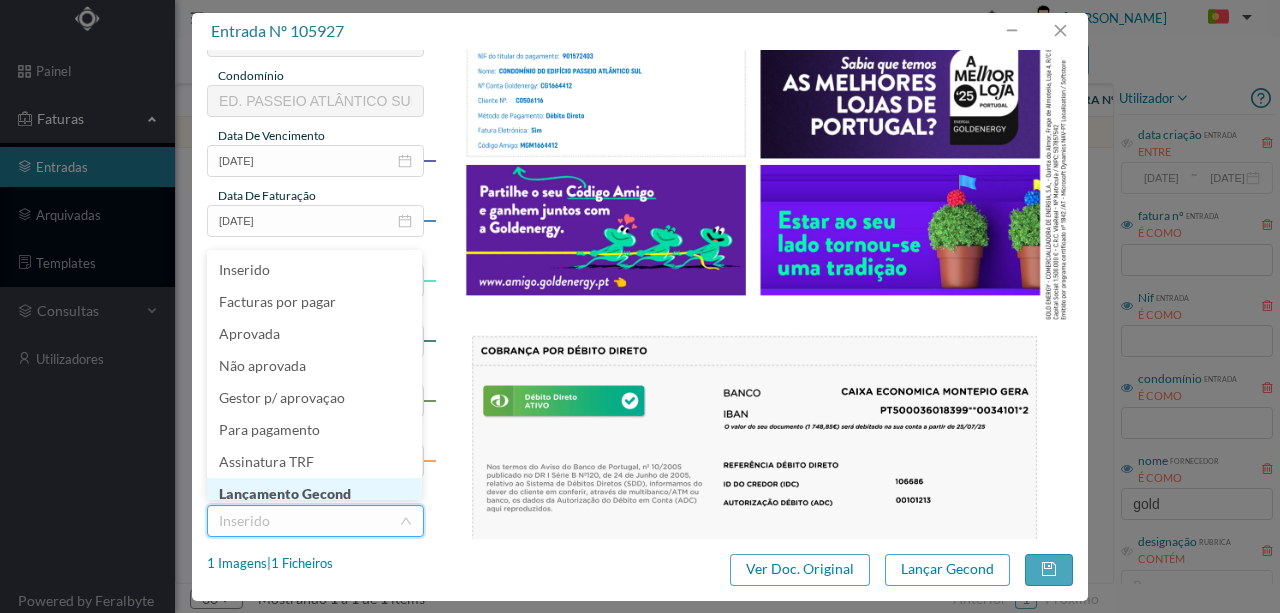 scroll, scrollTop: 10, scrollLeft: 0, axis: vertical 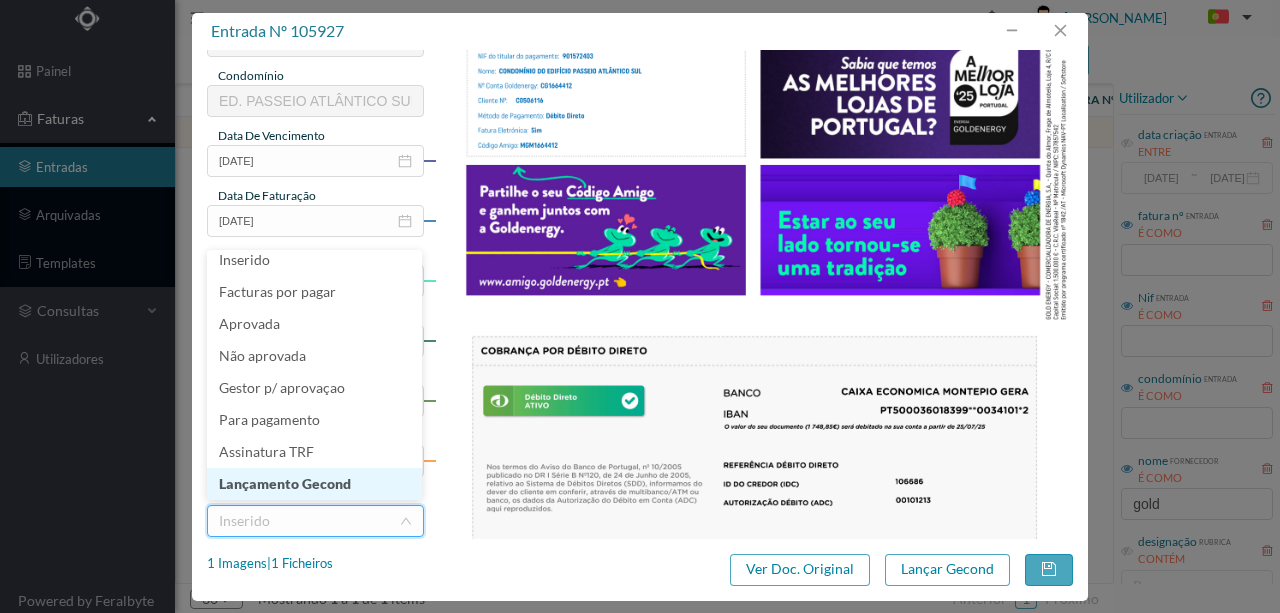 click on "Lançamento Gecond" at bounding box center [314, 484] 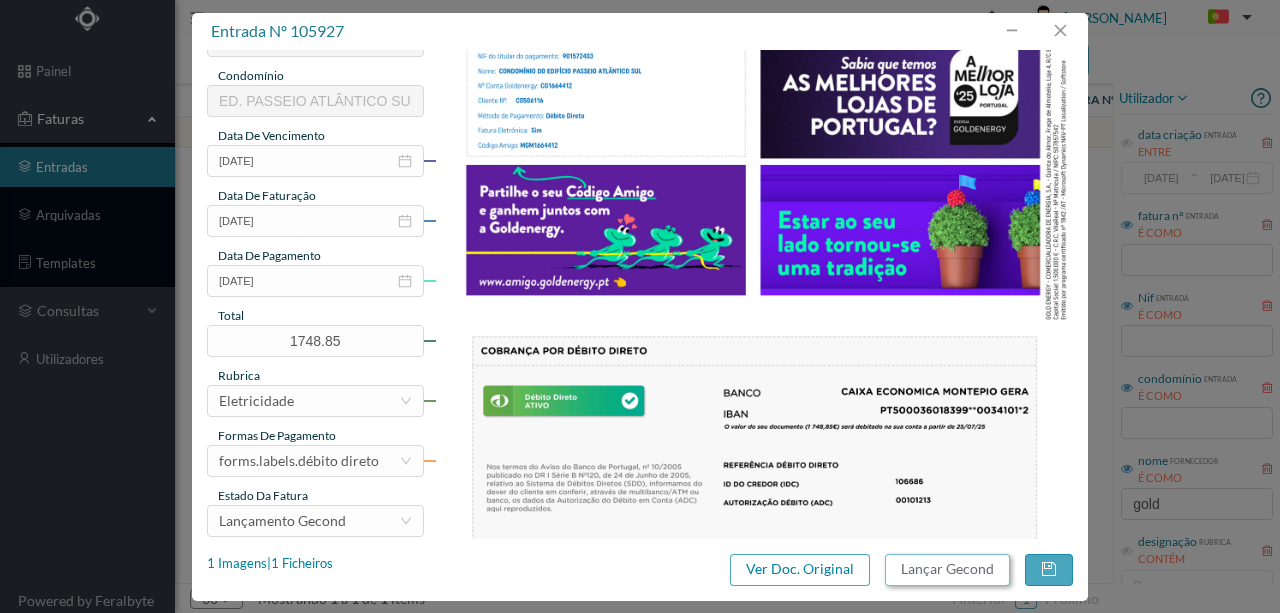 click on "Lançar Gecond" at bounding box center (947, 570) 